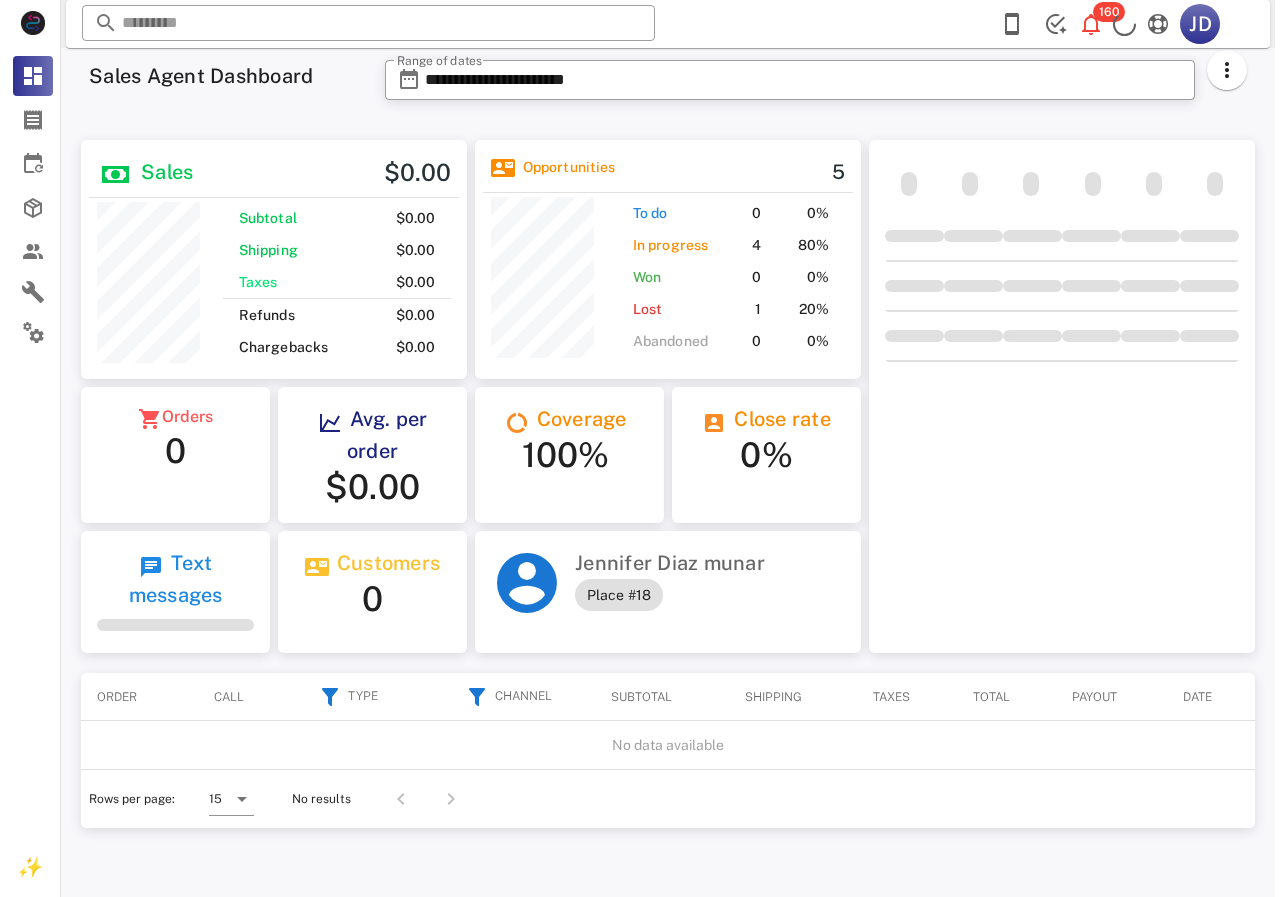scroll, scrollTop: 0, scrollLeft: 0, axis: both 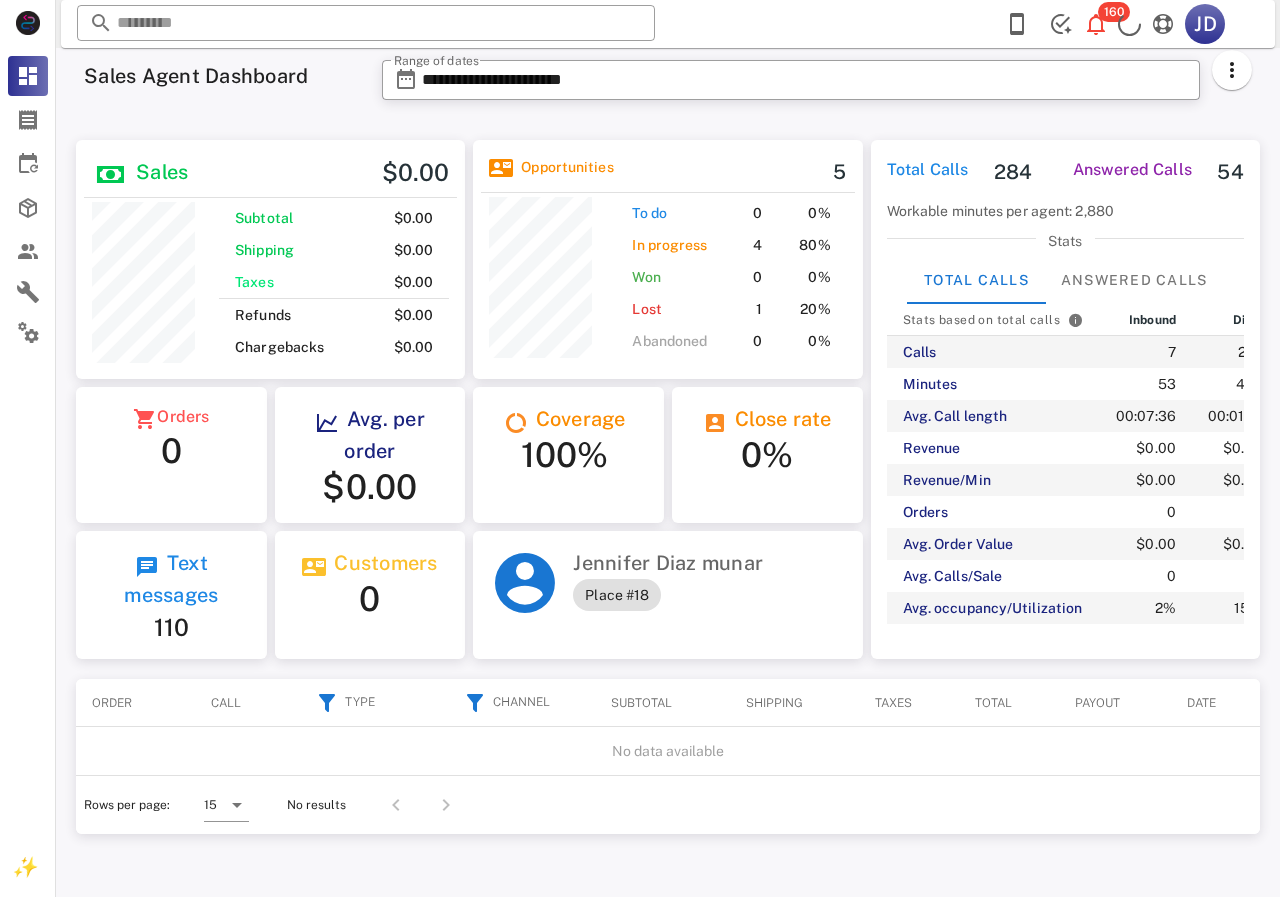 click on "​" at bounding box center [366, 24] 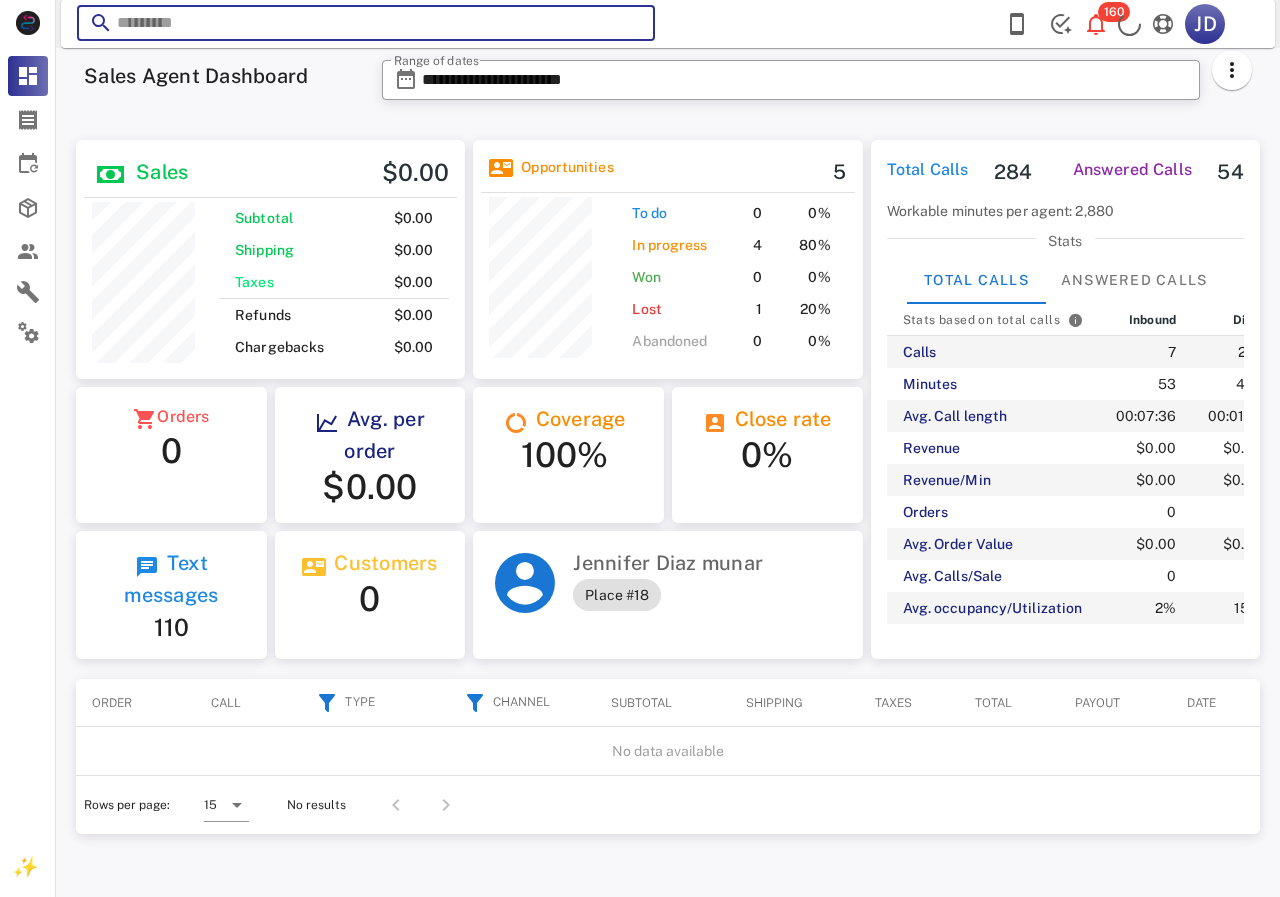 click at bounding box center (366, 23) 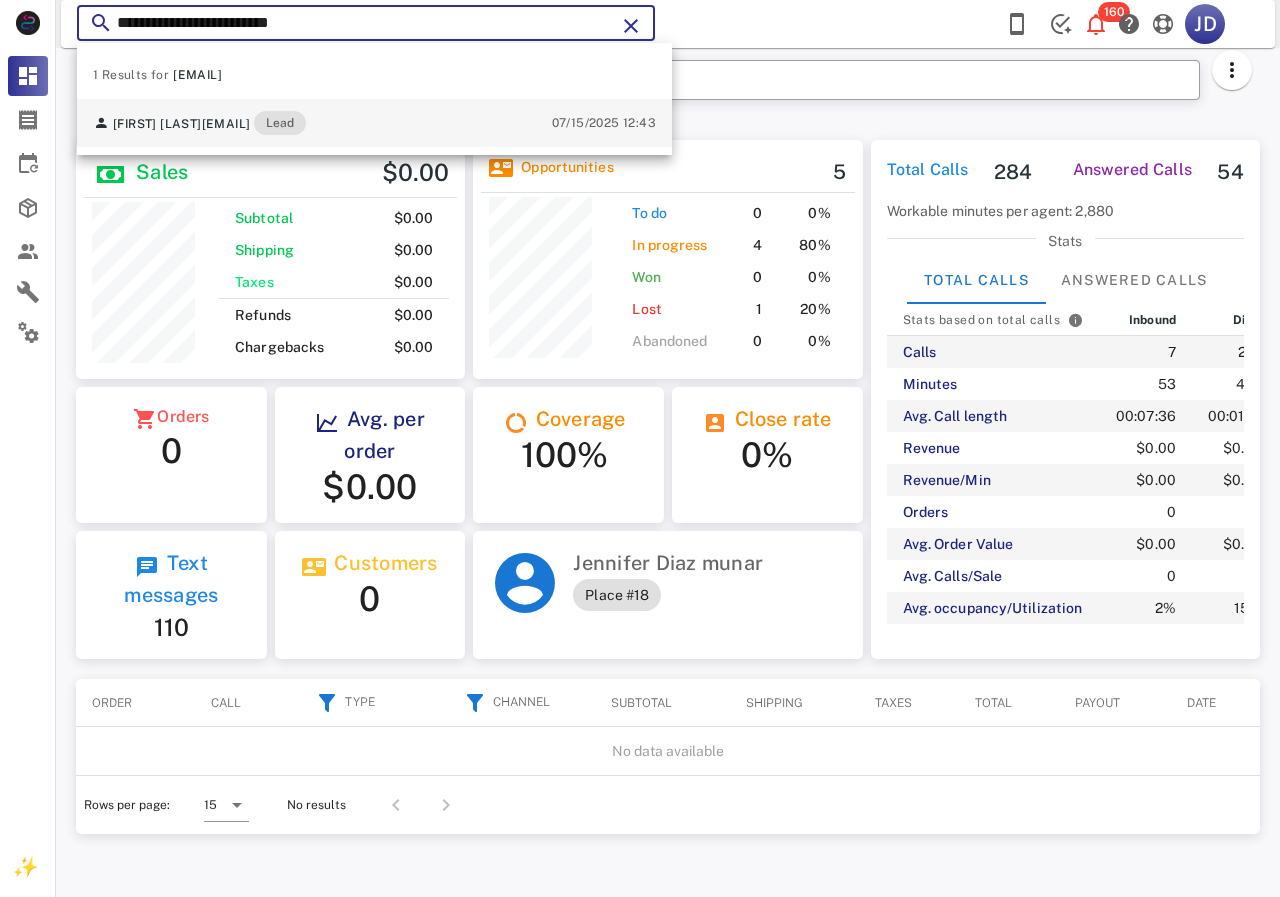 type on "**********" 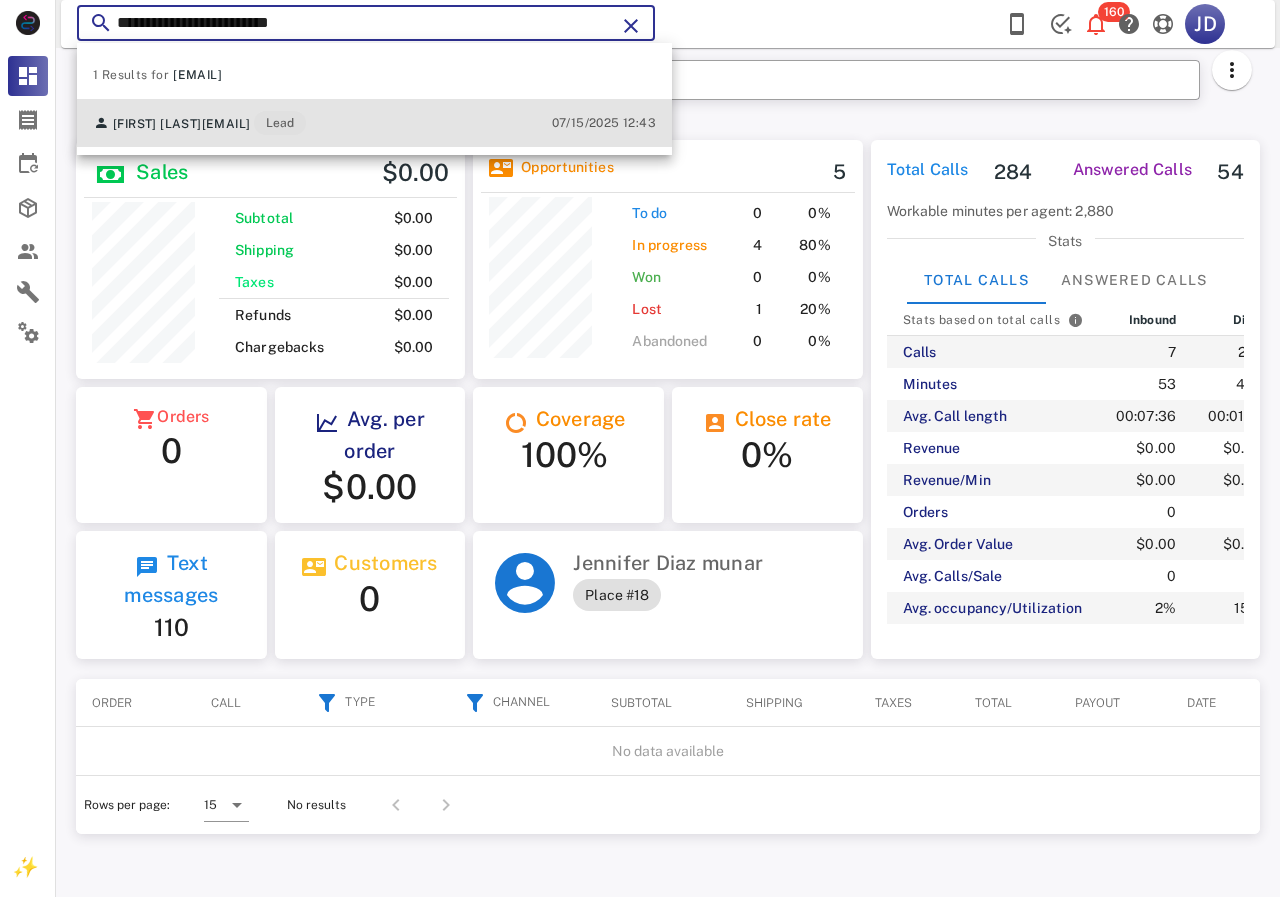click on "[EMAIL]" at bounding box center [226, 124] 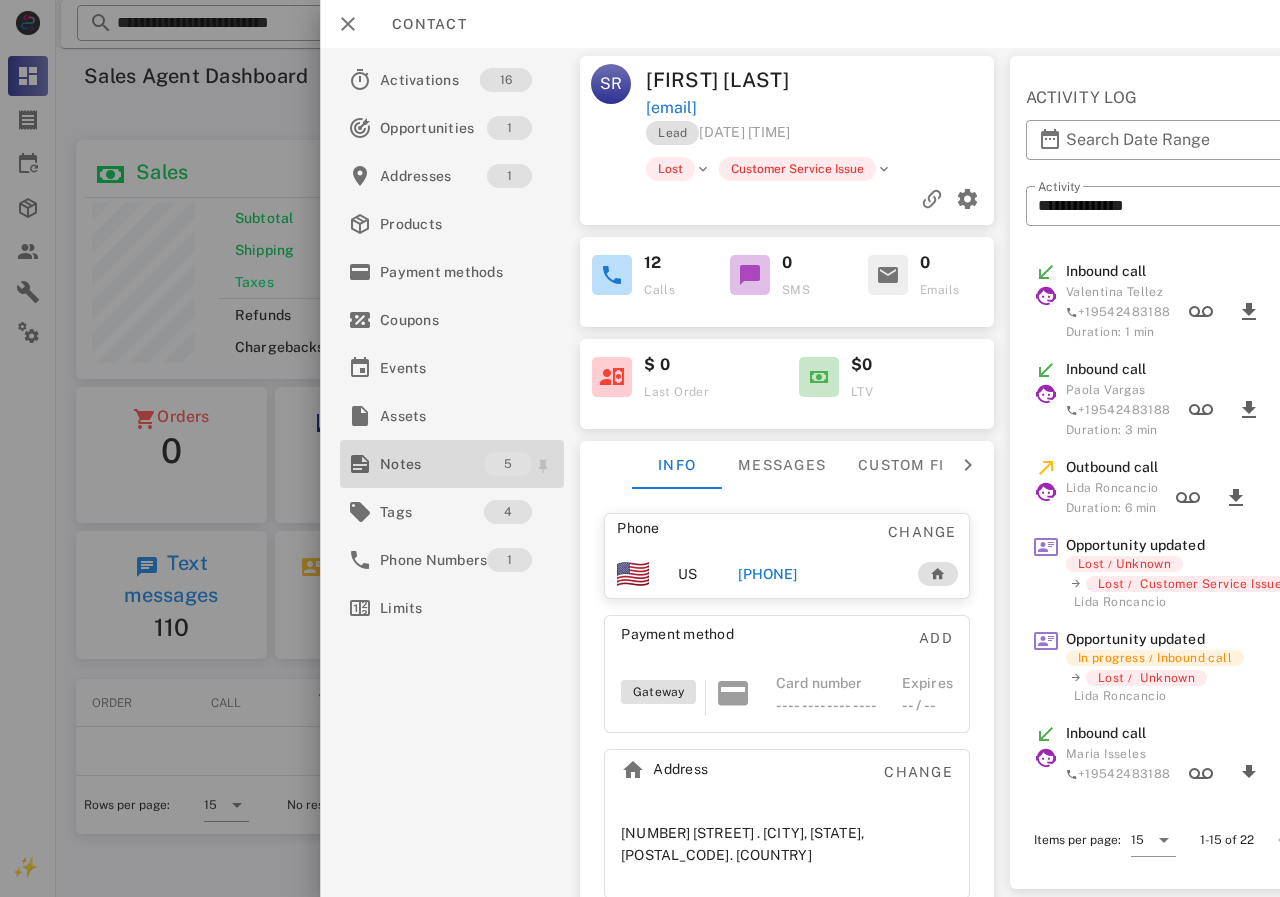 click on "Notes" at bounding box center (432, 464) 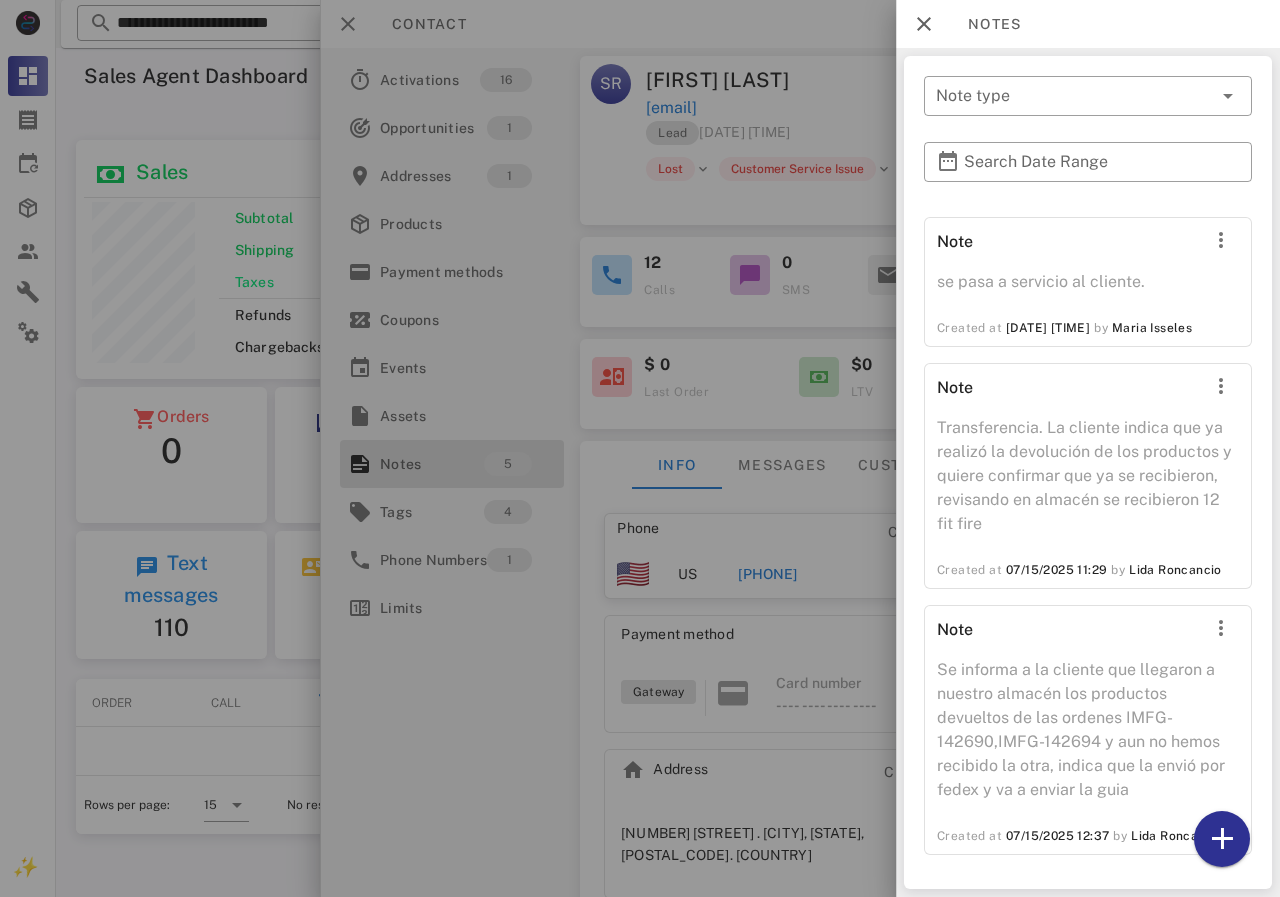 scroll, scrollTop: 710, scrollLeft: 0, axis: vertical 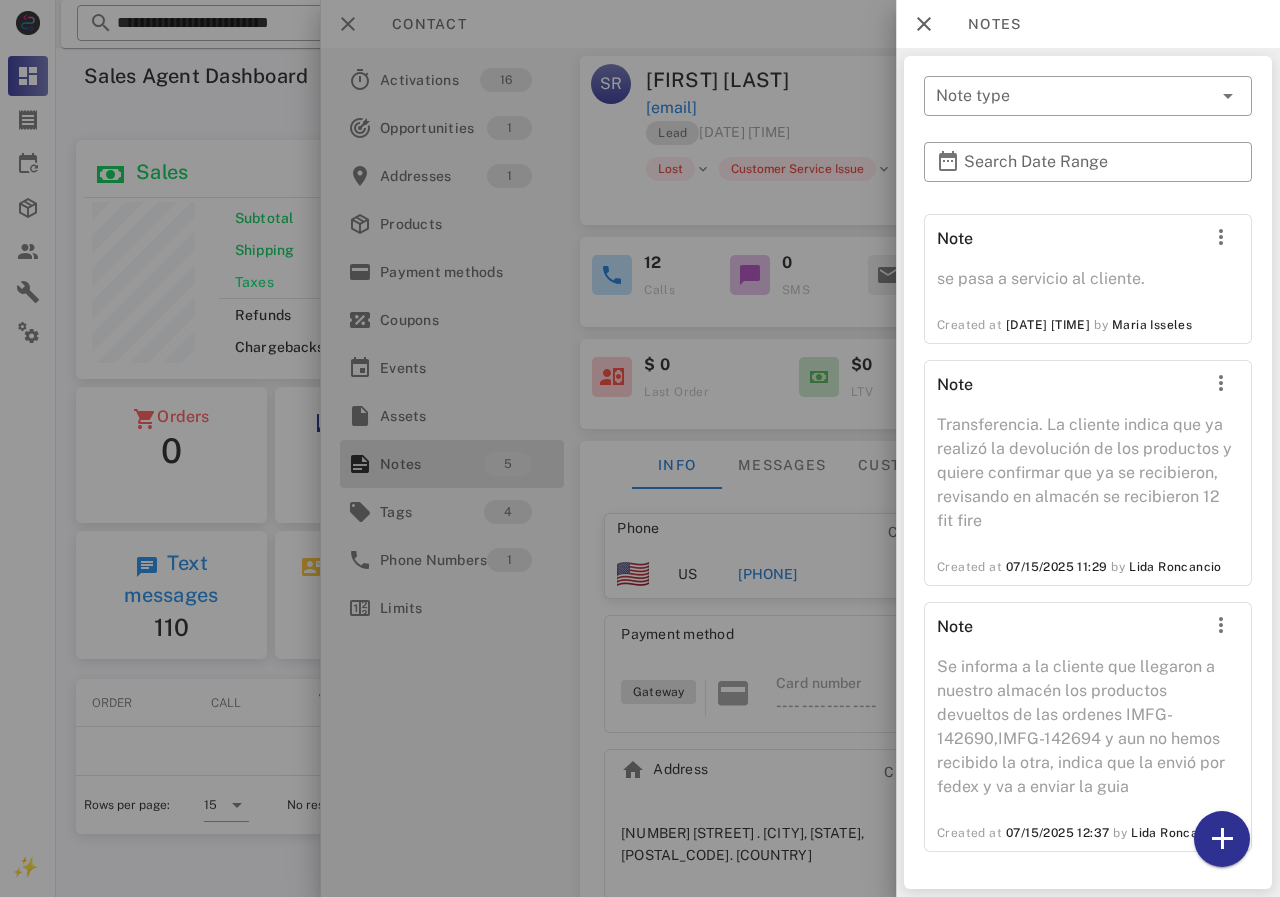 click at bounding box center (640, 448) 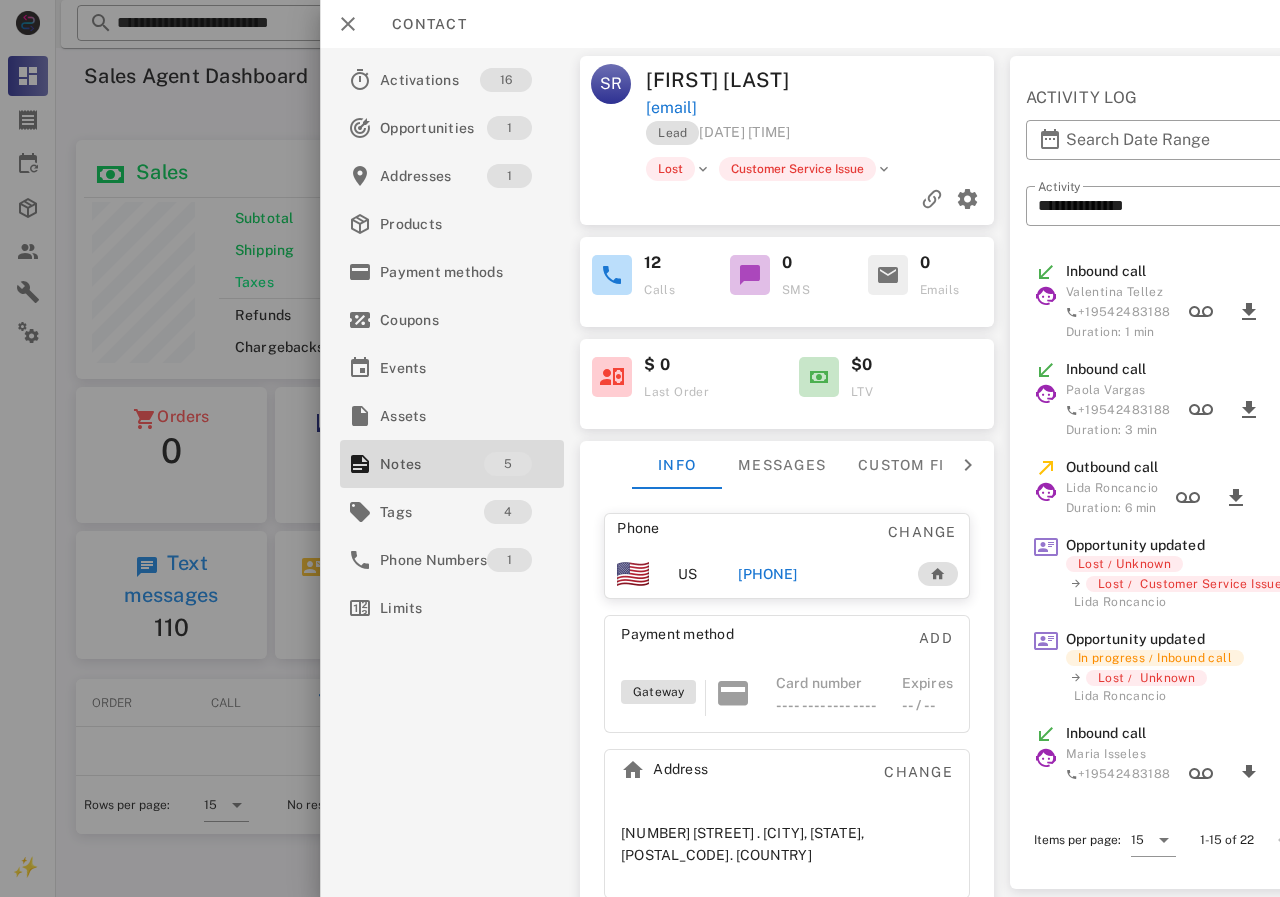 click on "[PHONE]" at bounding box center [767, 574] 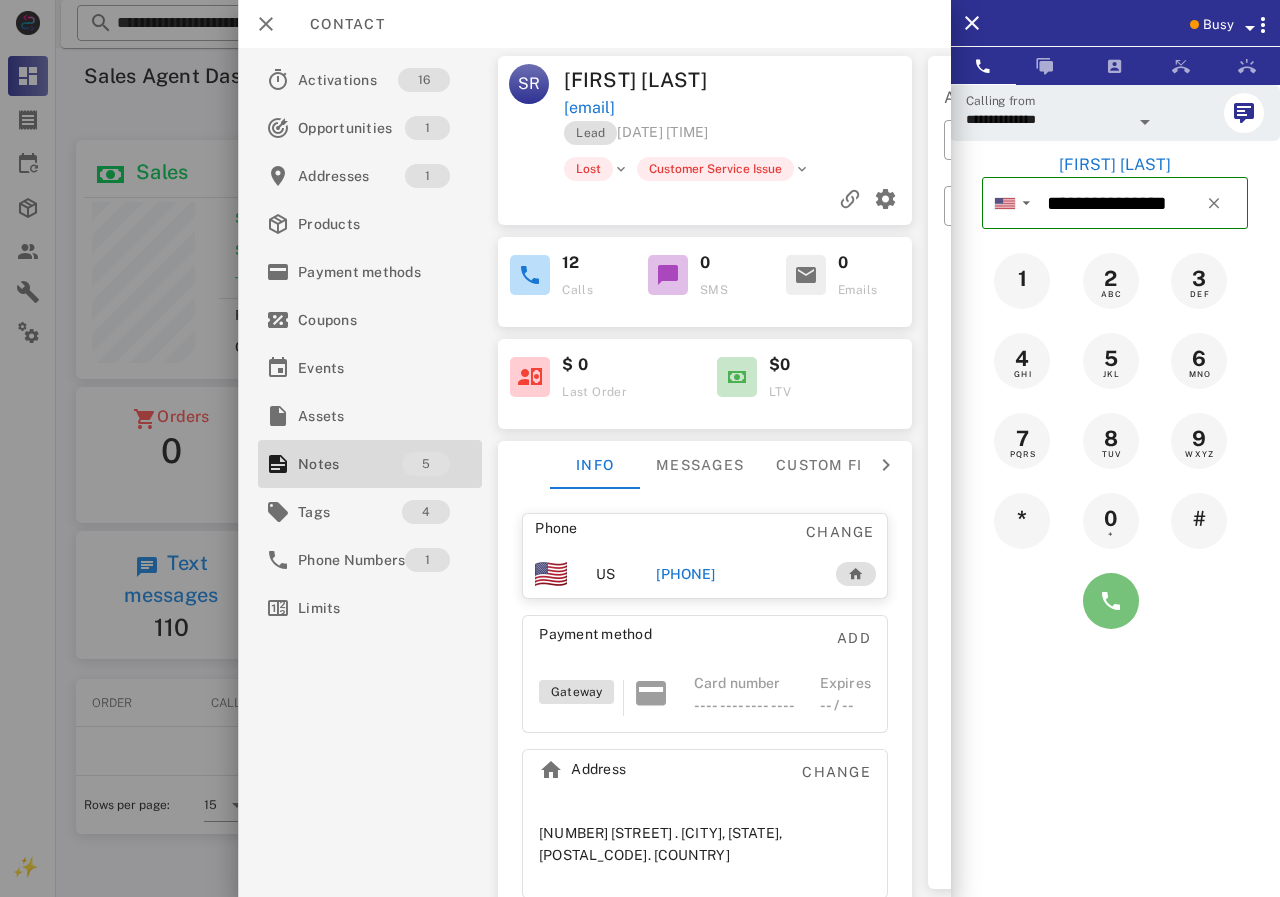 click at bounding box center [1111, 601] 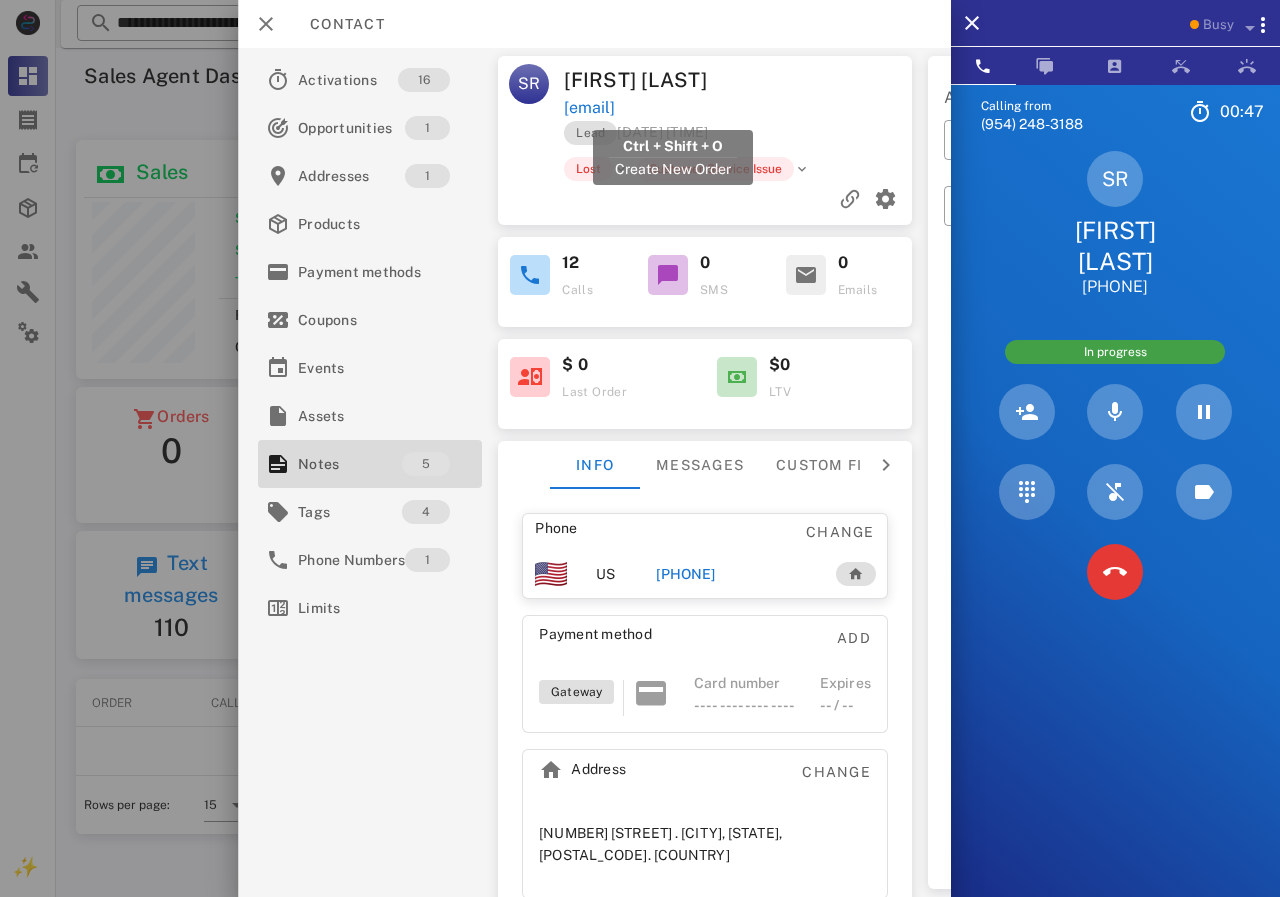 drag, startPoint x: 561, startPoint y: 105, endPoint x: 737, endPoint y: 111, distance: 176.10225 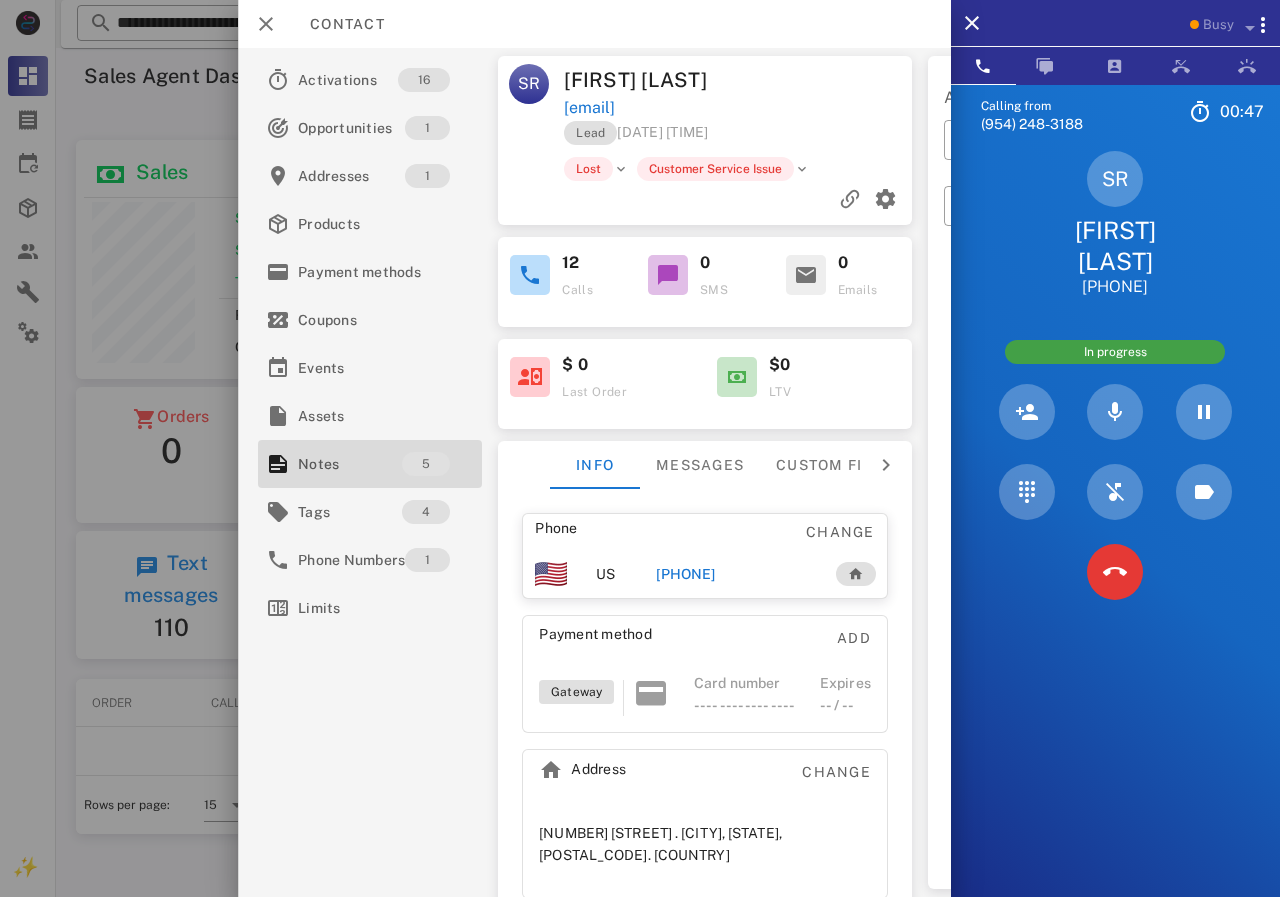 click on "[EMAIL]" at bounding box center [739, 108] 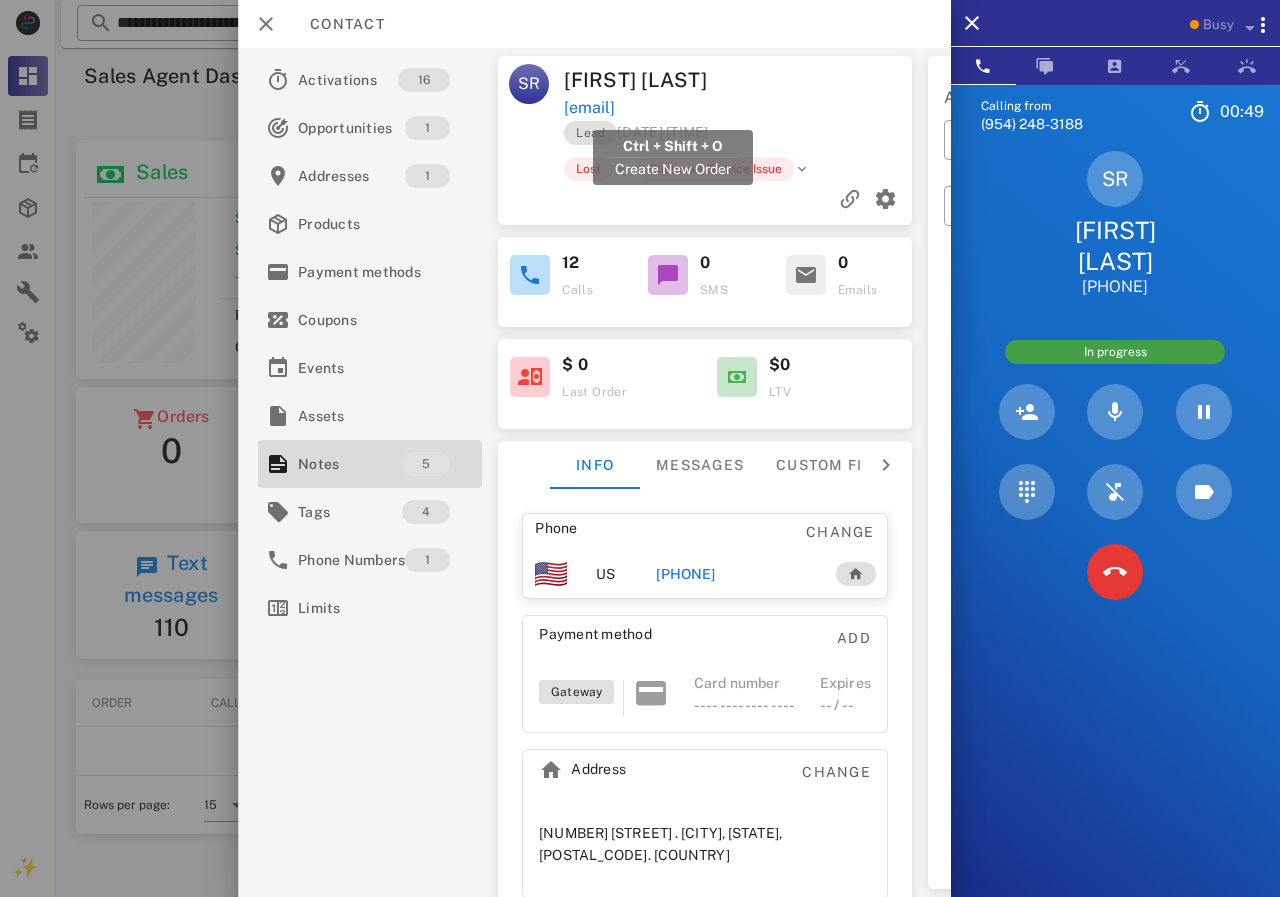 drag, startPoint x: 804, startPoint y: 111, endPoint x: 567, endPoint y: 117, distance: 237.07594 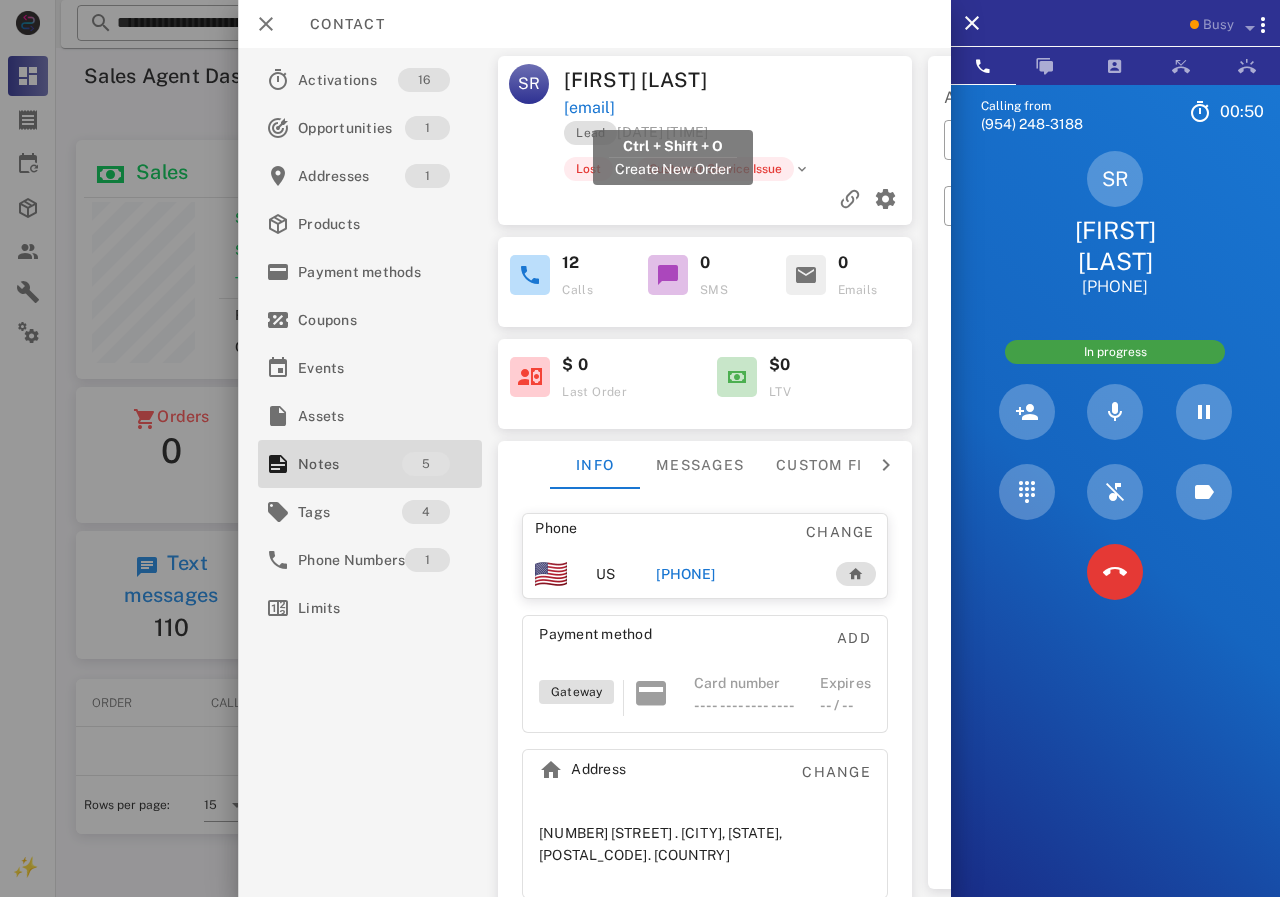 copy on "[EMAIL]" 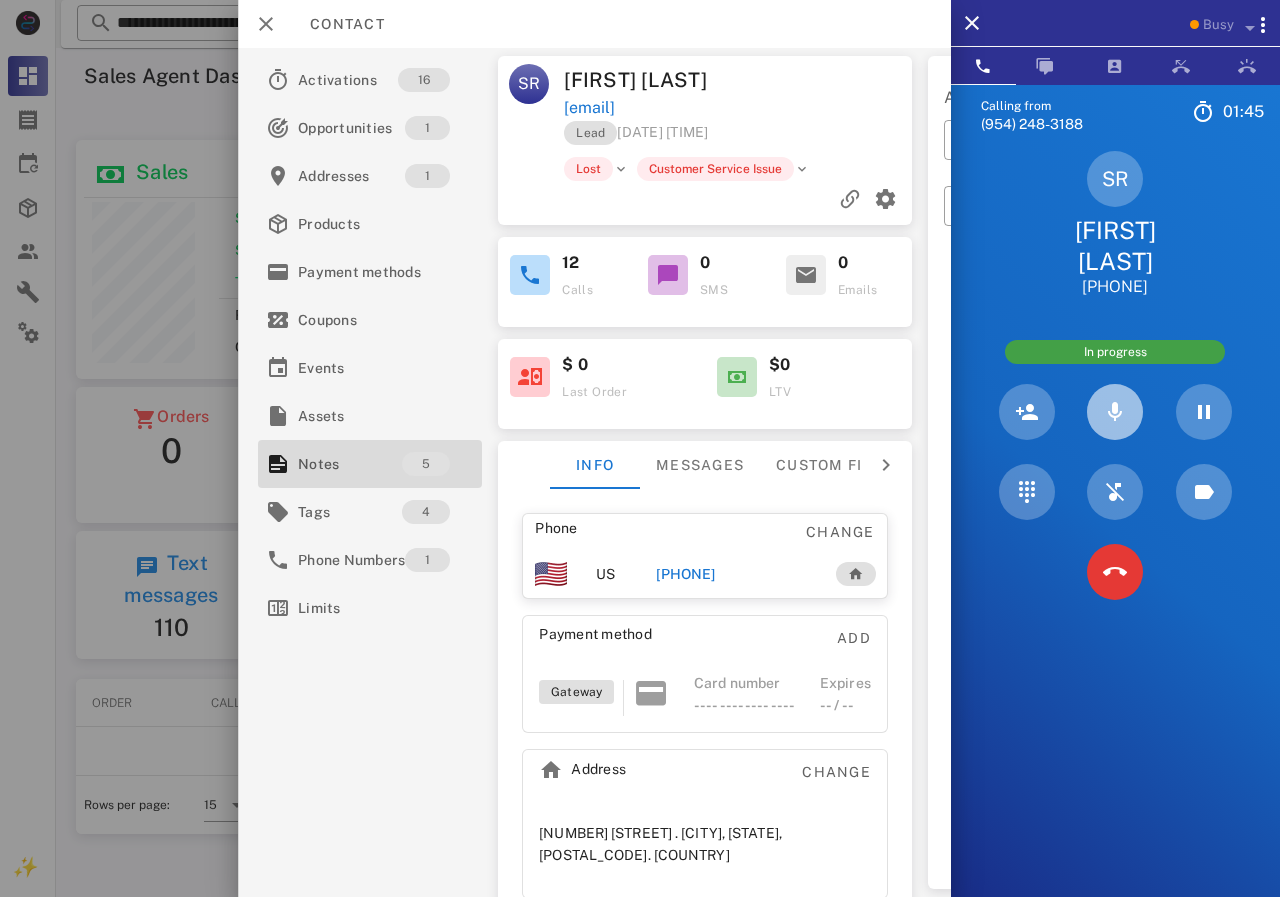click at bounding box center (1115, 412) 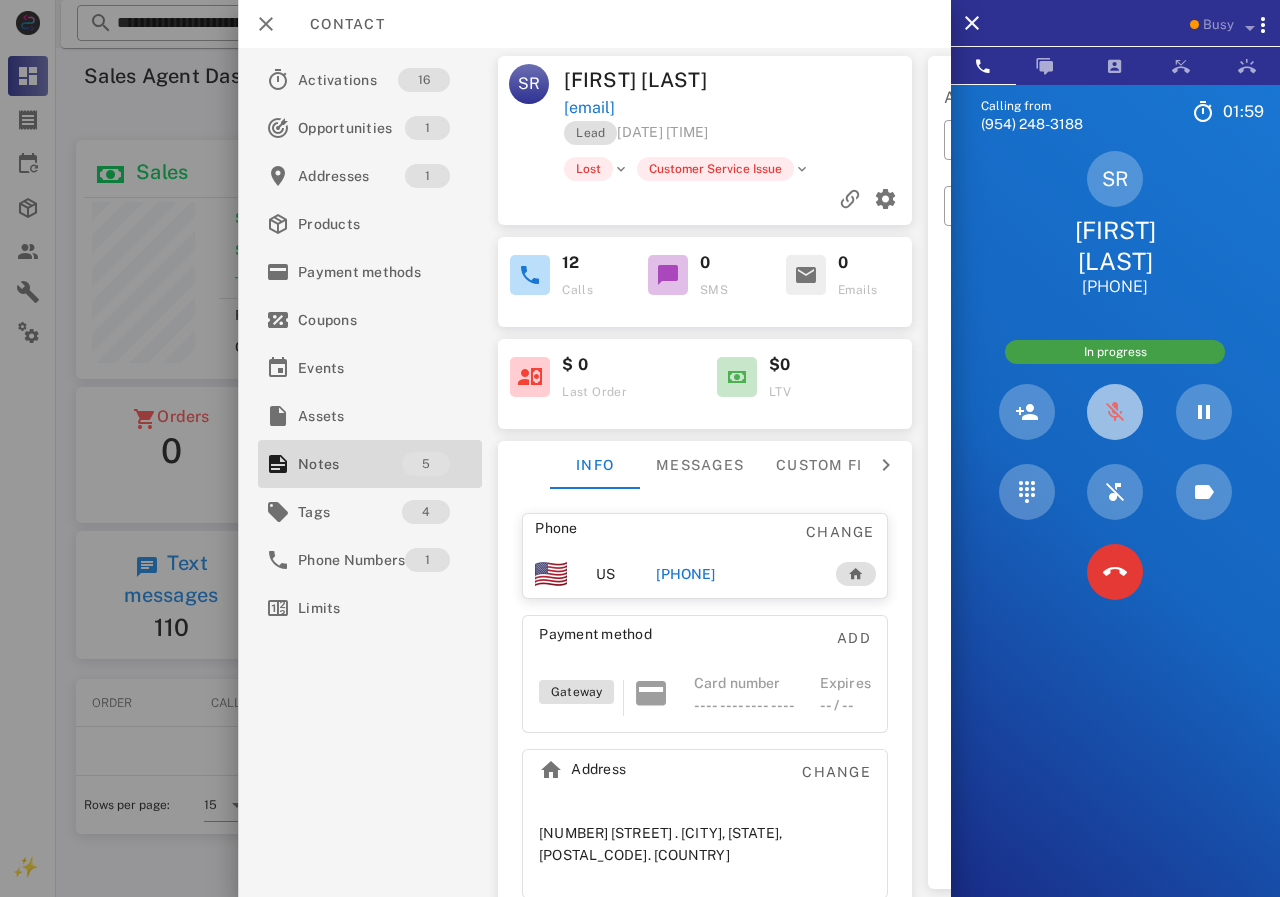 click at bounding box center (1115, 412) 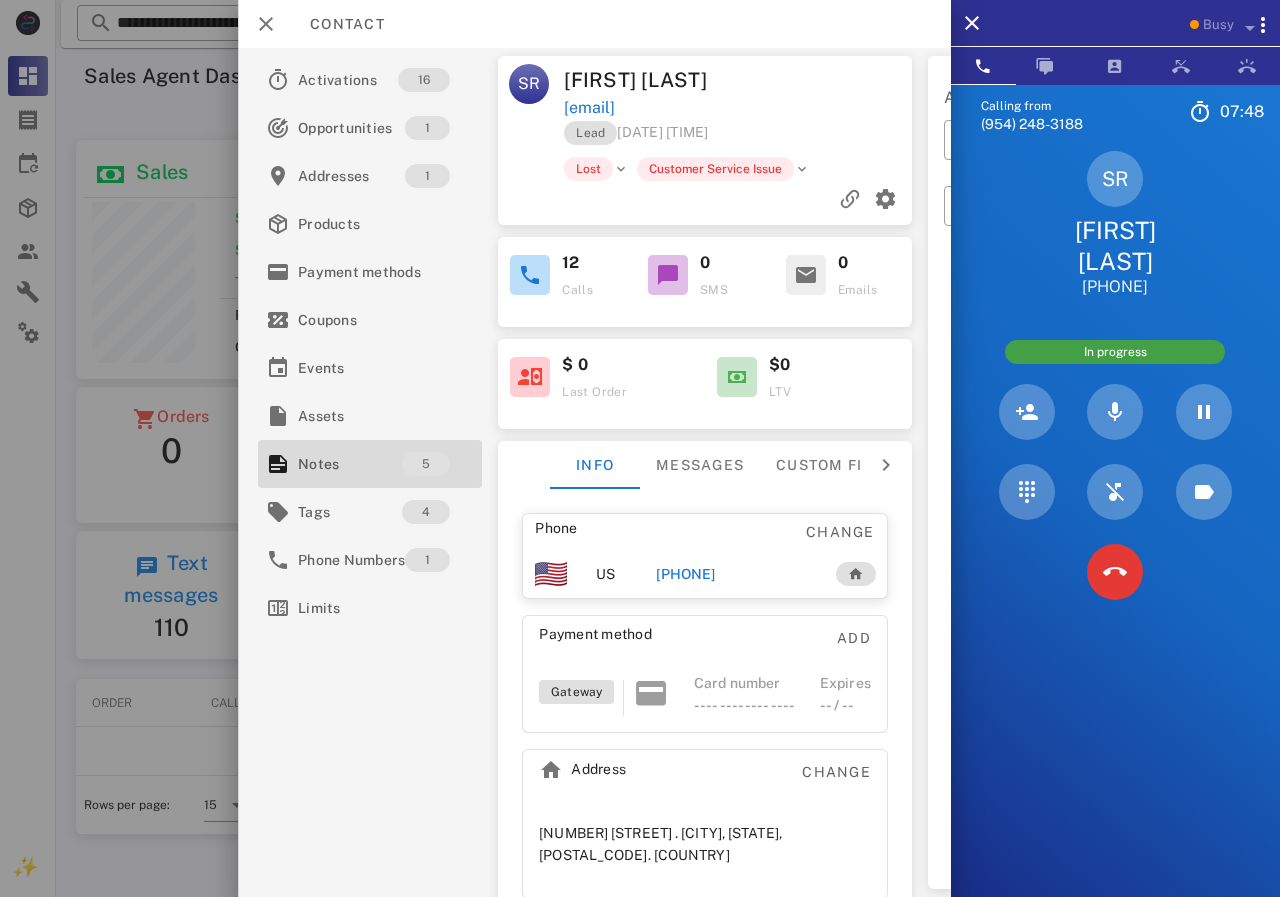 drag, startPoint x: 664, startPoint y: 580, endPoint x: 764, endPoint y: 582, distance: 100.02 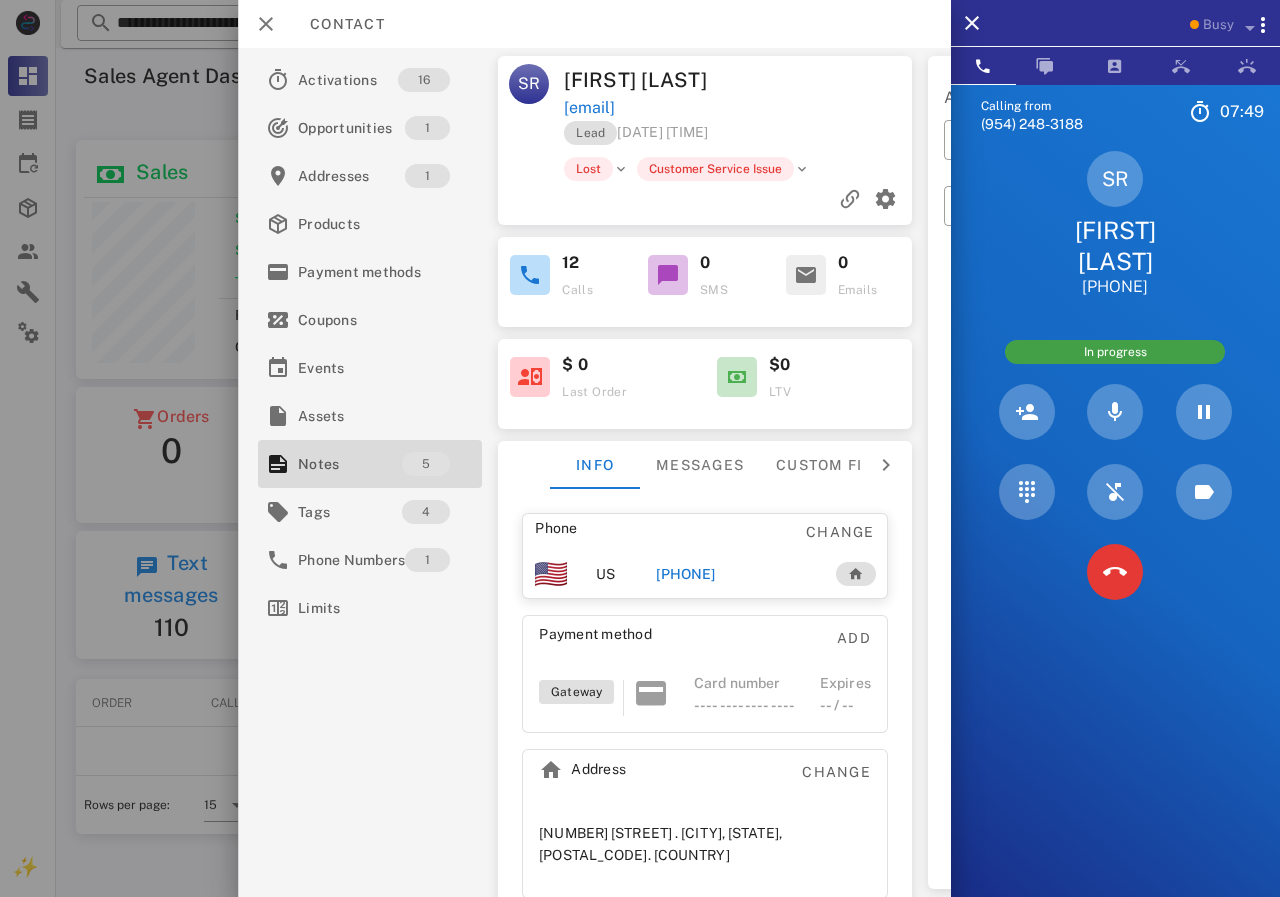 copy on "[PHONE]" 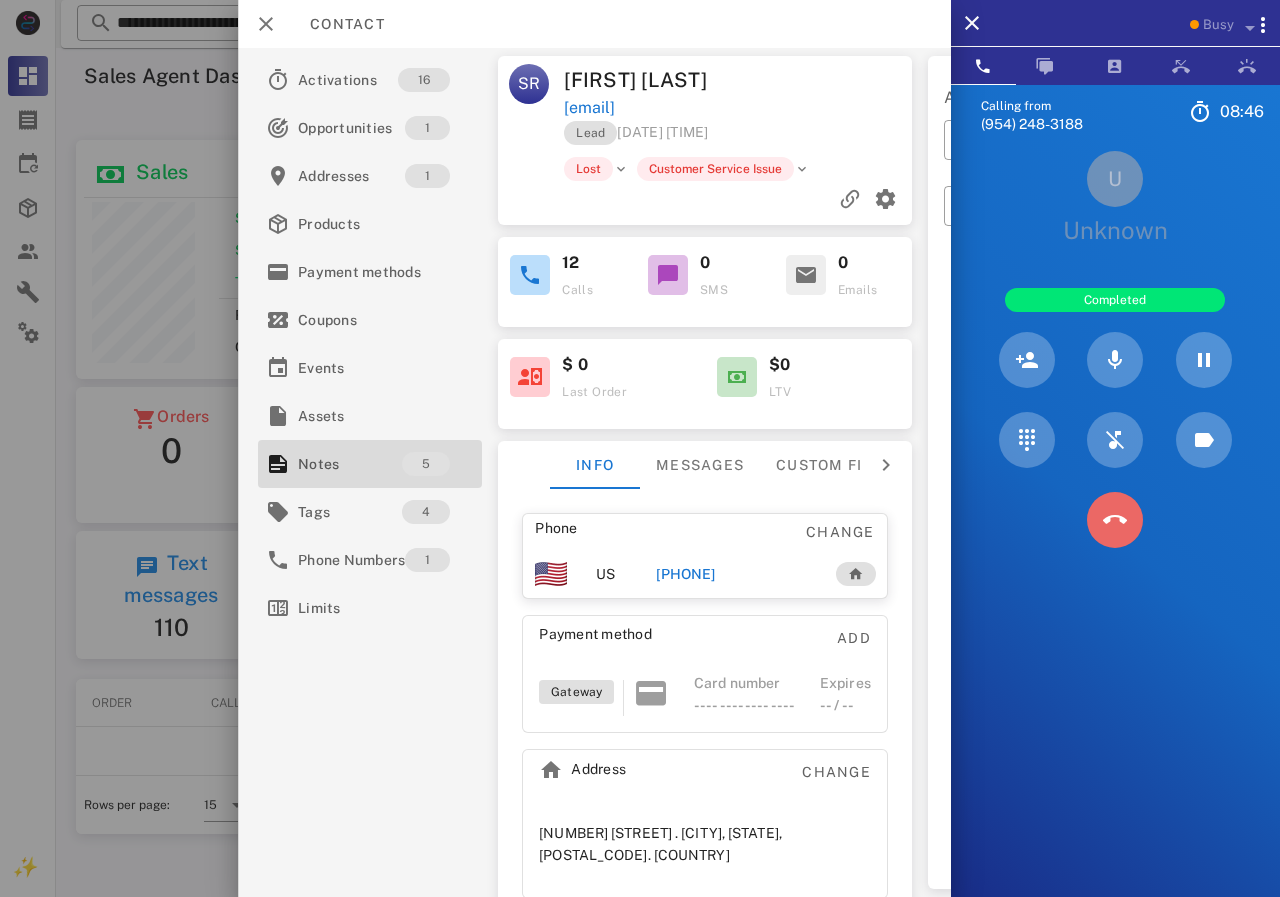 click at bounding box center (1115, 520) 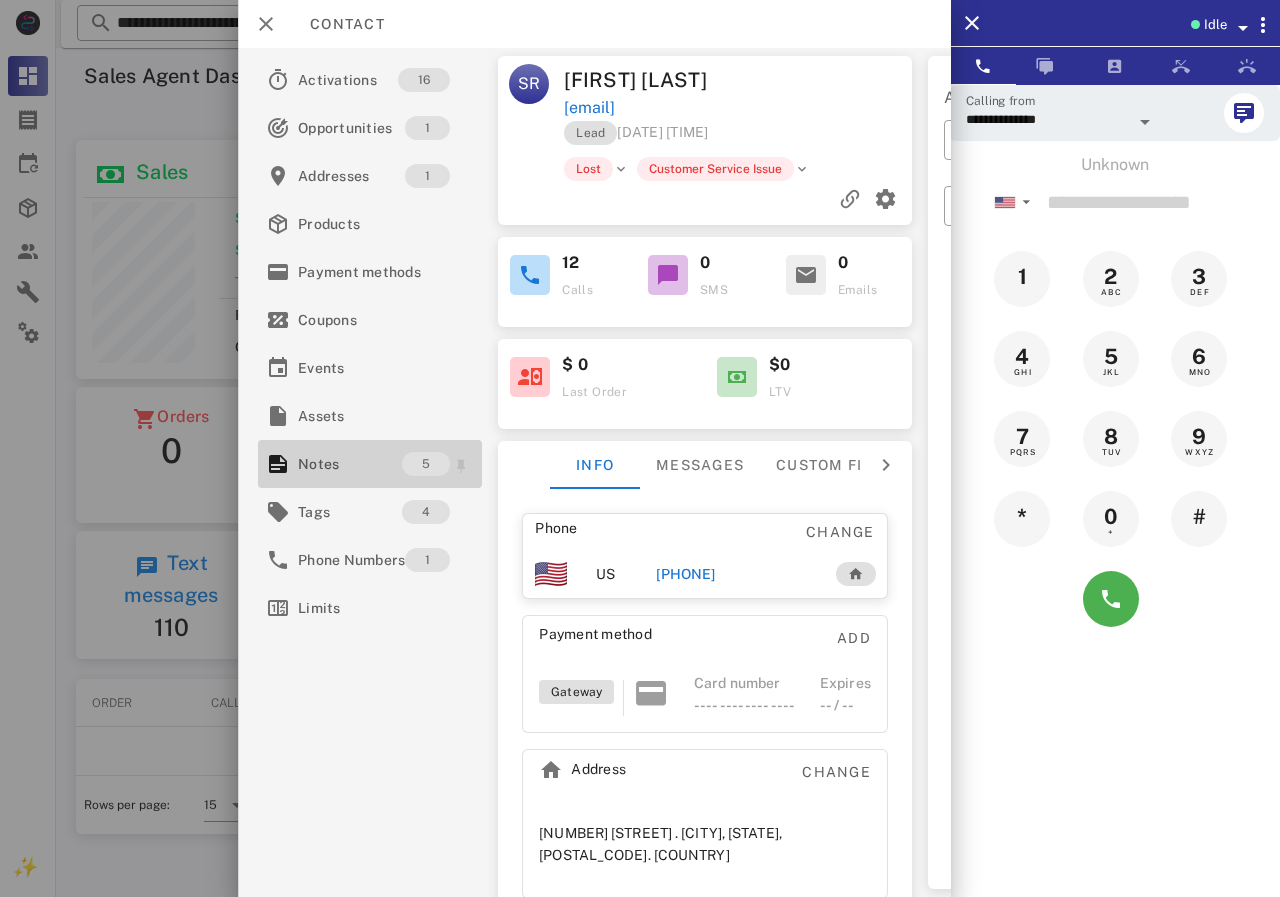 click on "Notes" at bounding box center [350, 464] 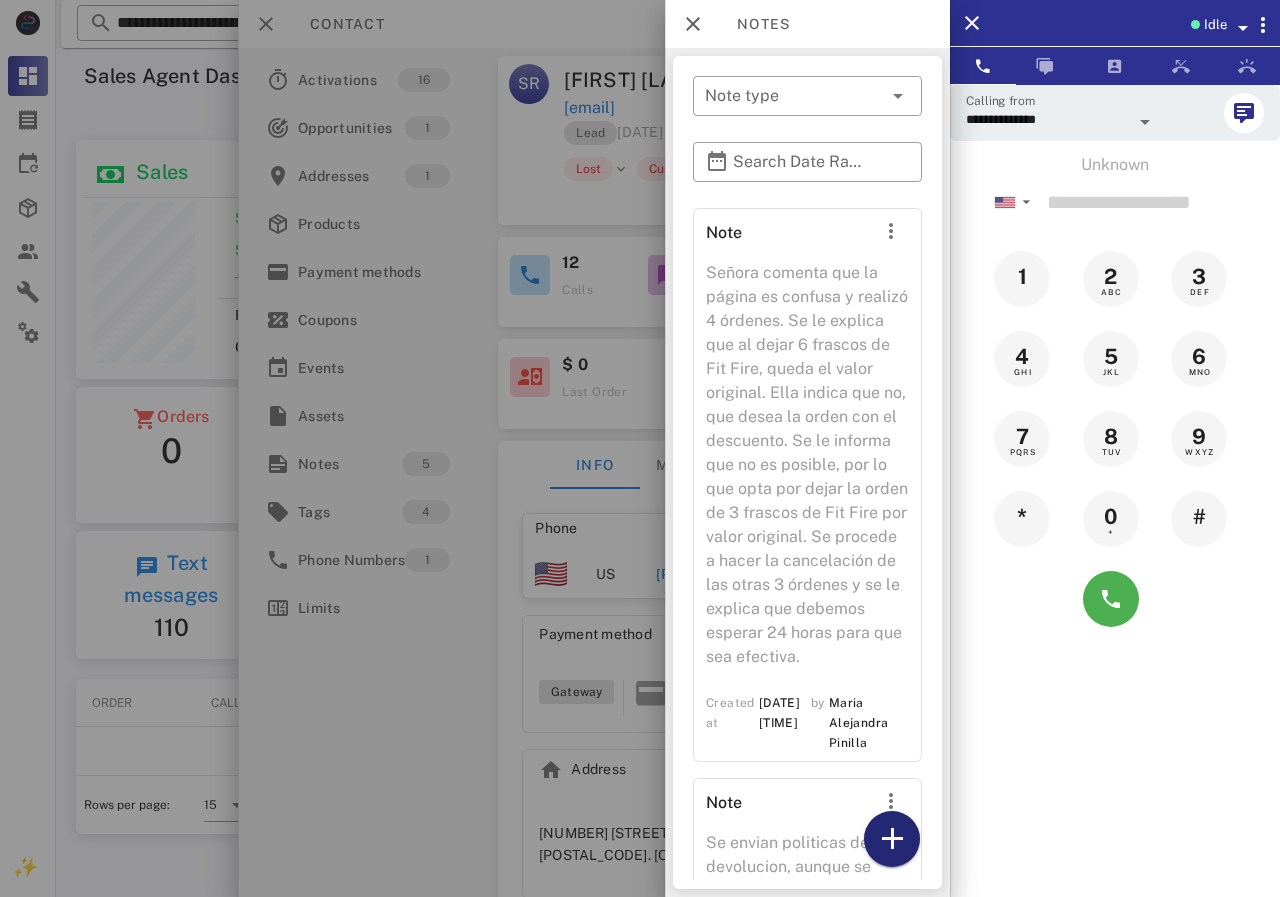 click at bounding box center (892, 839) 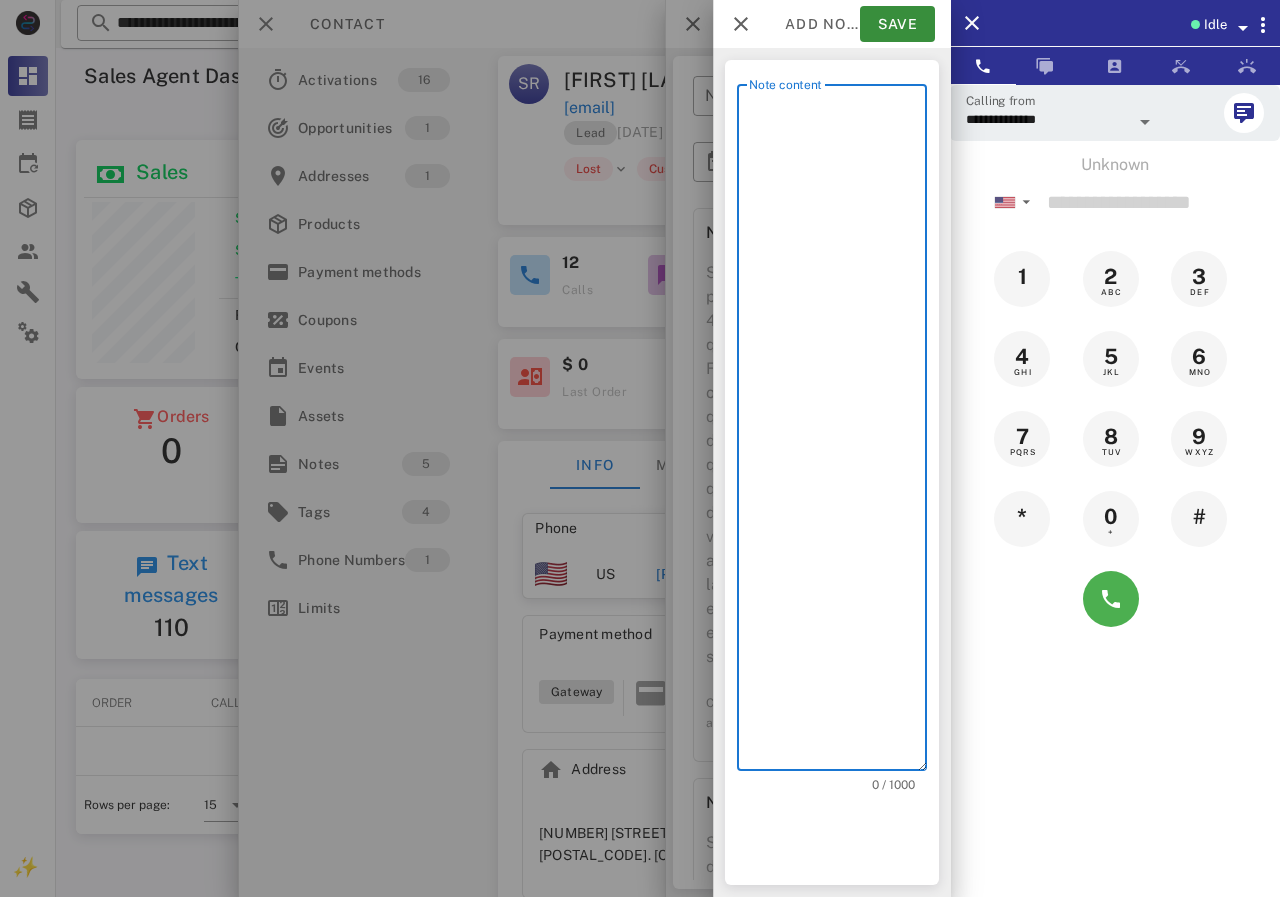 click on "Note content" at bounding box center (838, 432) 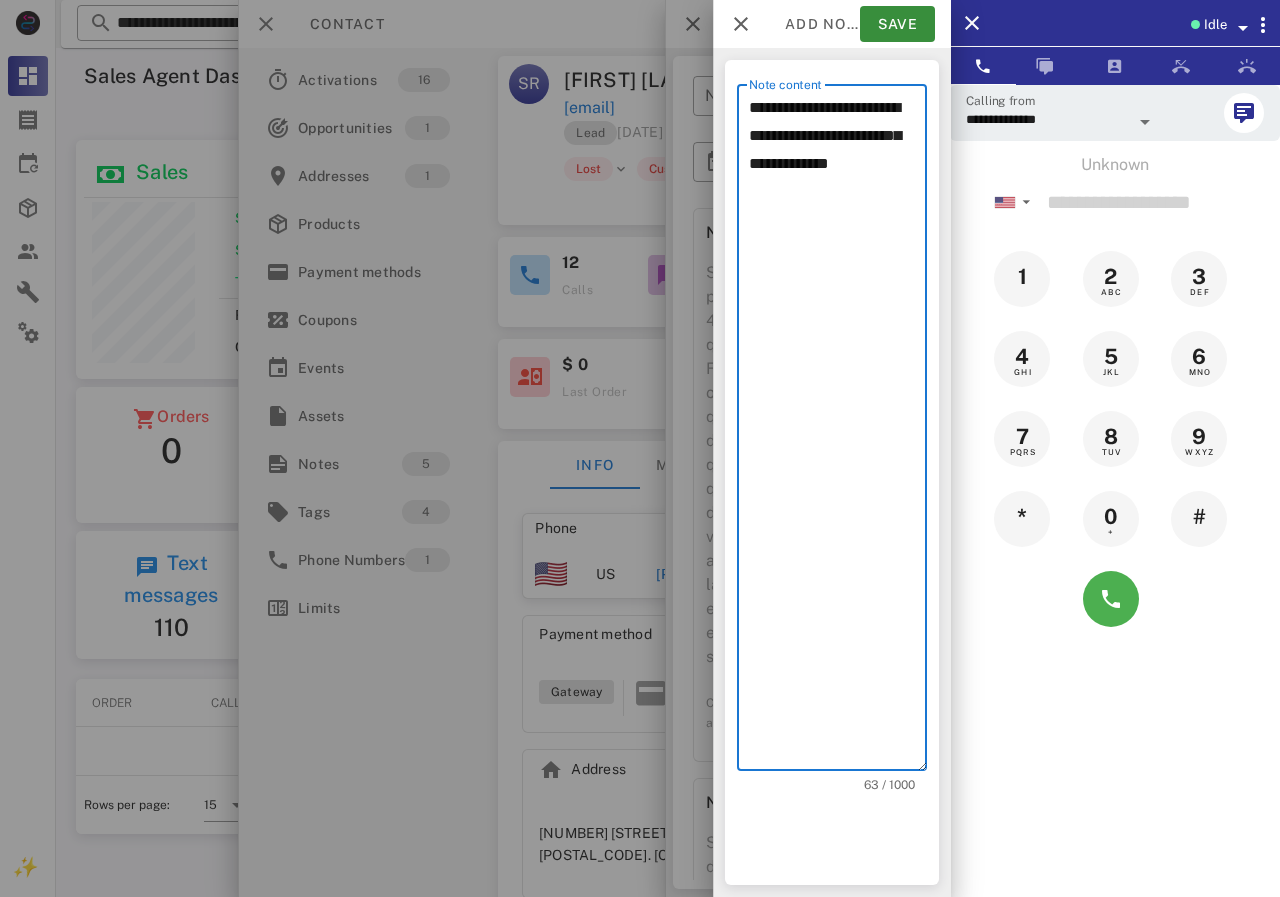 click on "**********" at bounding box center [838, 432] 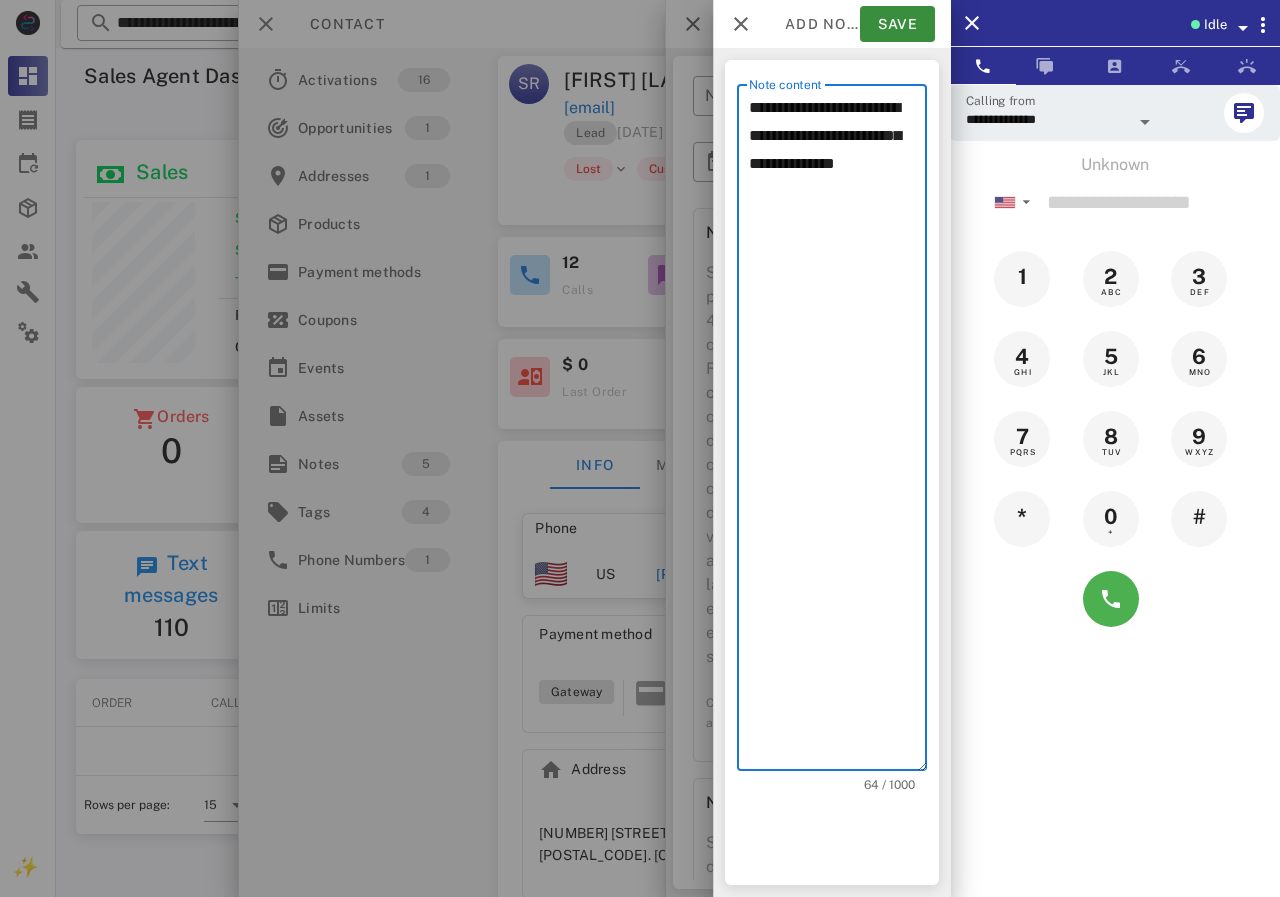 click on "**********" at bounding box center (838, 432) 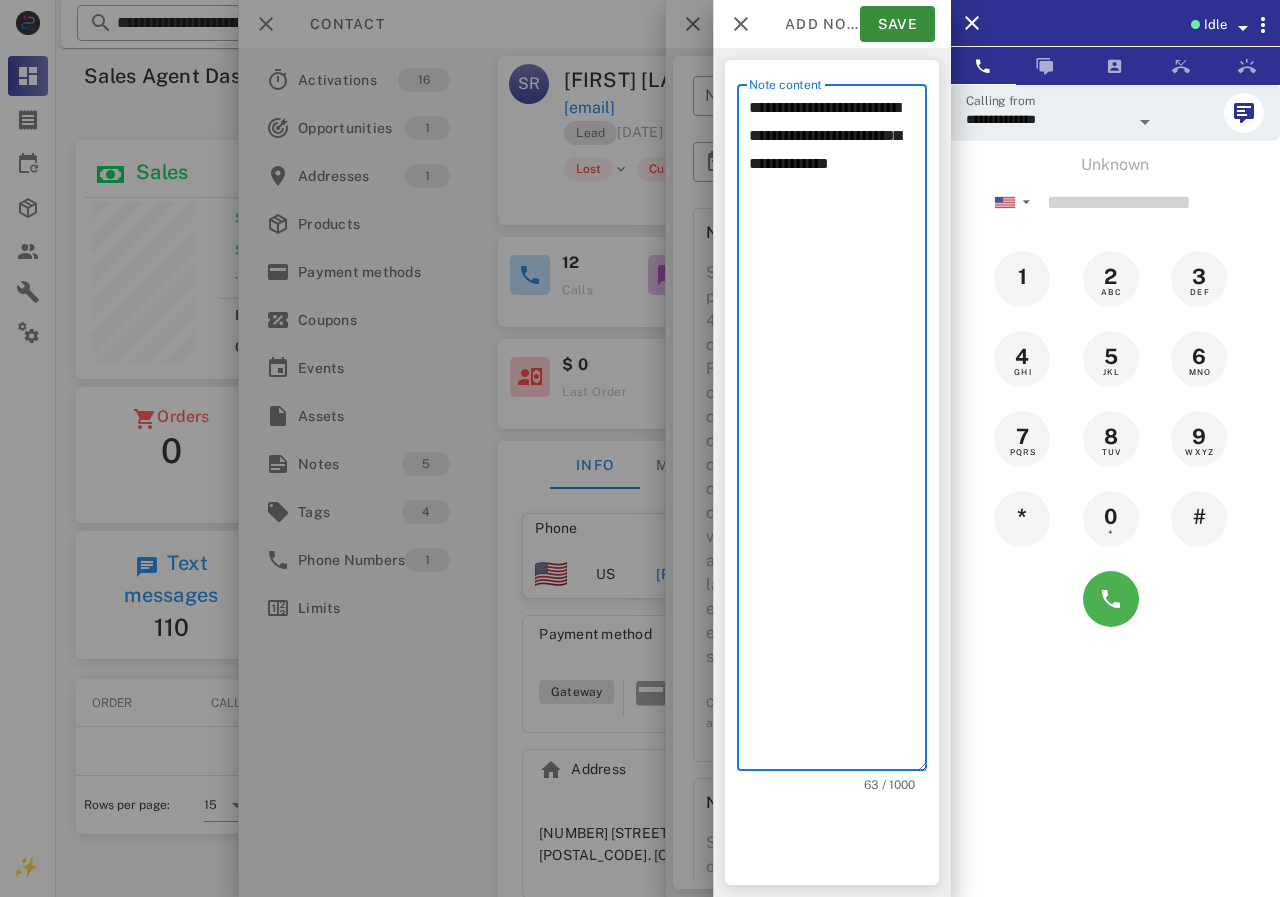 click on "**********" at bounding box center (838, 432) 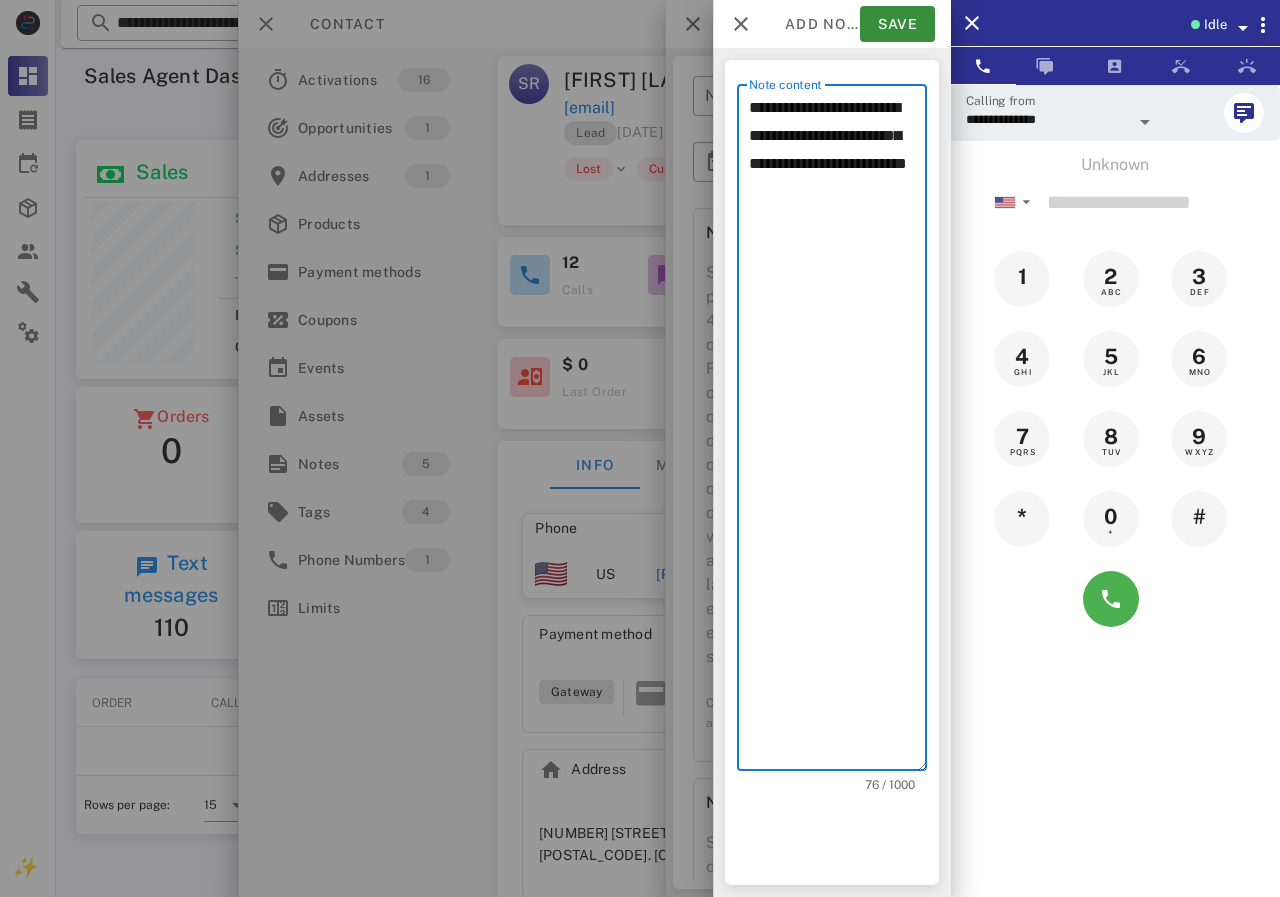paste on "**********" 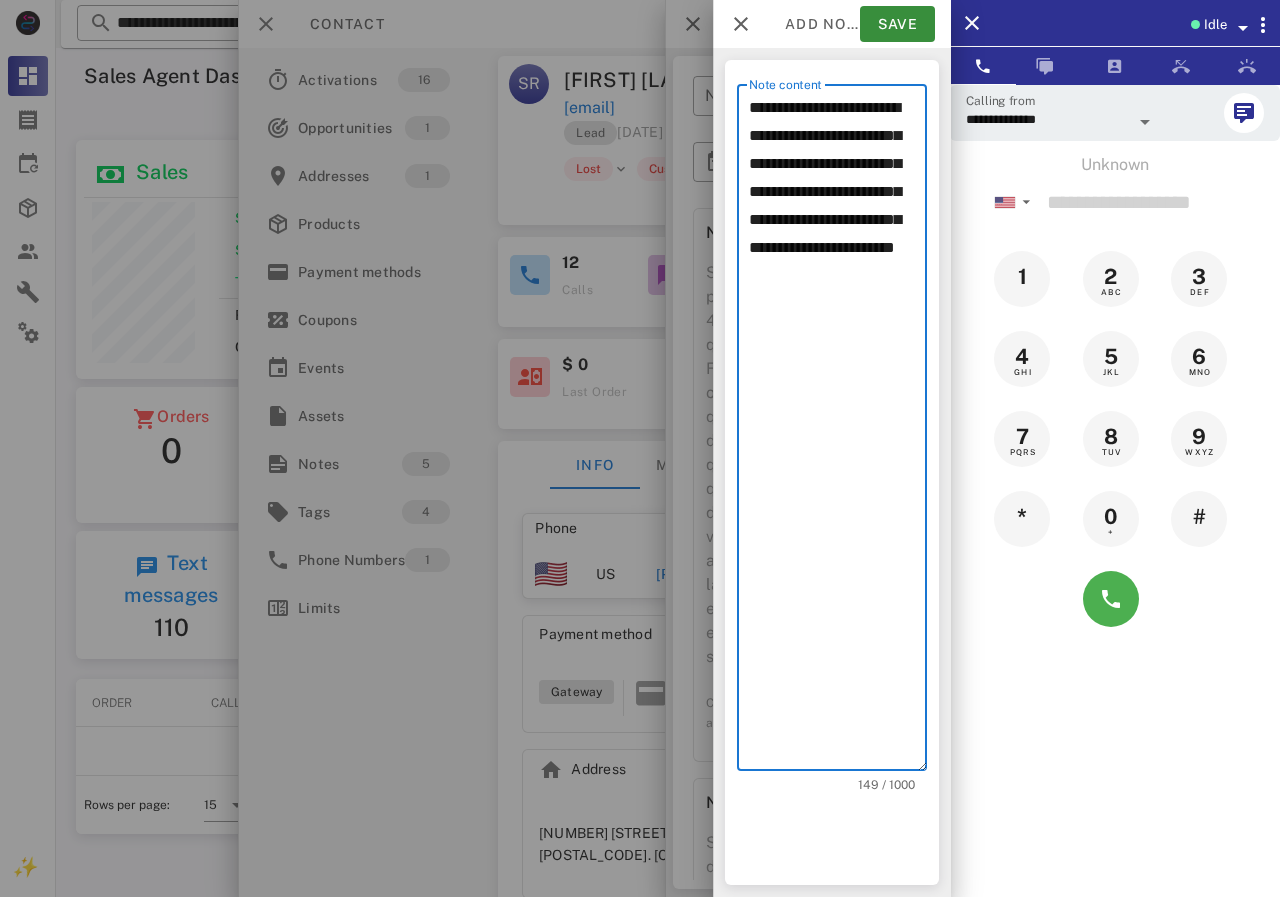 click on "**********" at bounding box center [838, 432] 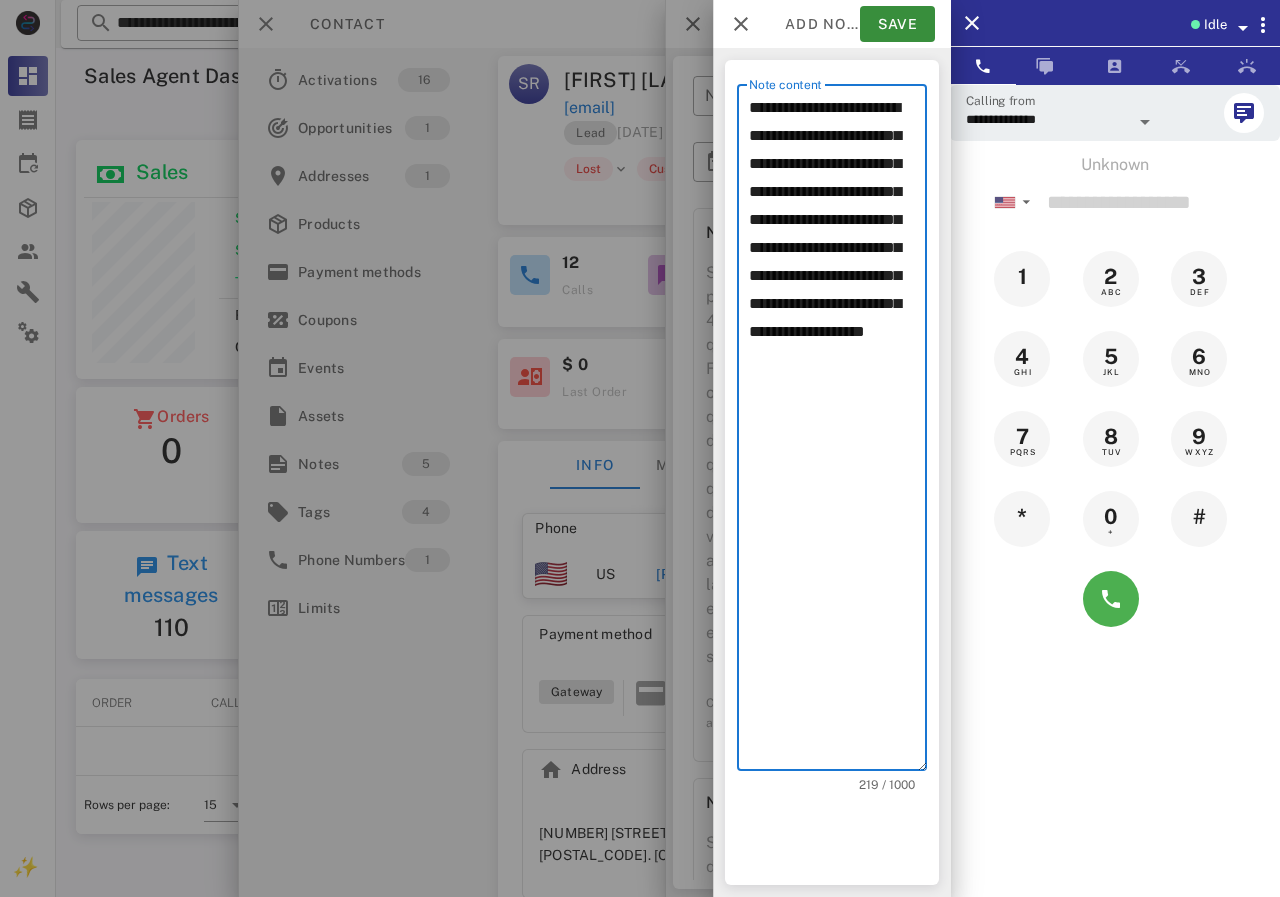 click on "**********" at bounding box center [838, 432] 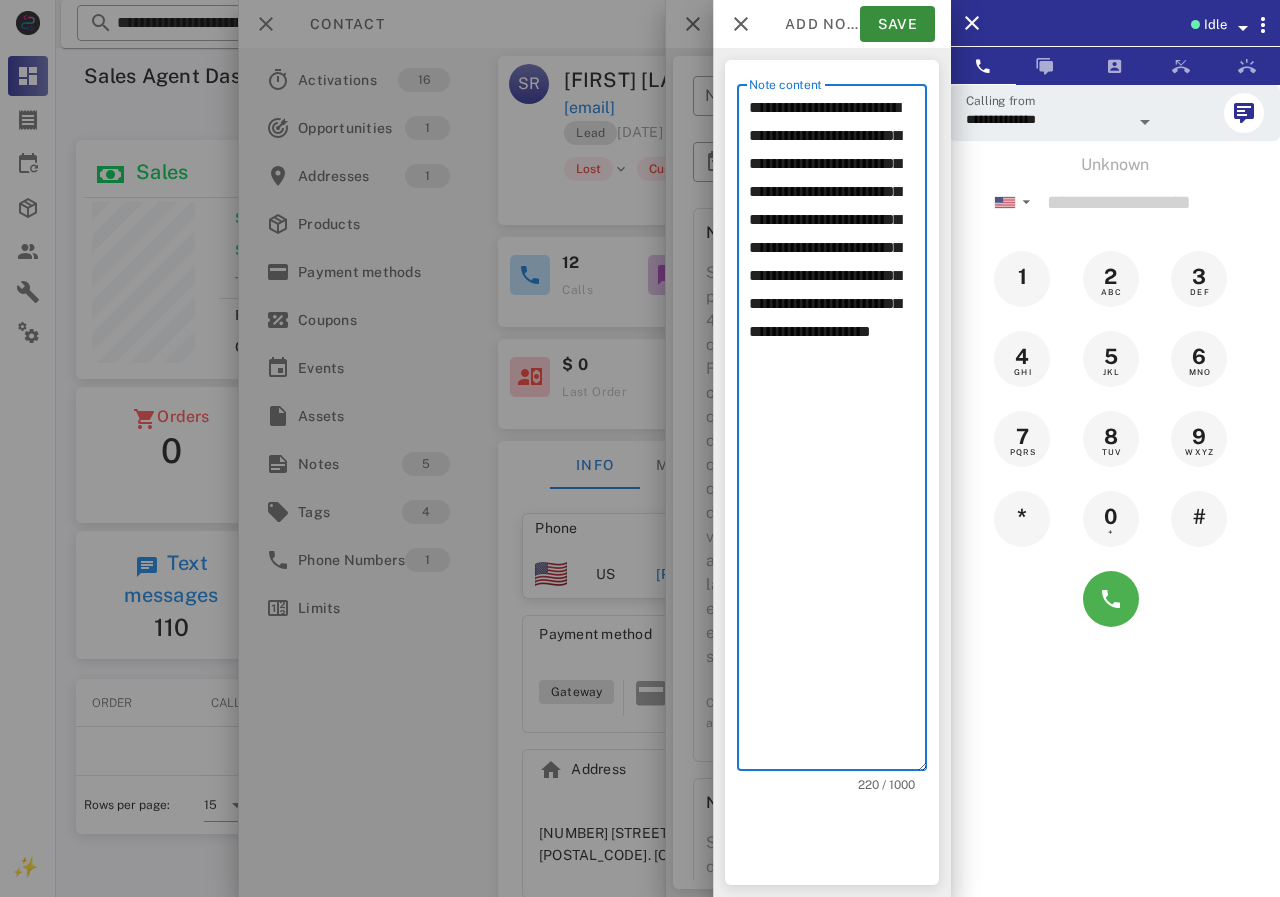 click on "**********" at bounding box center (838, 432) 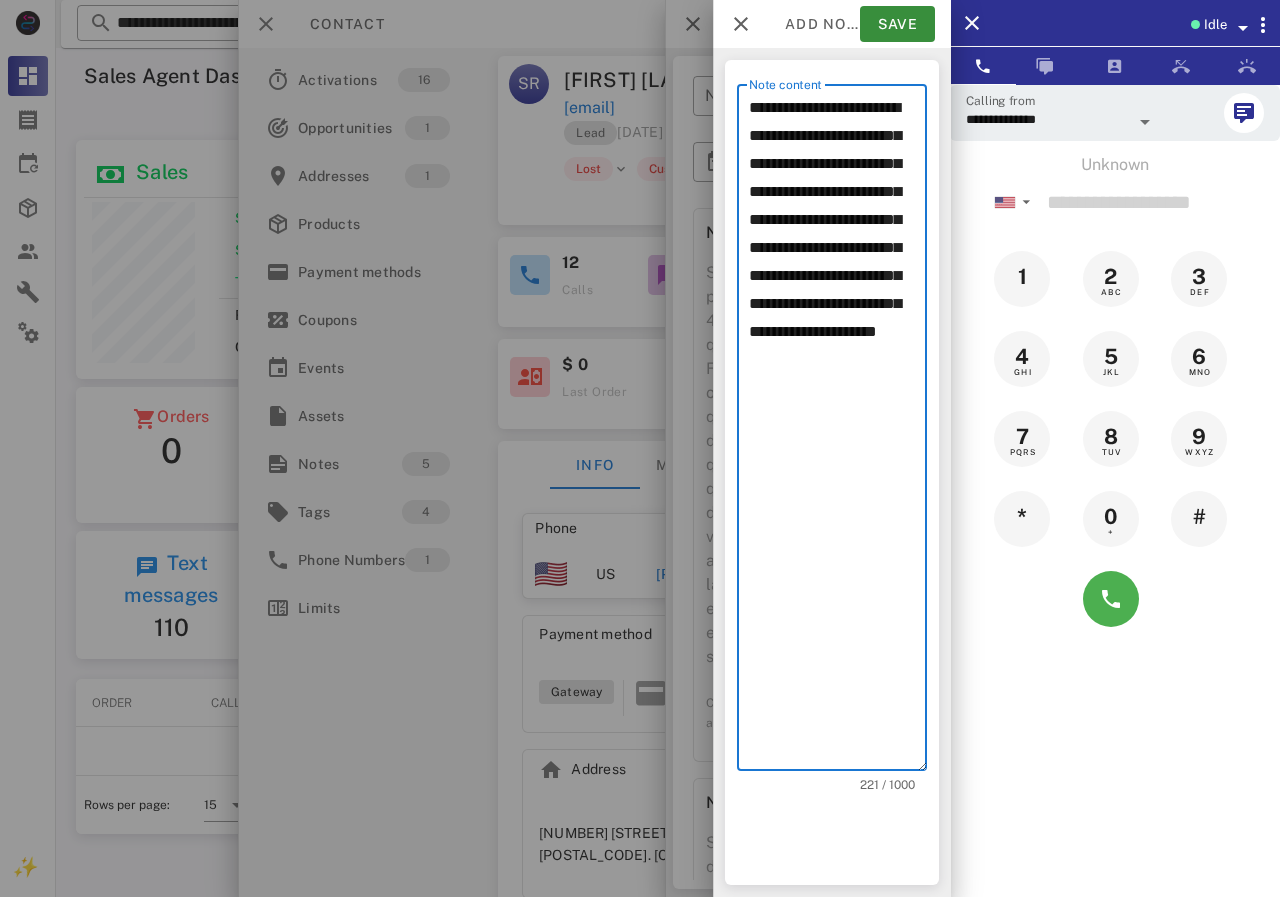 click on "**********" at bounding box center [838, 432] 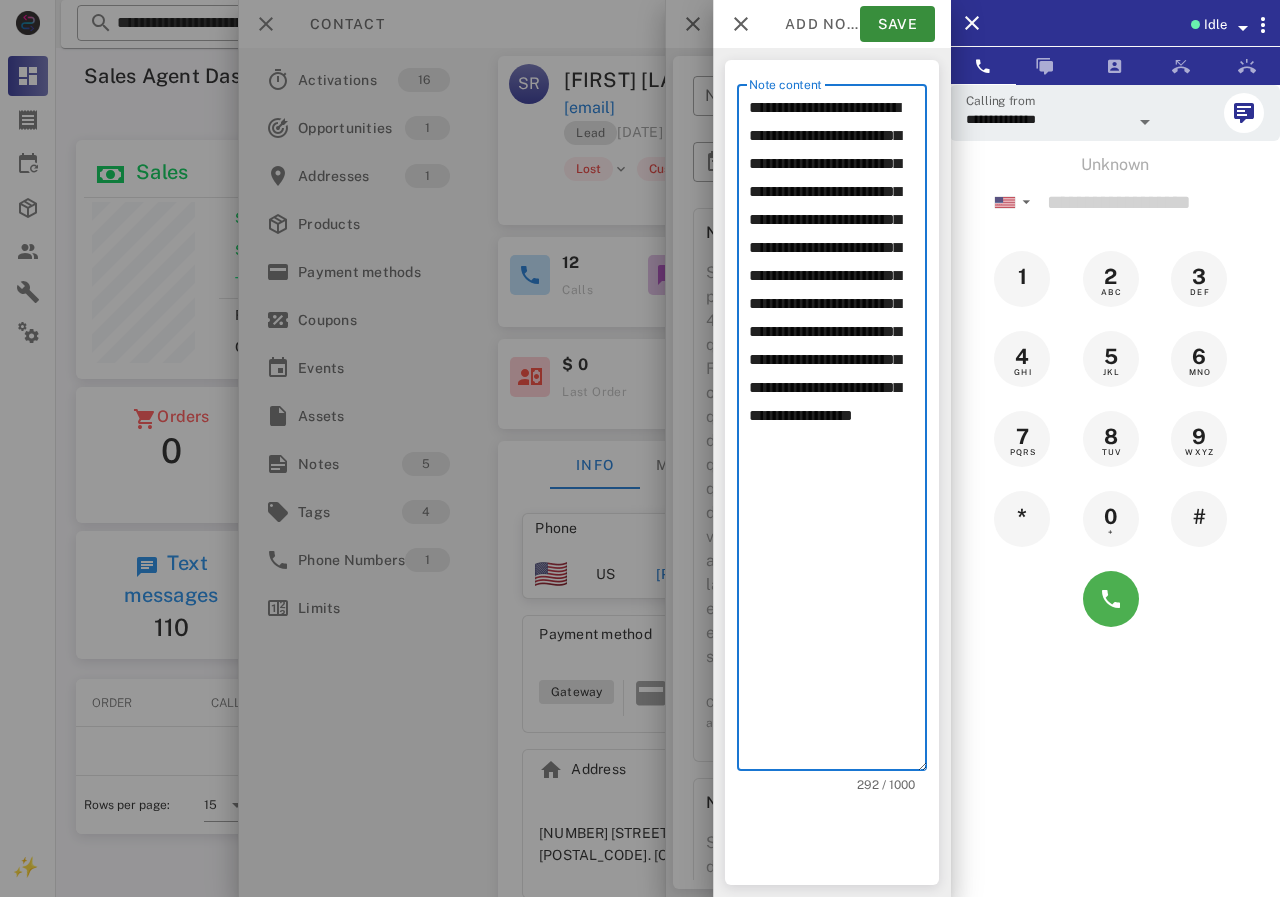 paste on "**********" 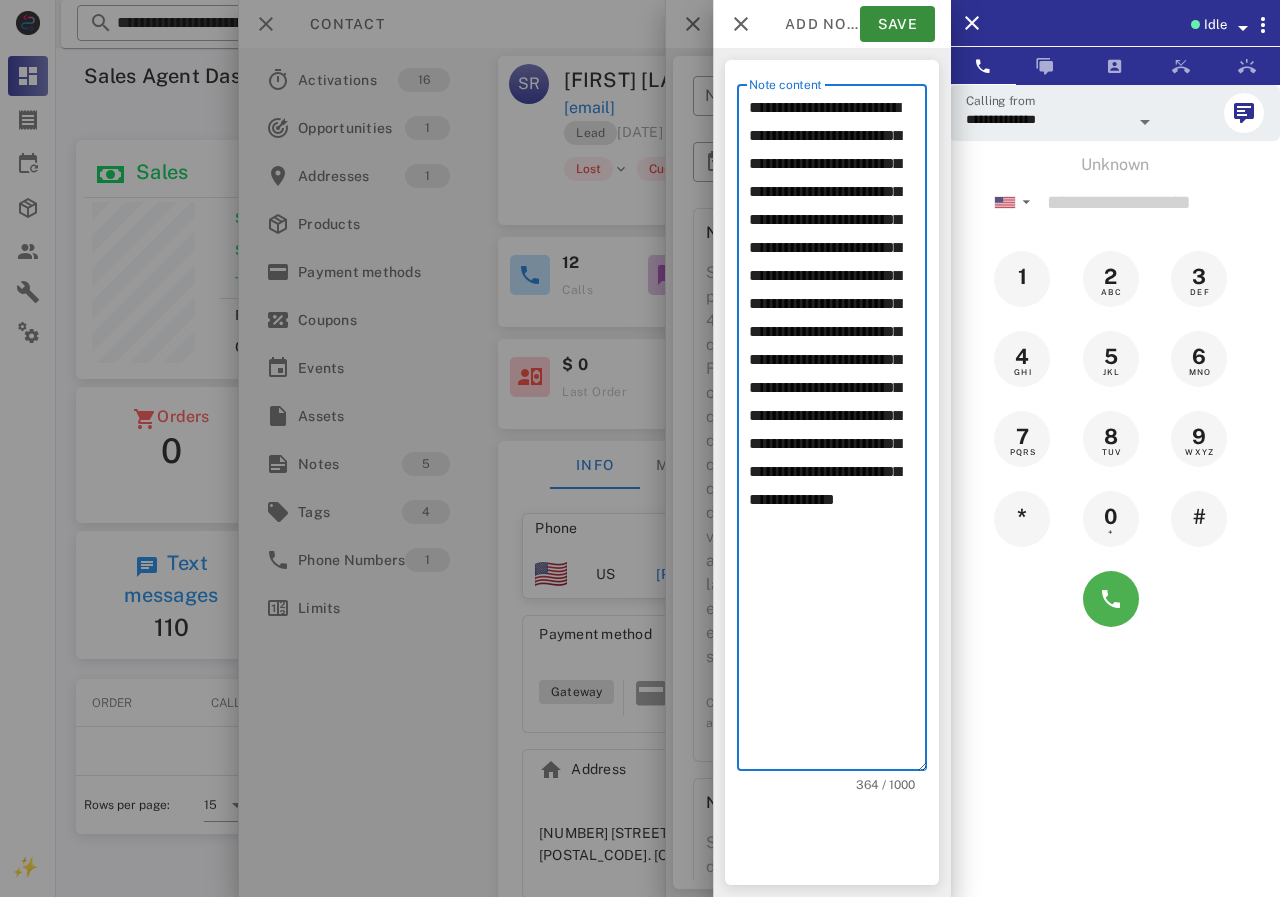 click on "**********" at bounding box center (838, 432) 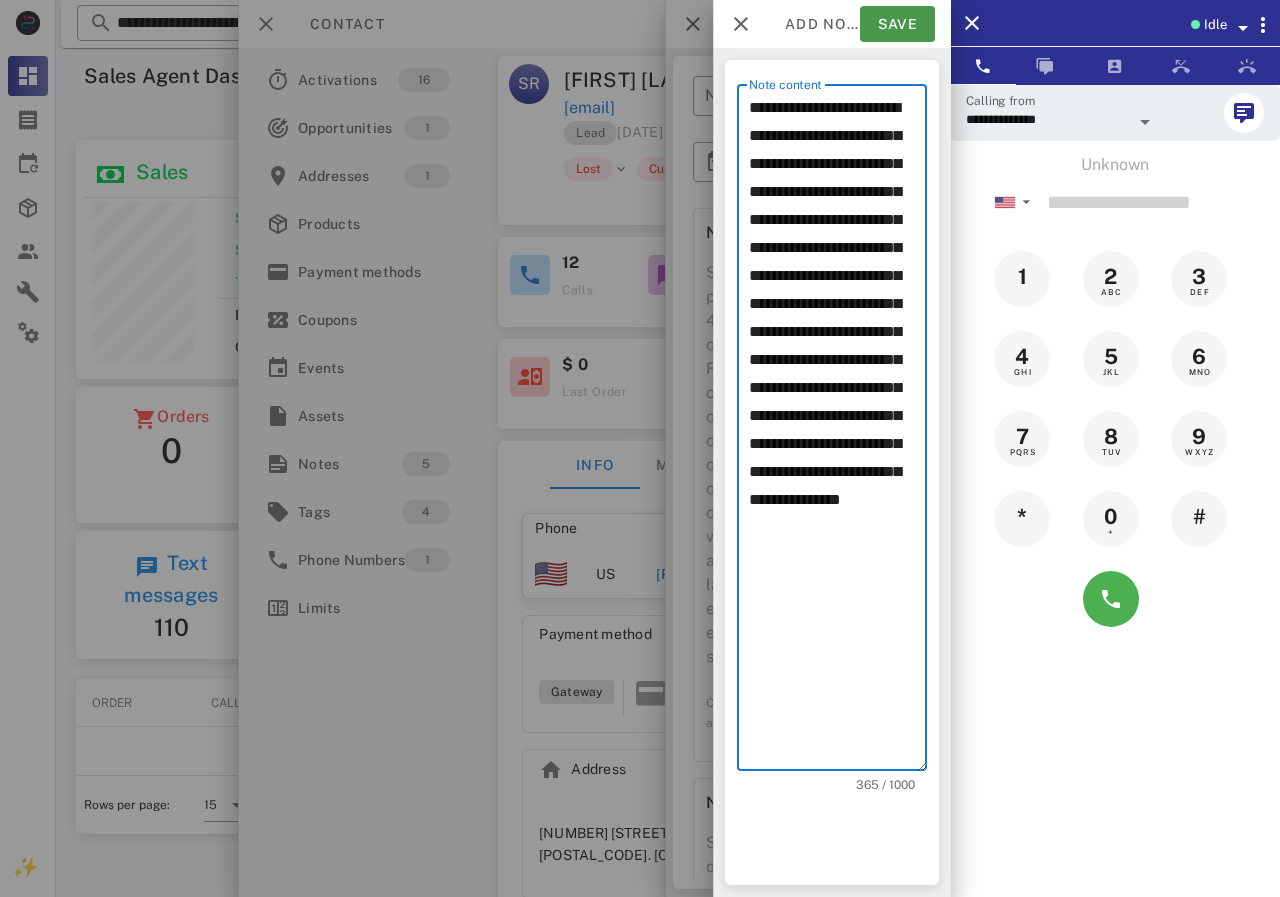 type on "**********" 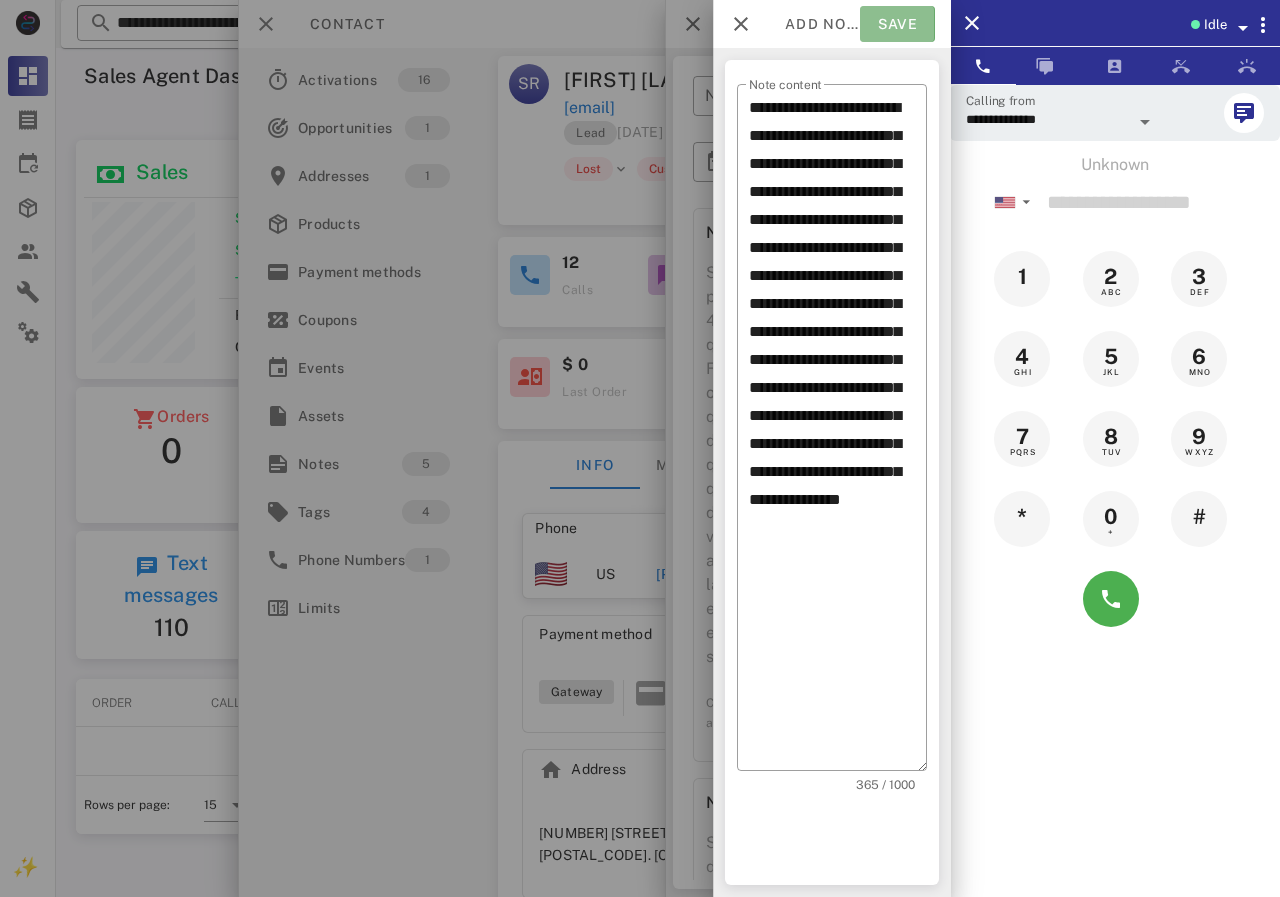 click on "Save" at bounding box center (897, 24) 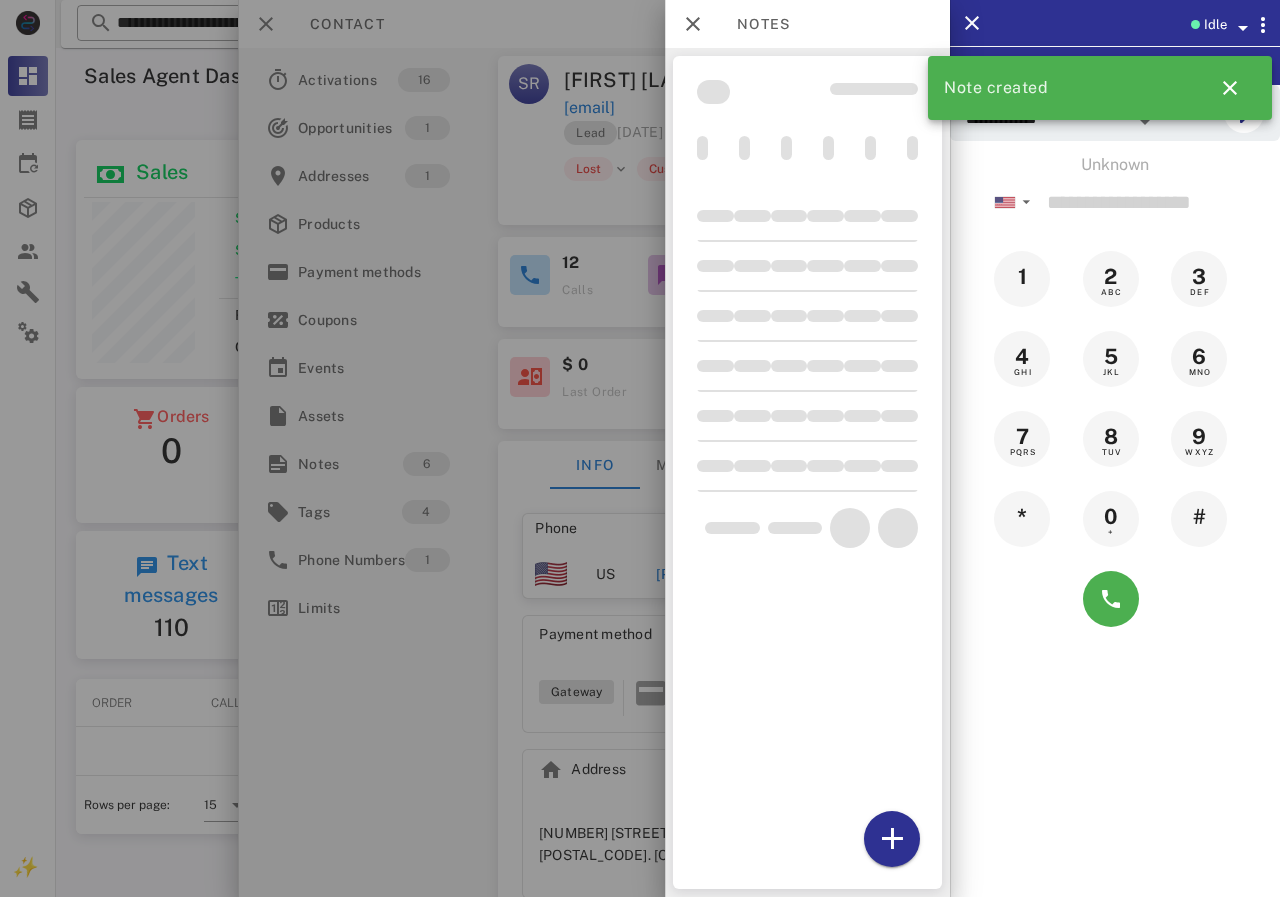 click at bounding box center [640, 448] 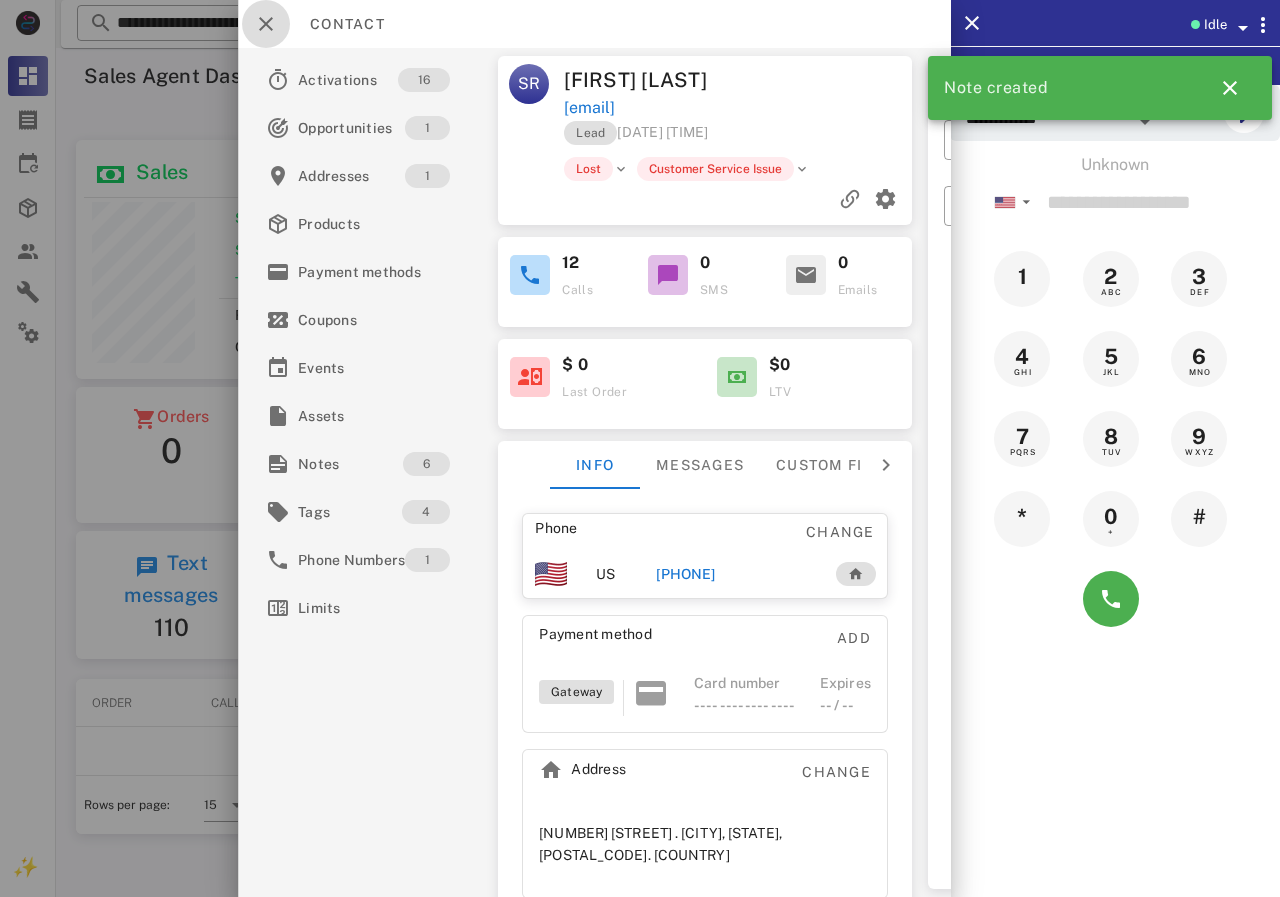 drag, startPoint x: 264, startPoint y: 14, endPoint x: 276, endPoint y: 18, distance: 12.649111 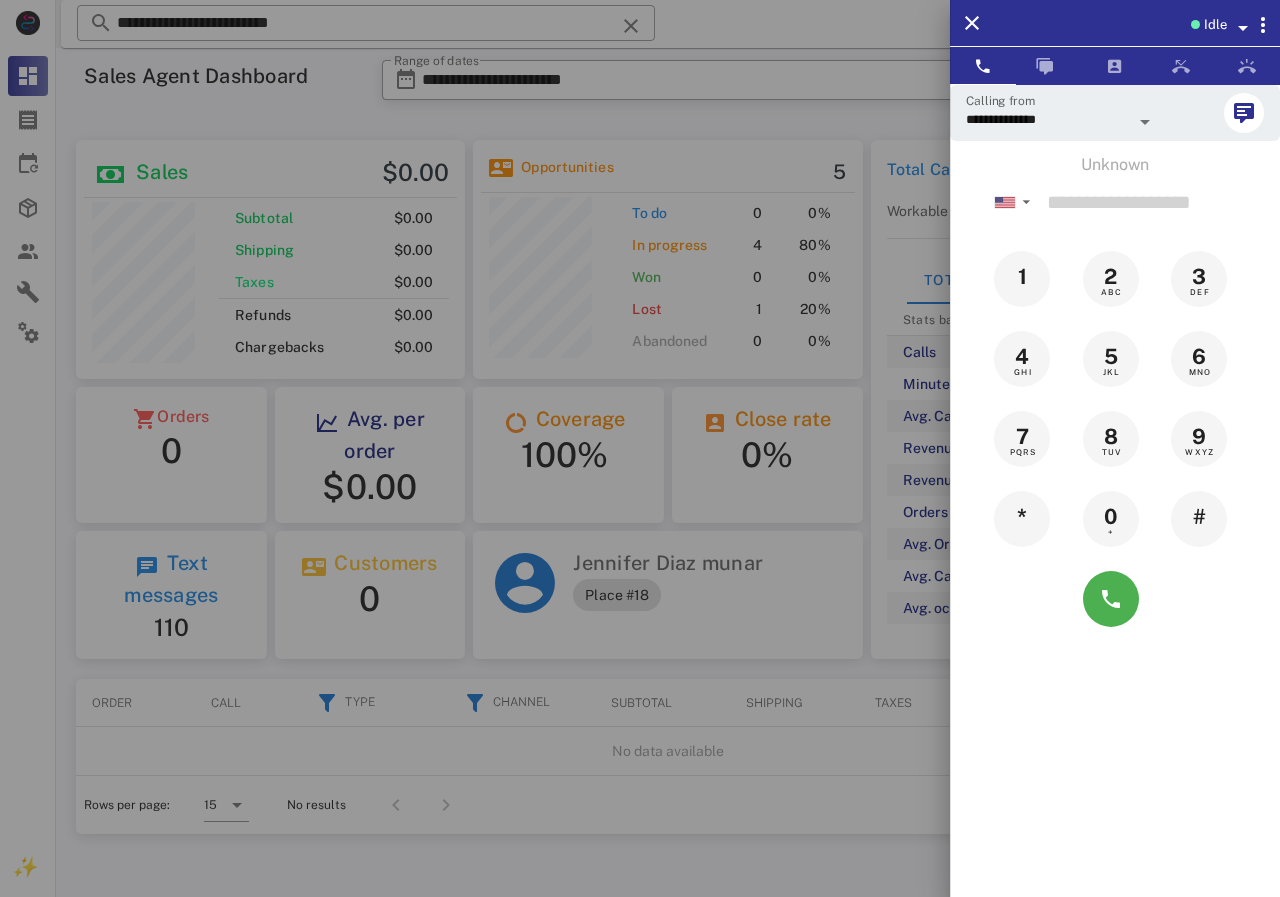 click at bounding box center (640, 448) 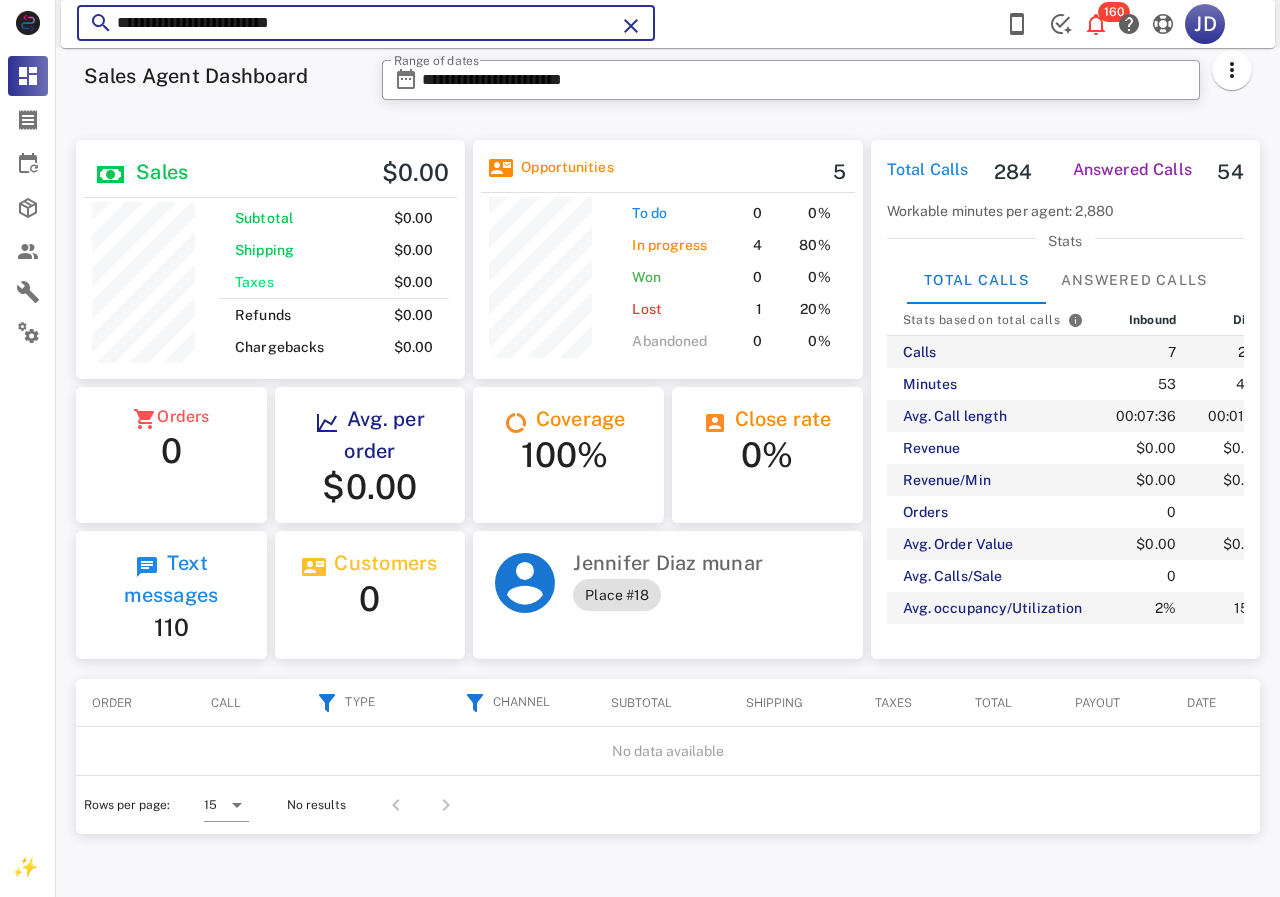 drag, startPoint x: 416, startPoint y: 31, endPoint x: 119, endPoint y: 42, distance: 297.20364 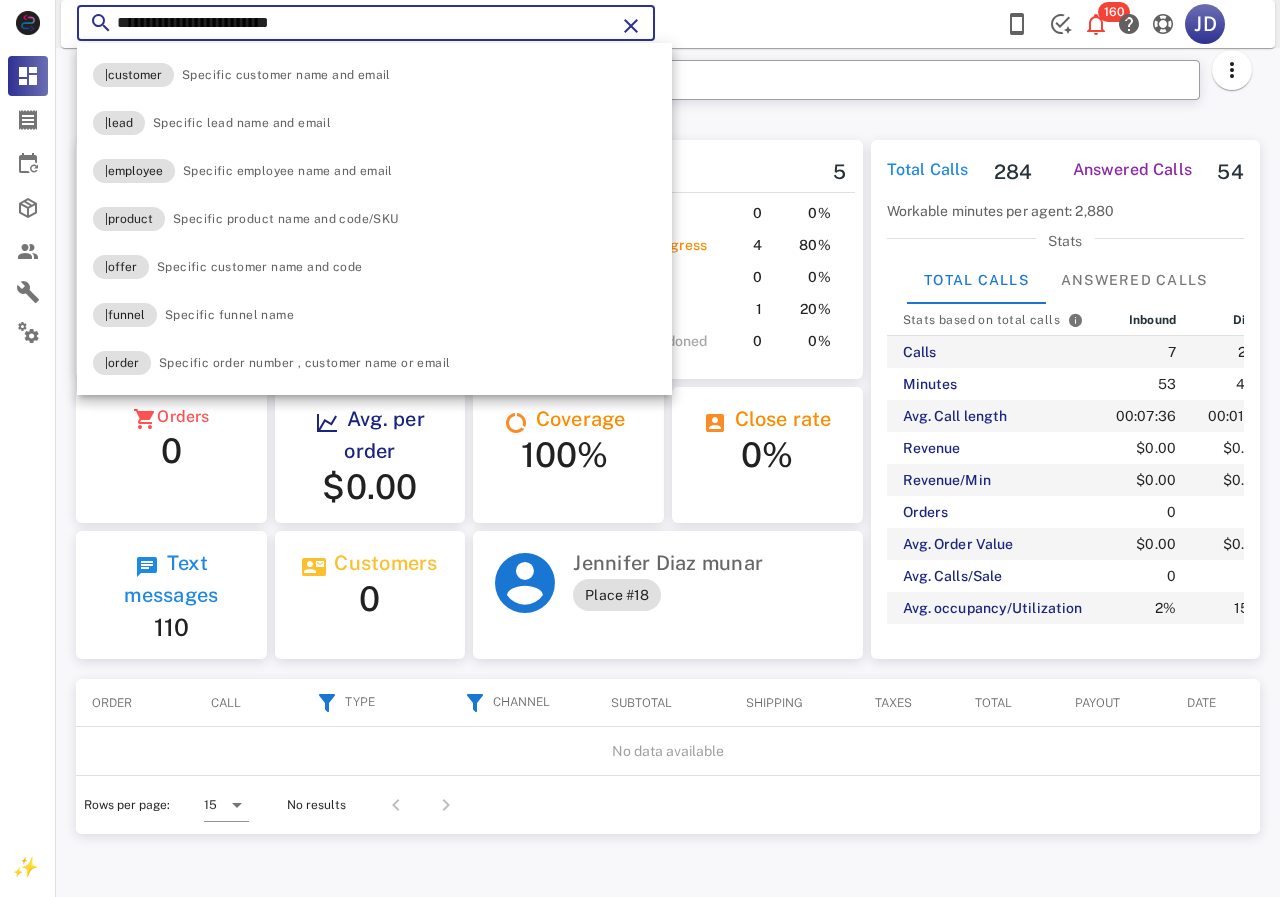paste on "***" 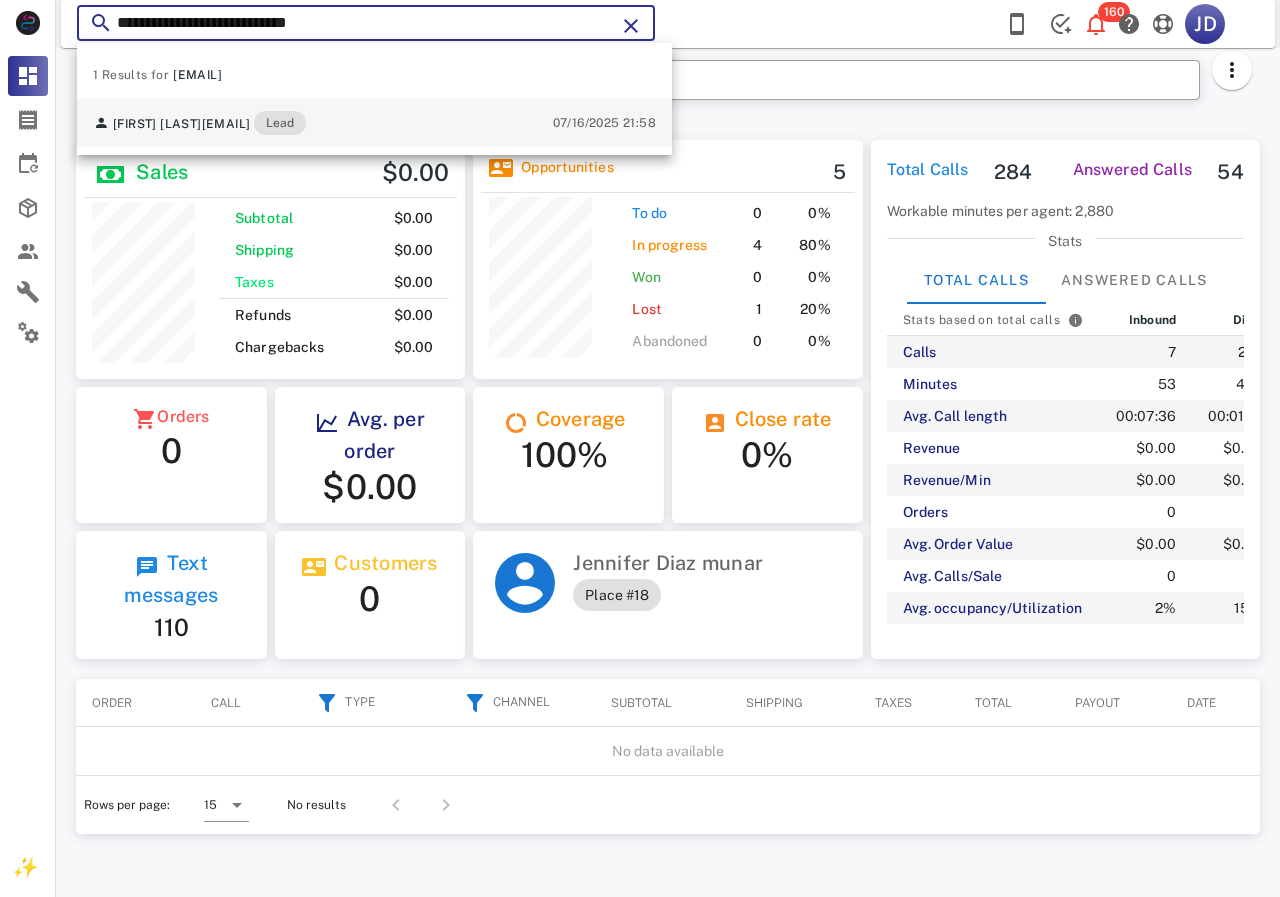 type on "**********" 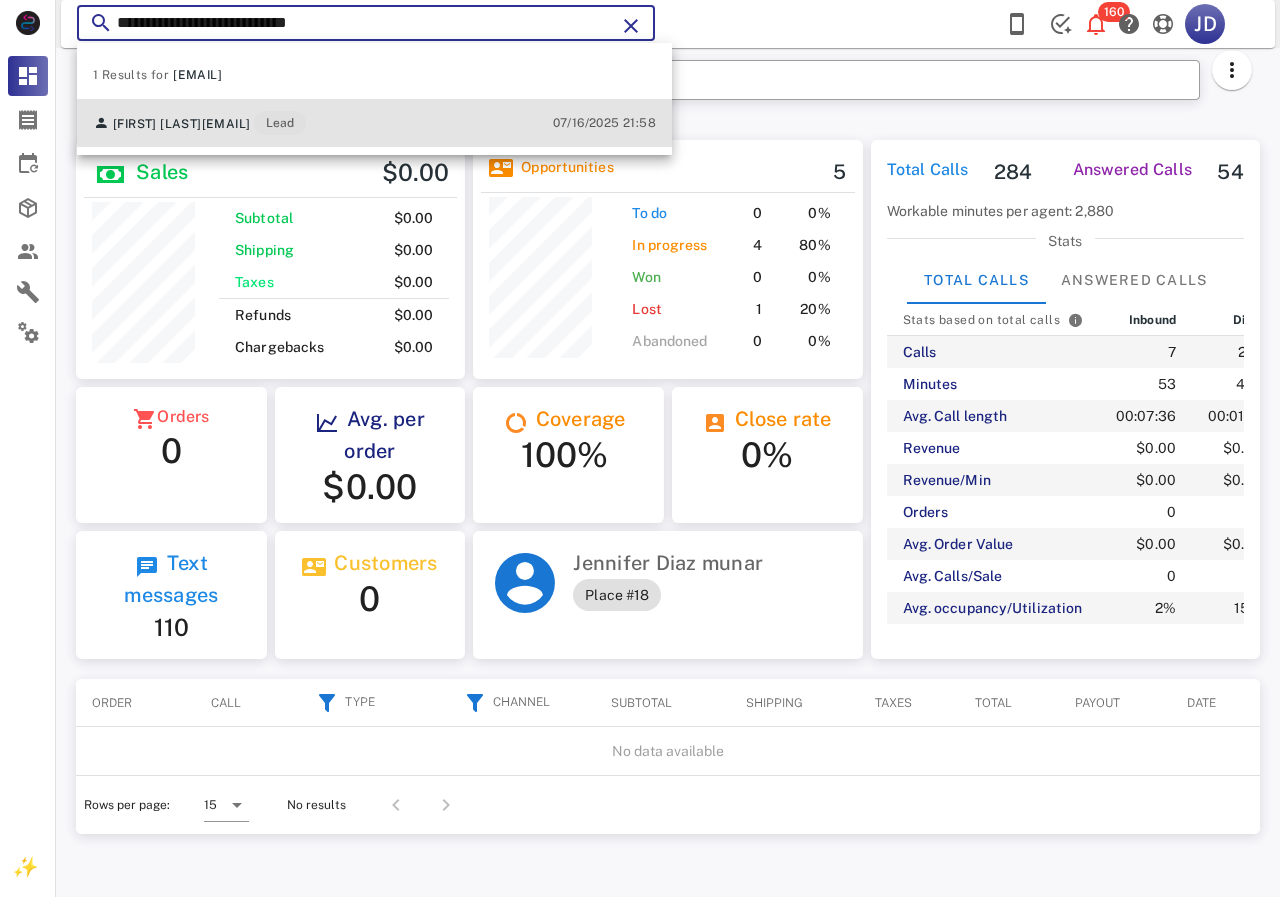 click on "[FIRST] [LAST]   [EMAIL]   Lead" at bounding box center [199, 123] 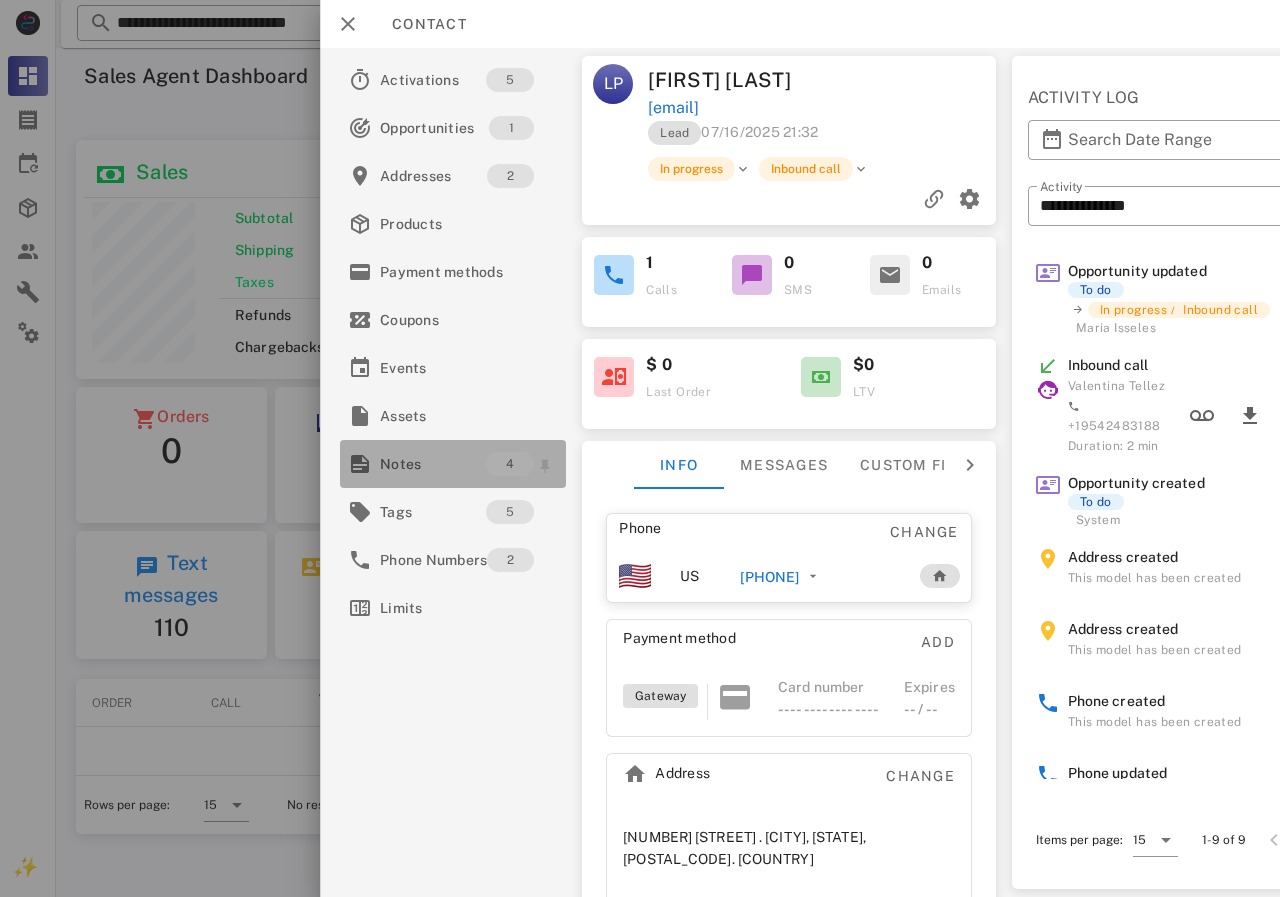 click on "Notes" at bounding box center (433, 464) 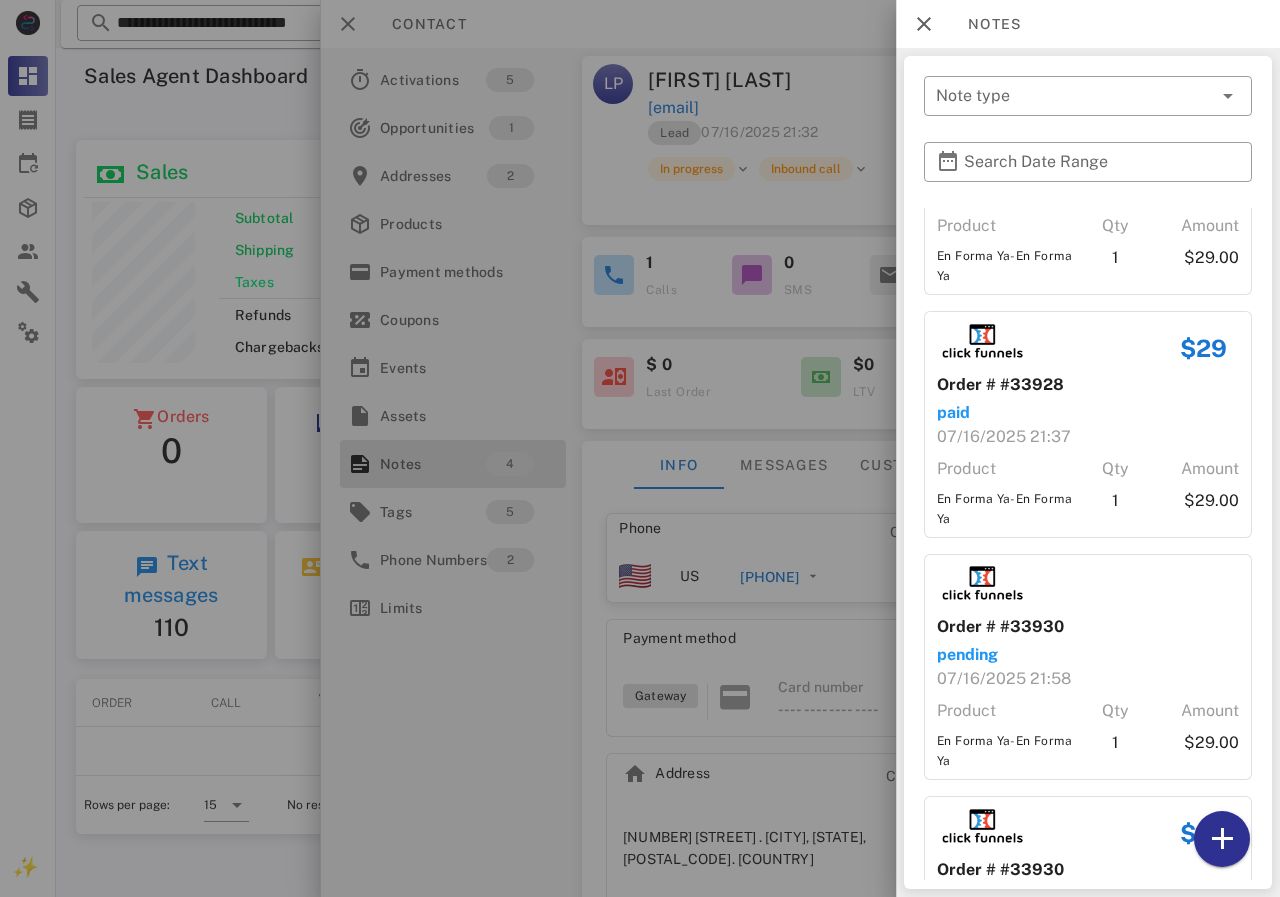 scroll, scrollTop: 0, scrollLeft: 0, axis: both 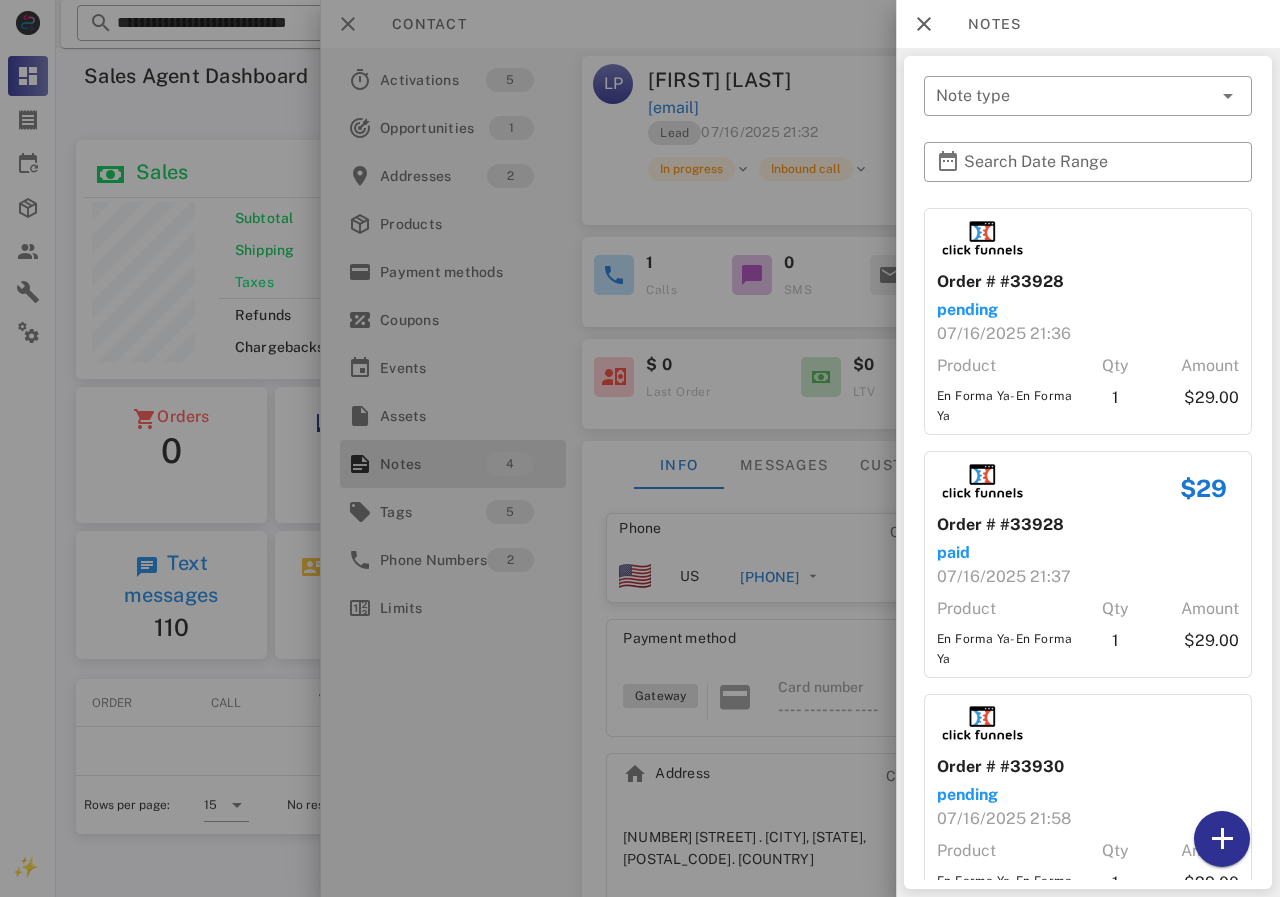 click at bounding box center (640, 448) 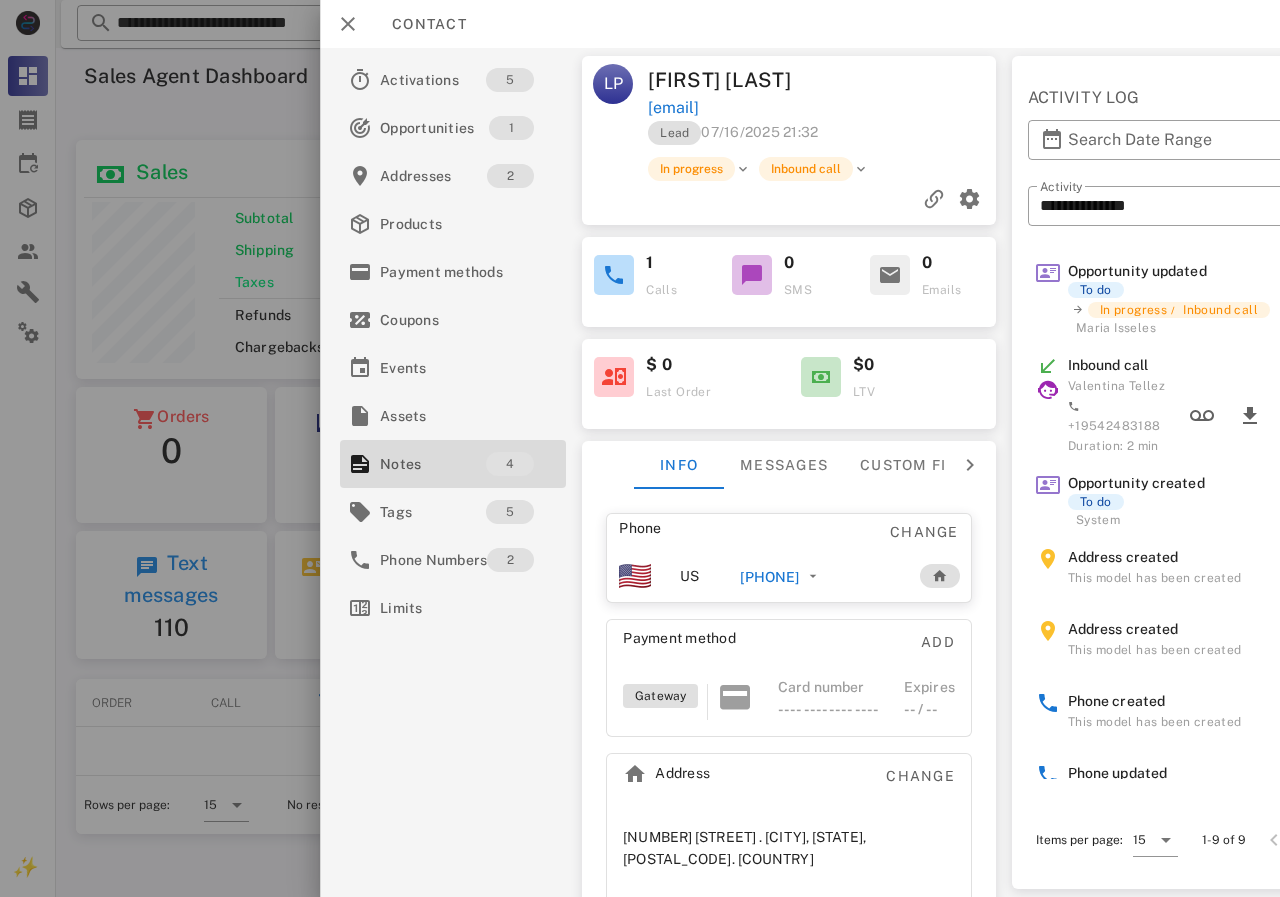 click on "[PHONE]" at bounding box center (769, 577) 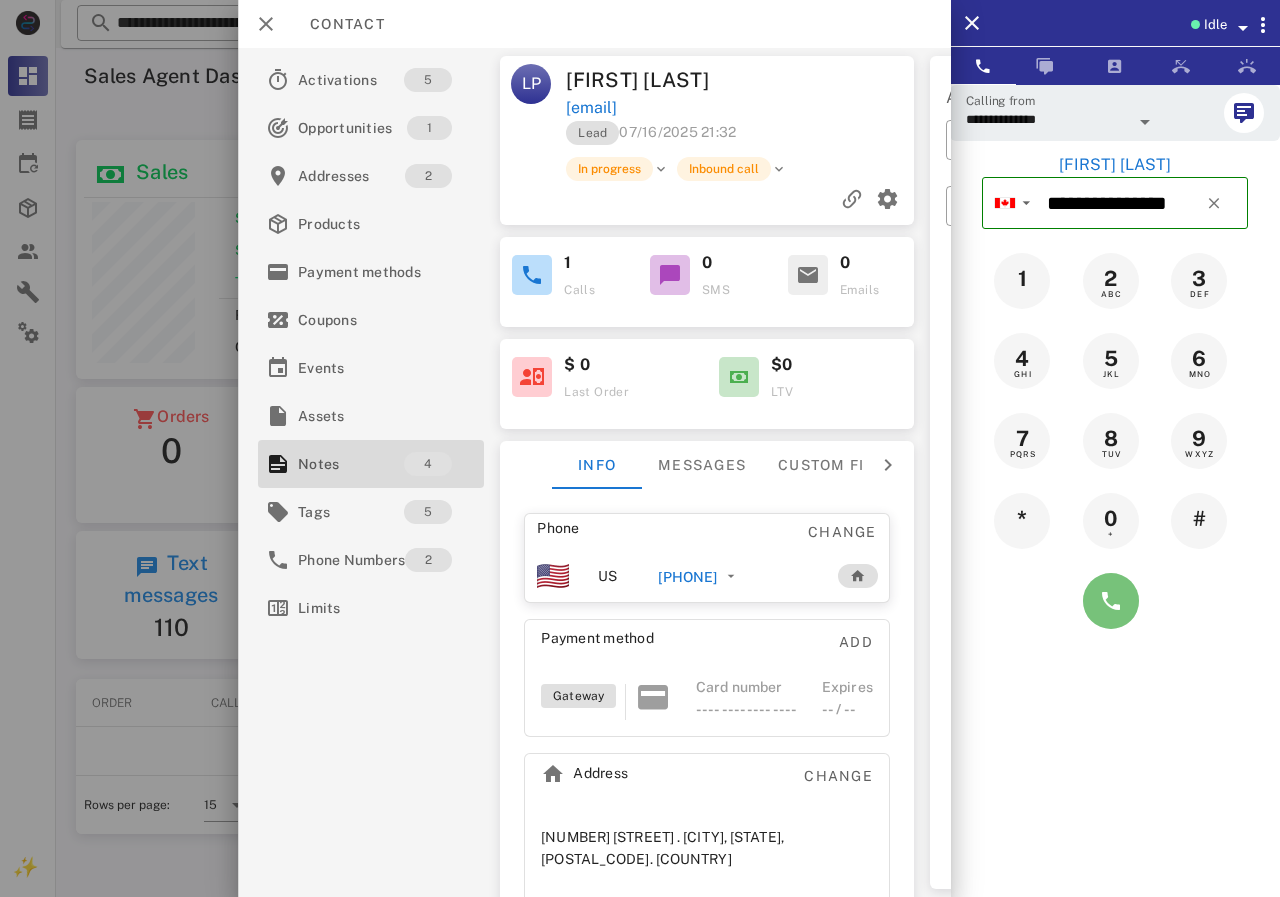 click at bounding box center [1111, 601] 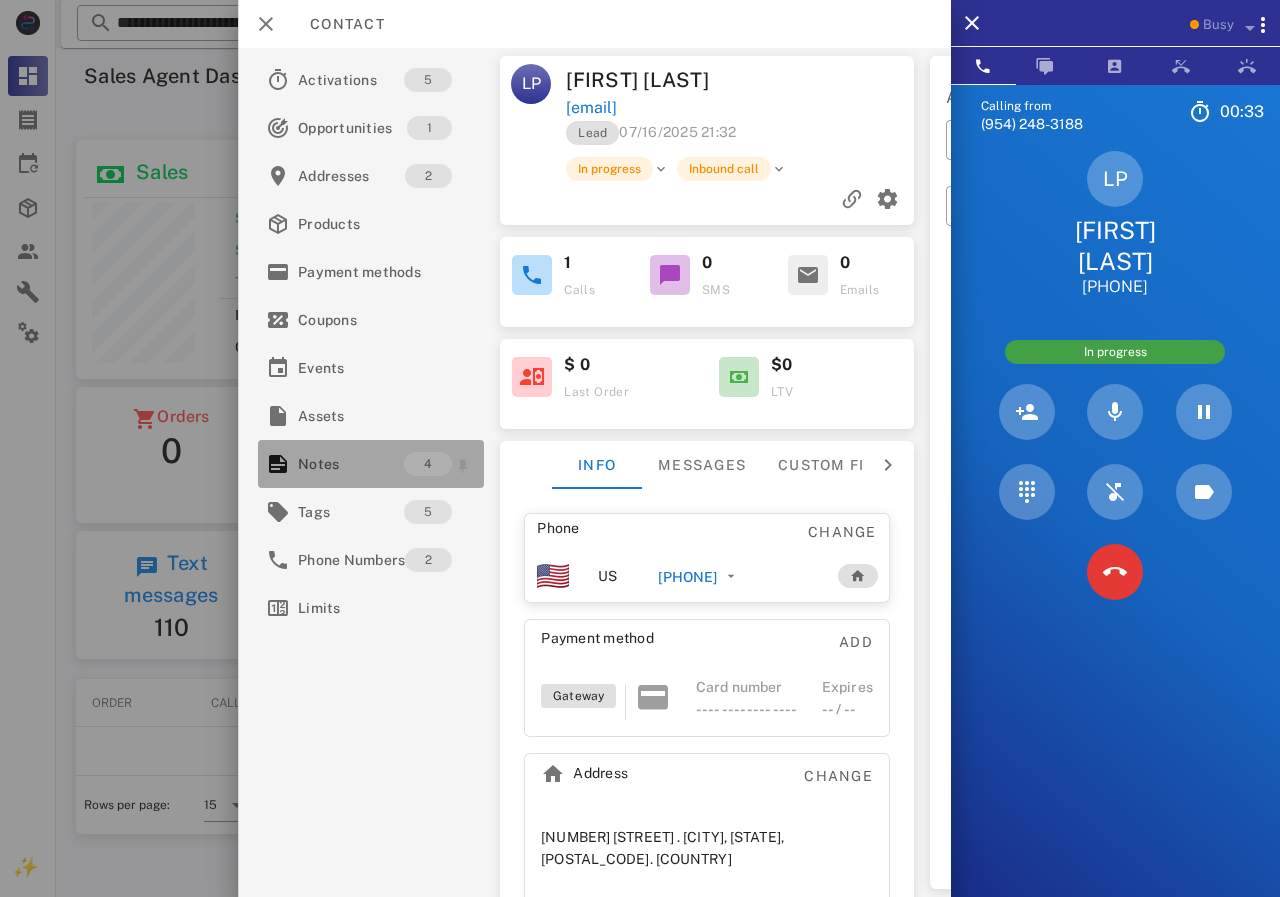 click on "Notes" at bounding box center [351, 464] 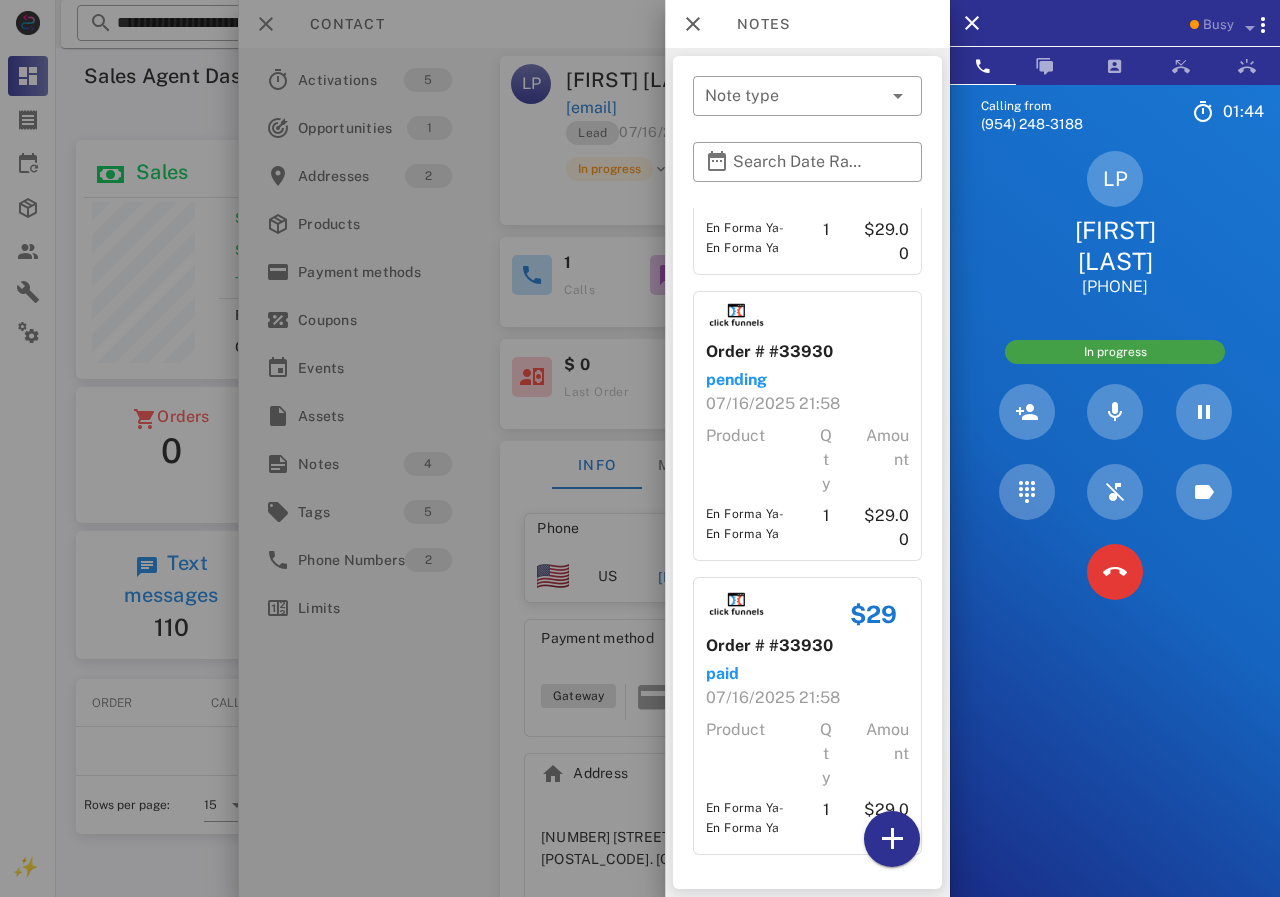 scroll, scrollTop: 396, scrollLeft: 0, axis: vertical 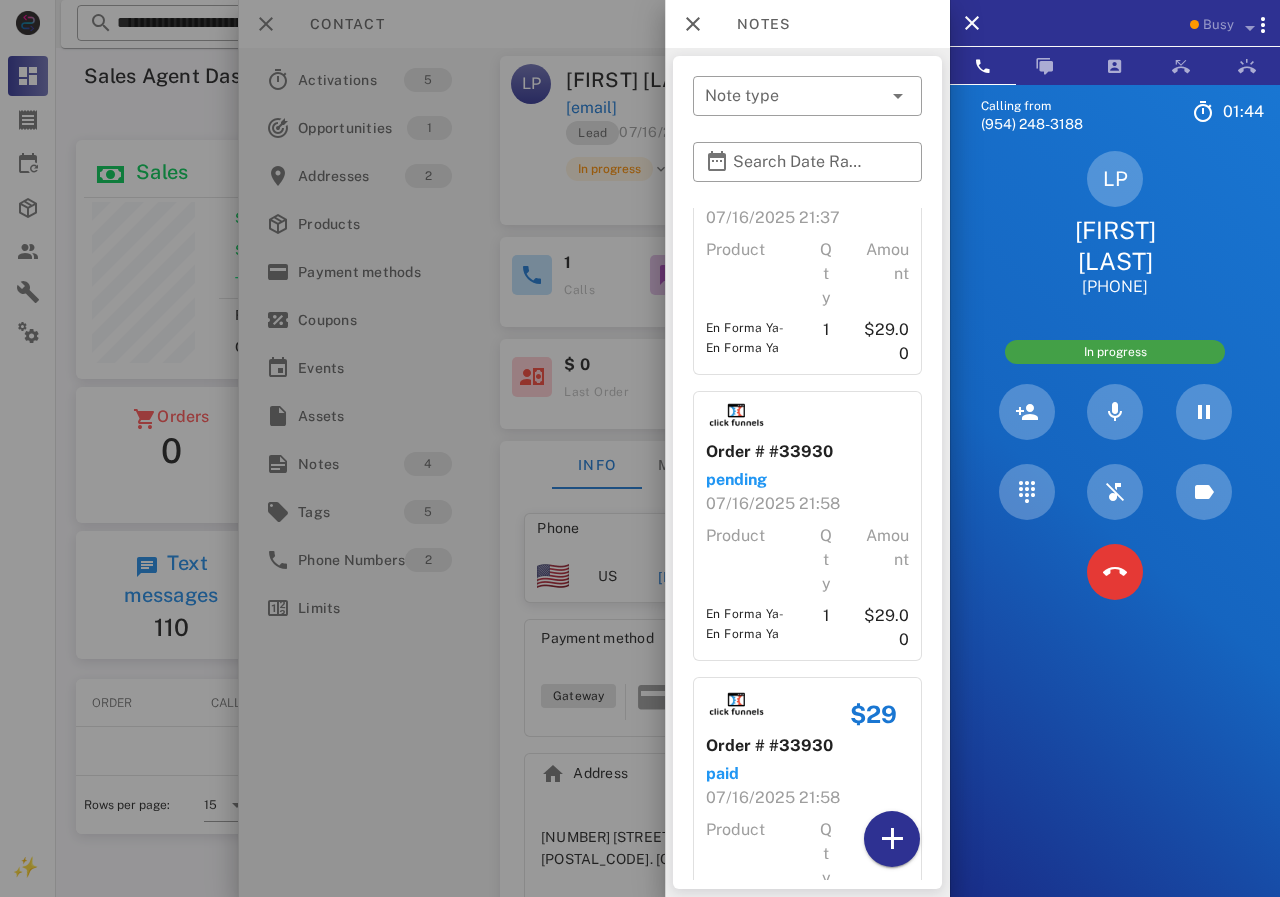 click at bounding box center [640, 448] 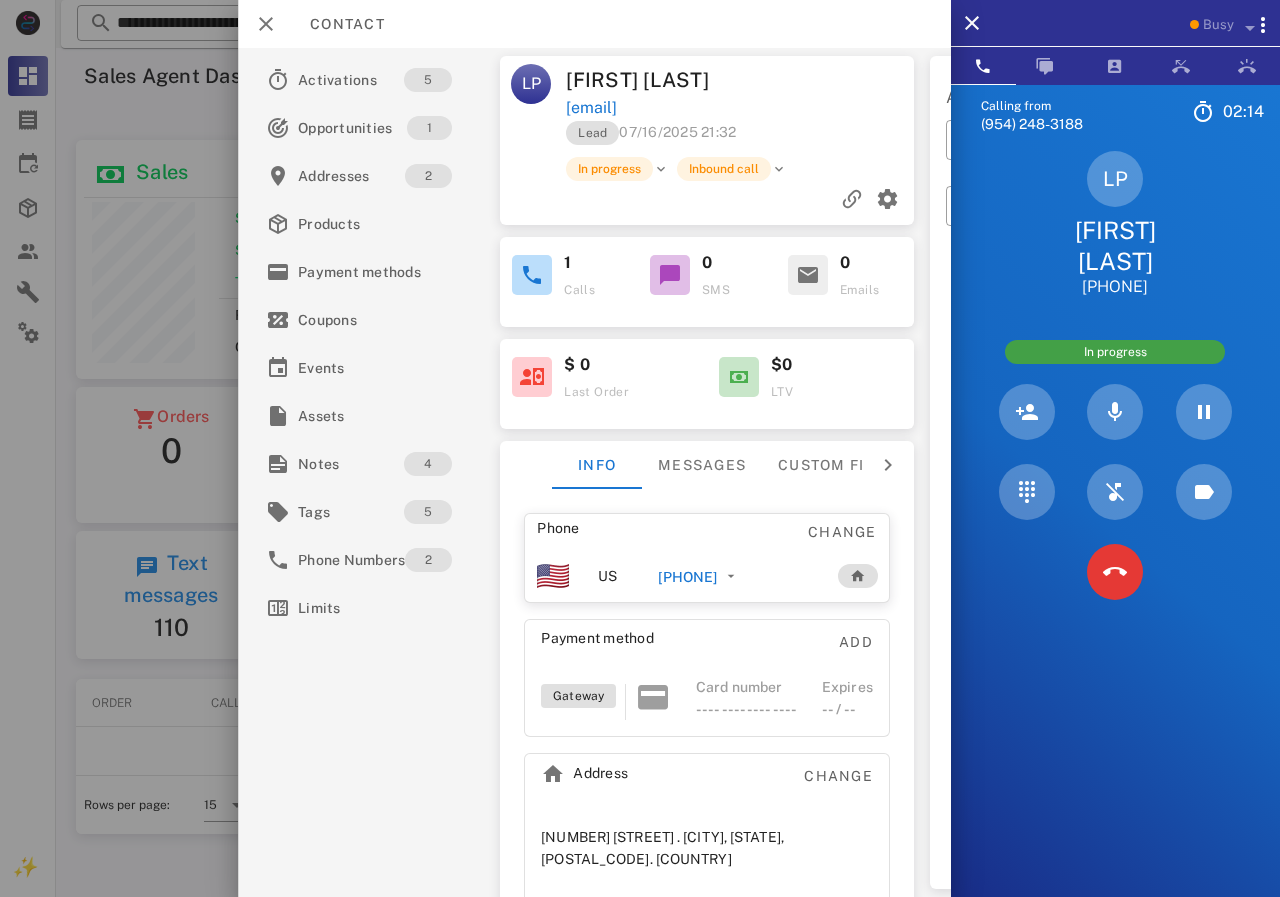 click on "Lead   [DATE] [TIME]   Won   Sale" at bounding box center (741, 138) 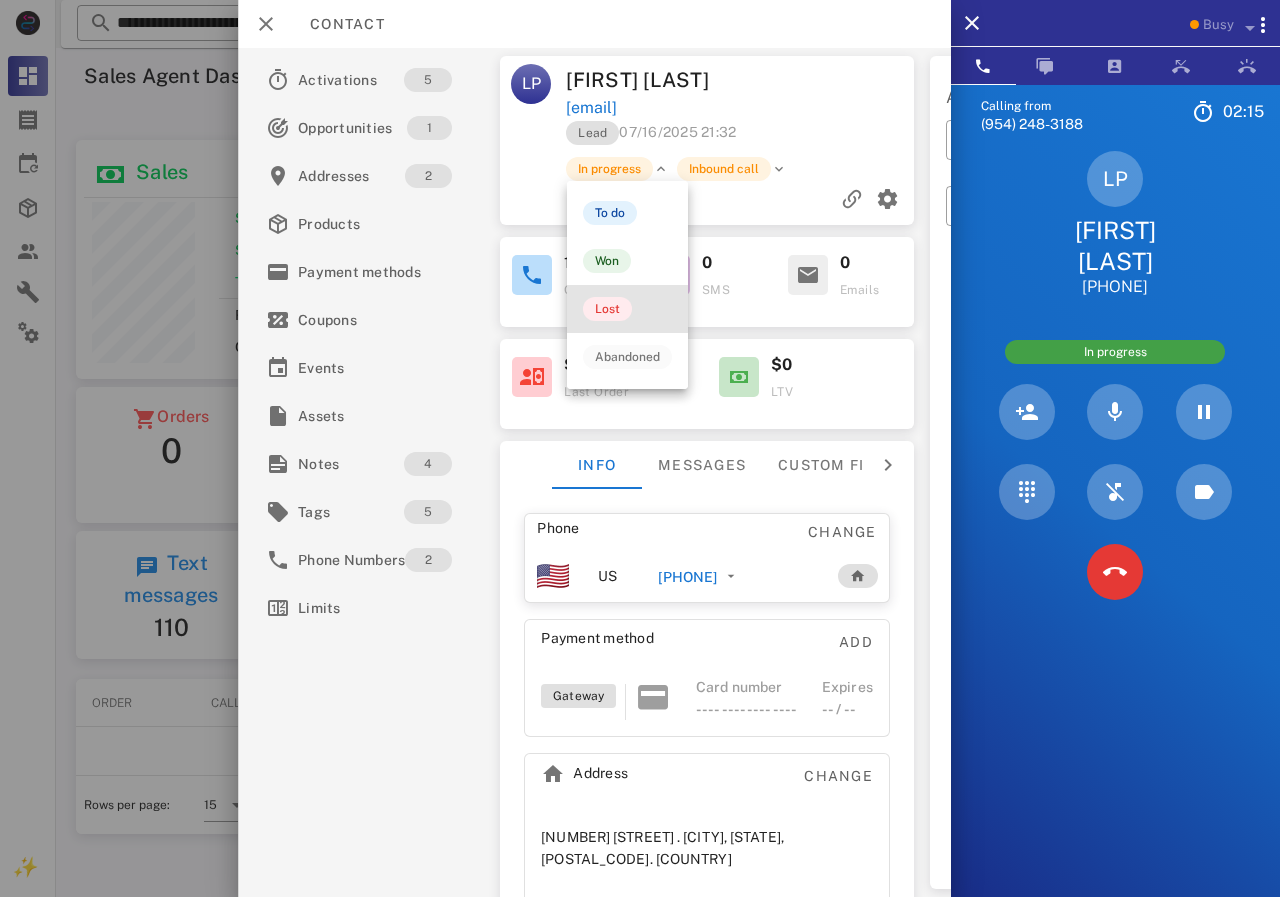 click on "Lost" at bounding box center [607, 309] 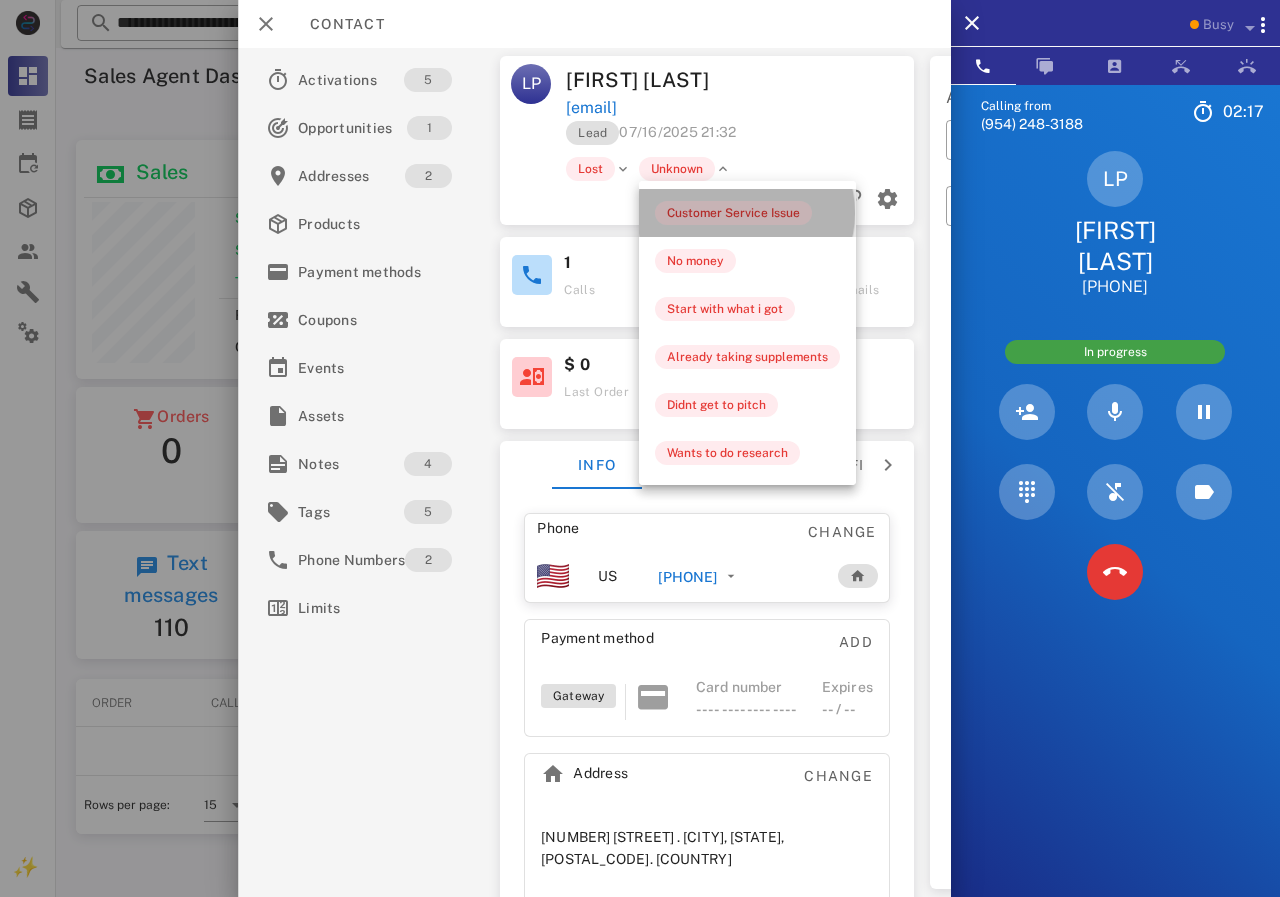 click on "Customer Service Issue" at bounding box center (733, 213) 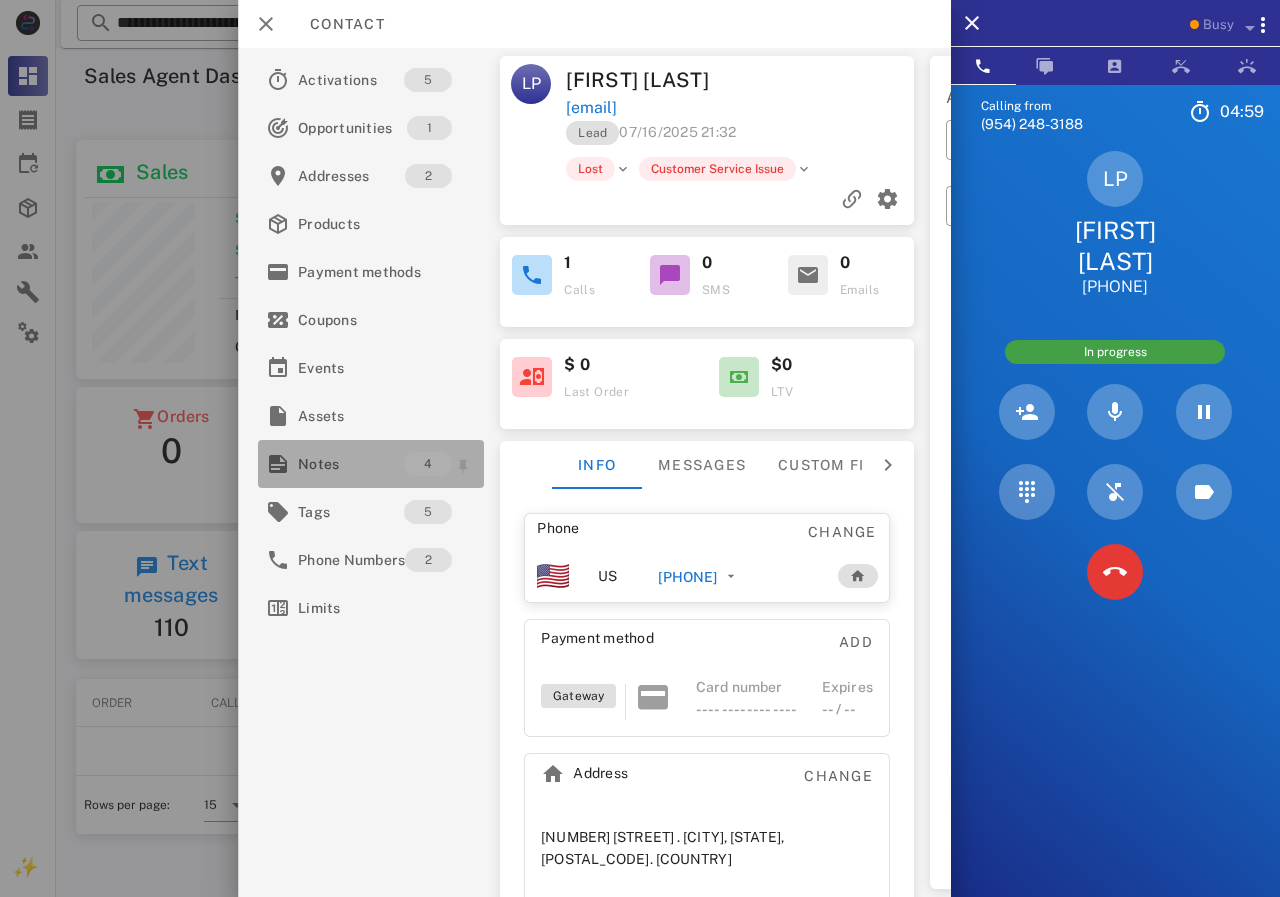 click on "Notes" at bounding box center [351, 464] 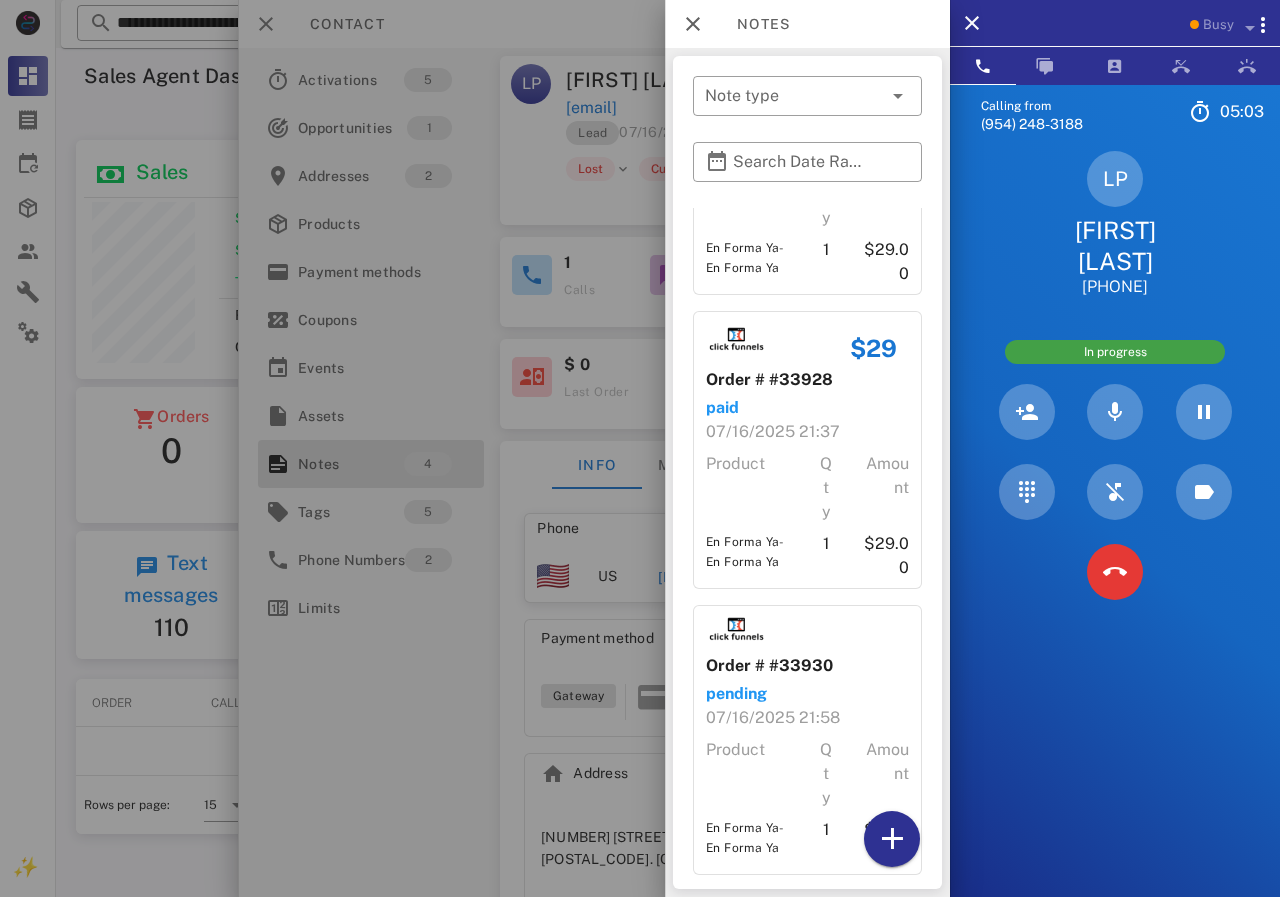 scroll, scrollTop: 0, scrollLeft: 0, axis: both 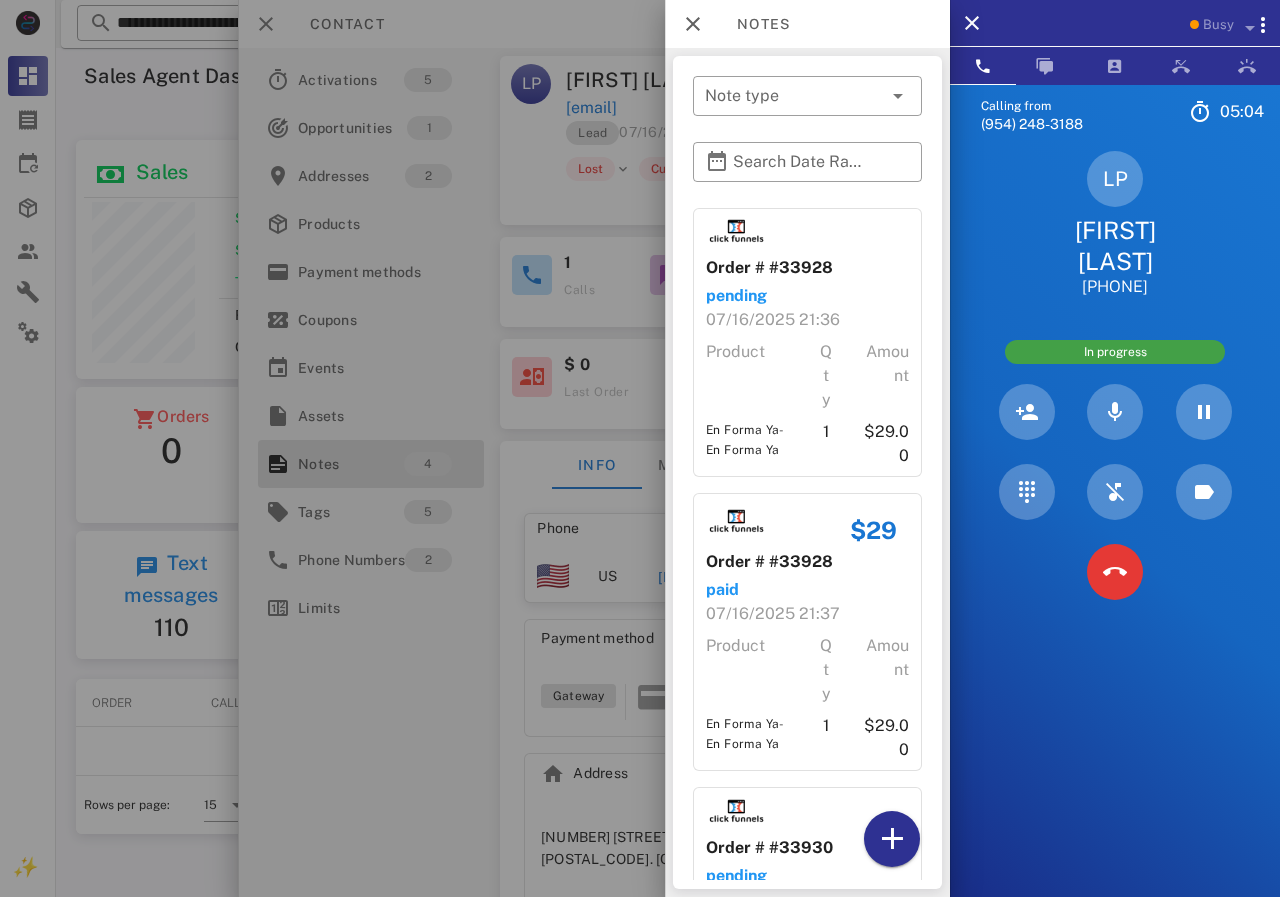 drag, startPoint x: 525, startPoint y: 213, endPoint x: 670, endPoint y: 127, distance: 168.5853 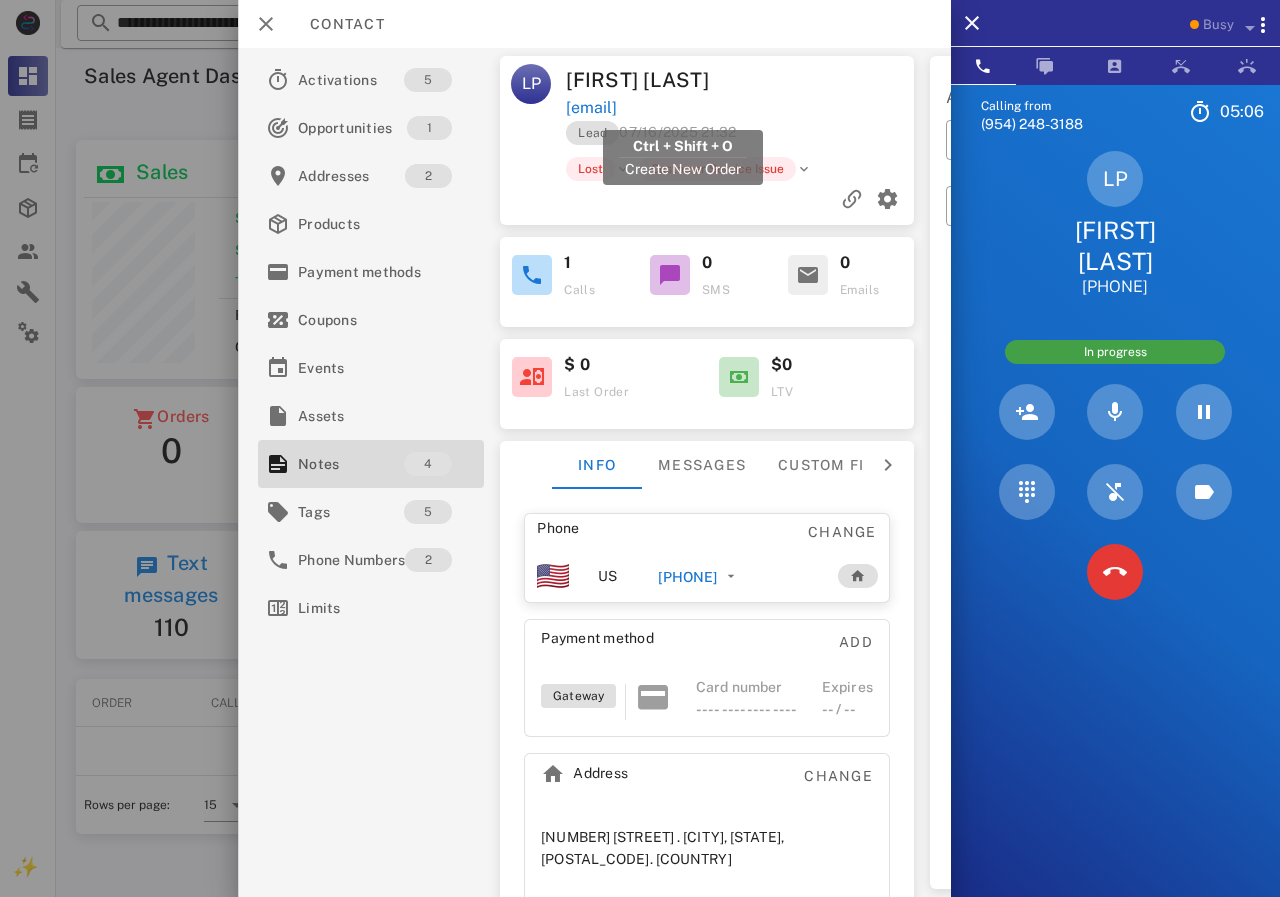 drag, startPoint x: 818, startPoint y: 100, endPoint x: 571, endPoint y: 108, distance: 247.12952 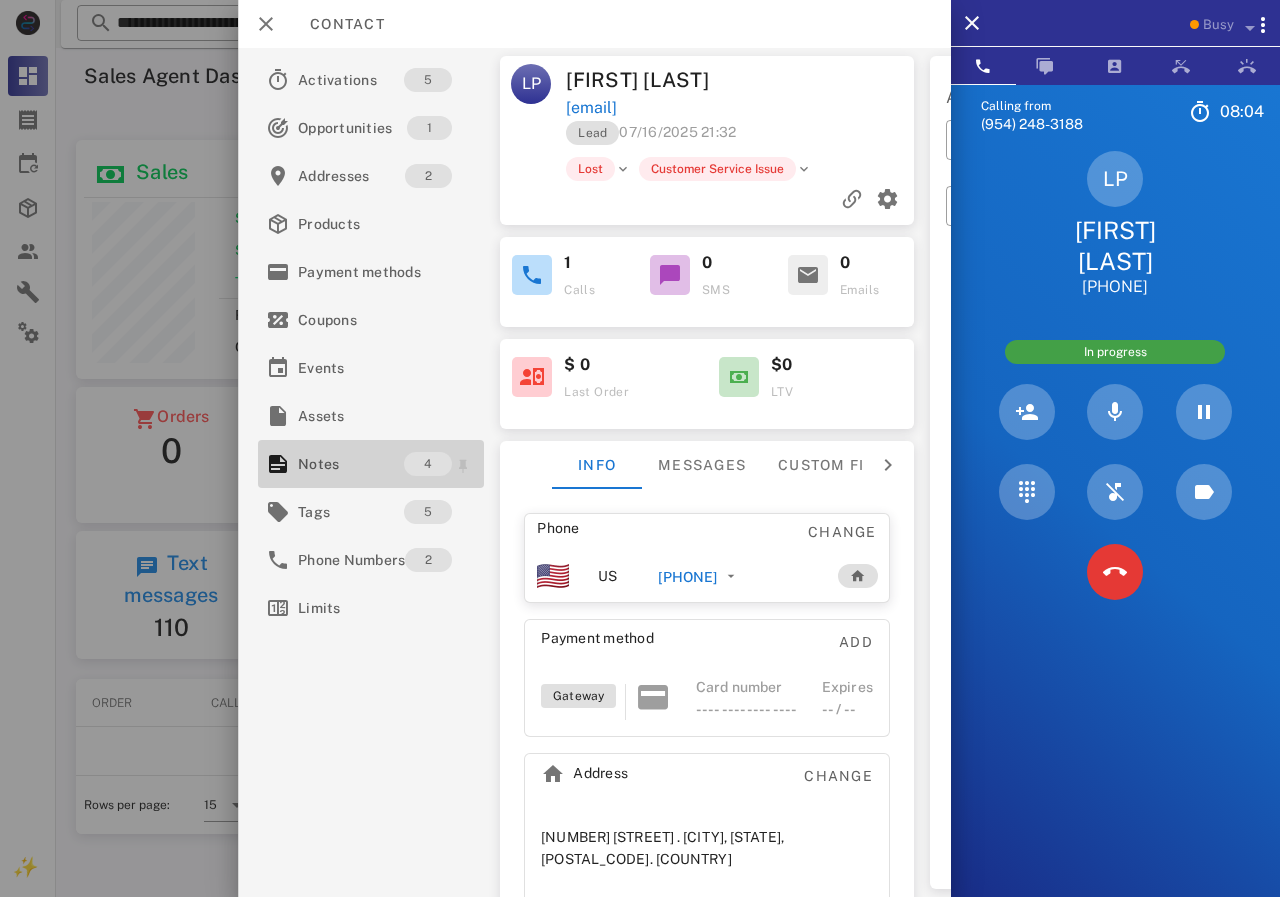click on "Notes" at bounding box center [351, 464] 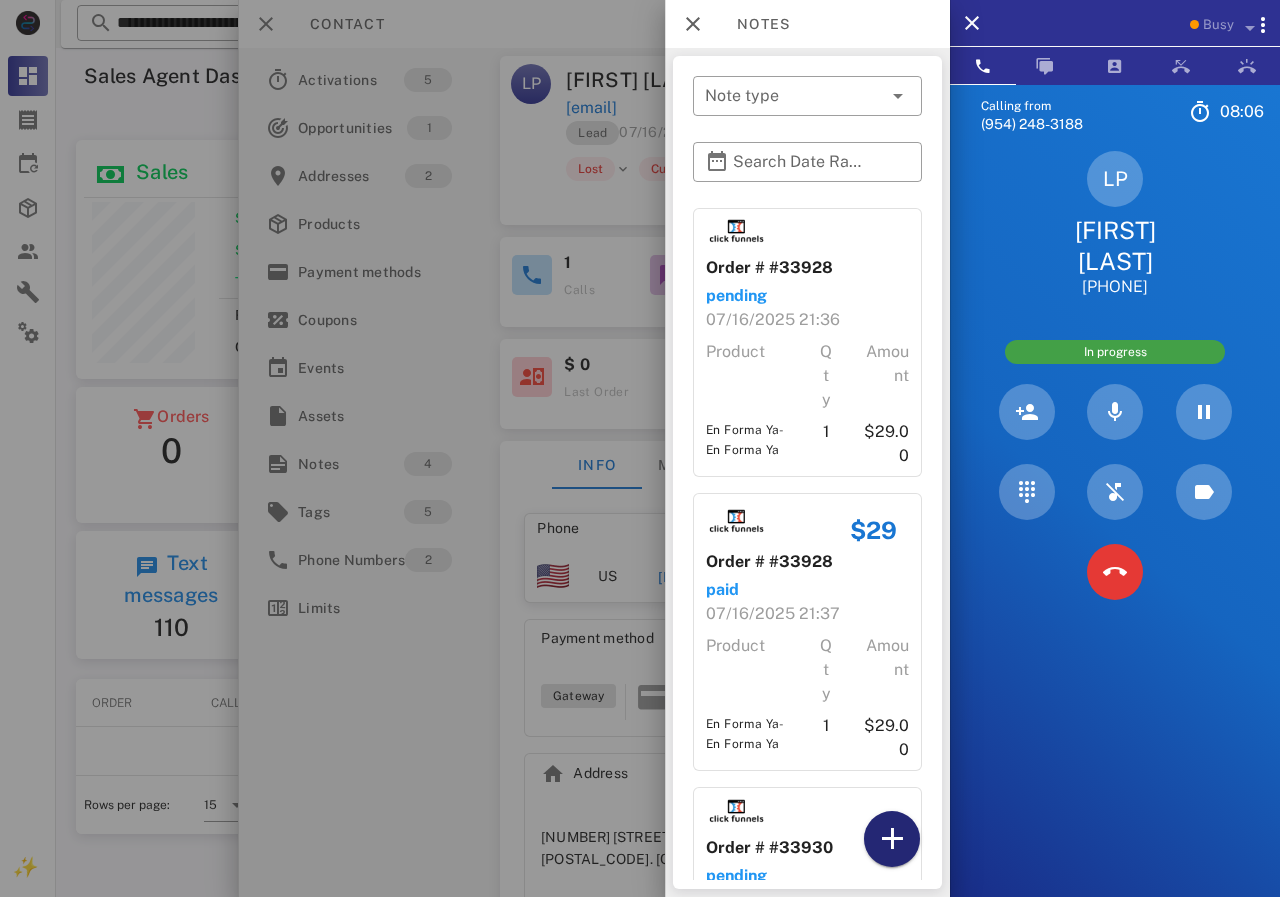click at bounding box center [892, 839] 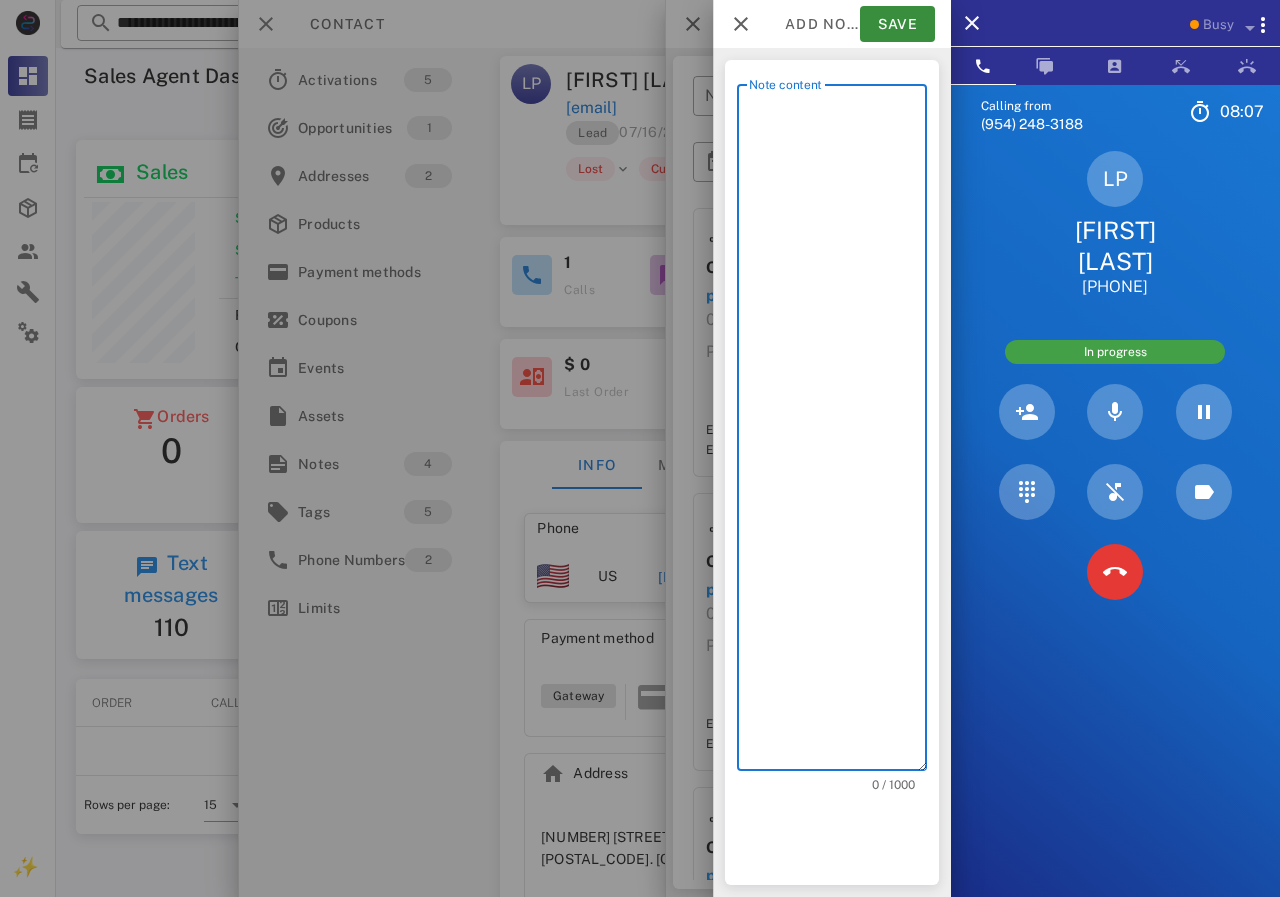 click on "Note content" at bounding box center (838, 432) 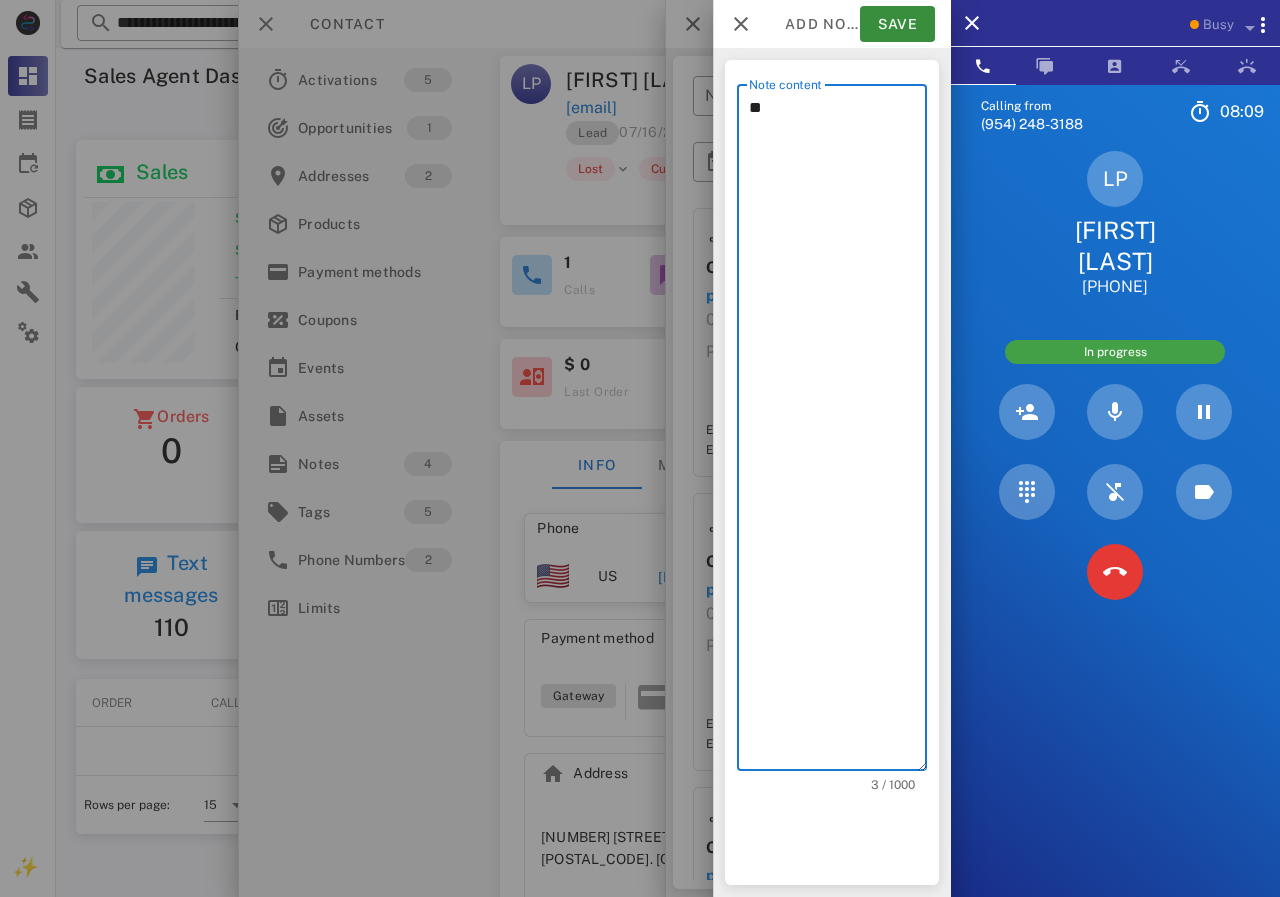type on "*" 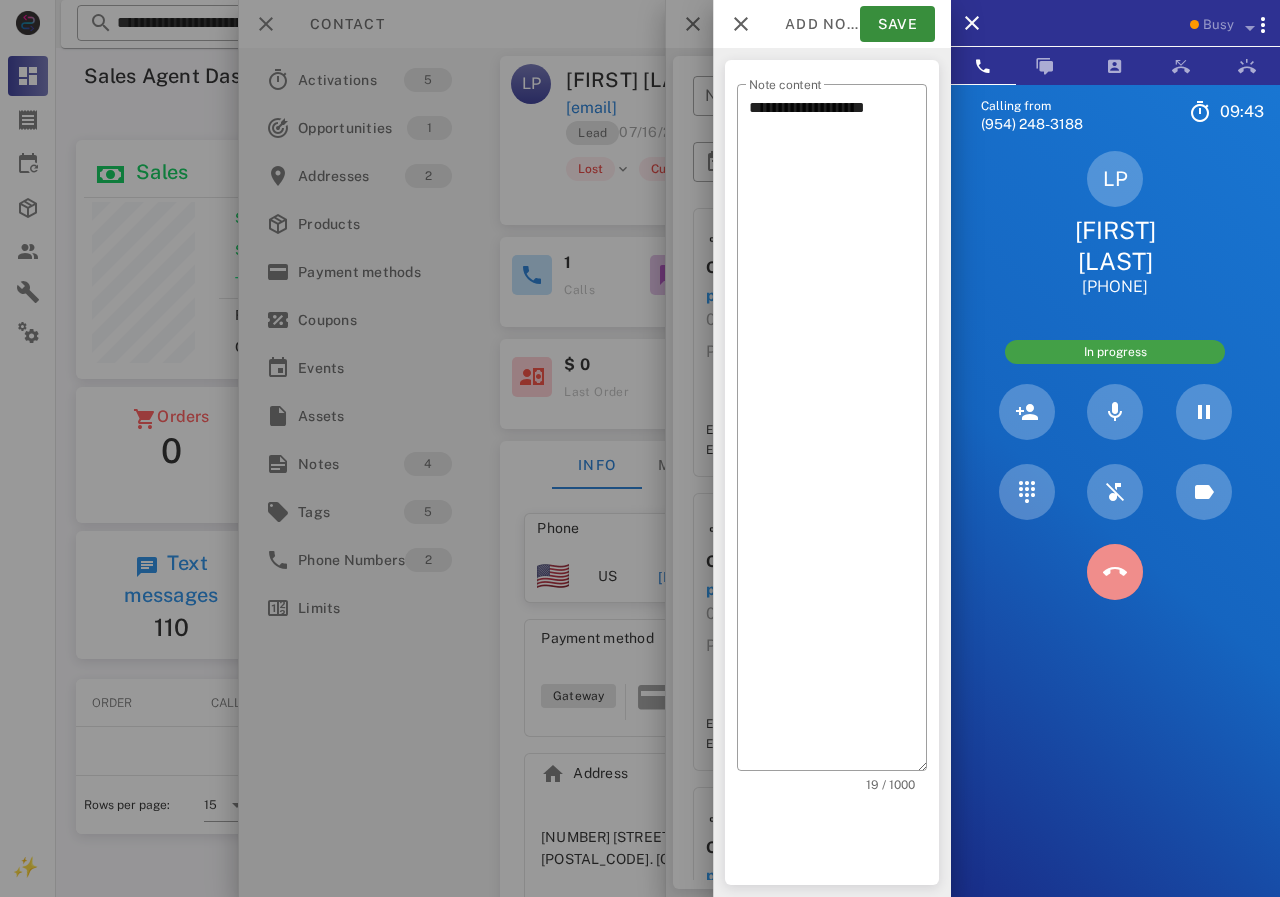 click at bounding box center (1115, 572) 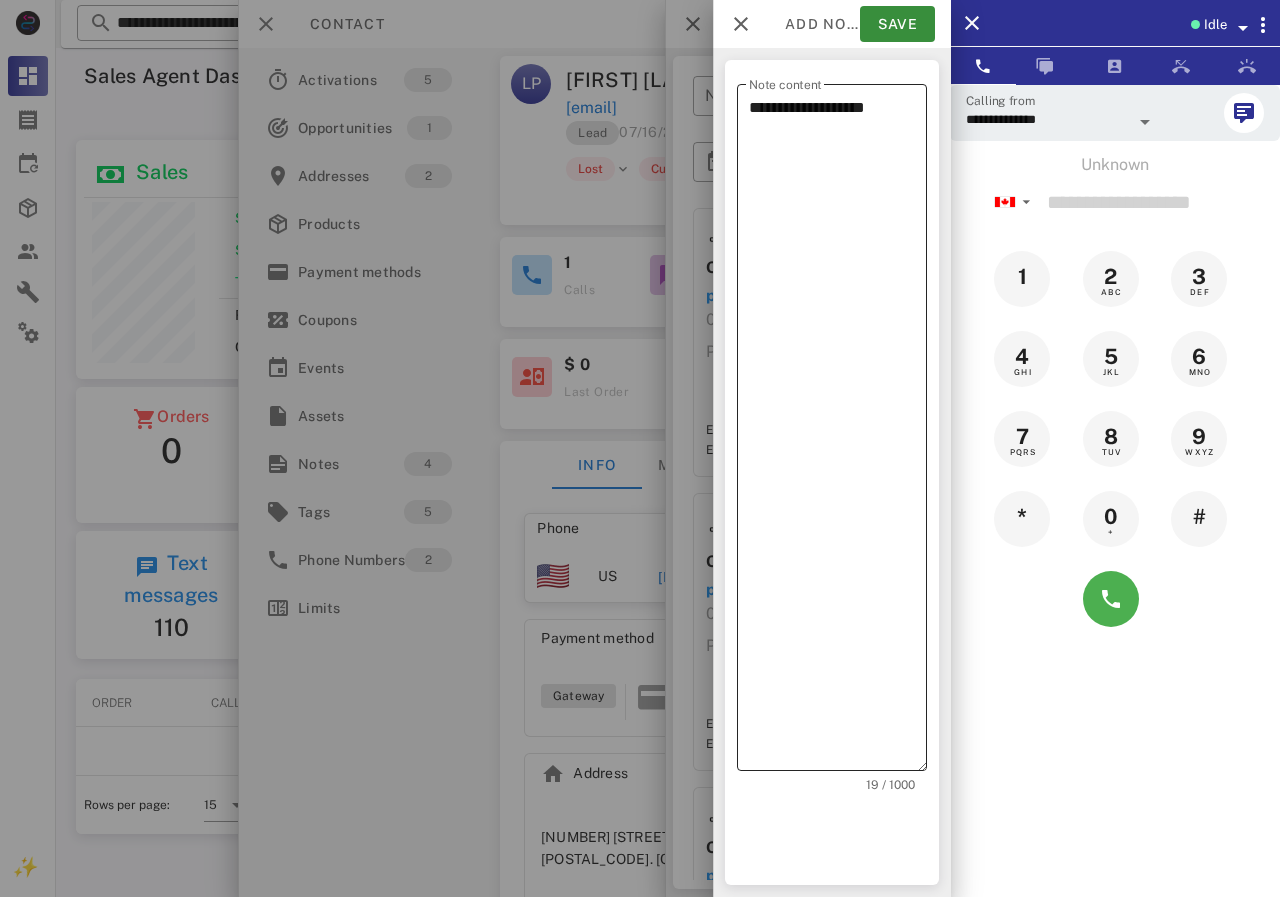 click on "**********" at bounding box center [838, 432] 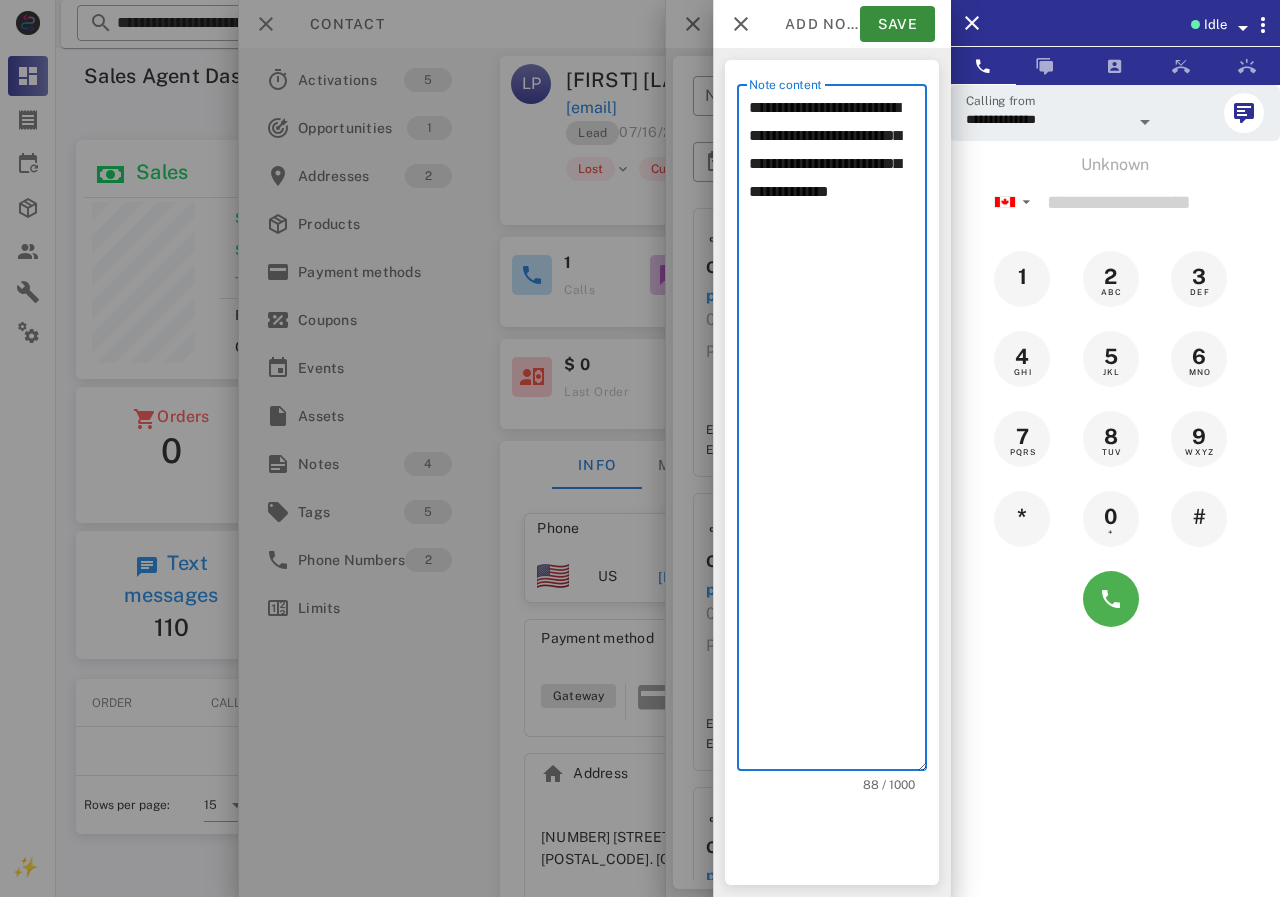 click on "**********" at bounding box center [838, 432] 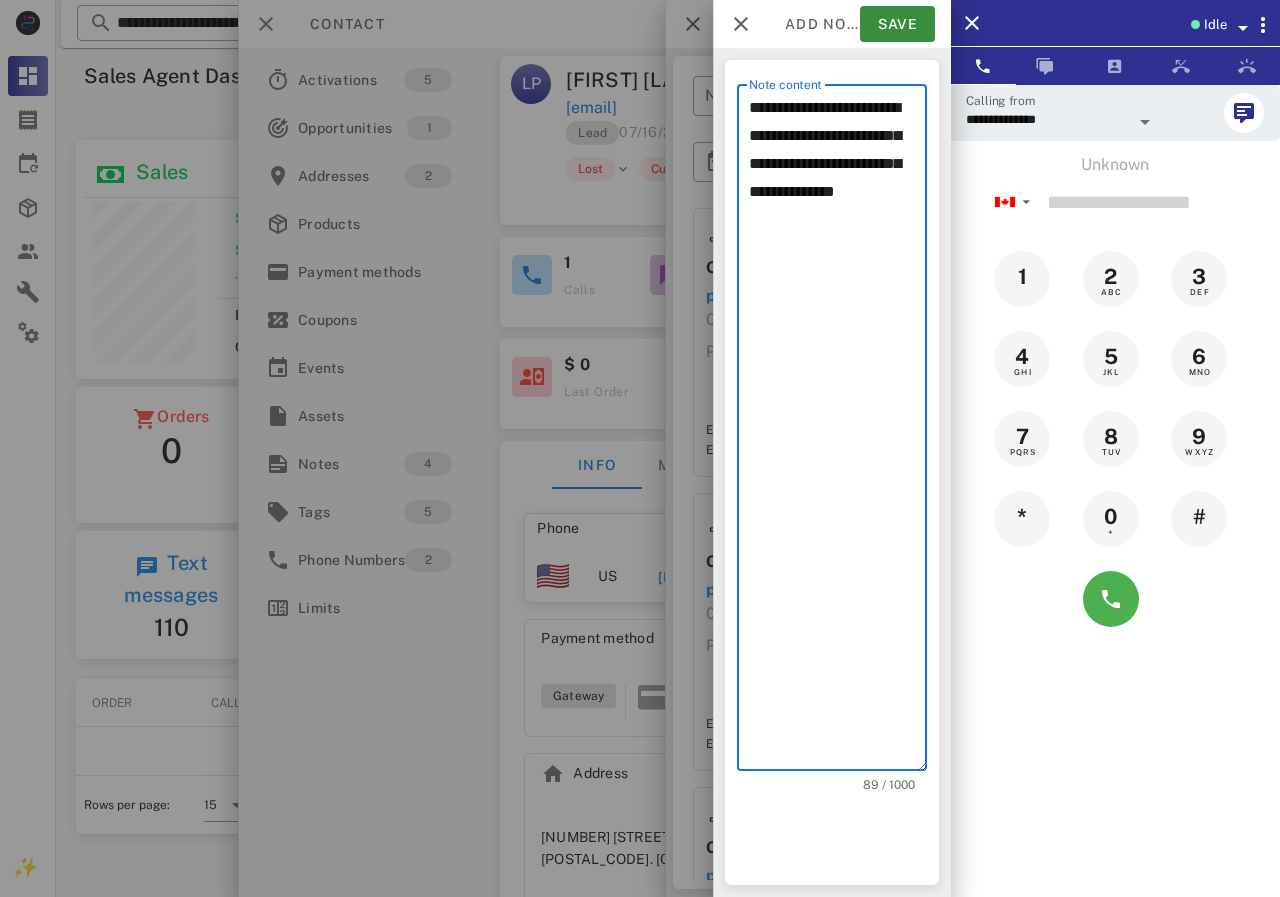 click on "**********" at bounding box center (838, 432) 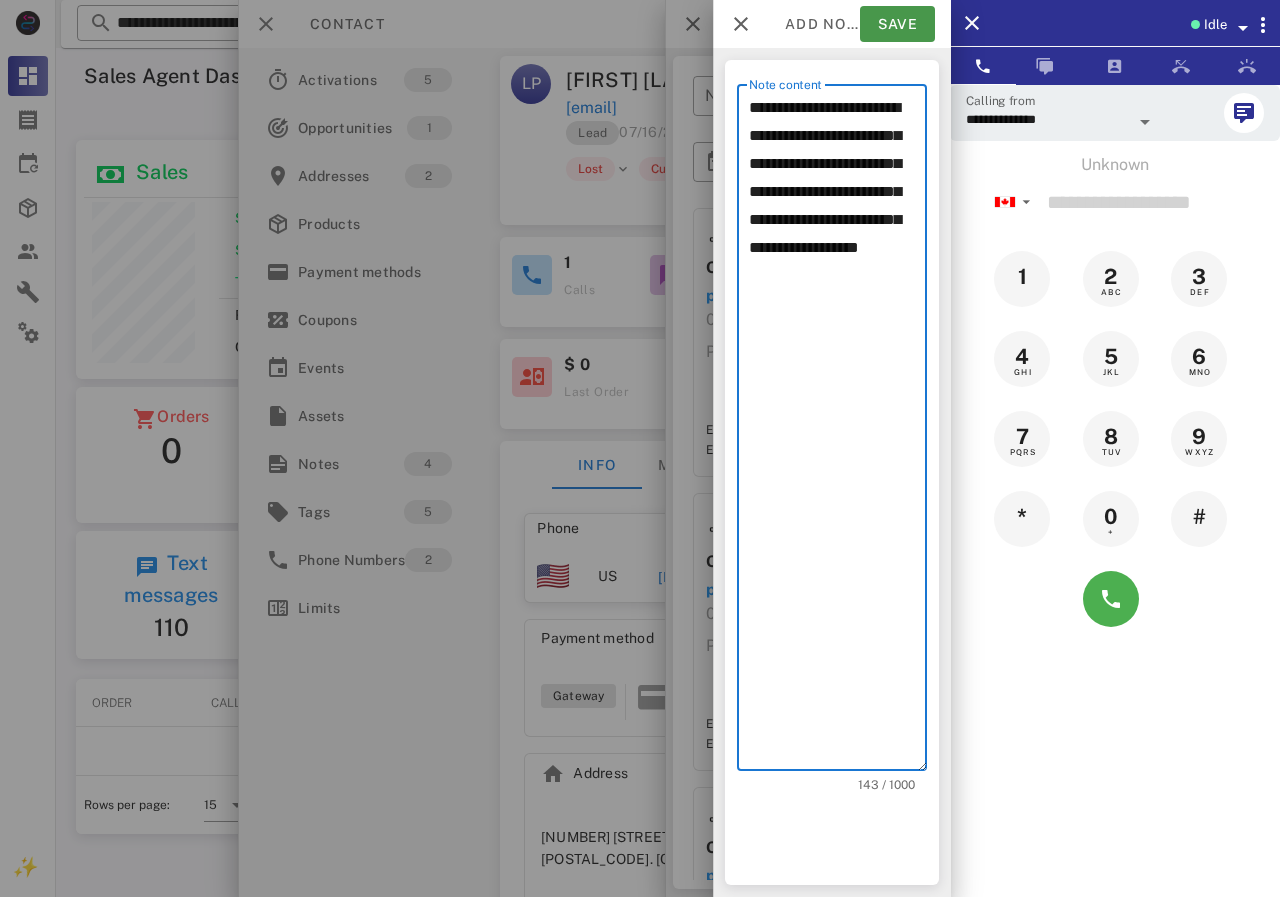 type on "**********" 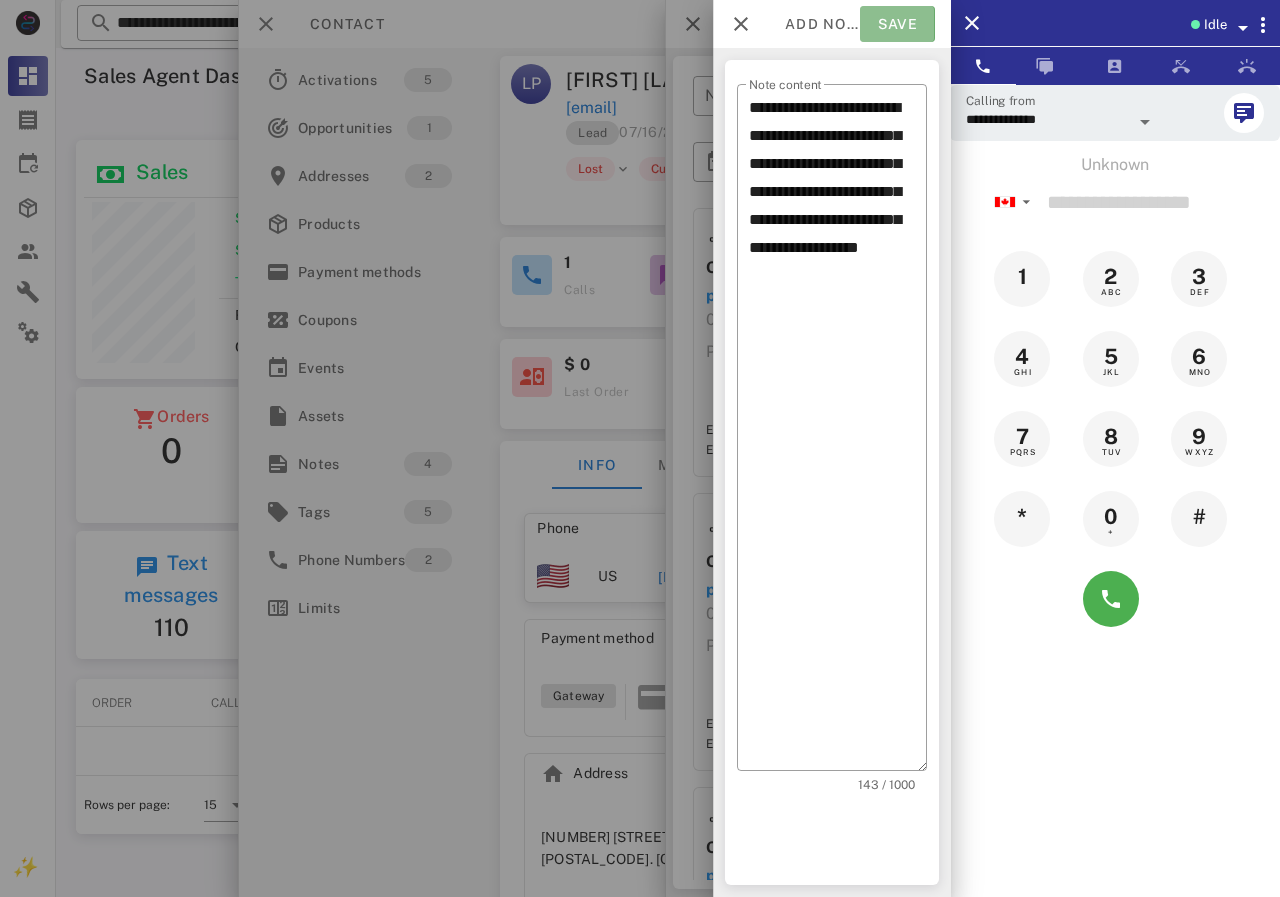 click on "Save" at bounding box center [897, 24] 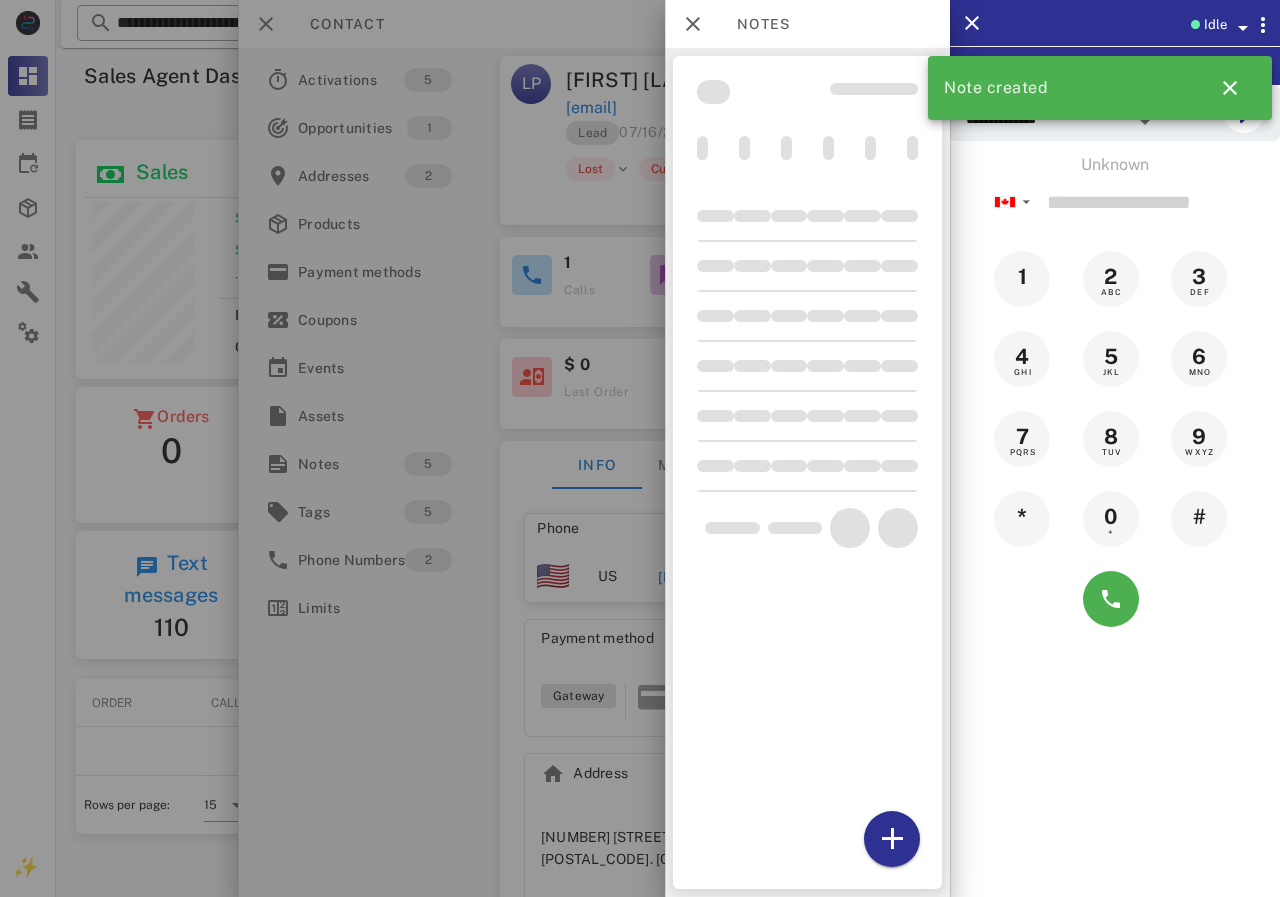 click at bounding box center (640, 448) 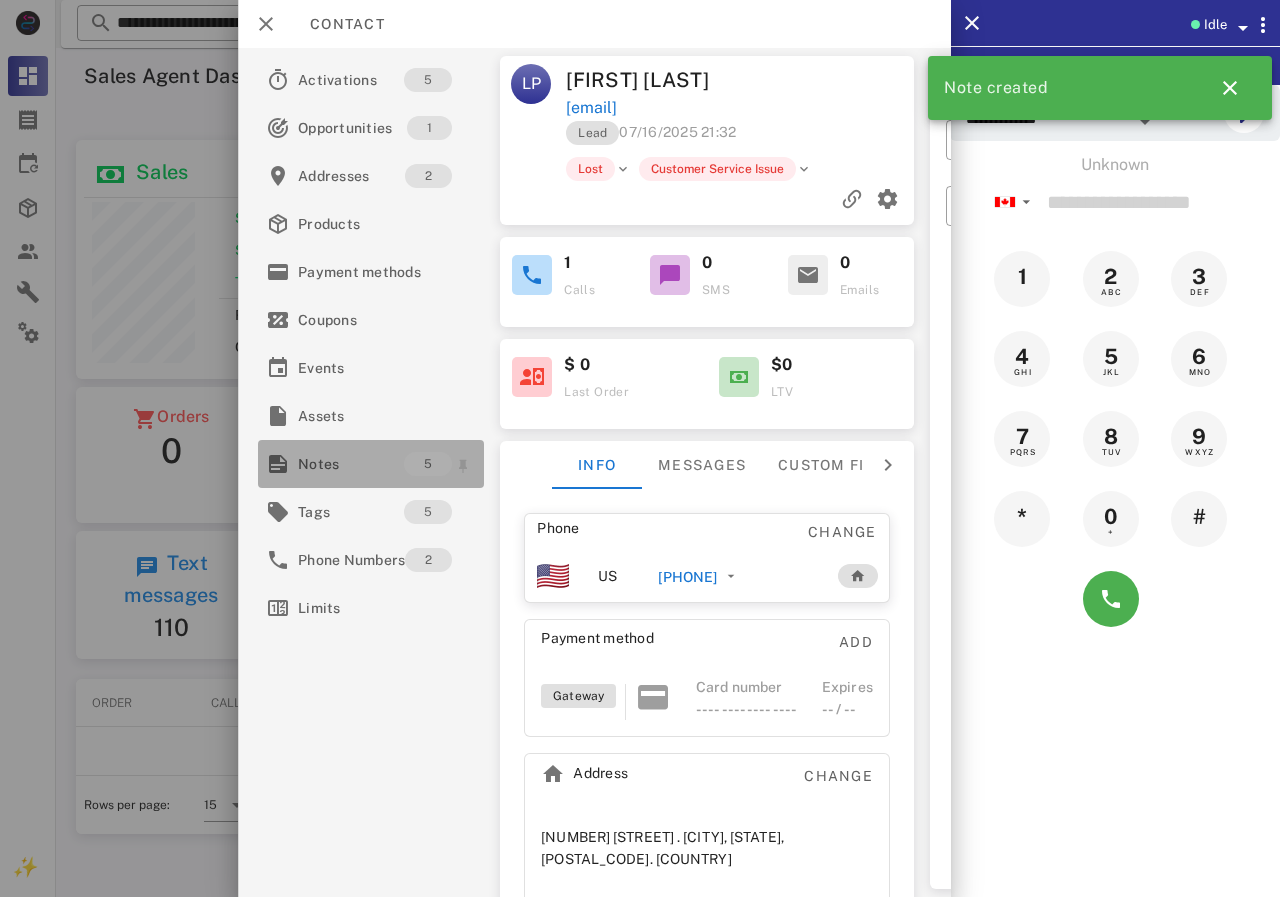 drag, startPoint x: 374, startPoint y: 474, endPoint x: 744, endPoint y: 396, distance: 378.13226 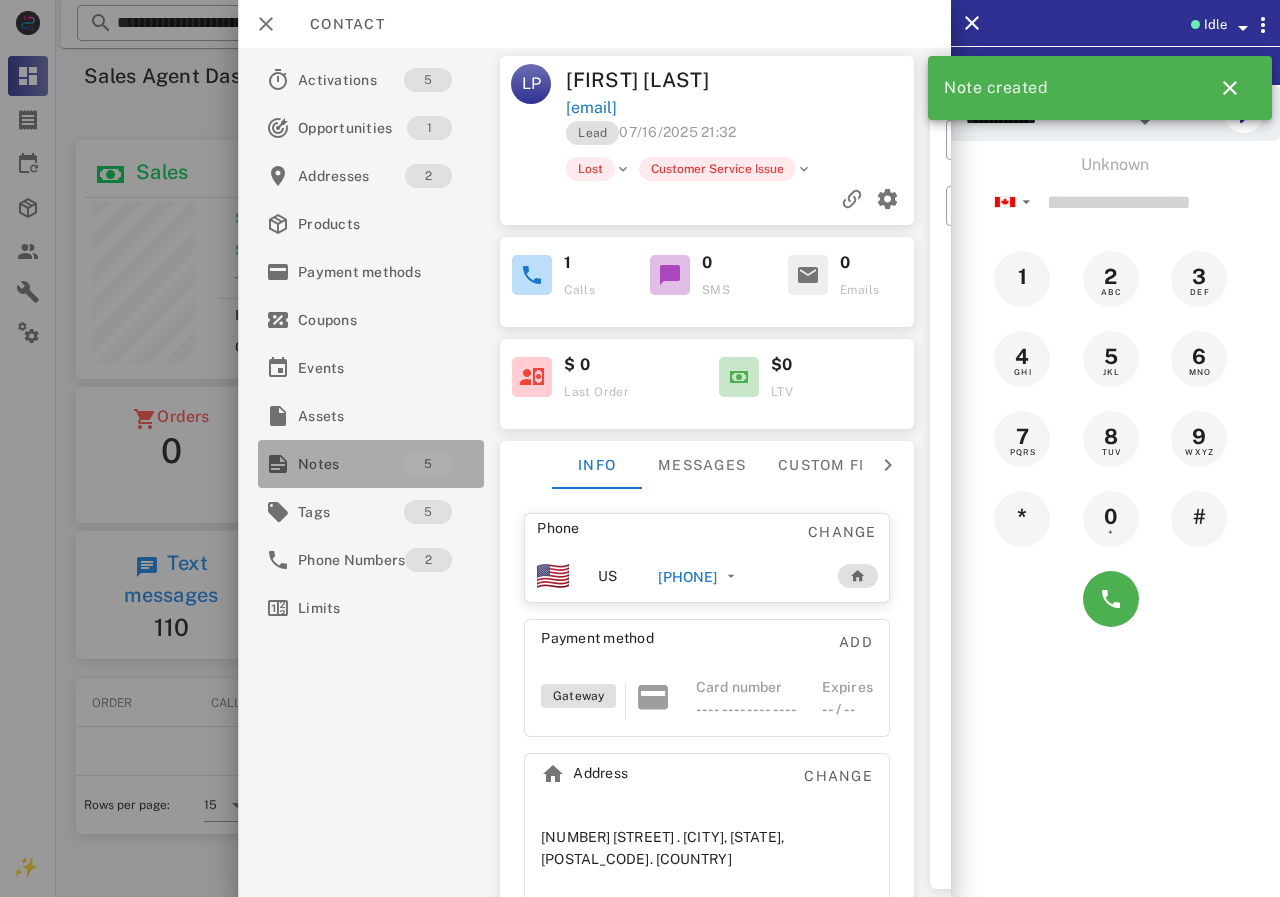 click on "Notes" at bounding box center [351, 464] 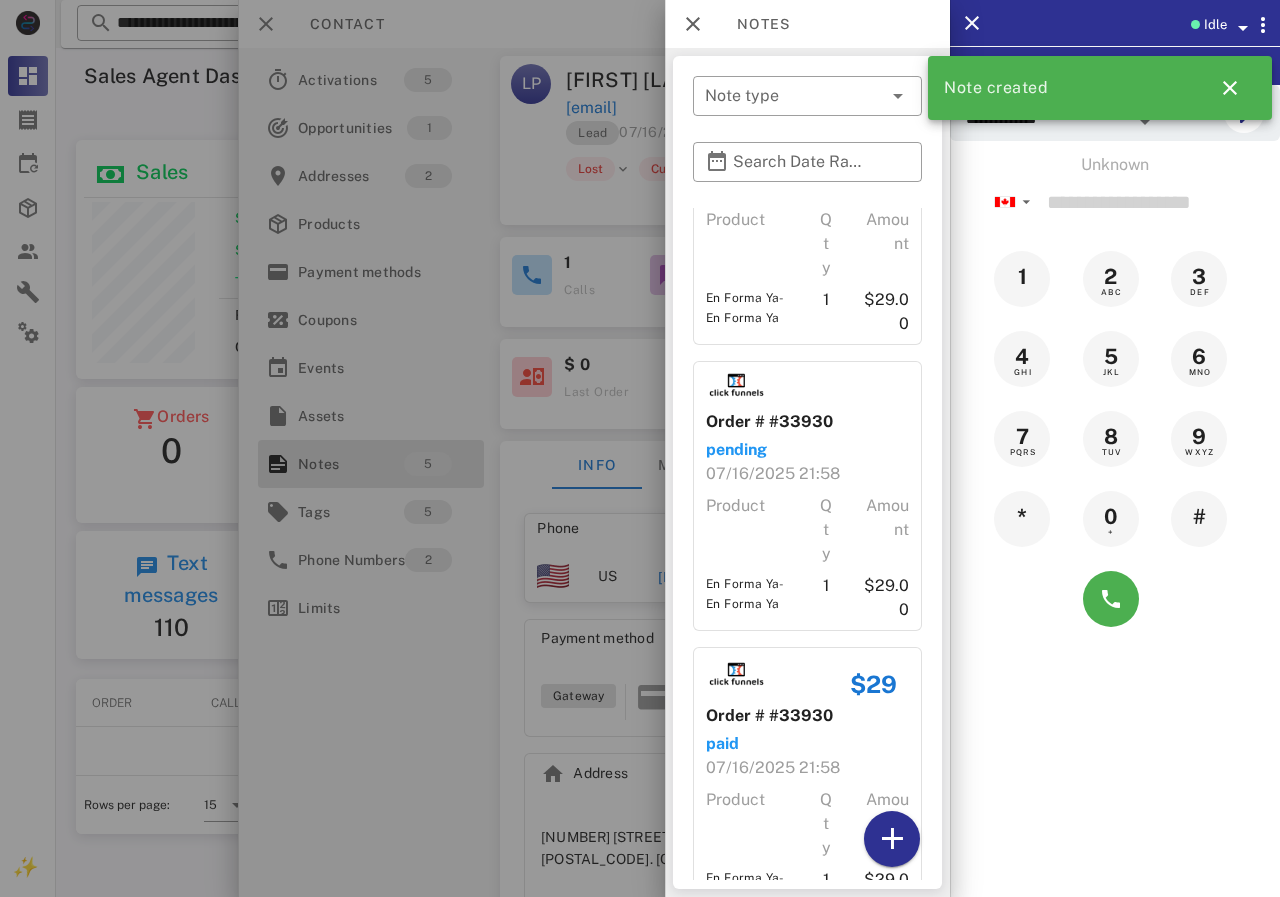 scroll, scrollTop: 826, scrollLeft: 0, axis: vertical 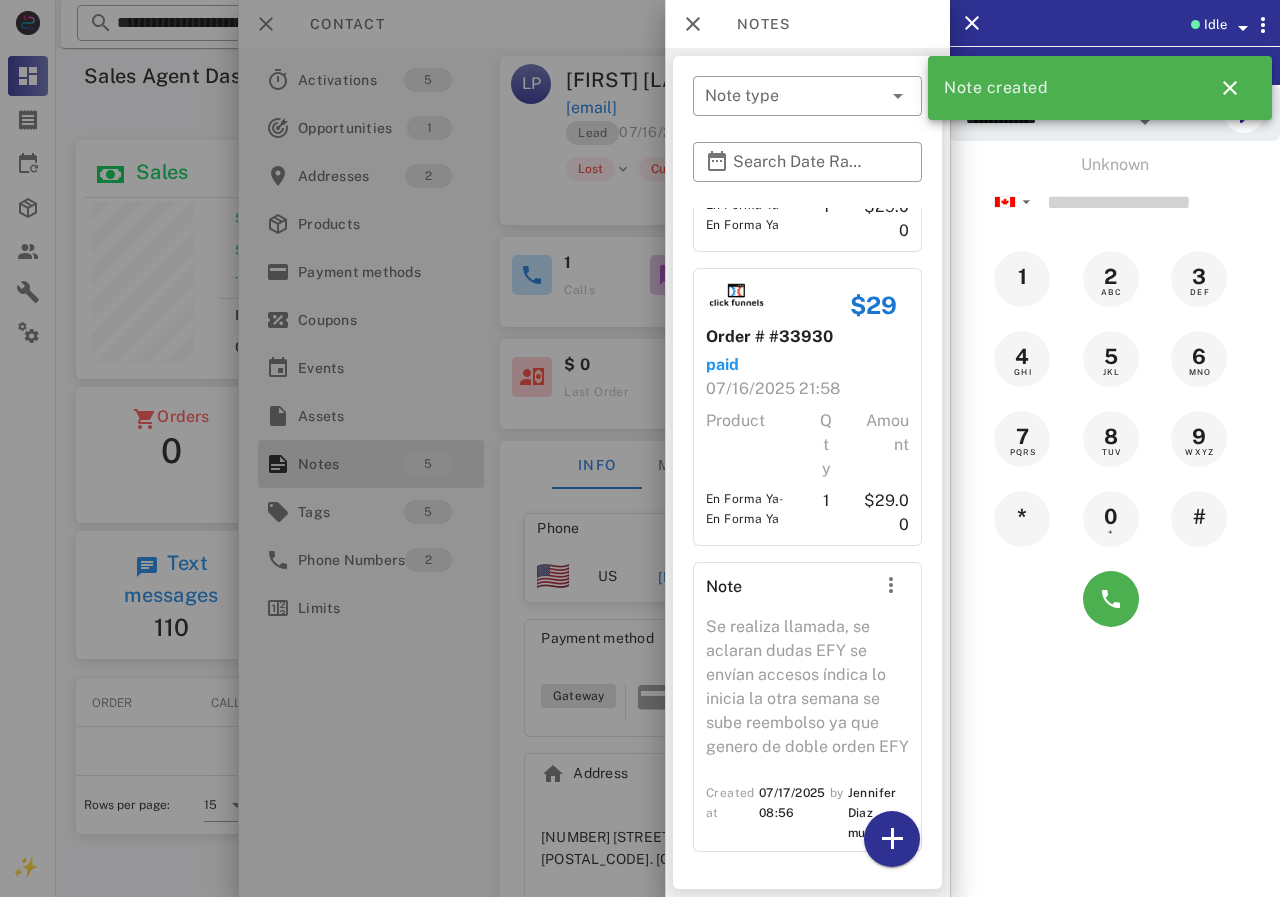 drag, startPoint x: 708, startPoint y: 328, endPoint x: 832, endPoint y: 326, distance: 124.01613 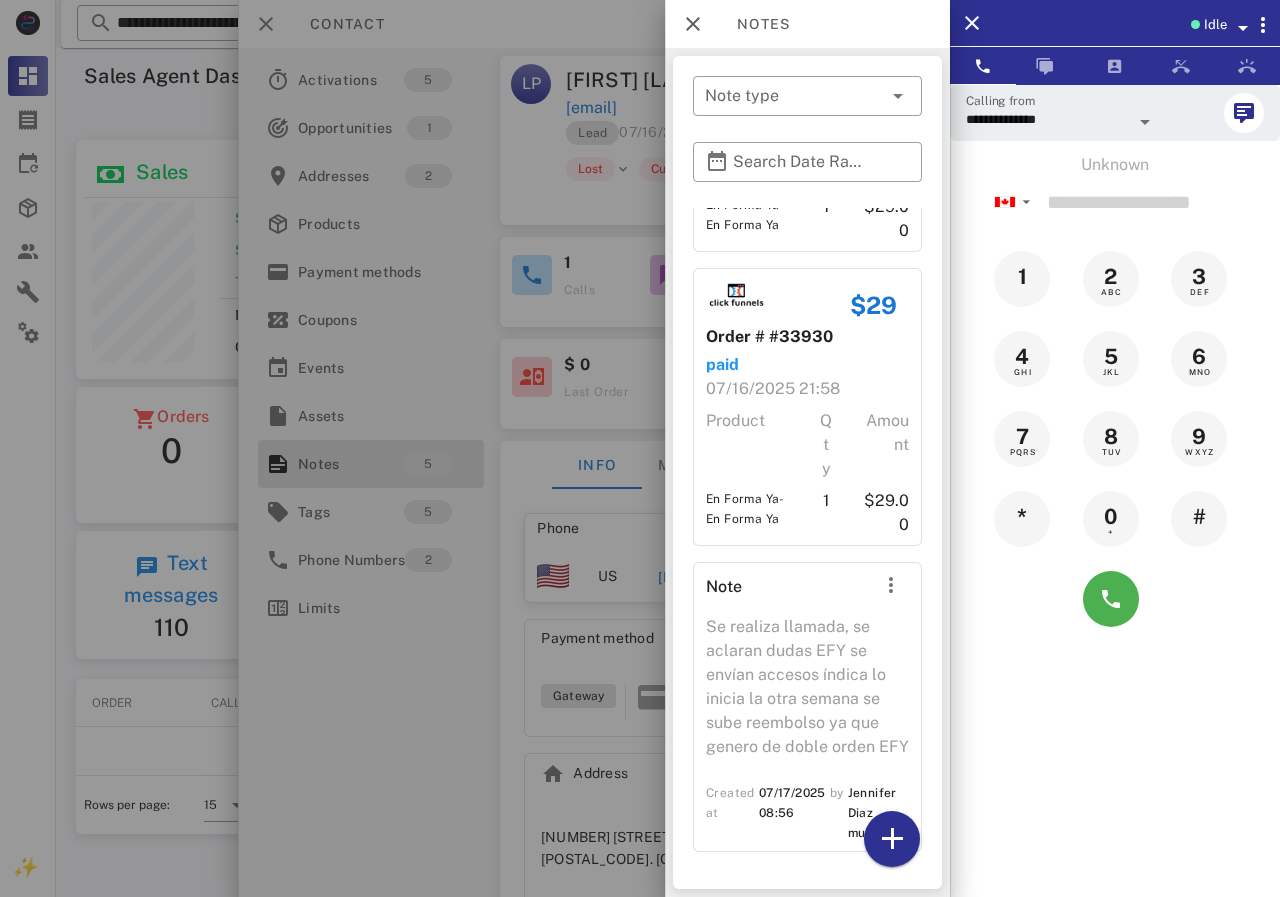 click at bounding box center (640, 448) 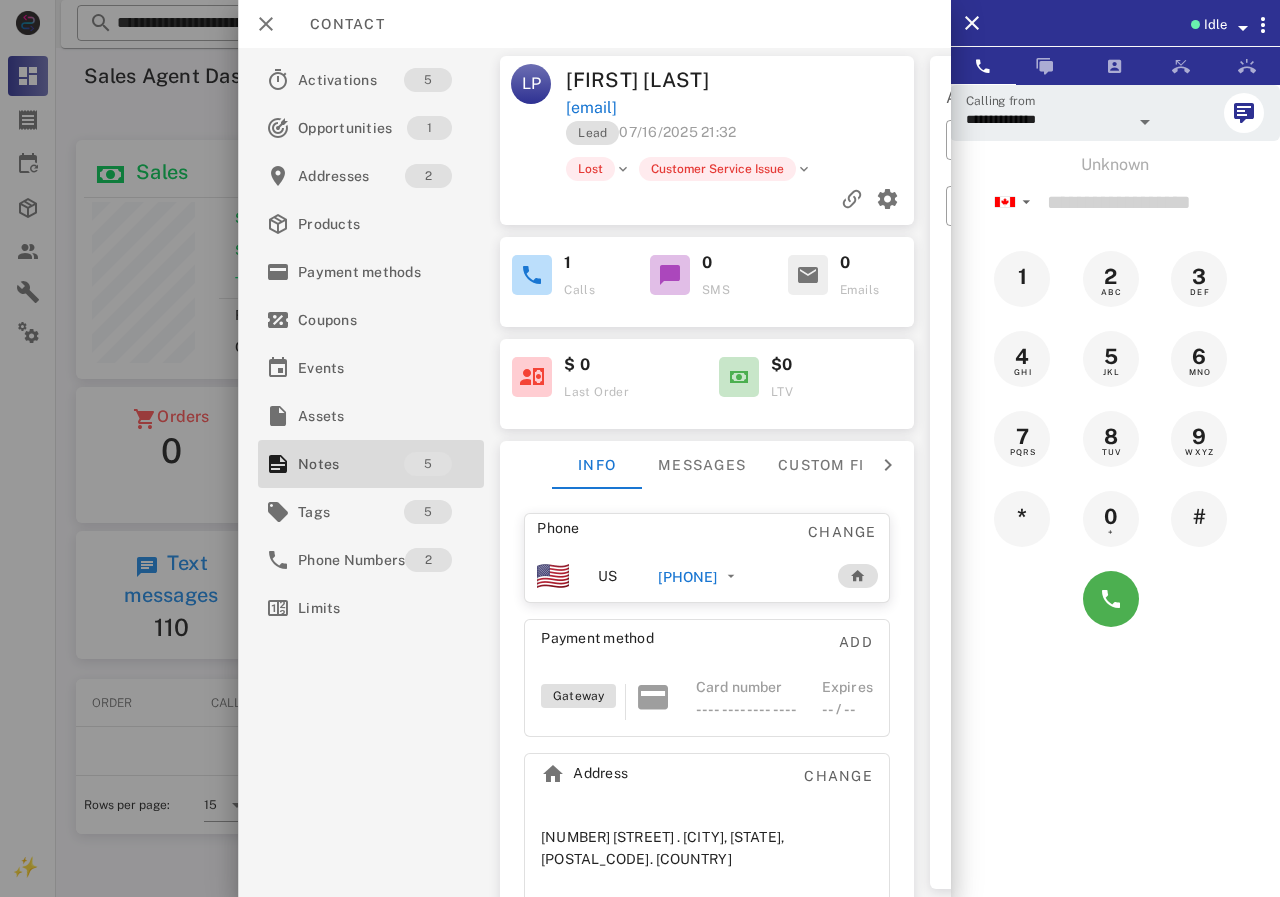 drag, startPoint x: 722, startPoint y: 83, endPoint x: 571, endPoint y: 85, distance: 151.01324 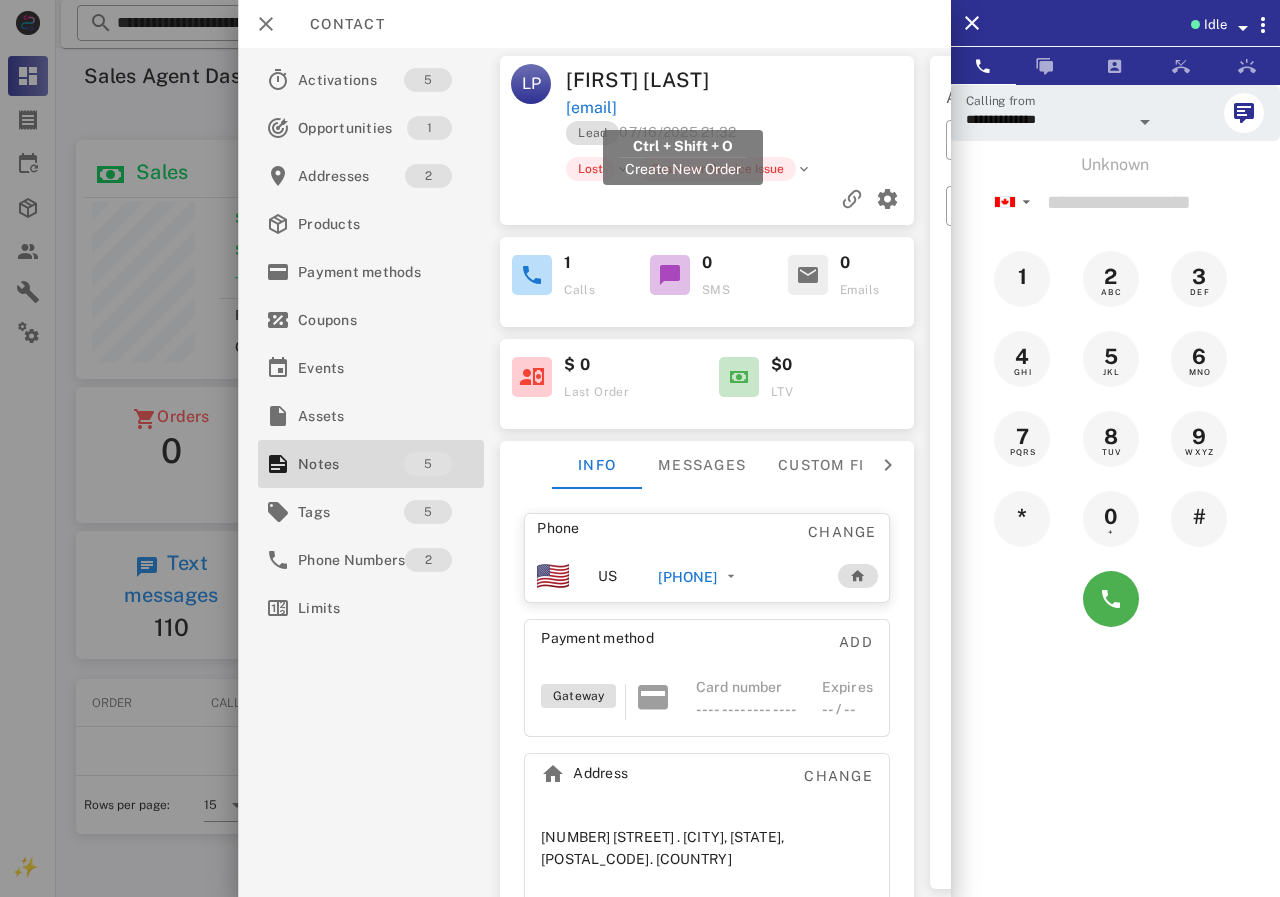 drag, startPoint x: 744, startPoint y: 112, endPoint x: 567, endPoint y: 112, distance: 177 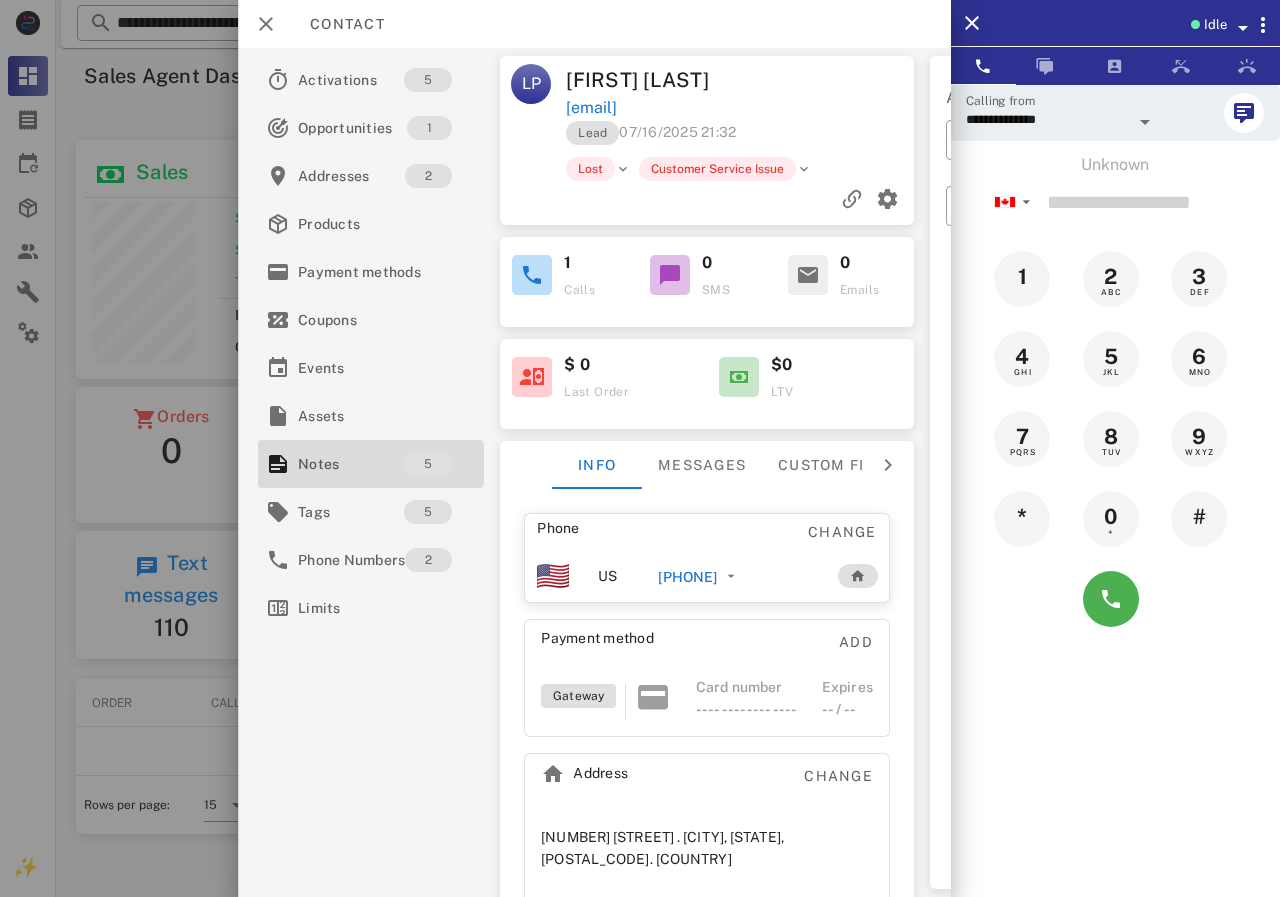 drag, startPoint x: 627, startPoint y: 414, endPoint x: 689, endPoint y: 531, distance: 132.41223 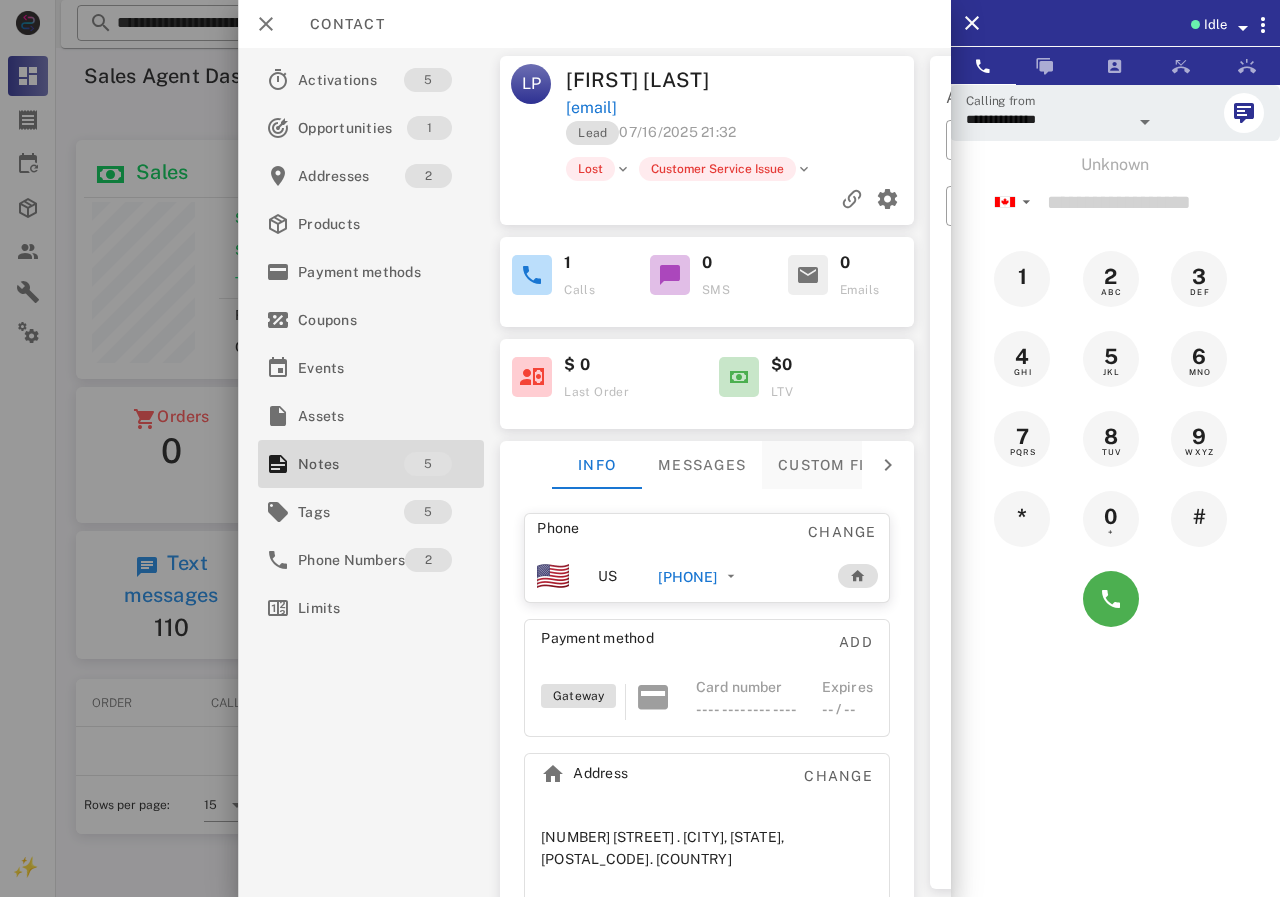 type on "**********" 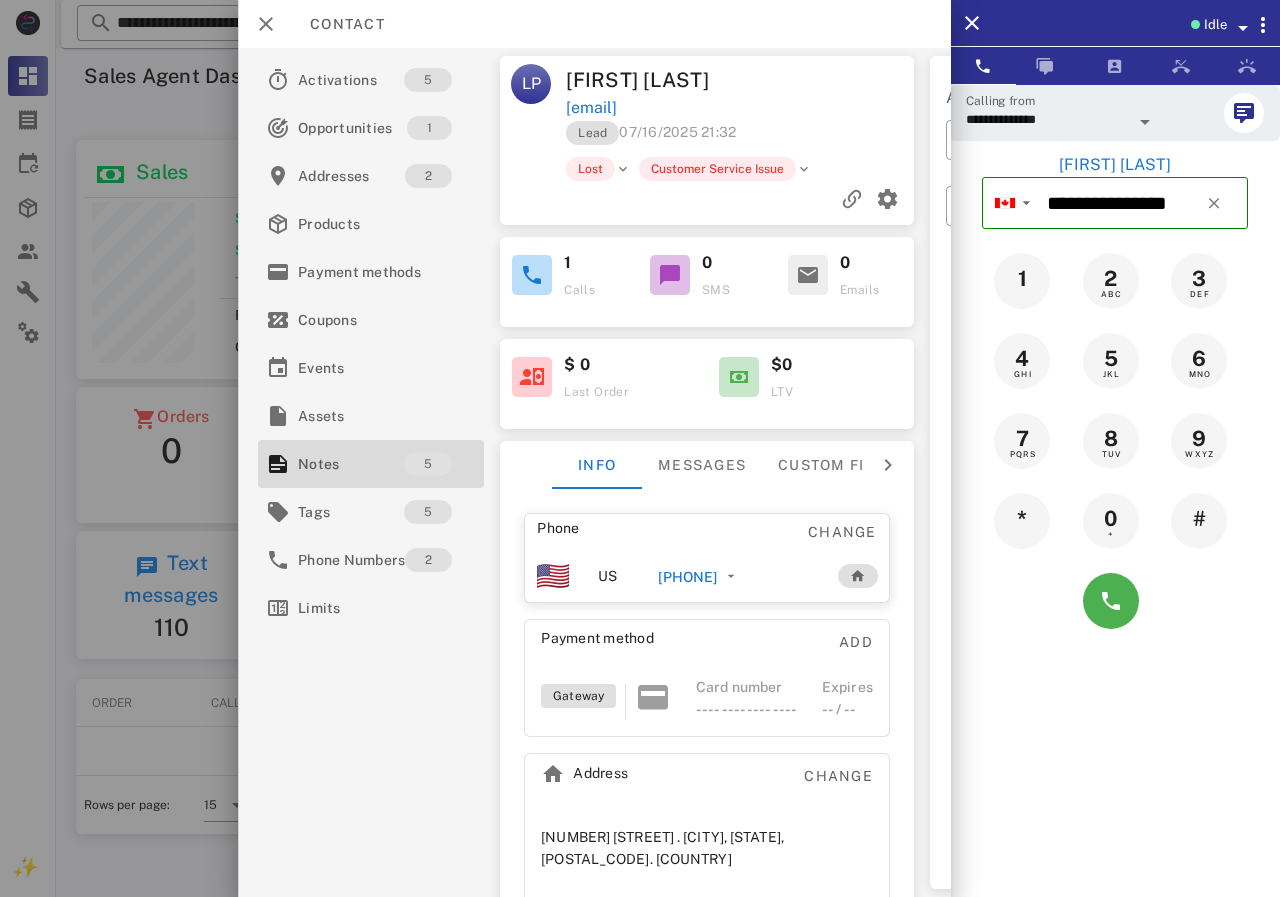 copy on "[PHONE]" 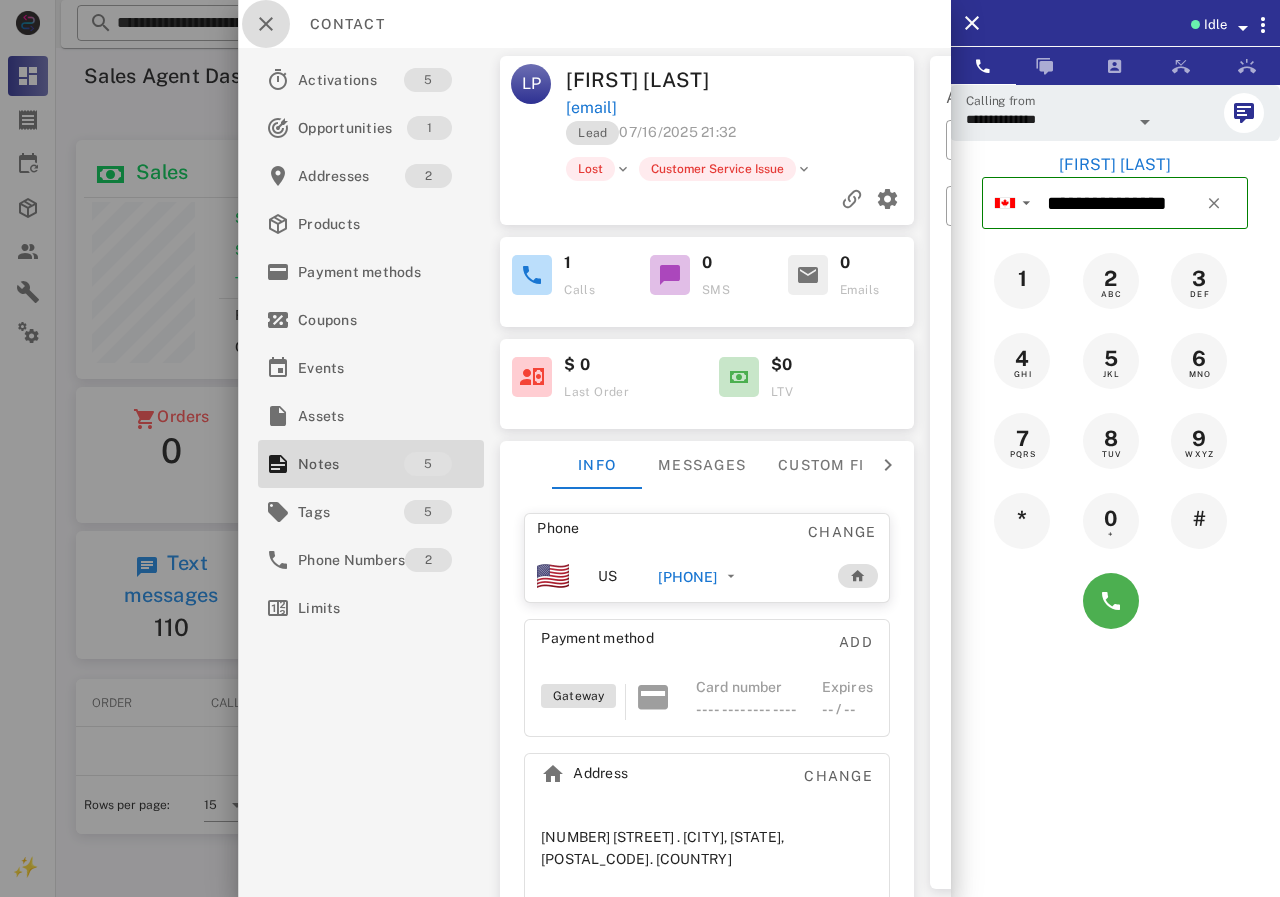 click at bounding box center [266, 24] 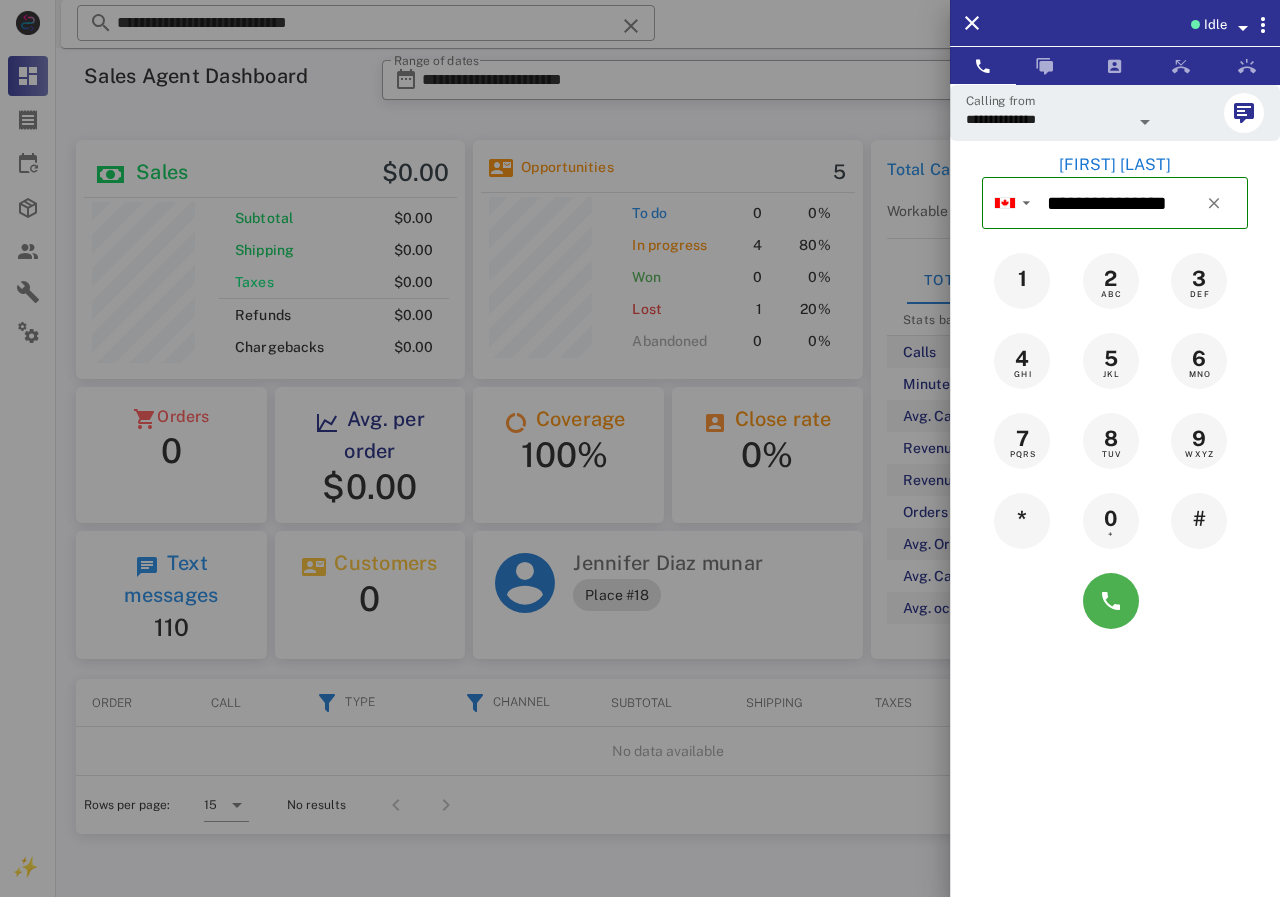 click at bounding box center [640, 448] 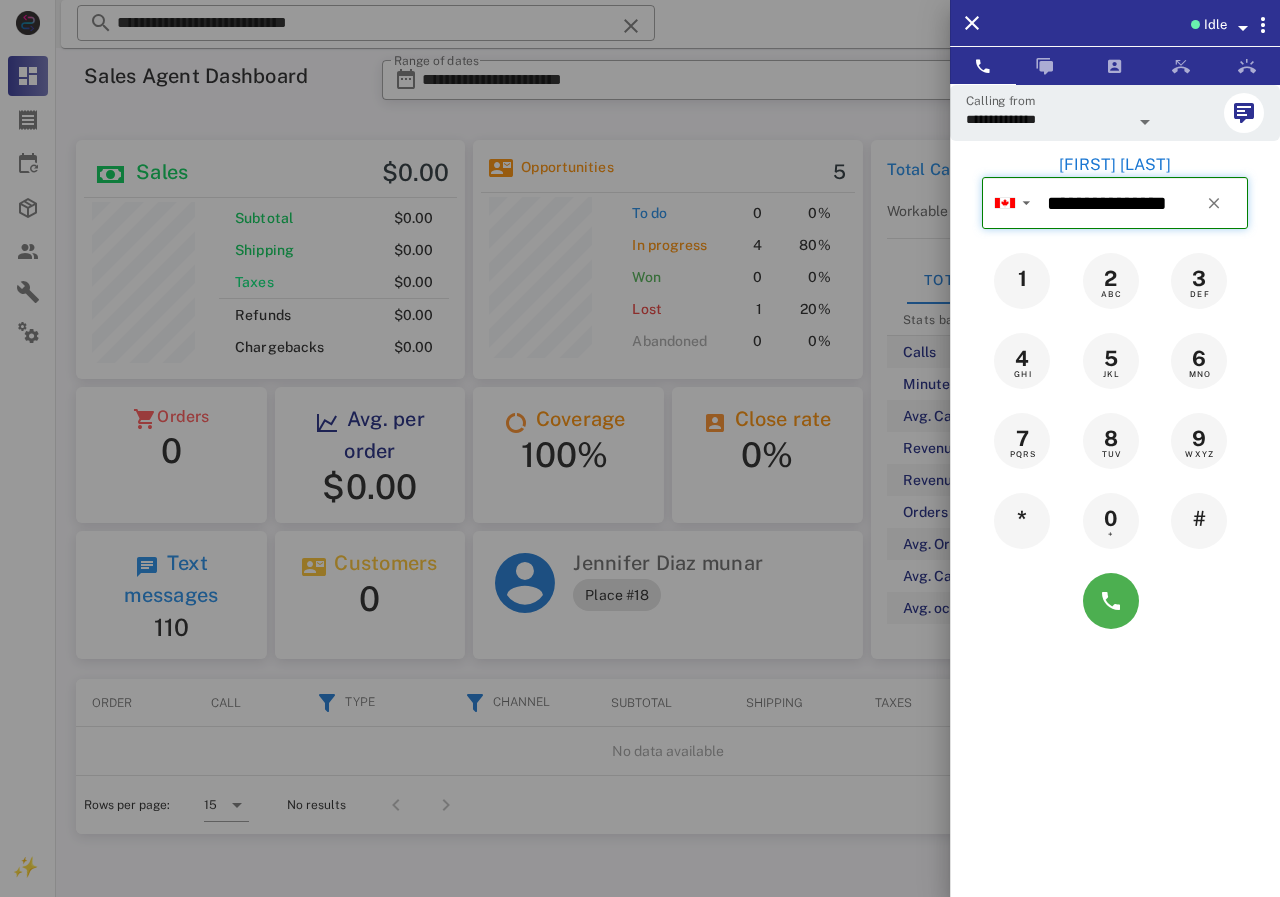 type 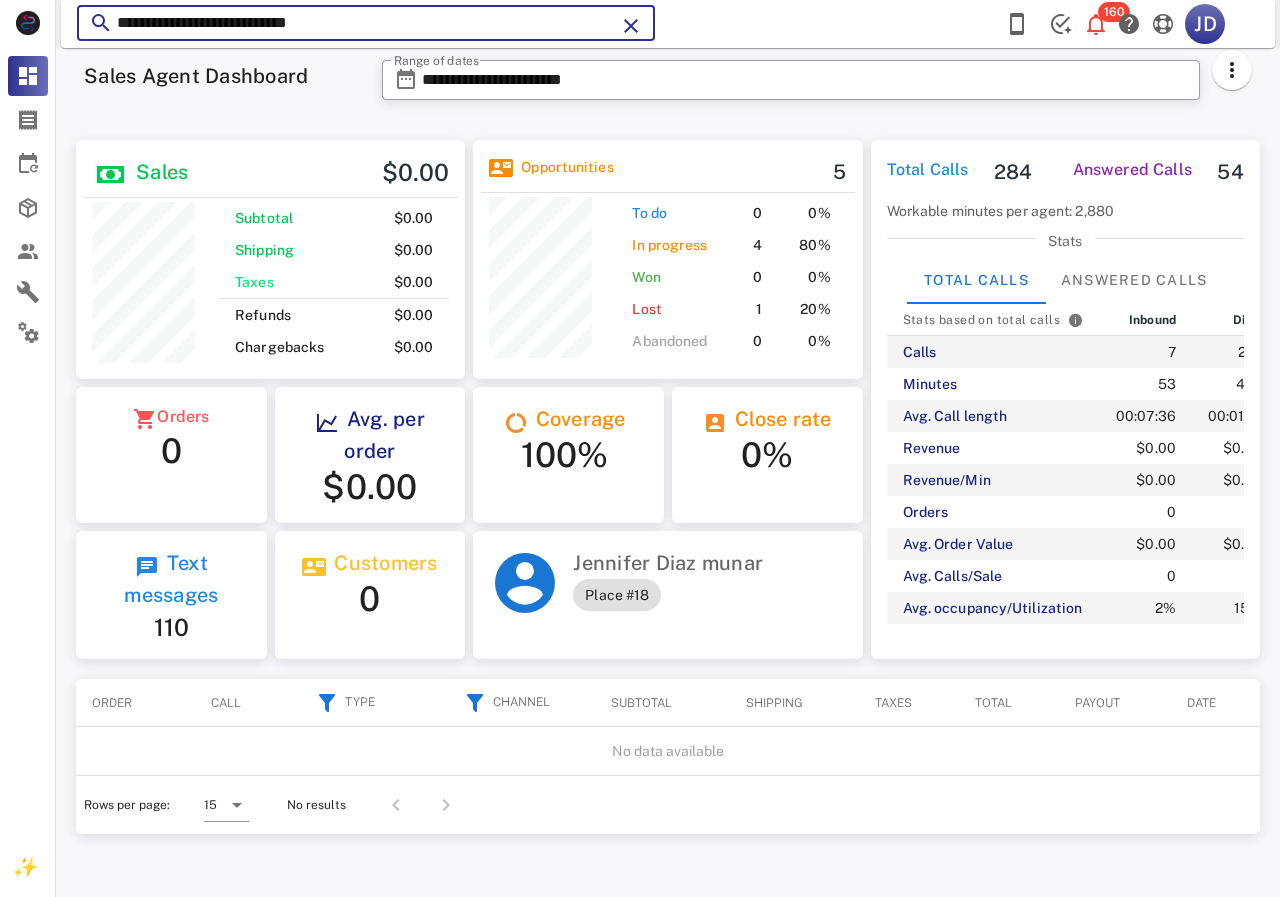 drag, startPoint x: 392, startPoint y: 23, endPoint x: 93, endPoint y: 26, distance: 299.01505 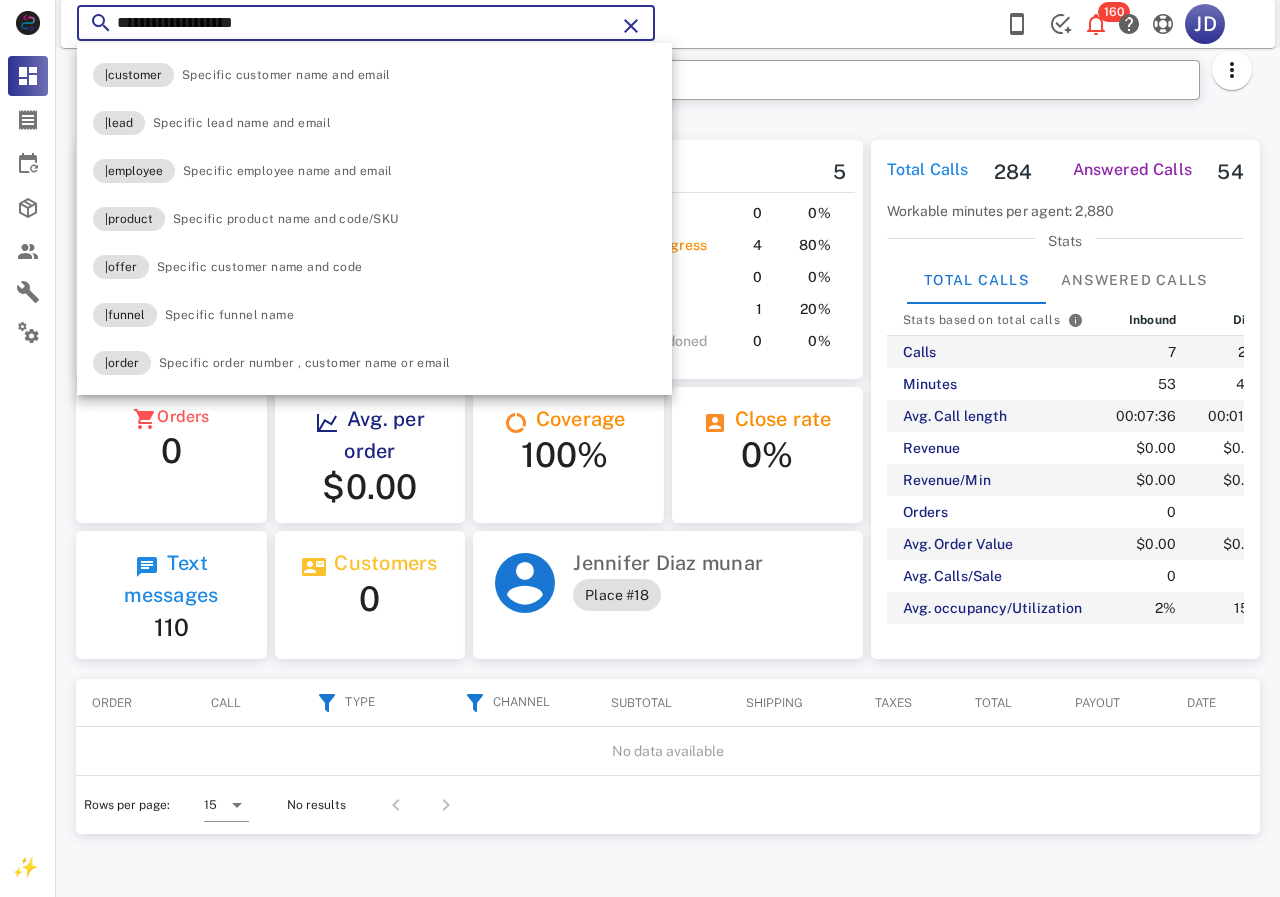 type on "**********" 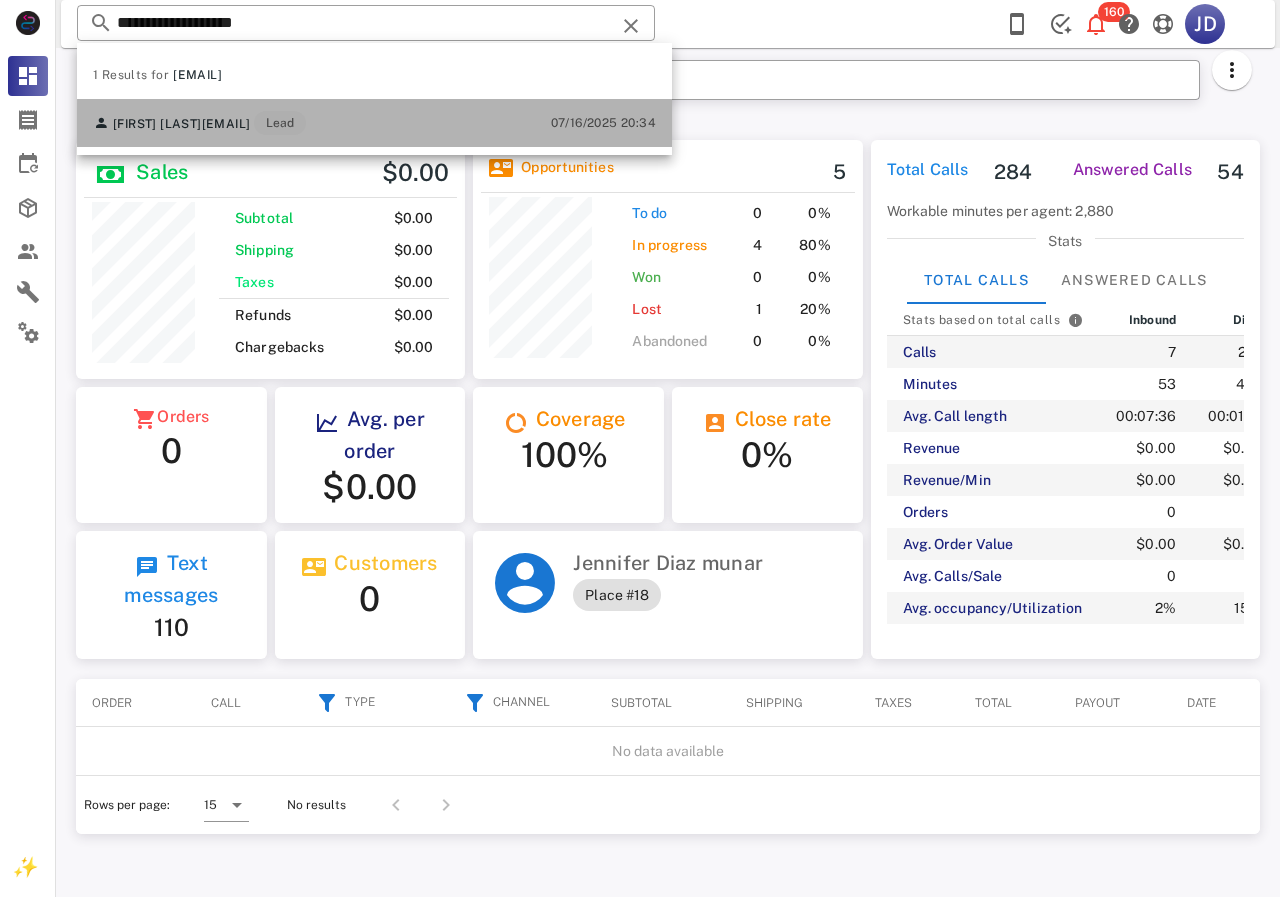 click on "[FIRST] [LAST]   [EMAIL]   Lead   [DATE] [TIME]" at bounding box center (374, 123) 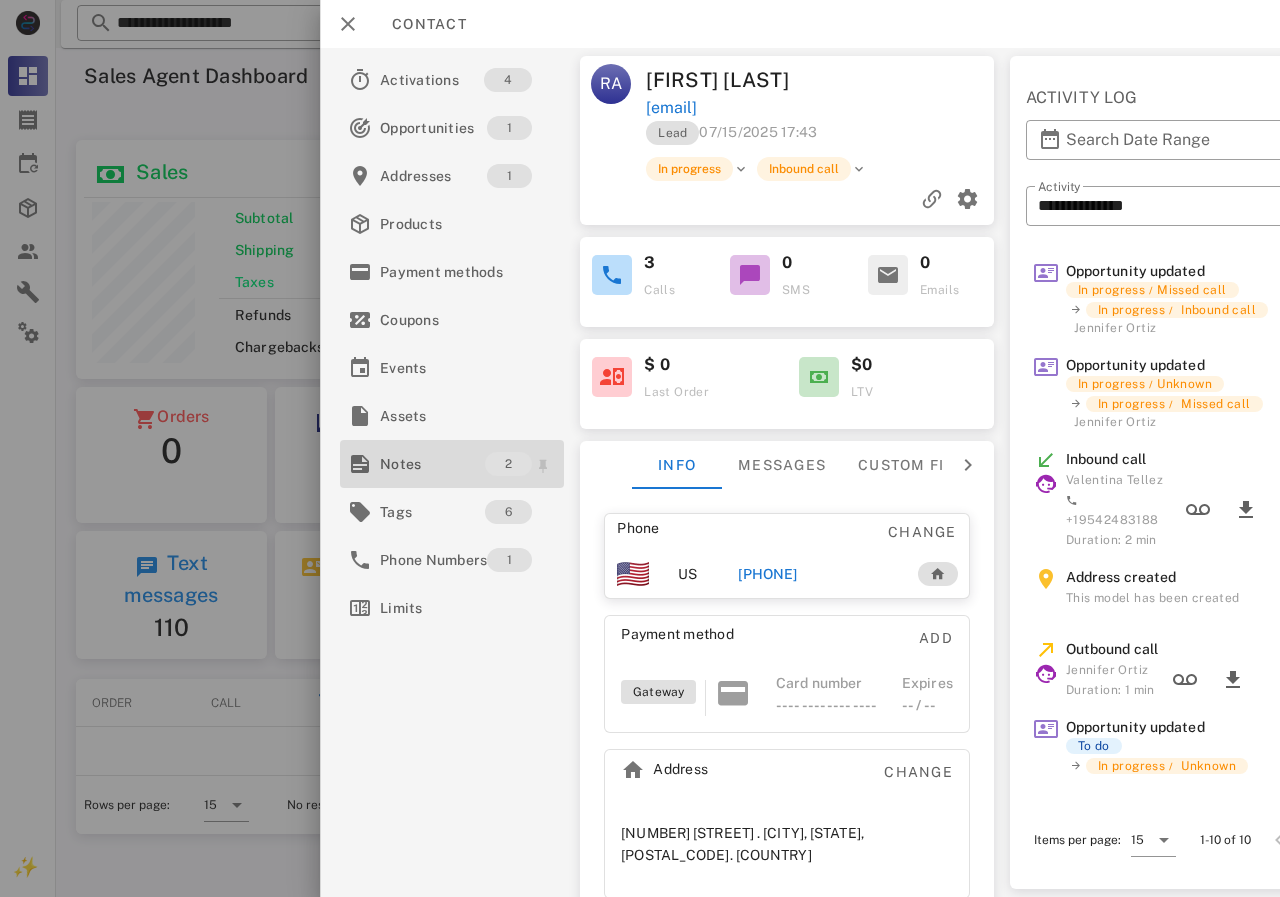 click on "Notes" at bounding box center (432, 464) 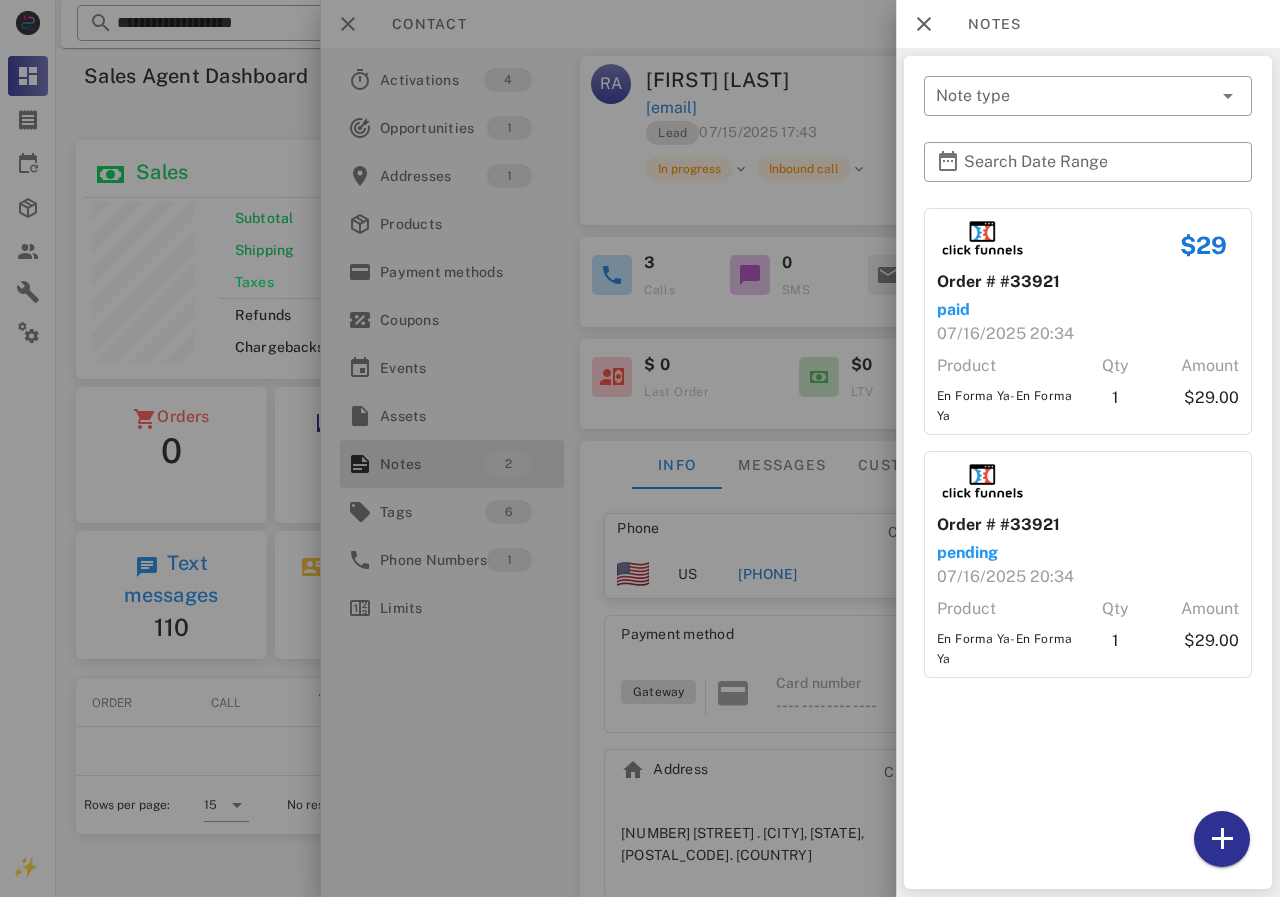 click at bounding box center [640, 448] 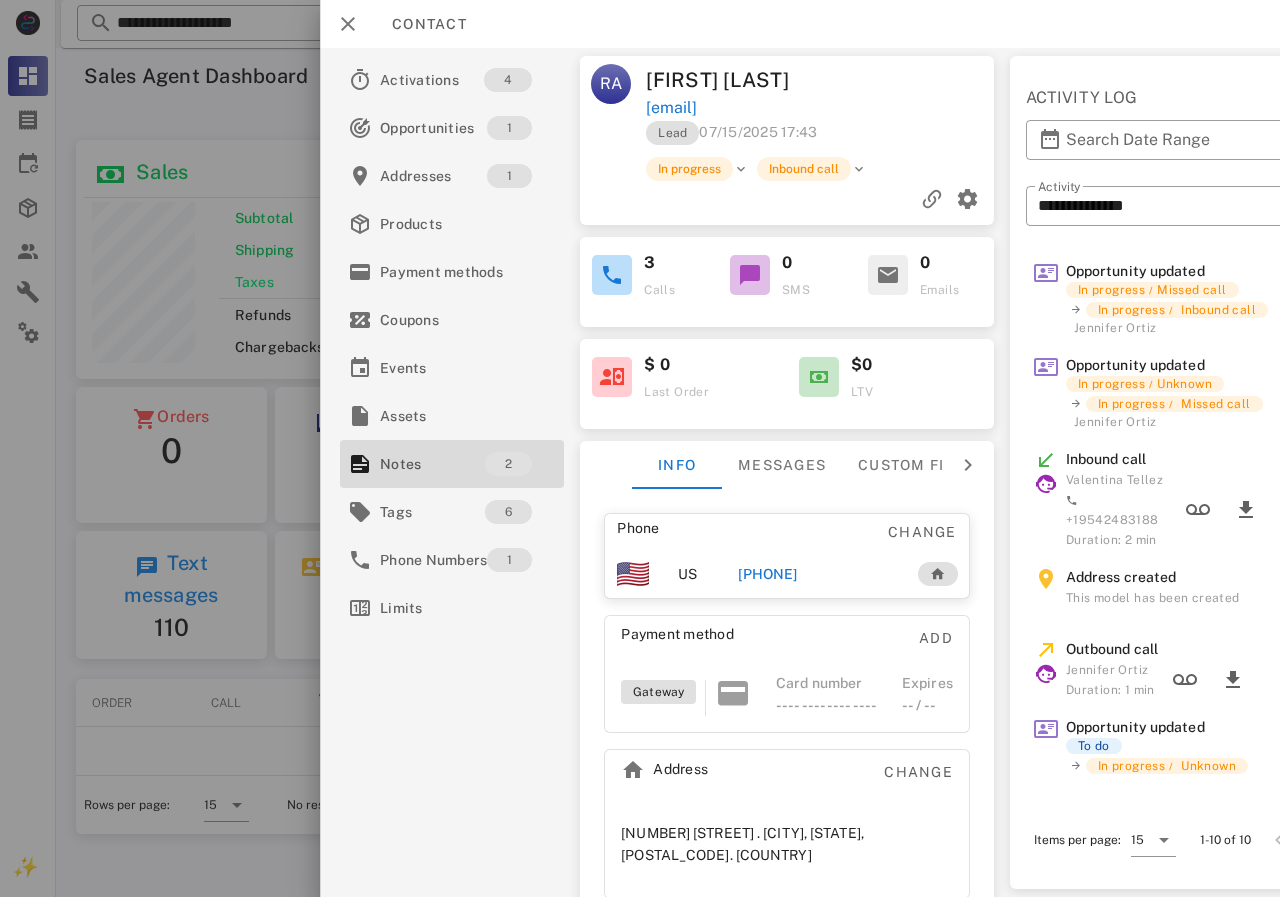 click on "[PHONE]" at bounding box center (767, 574) 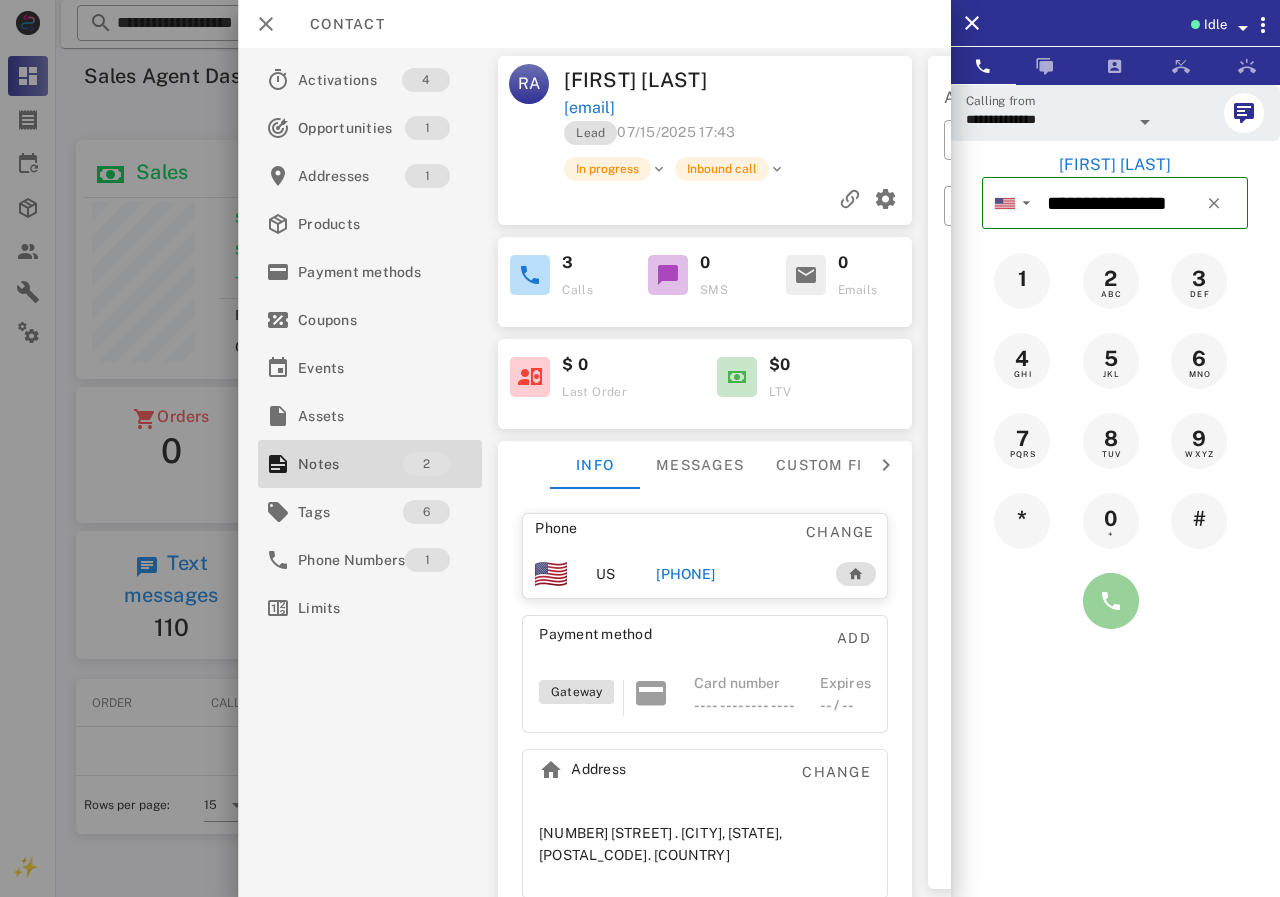 click at bounding box center [1111, 601] 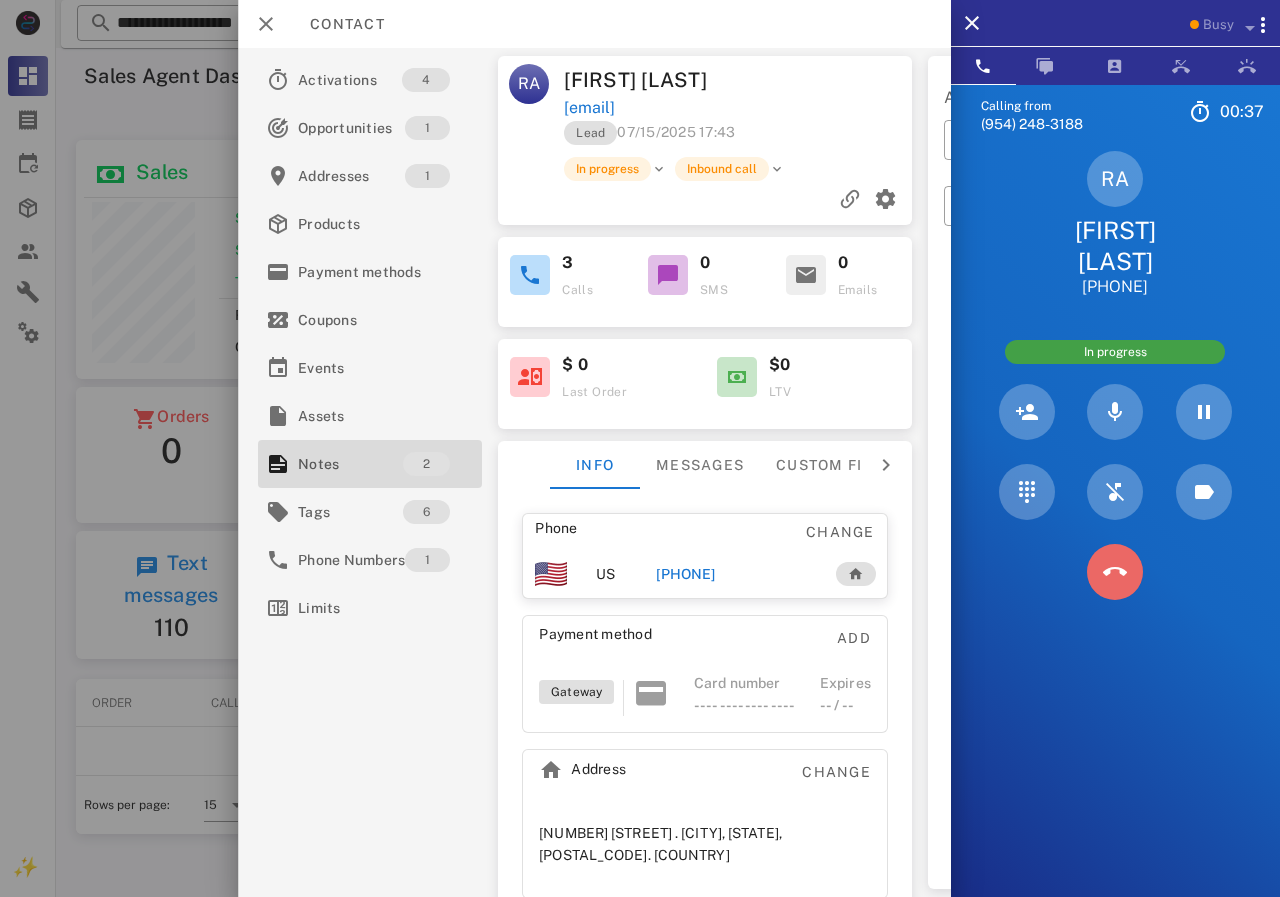 click at bounding box center [1115, 572] 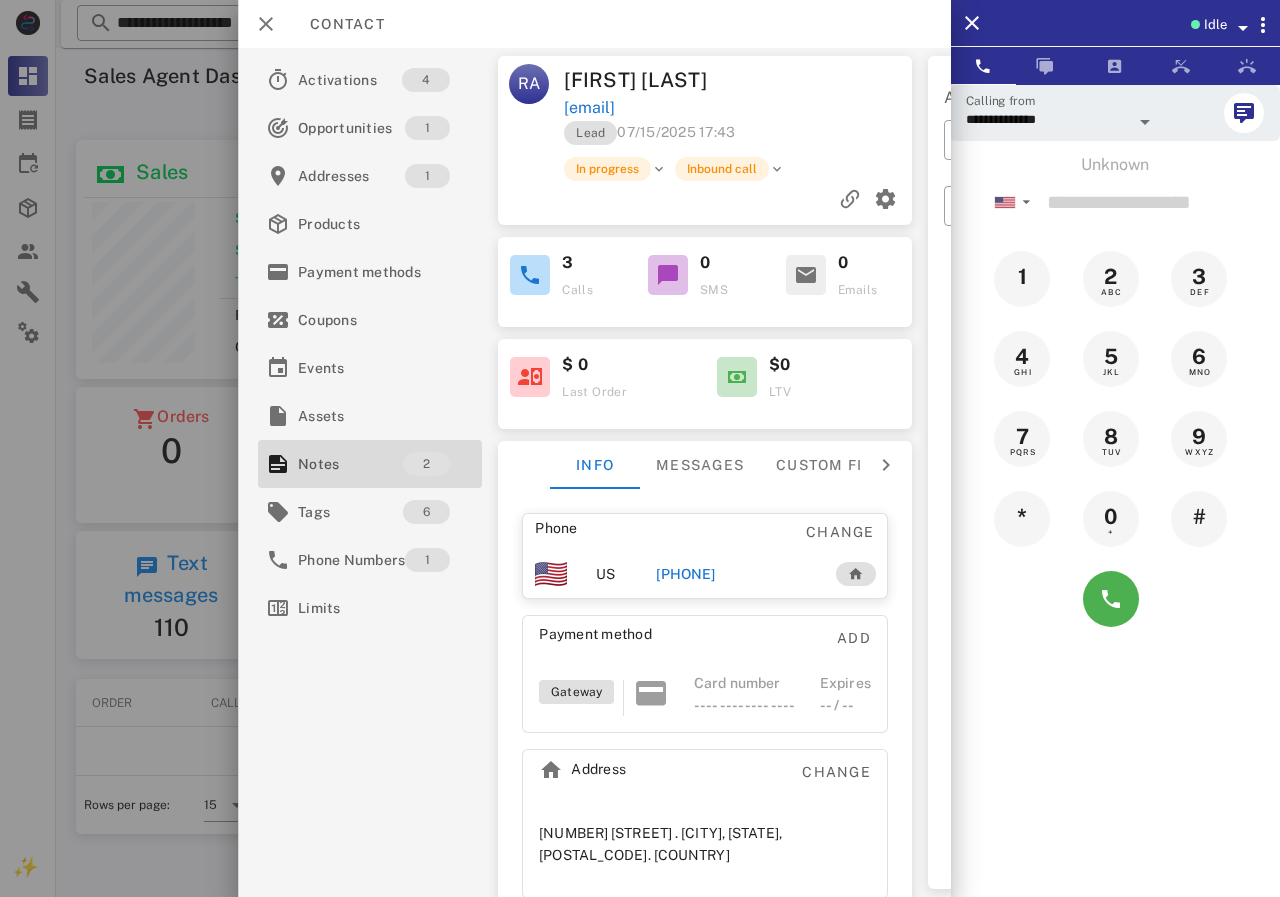 drag, startPoint x: 723, startPoint y: 112, endPoint x: 562, endPoint y: 111, distance: 161.00311 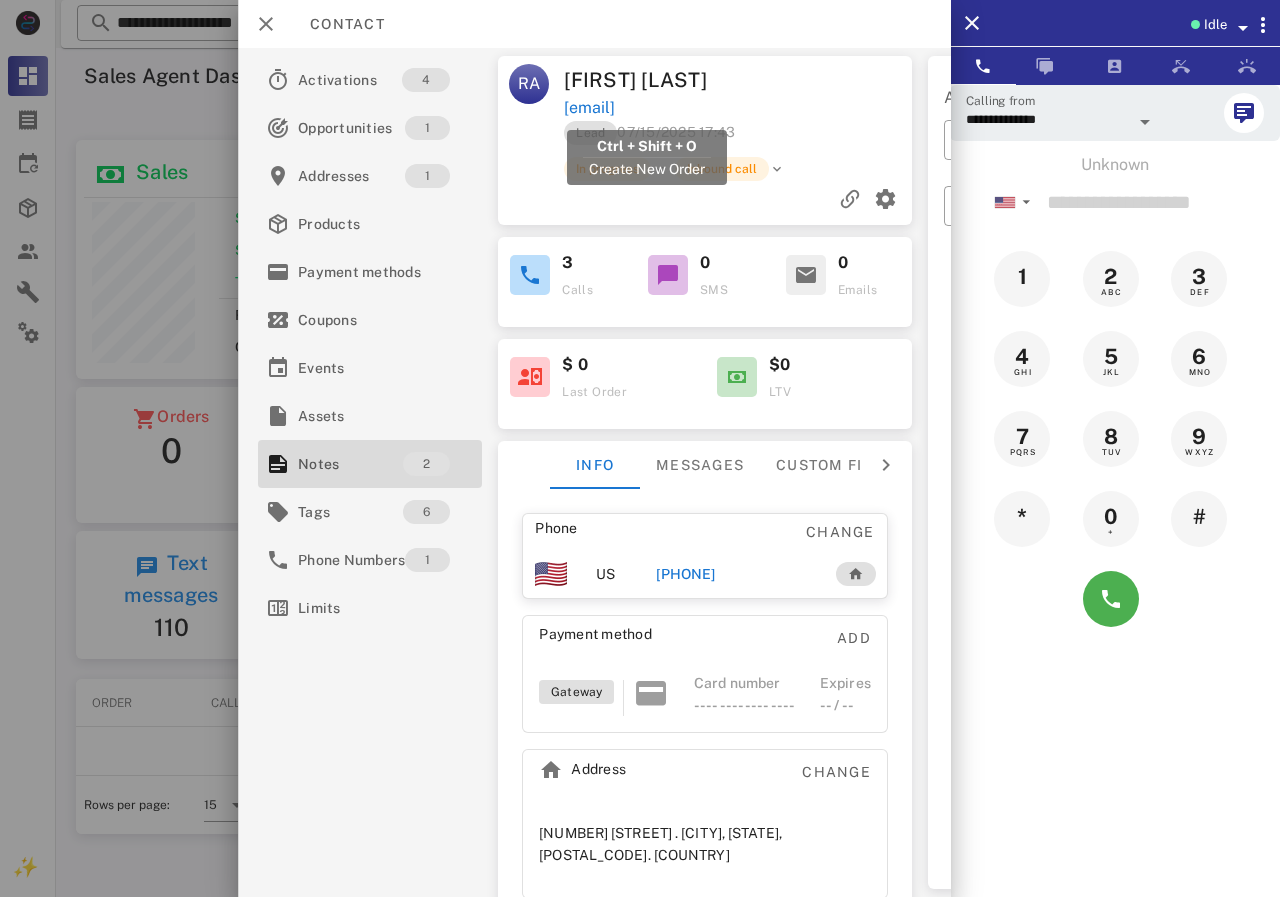 drag, startPoint x: 746, startPoint y: 106, endPoint x: 566, endPoint y: 117, distance: 180.3358 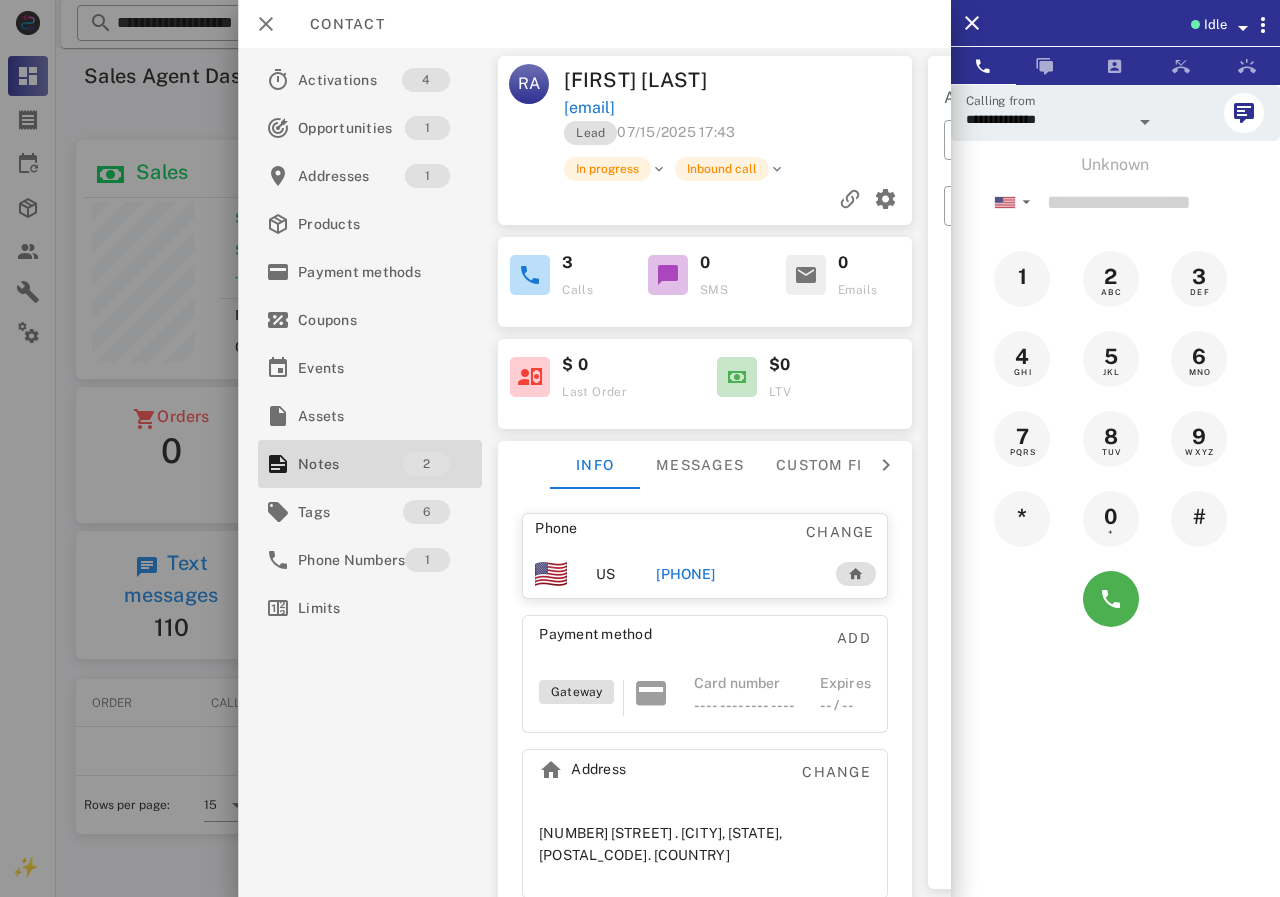 copy on "[EMAIL]" 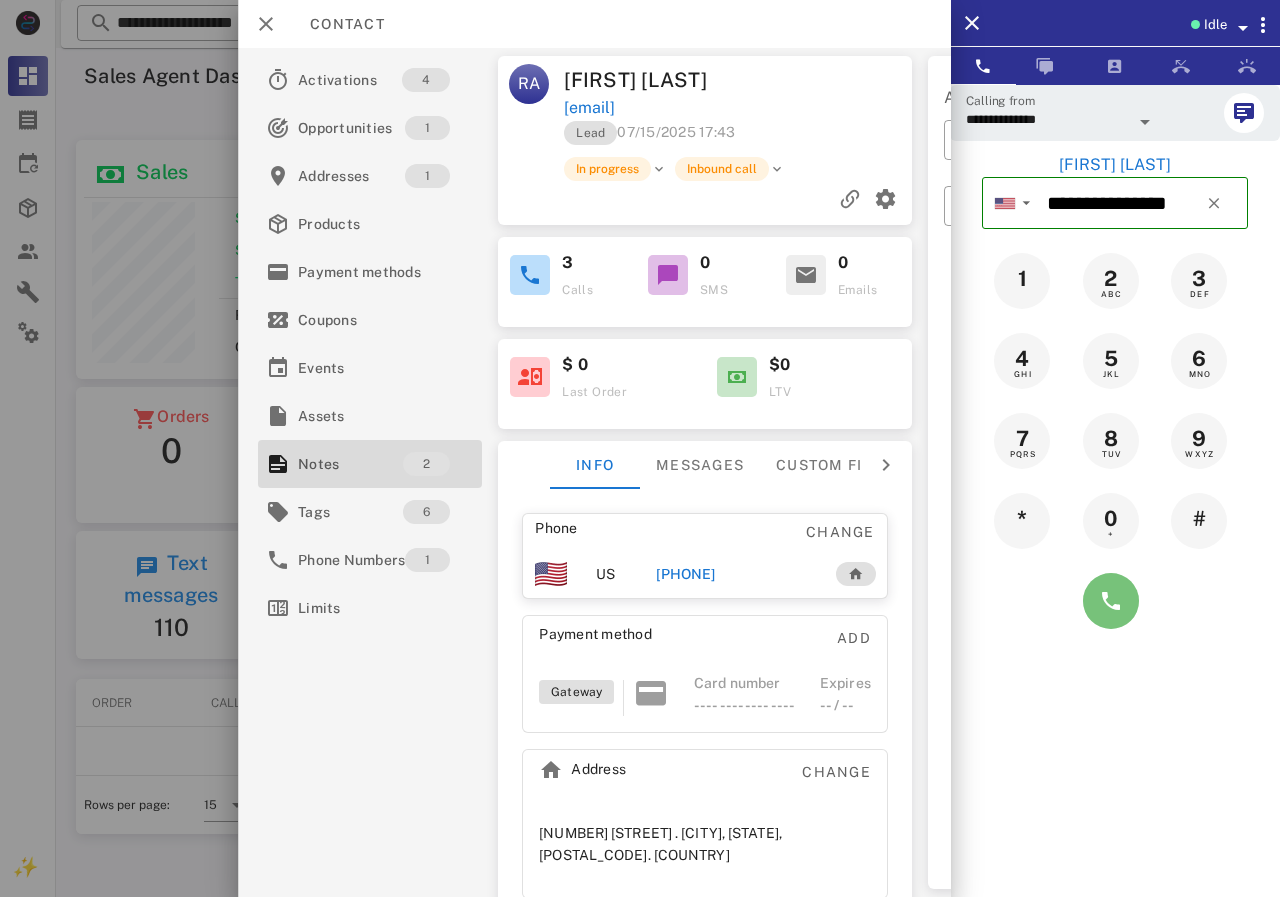 click at bounding box center (1111, 601) 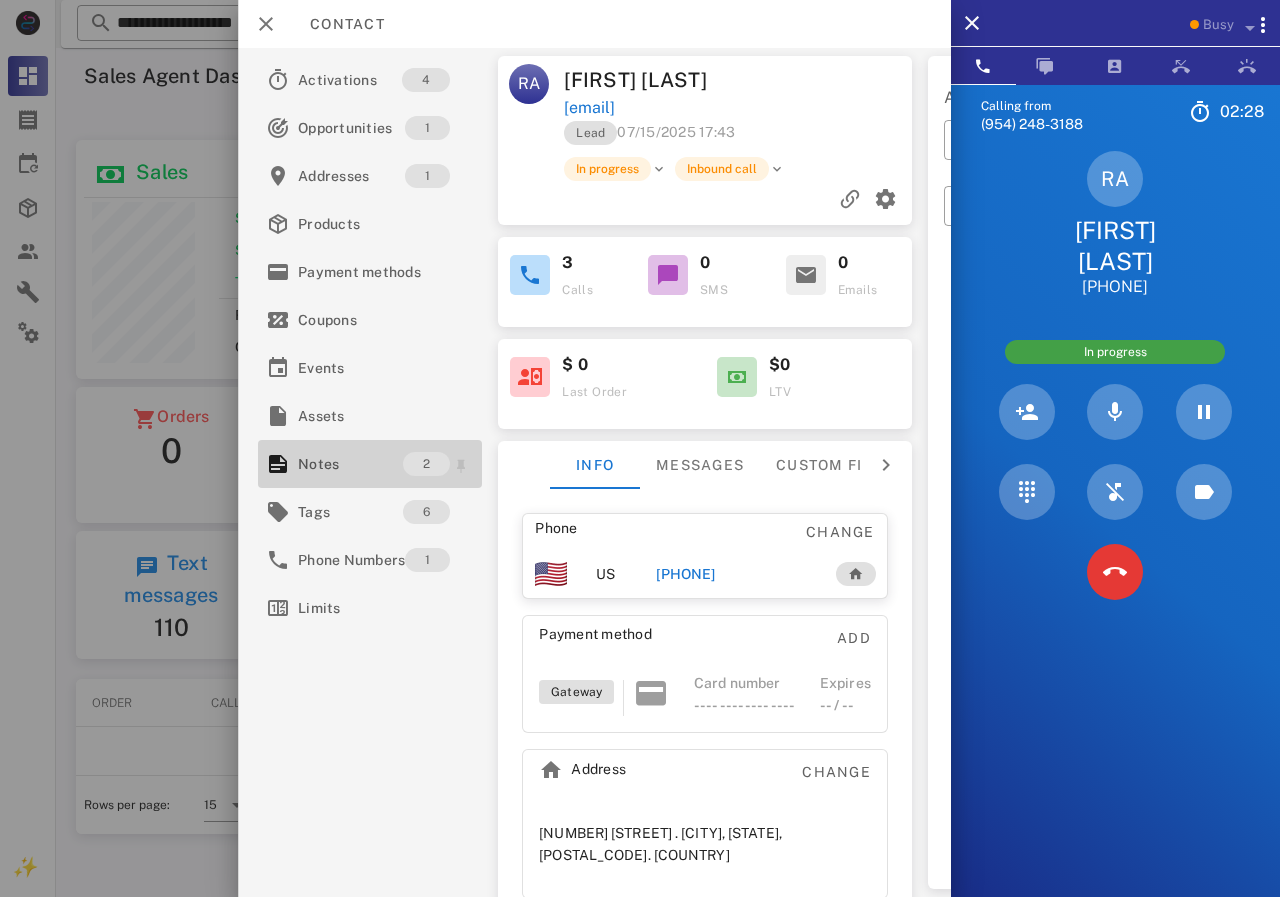 click on "Notes  2" at bounding box center (370, 464) 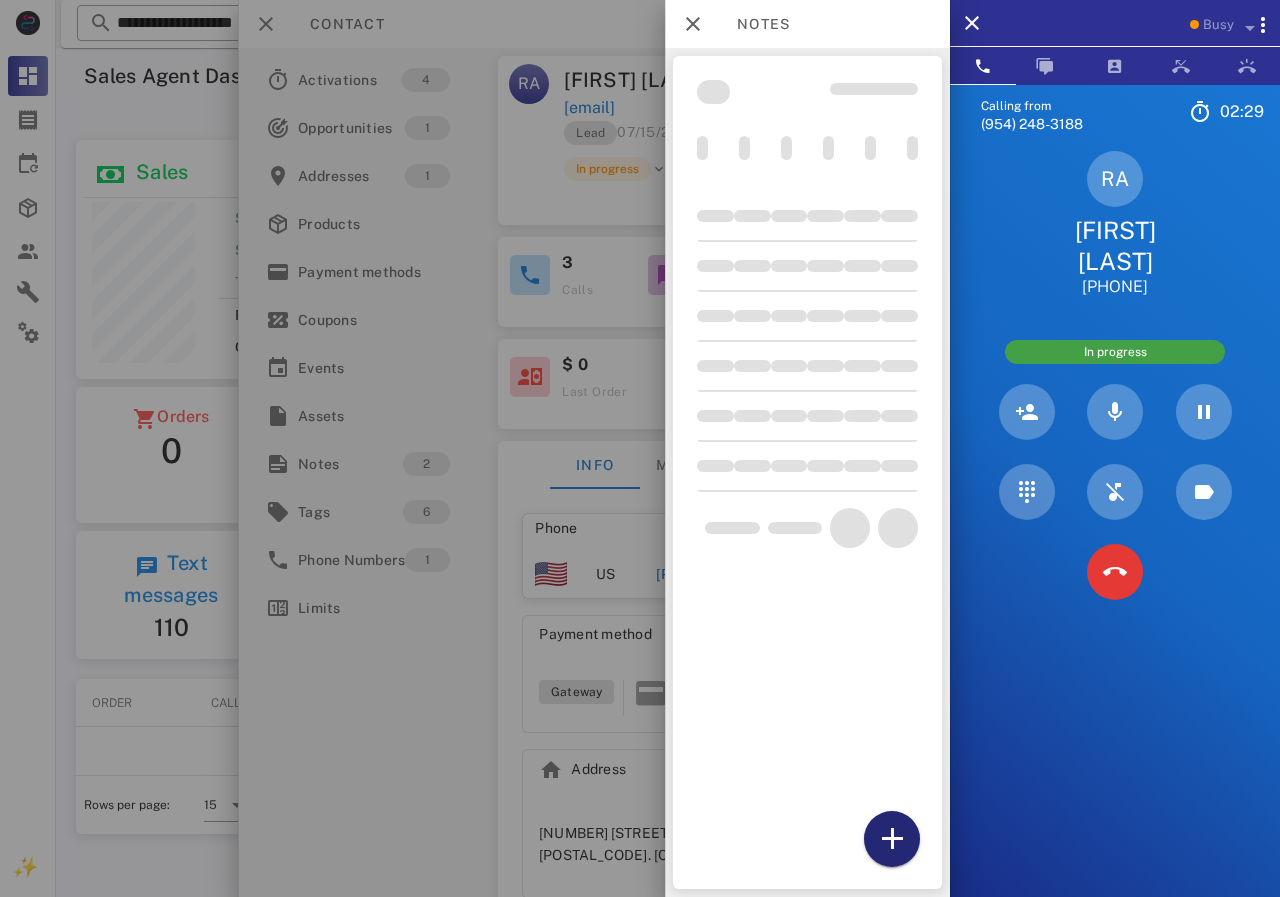 click at bounding box center [892, 839] 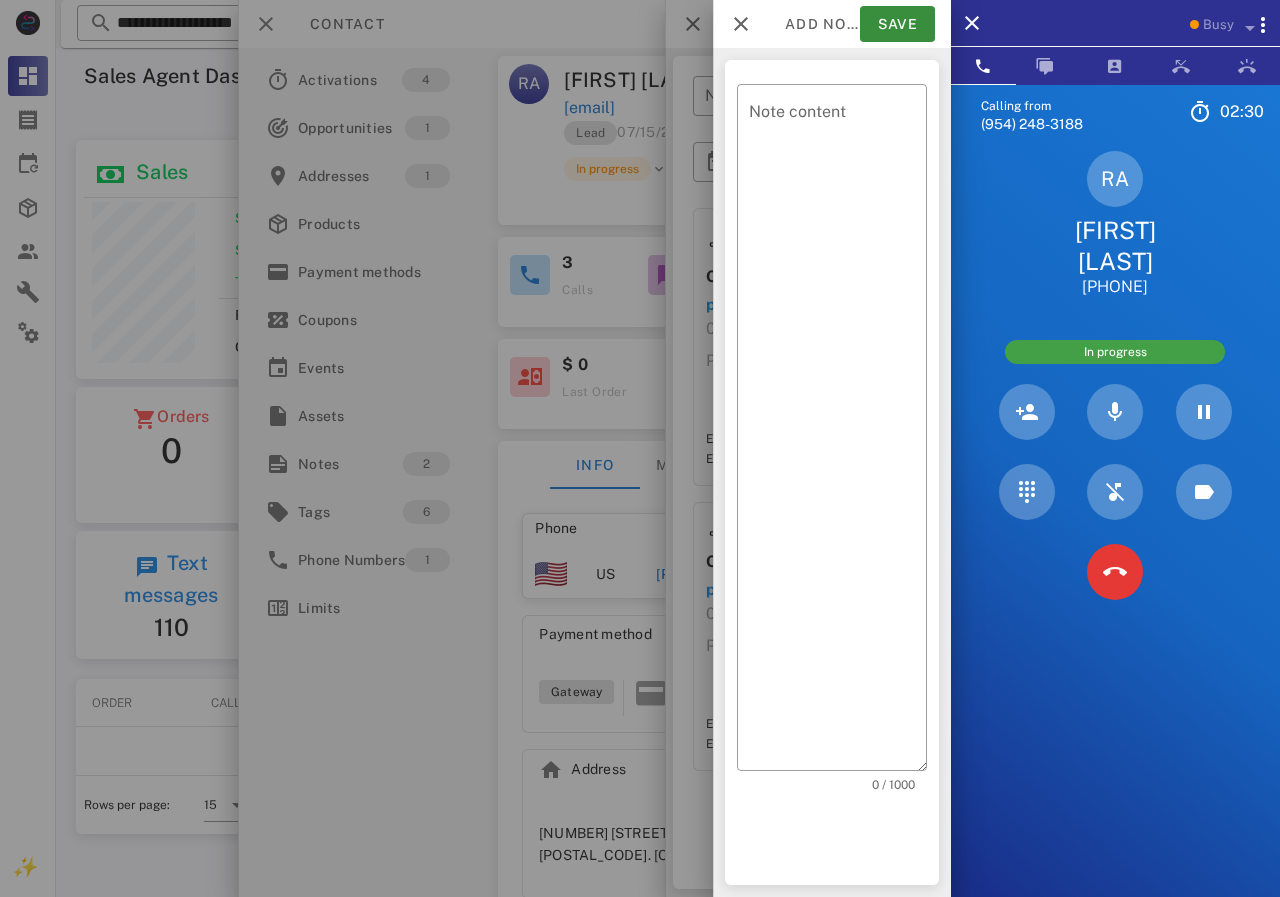 click on "​ Note content 0 / 1000" at bounding box center [832, 472] 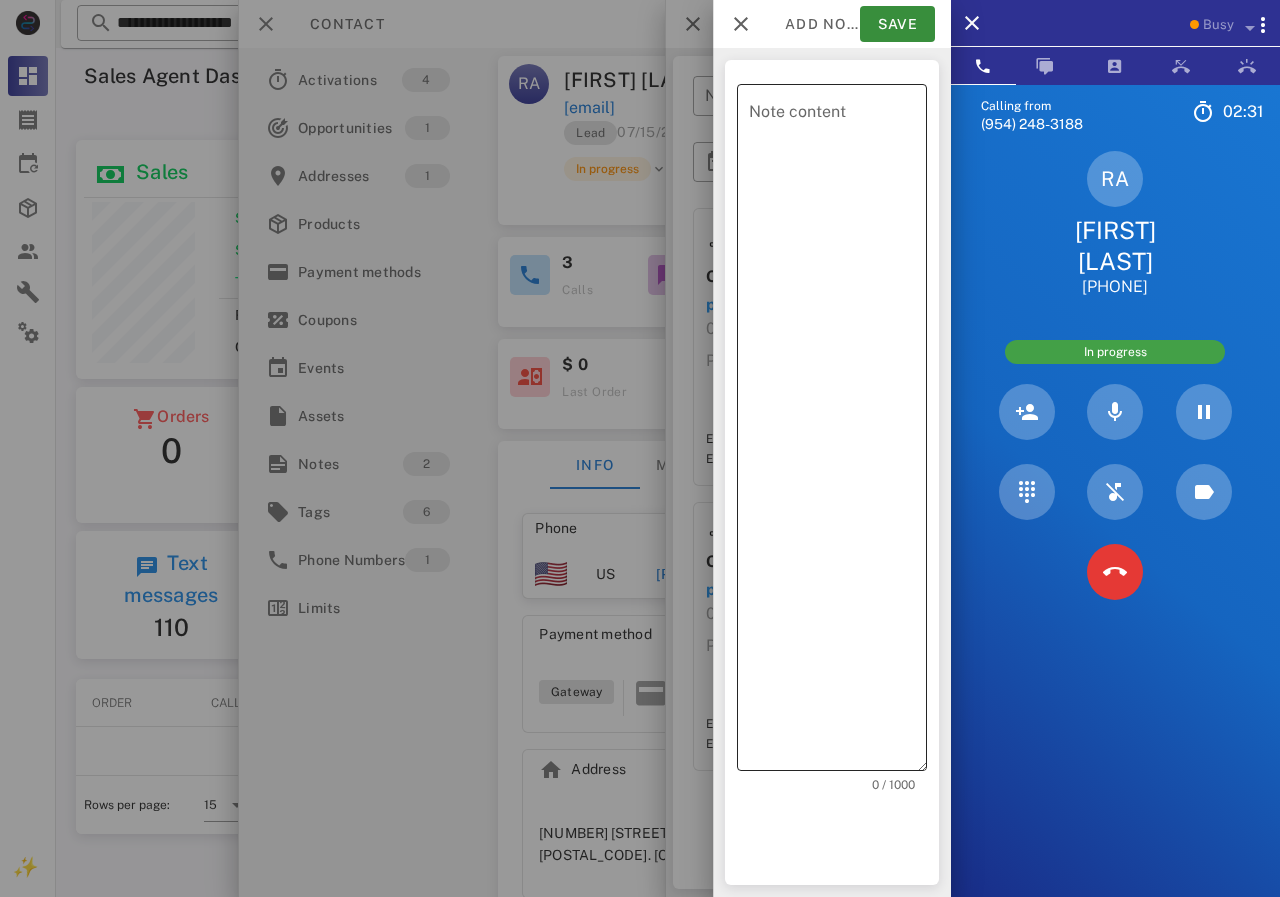 click on "Note content" at bounding box center [838, 432] 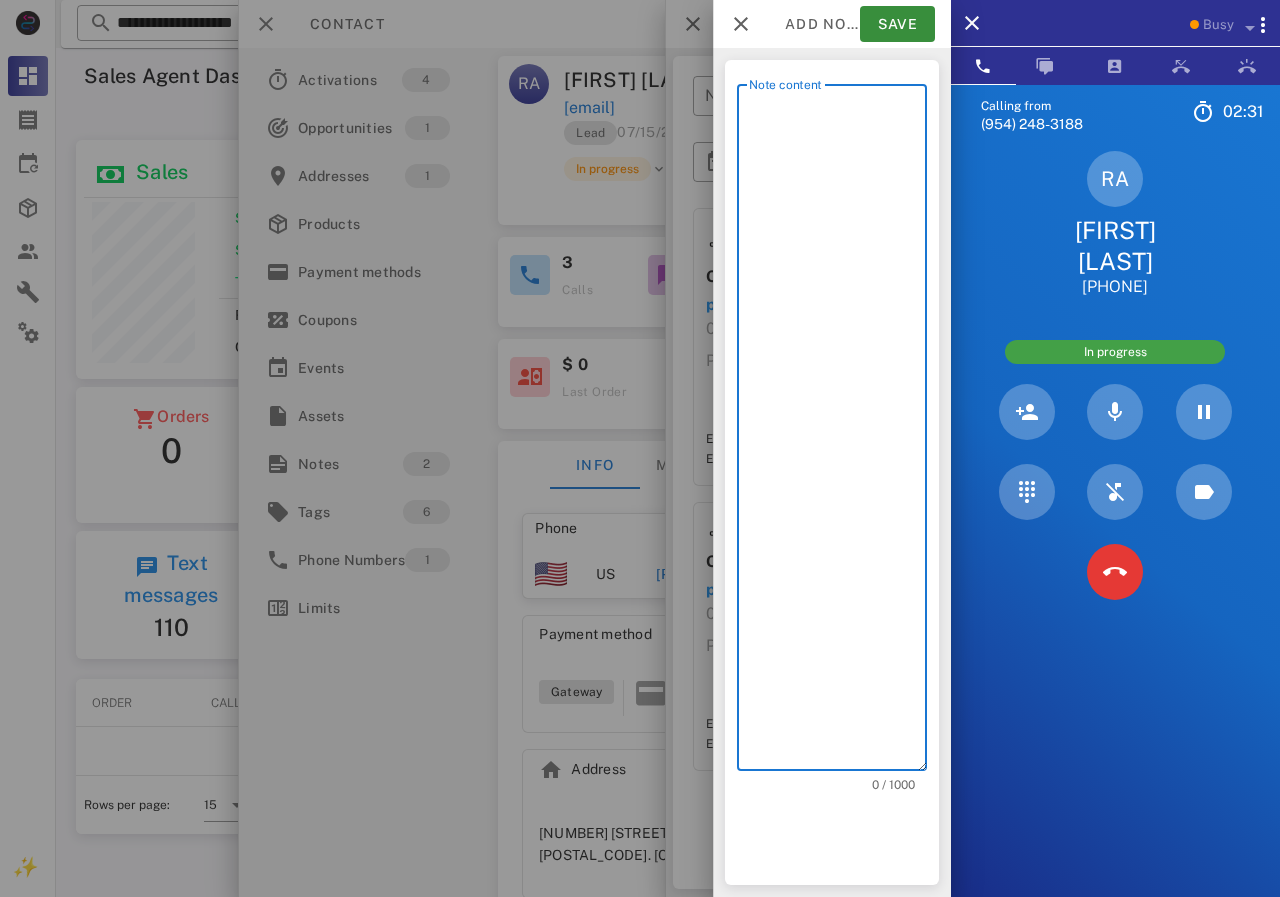 scroll, scrollTop: 240, scrollLeft: 390, axis: both 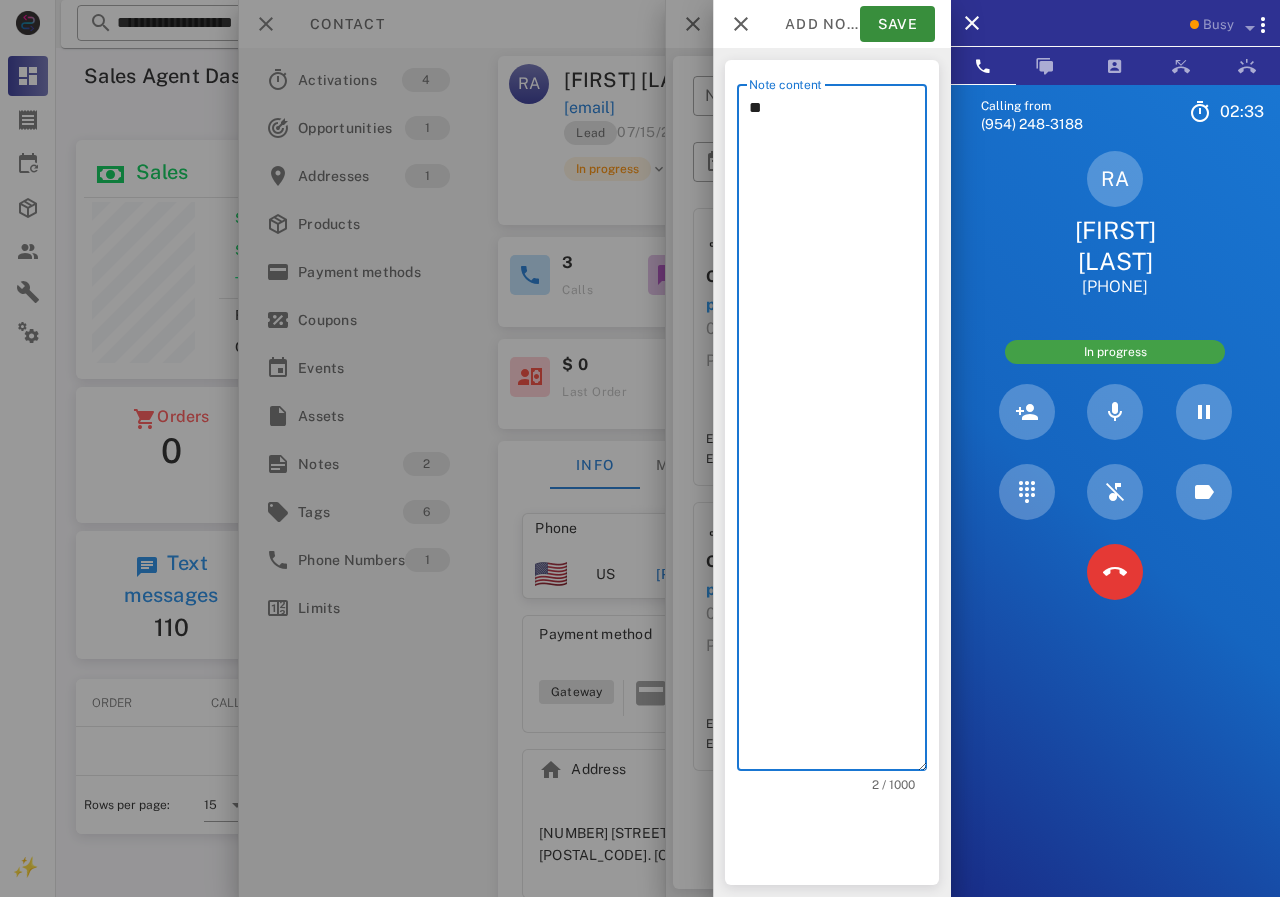 type on "*" 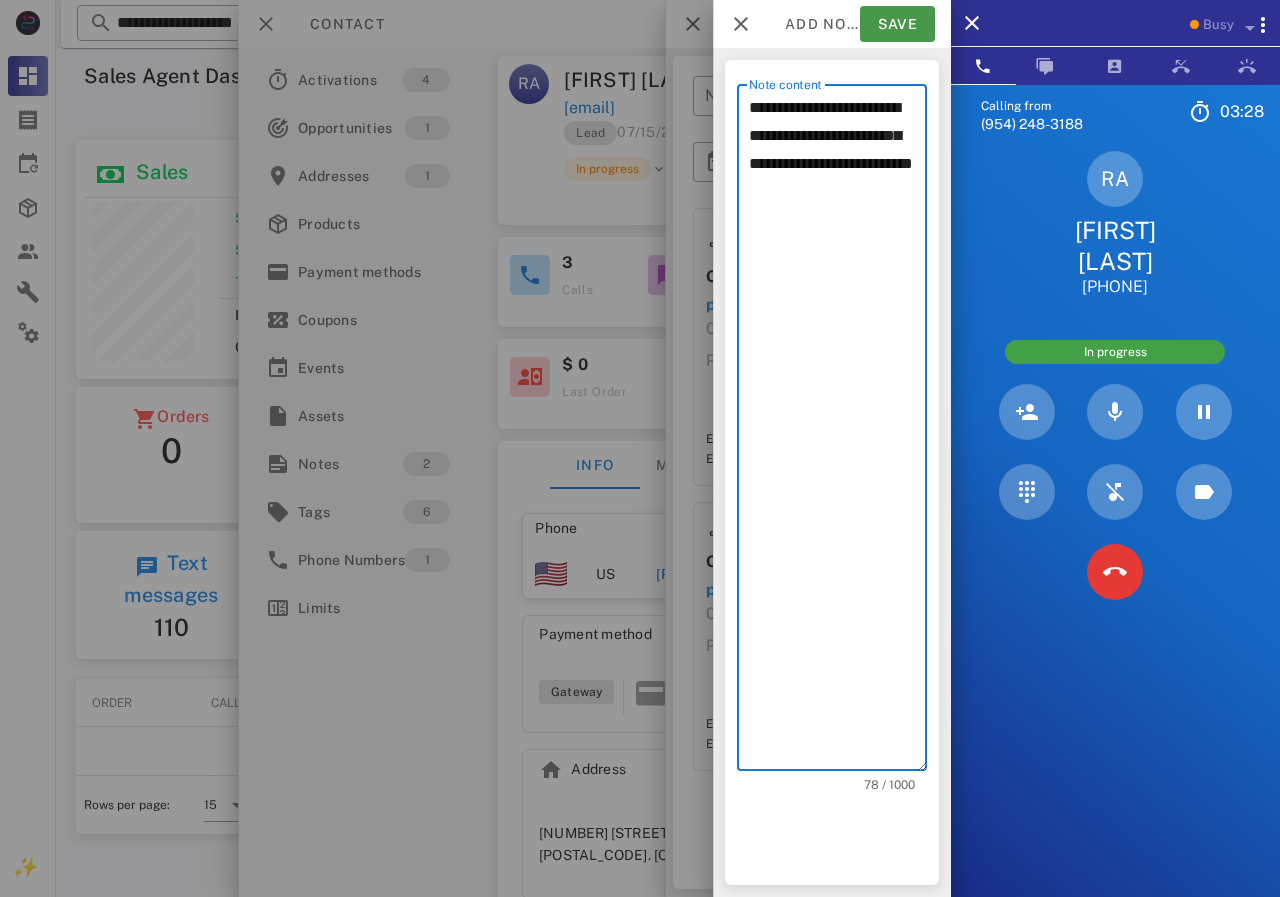 type on "**********" 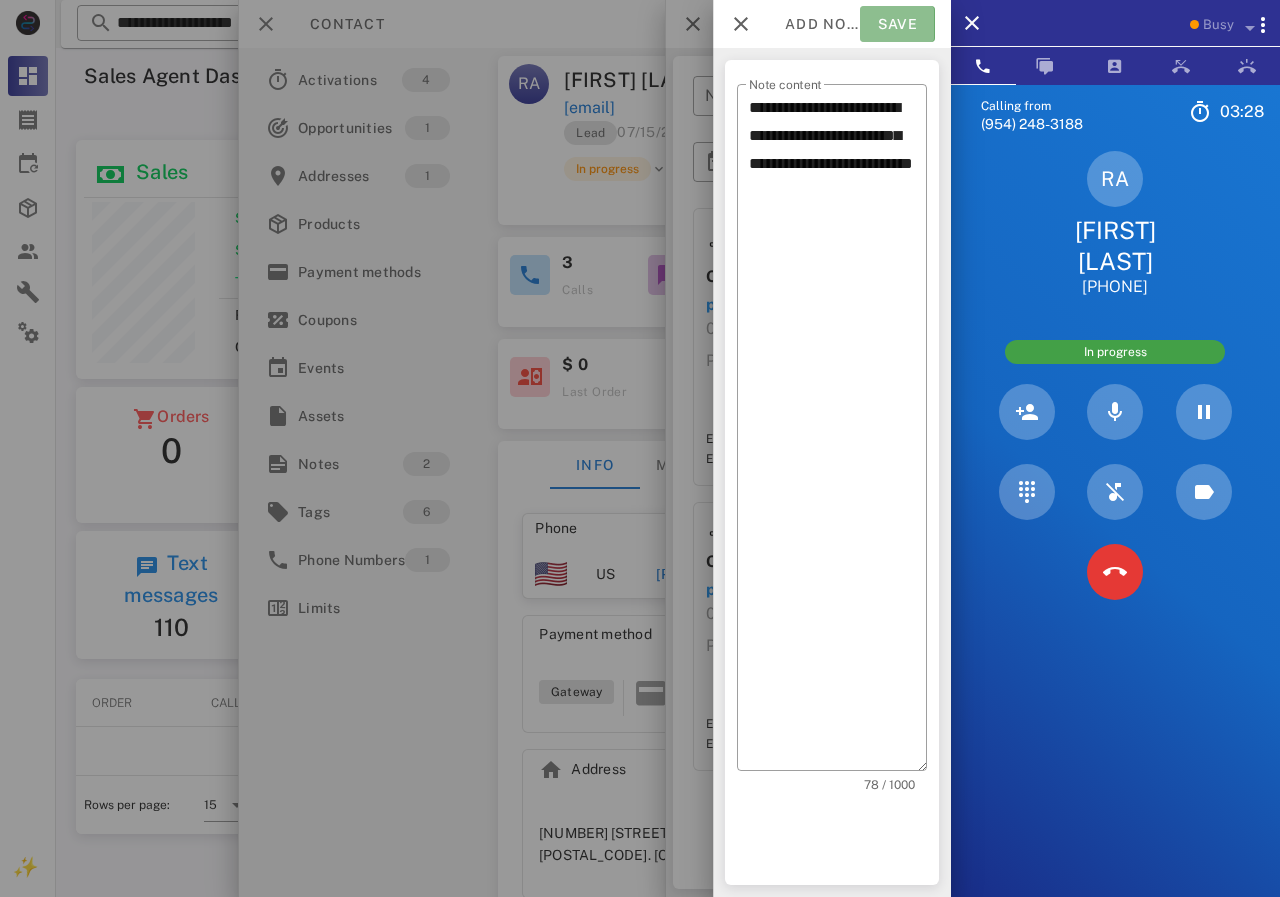 click on "Save" at bounding box center (897, 24) 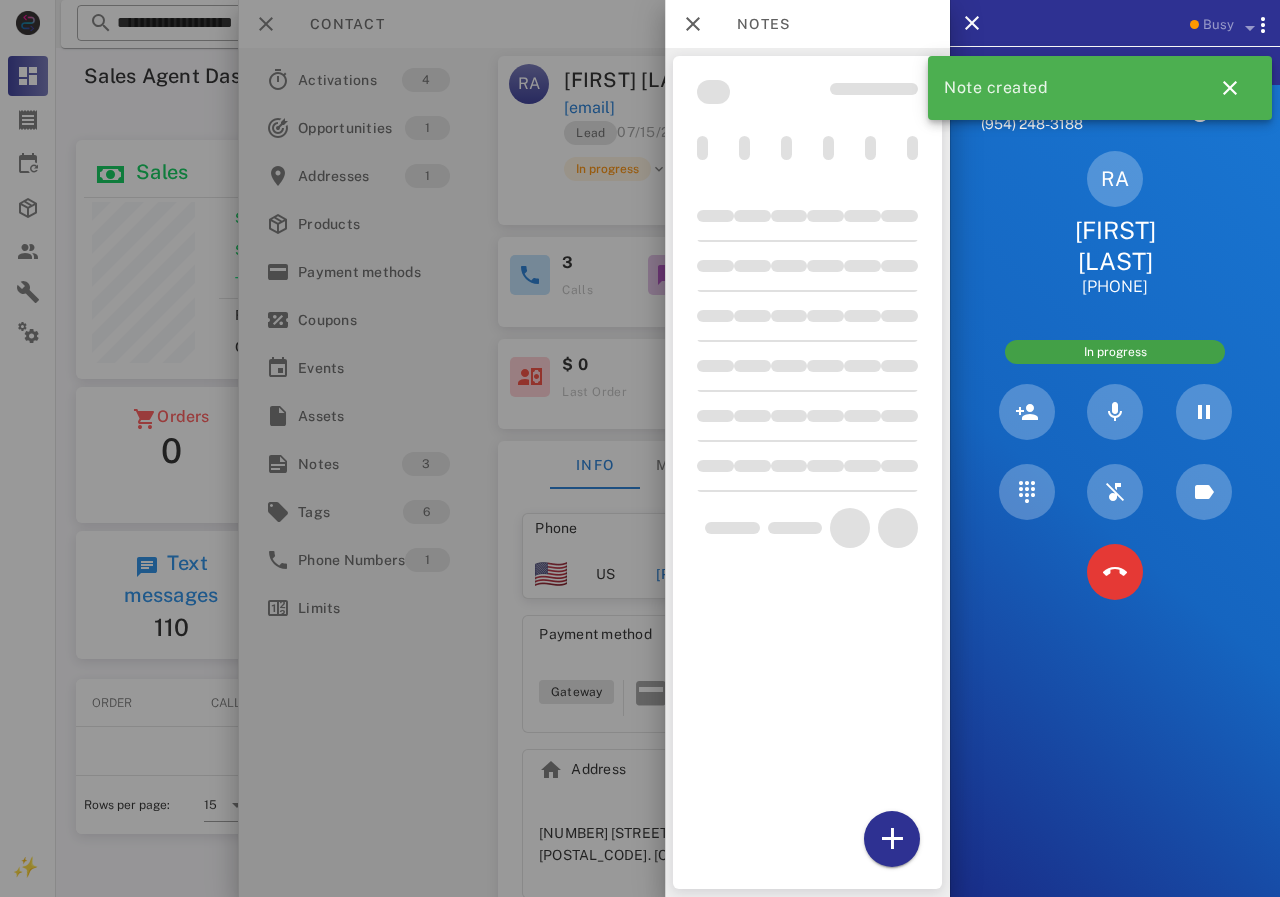 click at bounding box center [640, 448] 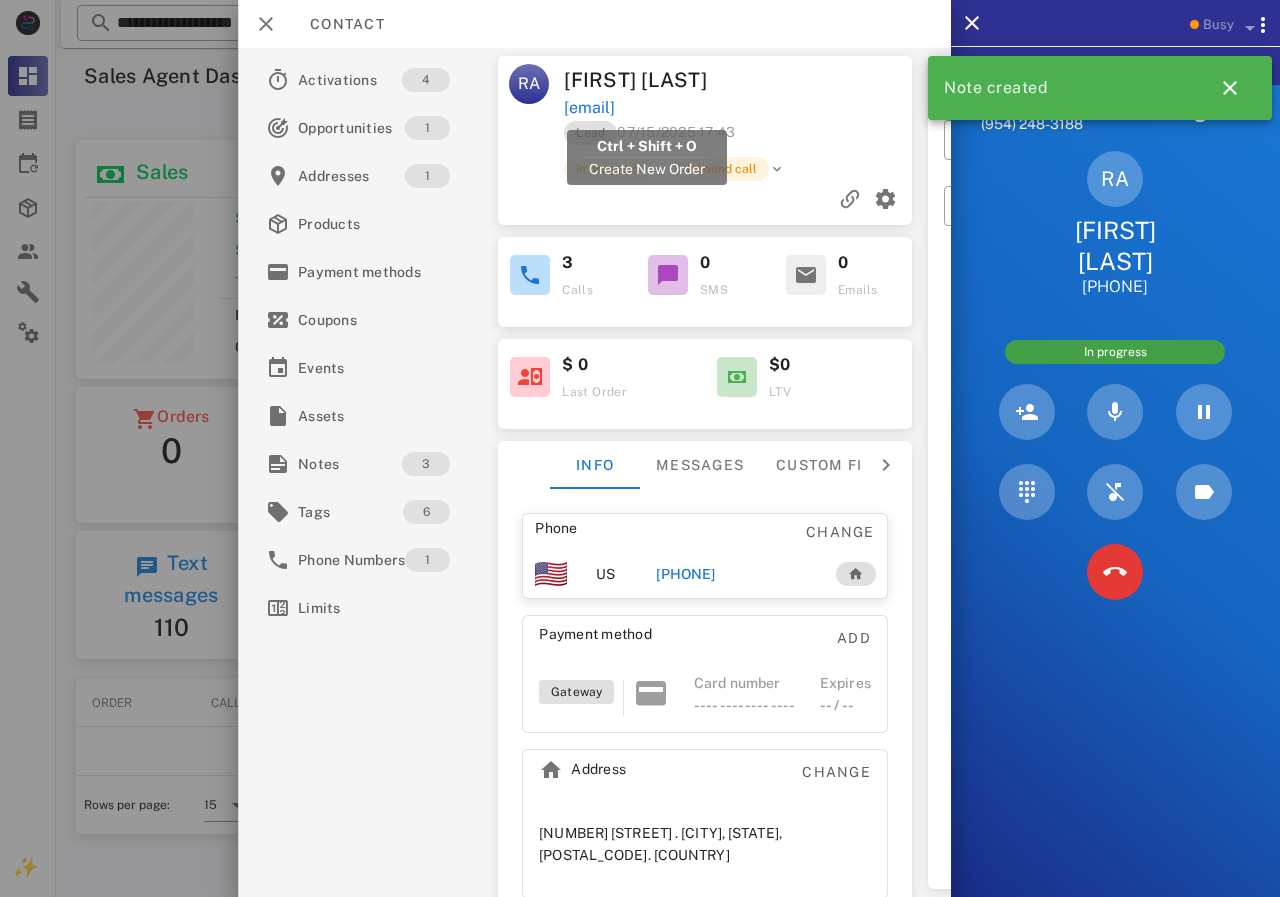 drag, startPoint x: 780, startPoint y: 101, endPoint x: 565, endPoint y: 105, distance: 215.0372 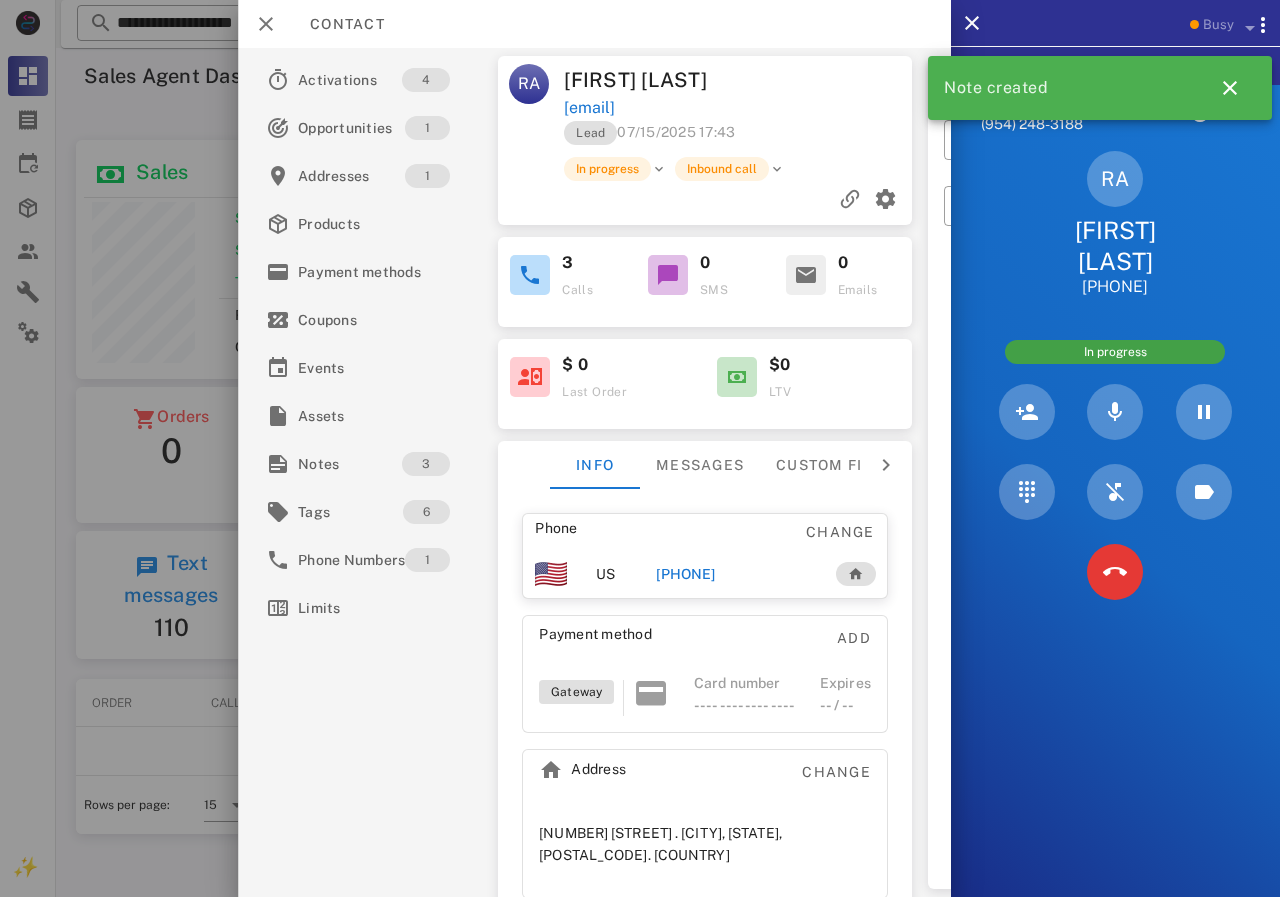 copy on "[EMAIL]" 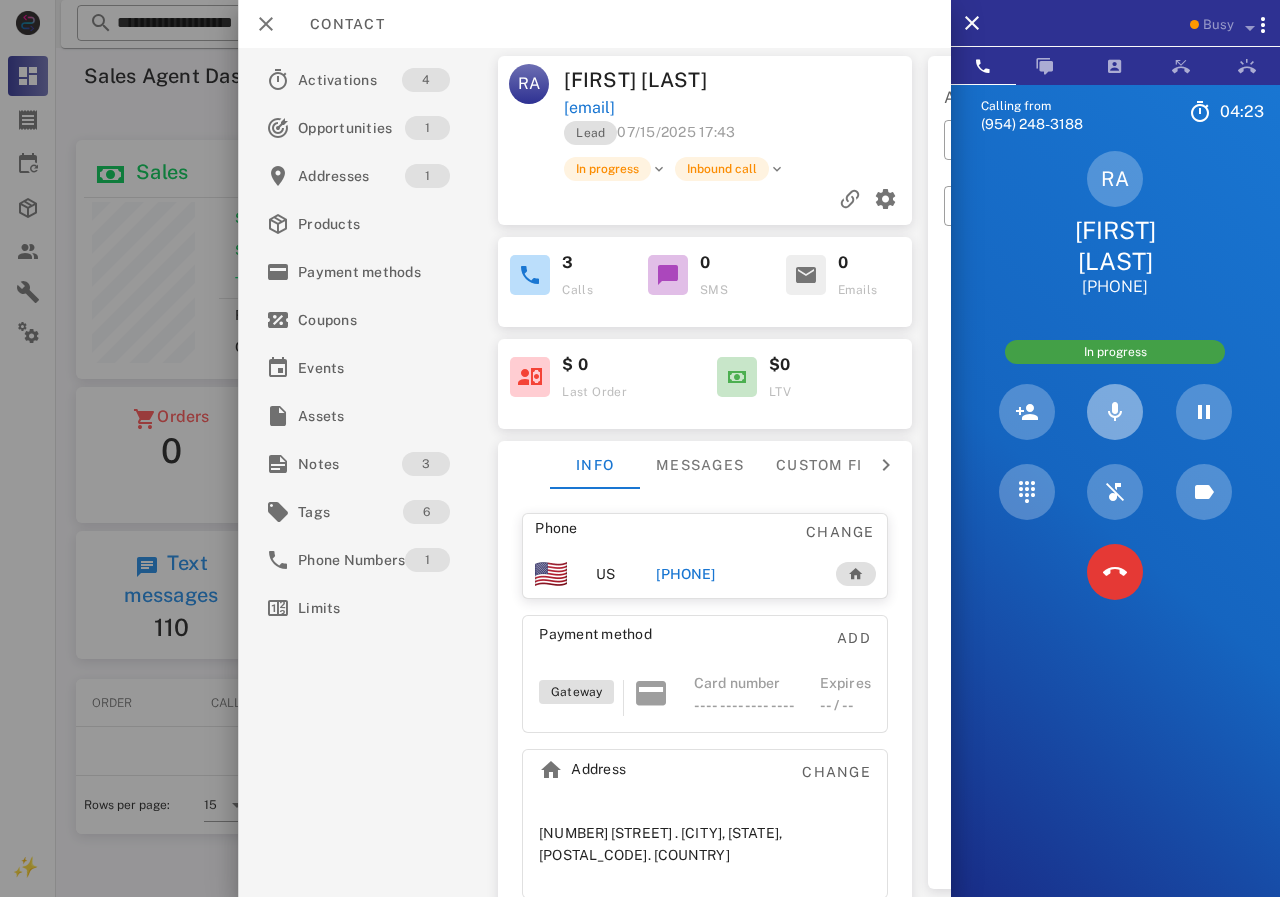click at bounding box center [1115, 412] 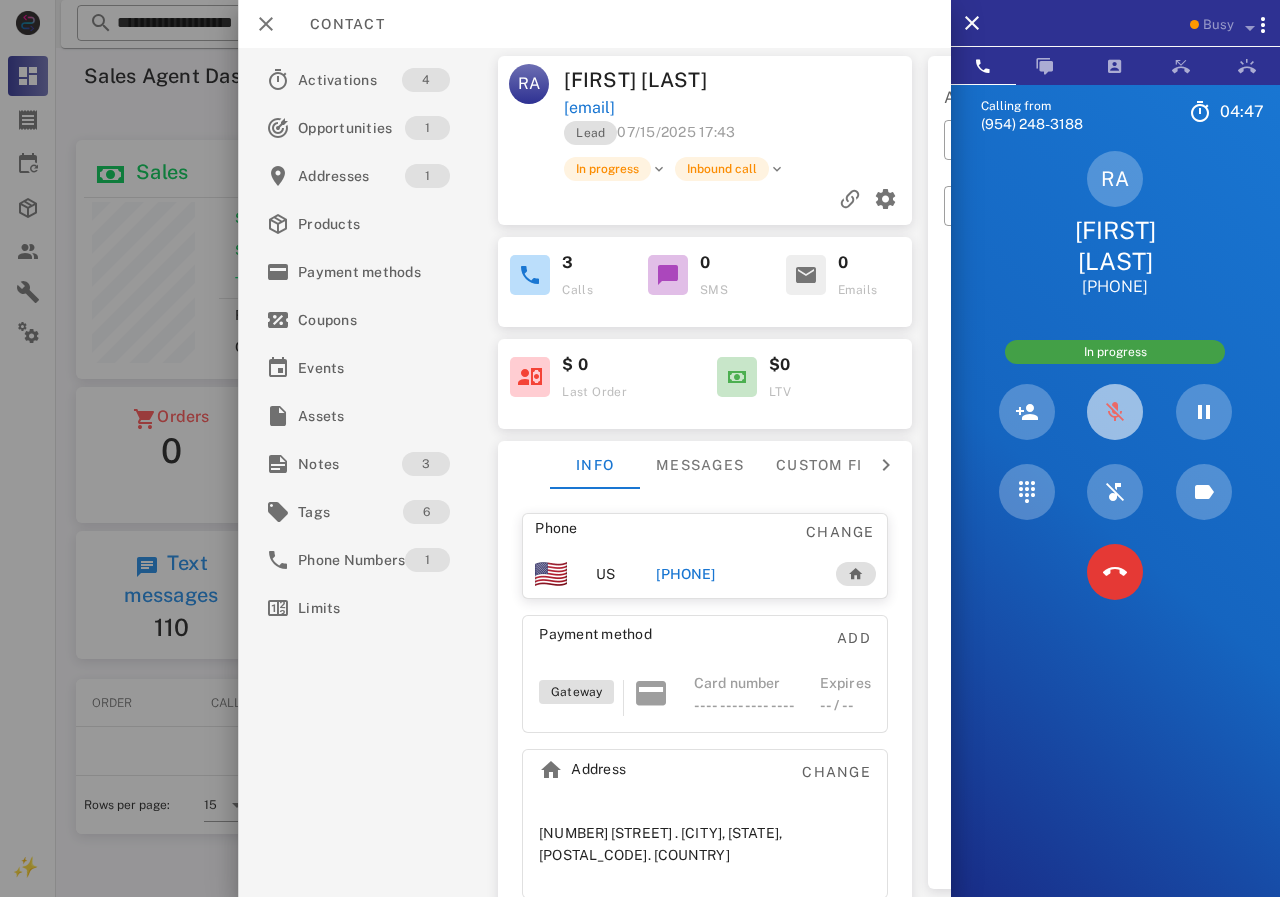 click at bounding box center [1115, 412] 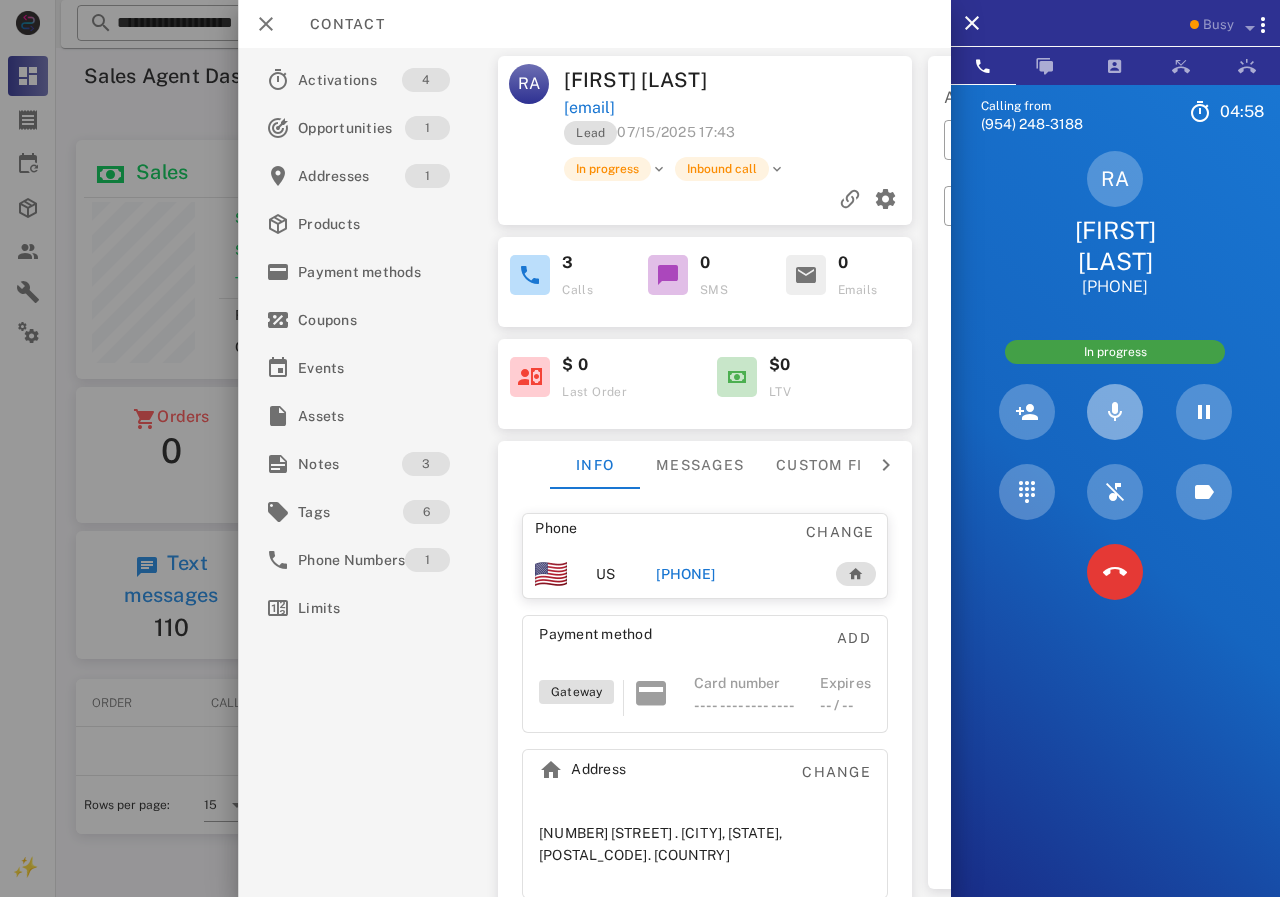 click at bounding box center (1115, 412) 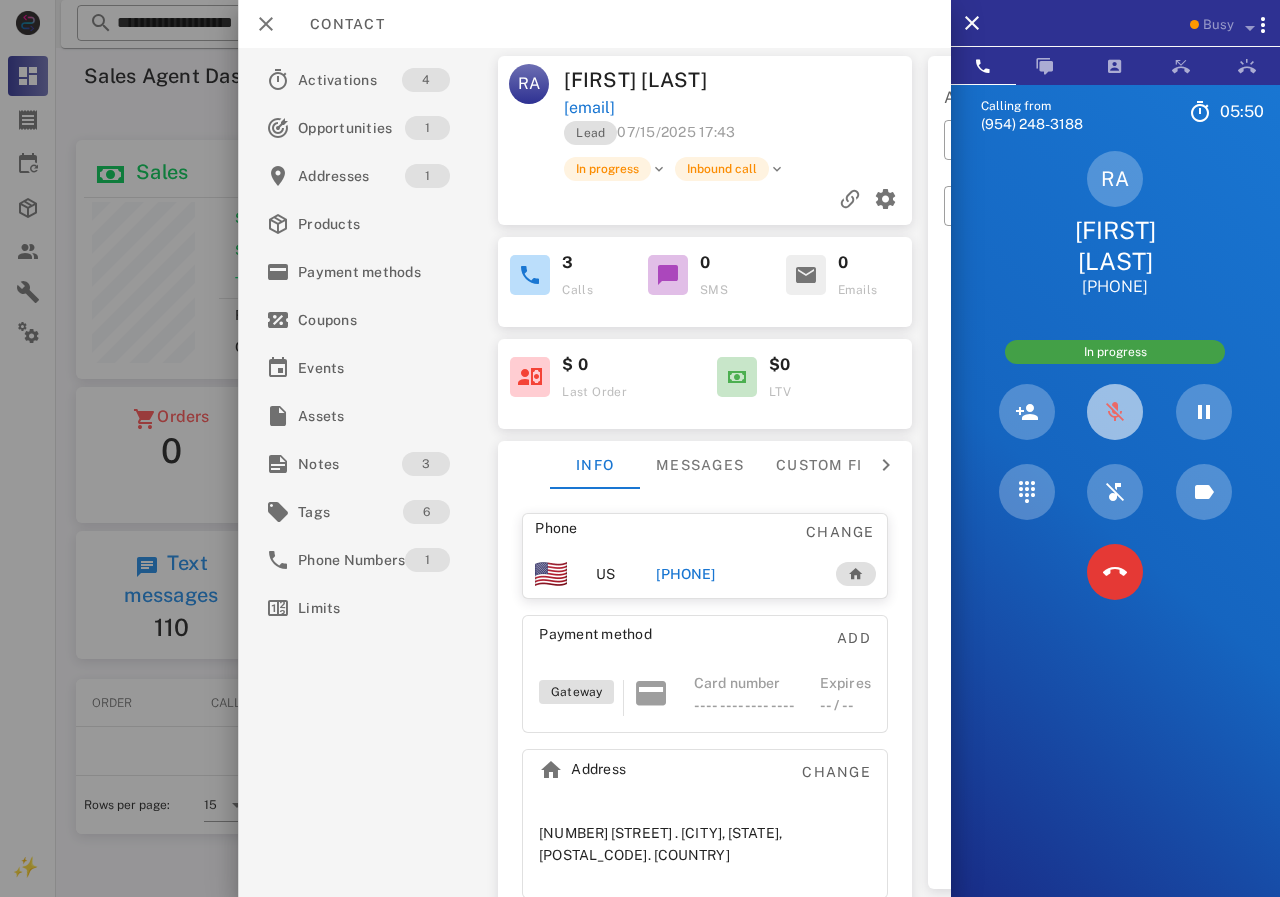 click at bounding box center [1115, 412] 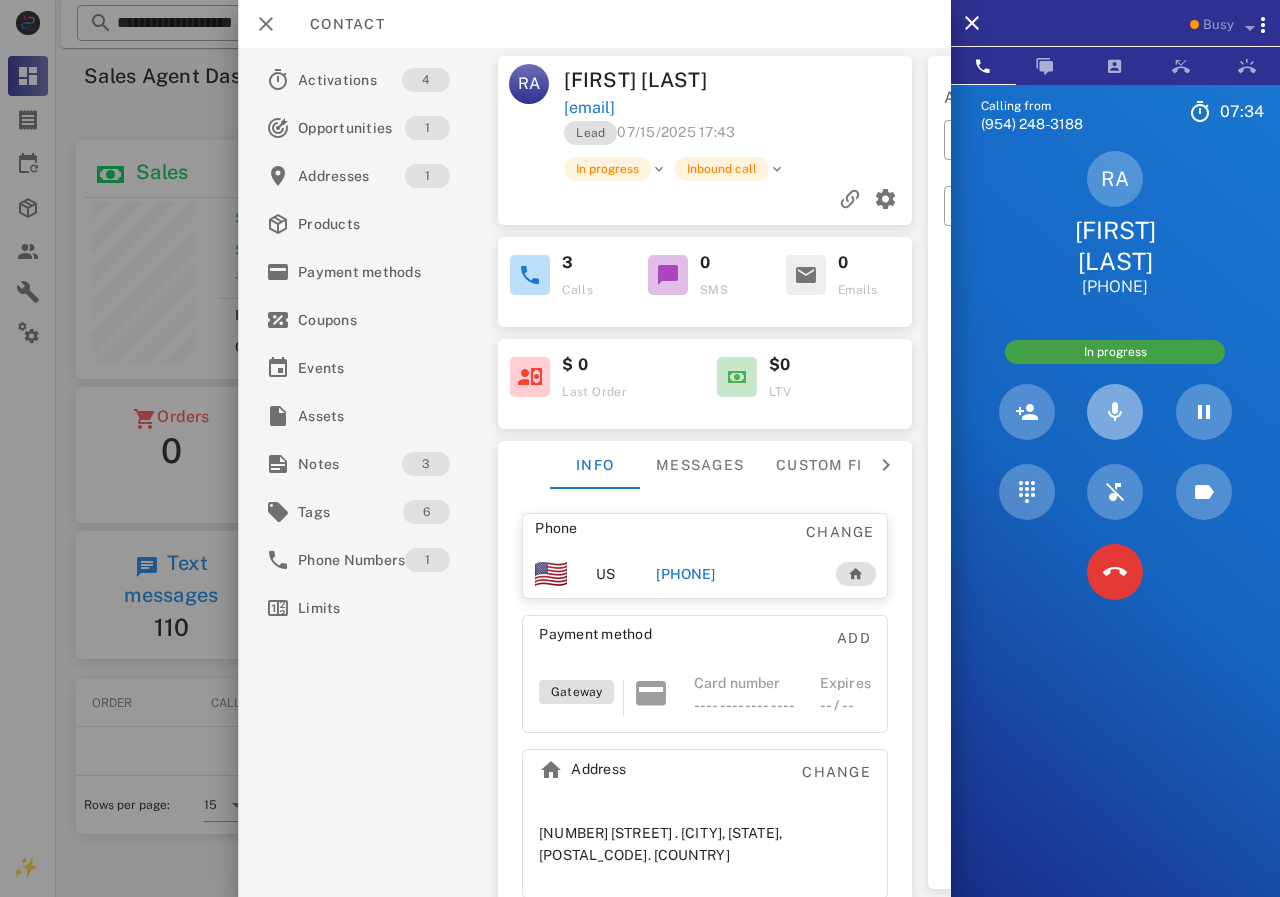 type 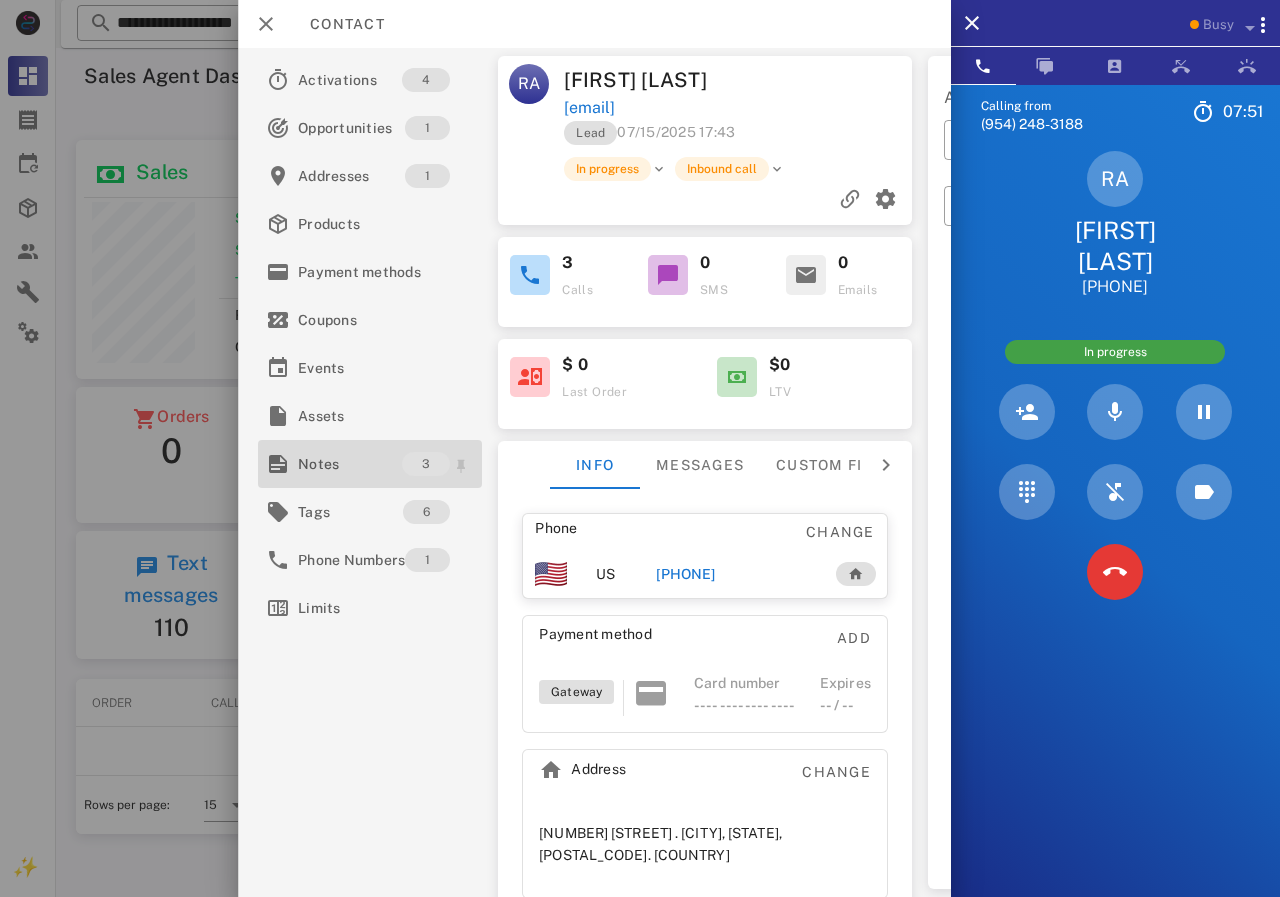 click on "Notes" at bounding box center (350, 464) 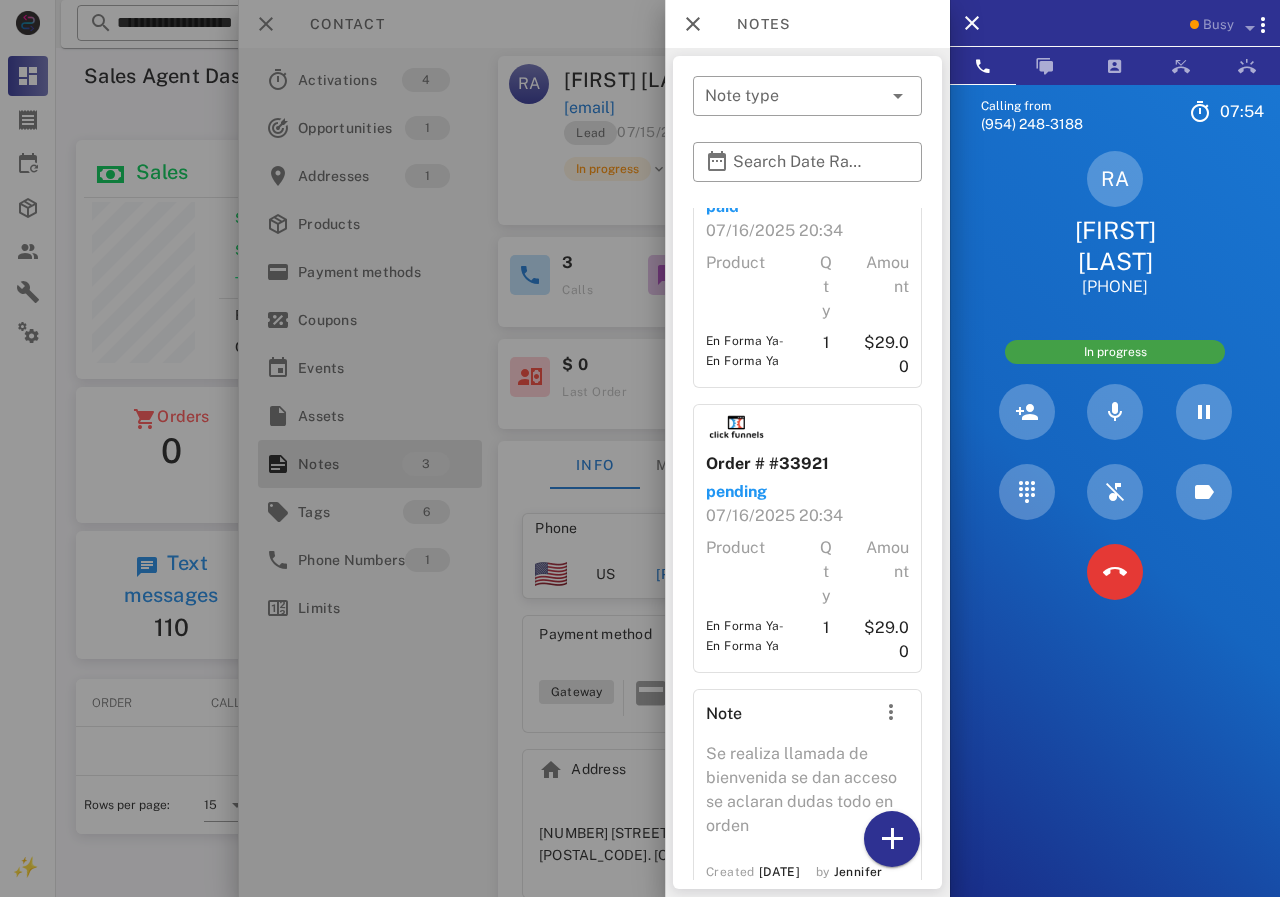 scroll, scrollTop: 176, scrollLeft: 0, axis: vertical 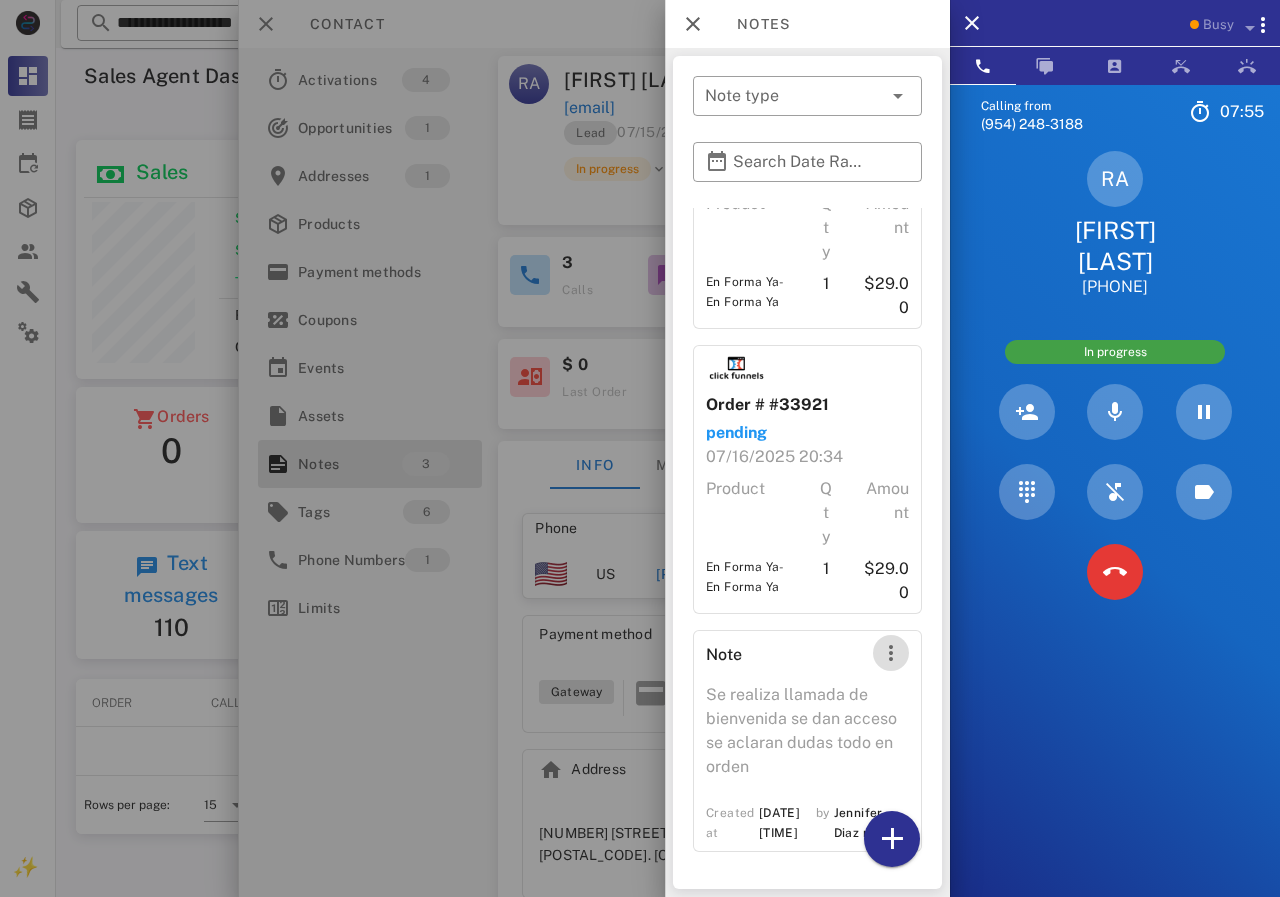 click at bounding box center (891, 653) 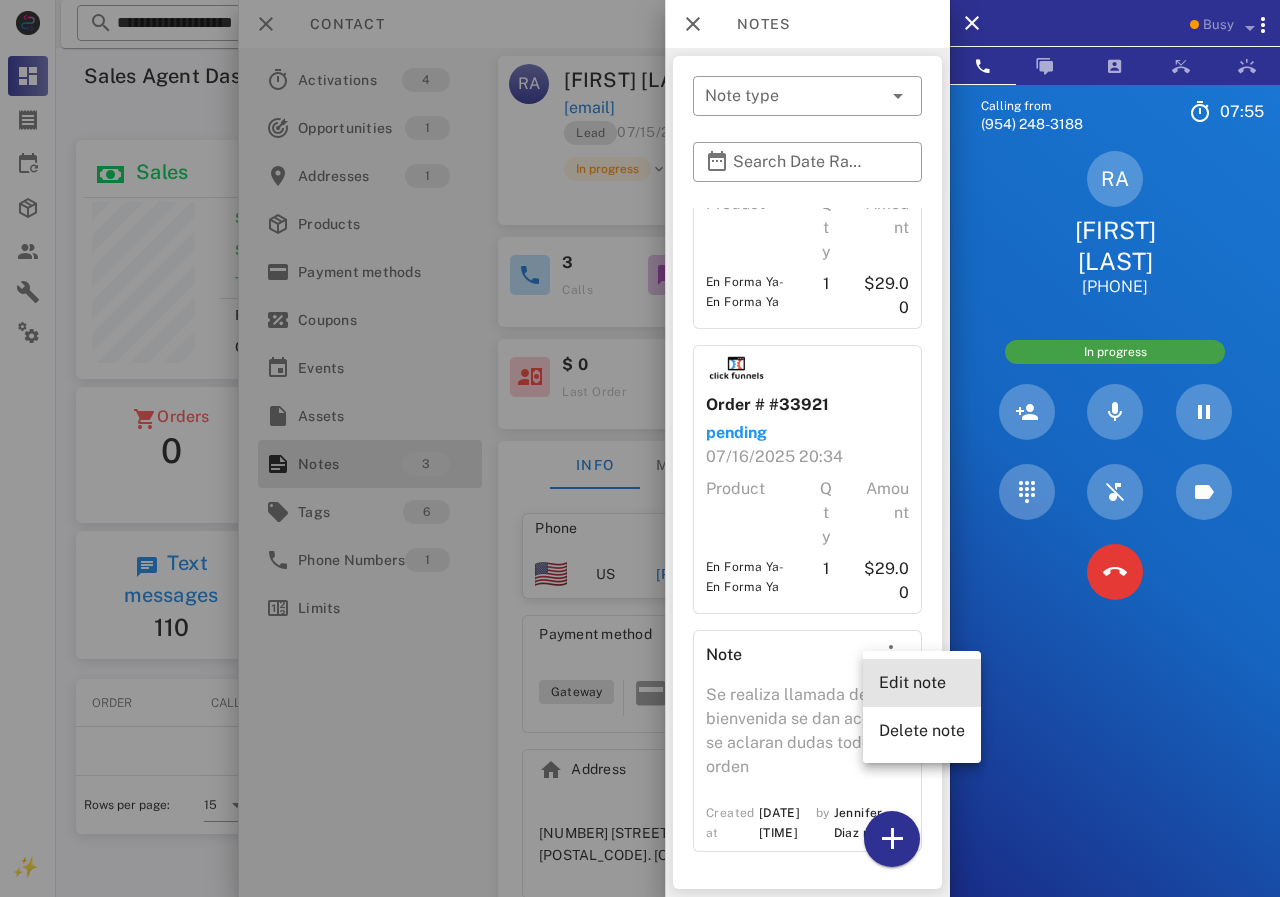 click on "Edit note" at bounding box center [922, 682] 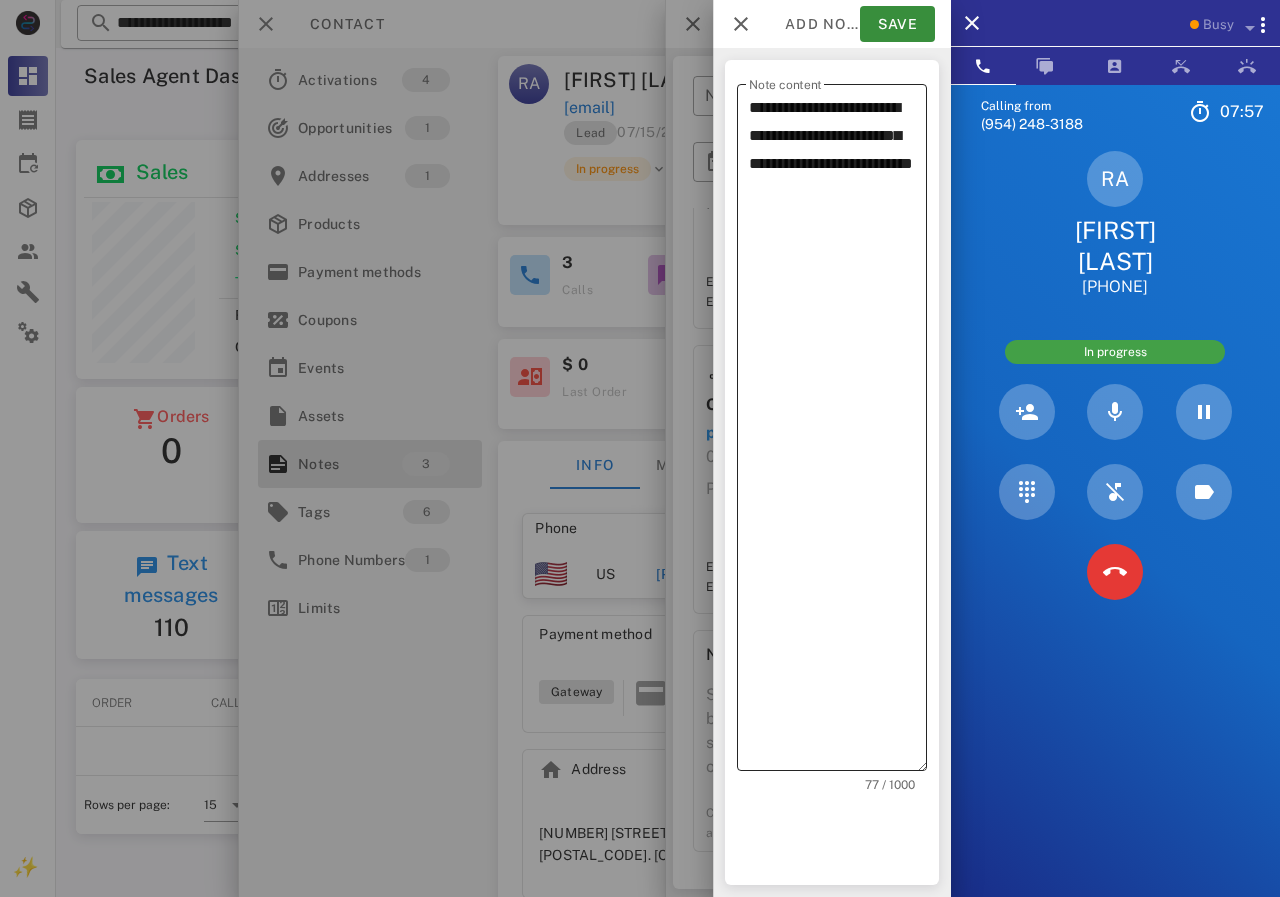 click on "**********" at bounding box center (838, 432) 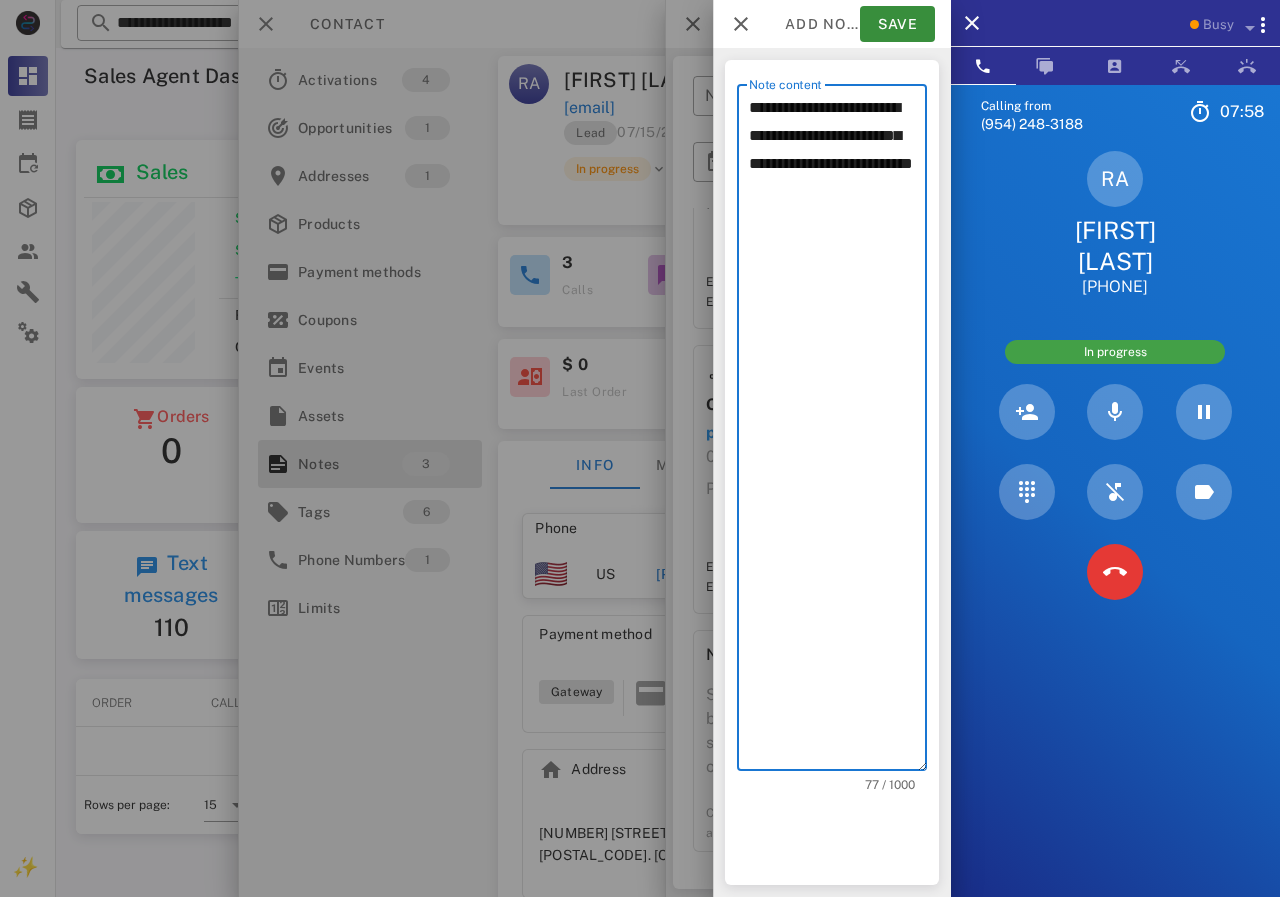 scroll, scrollTop: 240, scrollLeft: 390, axis: both 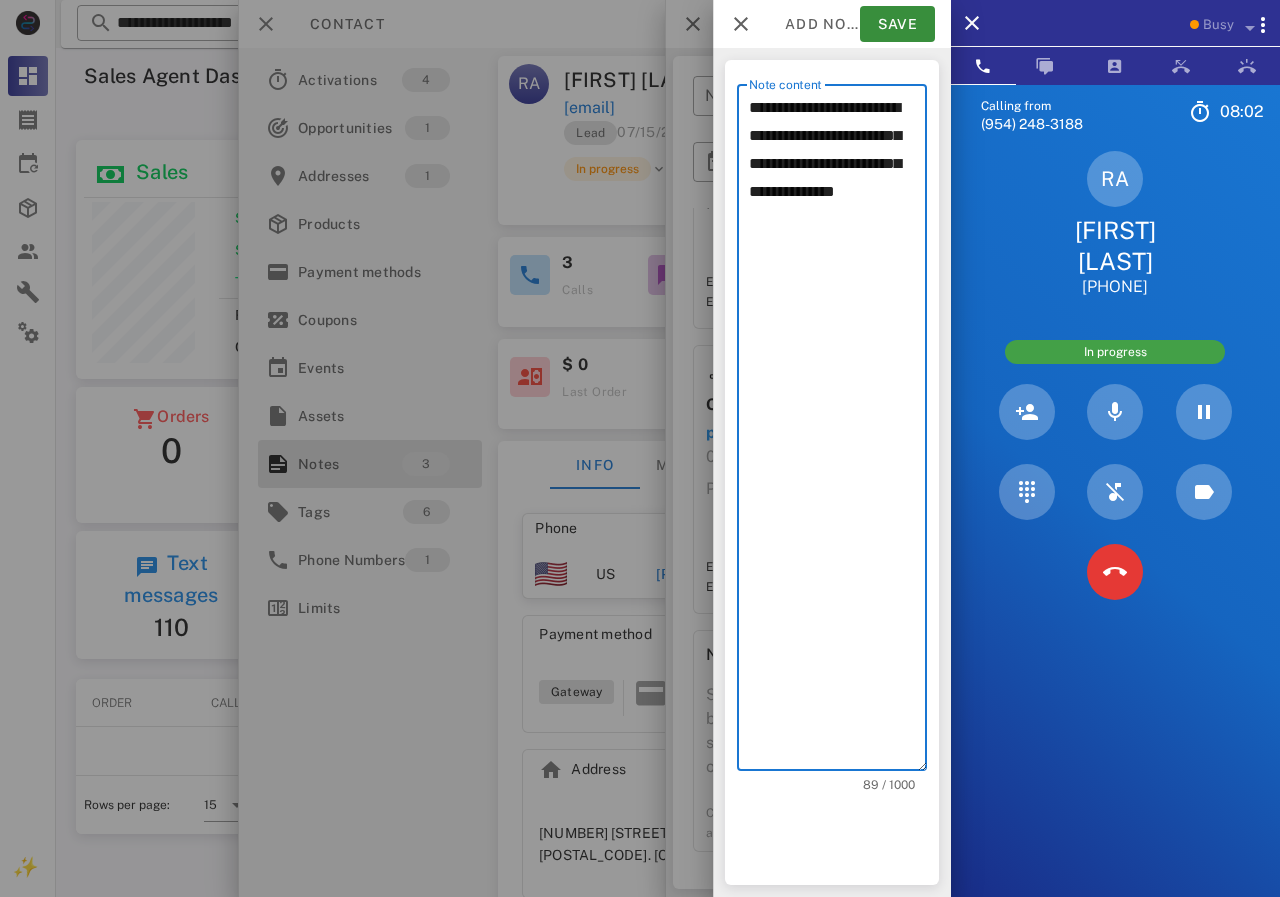 paste on "**********" 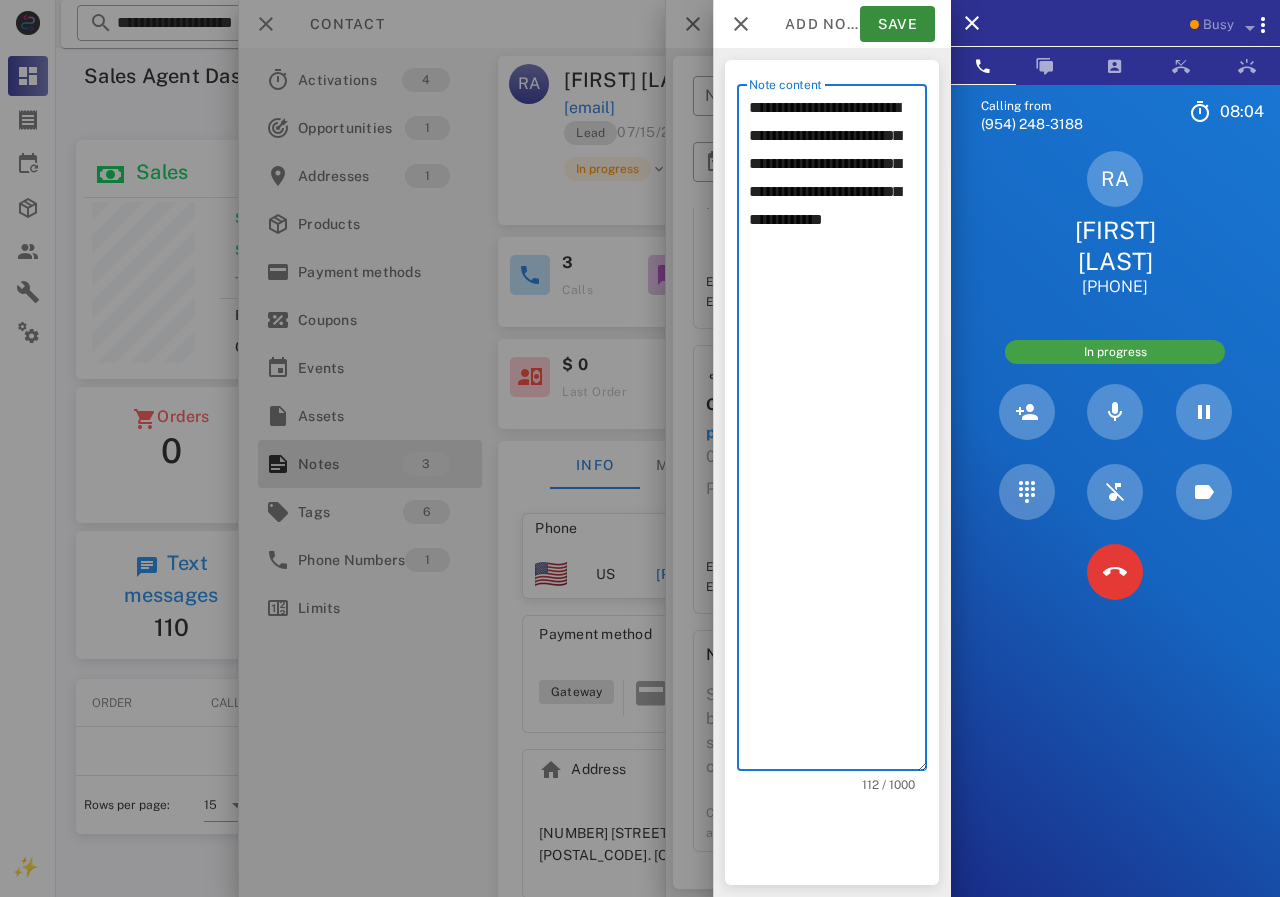click on "**********" at bounding box center (838, 432) 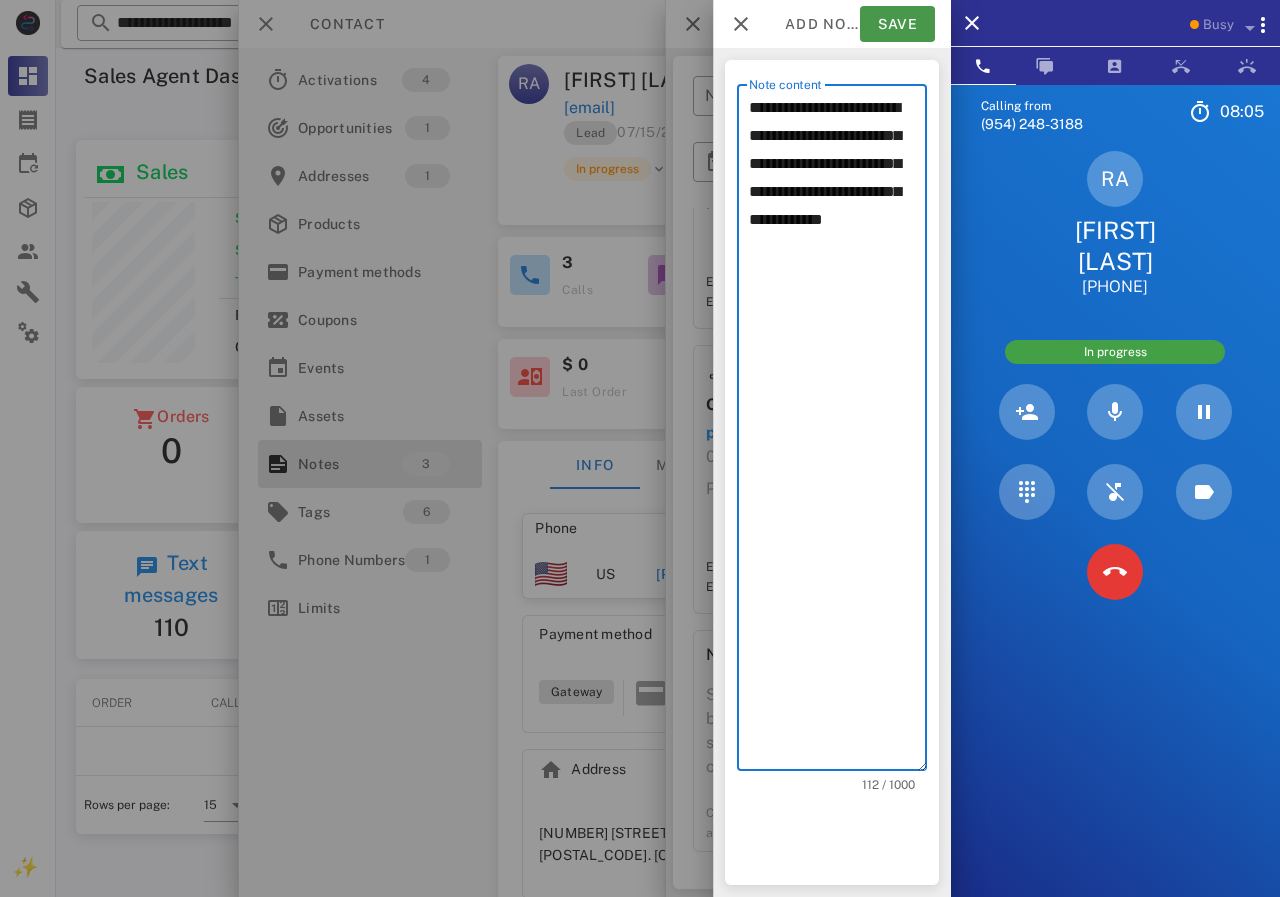 type on "**********" 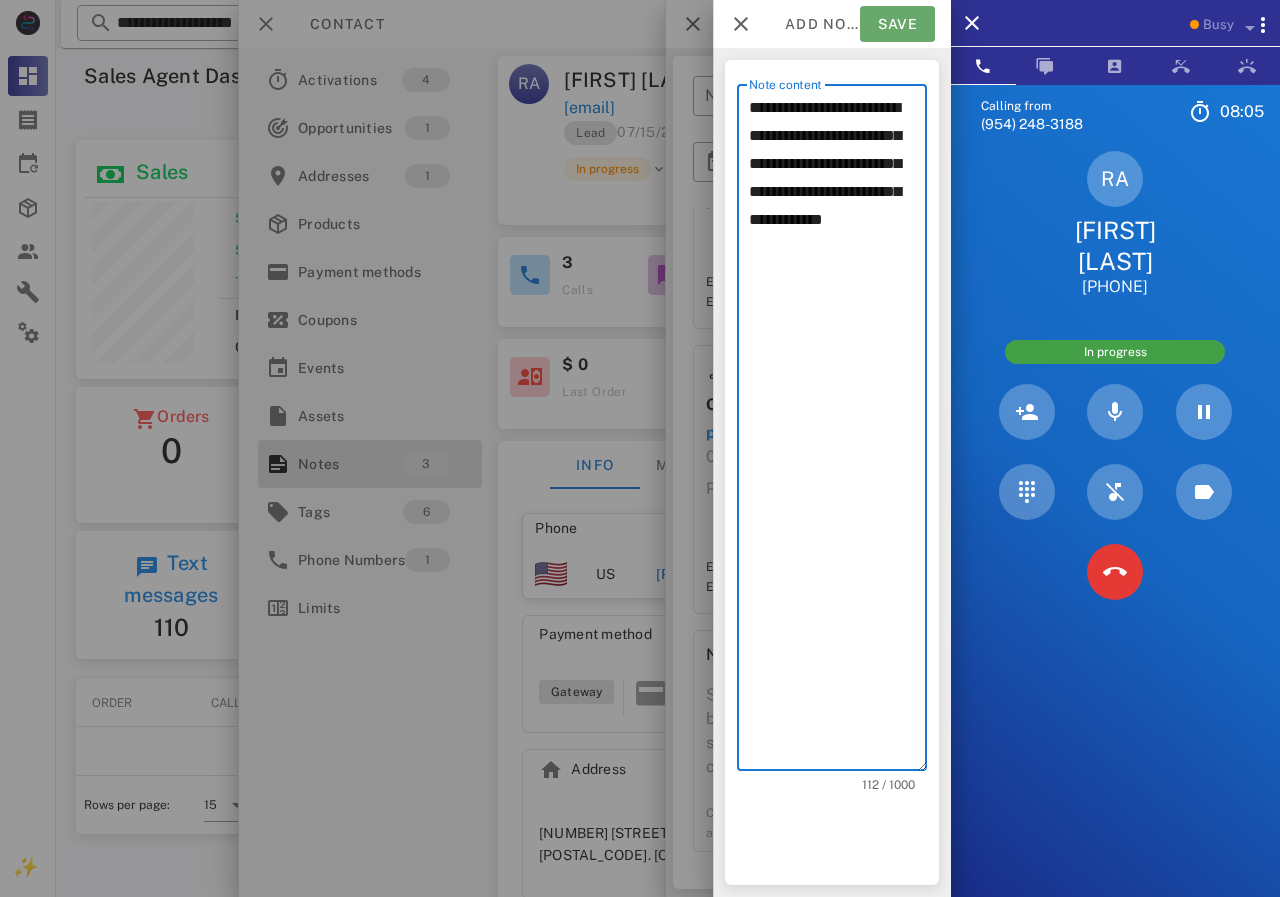 click on "Save" at bounding box center [897, 24] 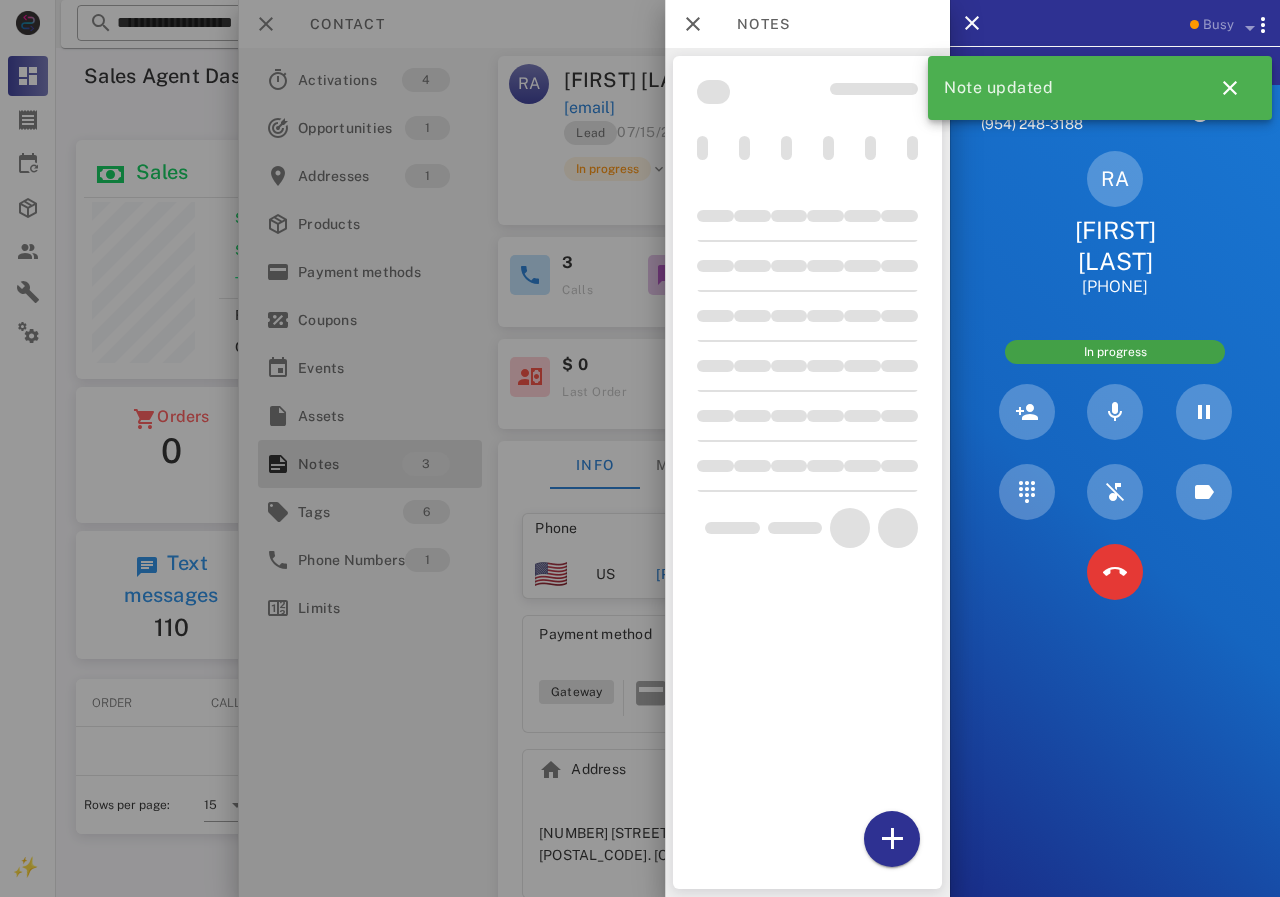 click at bounding box center [640, 448] 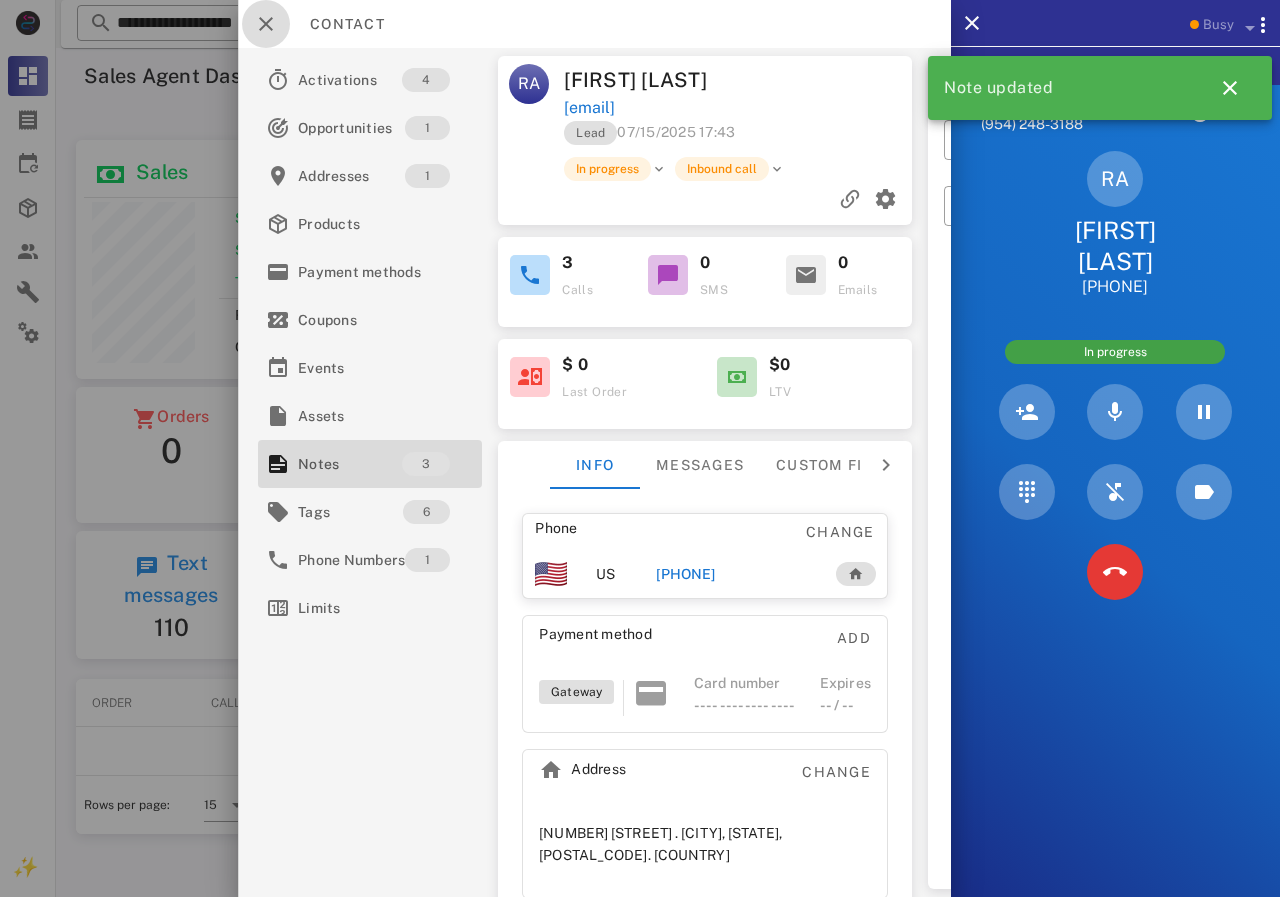 click at bounding box center (266, 24) 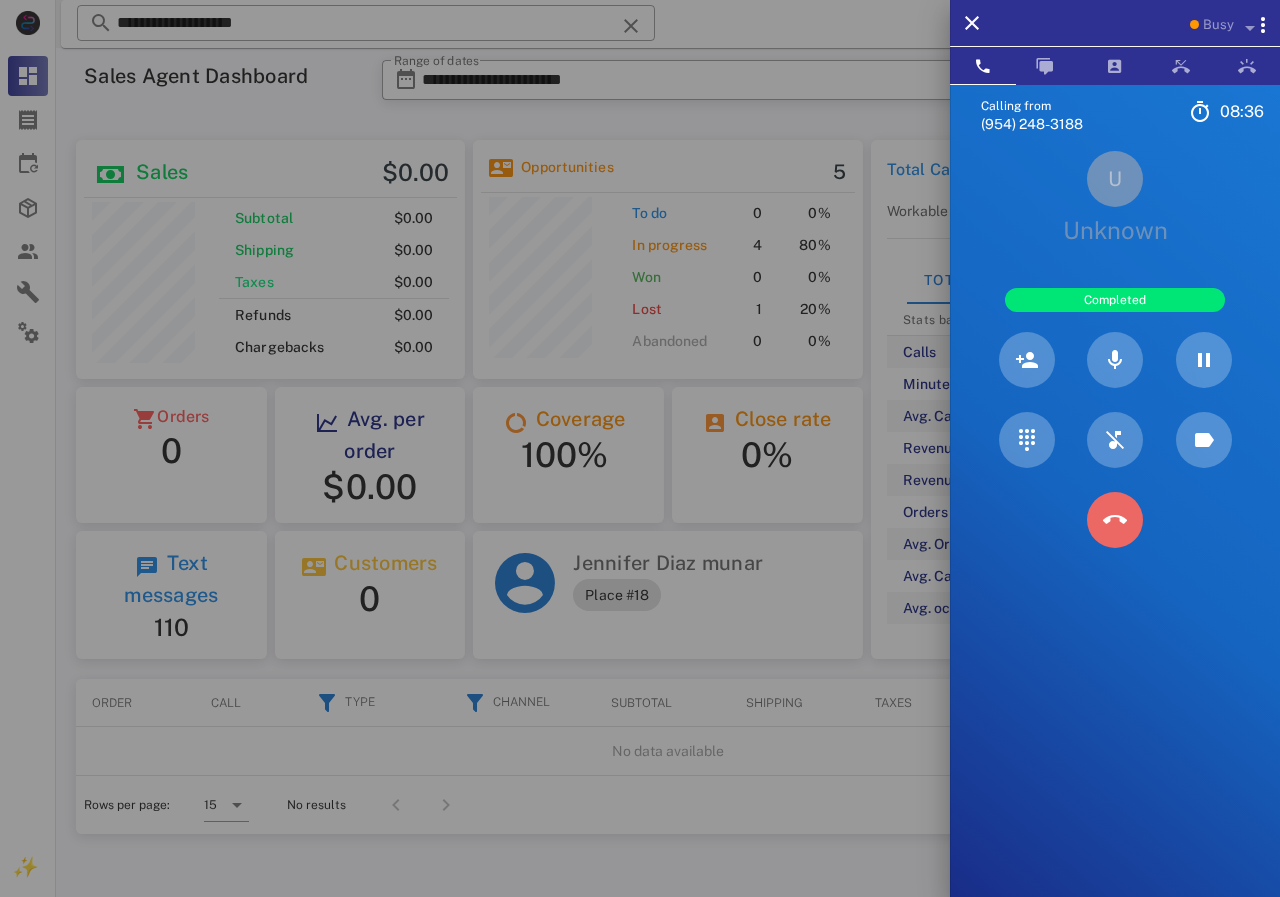 click at bounding box center [1115, 520] 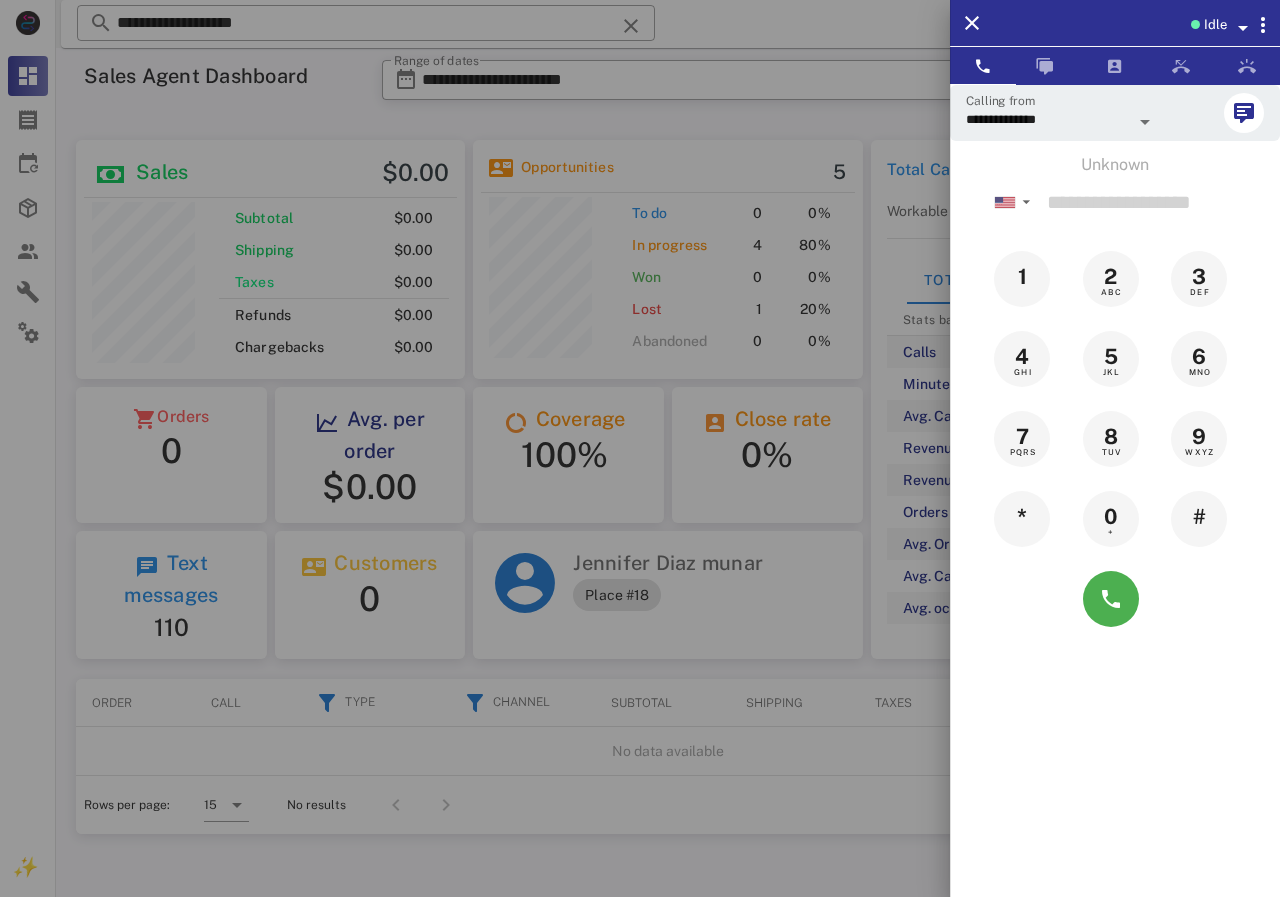 click at bounding box center (640, 448) 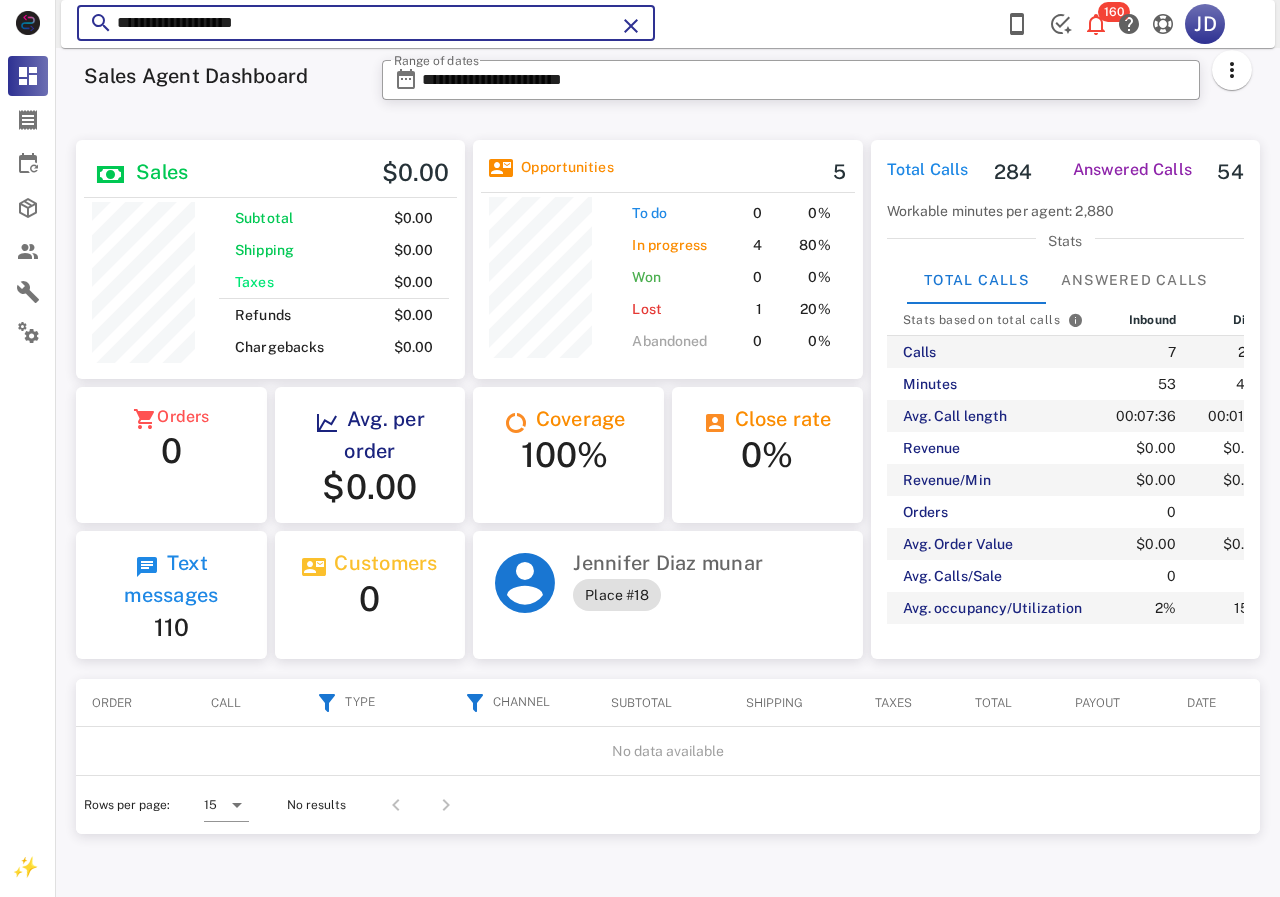 drag, startPoint x: 400, startPoint y: 34, endPoint x: 113, endPoint y: 34, distance: 287 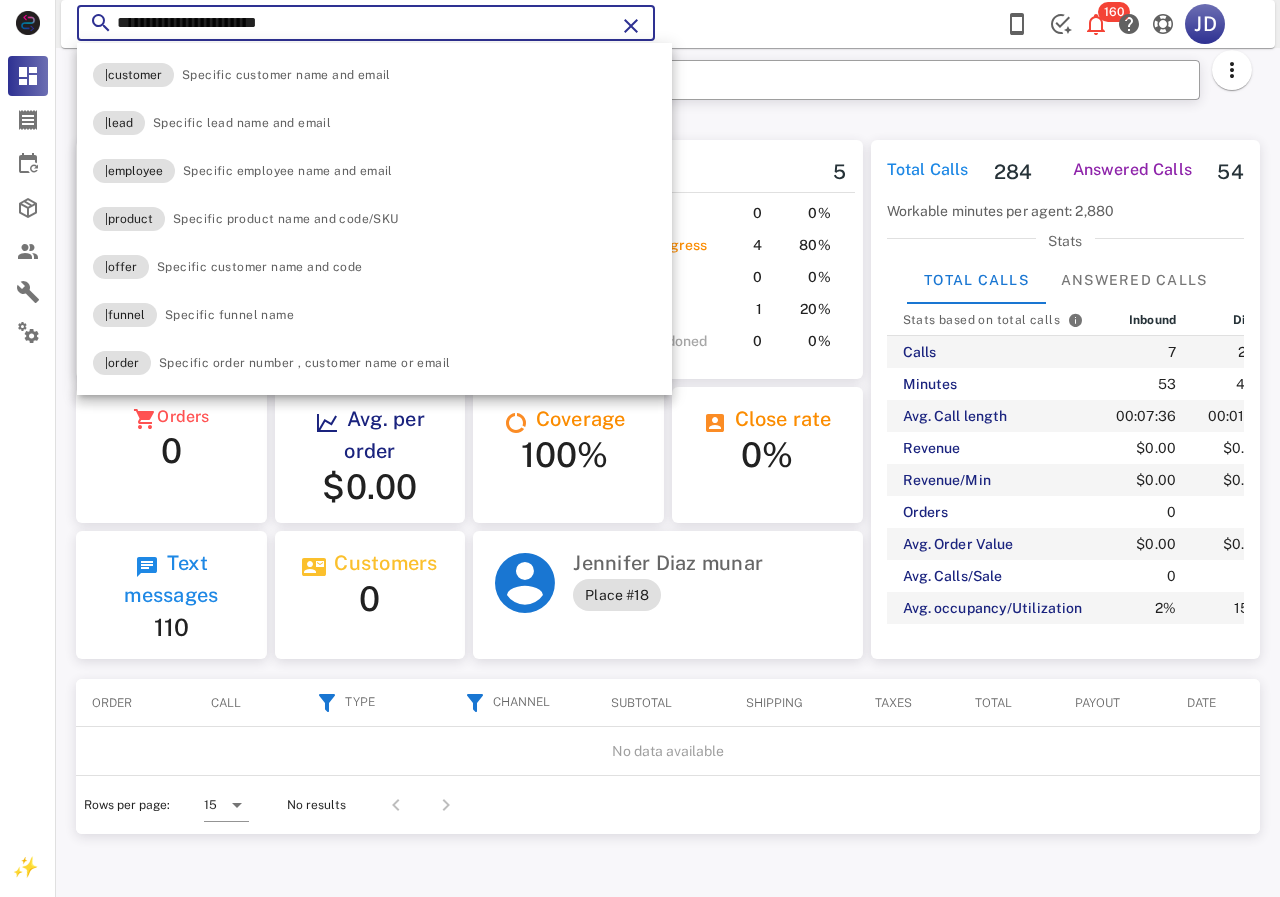 type on "**********" 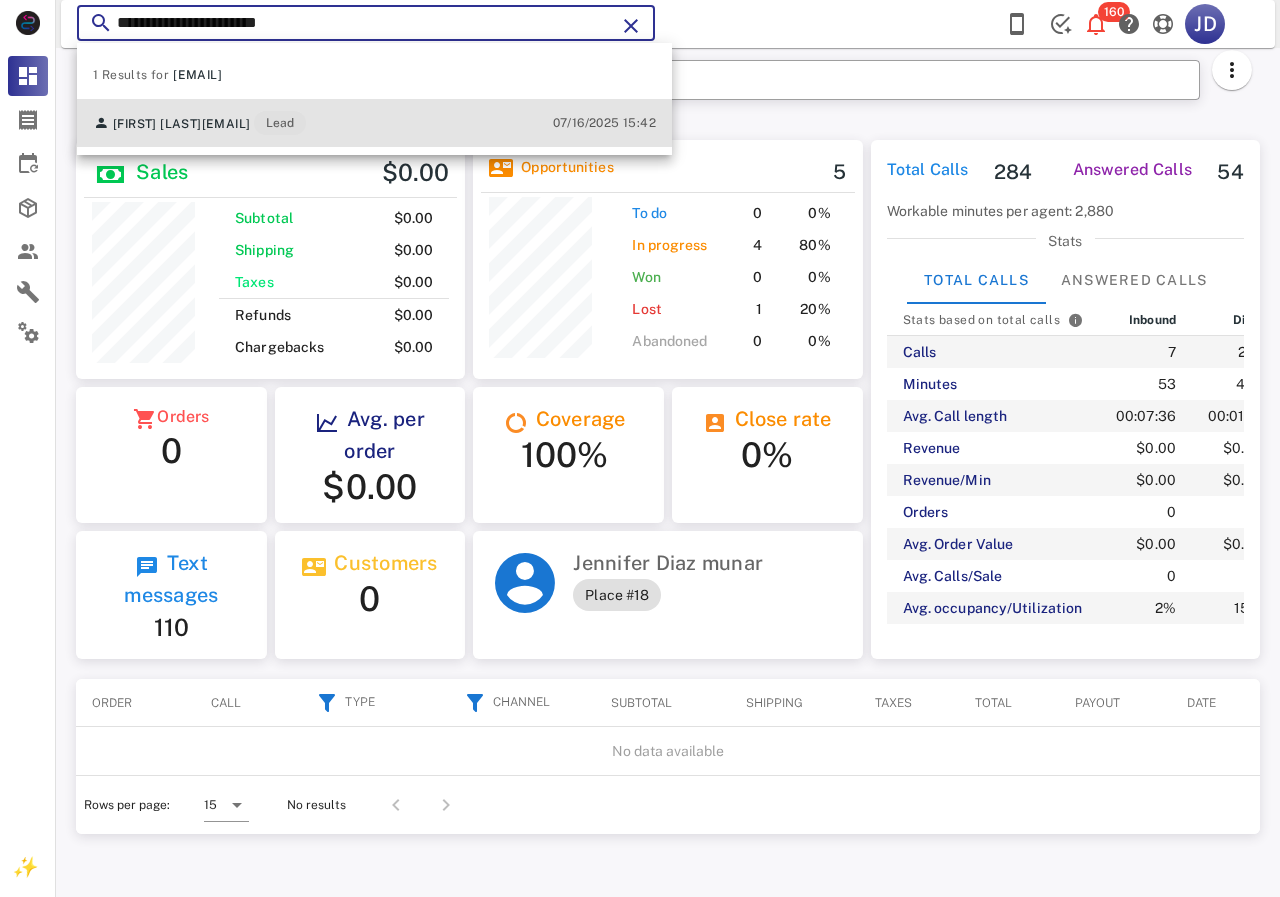 click on "[FIRST] [LAST]   [EMAIL]   Lead" at bounding box center [199, 123] 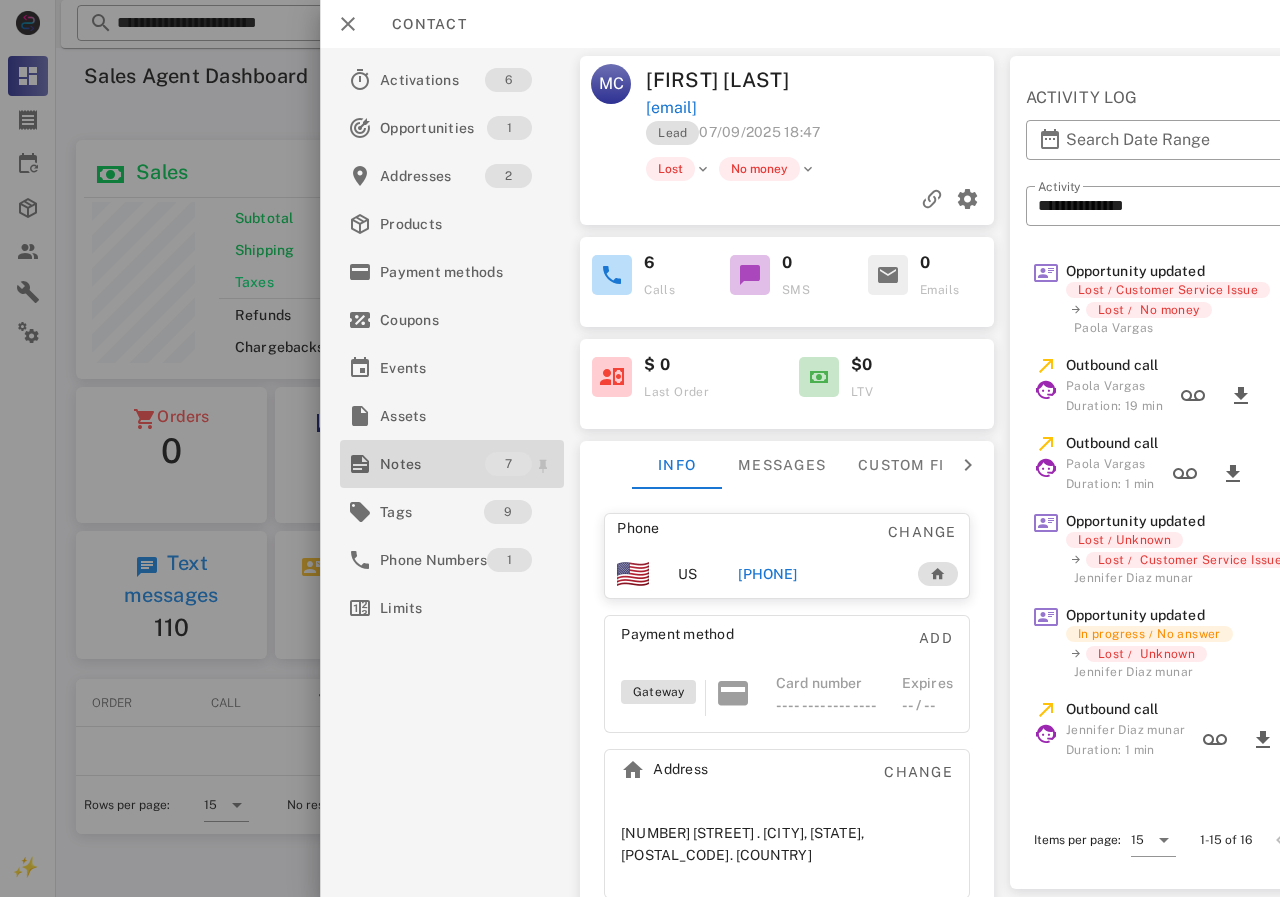 click on "Notes" at bounding box center (432, 464) 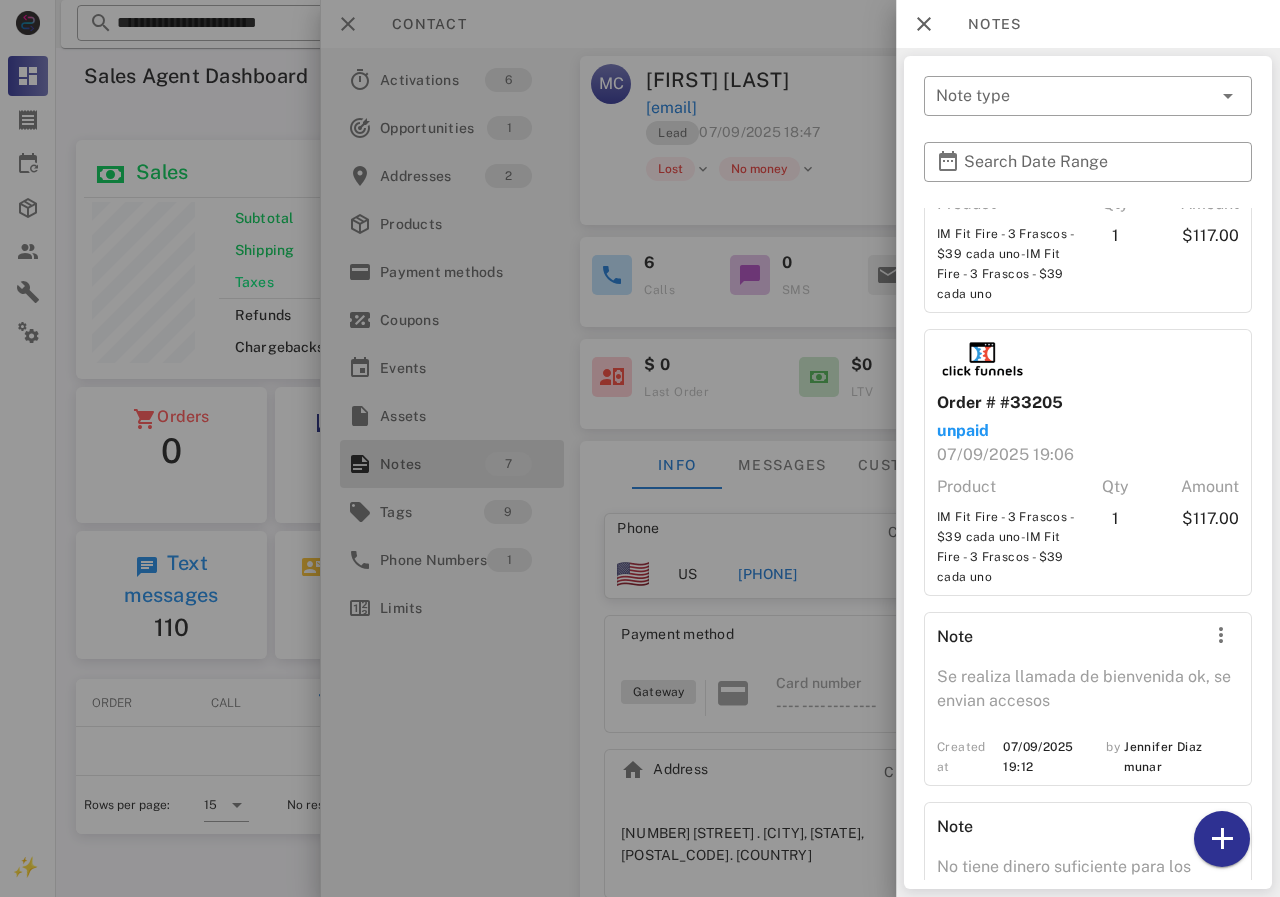 scroll, scrollTop: 1087, scrollLeft: 0, axis: vertical 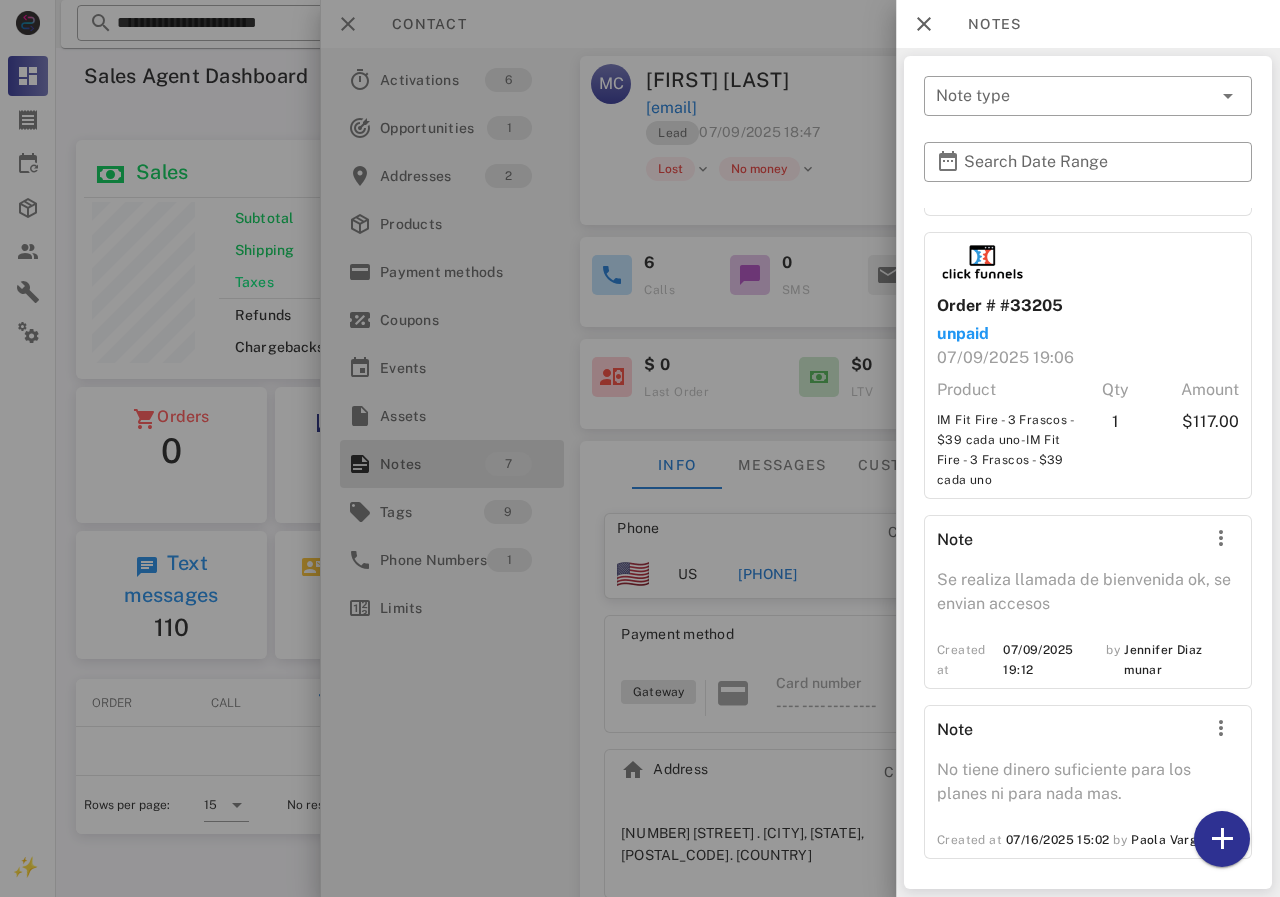 drag, startPoint x: 729, startPoint y: 336, endPoint x: 781, endPoint y: 537, distance: 207.61743 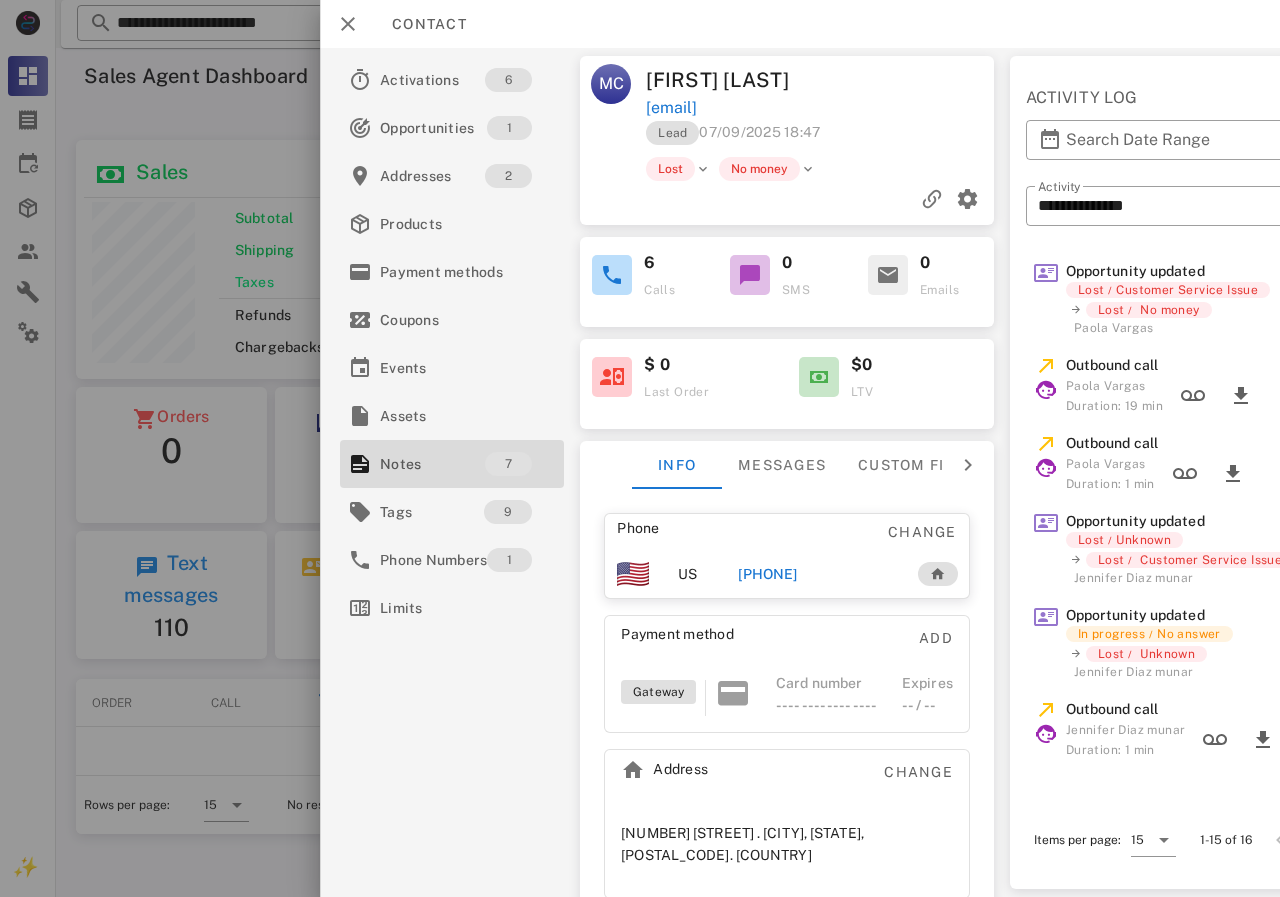 click on "[PHONE]" at bounding box center (767, 574) 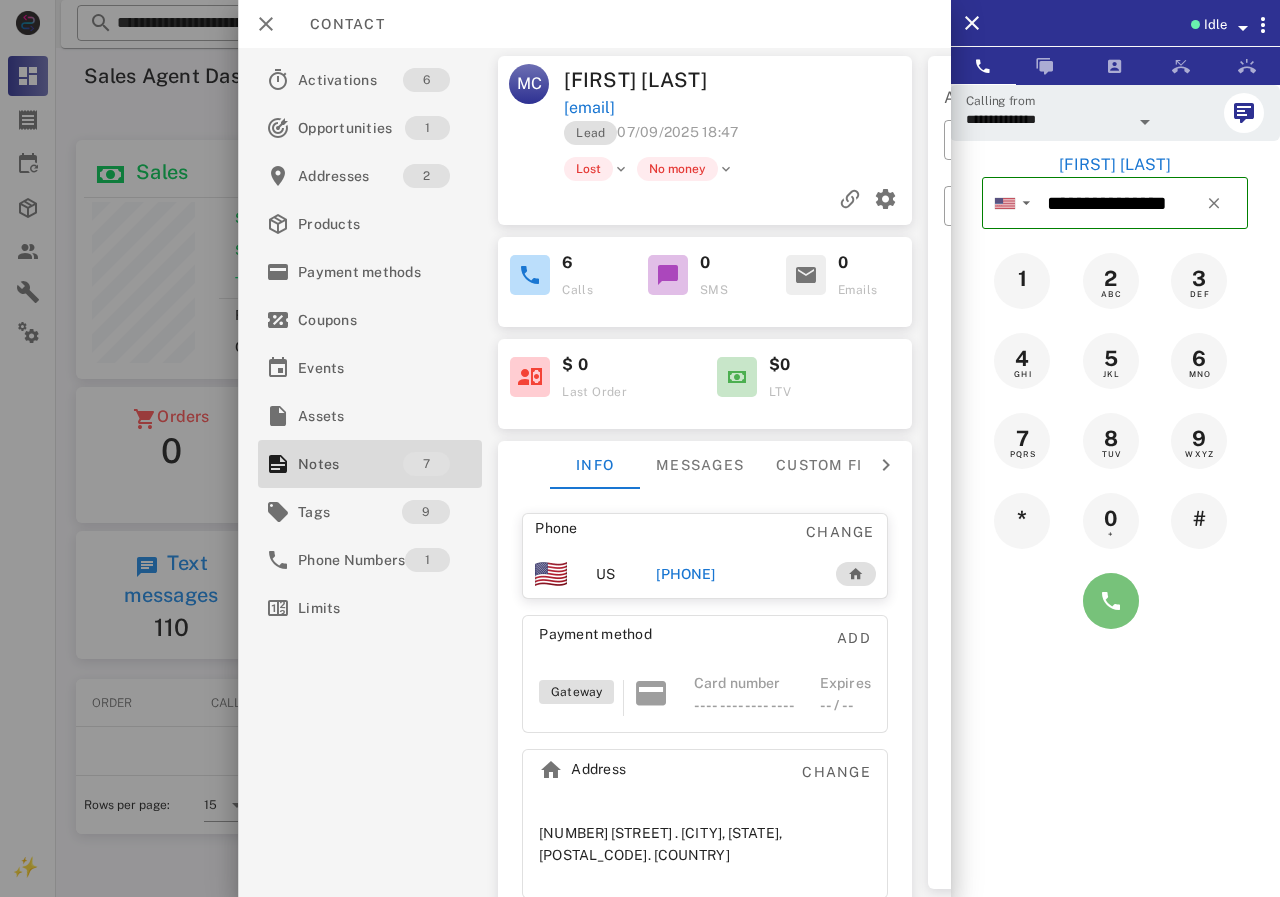 click at bounding box center [1111, 601] 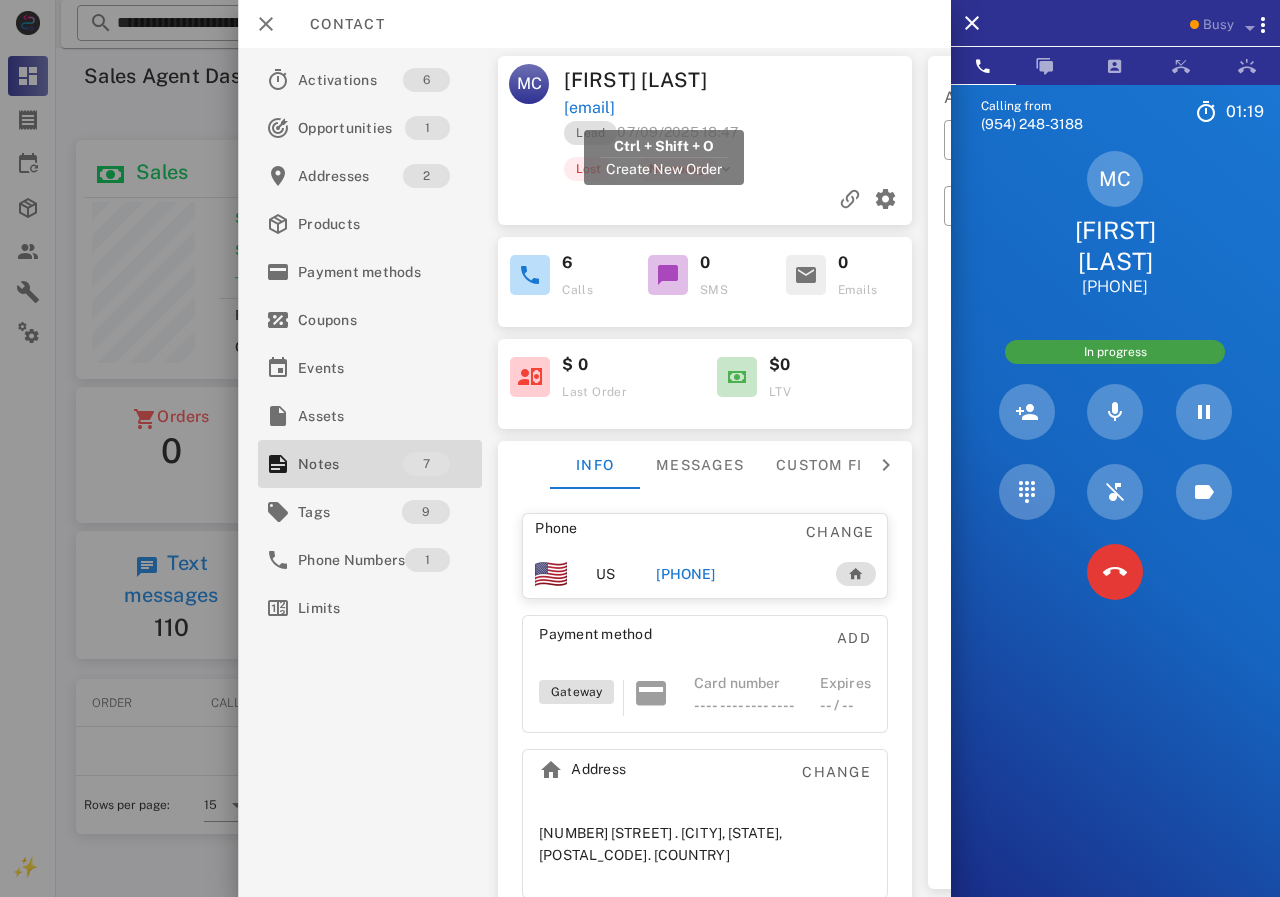 drag, startPoint x: 775, startPoint y: 107, endPoint x: 571, endPoint y: 112, distance: 204.06126 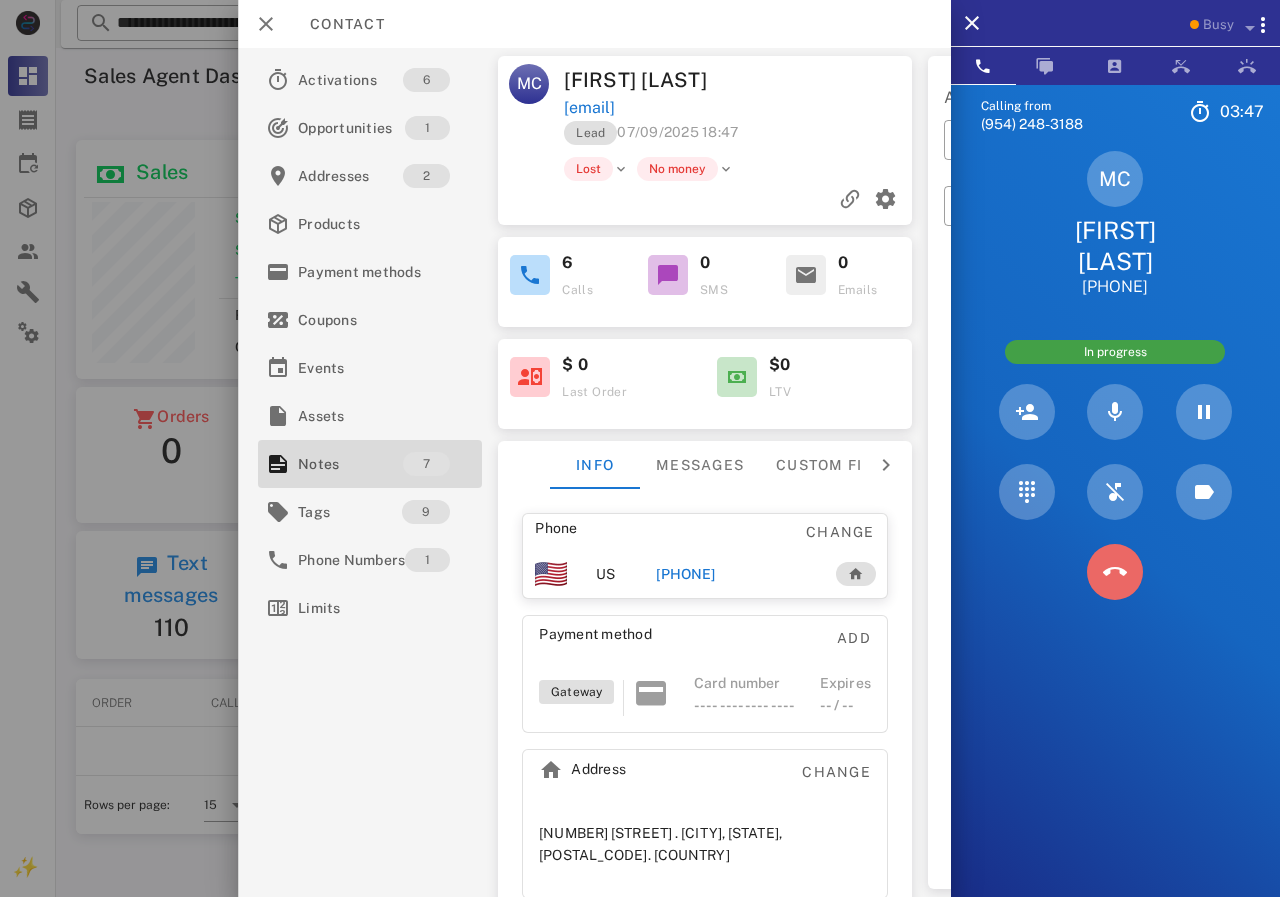 click at bounding box center [1115, 572] 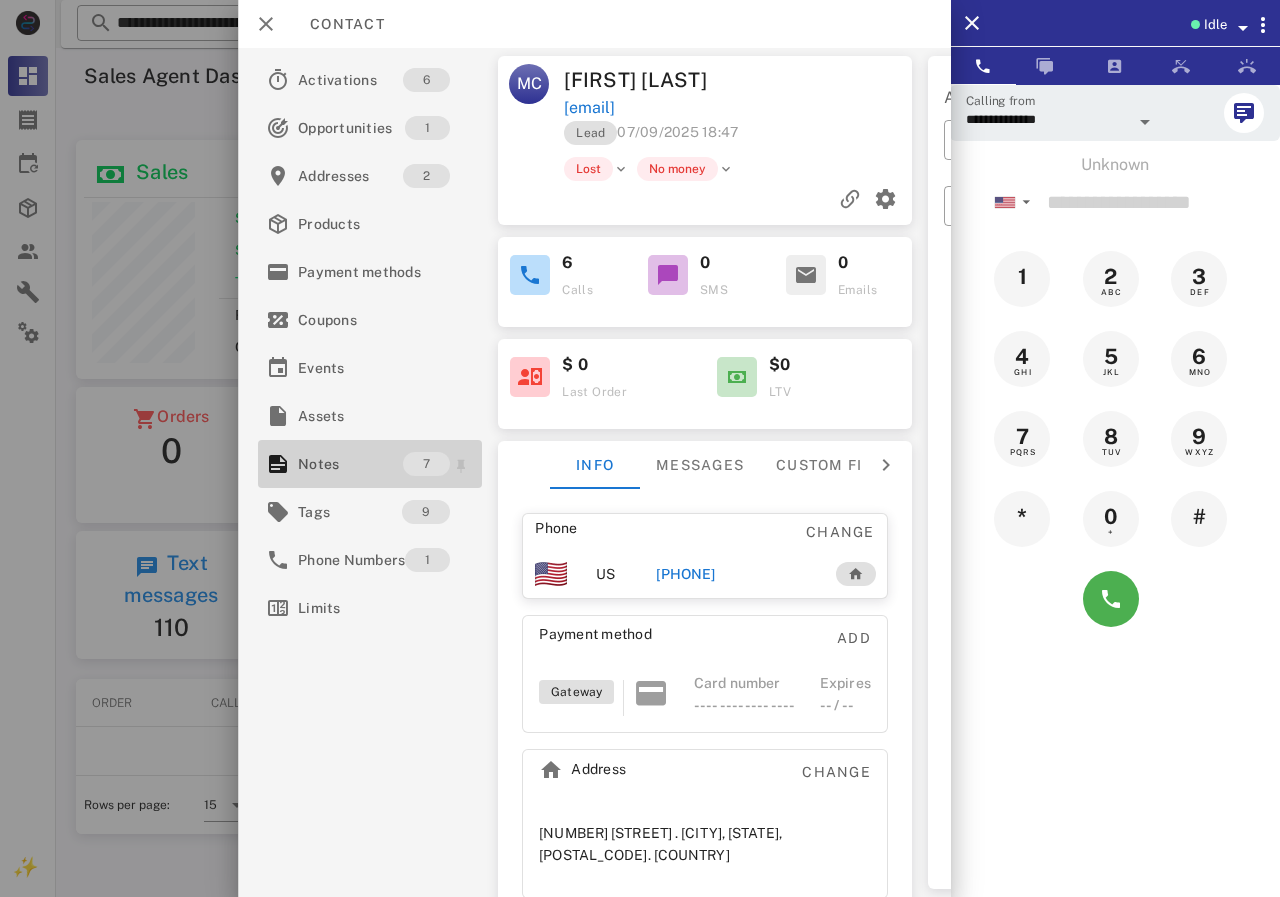 click on "Notes" at bounding box center (350, 464) 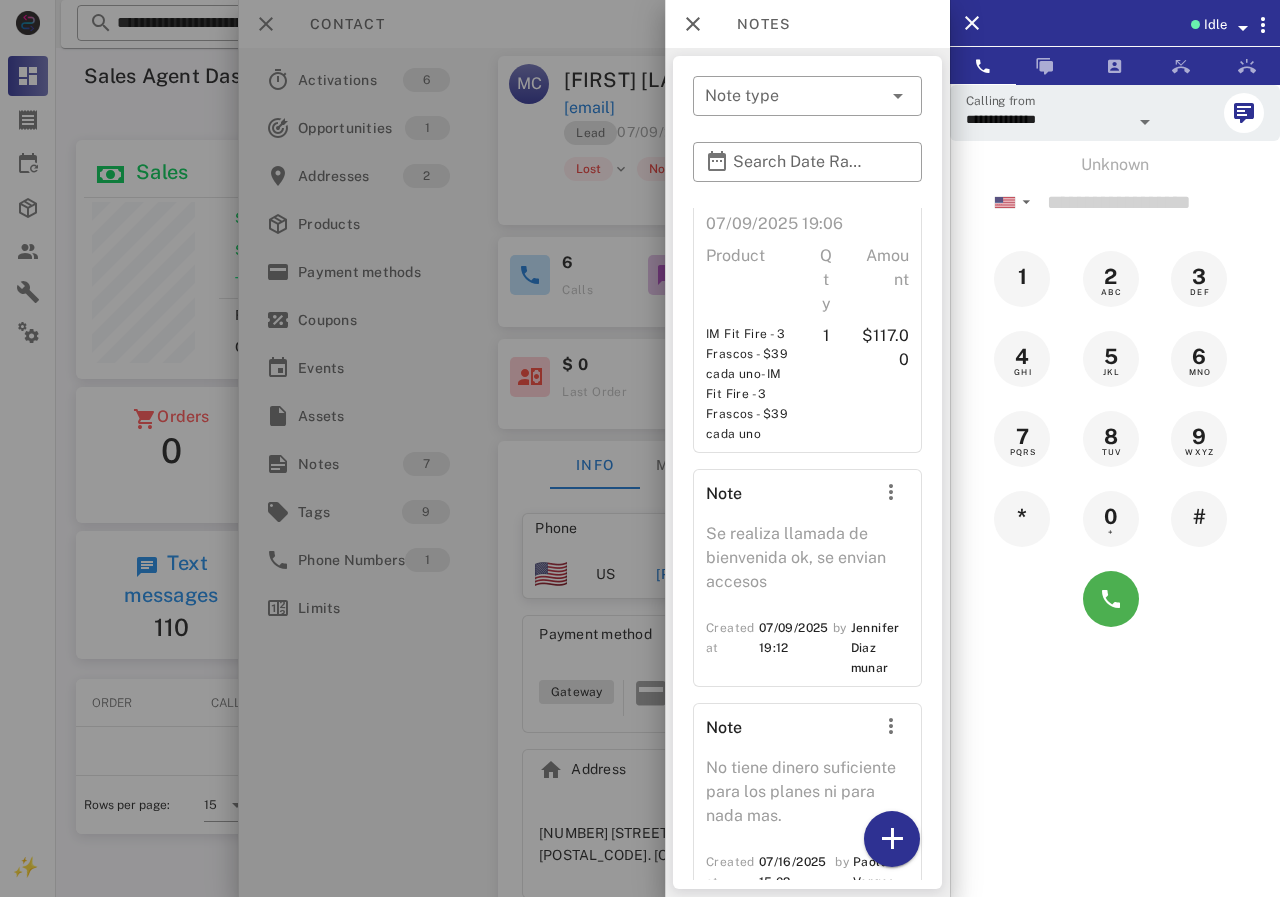 scroll, scrollTop: 1522, scrollLeft: 0, axis: vertical 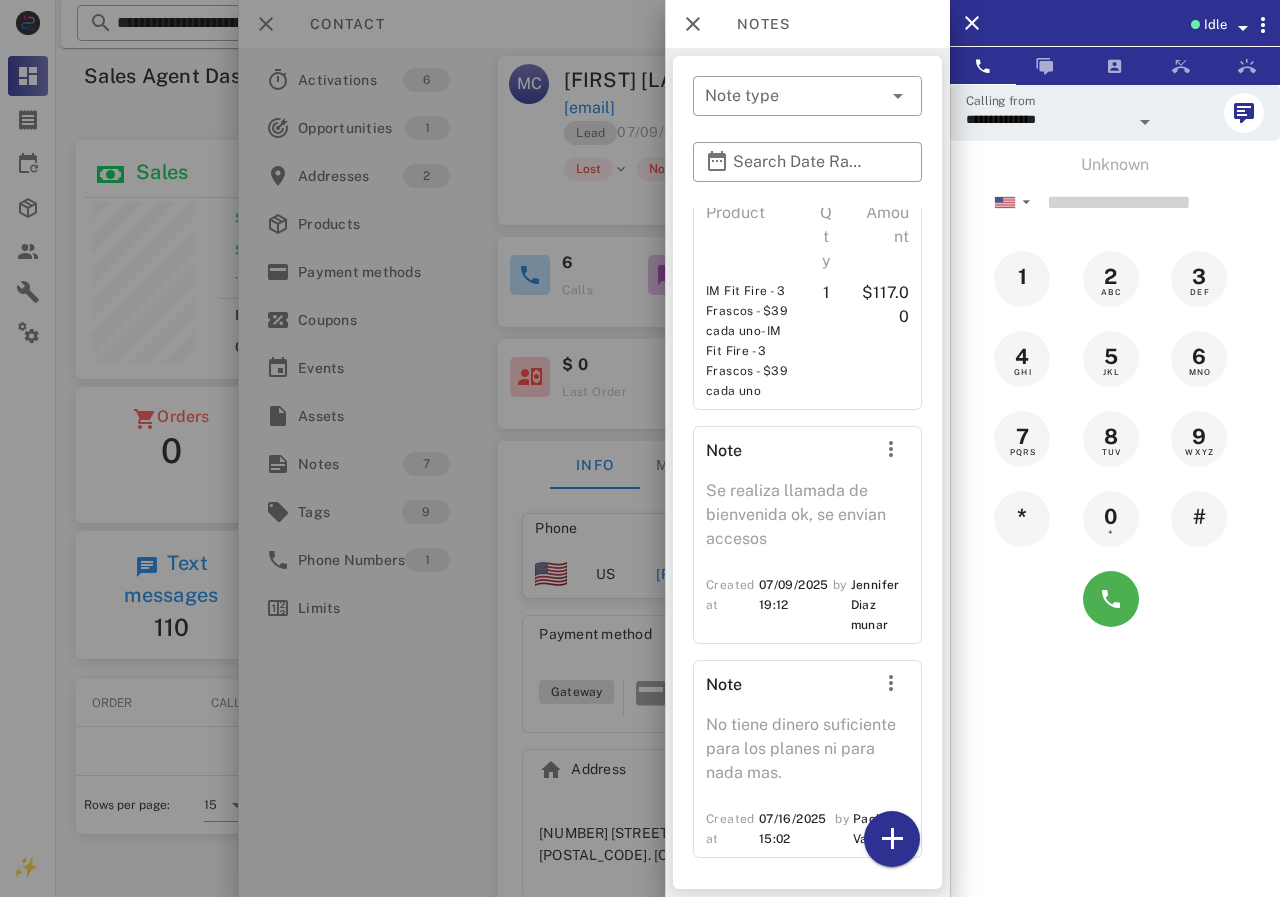 click at bounding box center [640, 448] 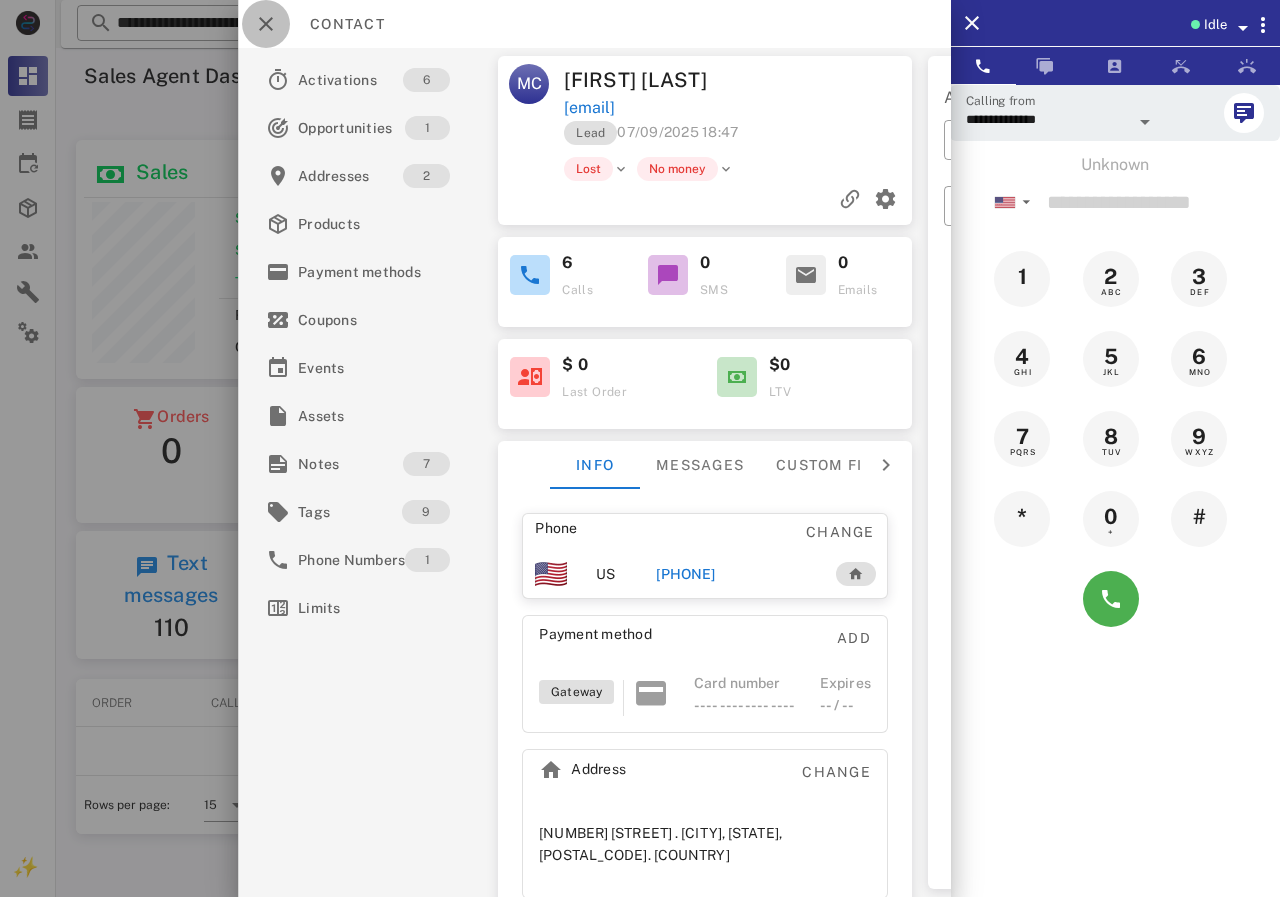 click at bounding box center (266, 24) 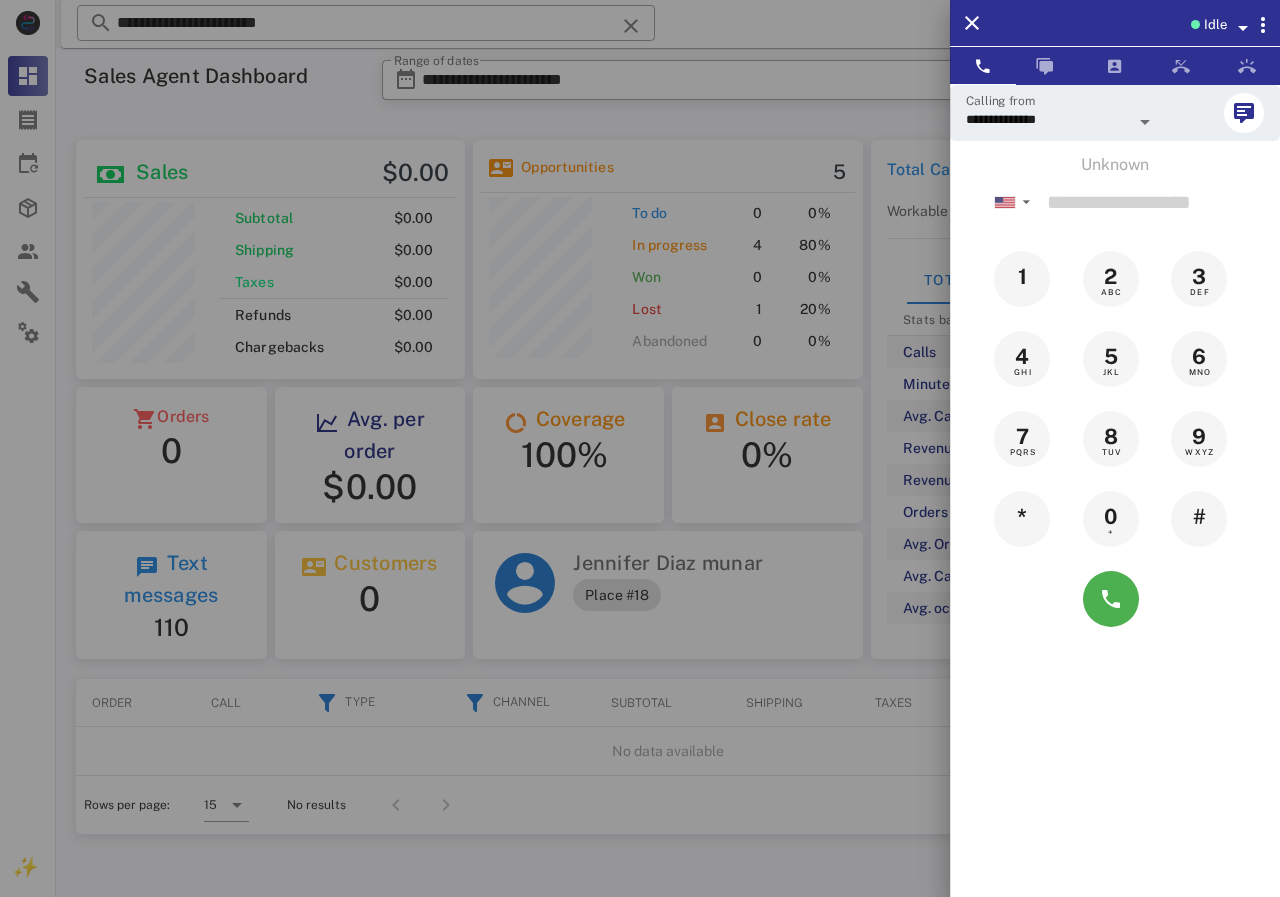 click at bounding box center (640, 448) 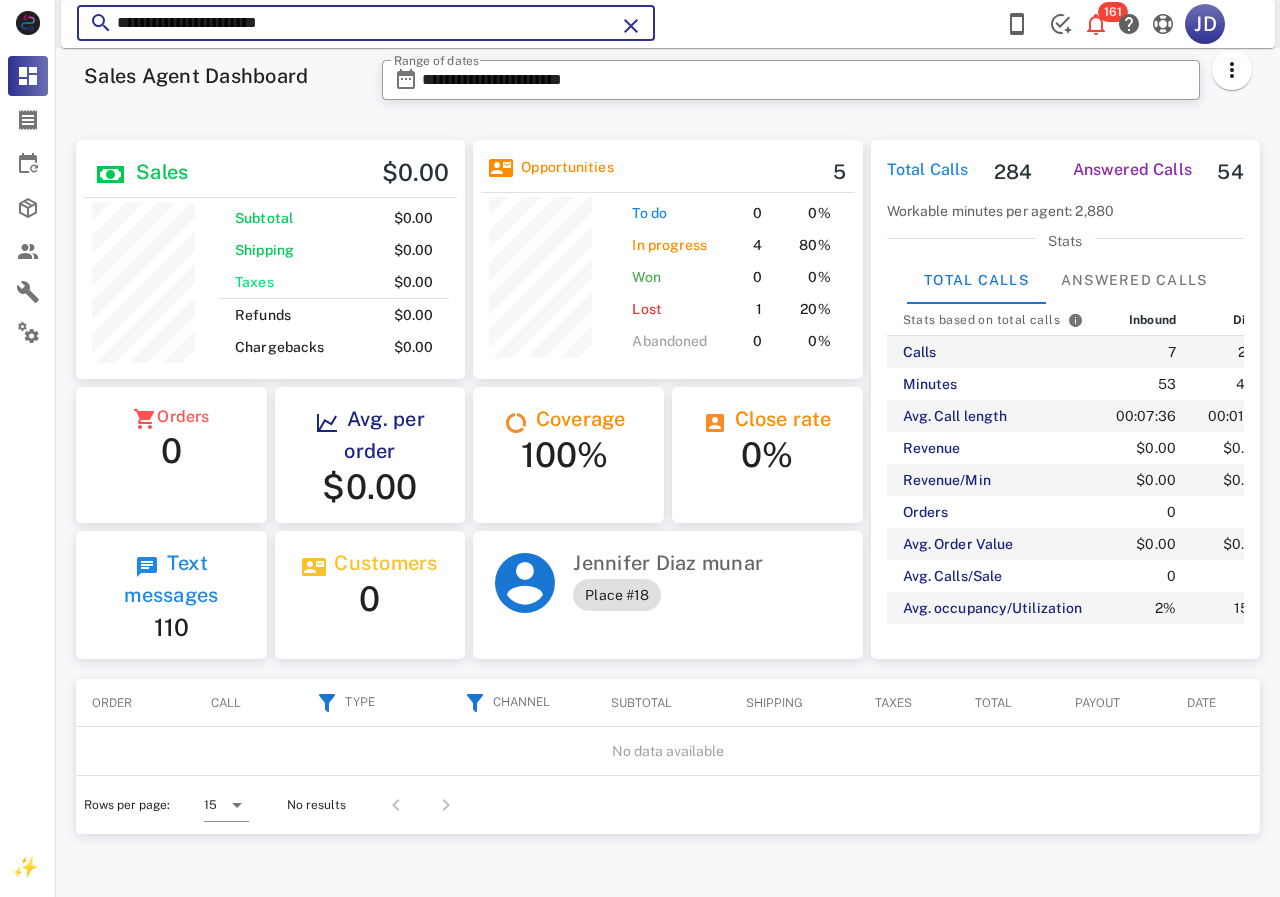 drag, startPoint x: 253, startPoint y: 19, endPoint x: 143, endPoint y: 19, distance: 110 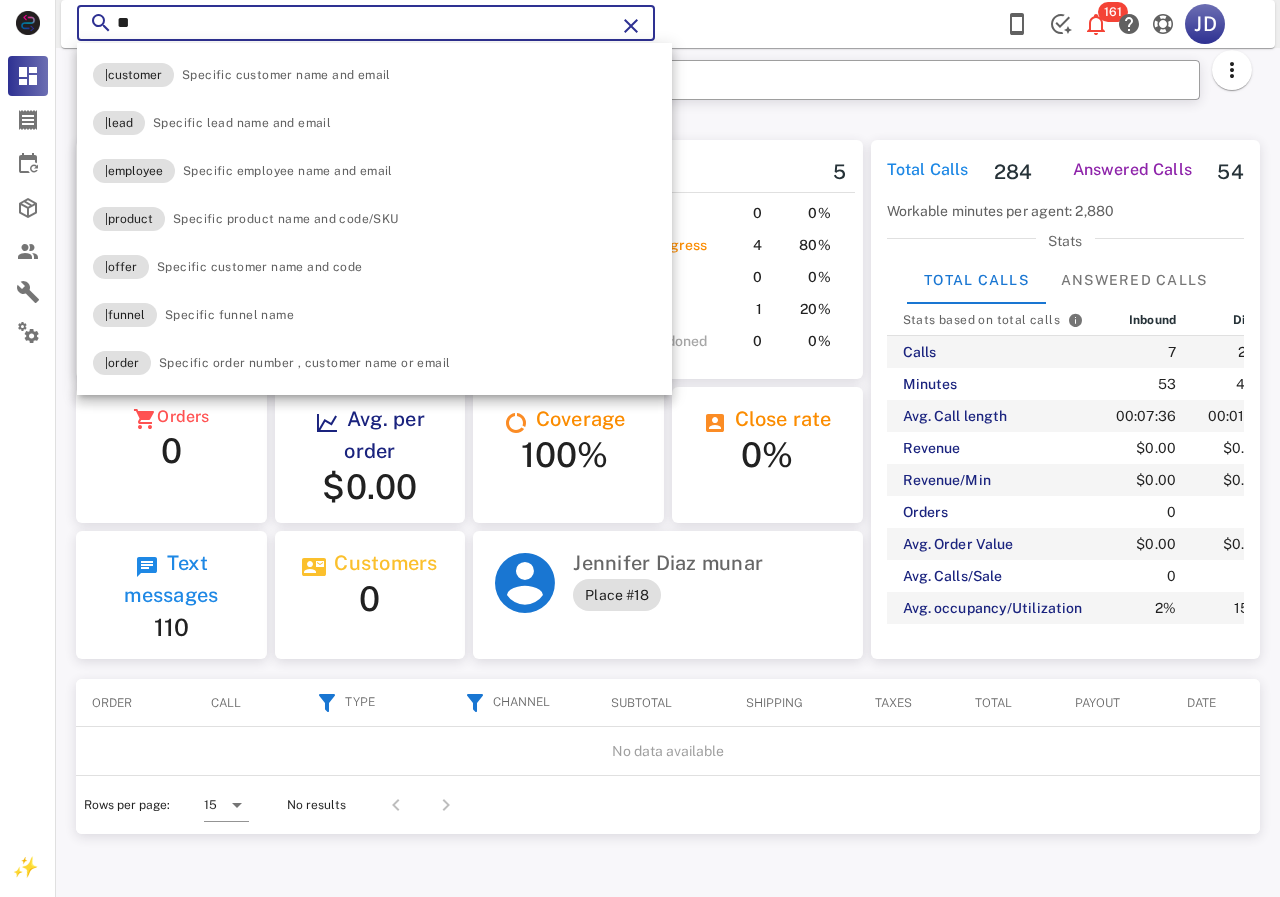 type on "*" 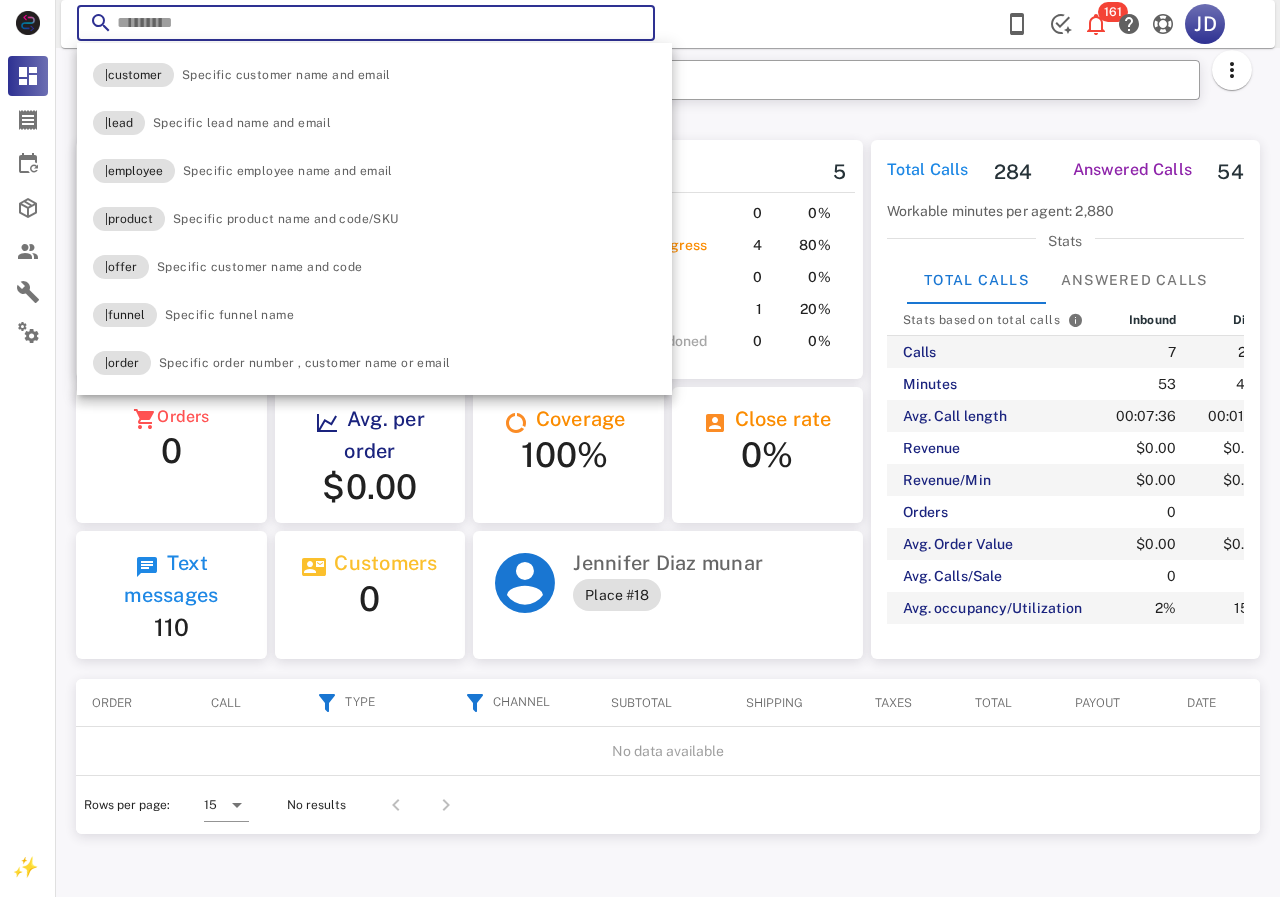 paste on "**********" 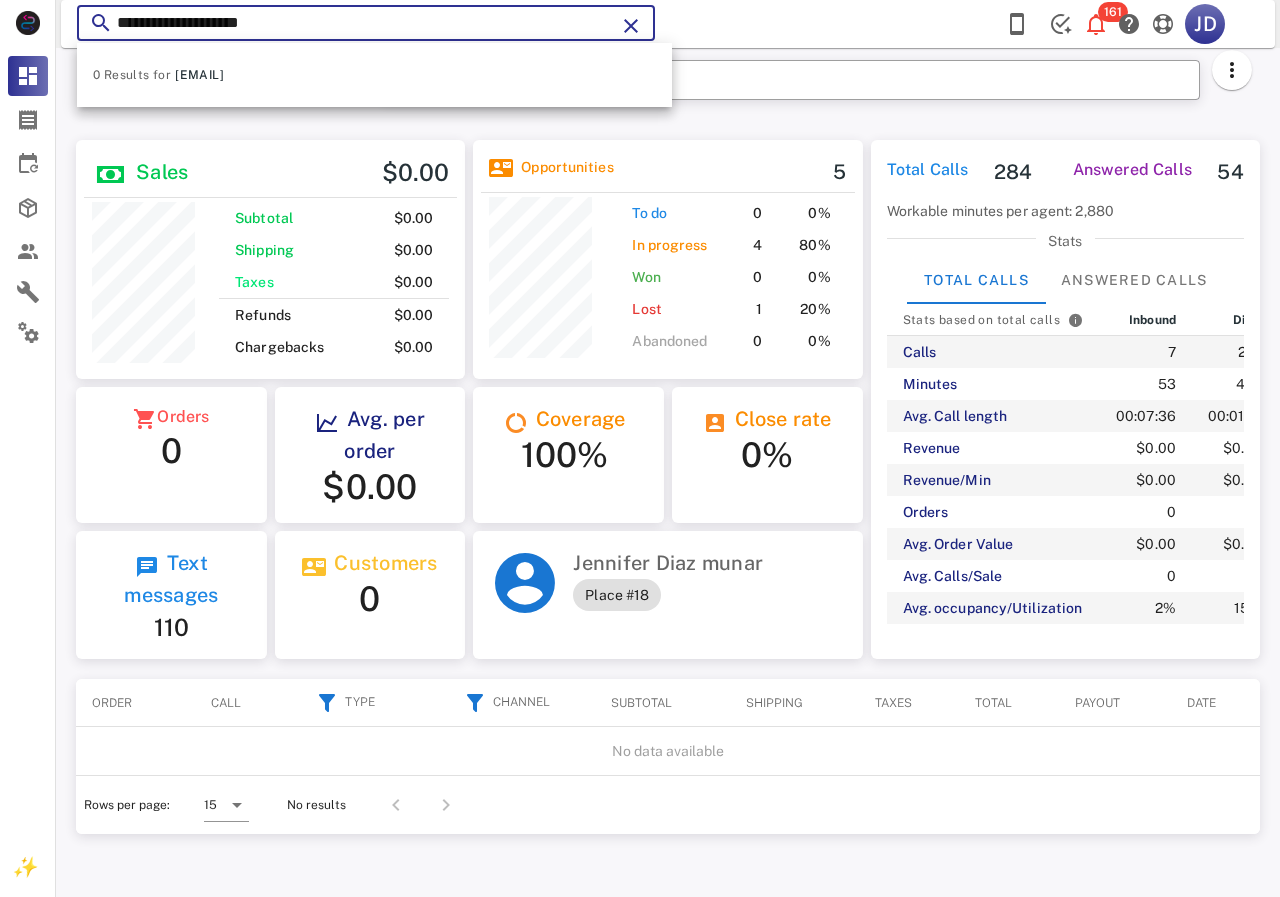 drag, startPoint x: 359, startPoint y: 25, endPoint x: 119, endPoint y: 29, distance: 240.03333 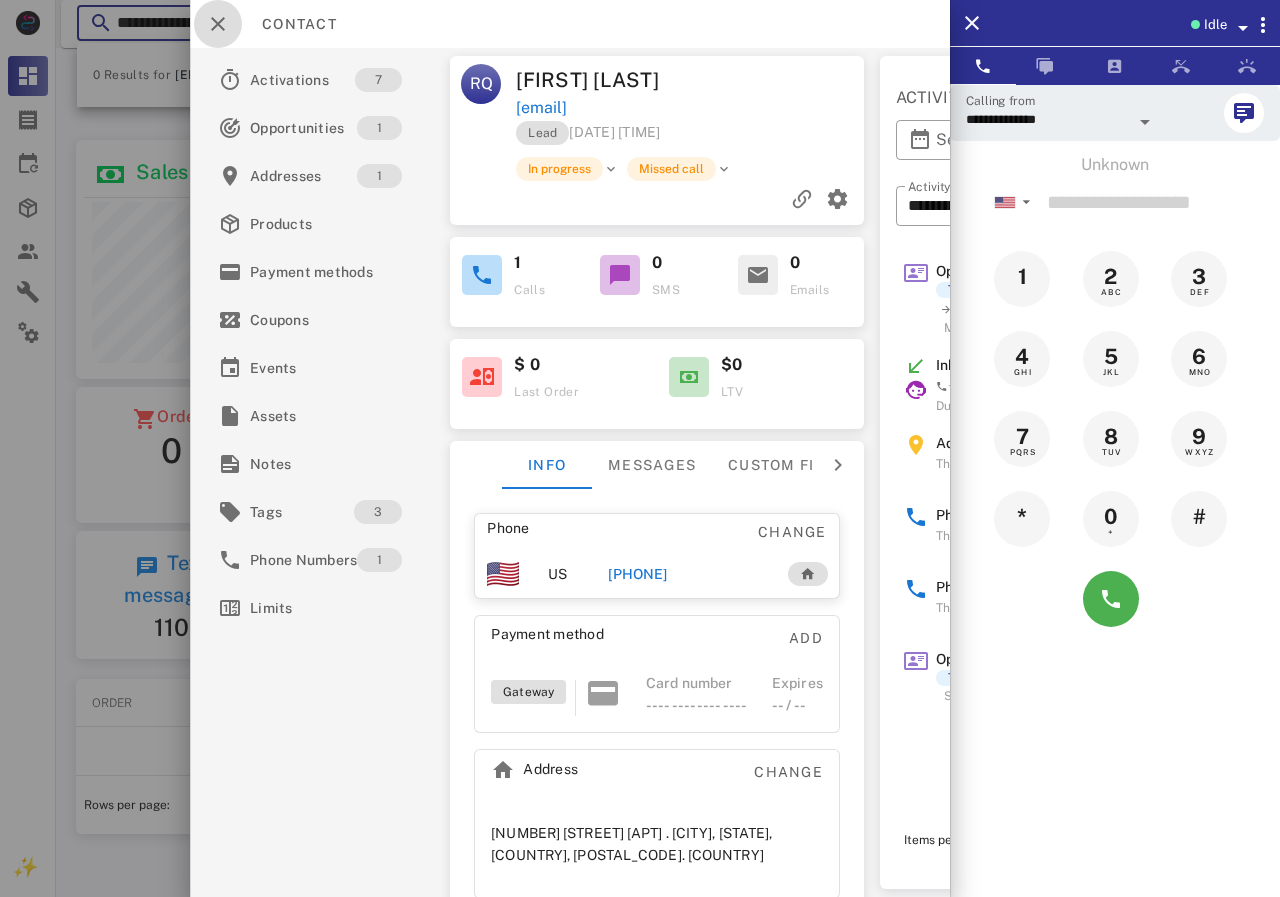 click at bounding box center [218, 24] 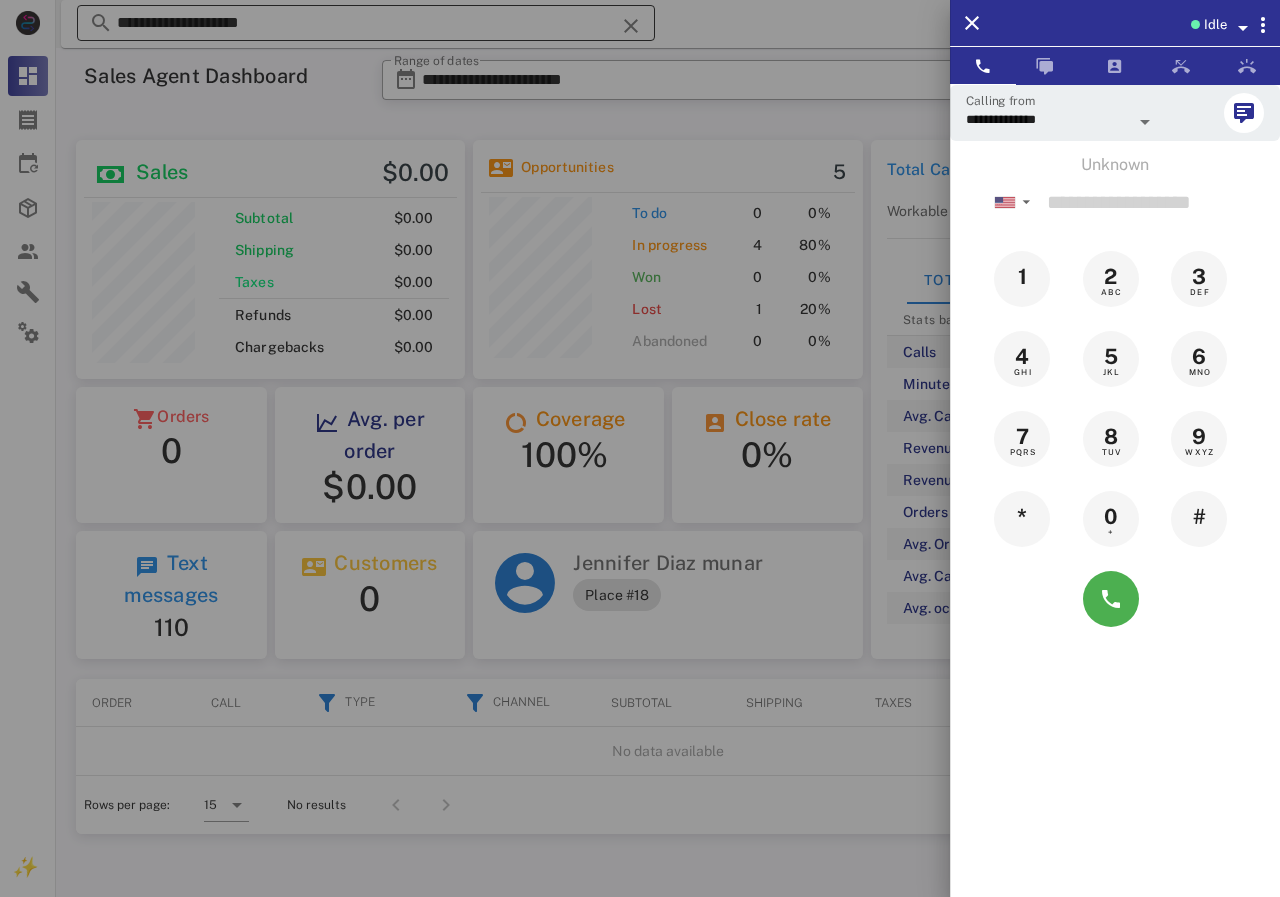 click at bounding box center (640, 448) 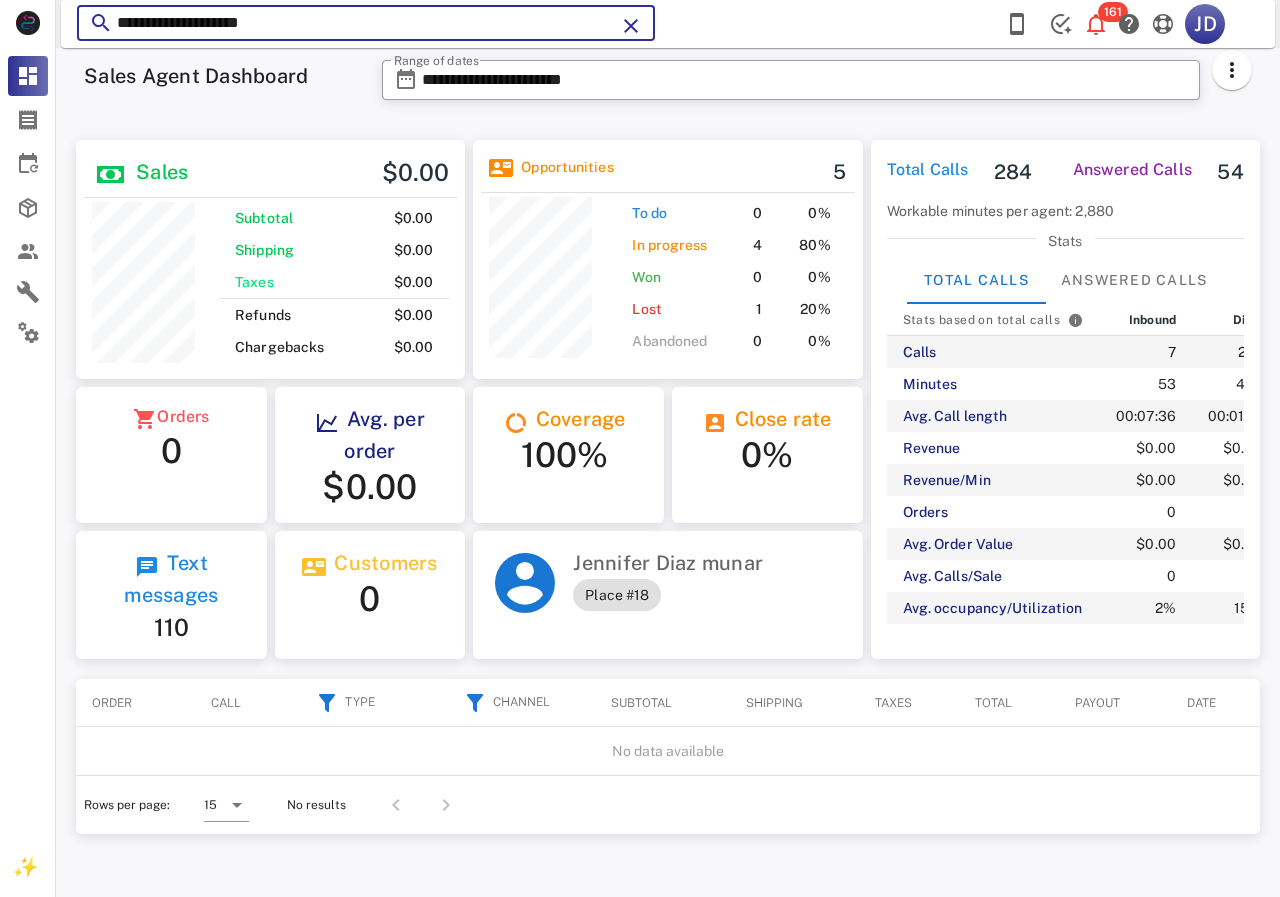 drag, startPoint x: 450, startPoint y: 20, endPoint x: 88, endPoint y: 20, distance: 362 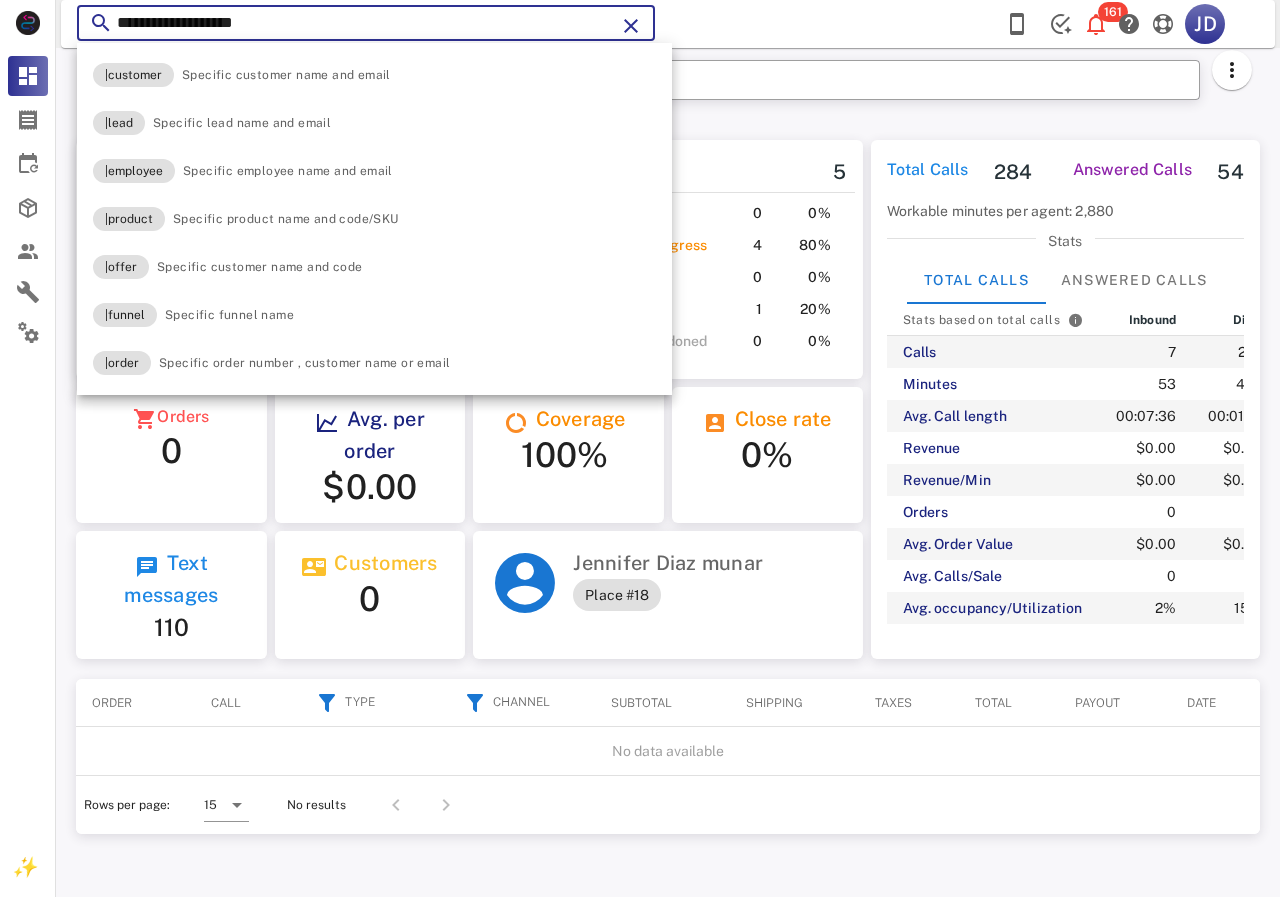 type on "**********" 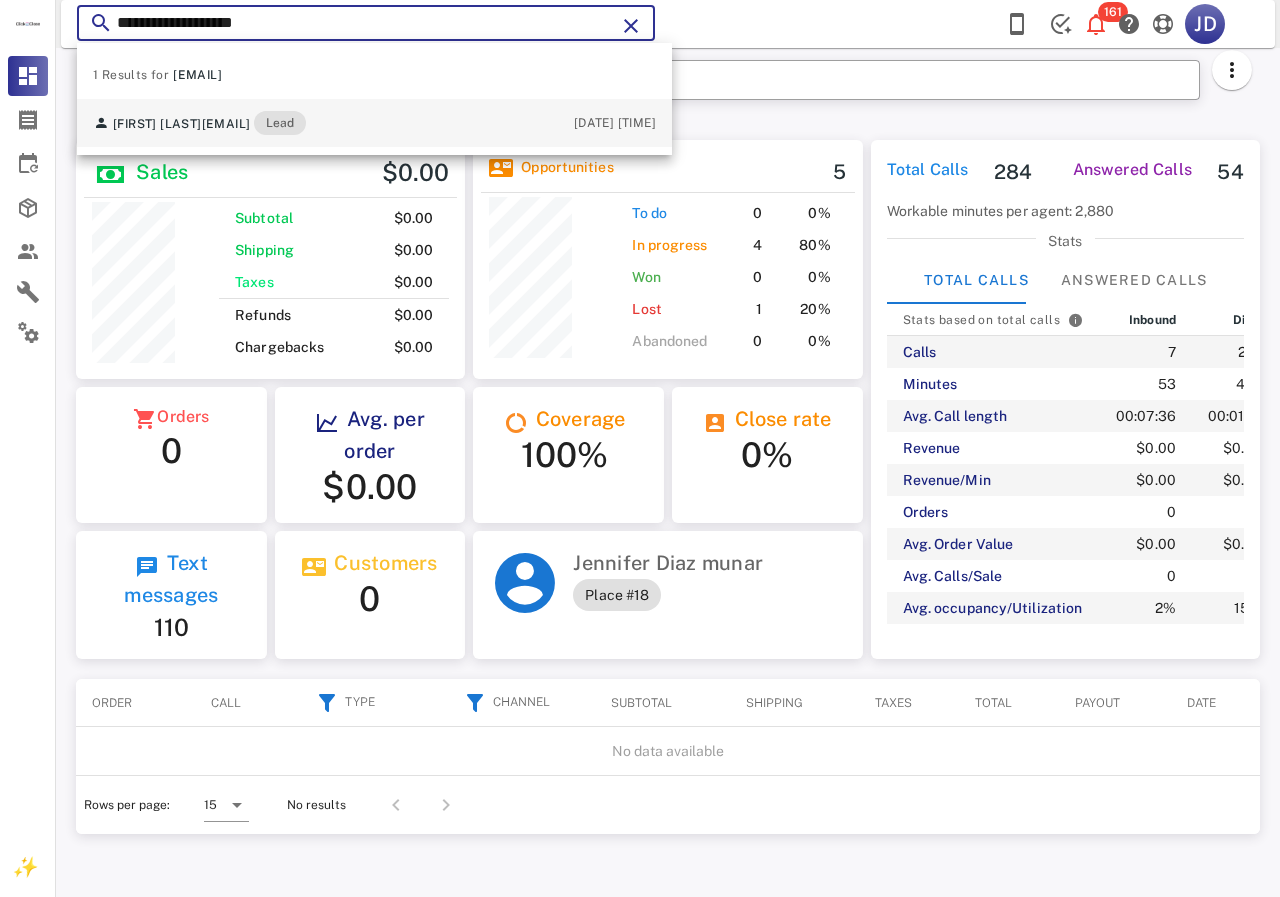 scroll, scrollTop: 240, scrollLeft: 330, axis: both 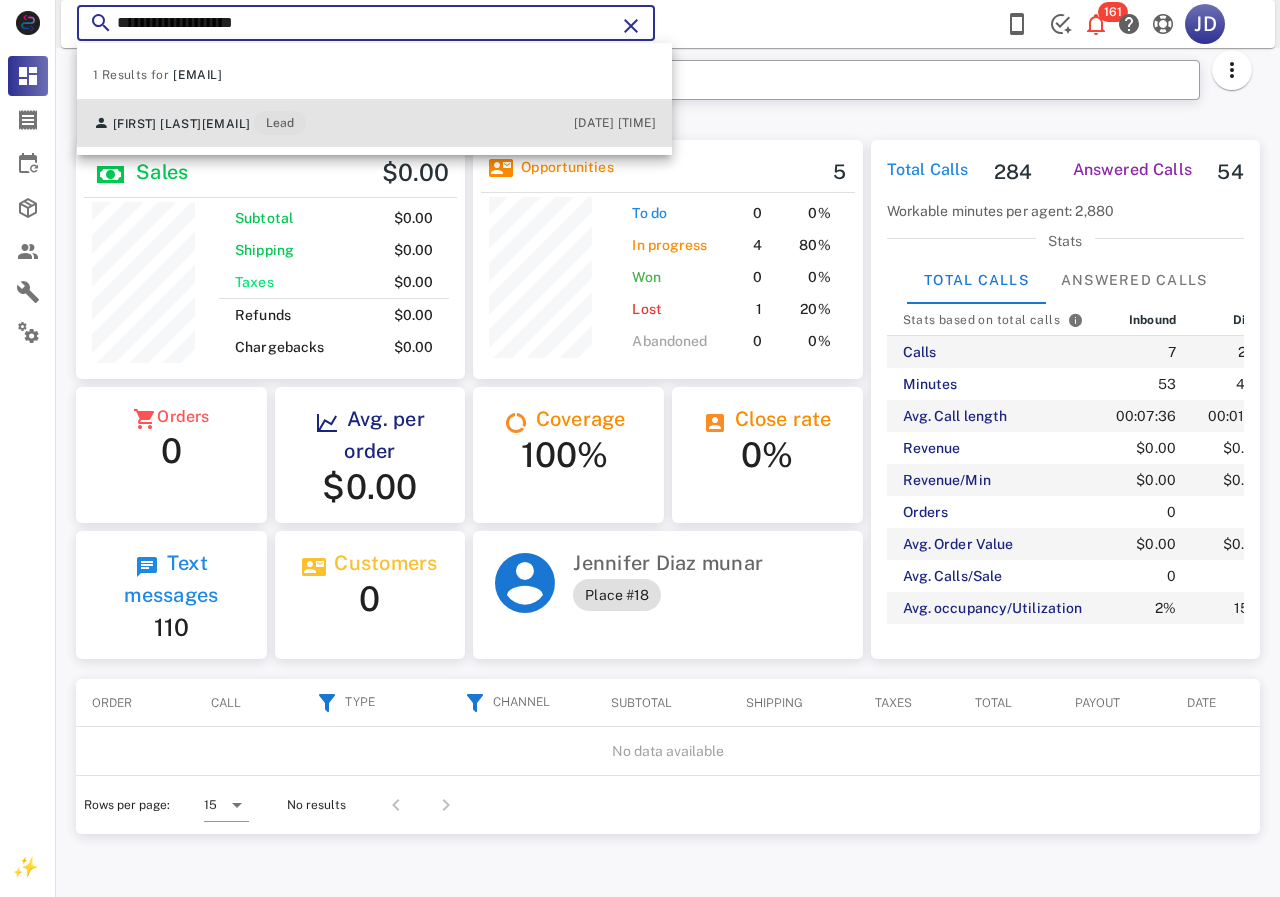 click on "[EMAIL]" at bounding box center (226, 124) 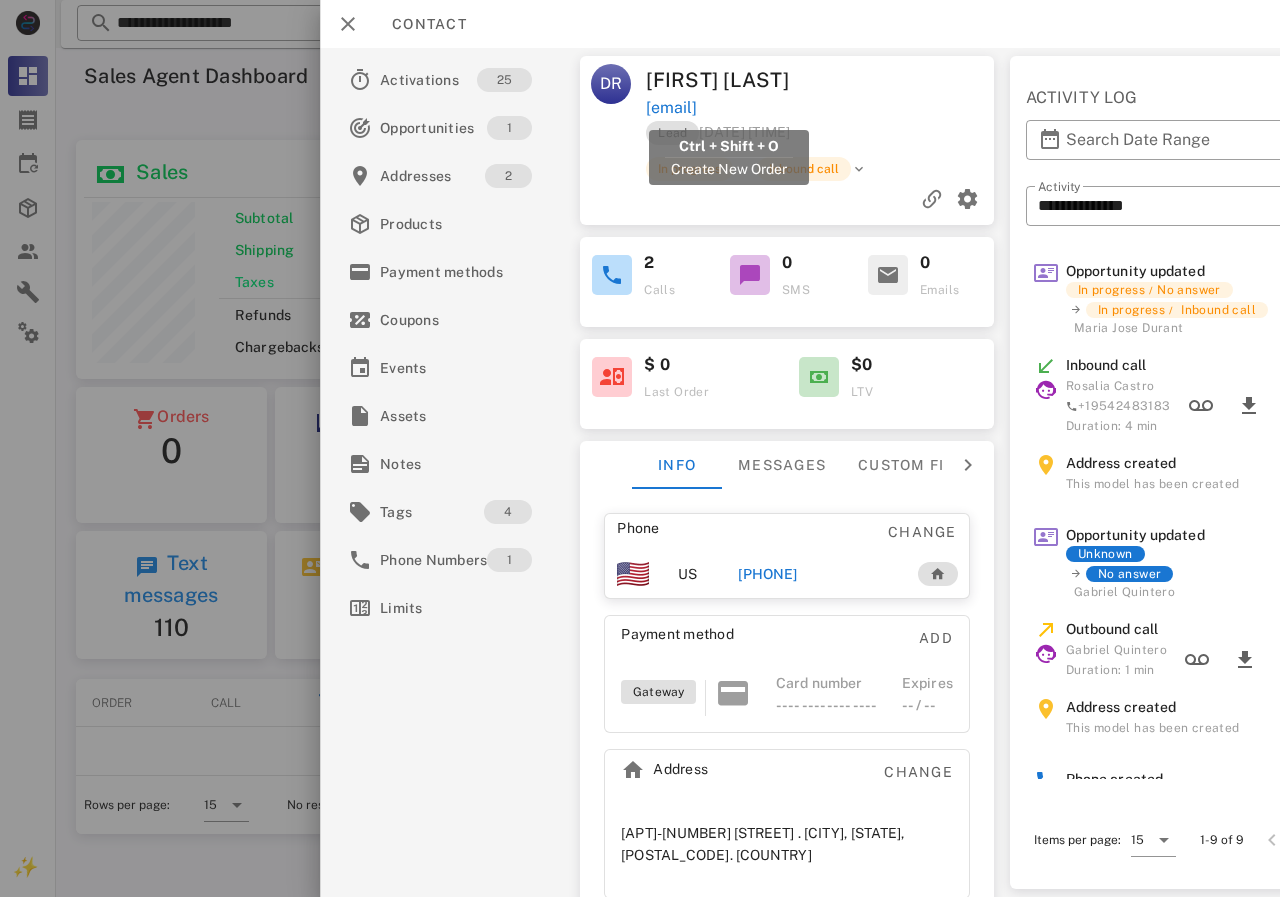 drag, startPoint x: 843, startPoint y: 99, endPoint x: 651, endPoint y: 118, distance: 192.93782 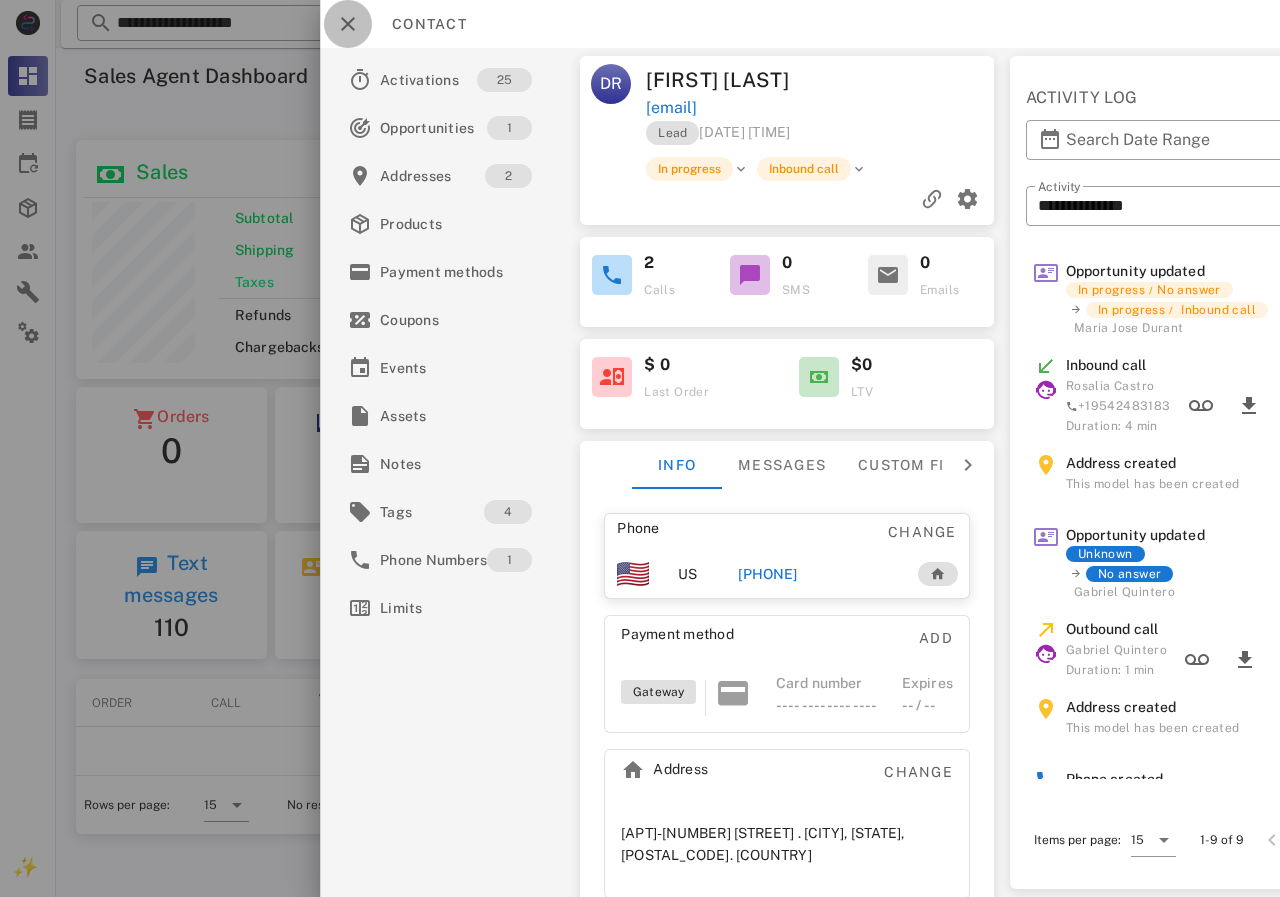 click at bounding box center [348, 24] 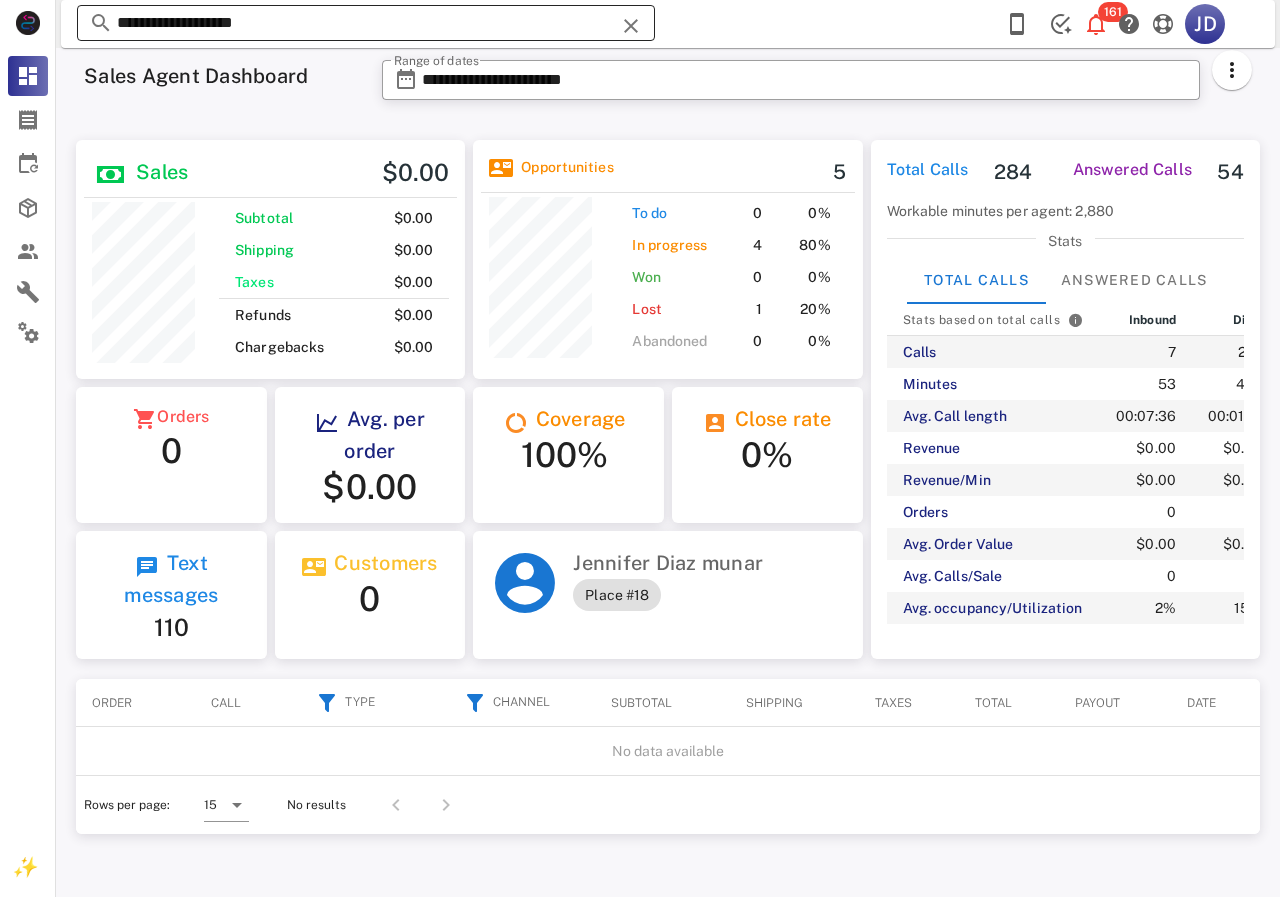 click on "**********" at bounding box center [366, 23] 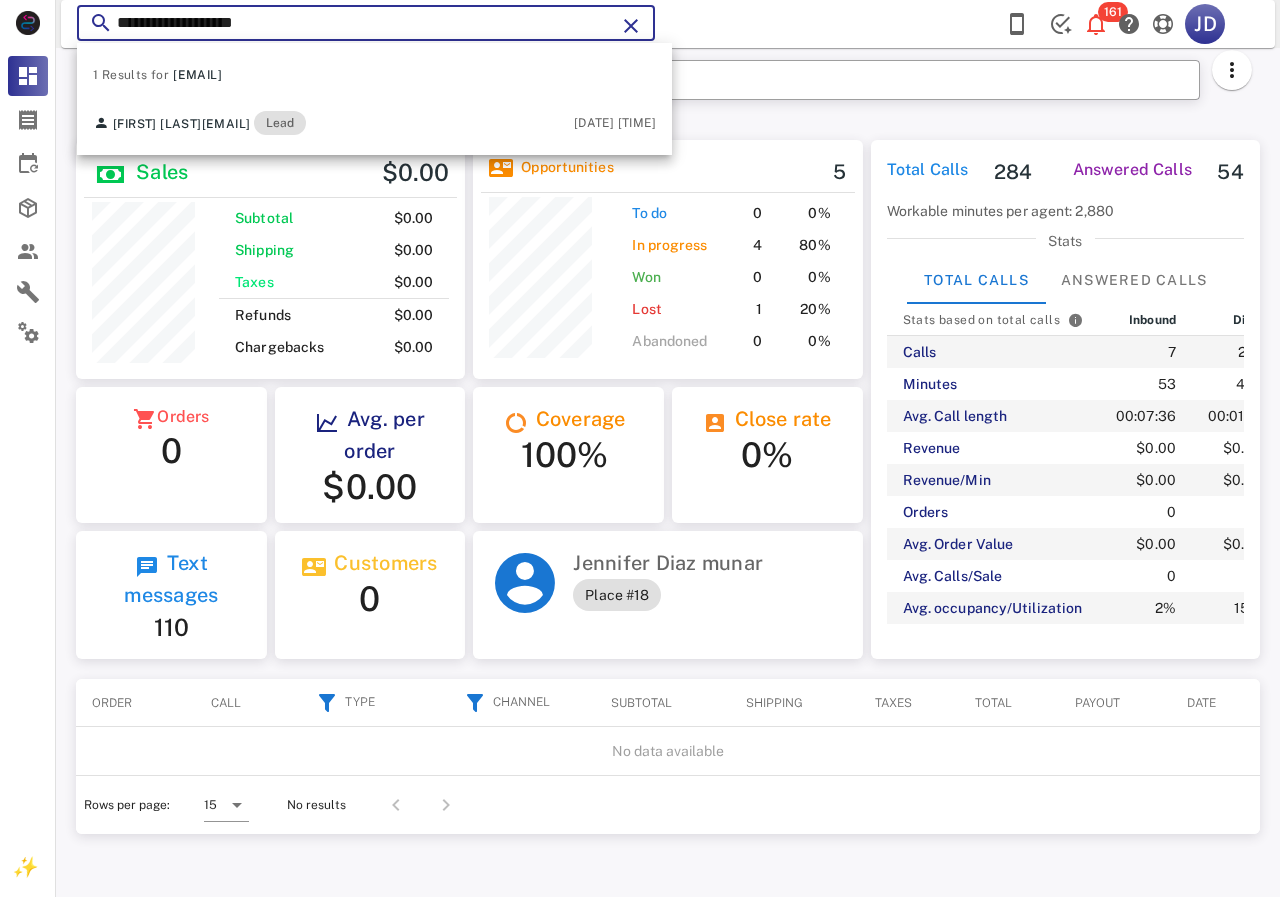 drag, startPoint x: 118, startPoint y: 22, endPoint x: 97, endPoint y: 22, distance: 21 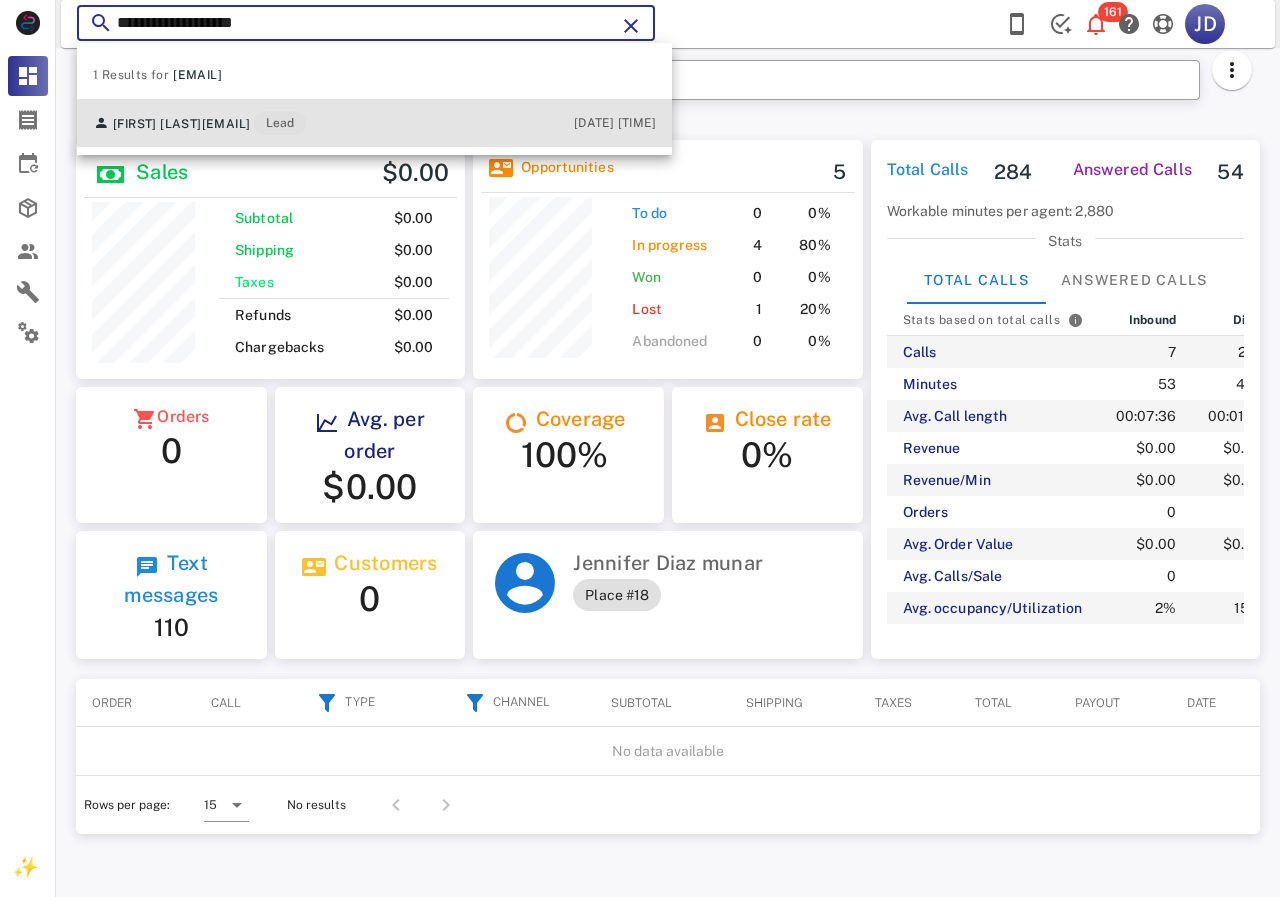 click on "[EMAIL]" at bounding box center [226, 124] 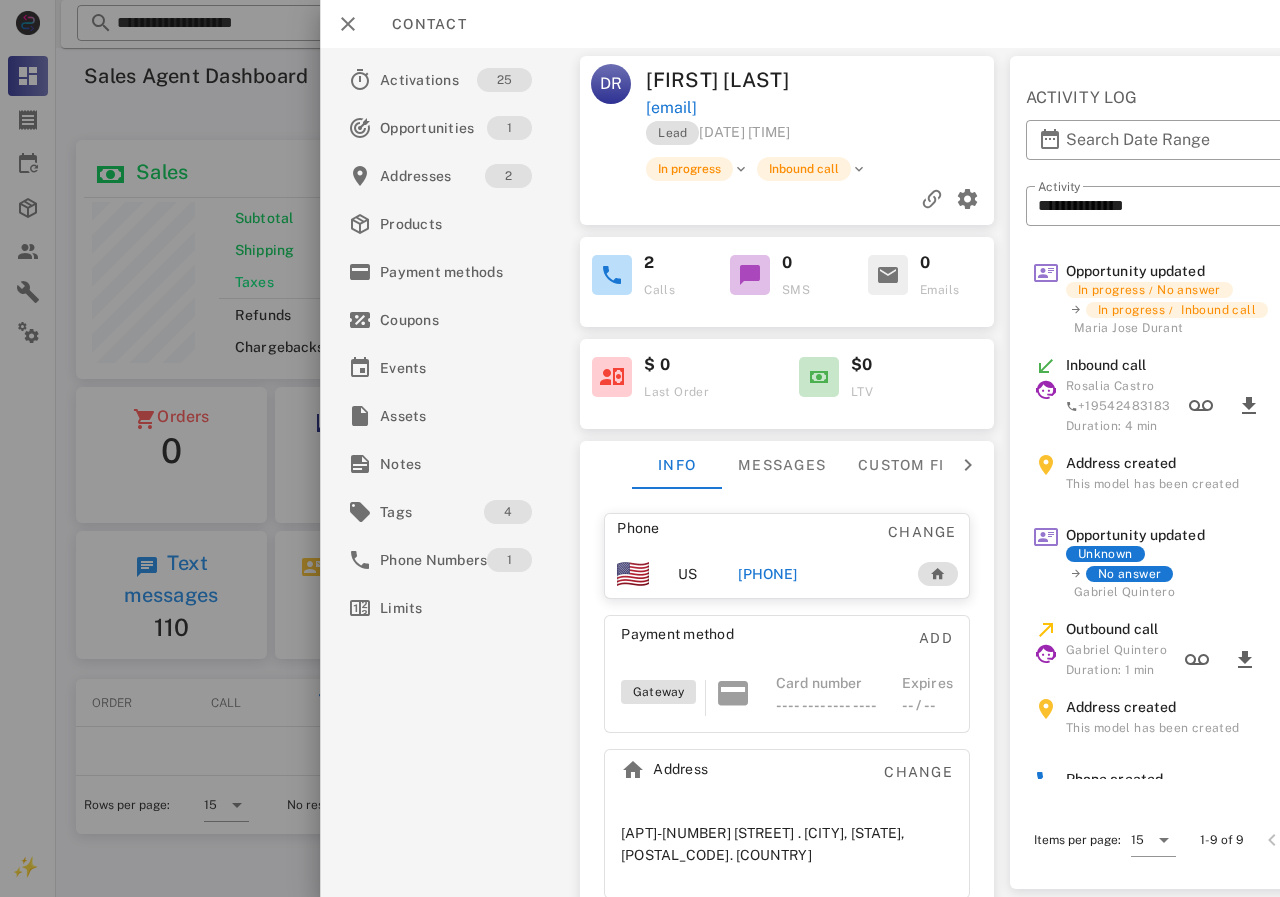 click on "[PHONE]" at bounding box center [767, 574] 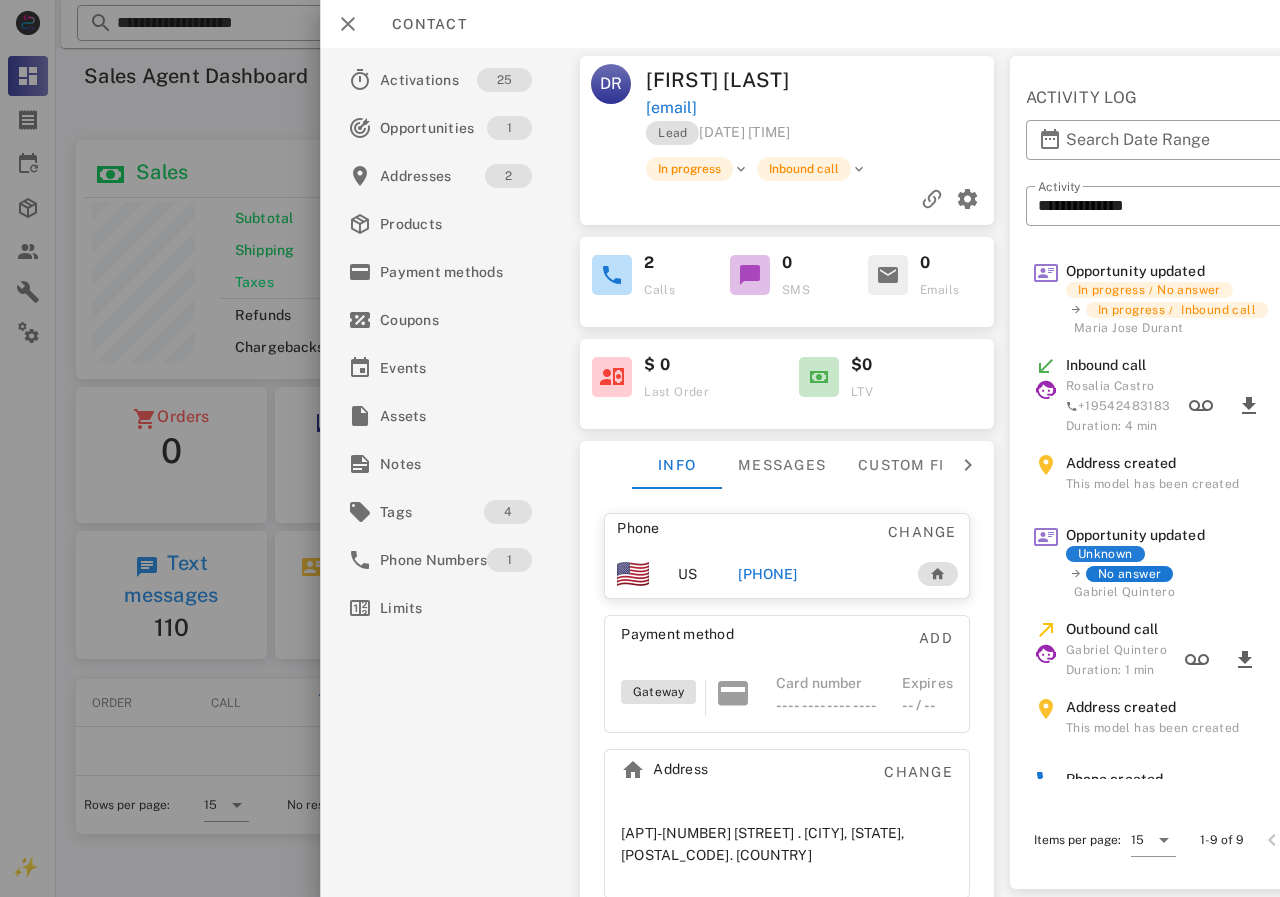 type on "**********" 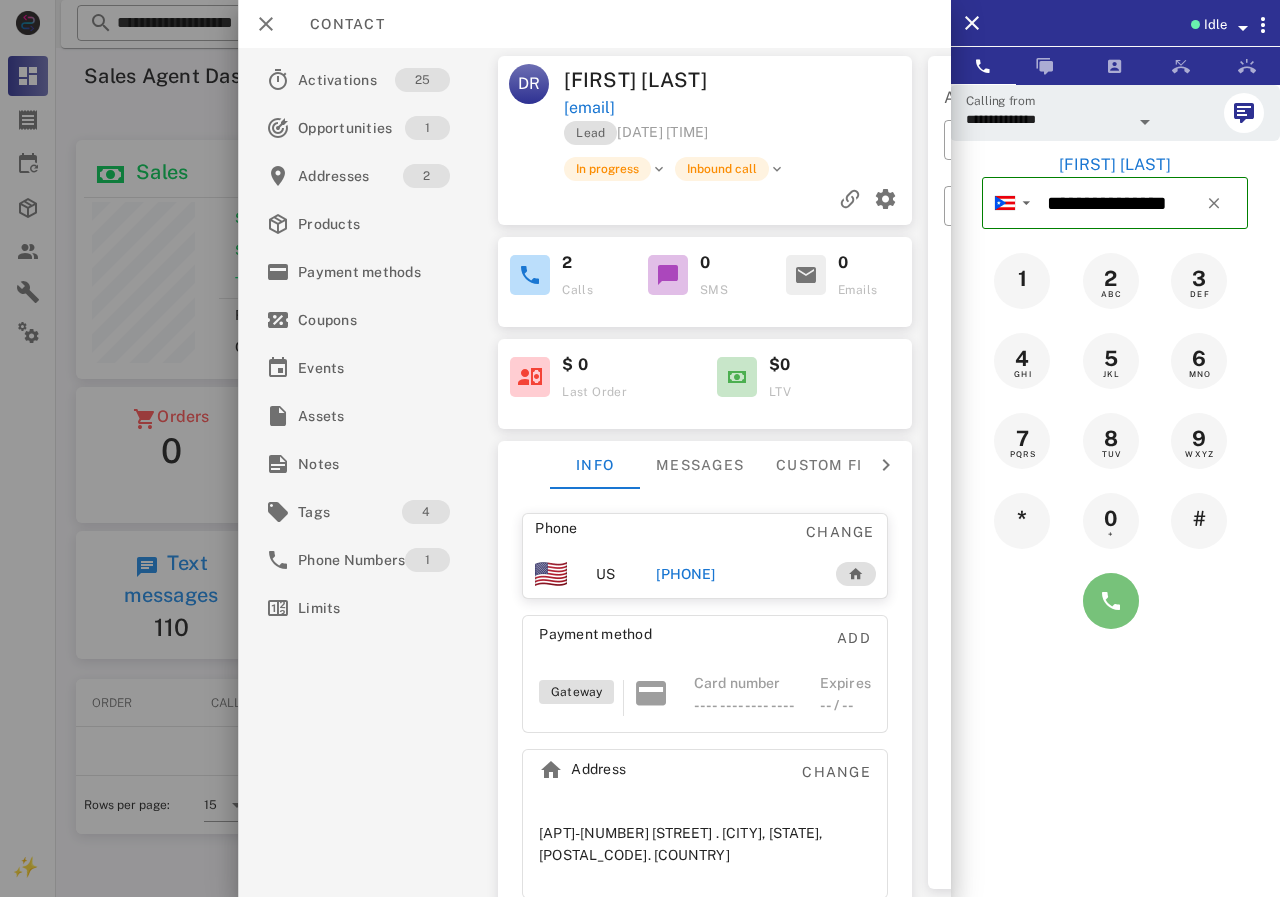 click at bounding box center [1111, 601] 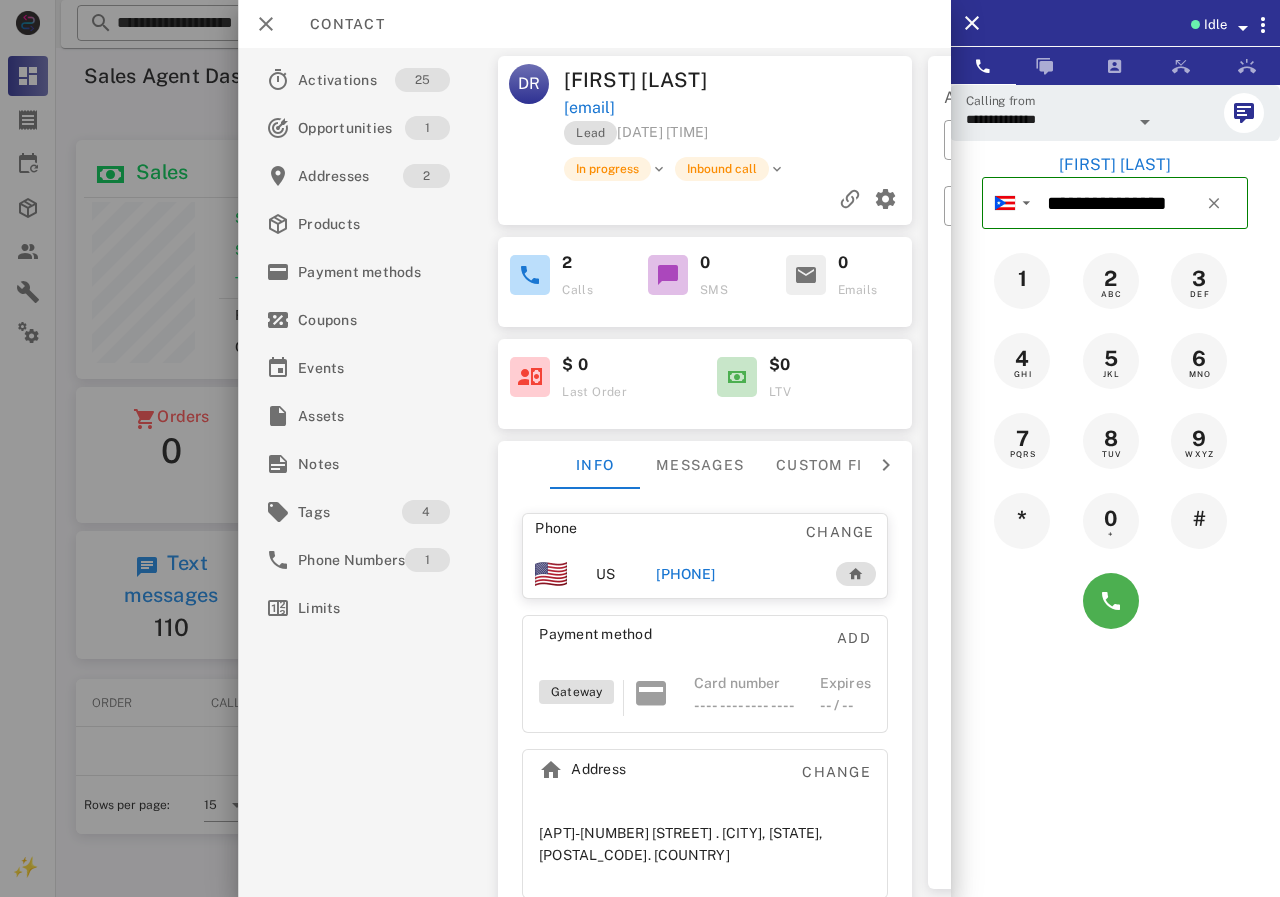 type 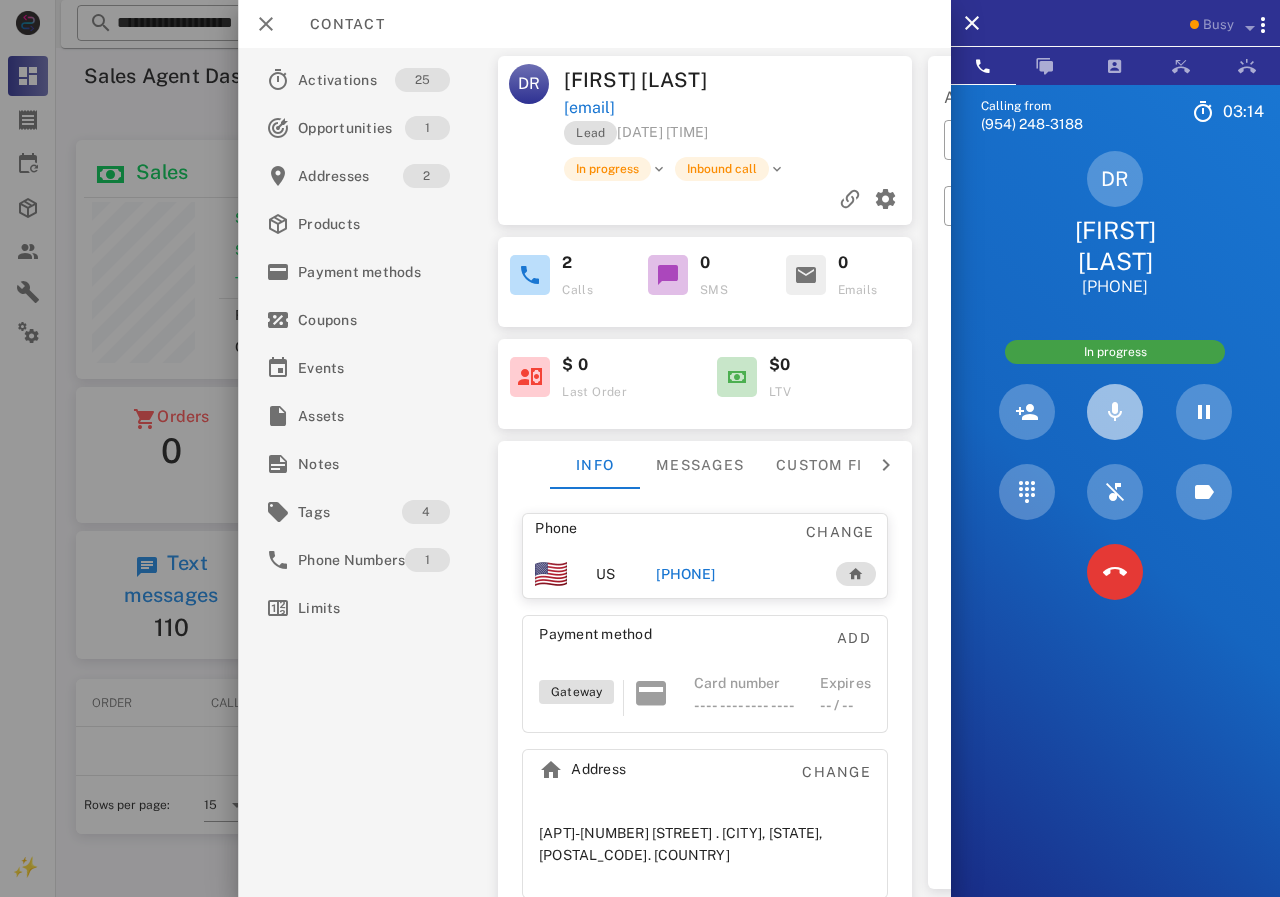 click at bounding box center [1115, 412] 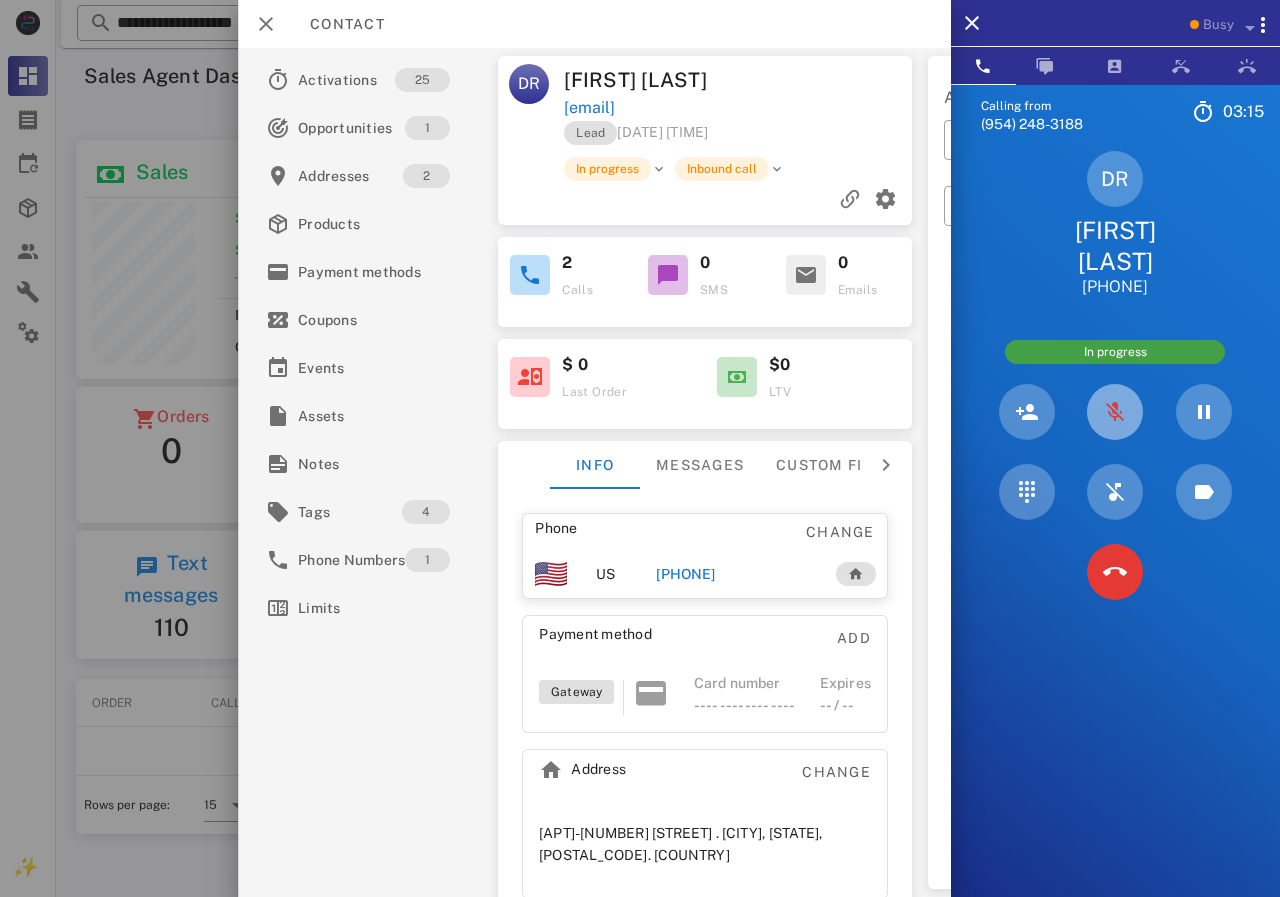 click at bounding box center (1115, 412) 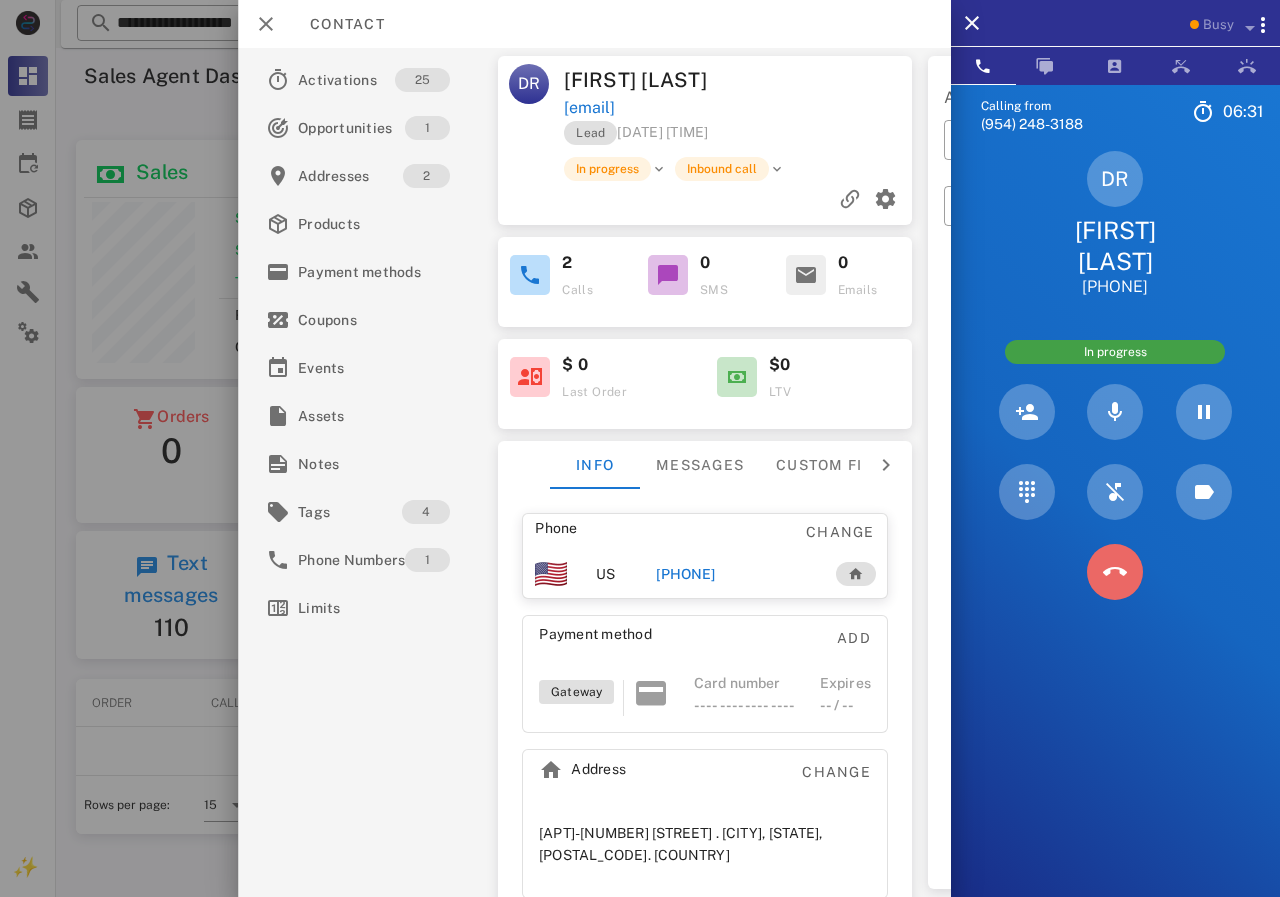 click at bounding box center [1115, 572] 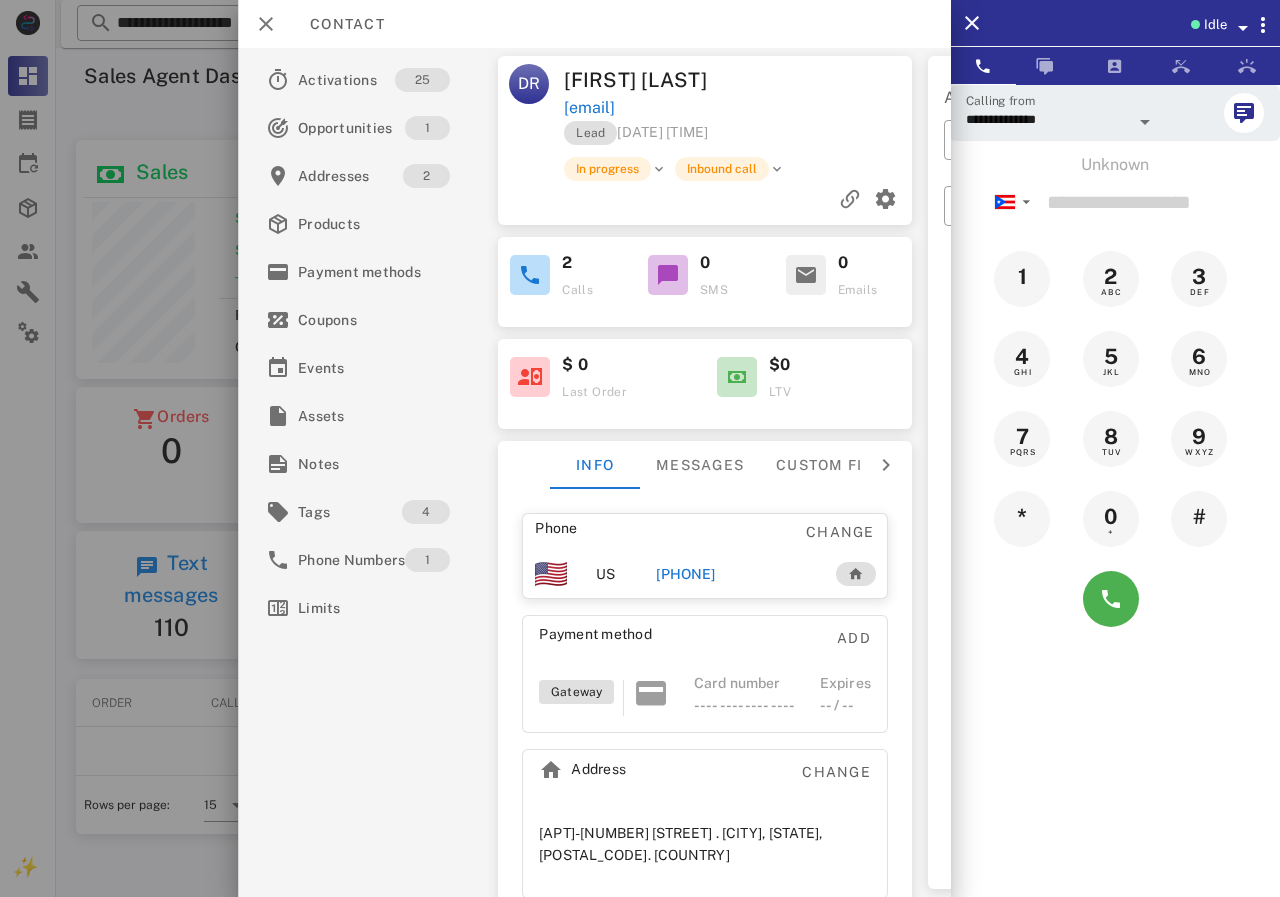 click on "Contact" at bounding box center (337, 24) 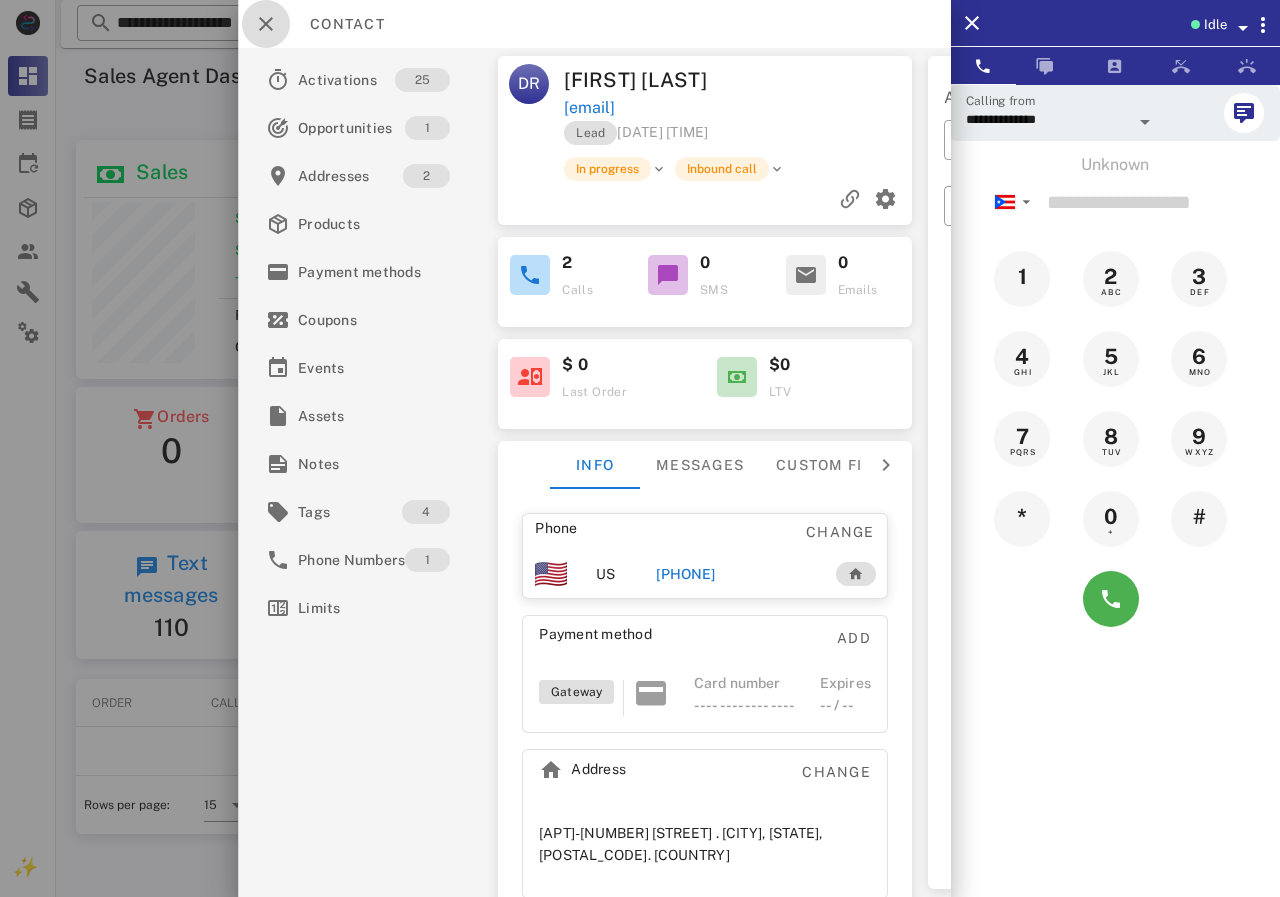 click at bounding box center (266, 24) 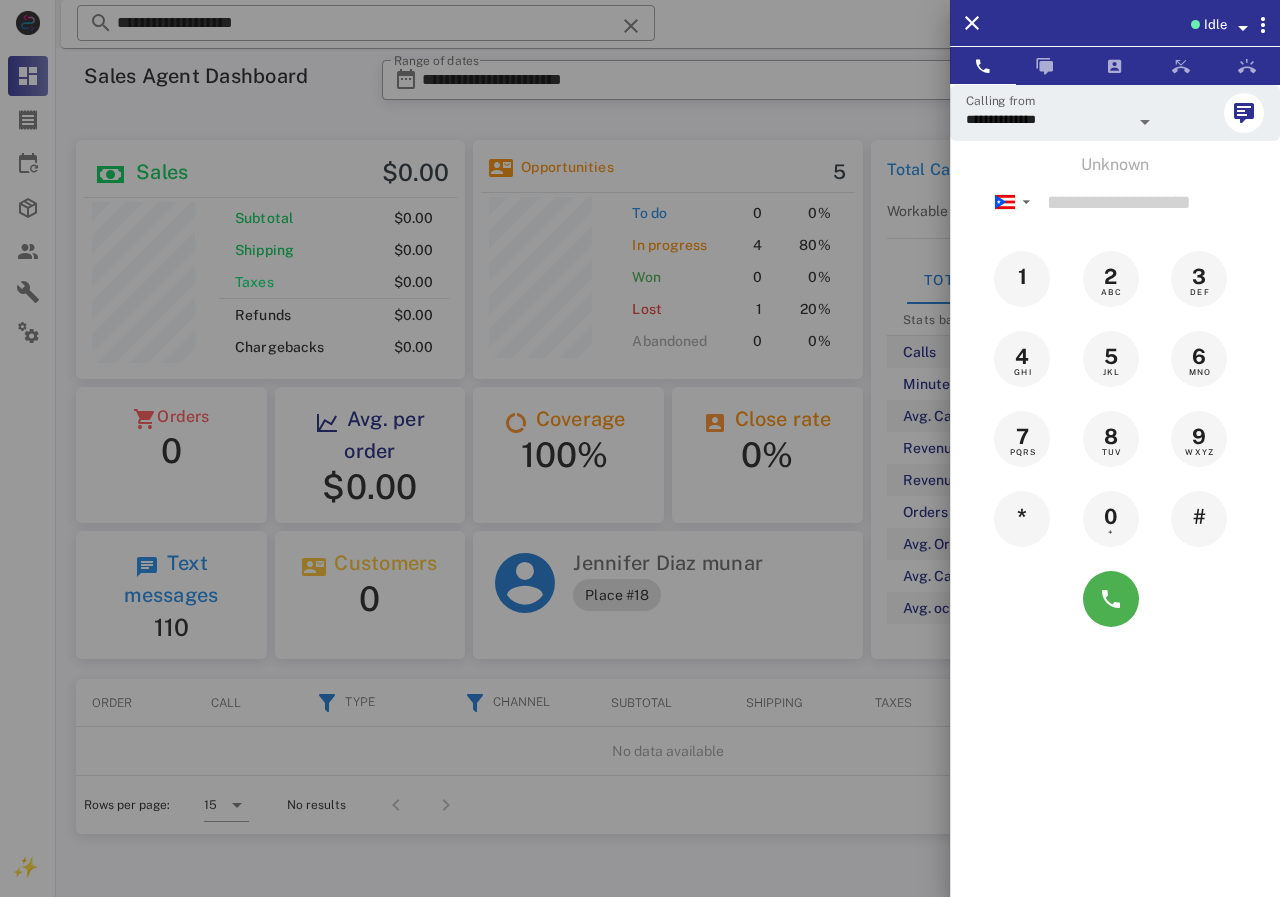 click at bounding box center (640, 448) 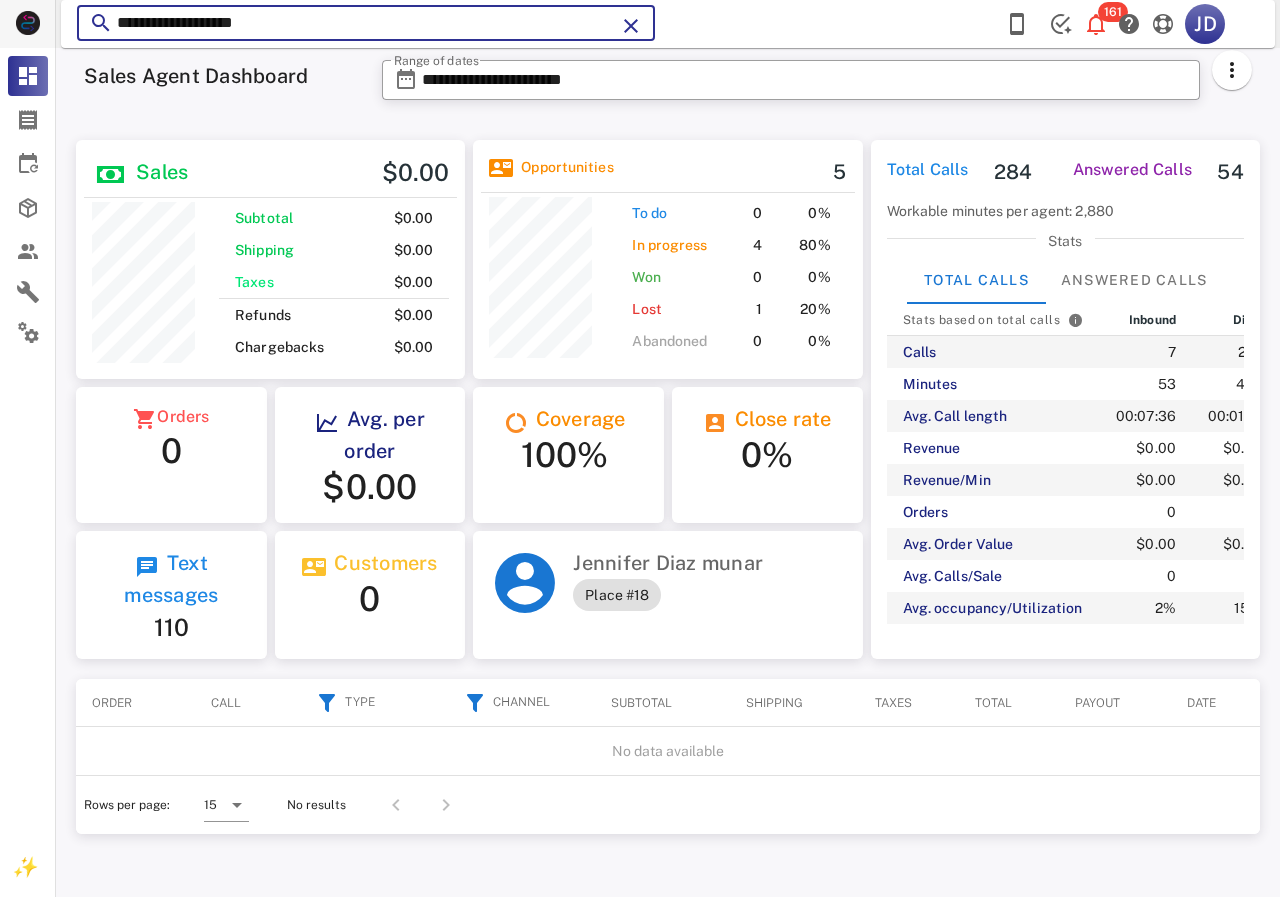 drag, startPoint x: 380, startPoint y: 20, endPoint x: 0, endPoint y: 16, distance: 380.02106 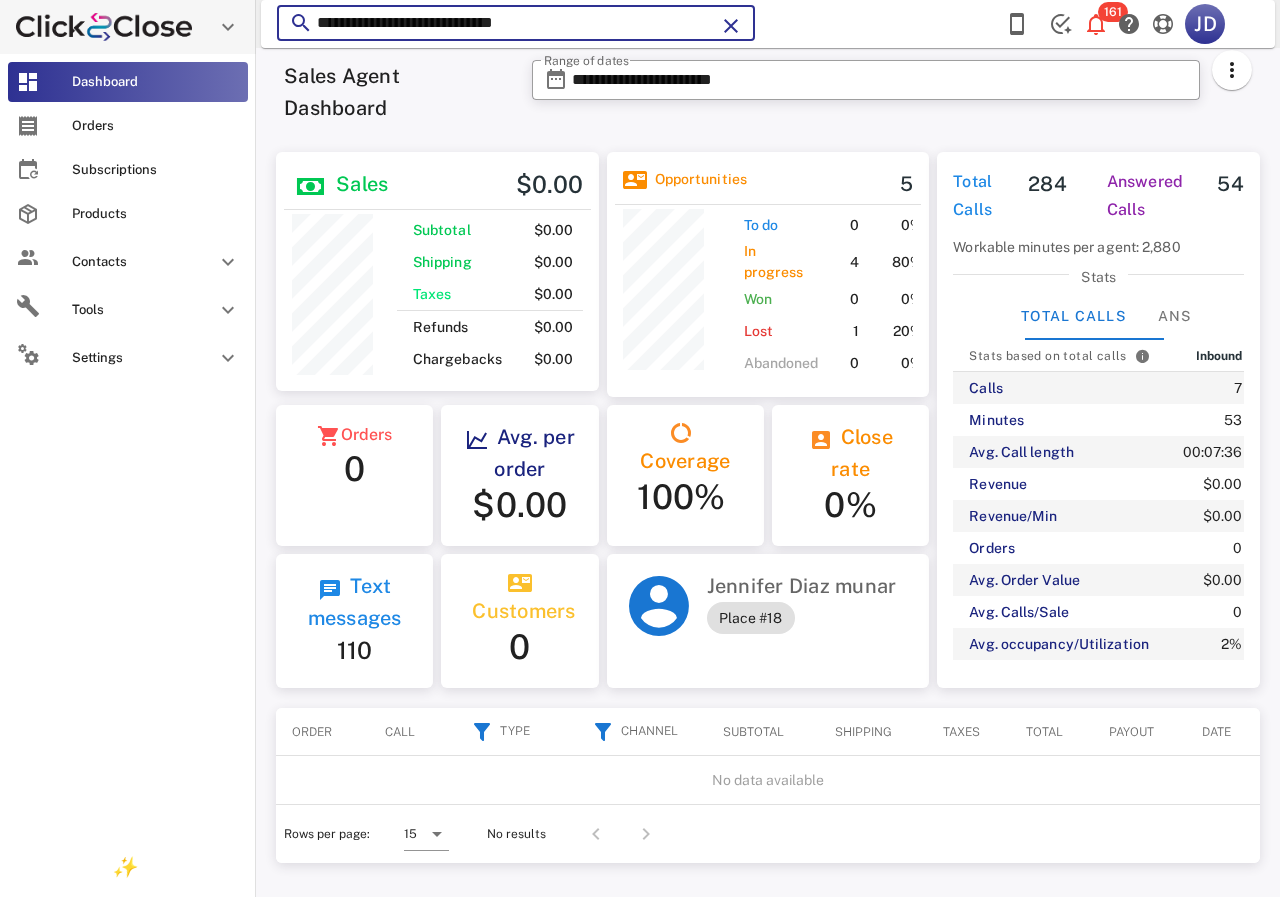 scroll, scrollTop: 250, scrollLeft: 320, axis: both 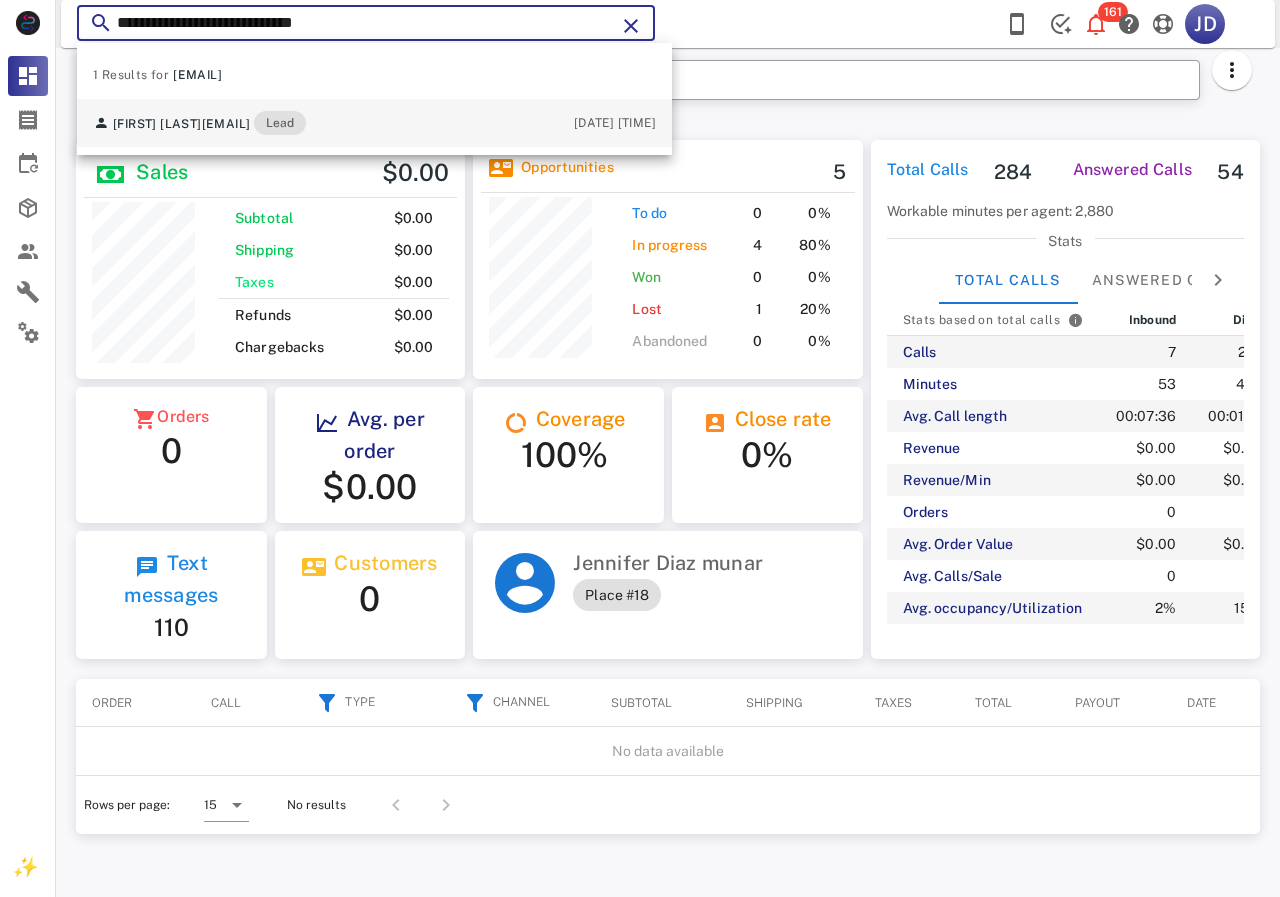 type on "**********" 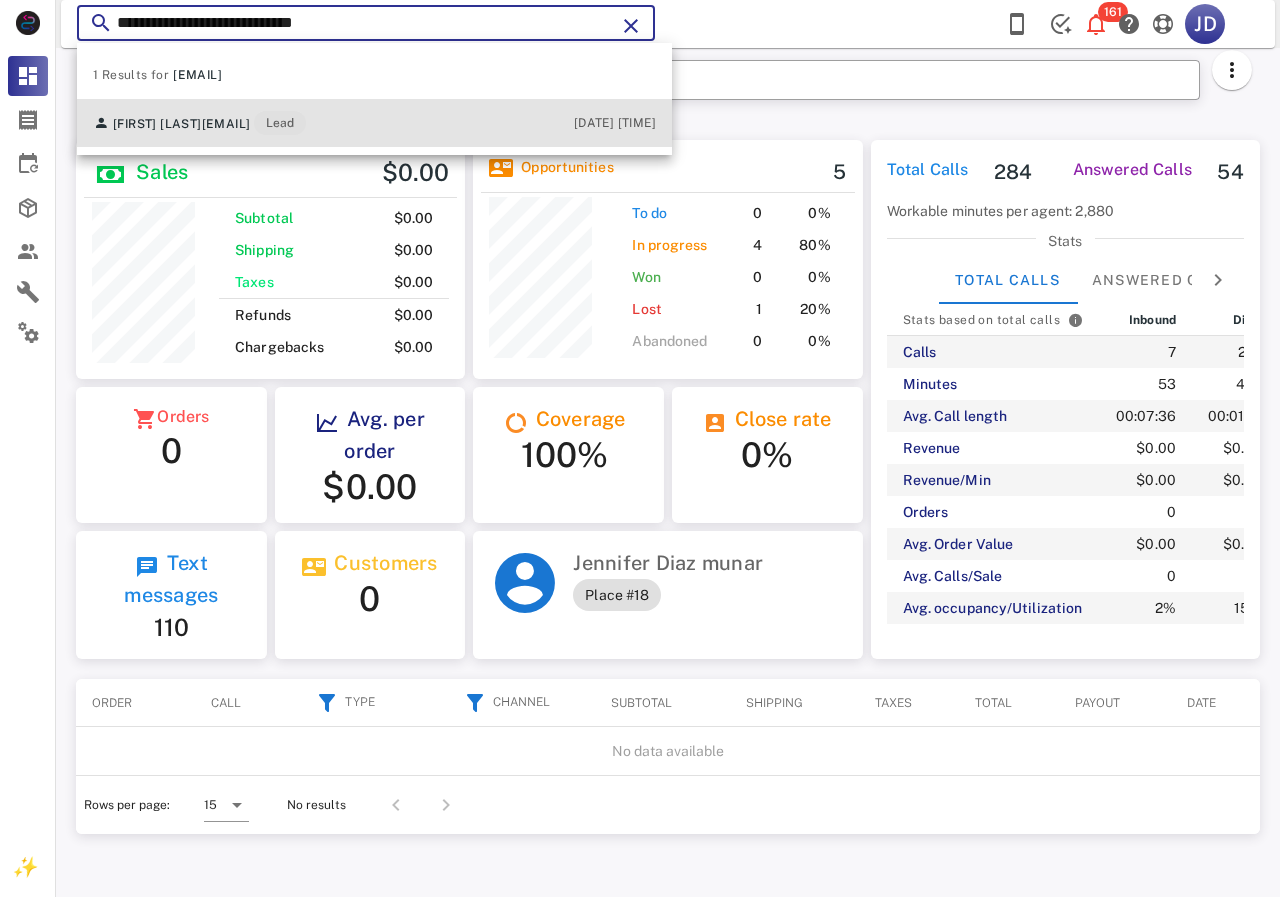 click on "[EMAIL]" at bounding box center [226, 124] 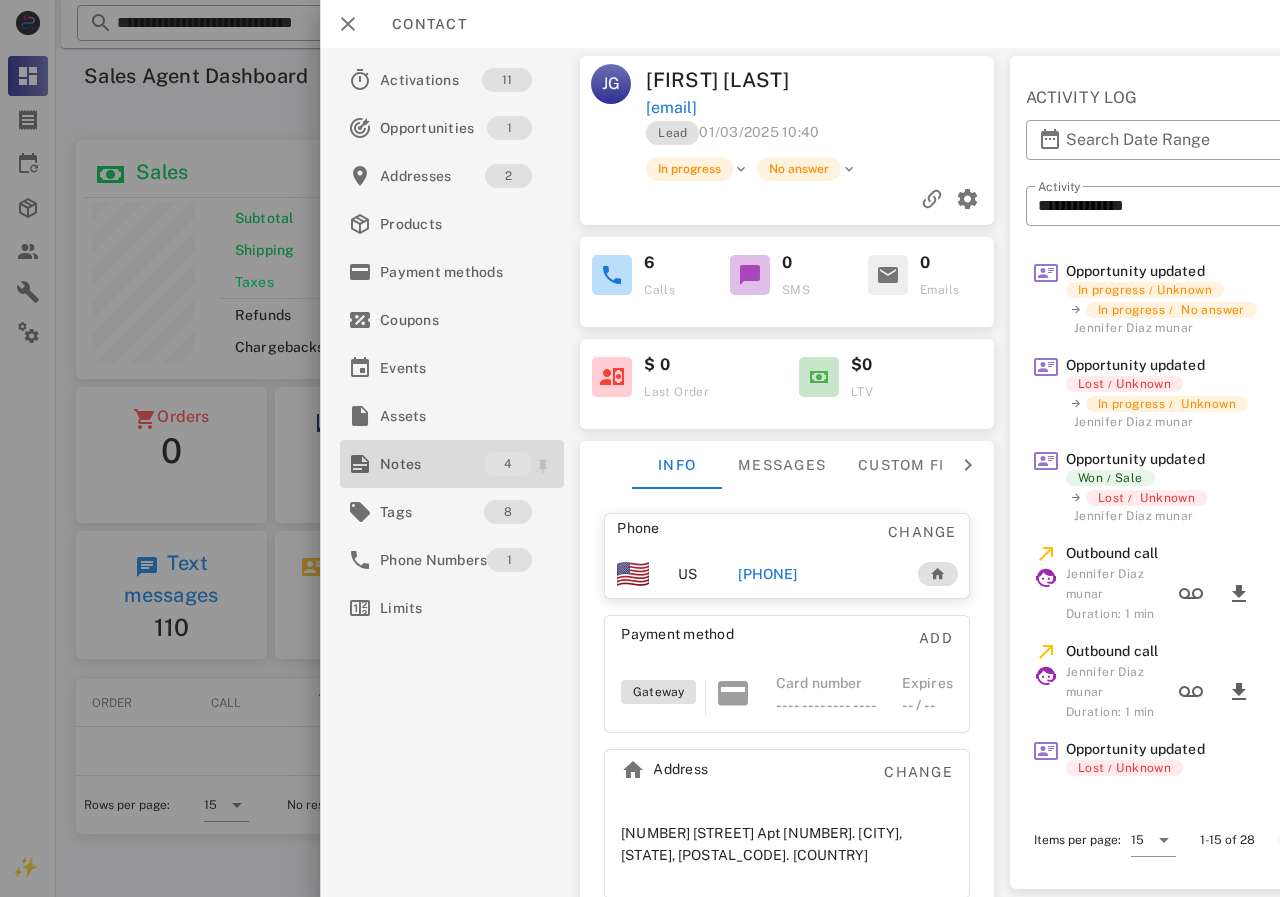click on "Notes" at bounding box center (432, 464) 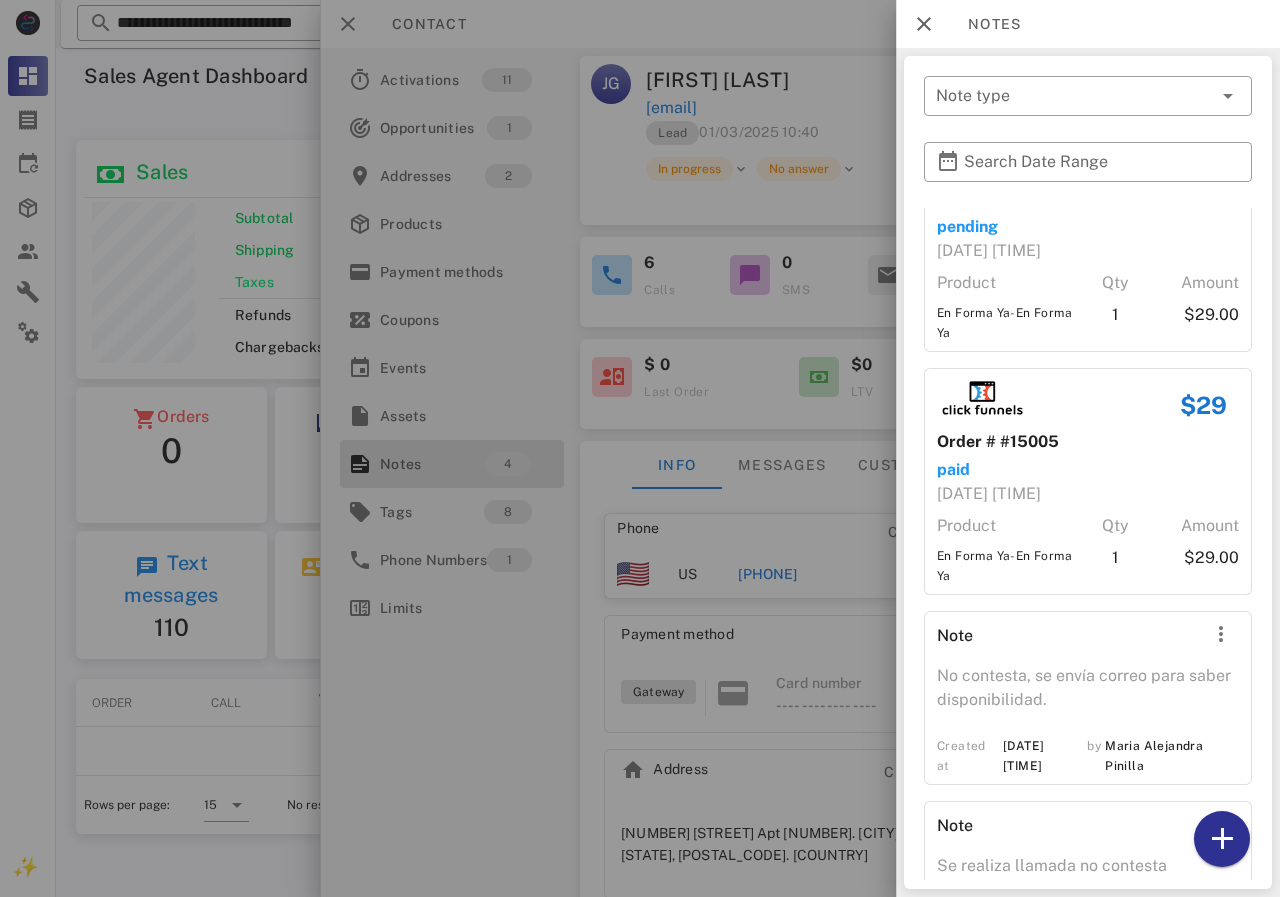 scroll, scrollTop: 179, scrollLeft: 0, axis: vertical 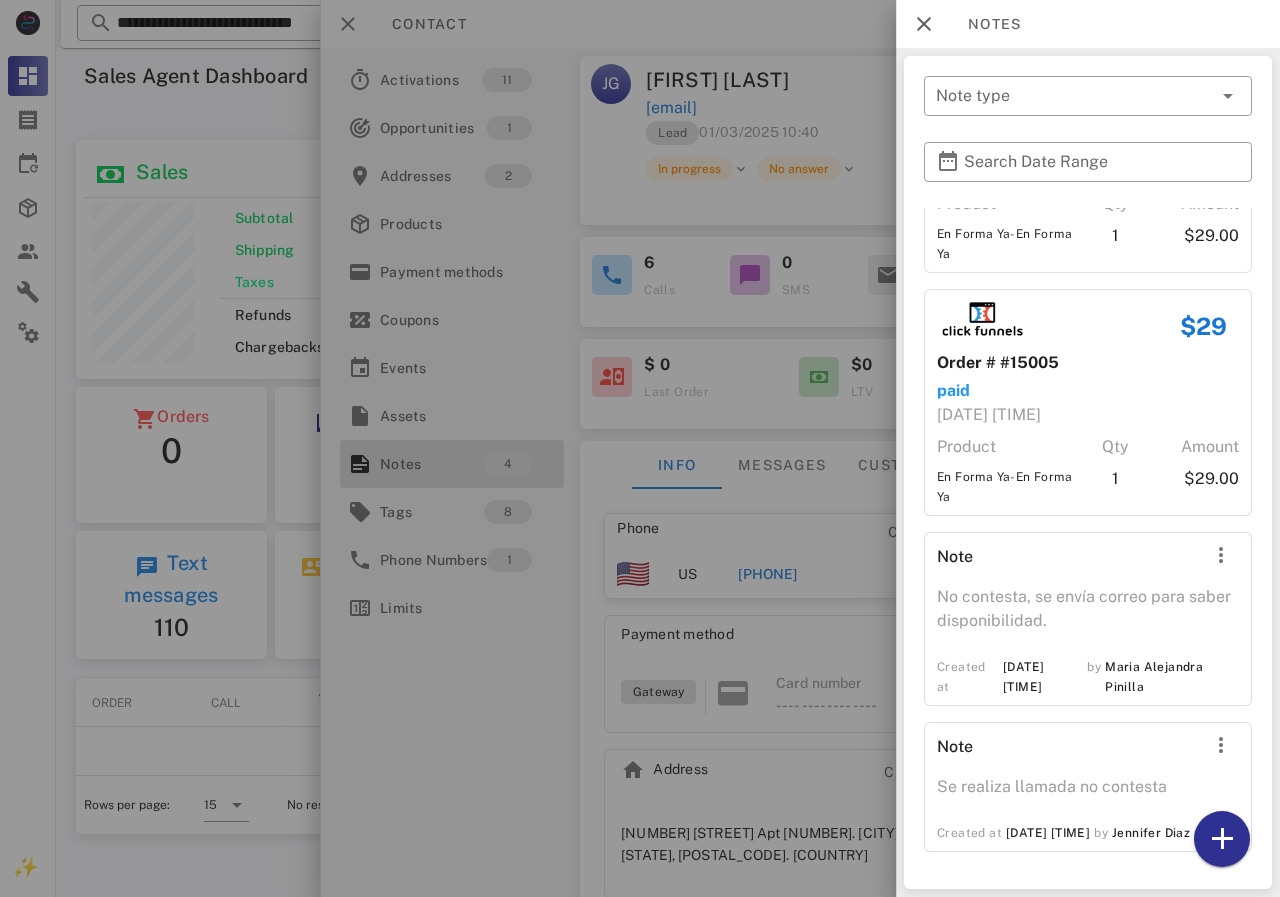 click at bounding box center [640, 448] 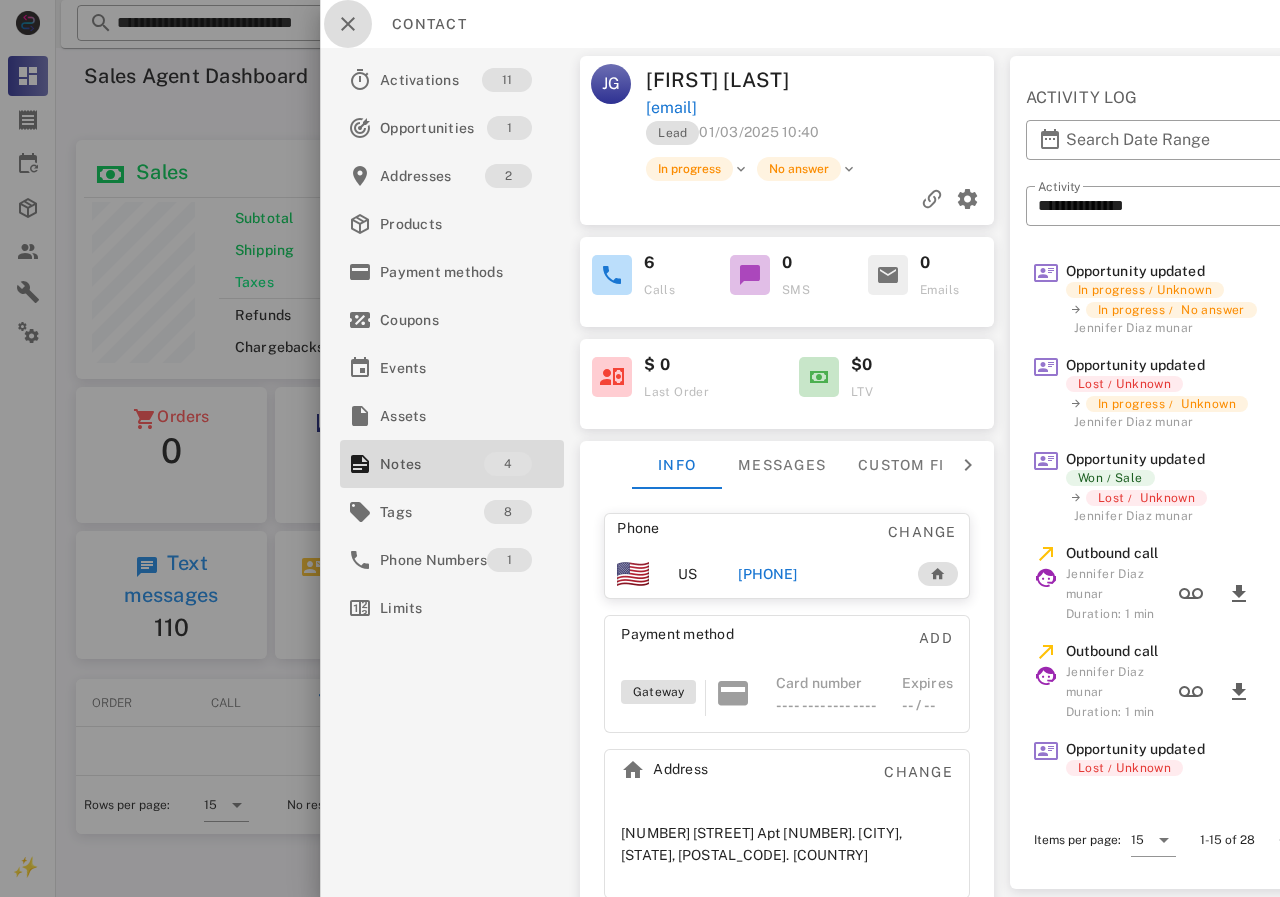 click at bounding box center (348, 24) 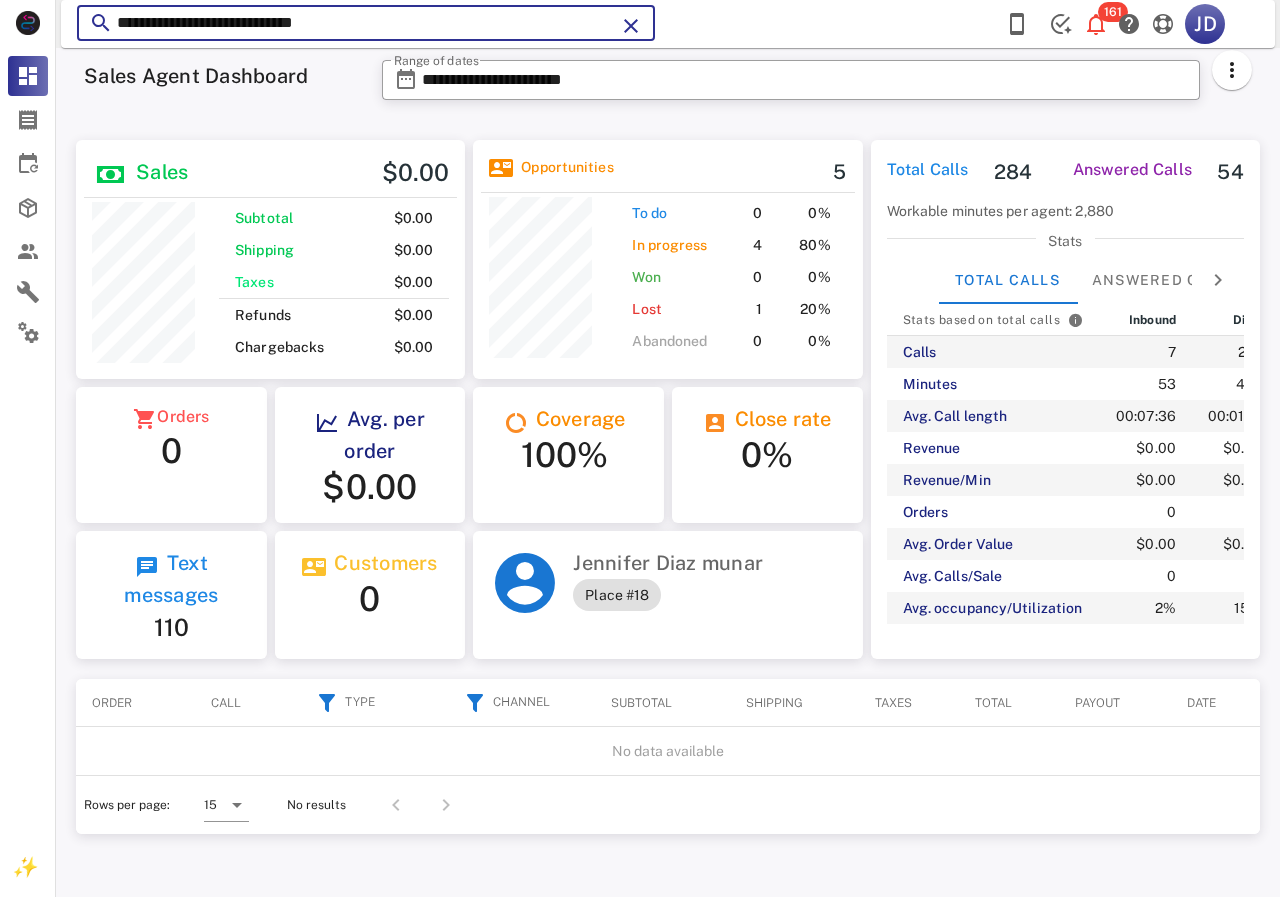 drag, startPoint x: 427, startPoint y: 16, endPoint x: 89, endPoint y: 7, distance: 338.1198 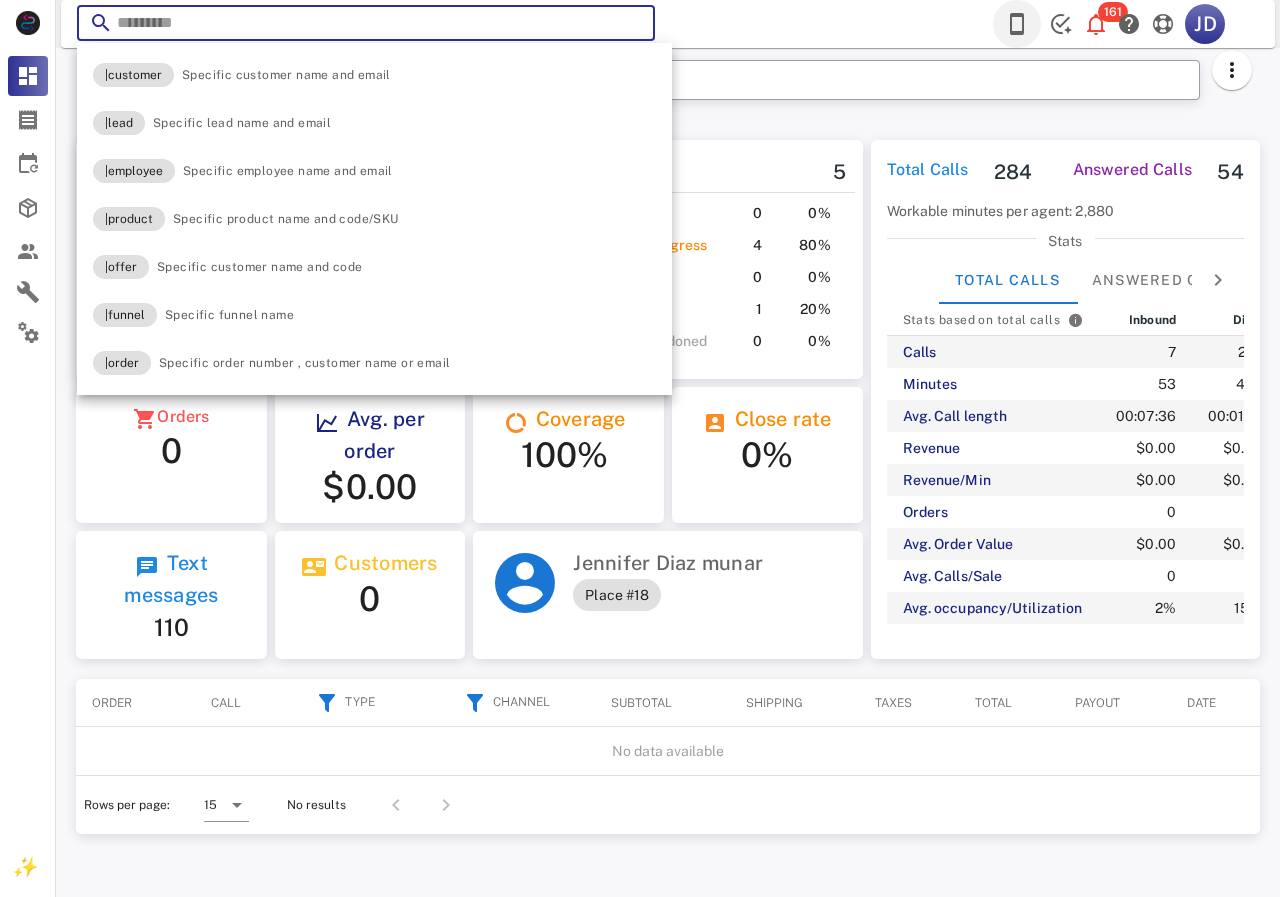 type 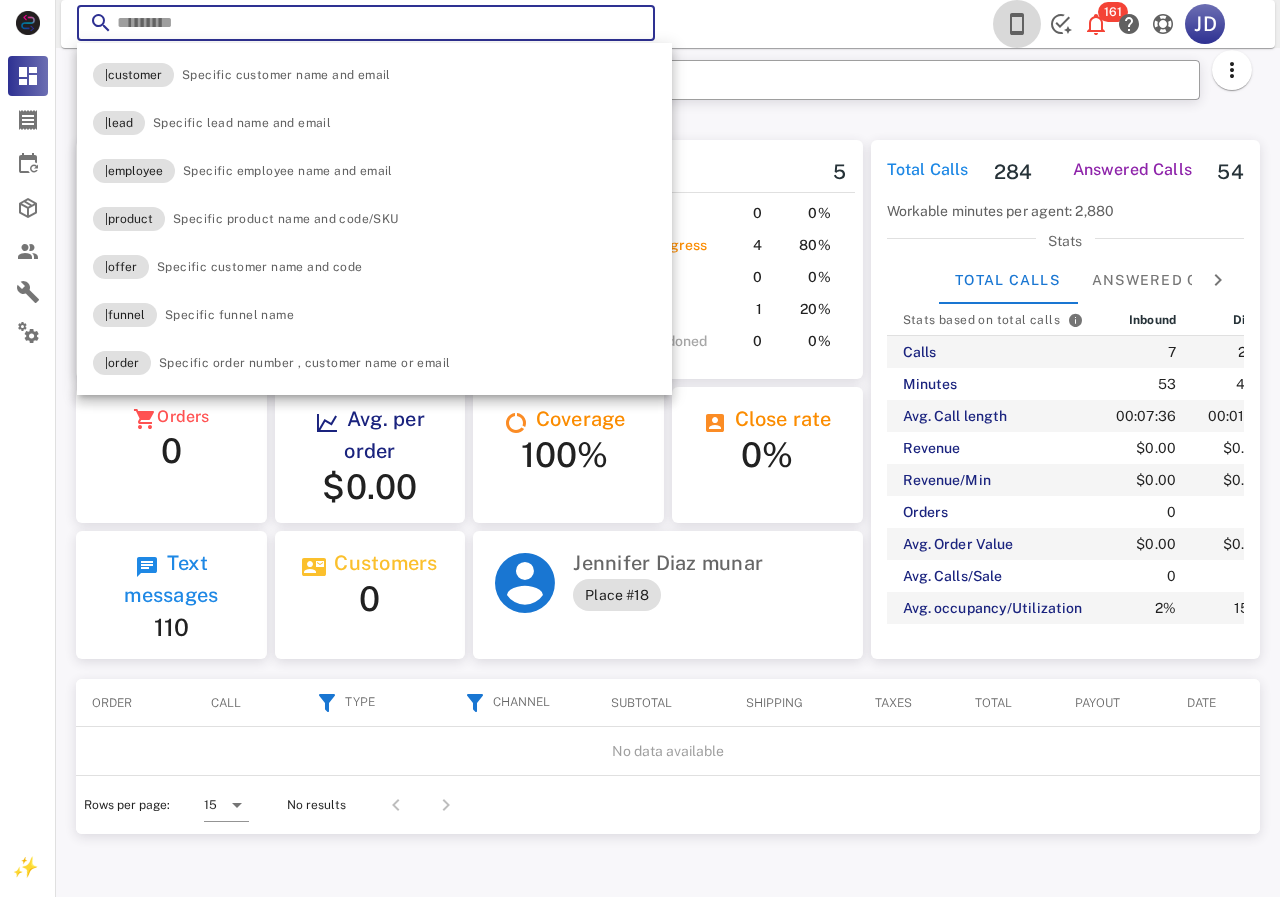 click at bounding box center (1017, 24) 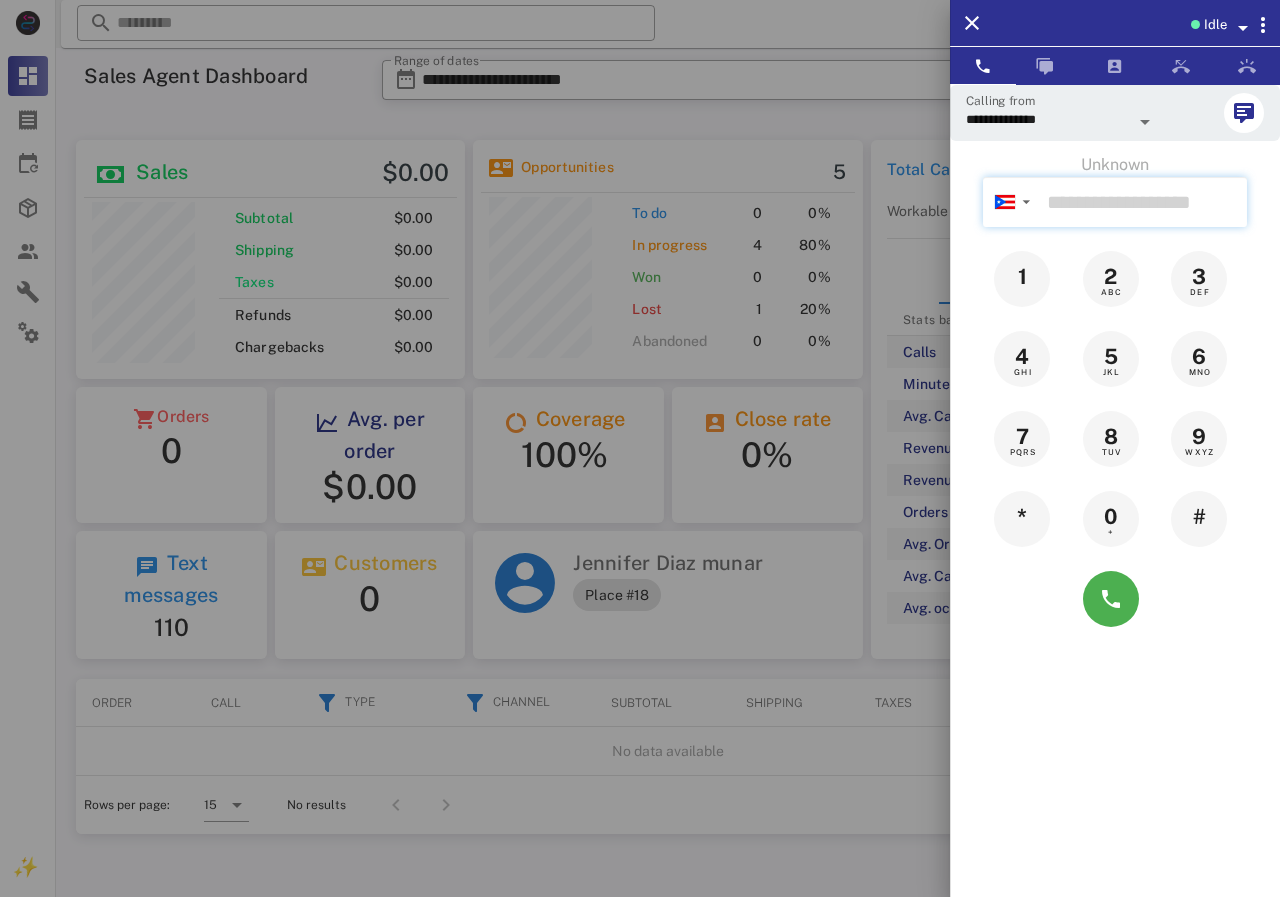 click at bounding box center [1143, 202] 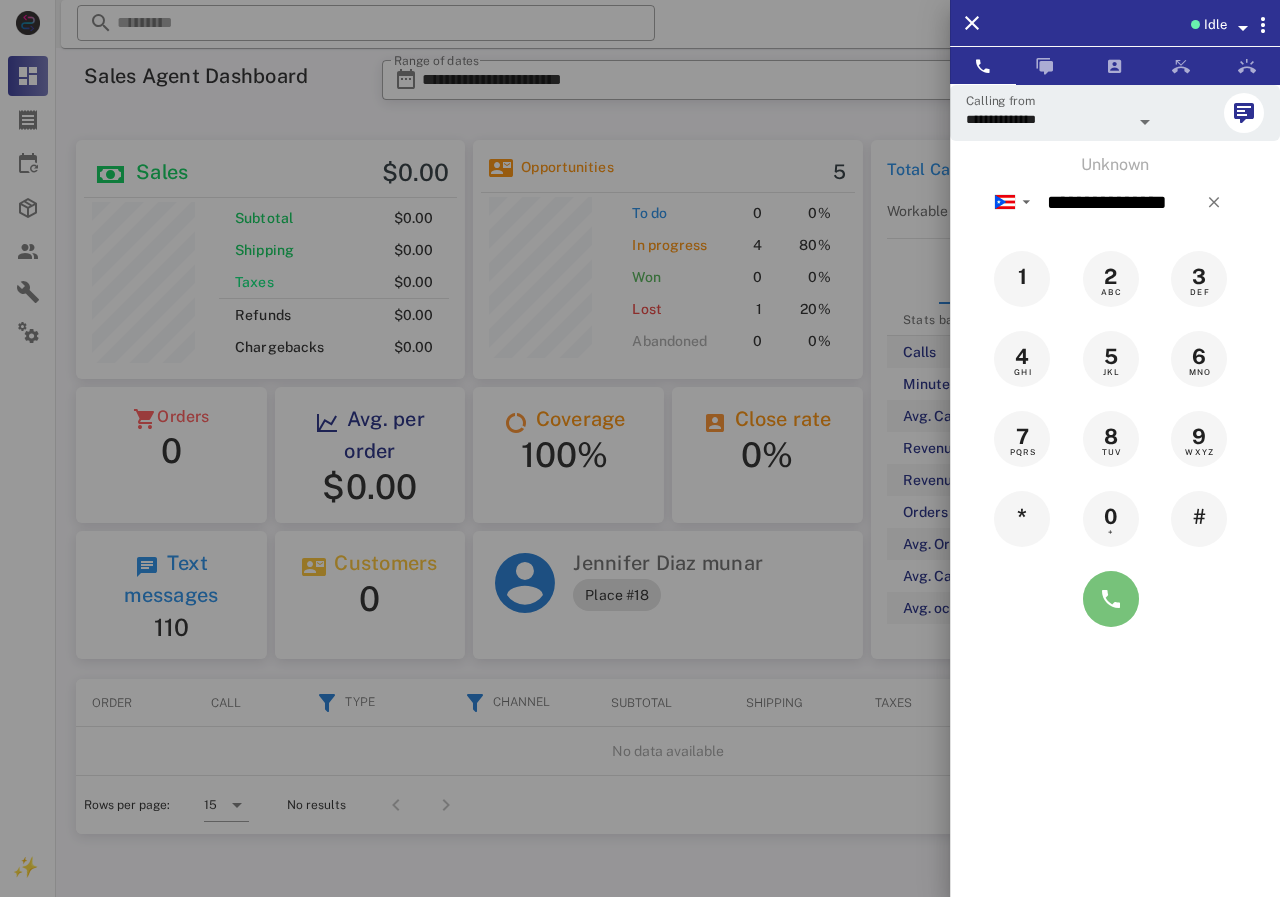 click at bounding box center [1111, 599] 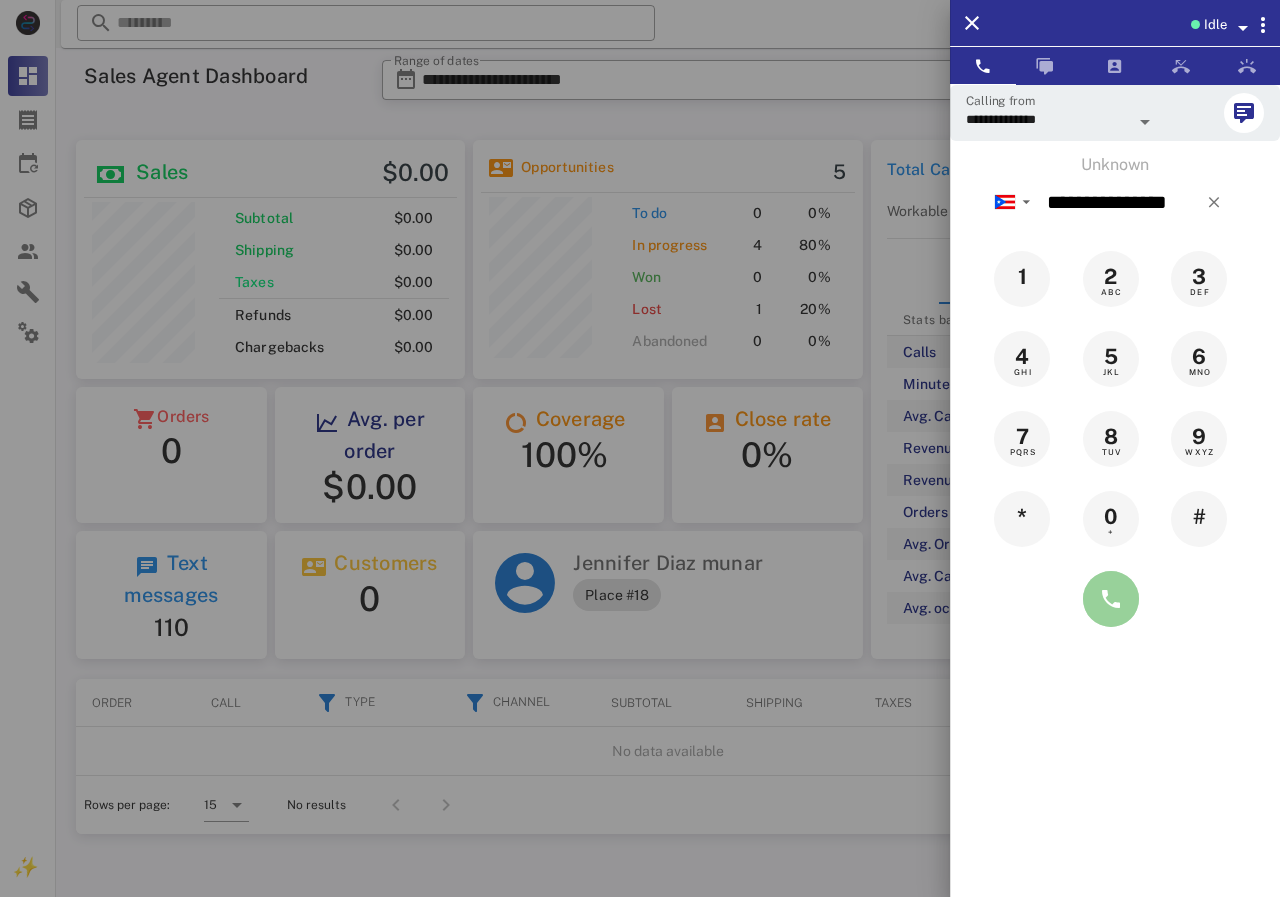 type on "**********" 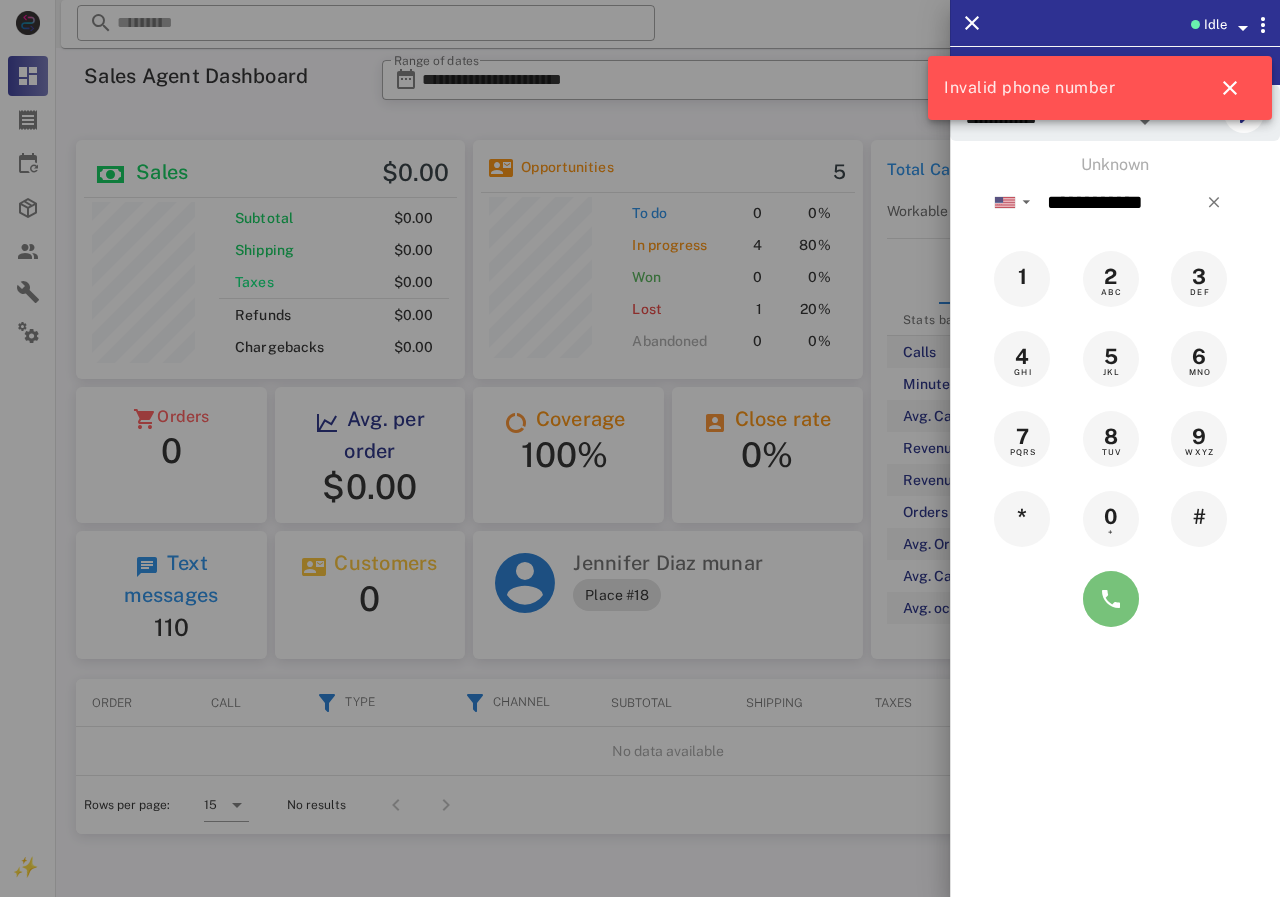 click at bounding box center [1111, 599] 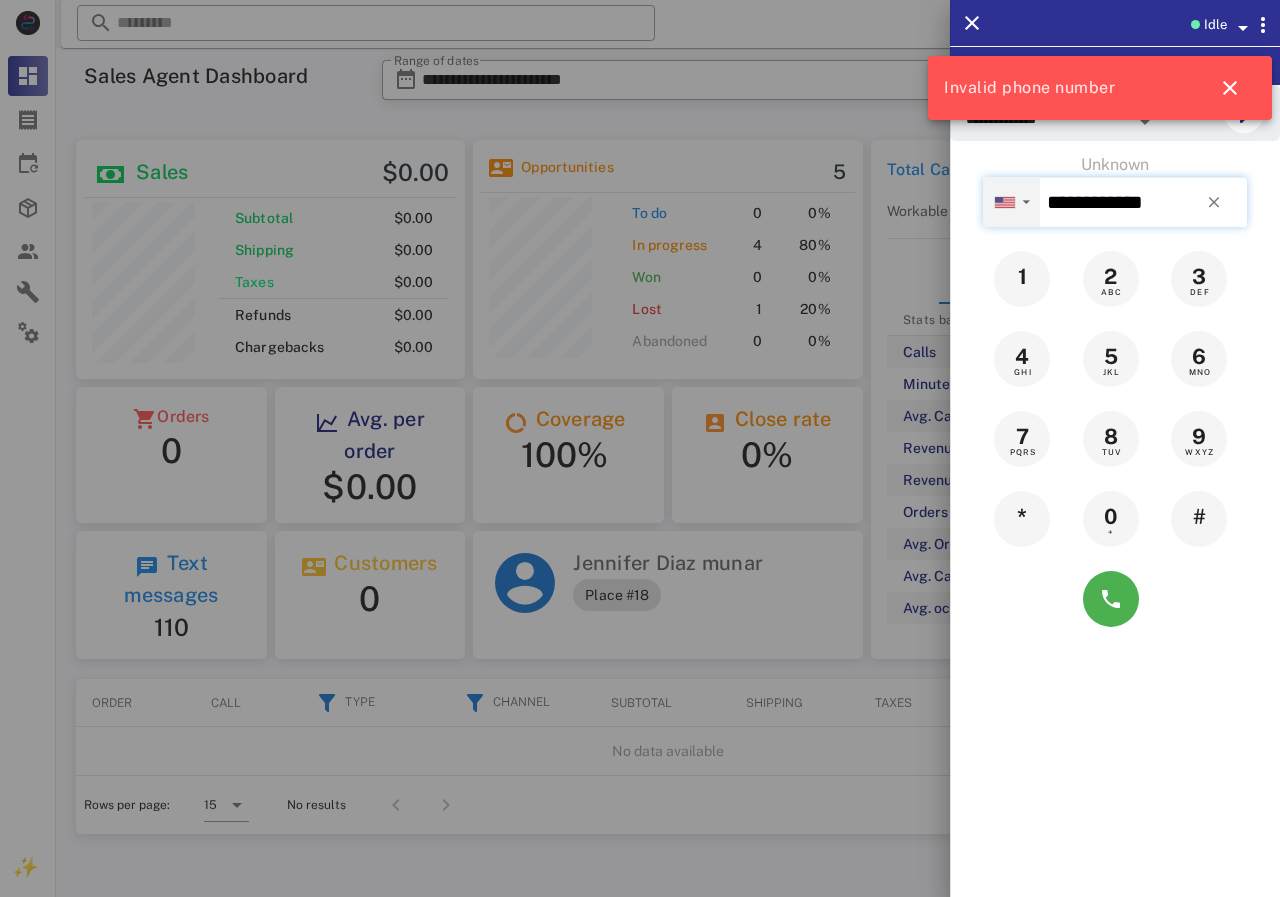 drag, startPoint x: 1180, startPoint y: 204, endPoint x: 1014, endPoint y: 199, distance: 166.07529 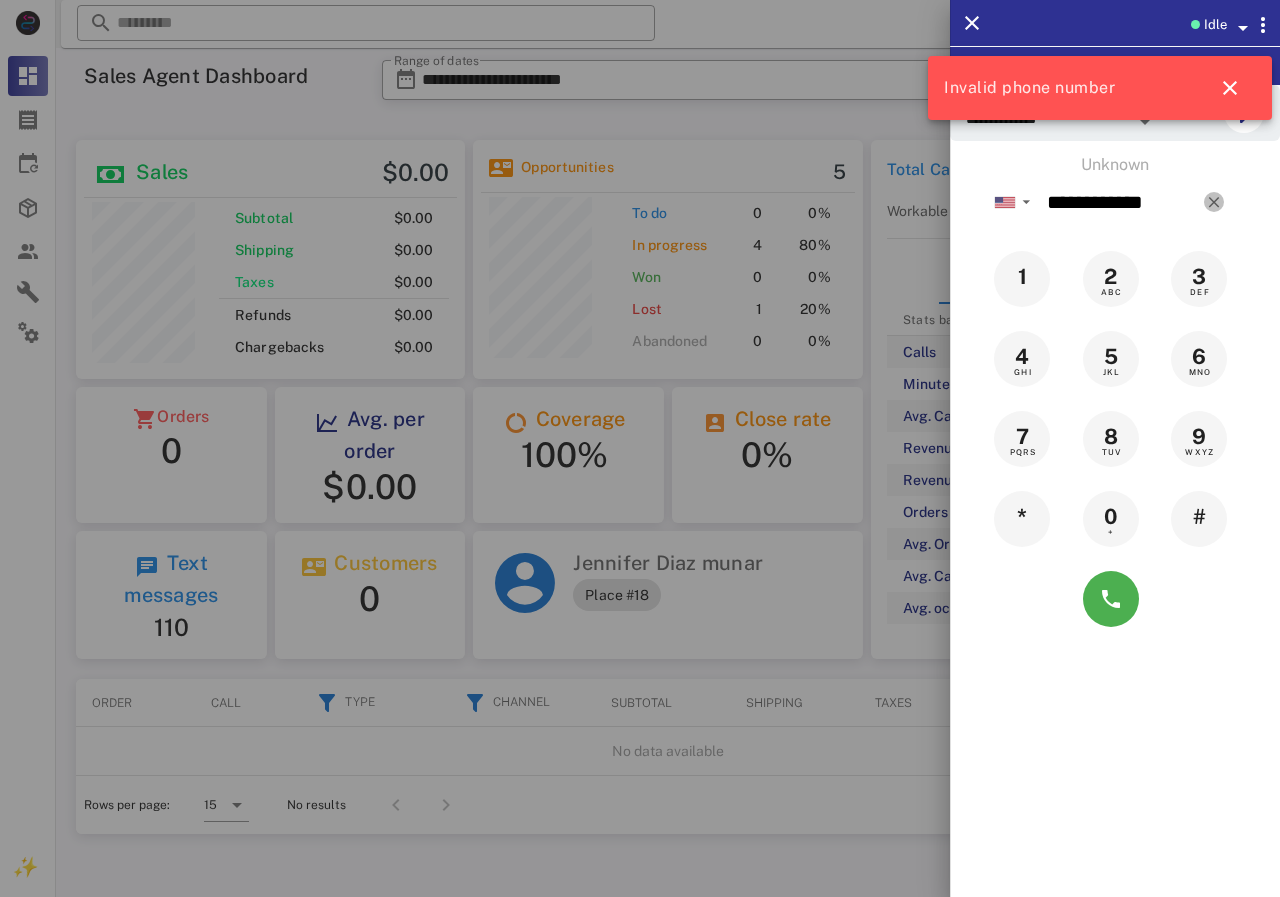 click at bounding box center [1214, 202] 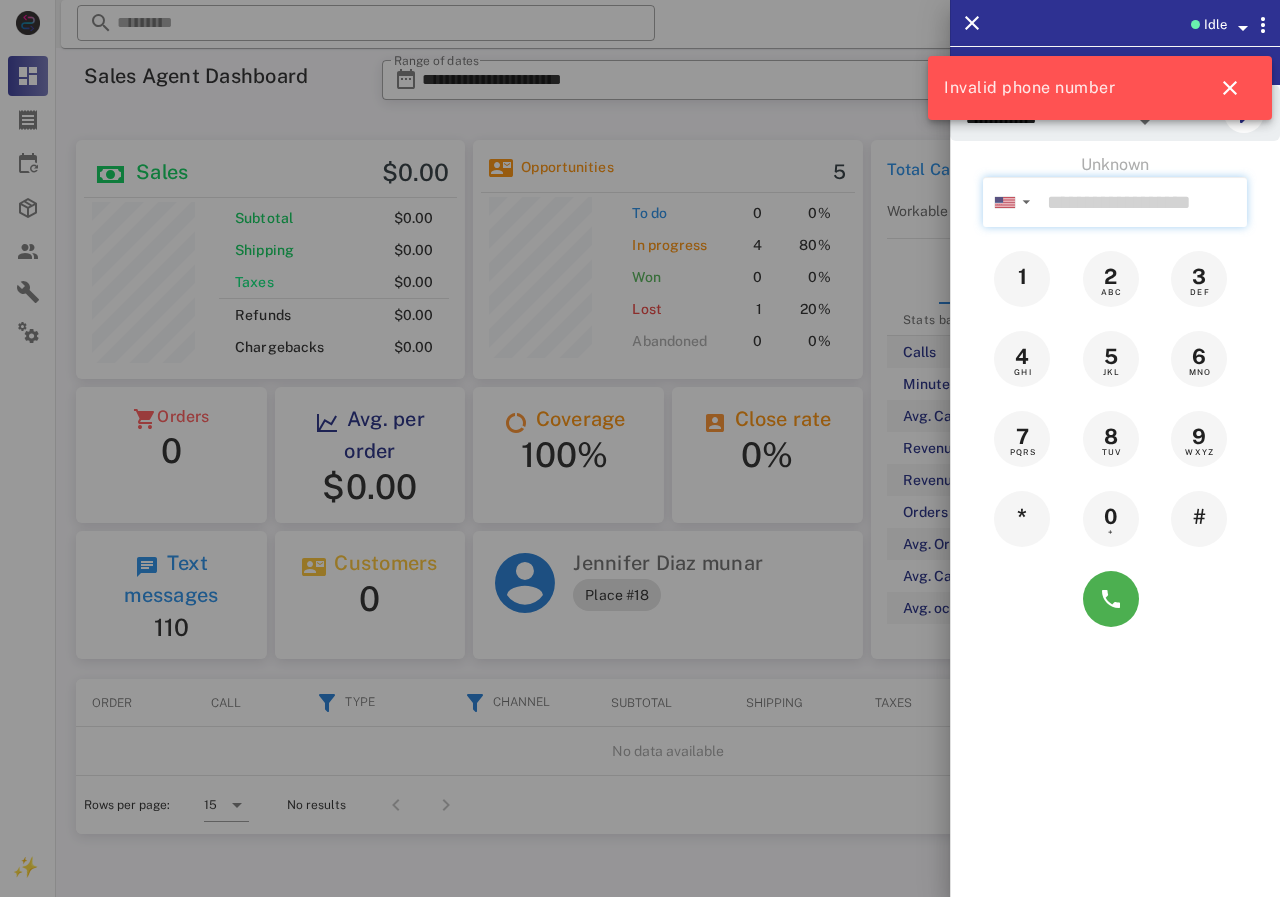 click at bounding box center (1143, 202) 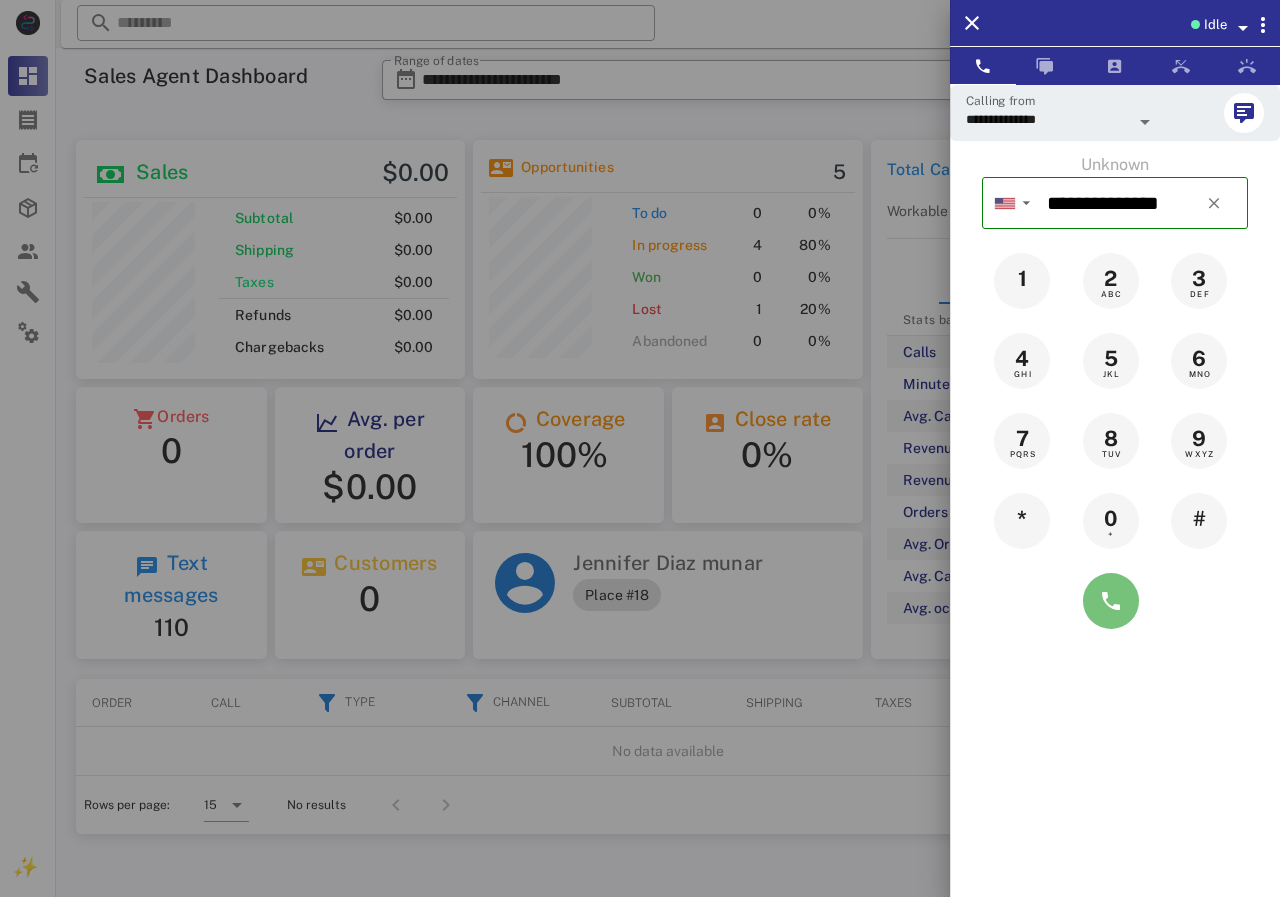click at bounding box center (1111, 601) 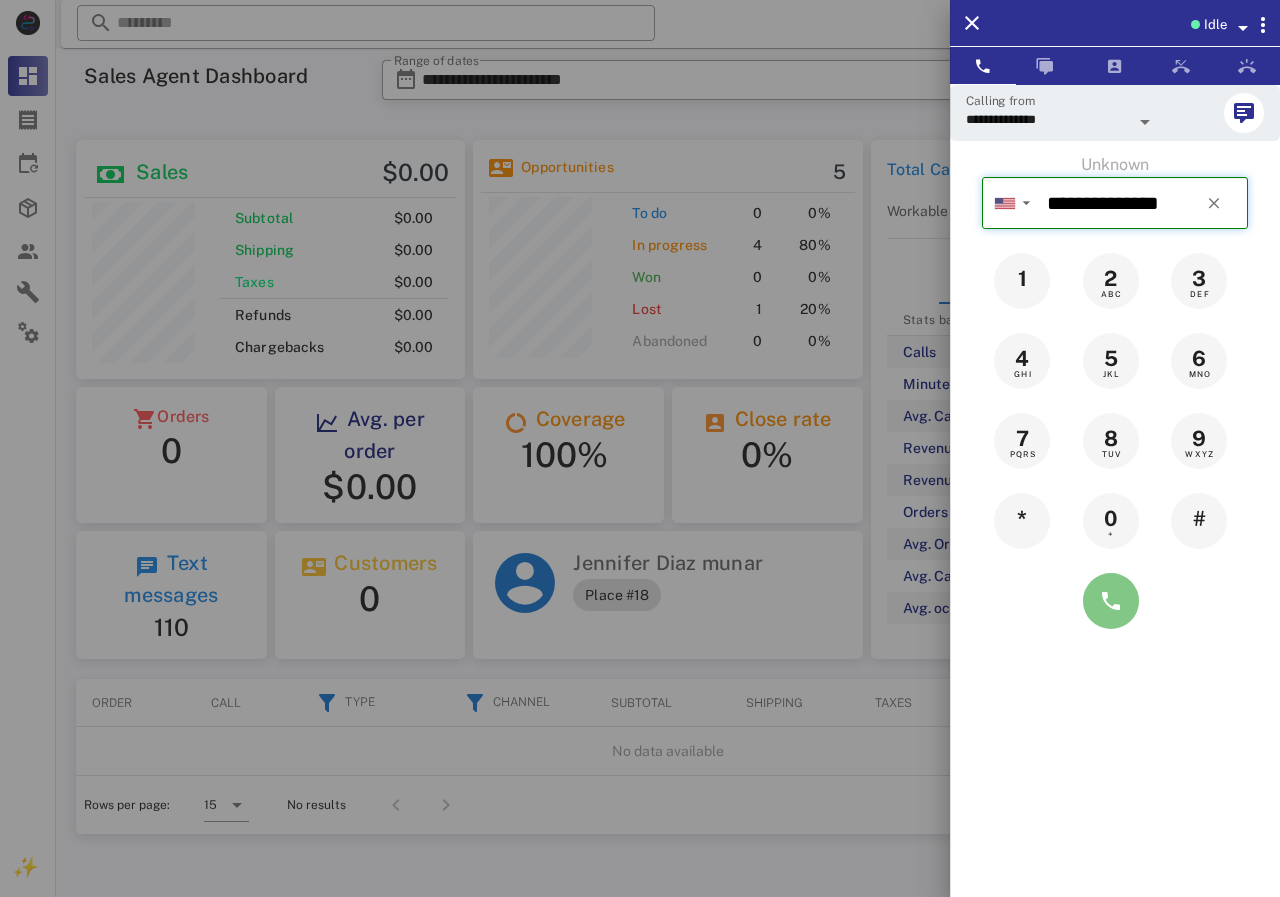 type on "**********" 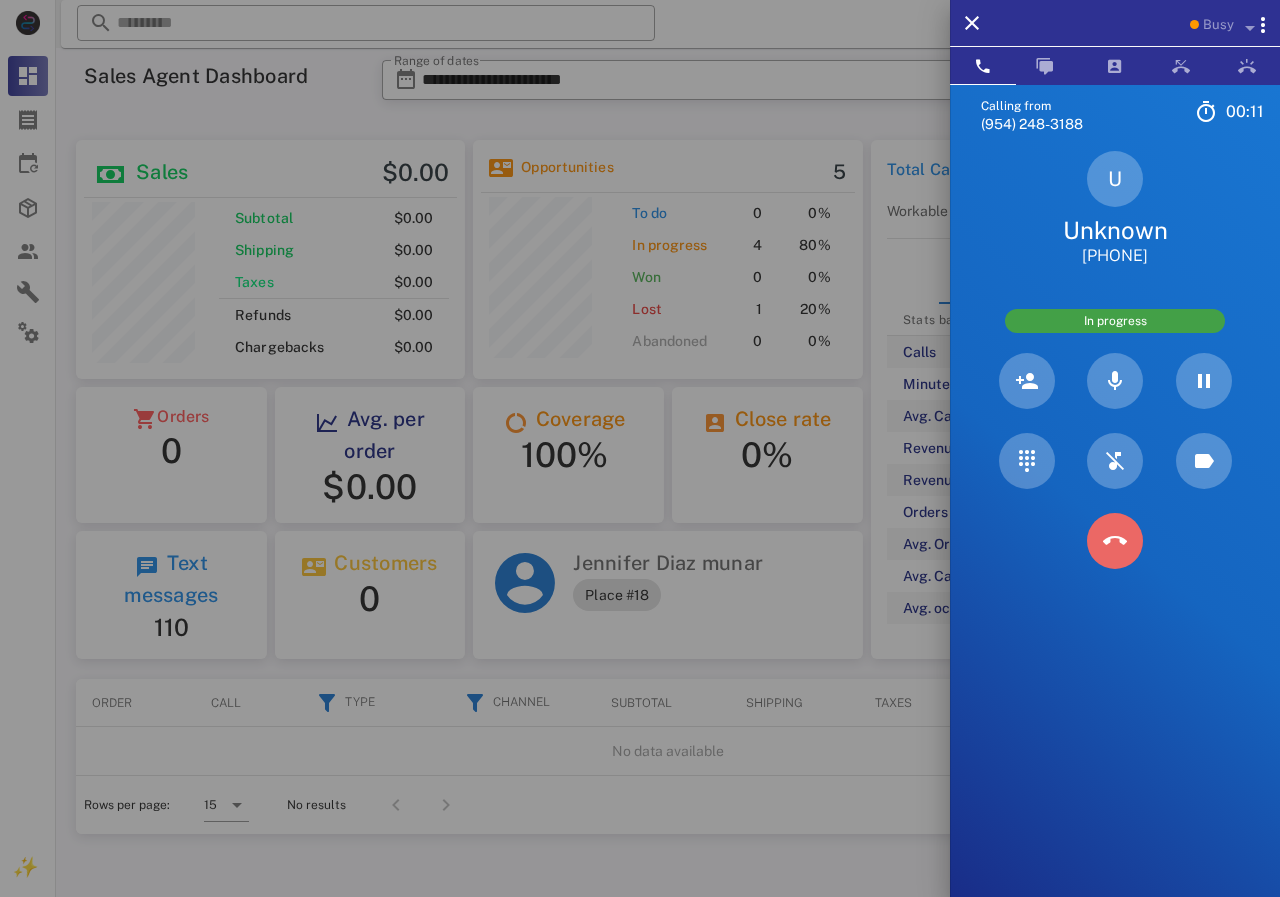 click at bounding box center (1115, 541) 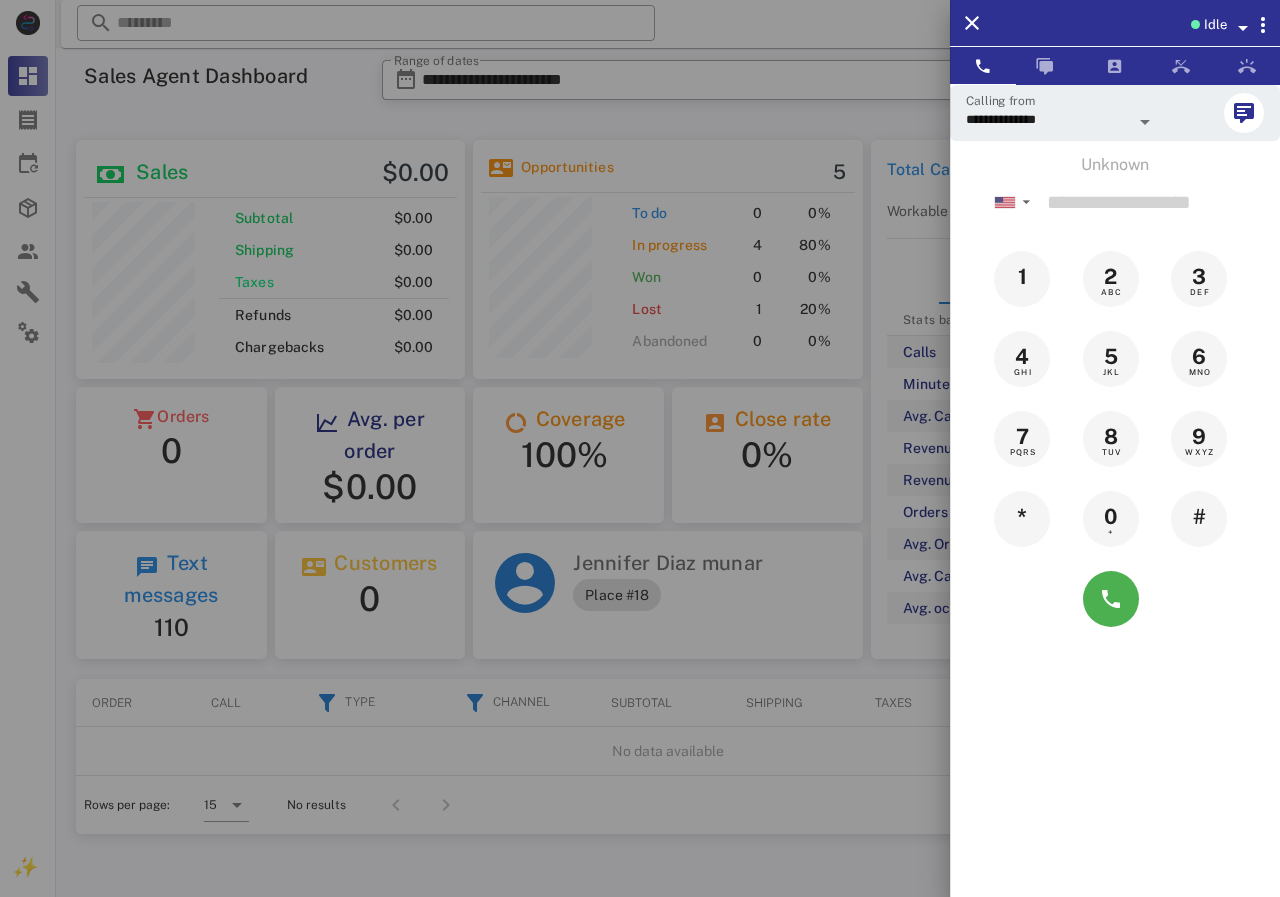 click at bounding box center (640, 448) 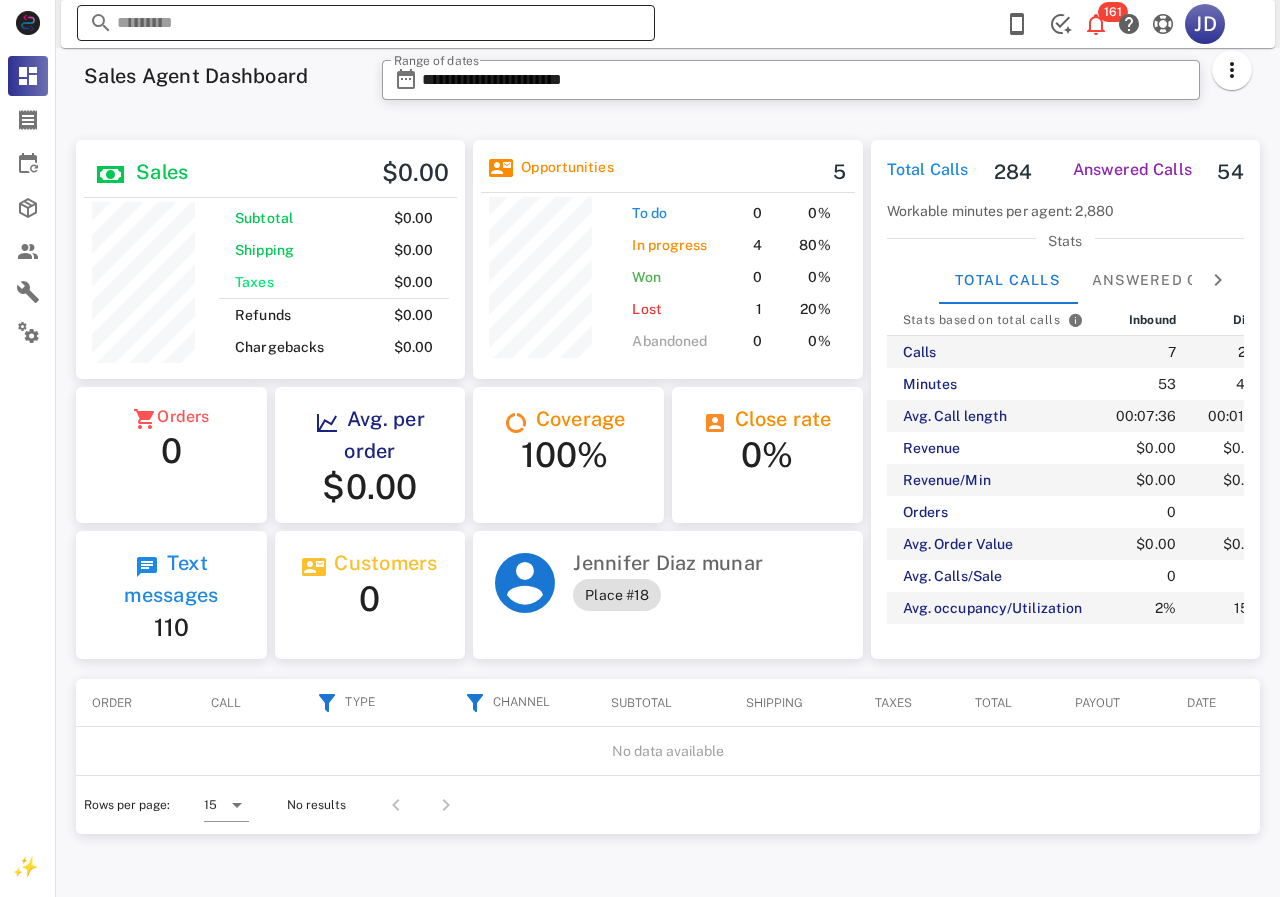 click at bounding box center [366, 23] 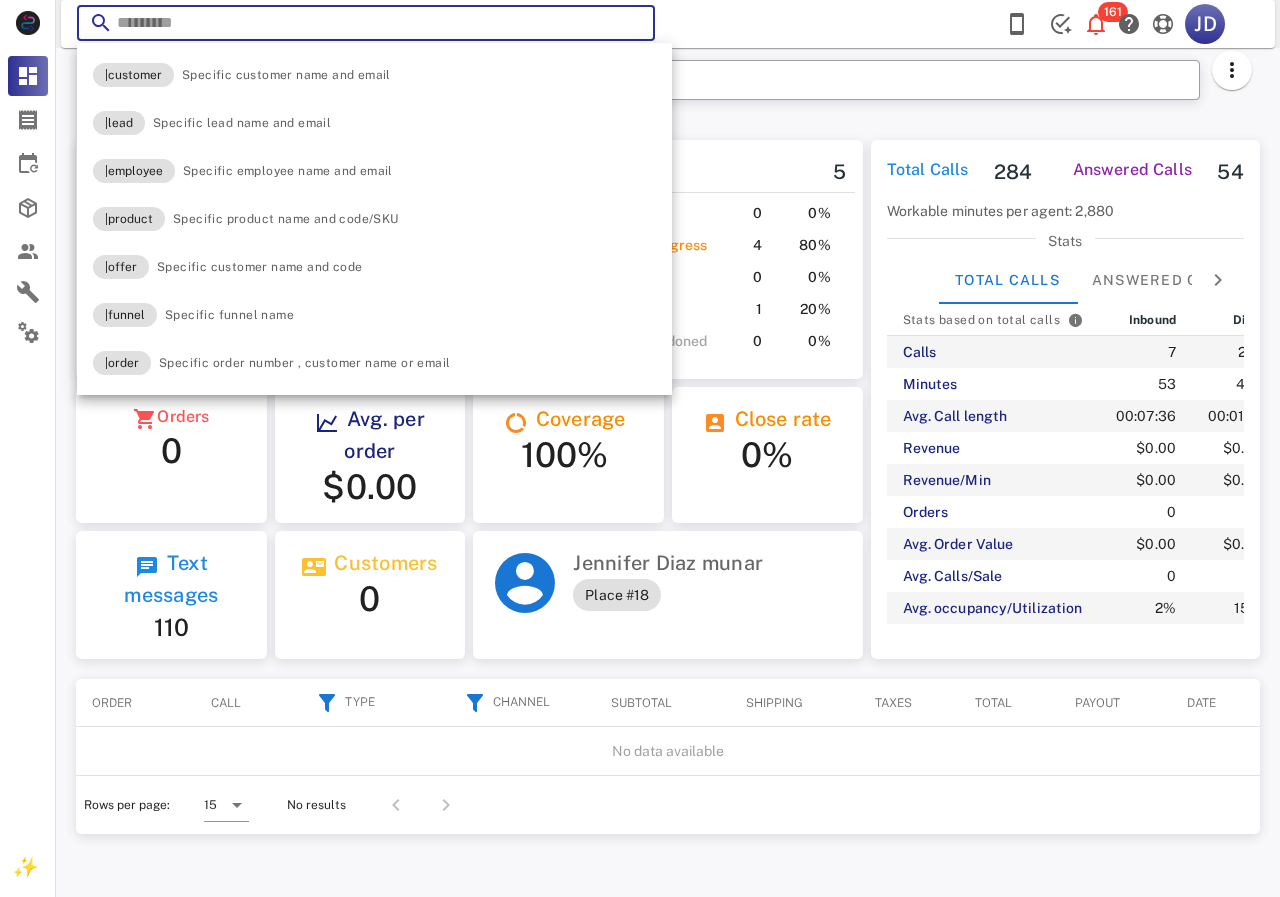 paste on "**********" 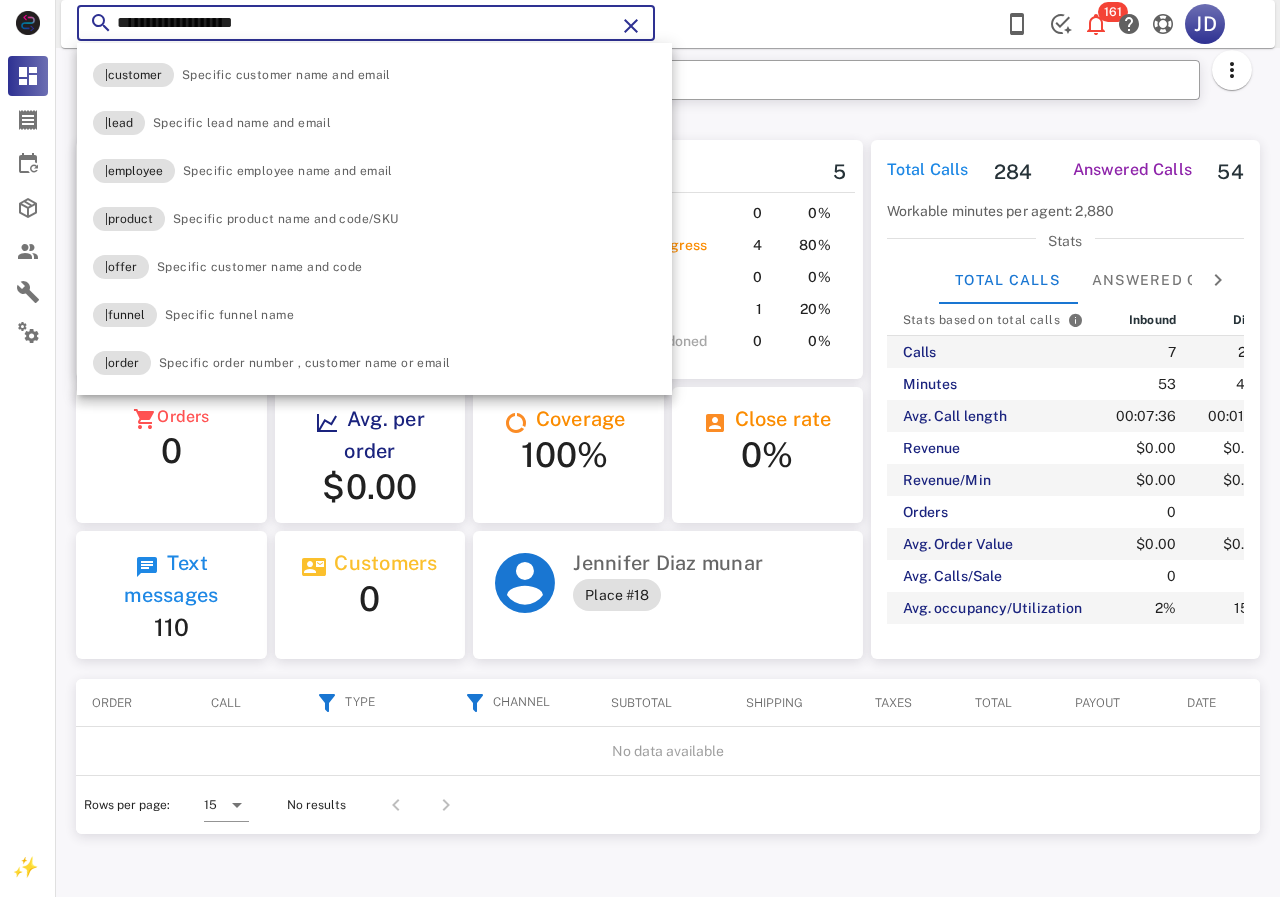 type on "**********" 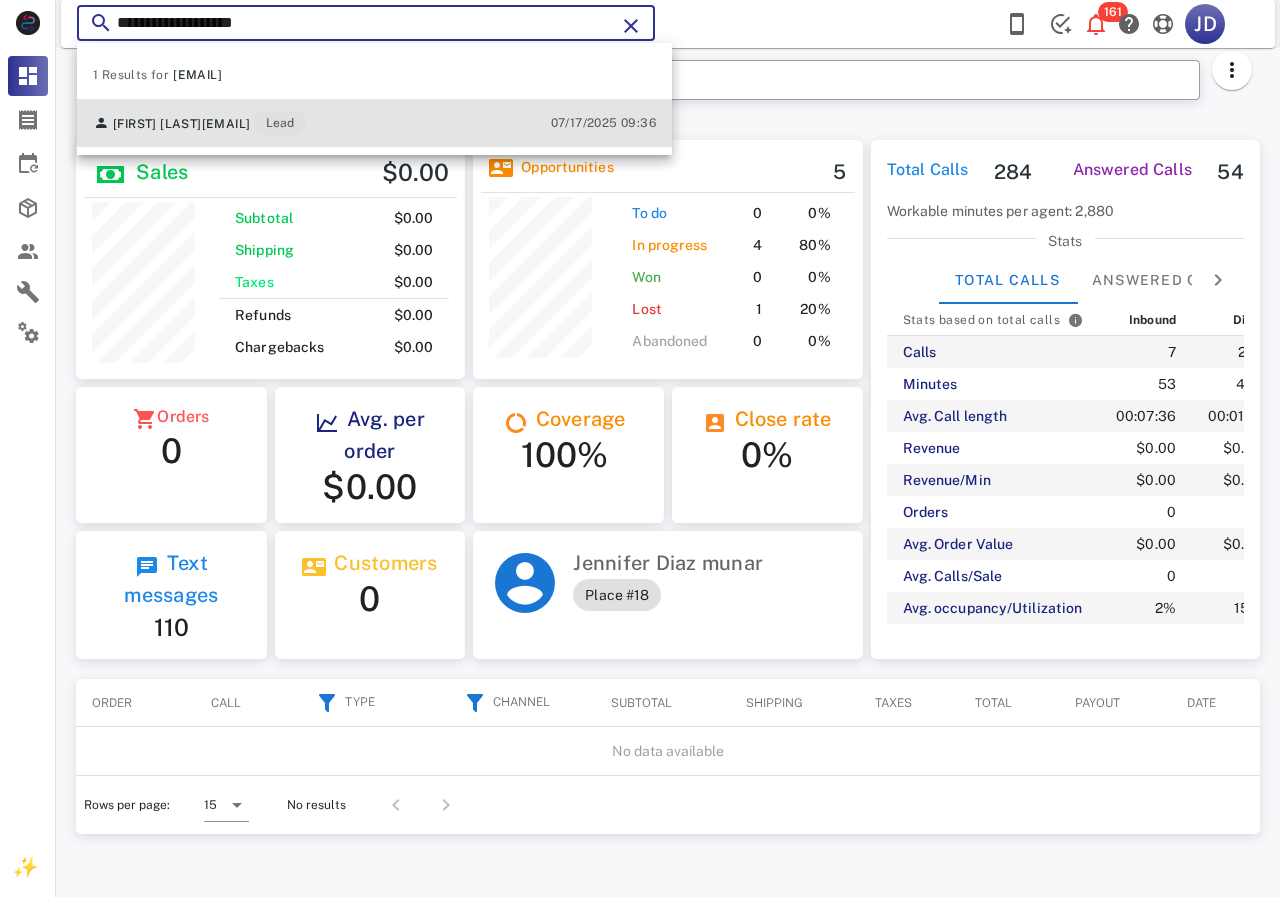 drag, startPoint x: 321, startPoint y: 113, endPoint x: 320, endPoint y: 124, distance: 11.045361 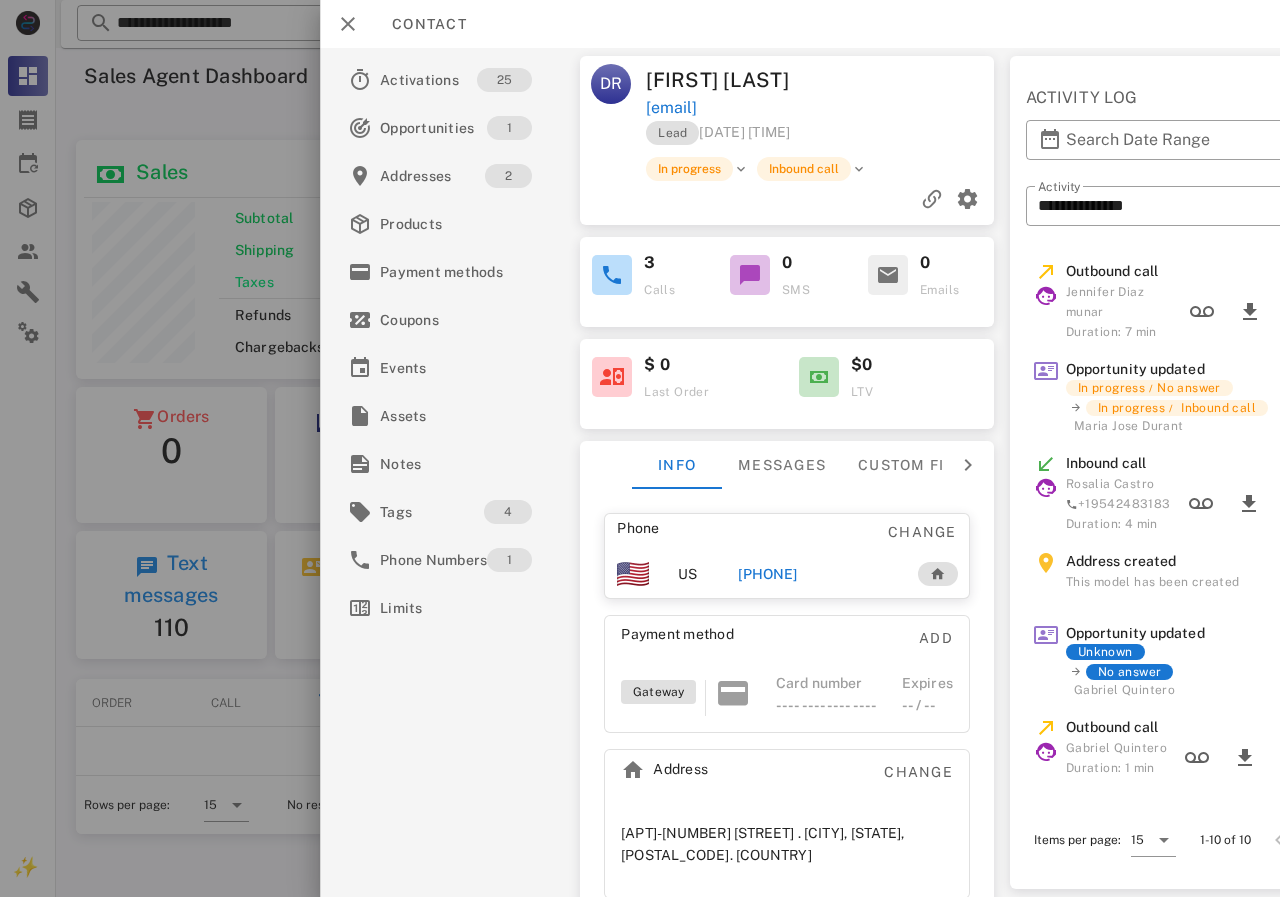 click on "[PHONE]" at bounding box center [767, 574] 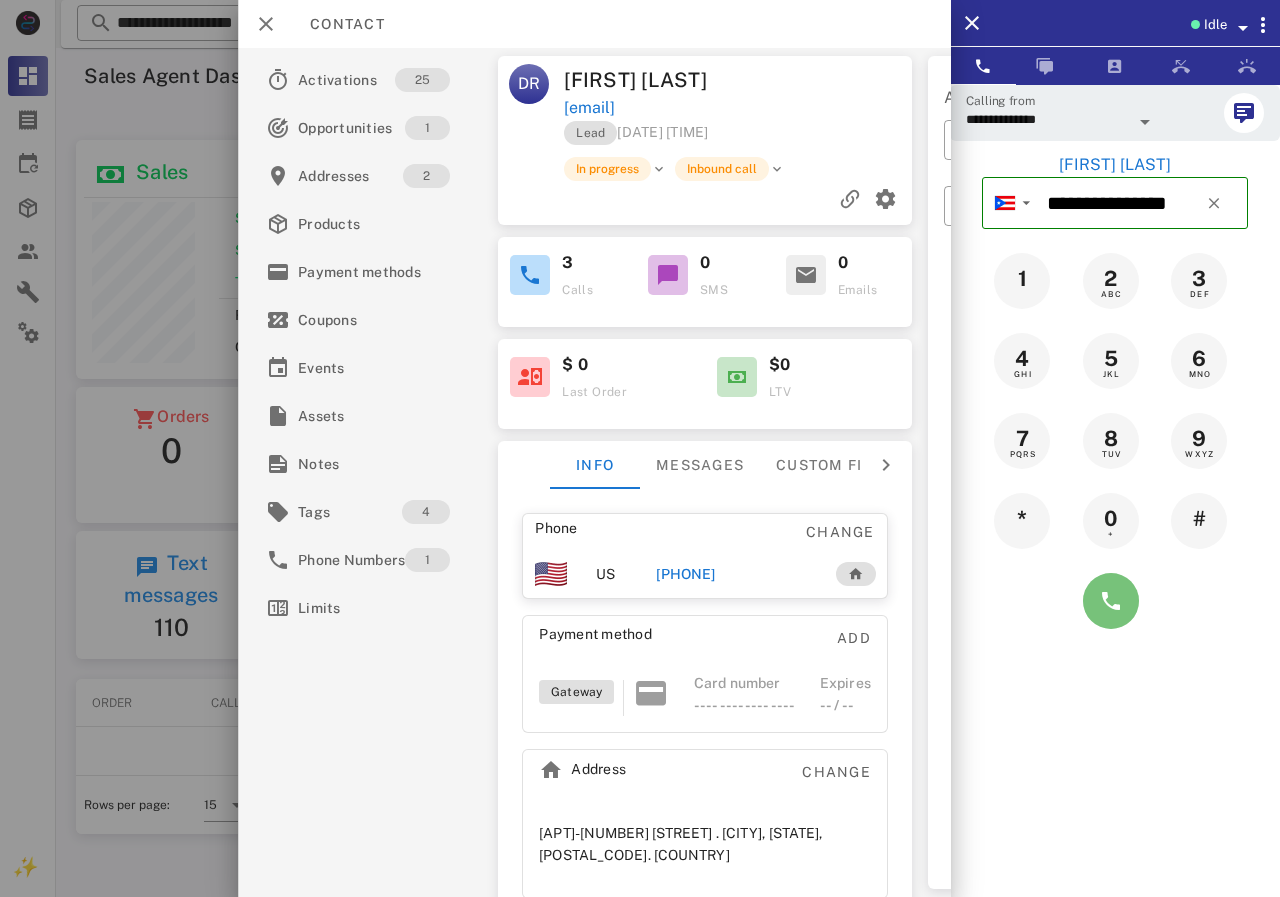 click at bounding box center [1111, 601] 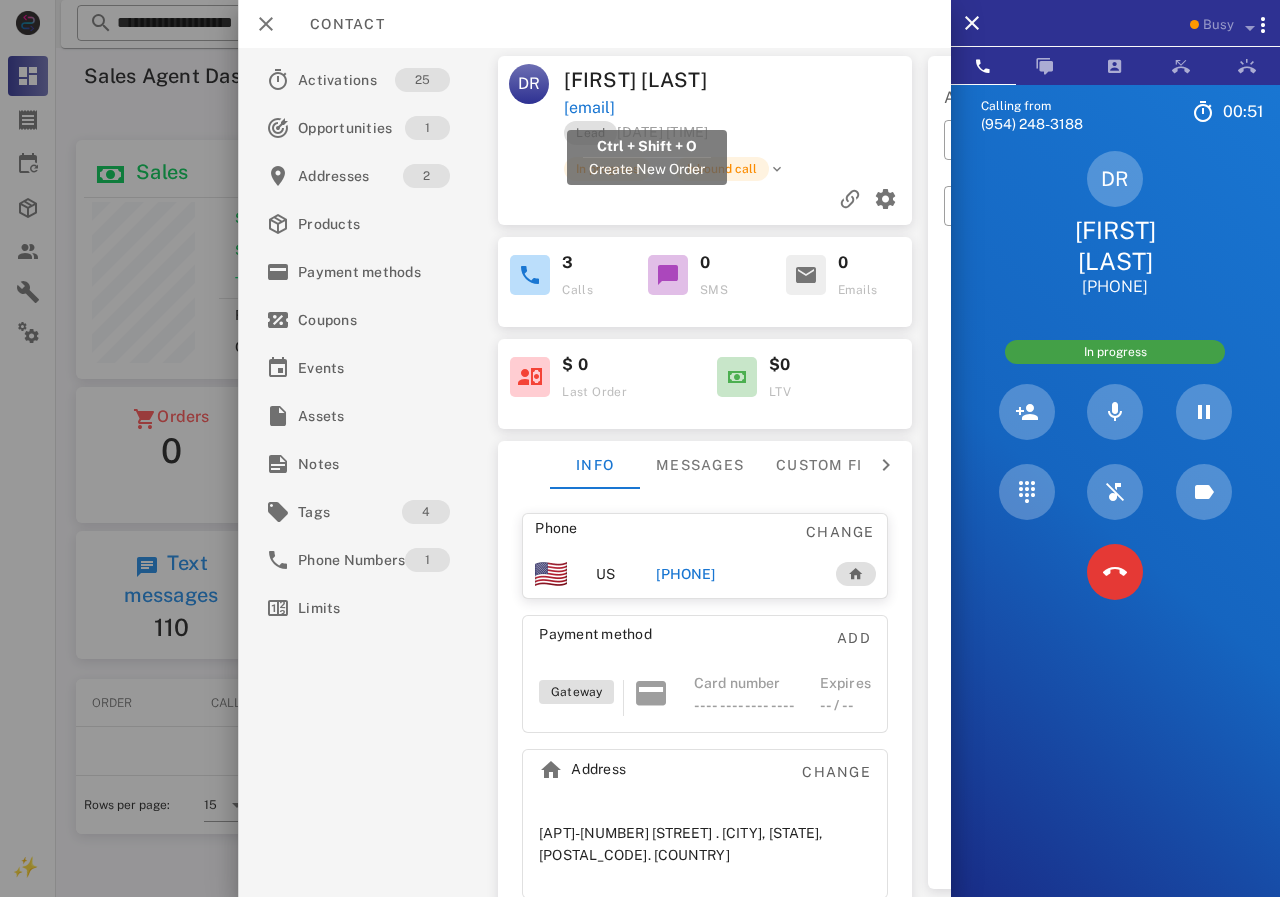 drag, startPoint x: 686, startPoint y: 105, endPoint x: 568, endPoint y: 105, distance: 118 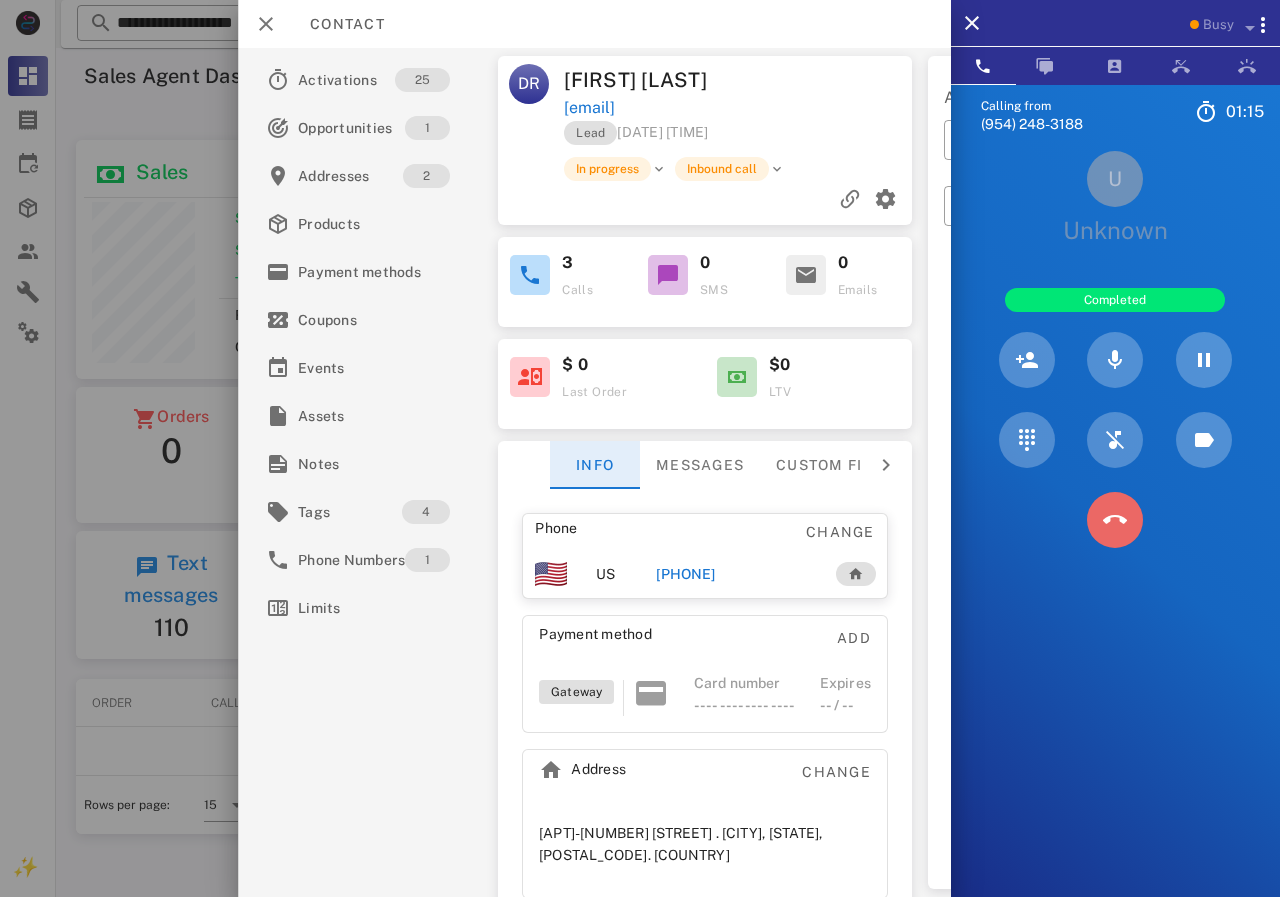 drag, startPoint x: 1104, startPoint y: 526, endPoint x: 625, endPoint y: 484, distance: 480.8378 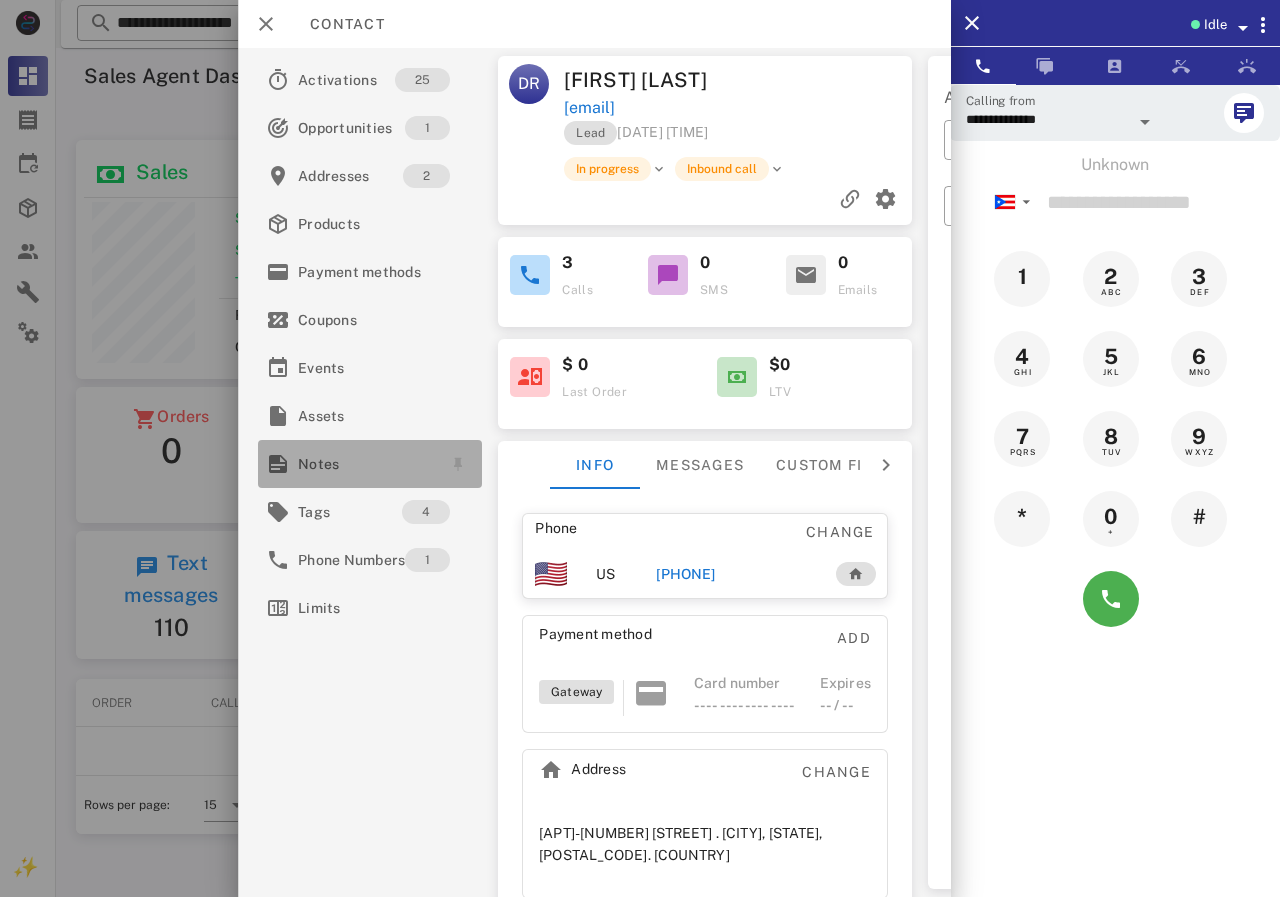 click on "Notes" at bounding box center [366, 464] 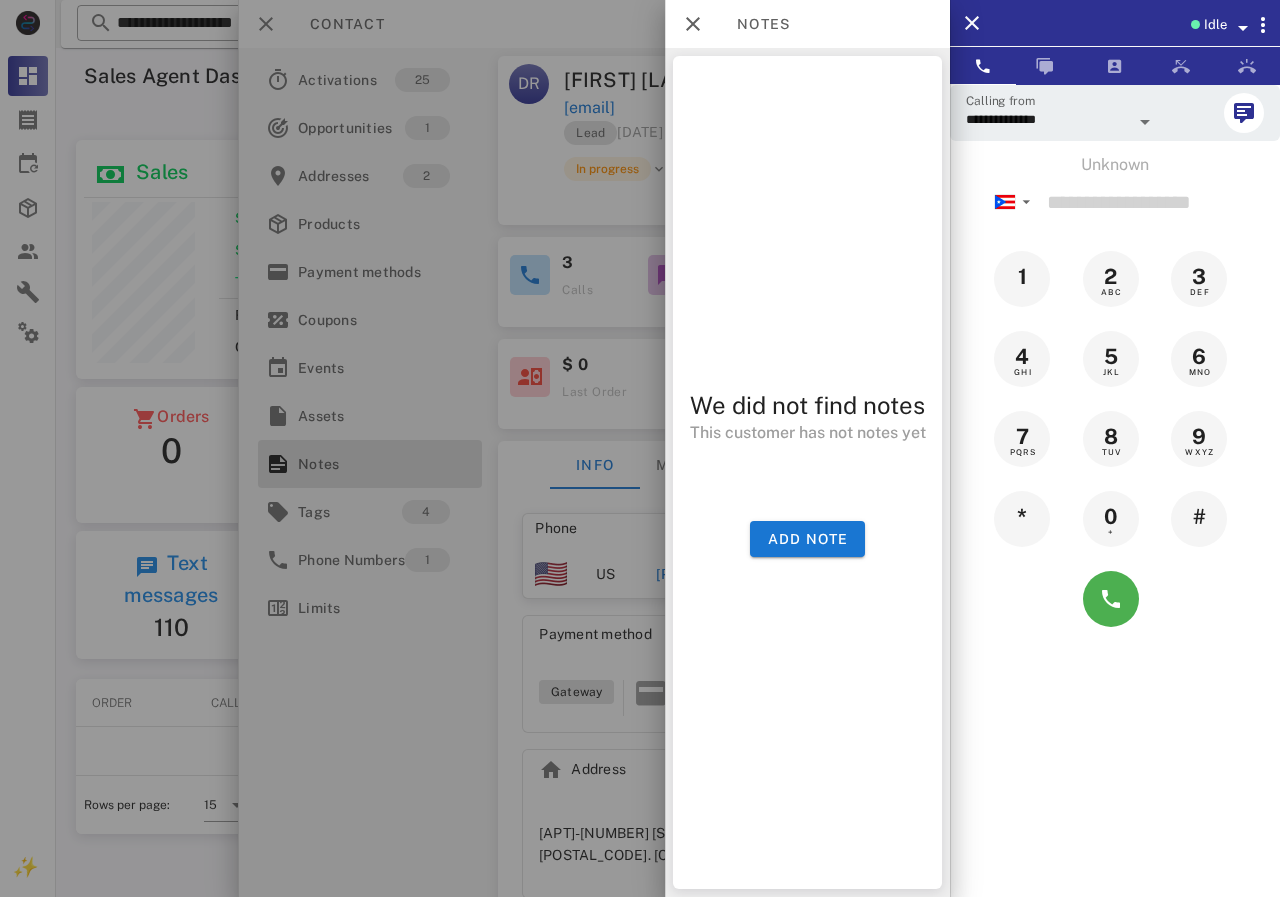 click on "We did not find notes This customer has not notes yet Add note" at bounding box center (807, 472) 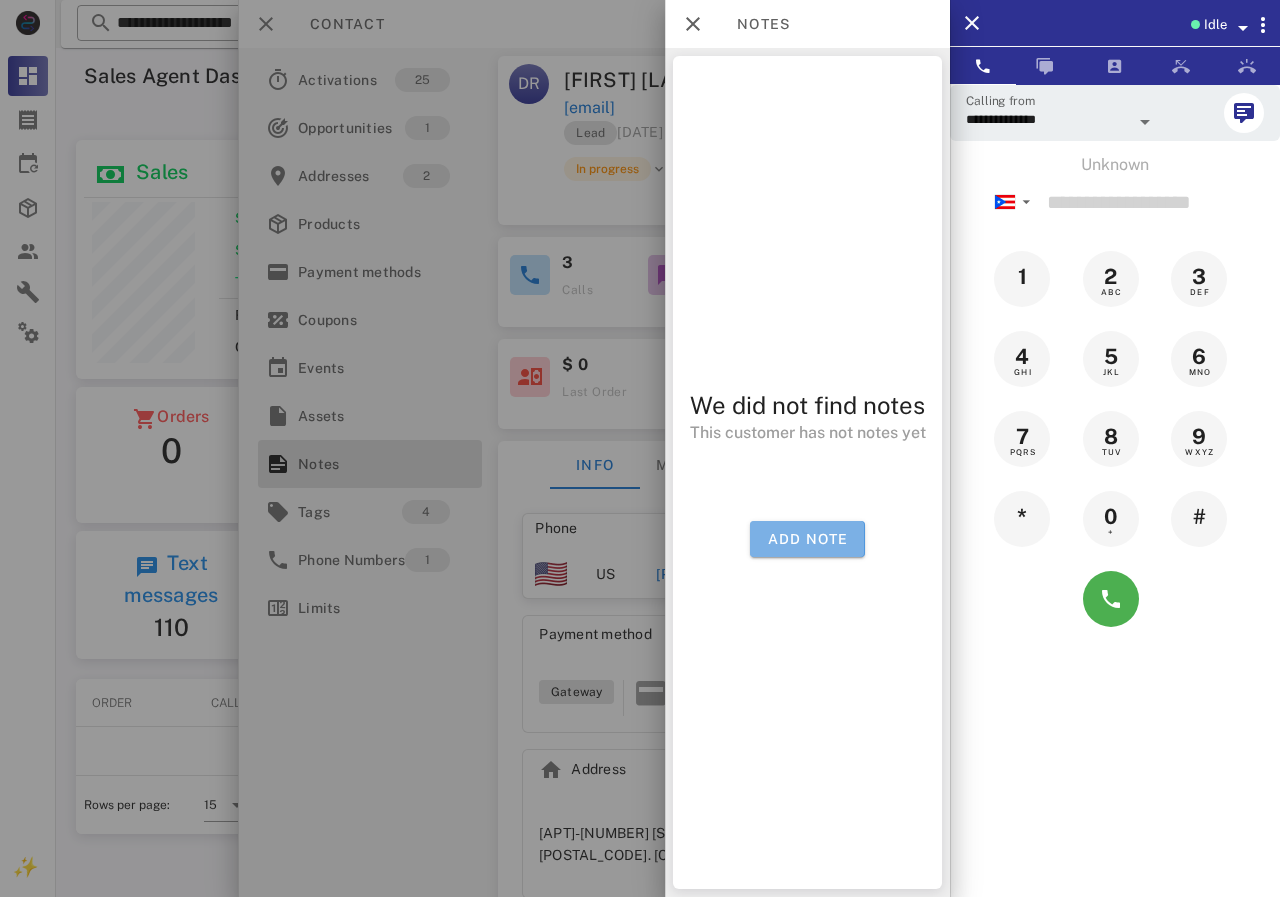 drag, startPoint x: 831, startPoint y: 554, endPoint x: 854, endPoint y: 520, distance: 41.04875 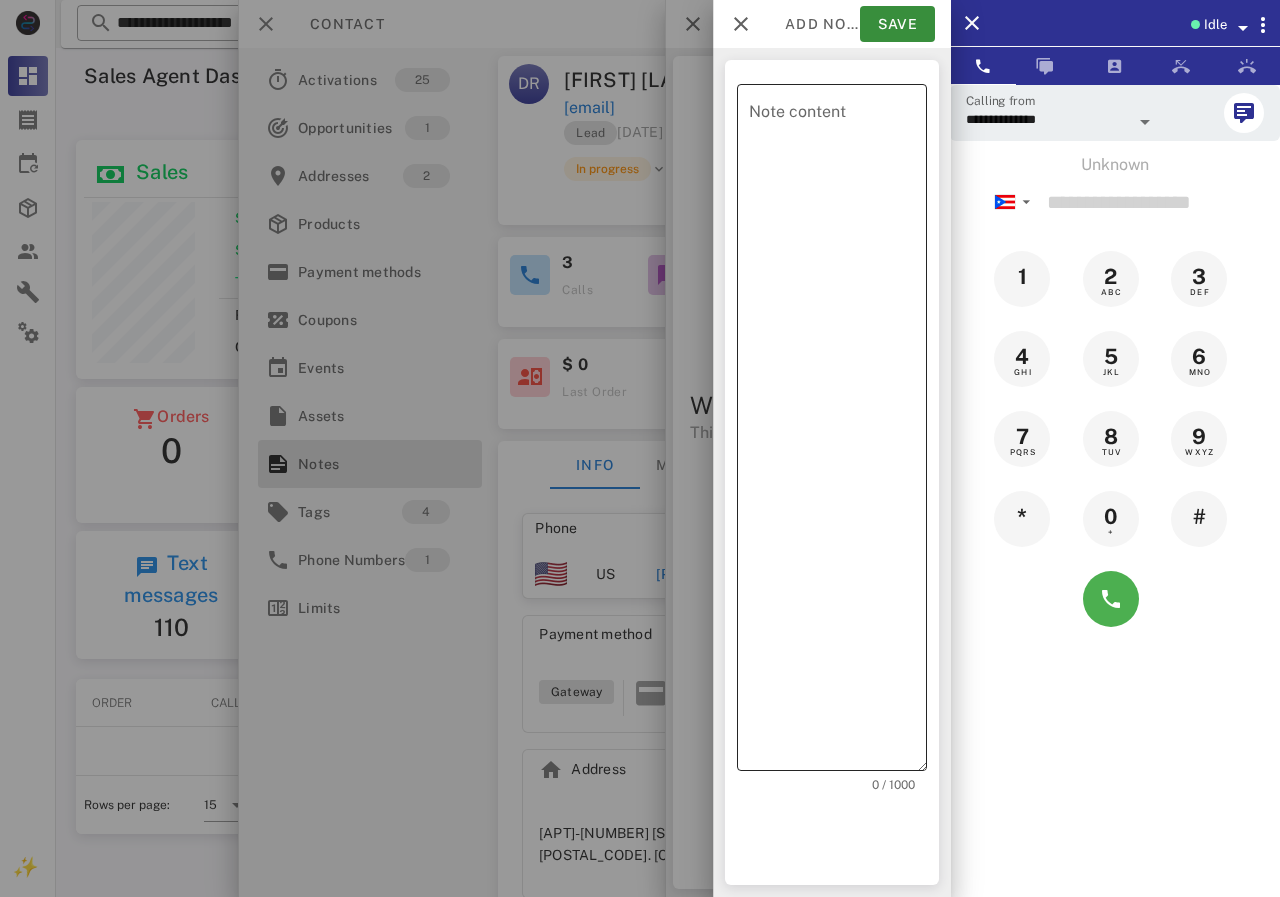click on "Note content" at bounding box center (838, 432) 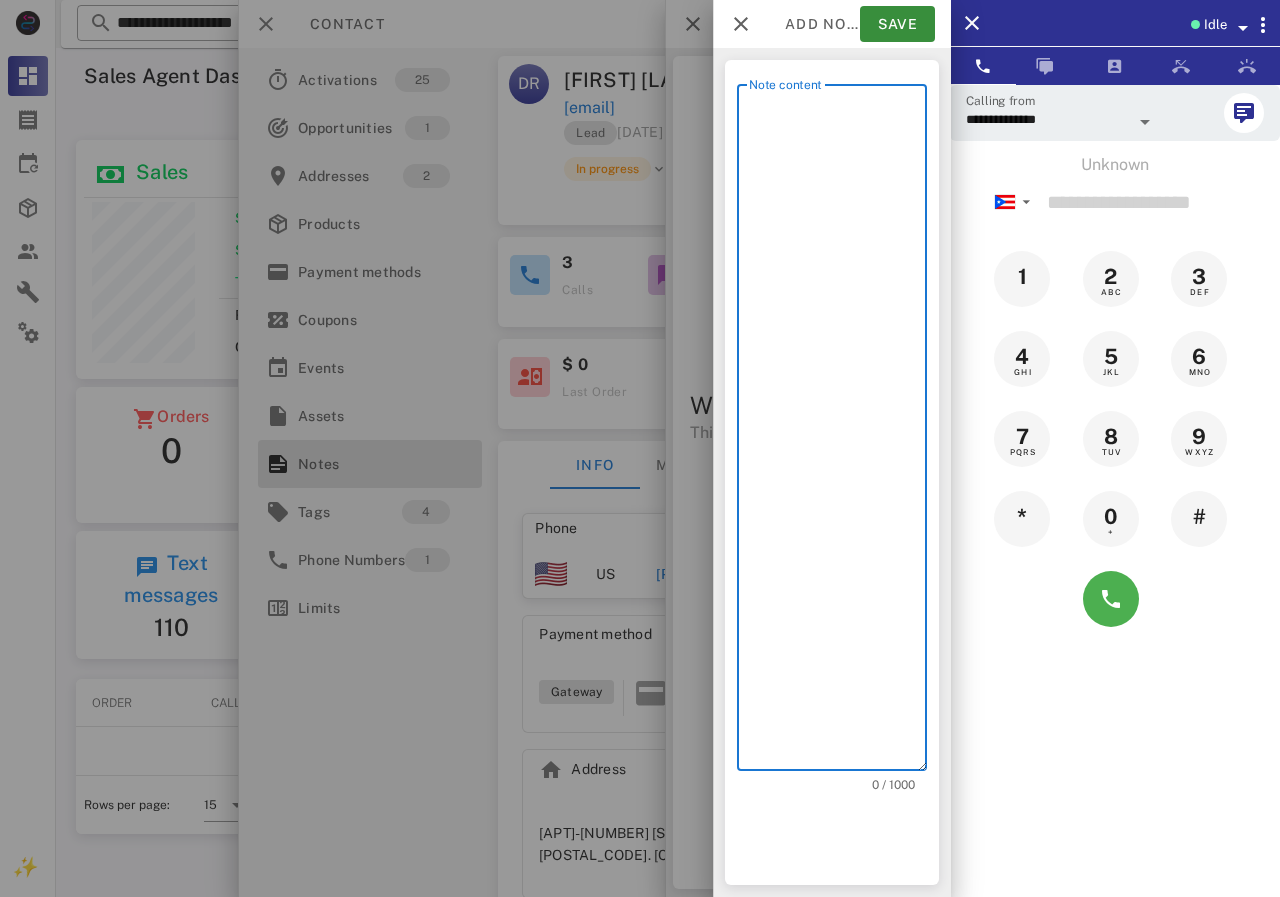 scroll, scrollTop: 240, scrollLeft: 390, axis: both 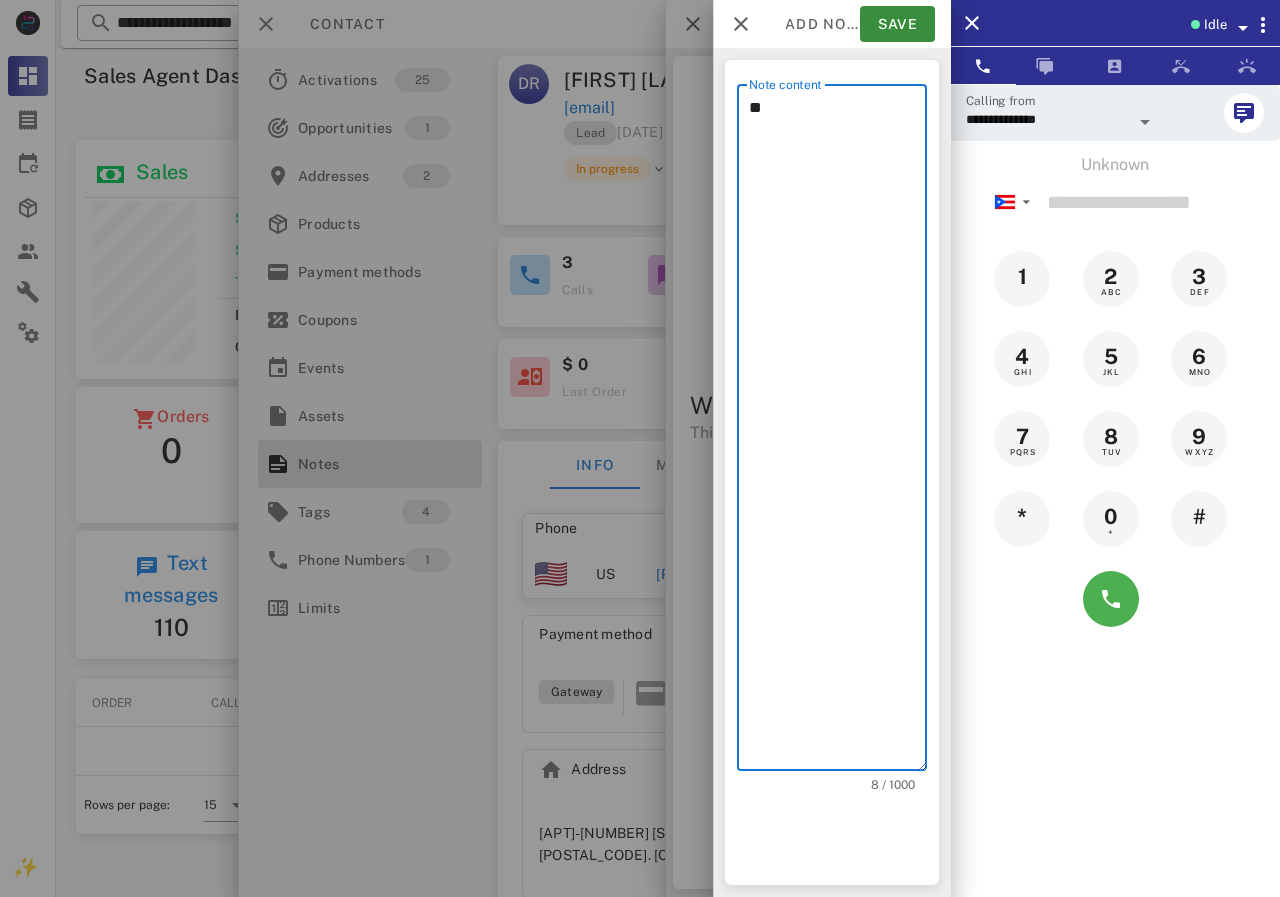 type on "*" 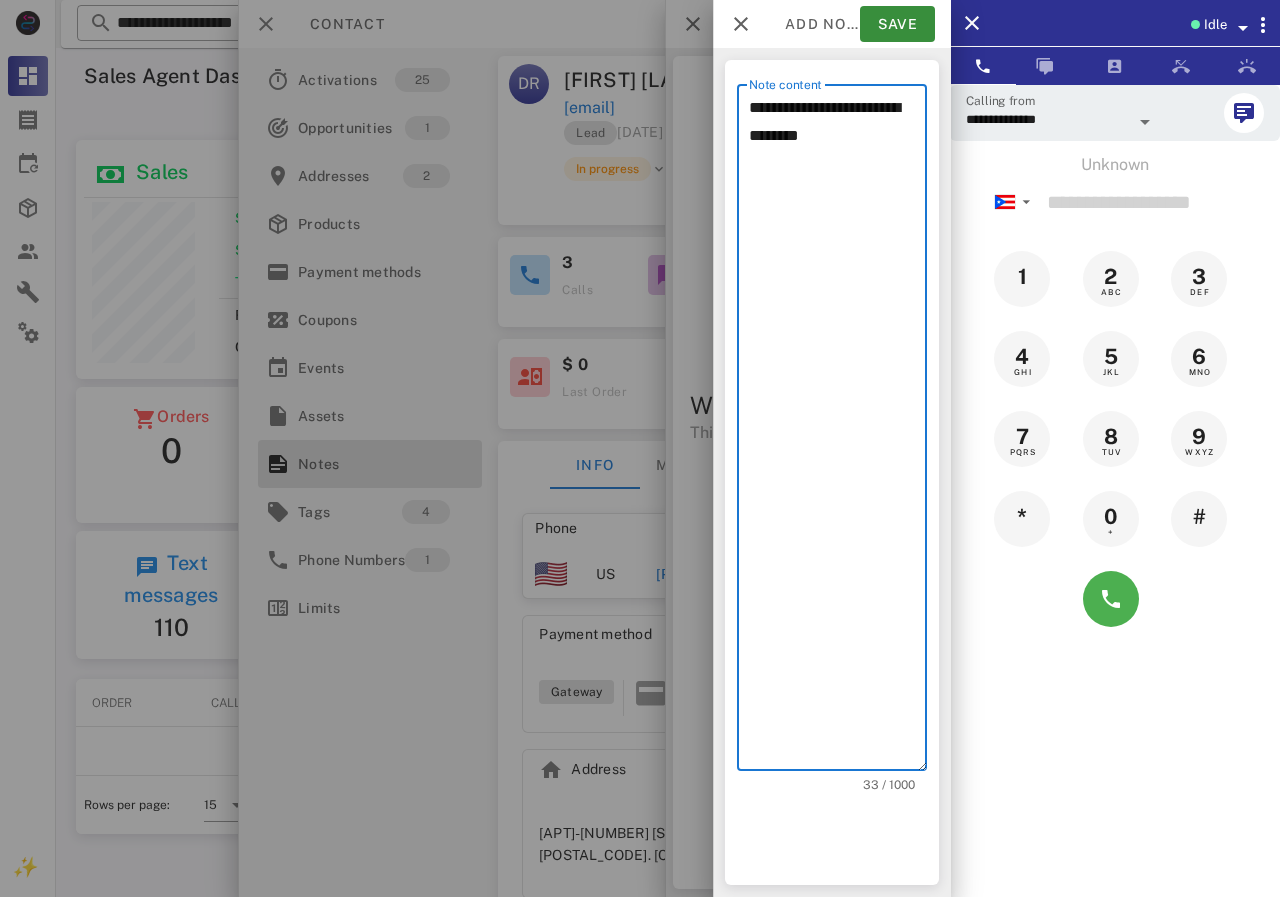 drag, startPoint x: 842, startPoint y: 144, endPoint x: 727, endPoint y: 143, distance: 115.00435 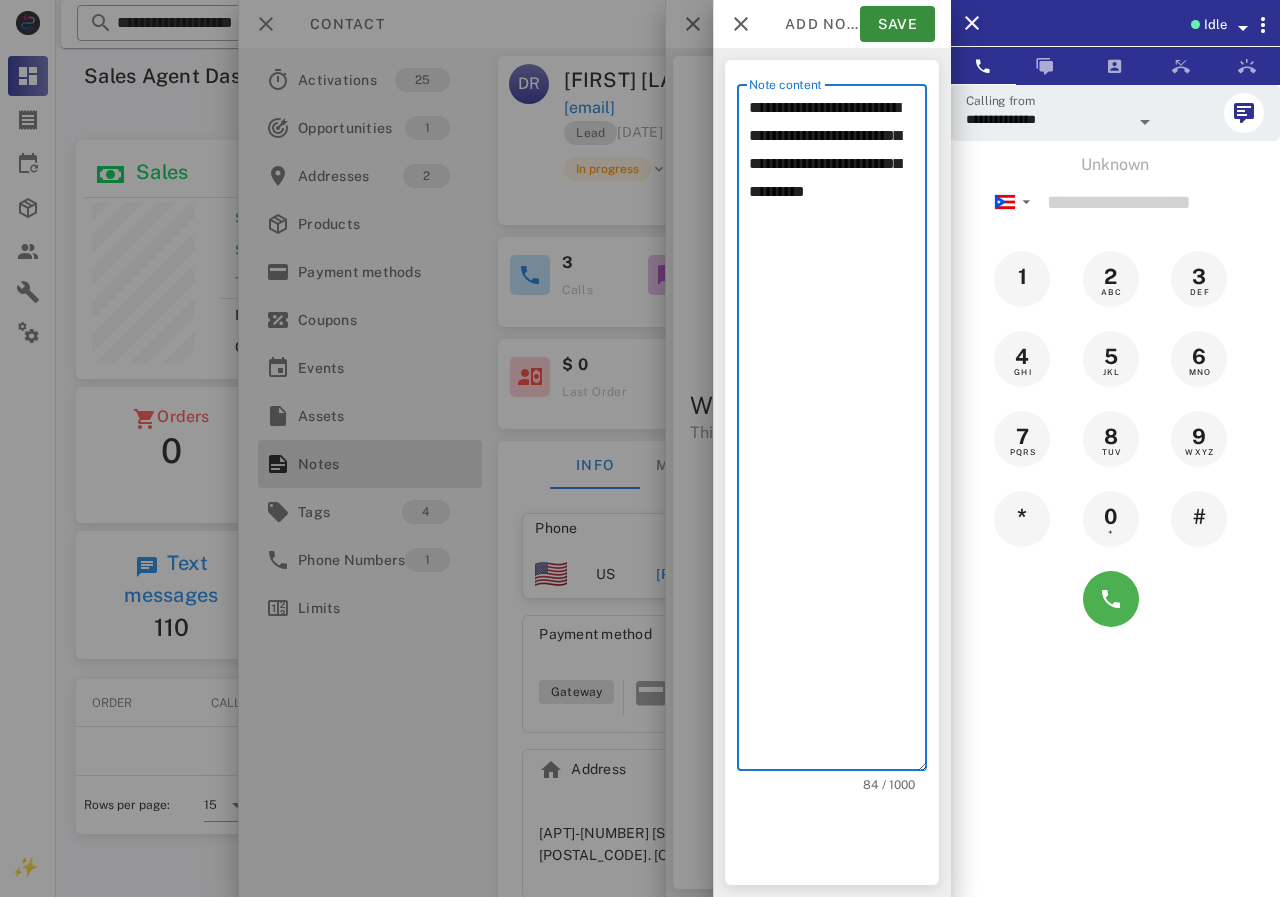 click on "**********" at bounding box center [838, 432] 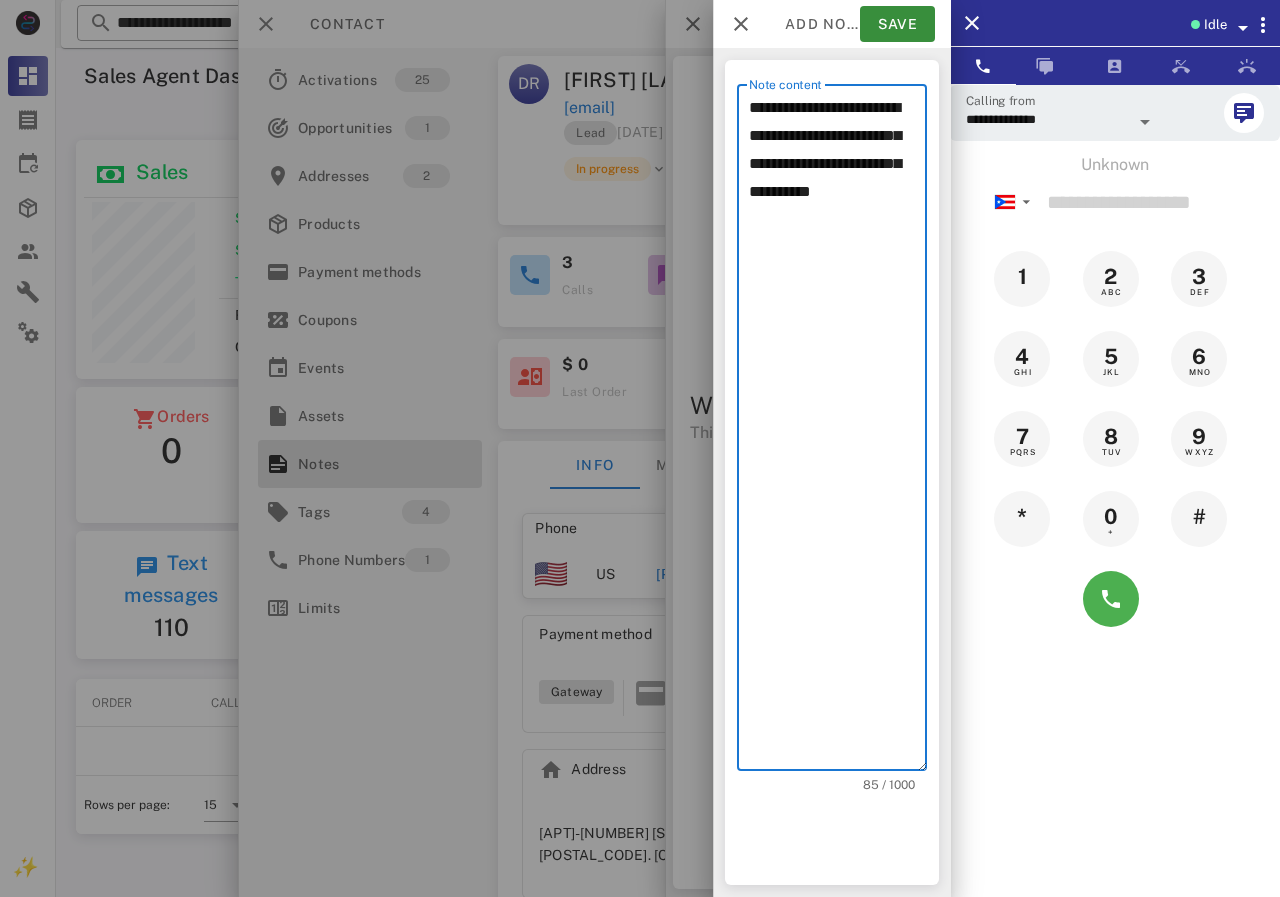 click on "**********" at bounding box center [838, 432] 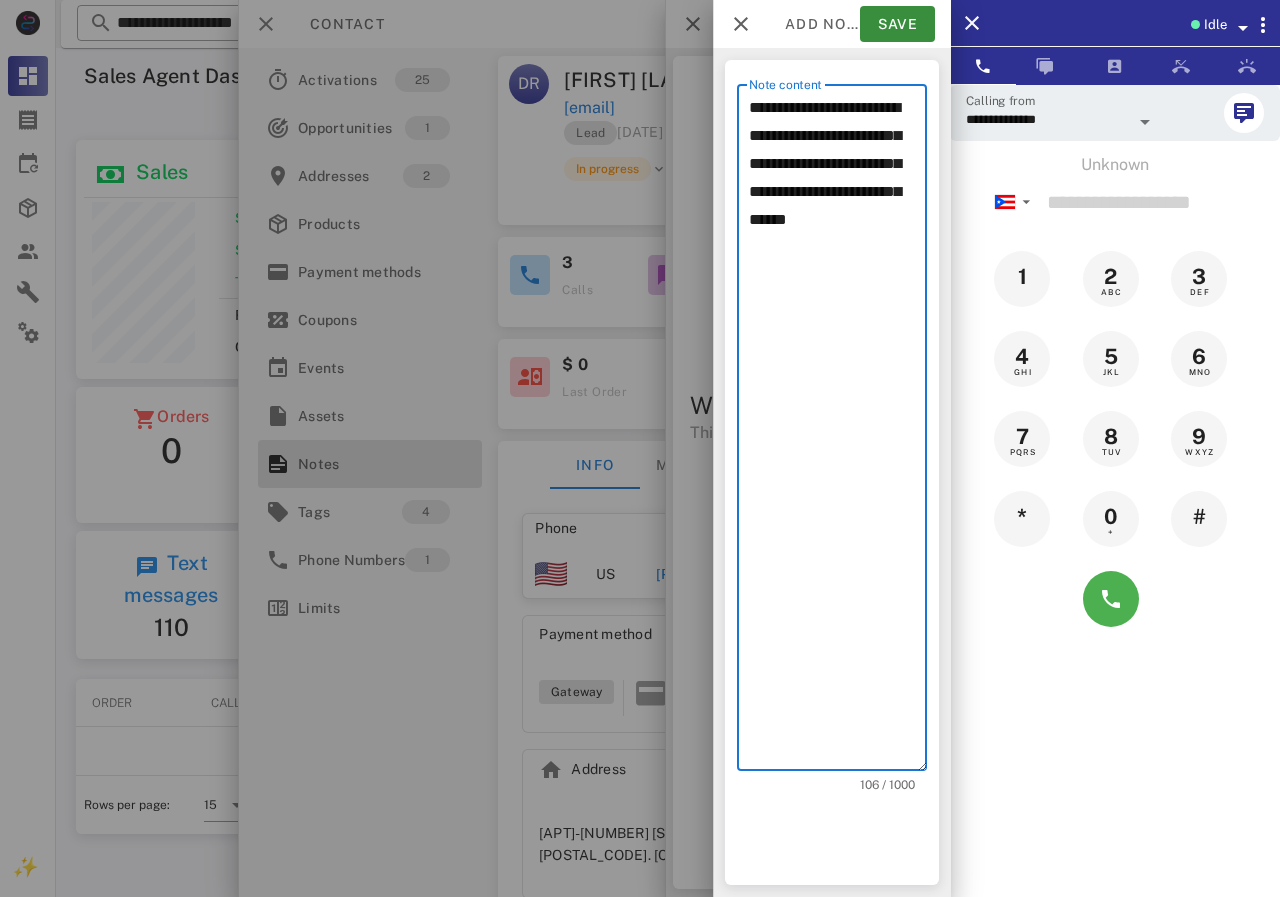 click on "**********" at bounding box center (838, 432) 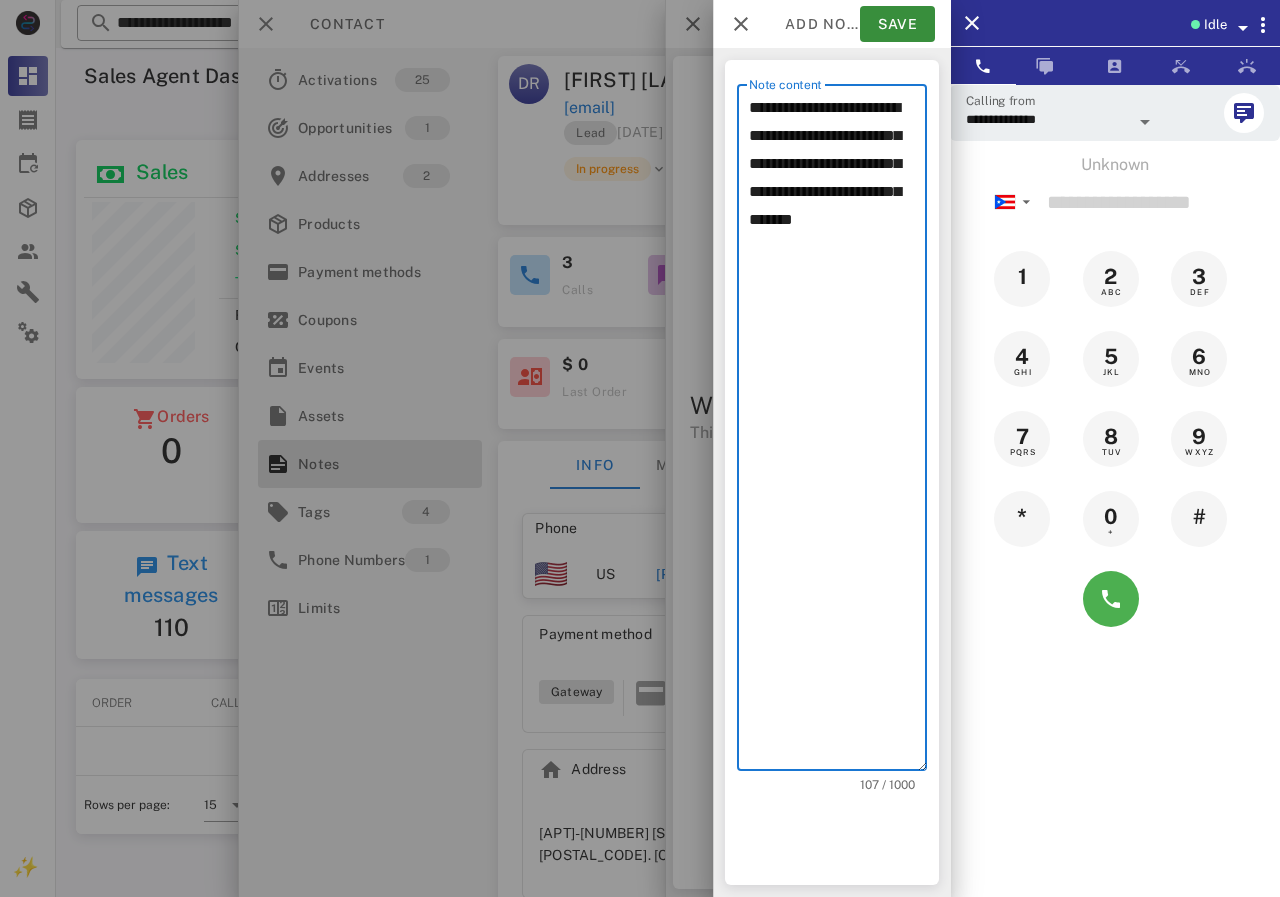 click on "**********" at bounding box center [838, 432] 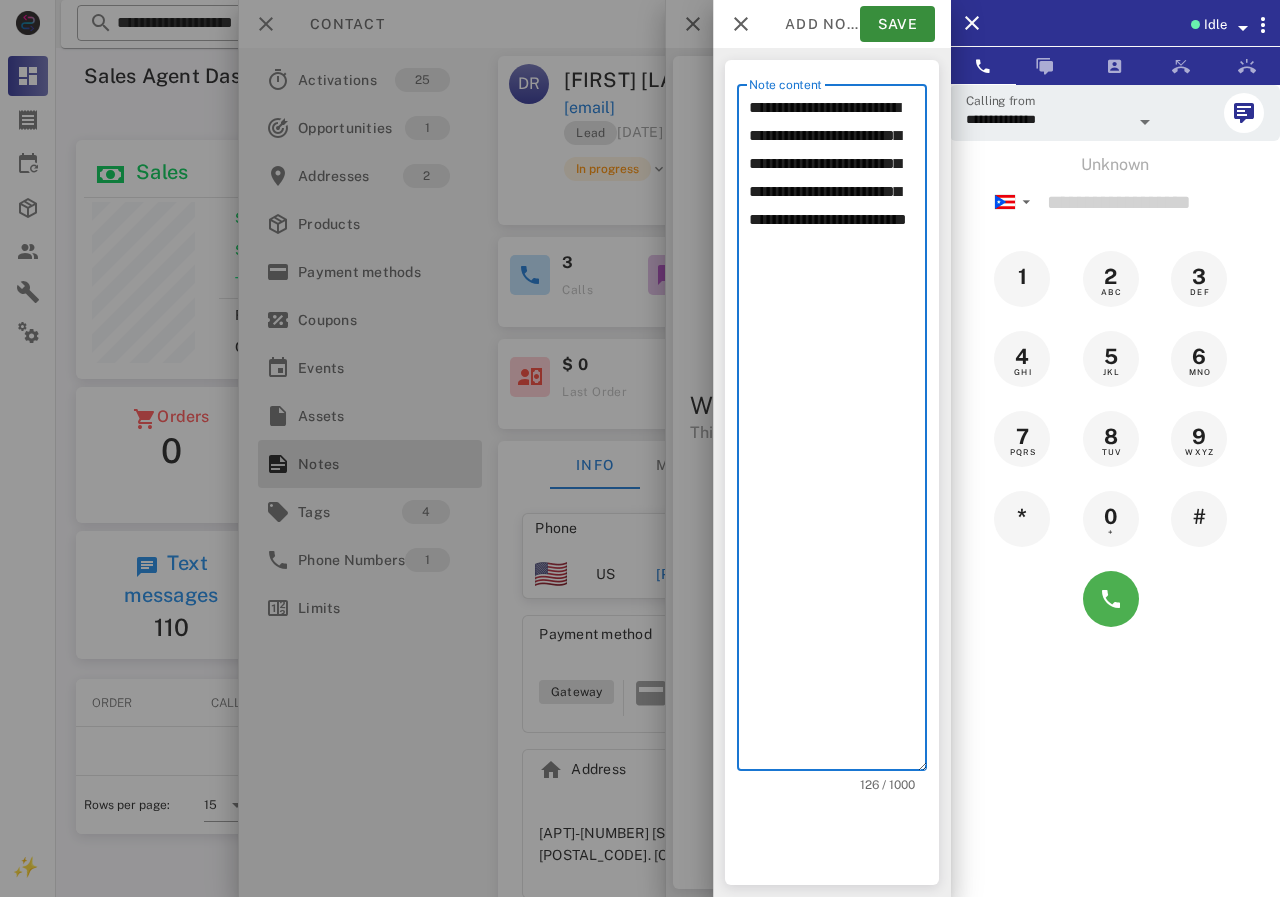 drag, startPoint x: 806, startPoint y: 252, endPoint x: 823, endPoint y: 252, distance: 17 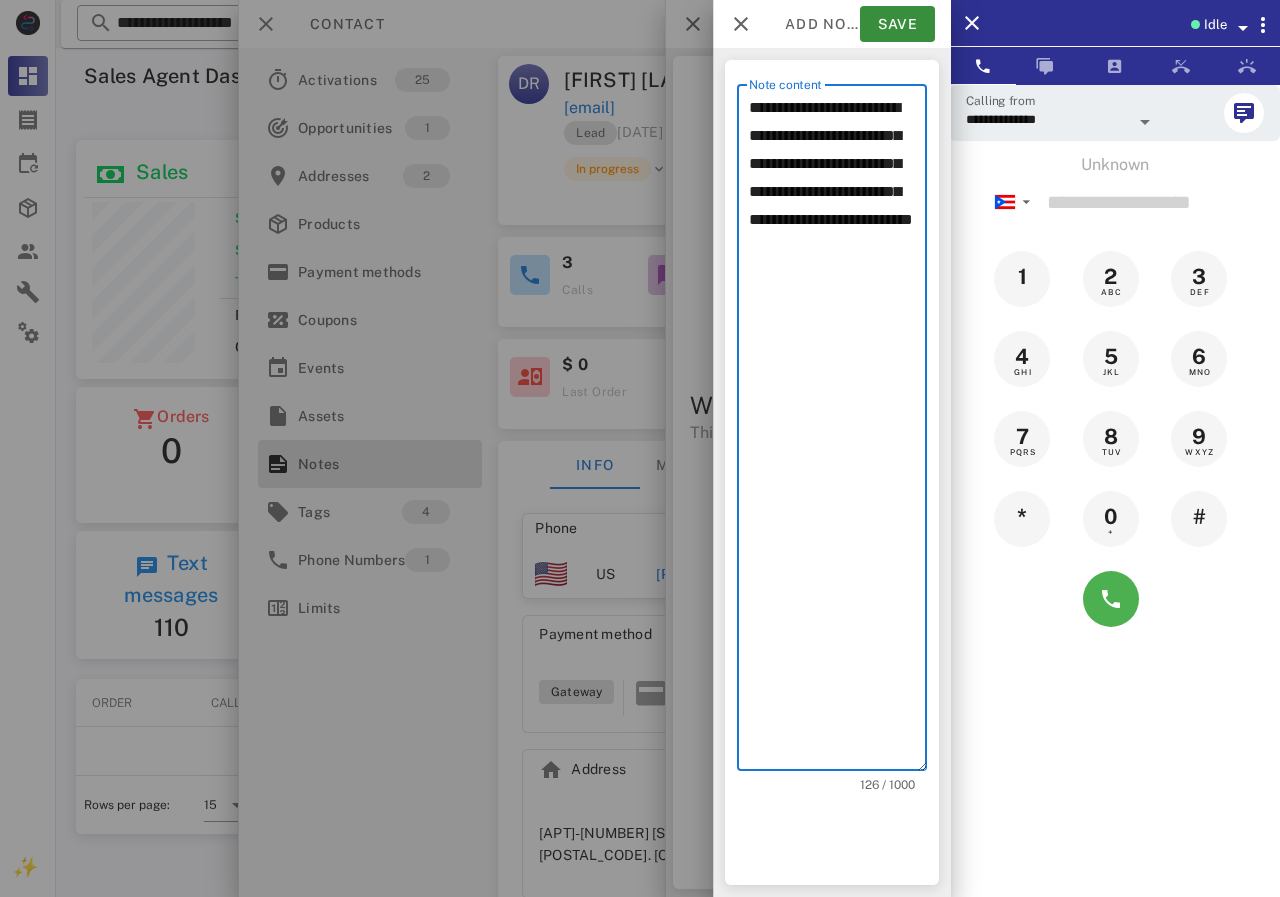 scroll, scrollTop: 240, scrollLeft: 390, axis: both 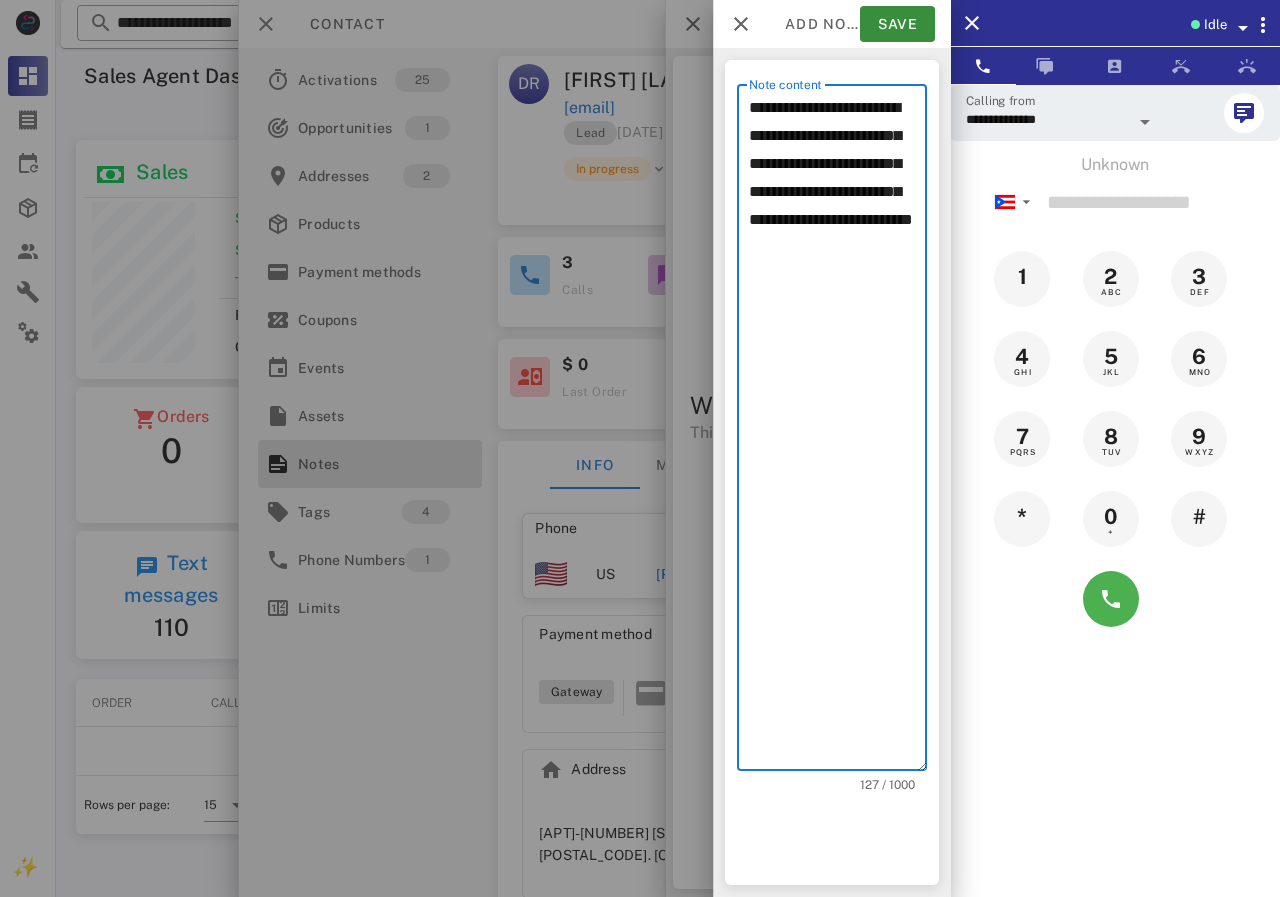 click on "**********" at bounding box center (838, 432) 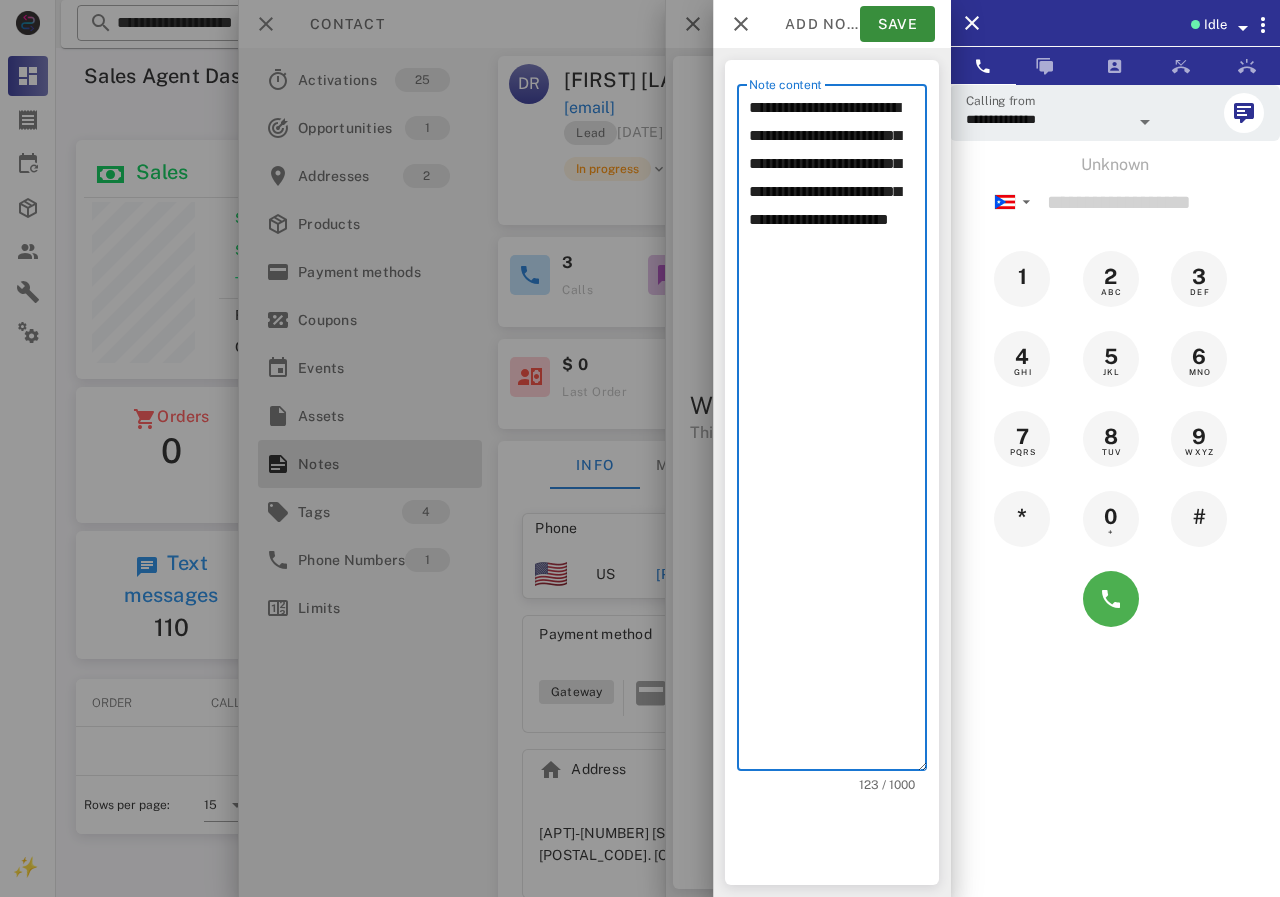 click on "**********" at bounding box center (838, 432) 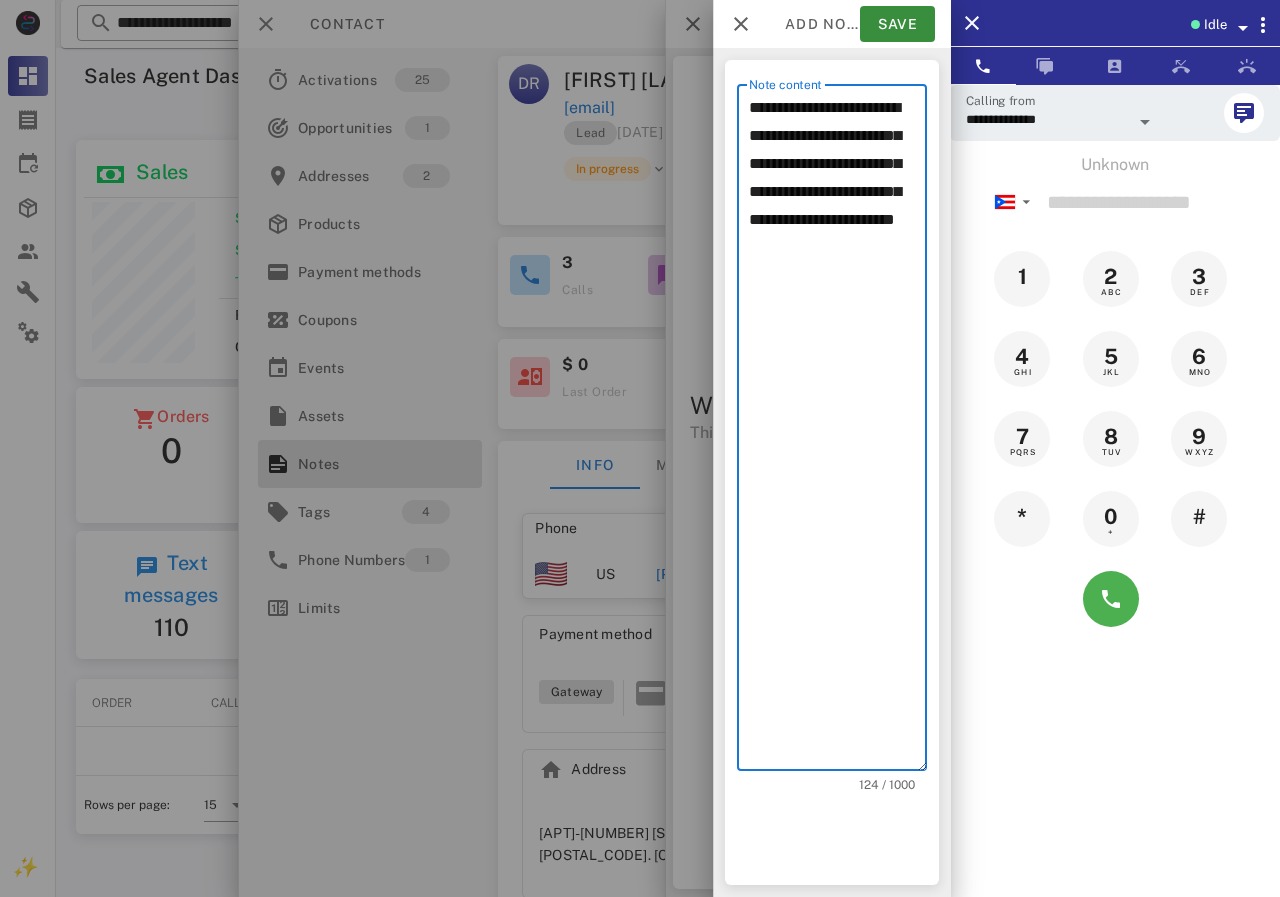 click on "**********" at bounding box center [838, 432] 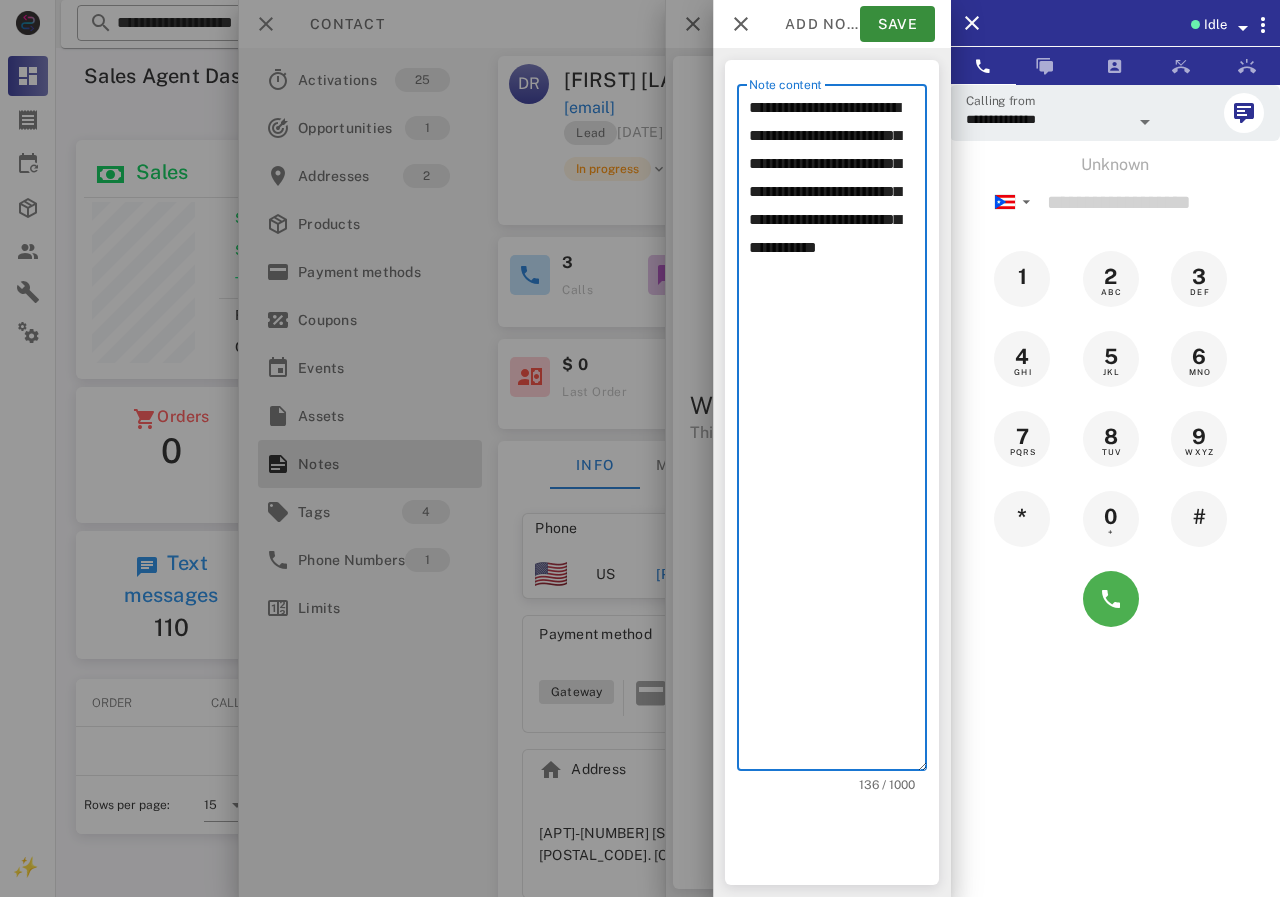 click on "**********" at bounding box center (838, 432) 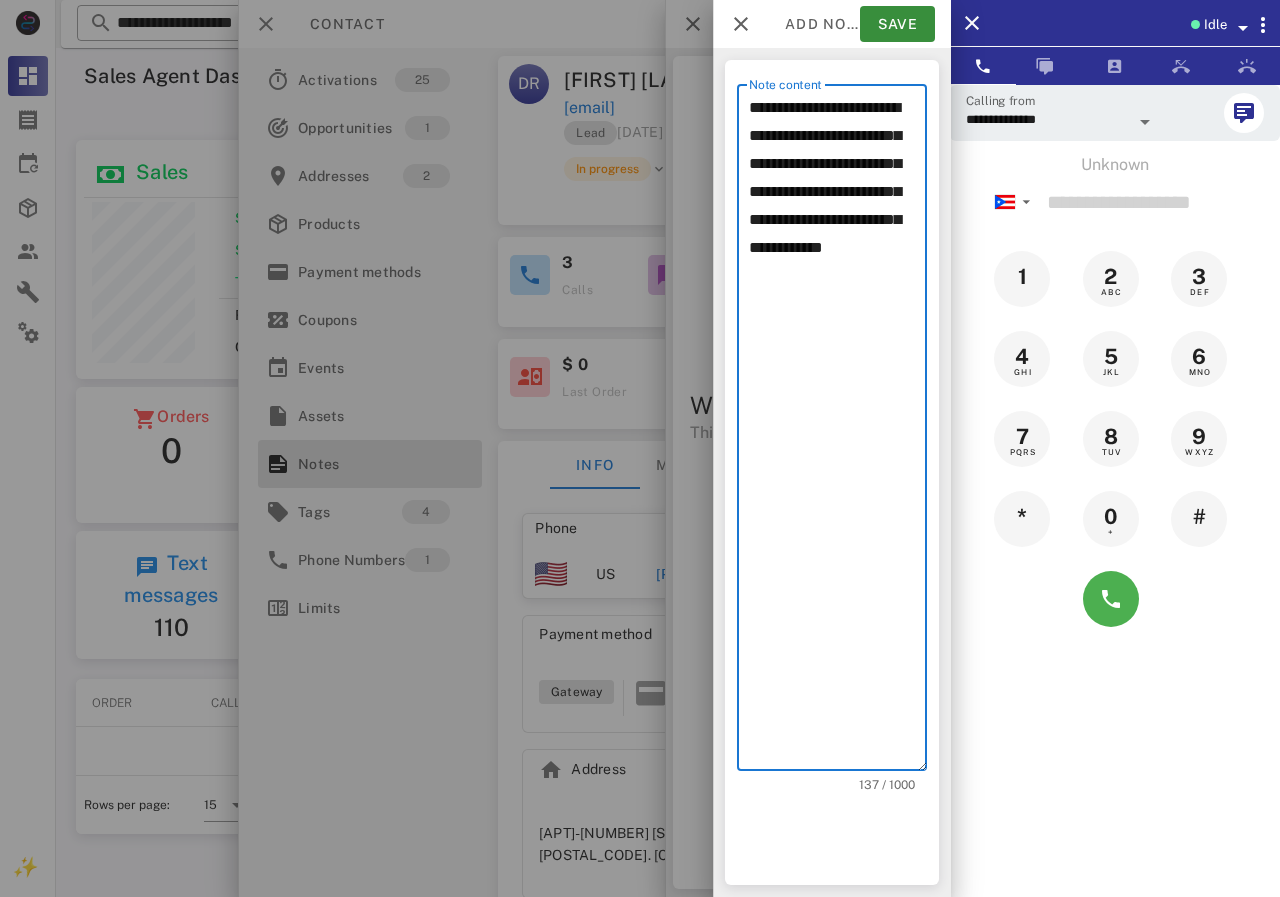 click on "**********" at bounding box center [838, 432] 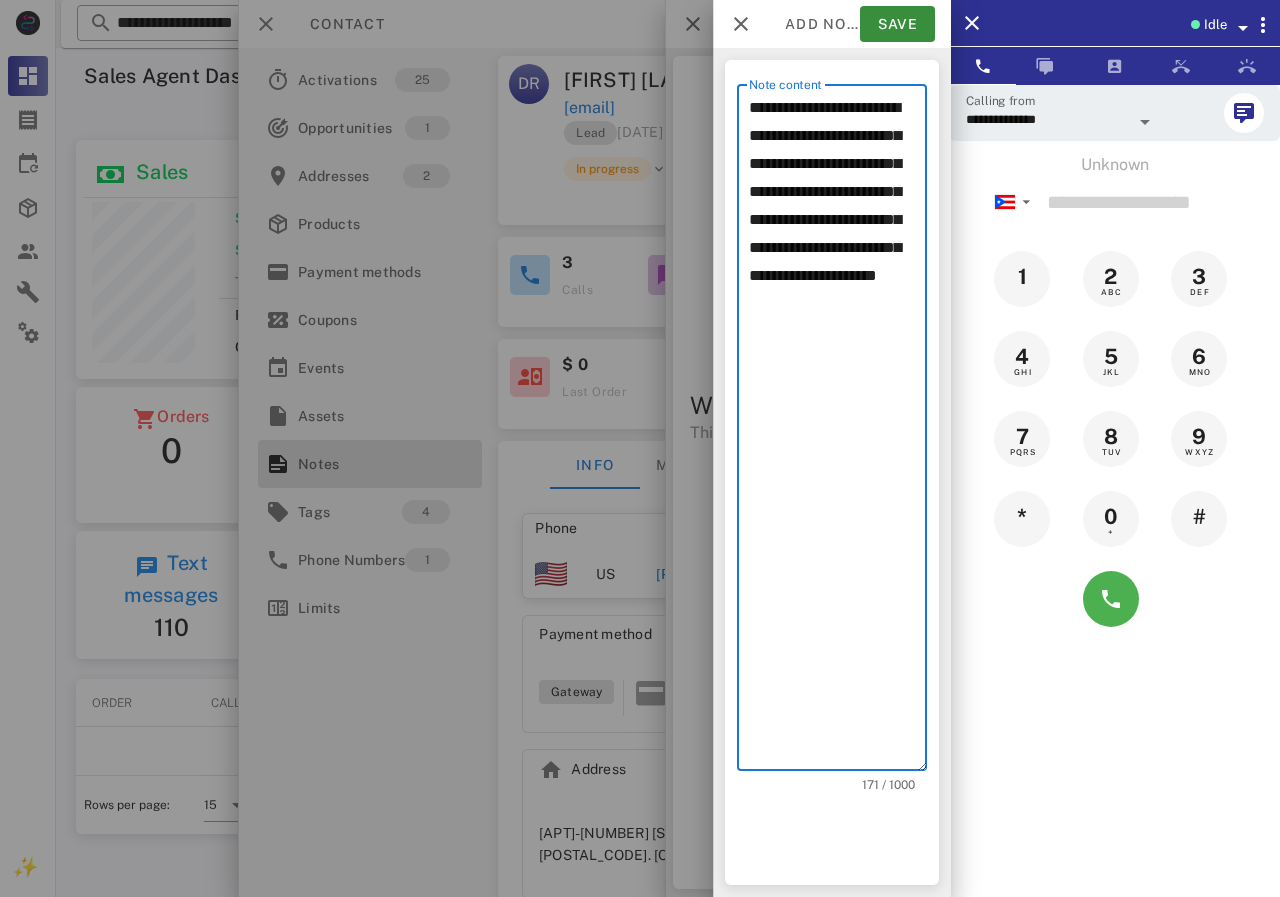 paste on "**********" 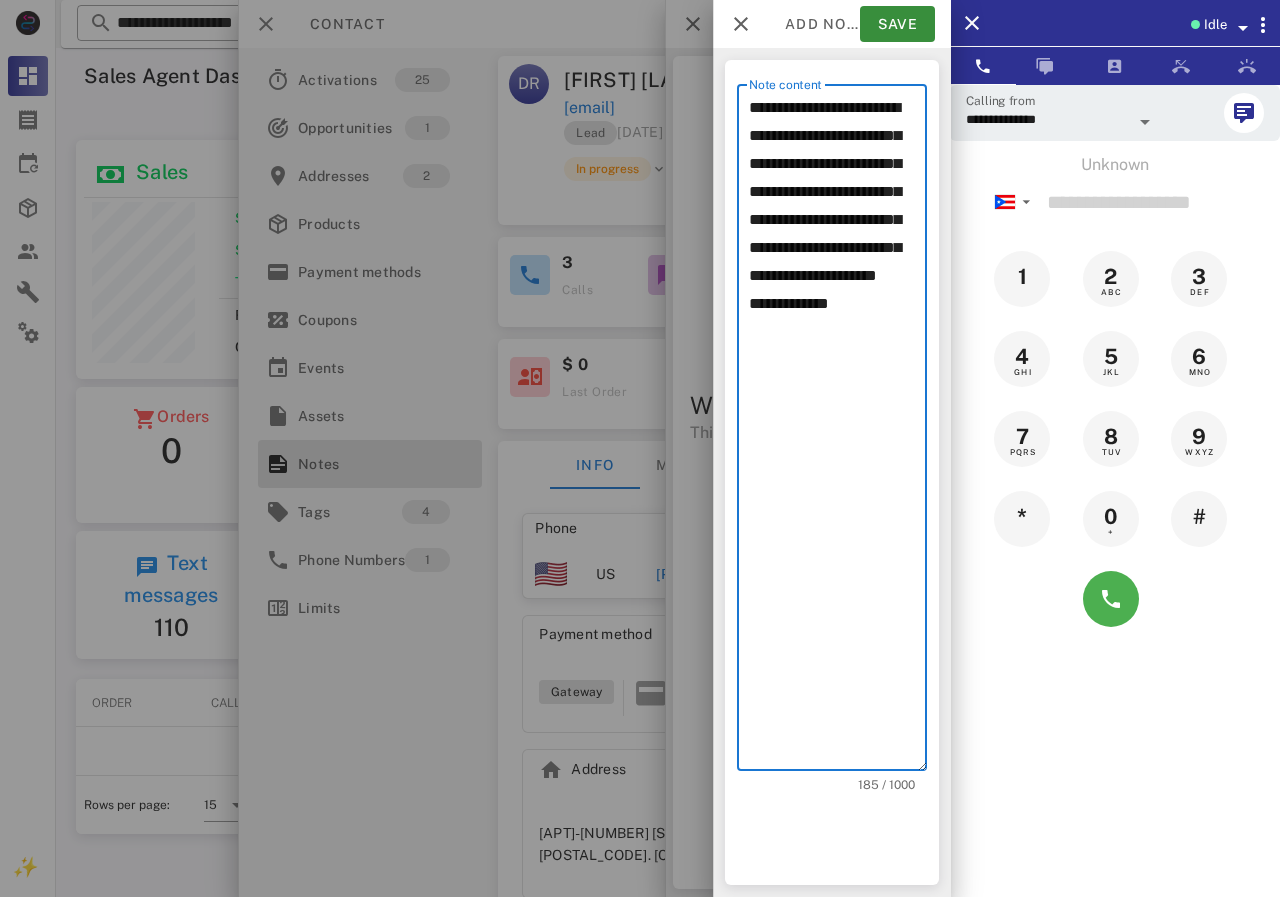 paste on "**********" 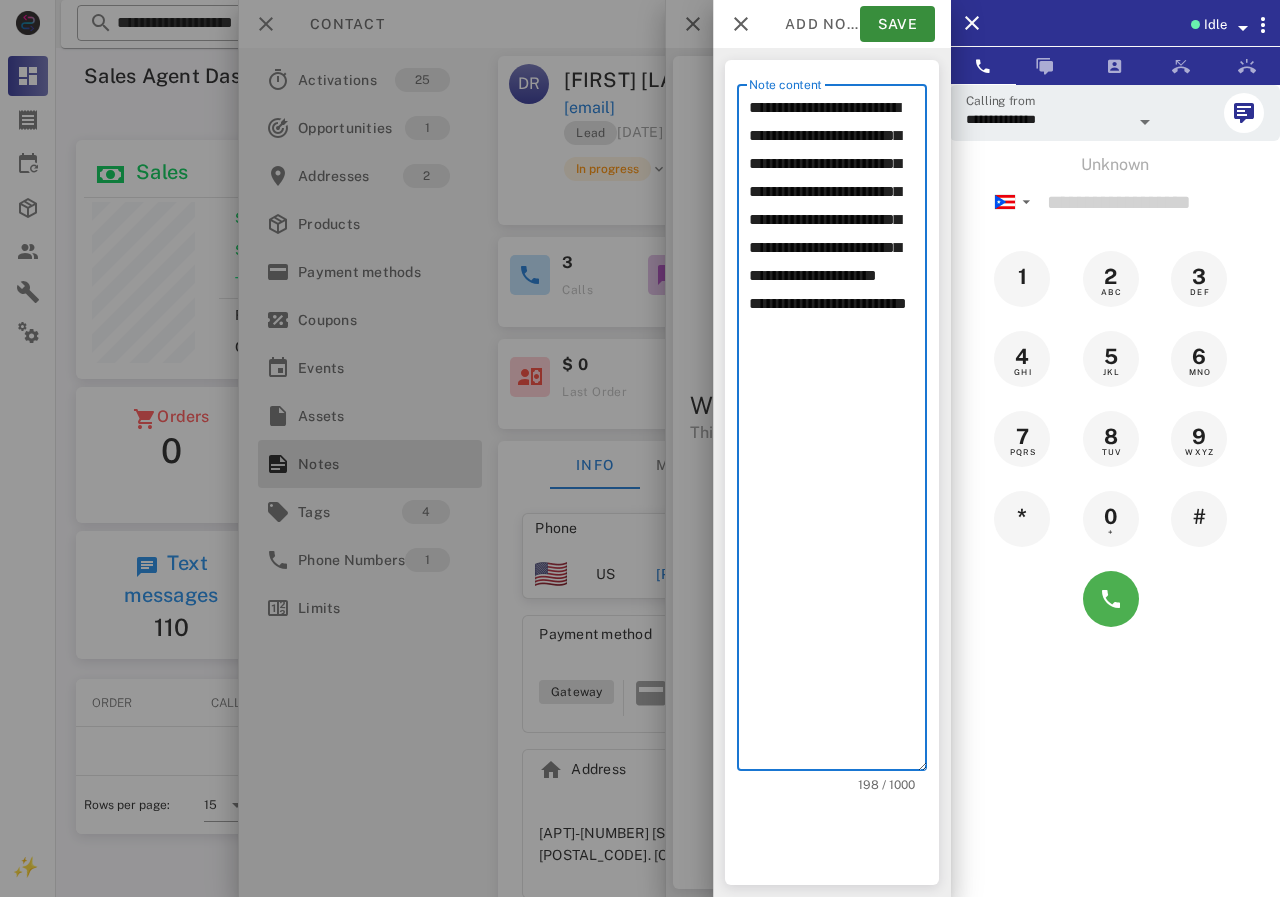 paste on "**********" 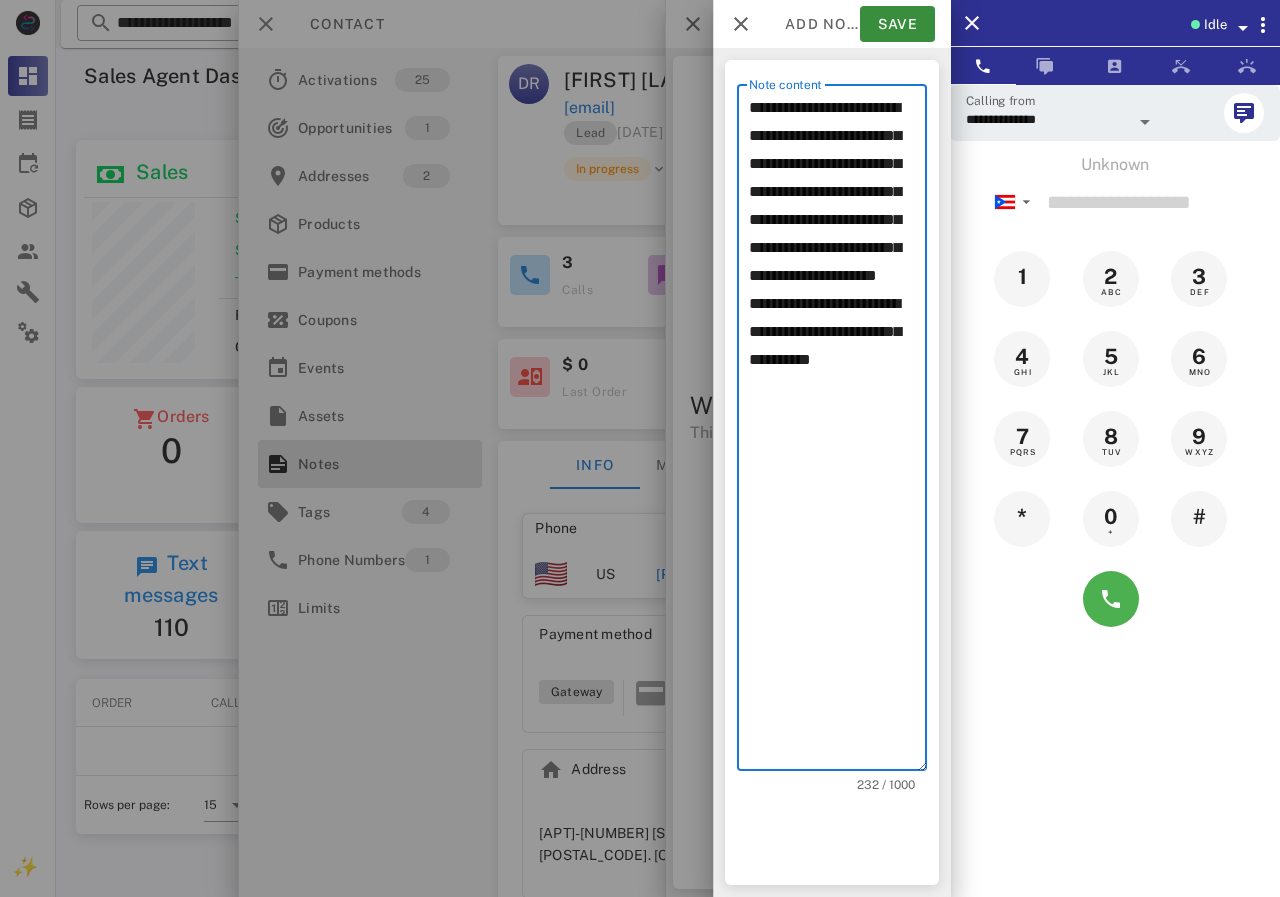 click on "**********" at bounding box center (838, 432) 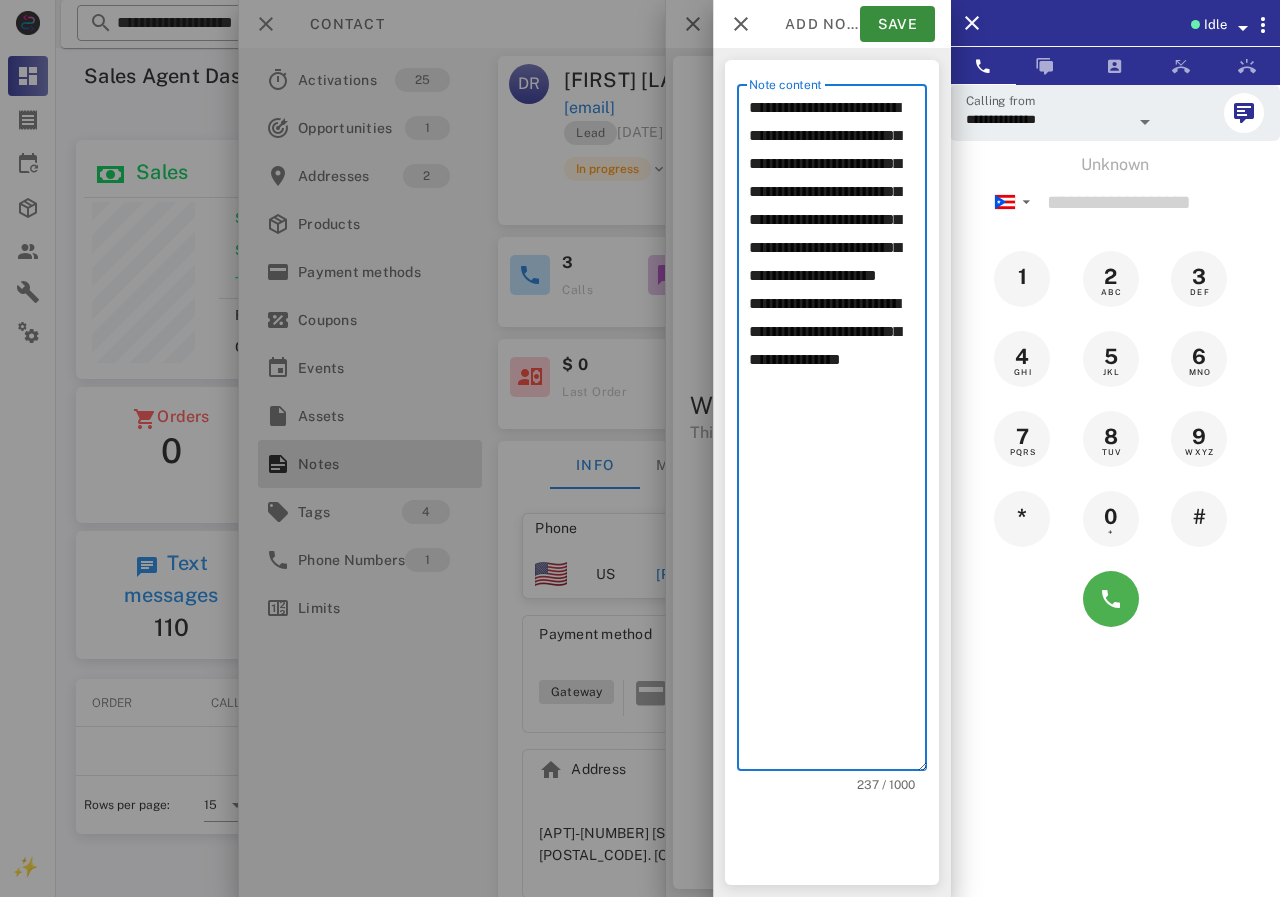 click on "**********" at bounding box center (838, 432) 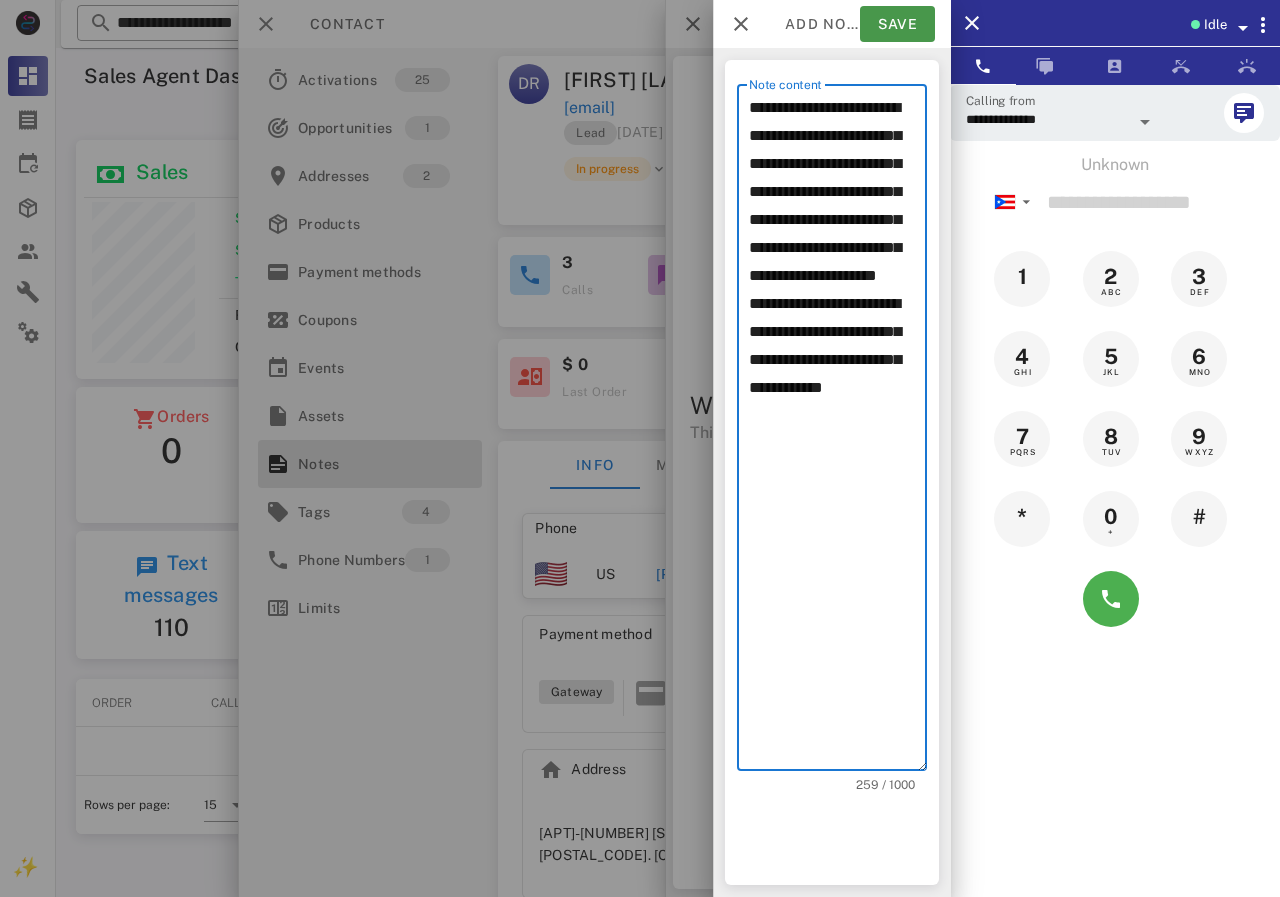 type on "**********" 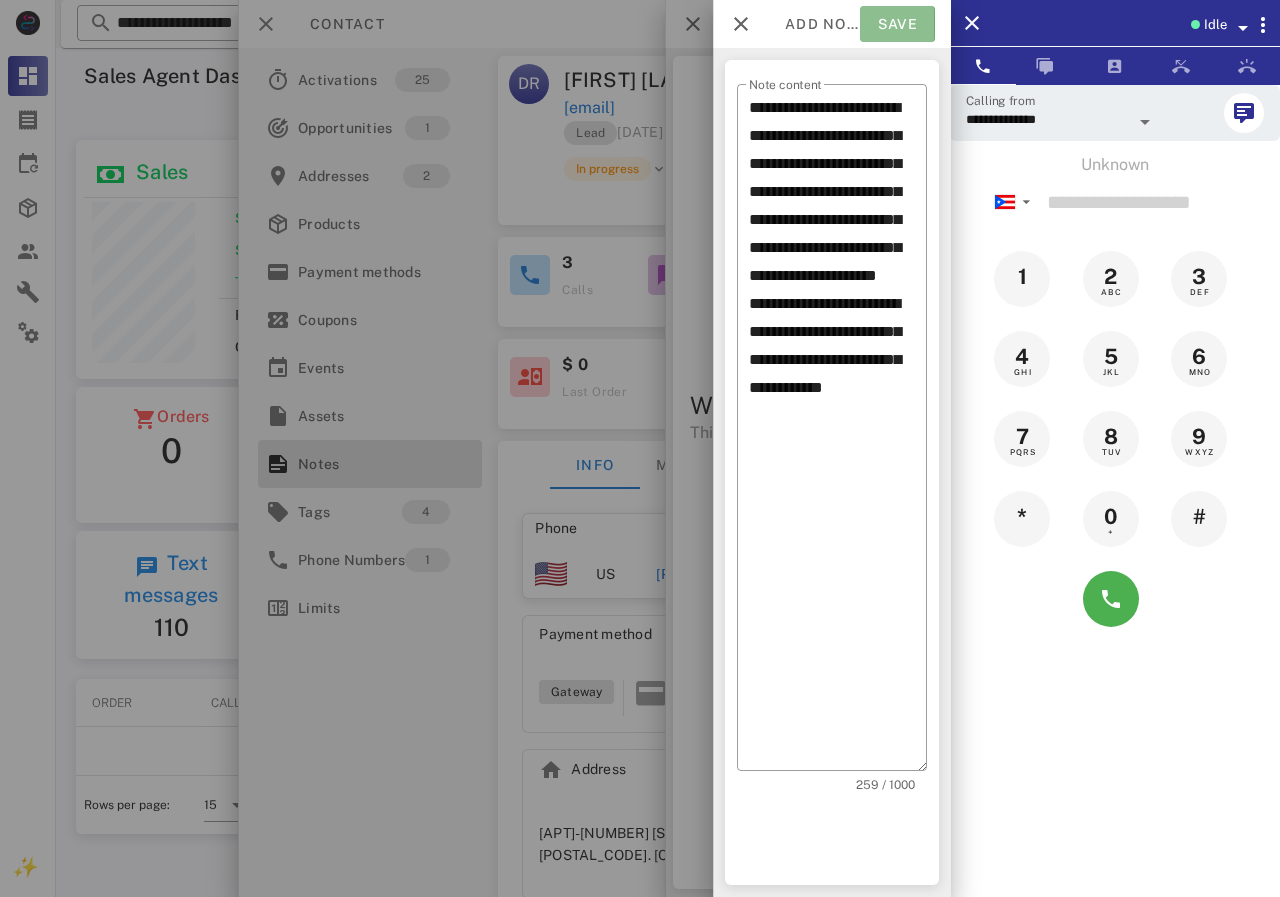 click on "Save" at bounding box center [897, 24] 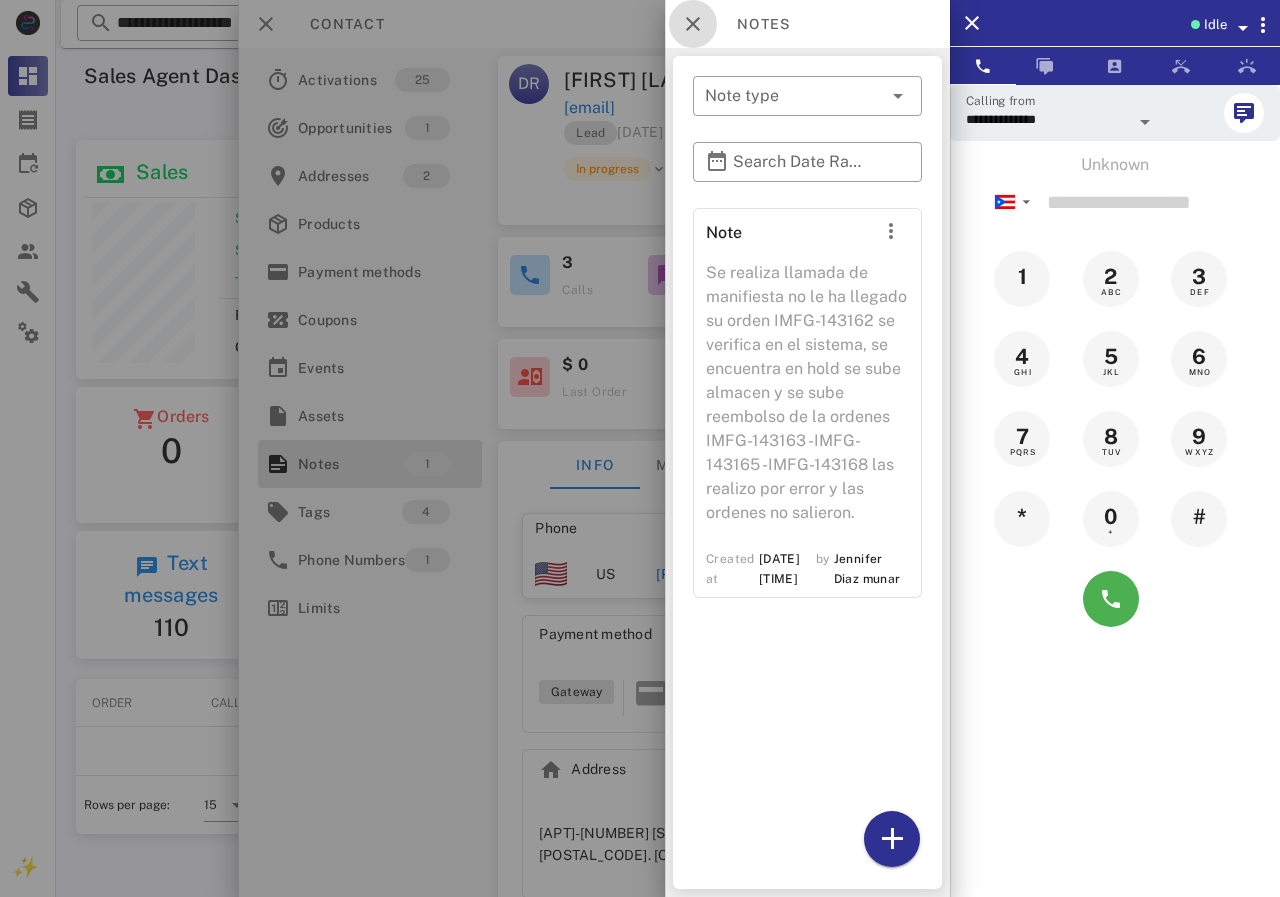 click at bounding box center (693, 24) 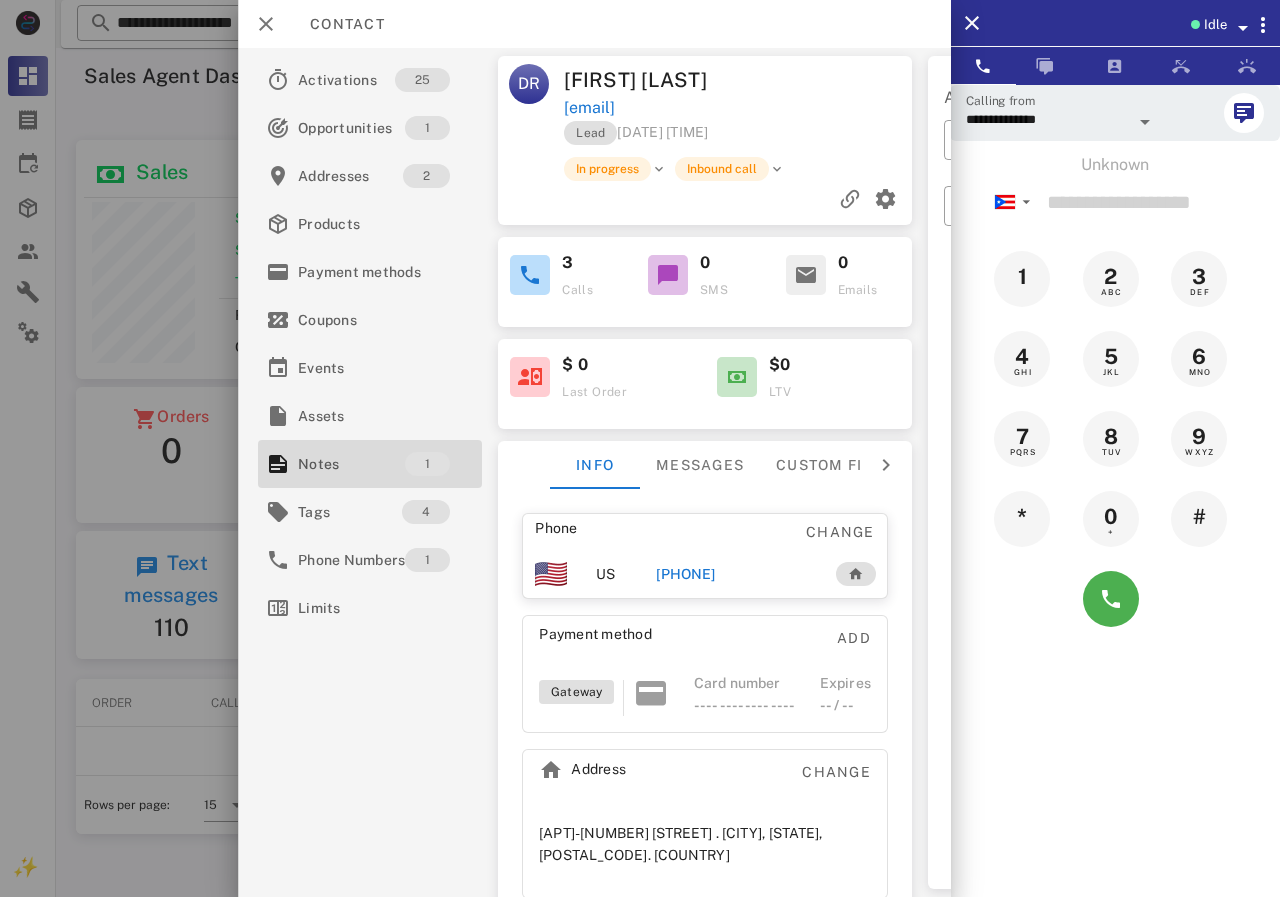 click at bounding box center (705, 199) 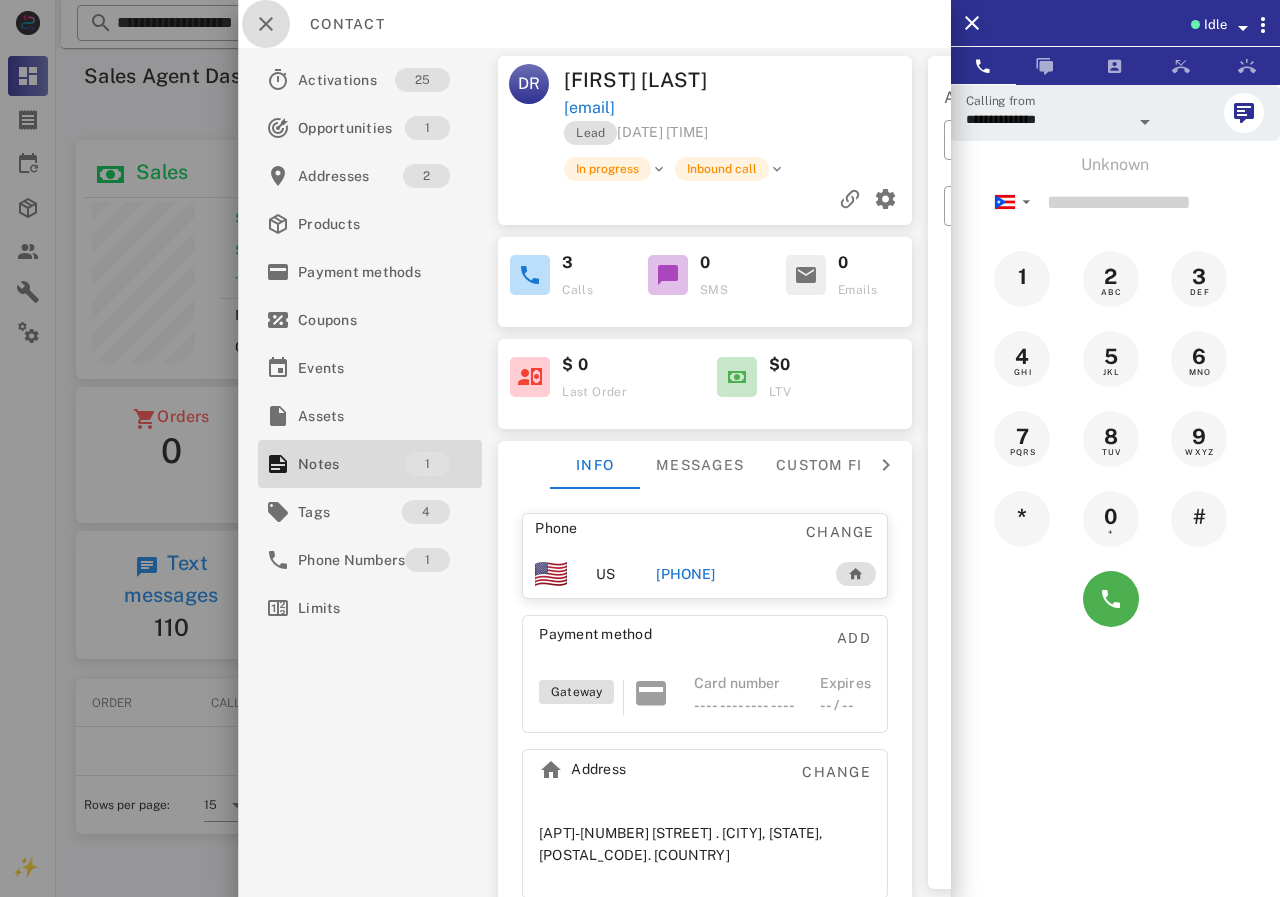 drag, startPoint x: 258, startPoint y: 21, endPoint x: 343, endPoint y: 48, distance: 89.1852 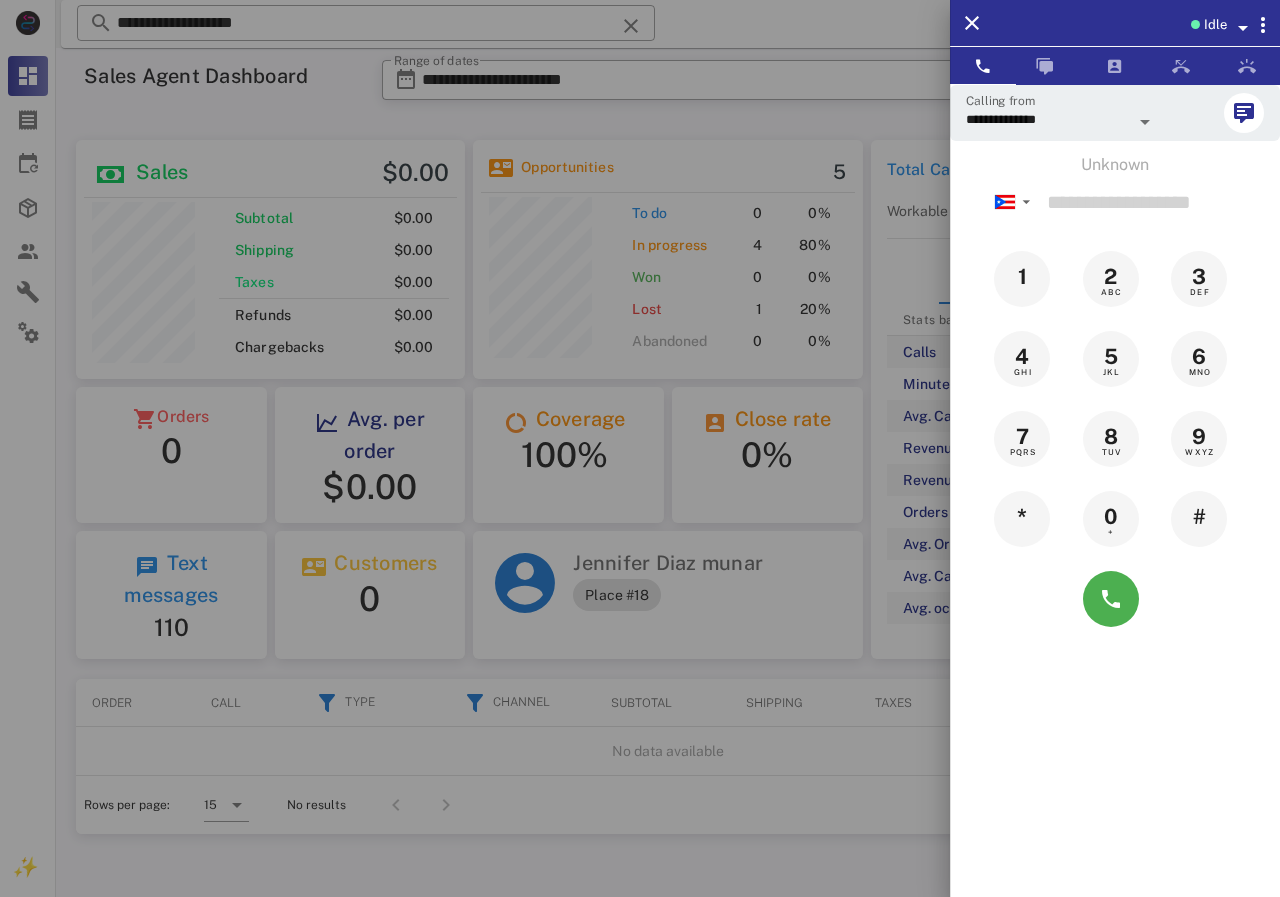 click at bounding box center [640, 448] 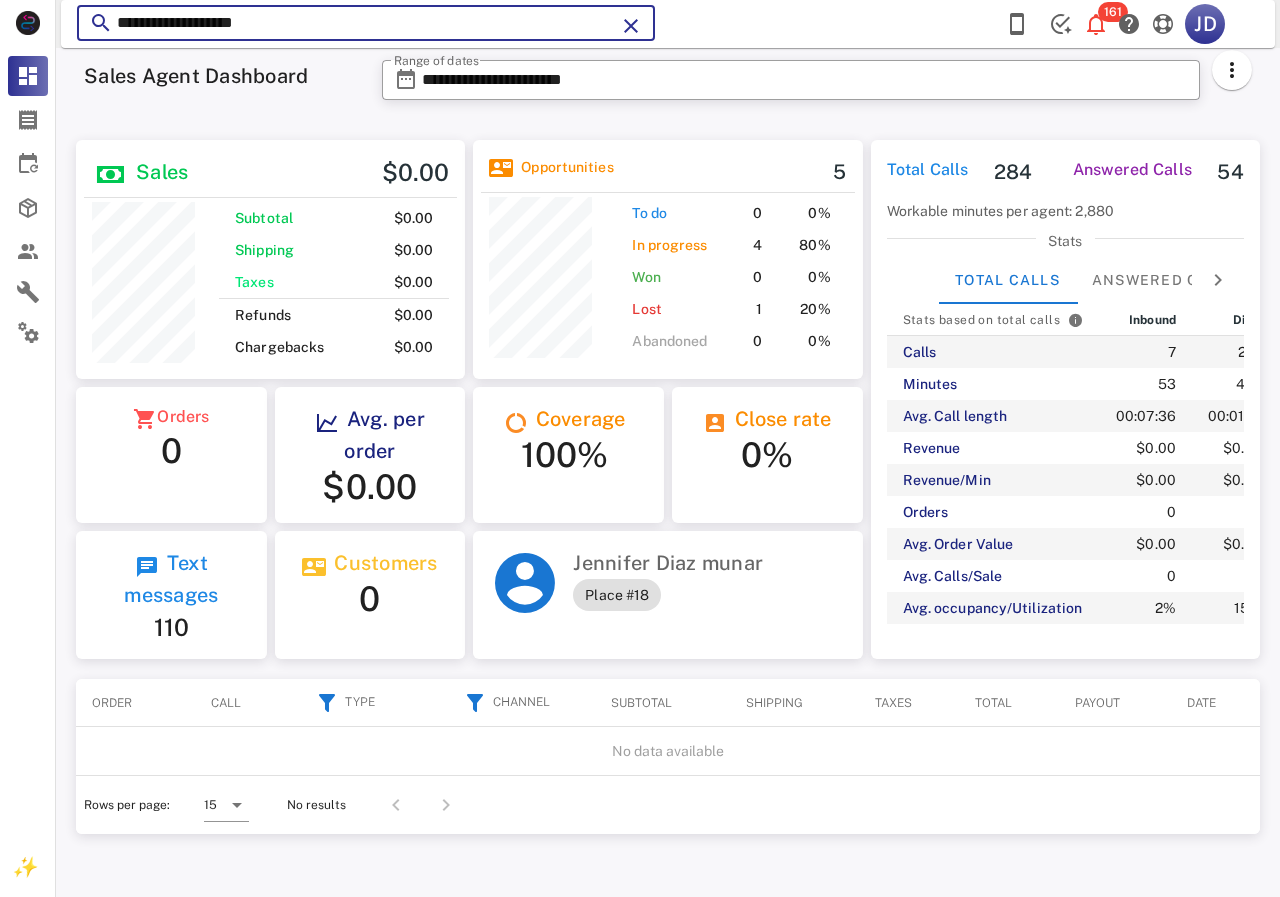drag, startPoint x: 192, startPoint y: 25, endPoint x: 114, endPoint y: 25, distance: 78 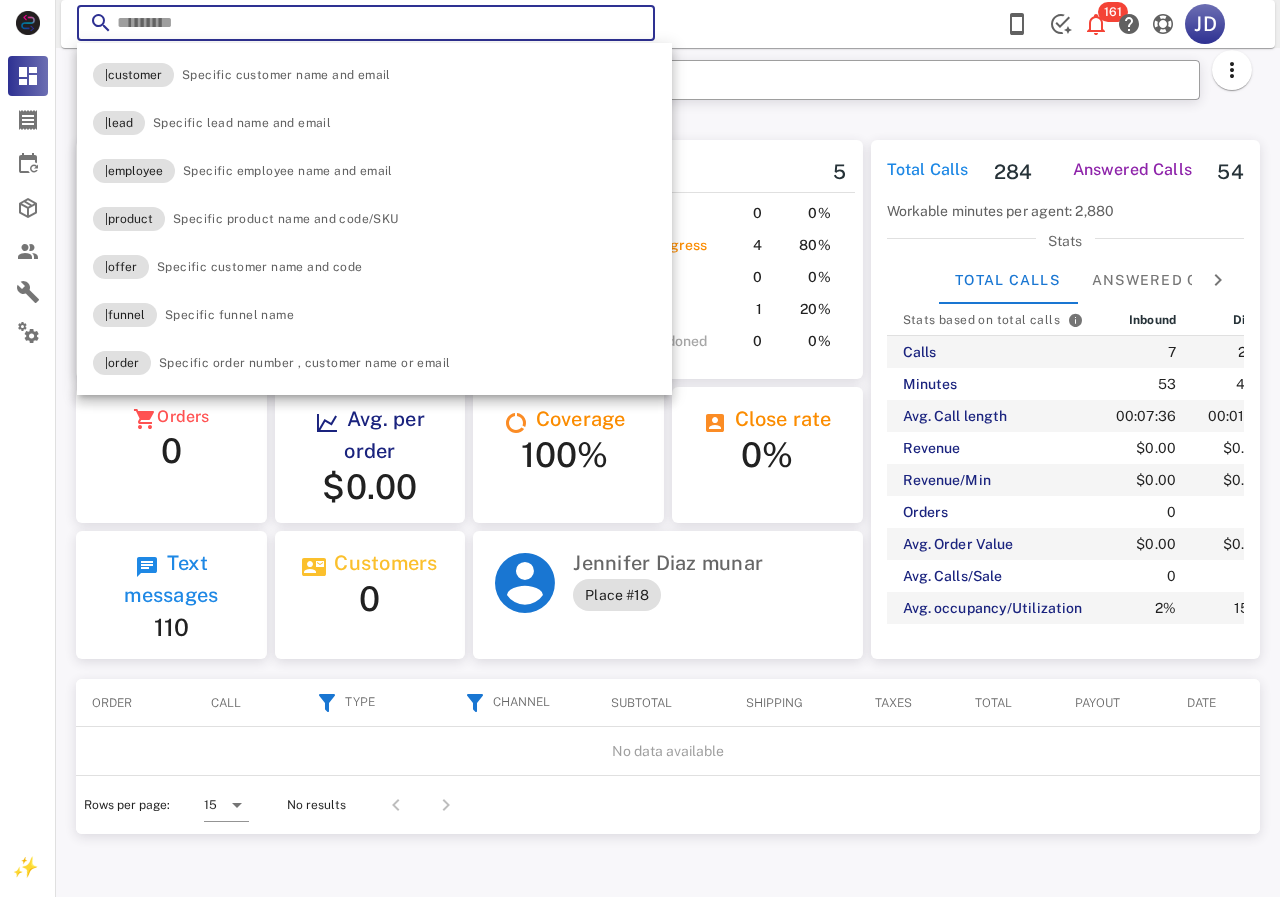 paste on "**********" 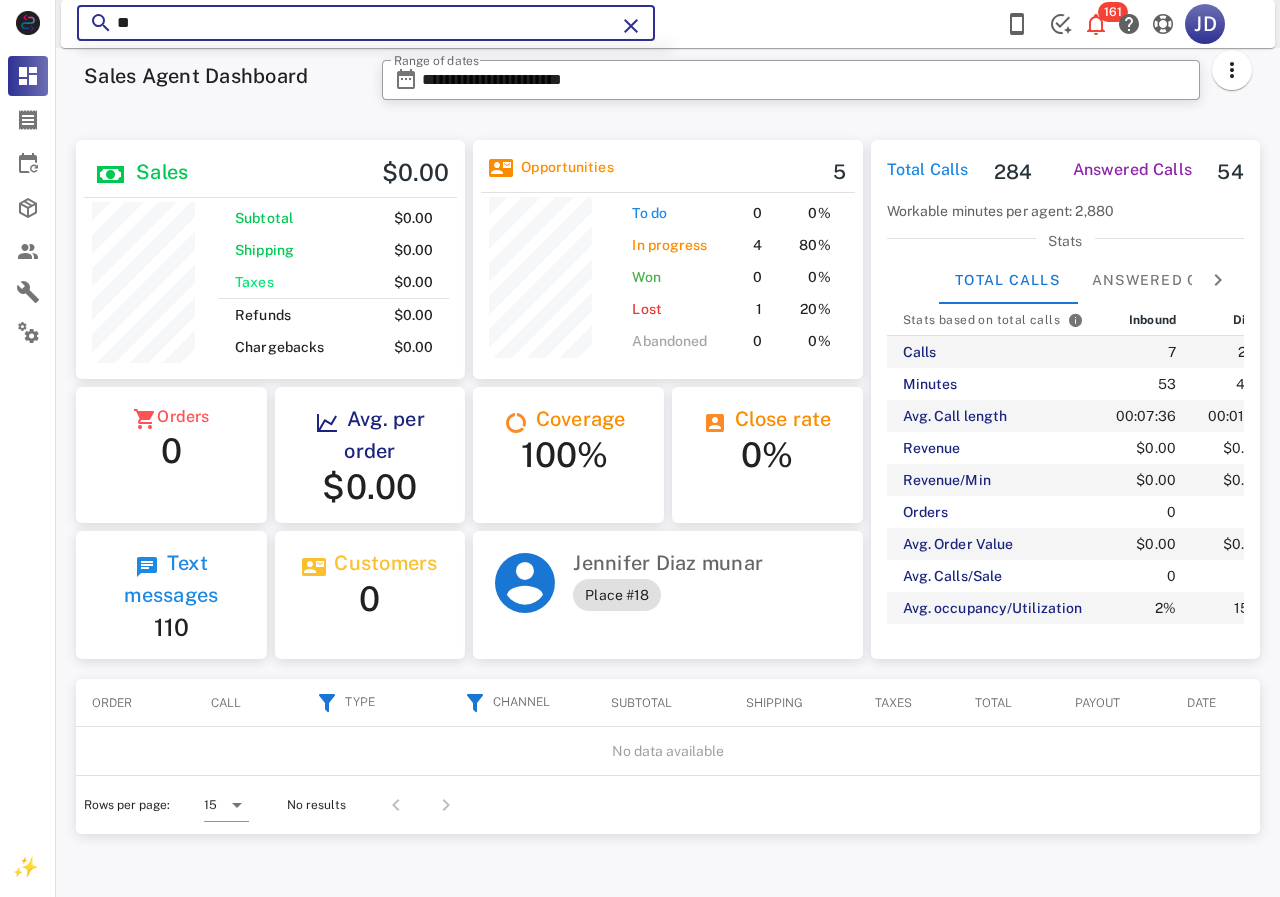 type on "*" 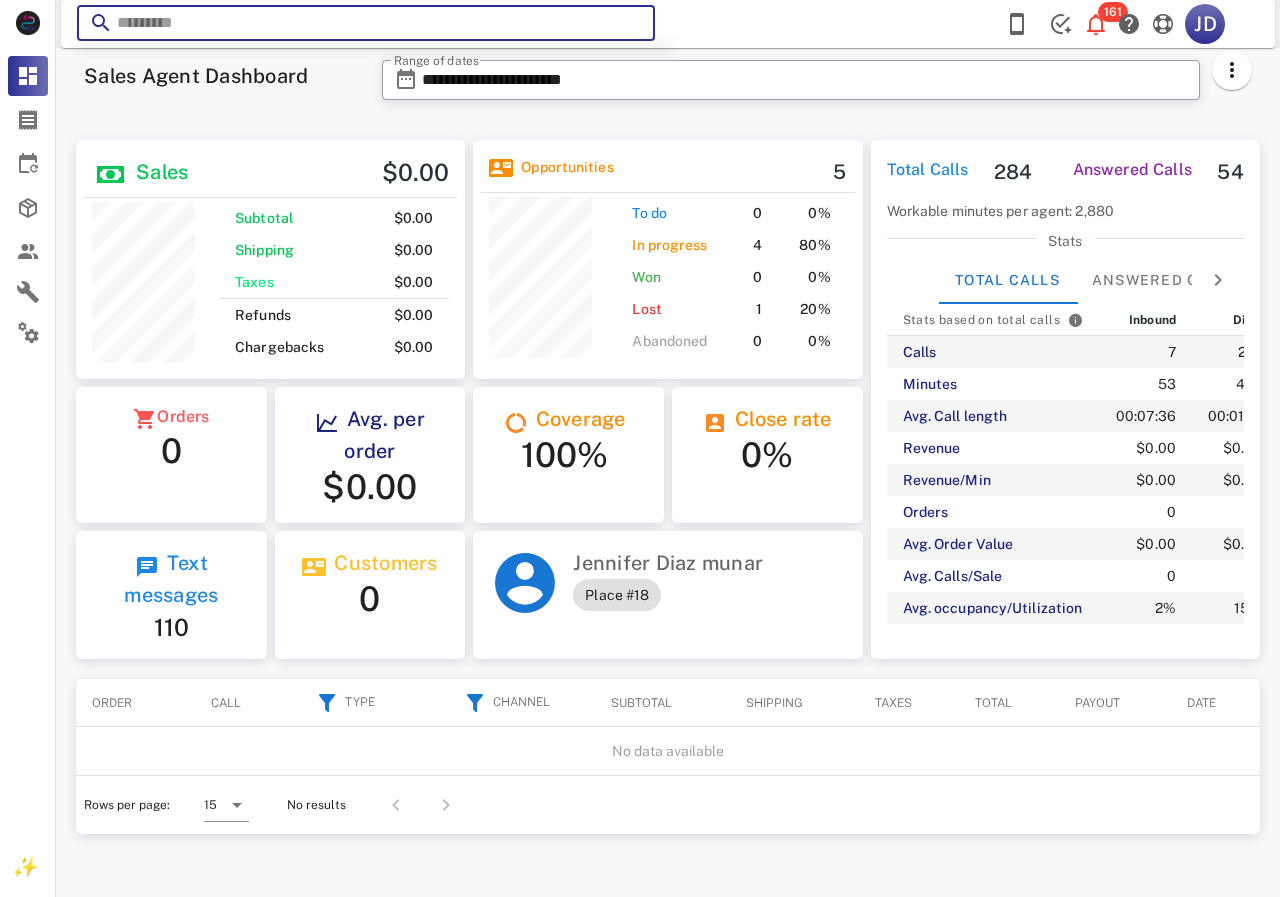 paste on "**********" 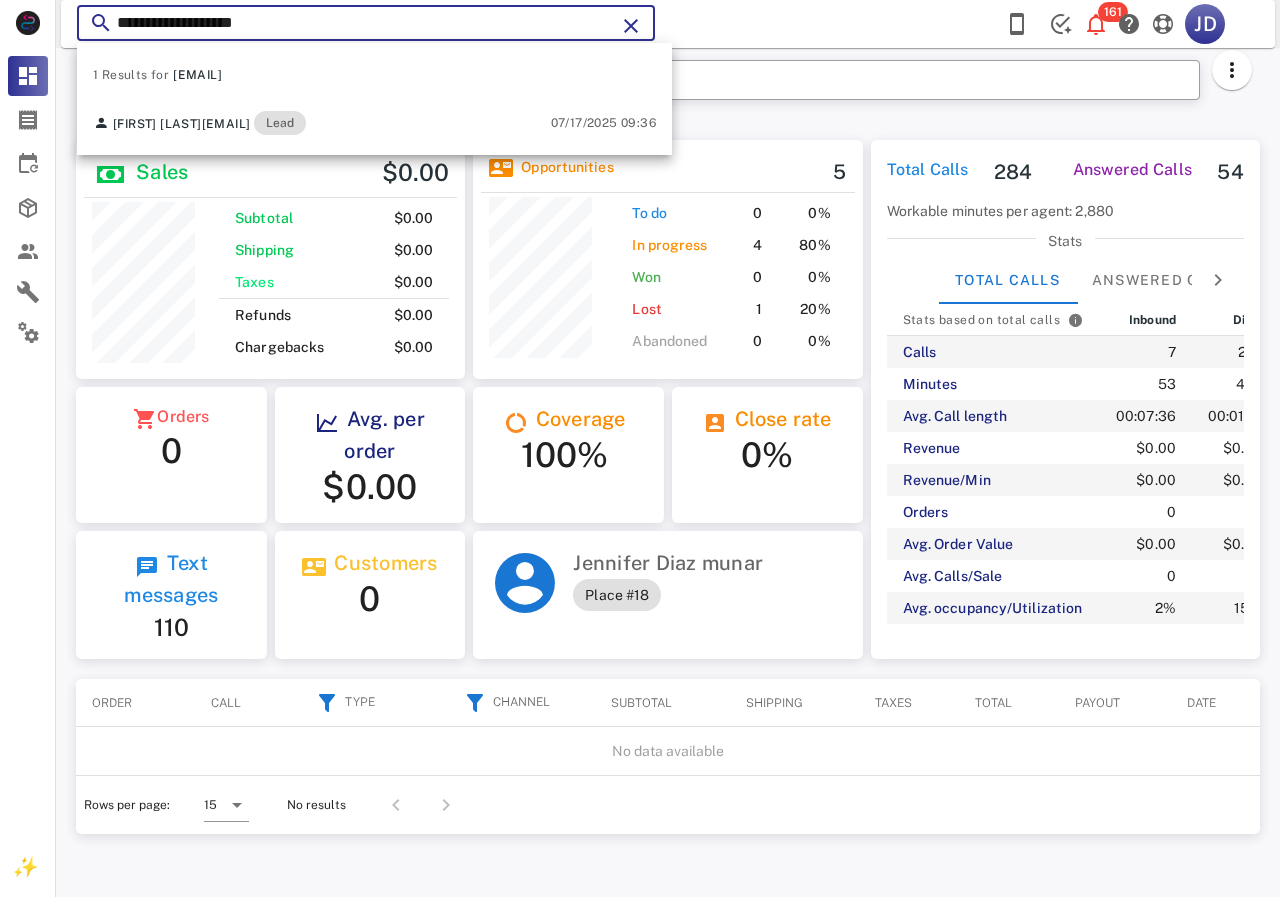 drag, startPoint x: 142, startPoint y: 16, endPoint x: 93, endPoint y: 14, distance: 49.0408 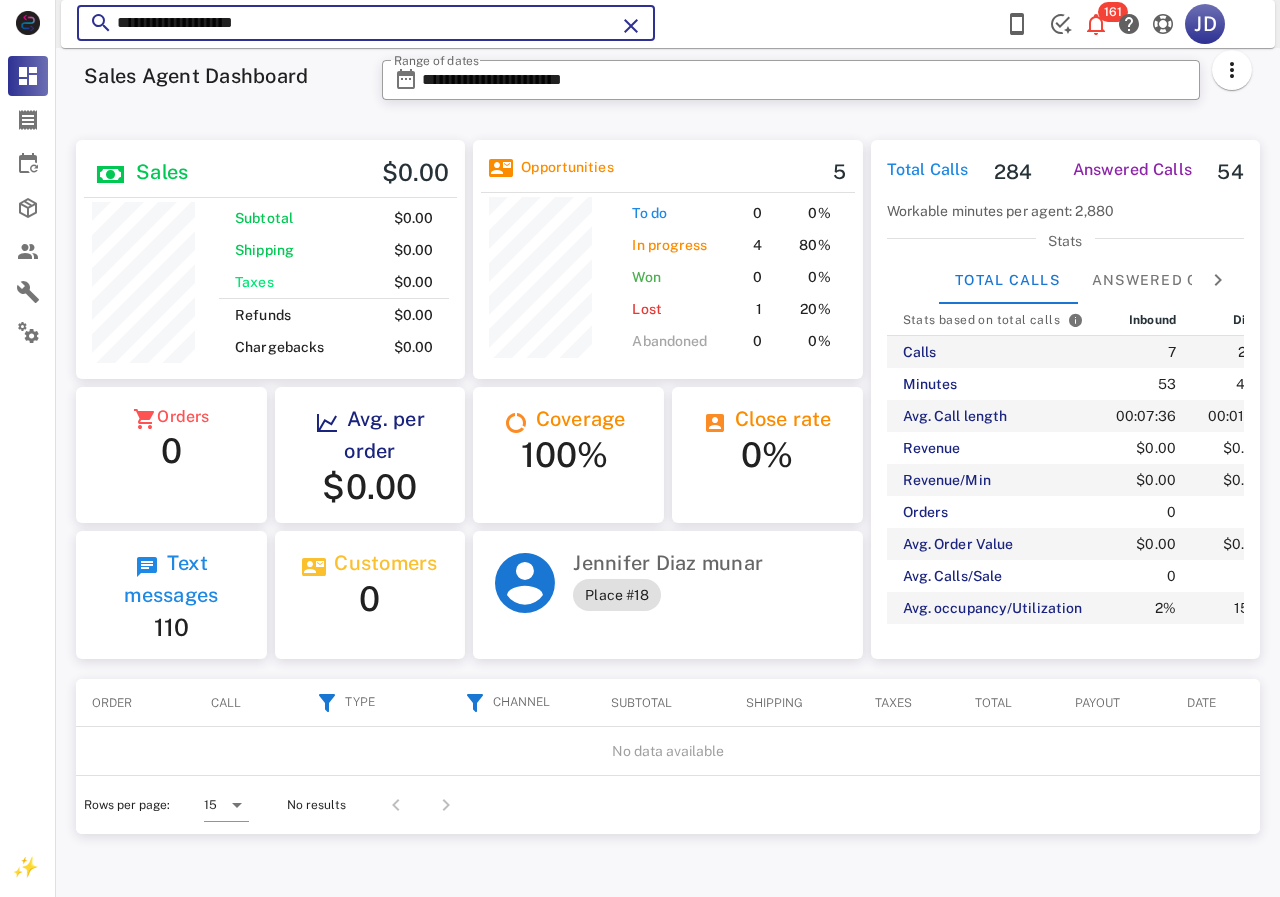 paste on "*******" 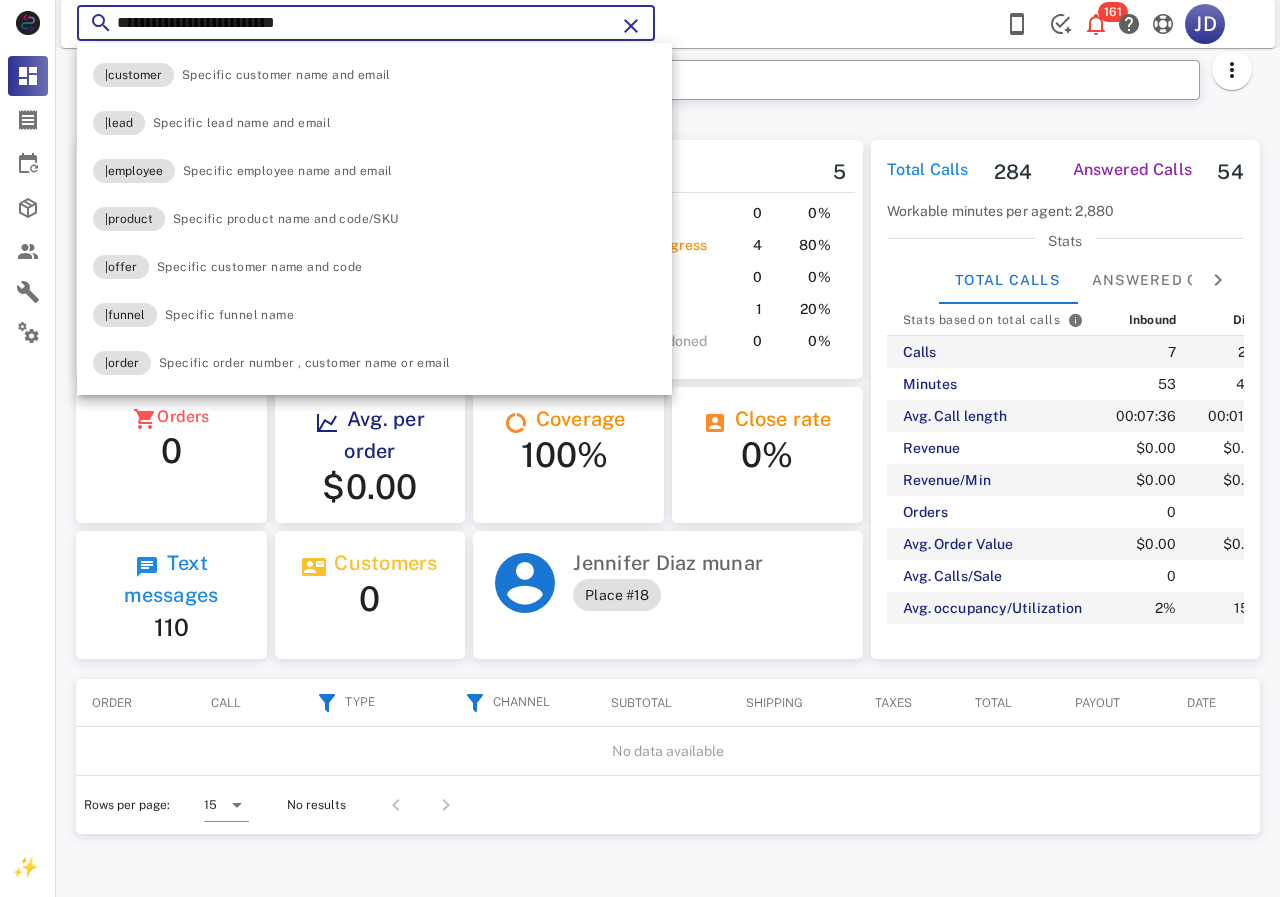 type on "**********" 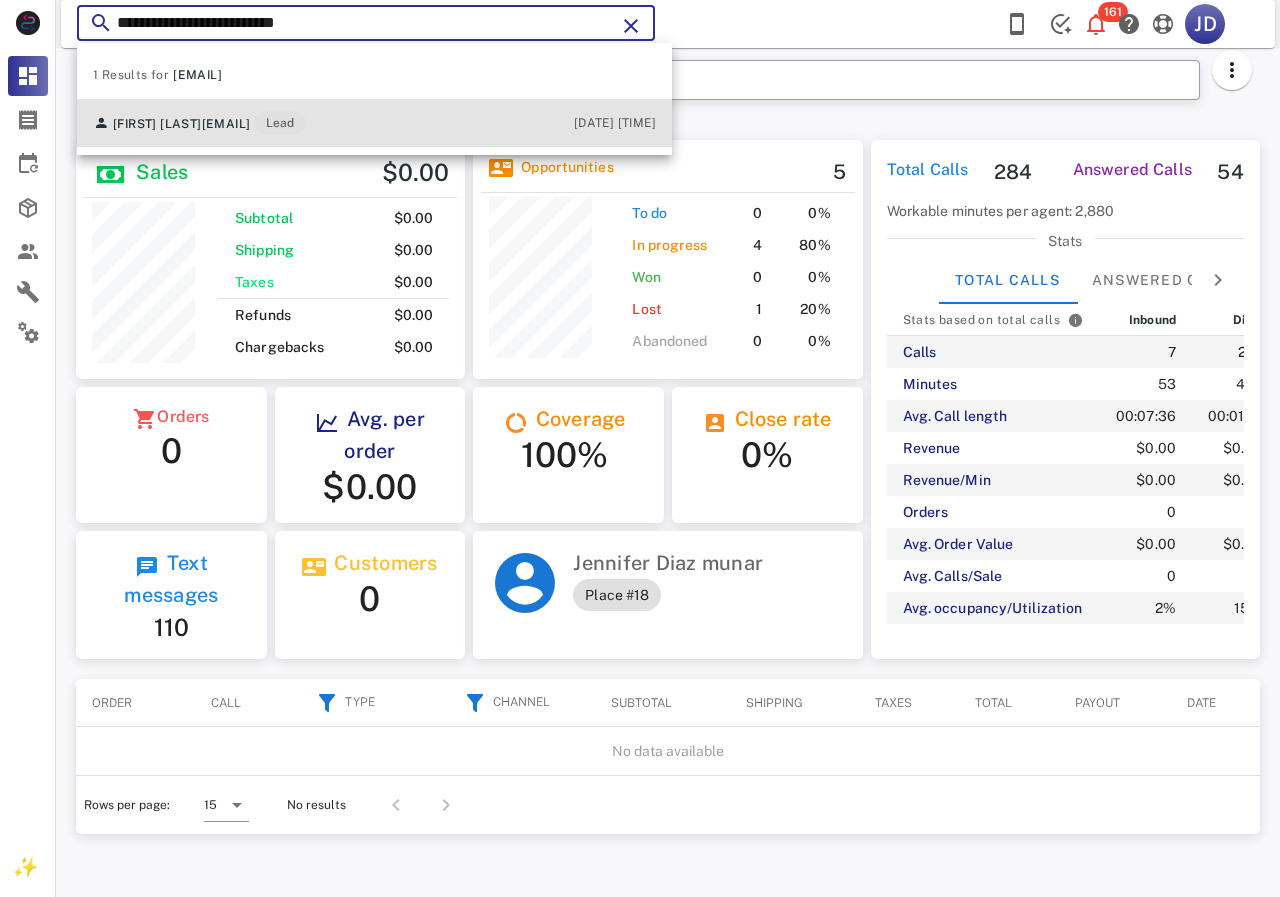 click on "[FIRST] [LAST]   [EMAIL]   Lead" at bounding box center [199, 123] 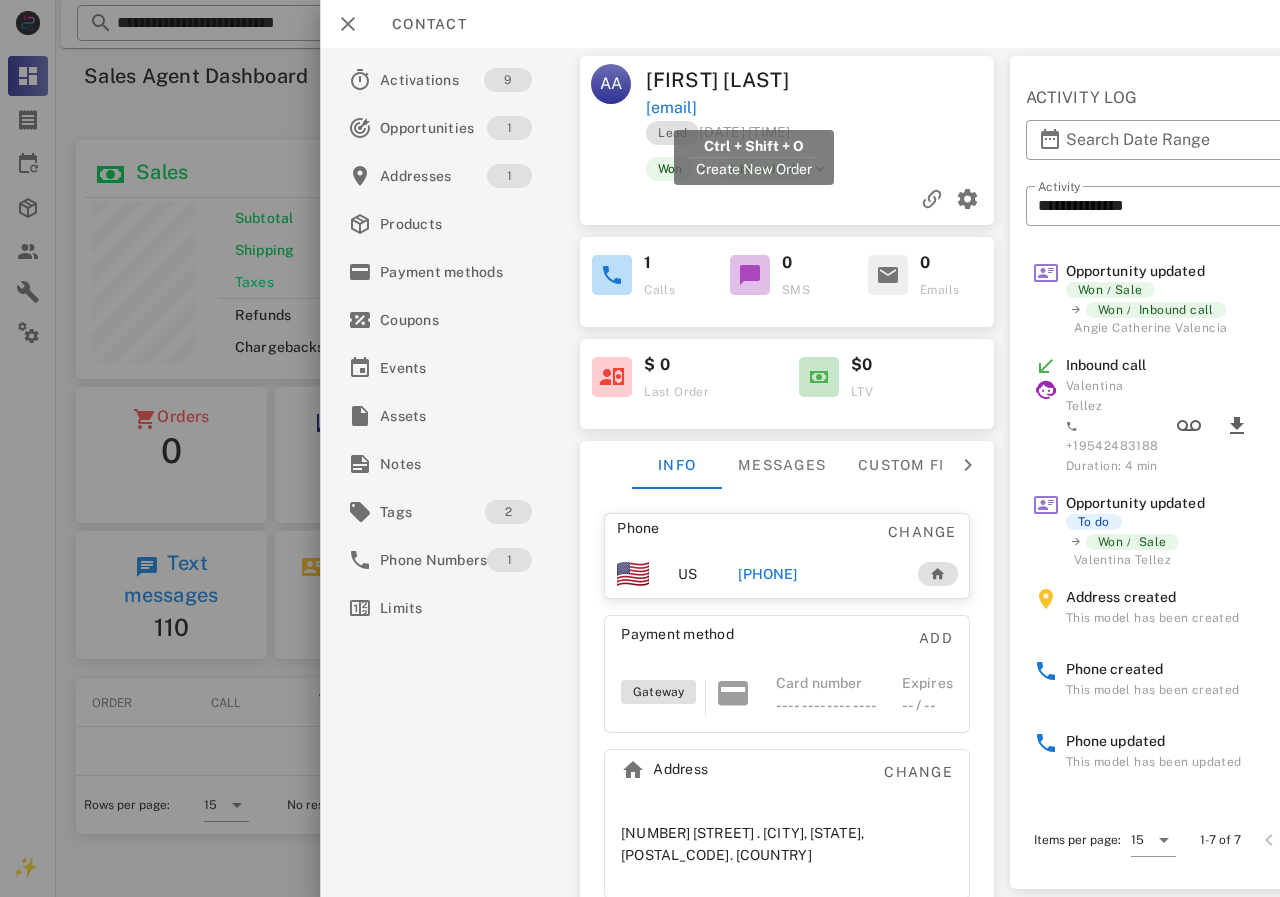 drag, startPoint x: 881, startPoint y: 102, endPoint x: 648, endPoint y: 108, distance: 233.07724 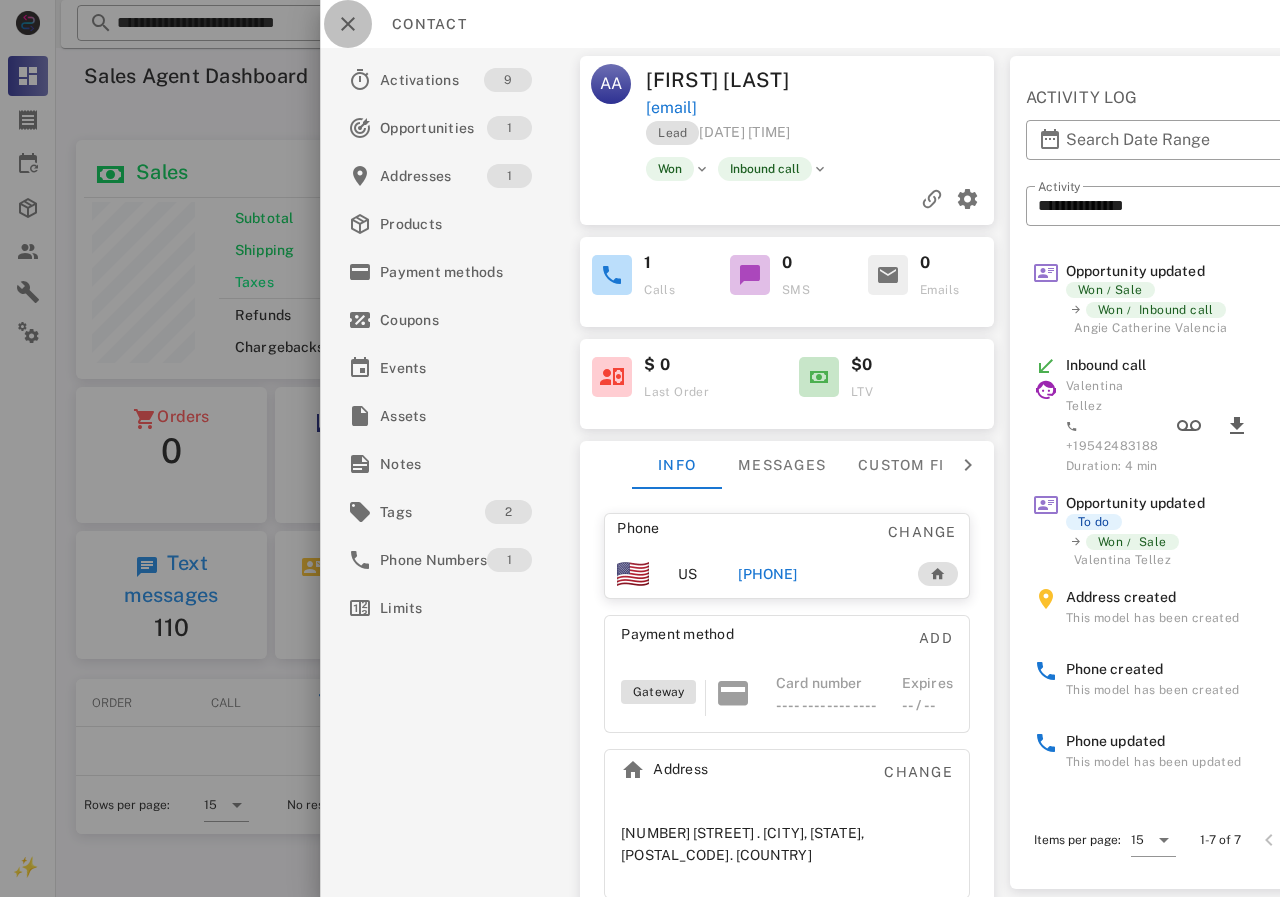 click at bounding box center (348, 24) 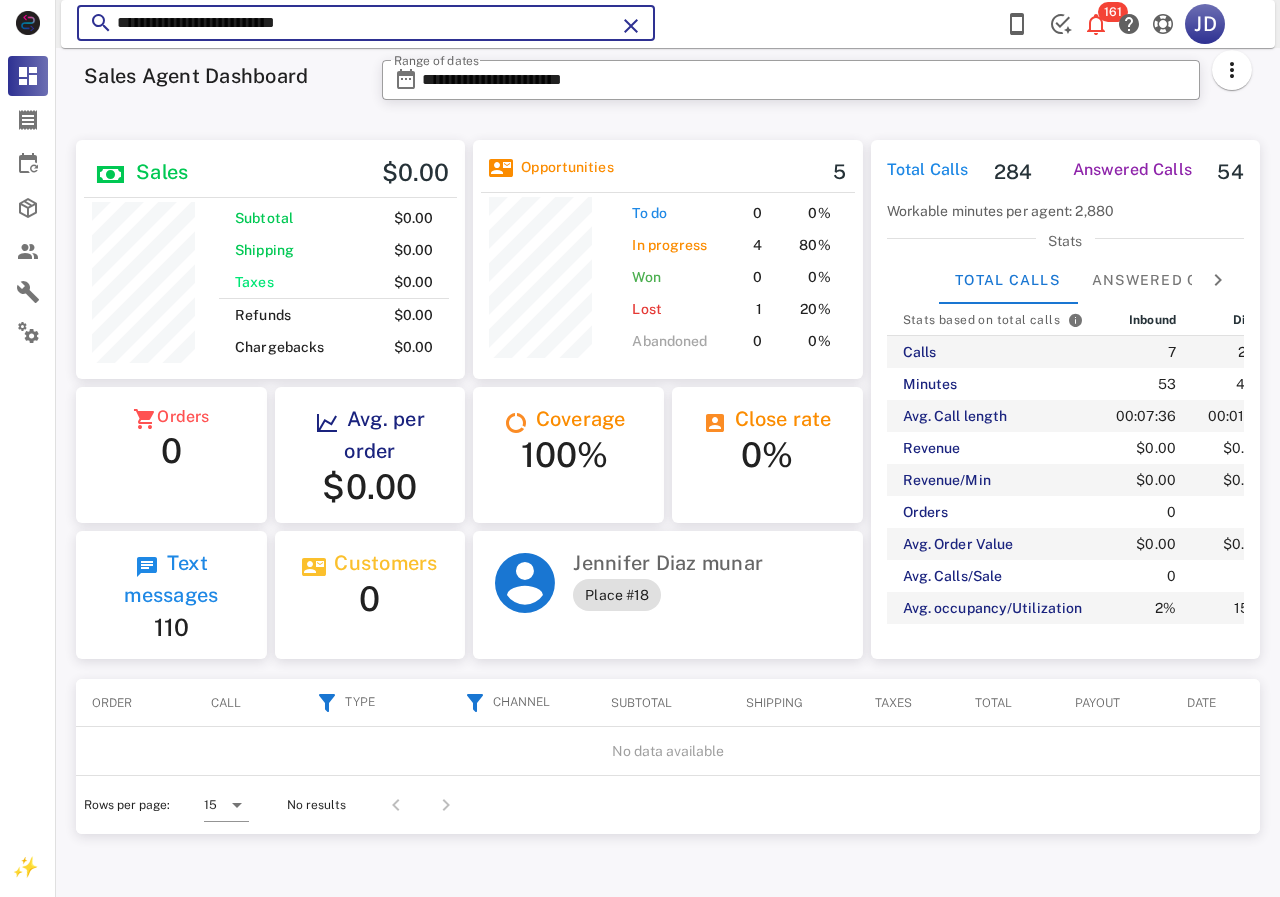 drag, startPoint x: 393, startPoint y: 25, endPoint x: 122, endPoint y: 15, distance: 271.18445 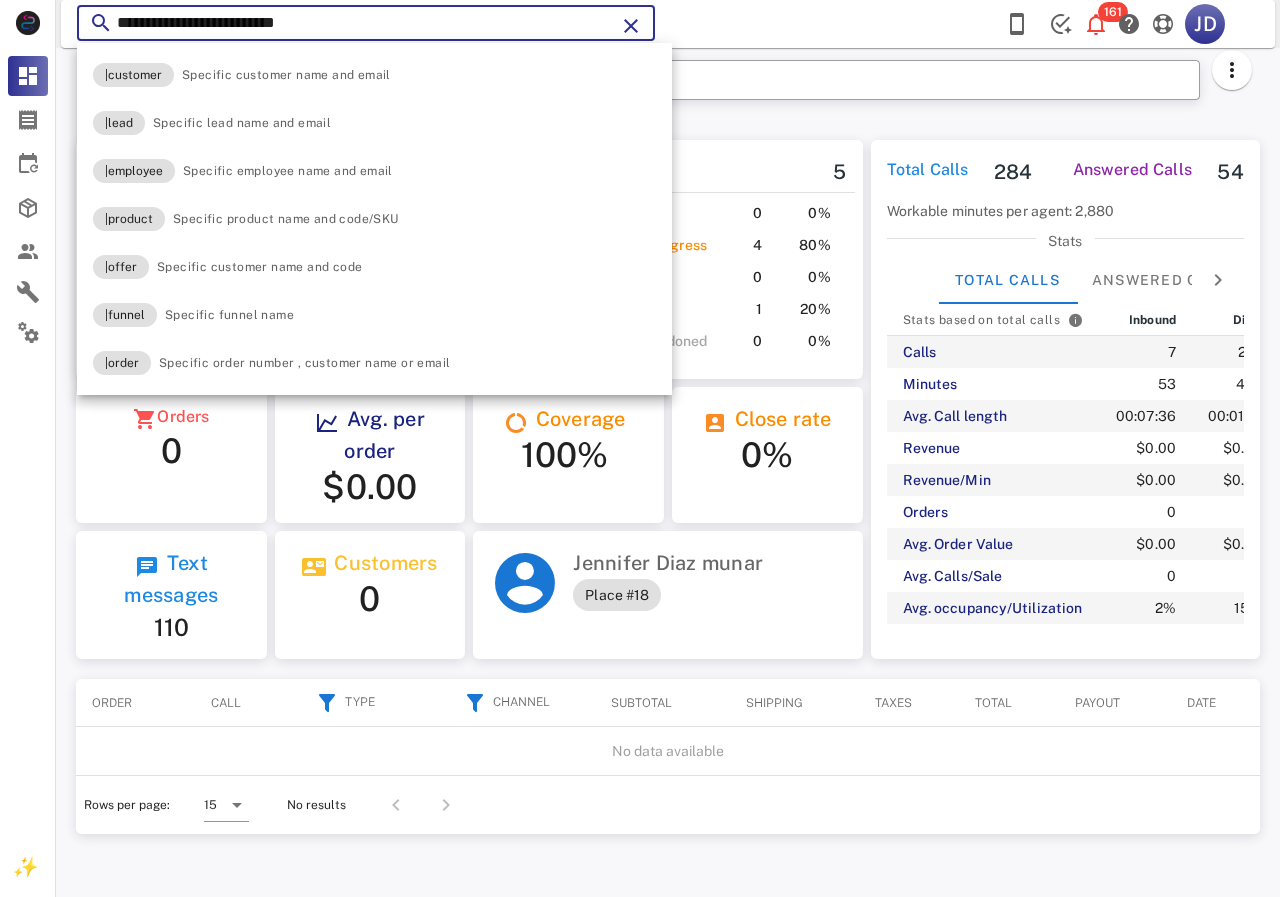 click on "**********" at bounding box center (366, 23) 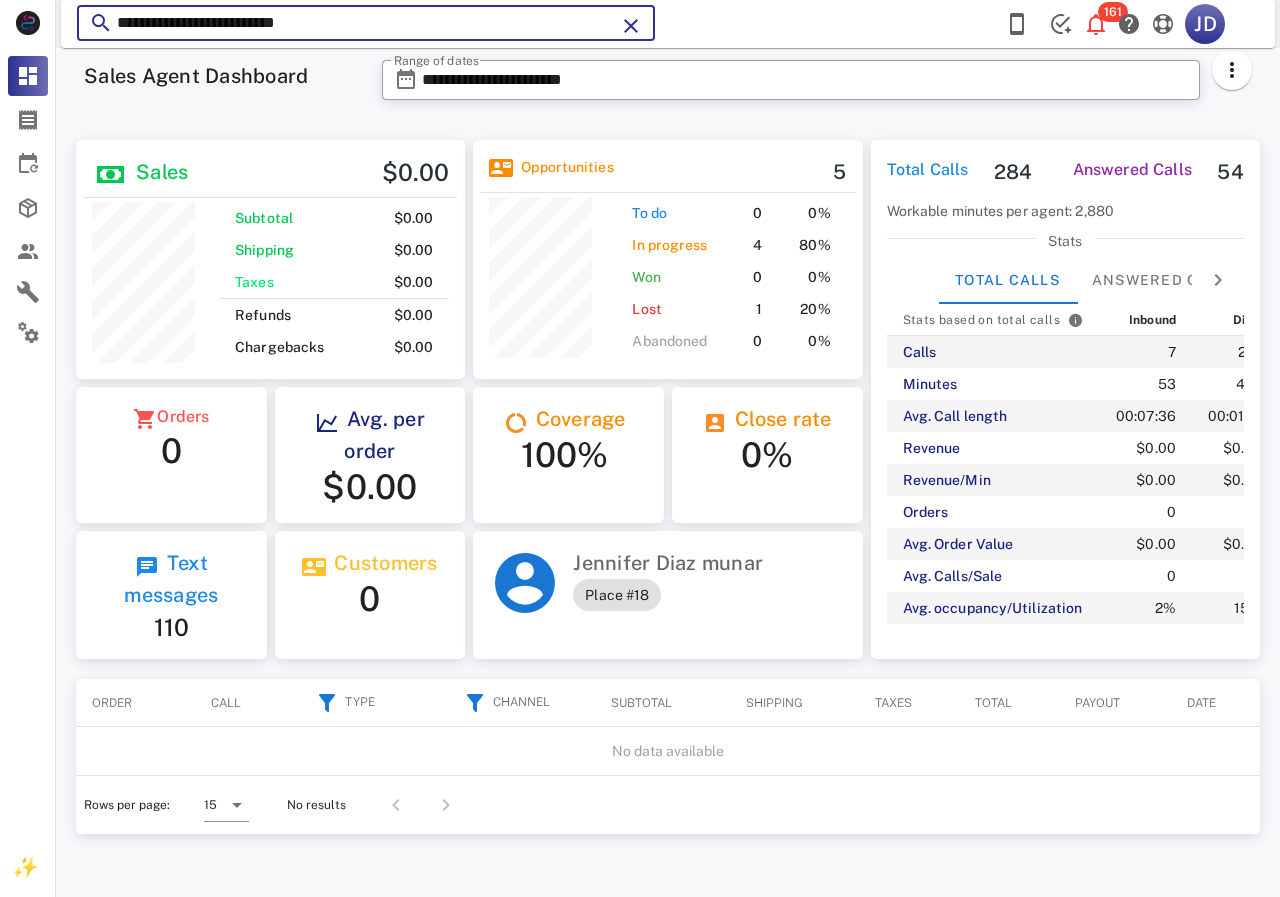 drag, startPoint x: 387, startPoint y: 22, endPoint x: 119, endPoint y: 19, distance: 268.01678 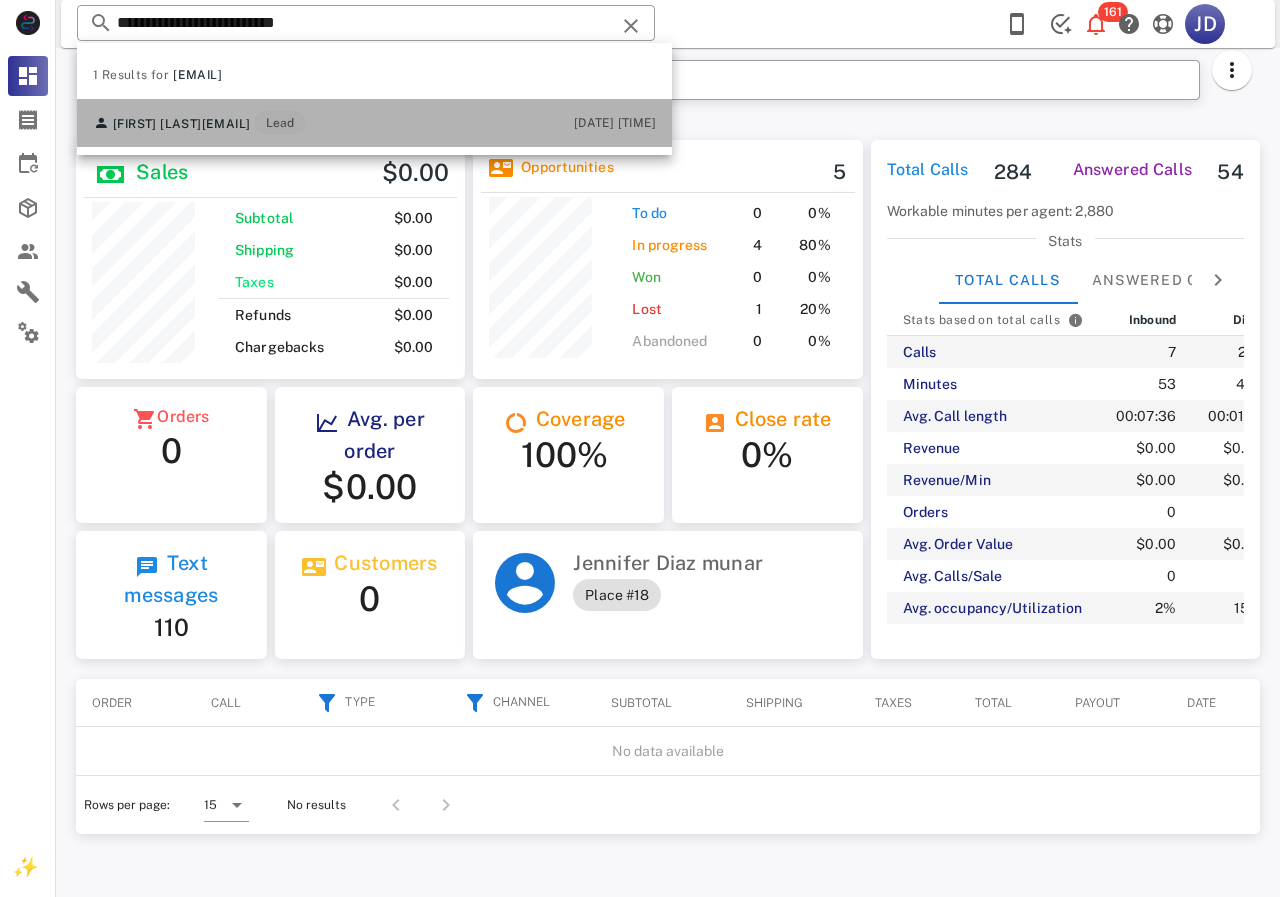 click on "[EMAIL]" at bounding box center [226, 124] 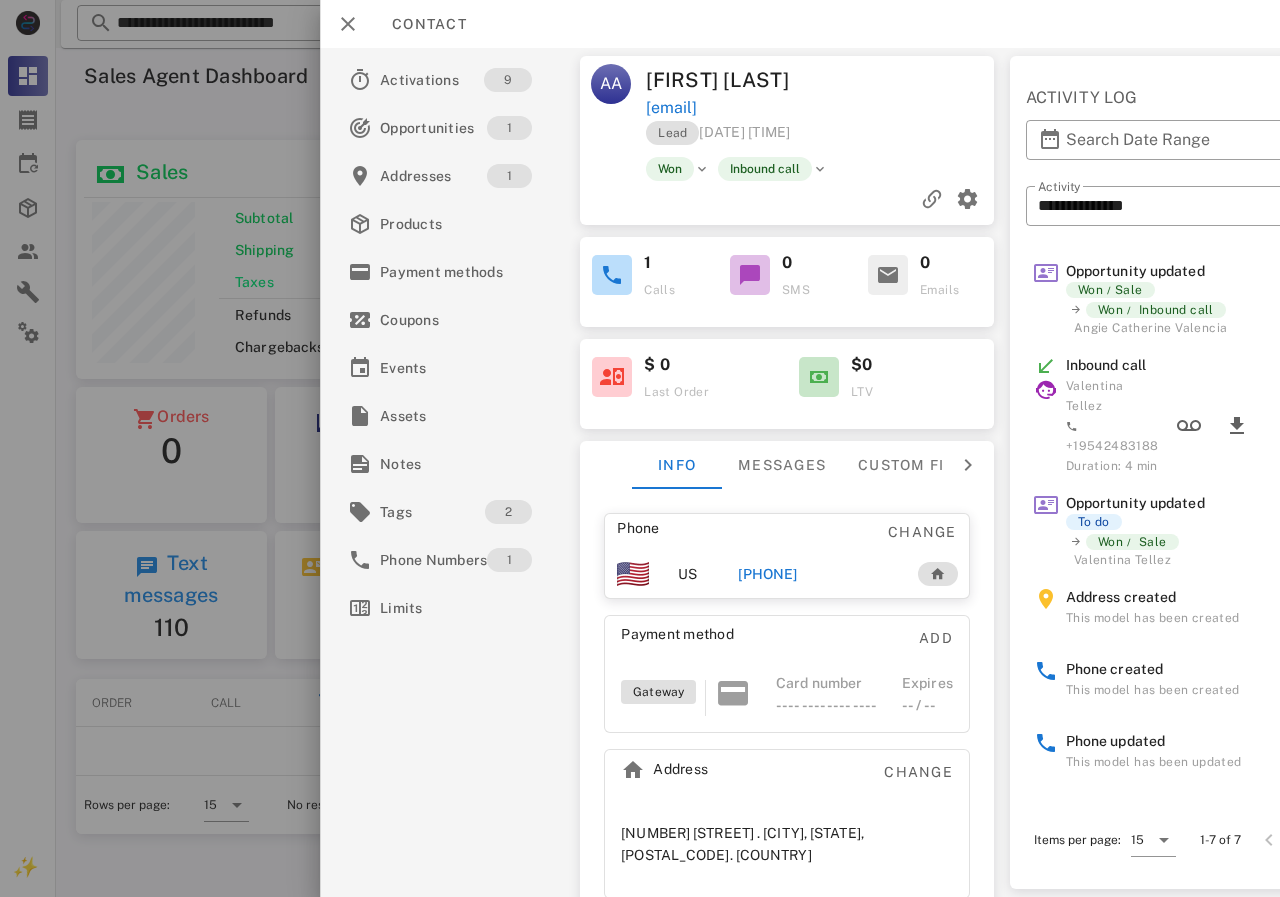 click on "[PHONE]" at bounding box center (767, 574) 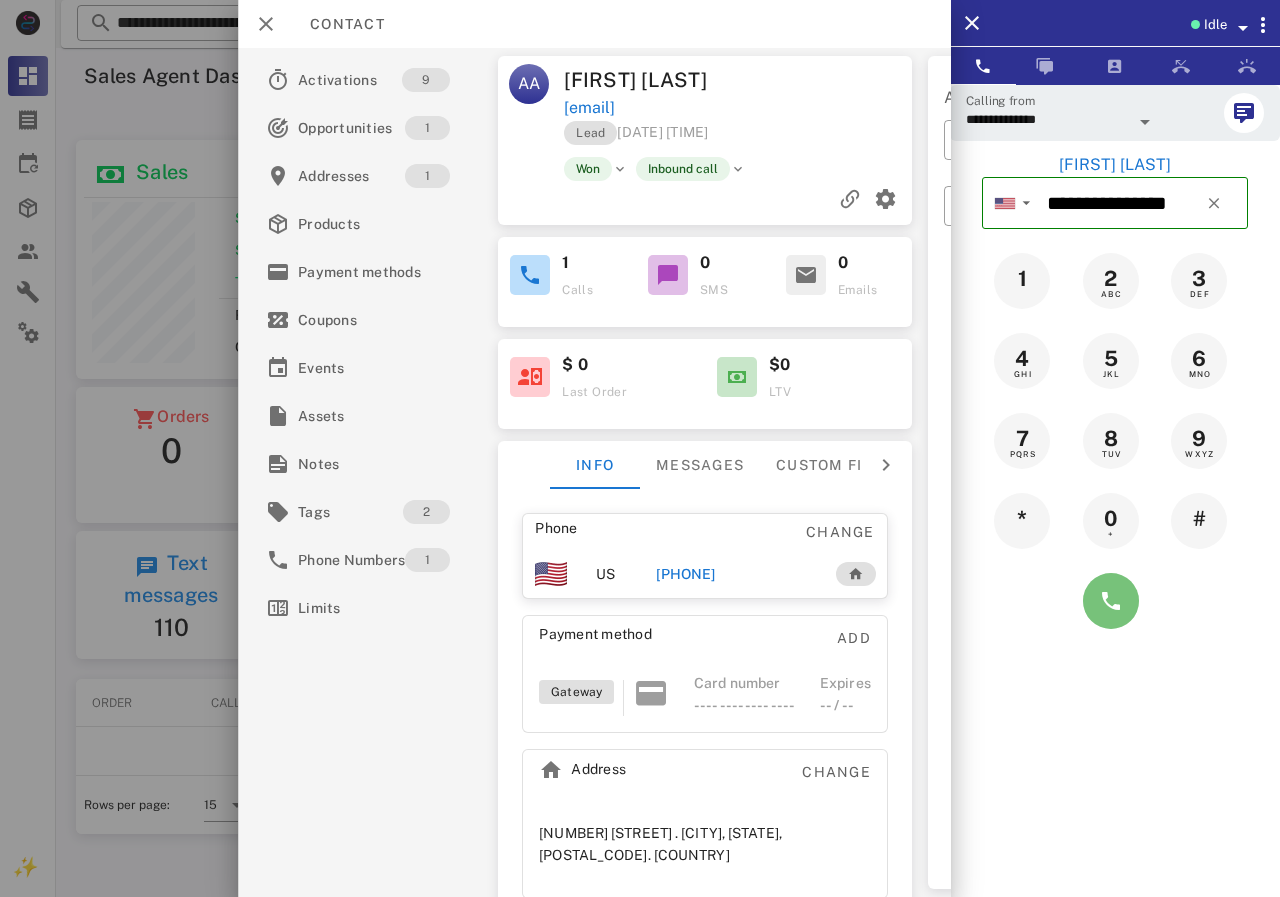 drag, startPoint x: 1118, startPoint y: 607, endPoint x: 1105, endPoint y: 628, distance: 24.698177 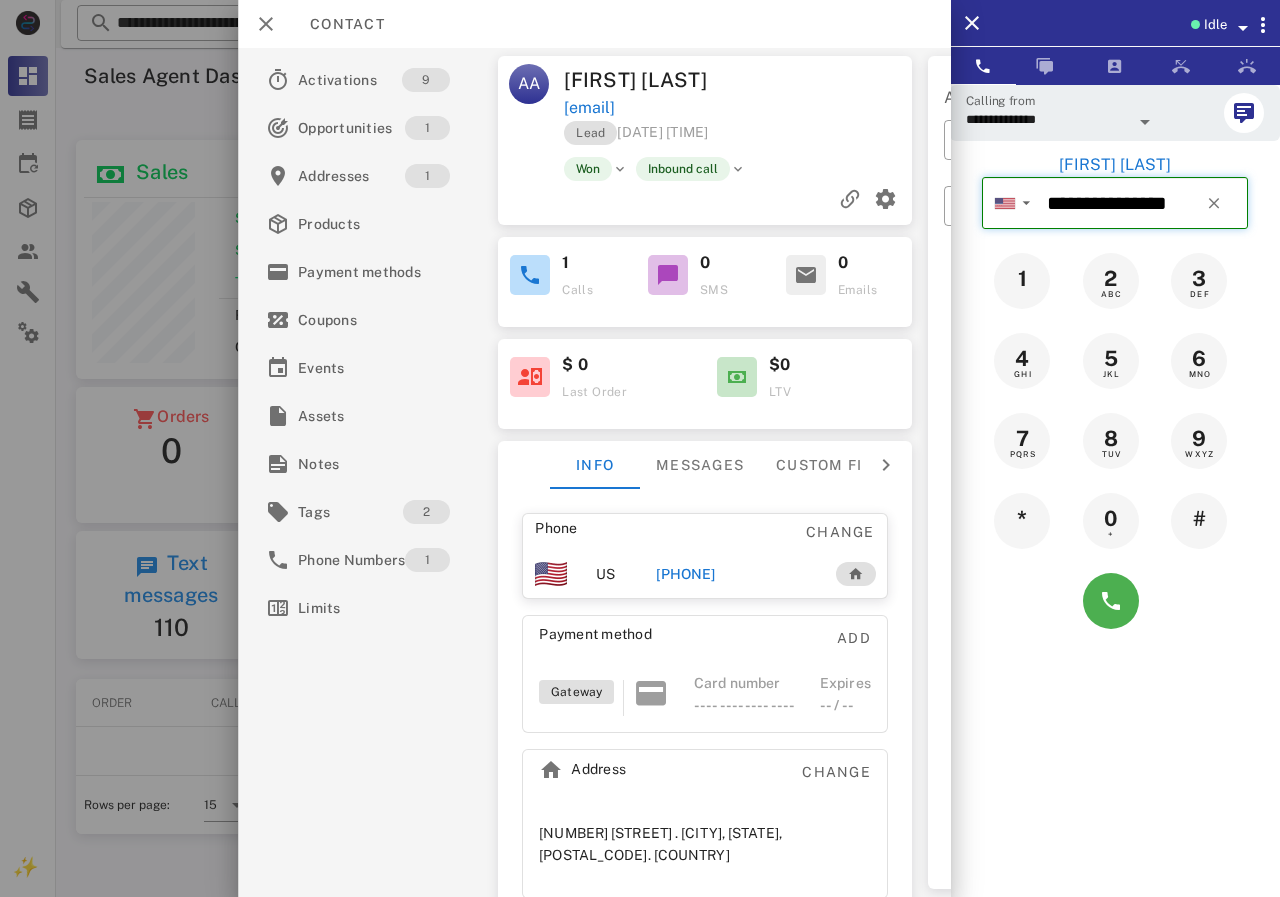 type 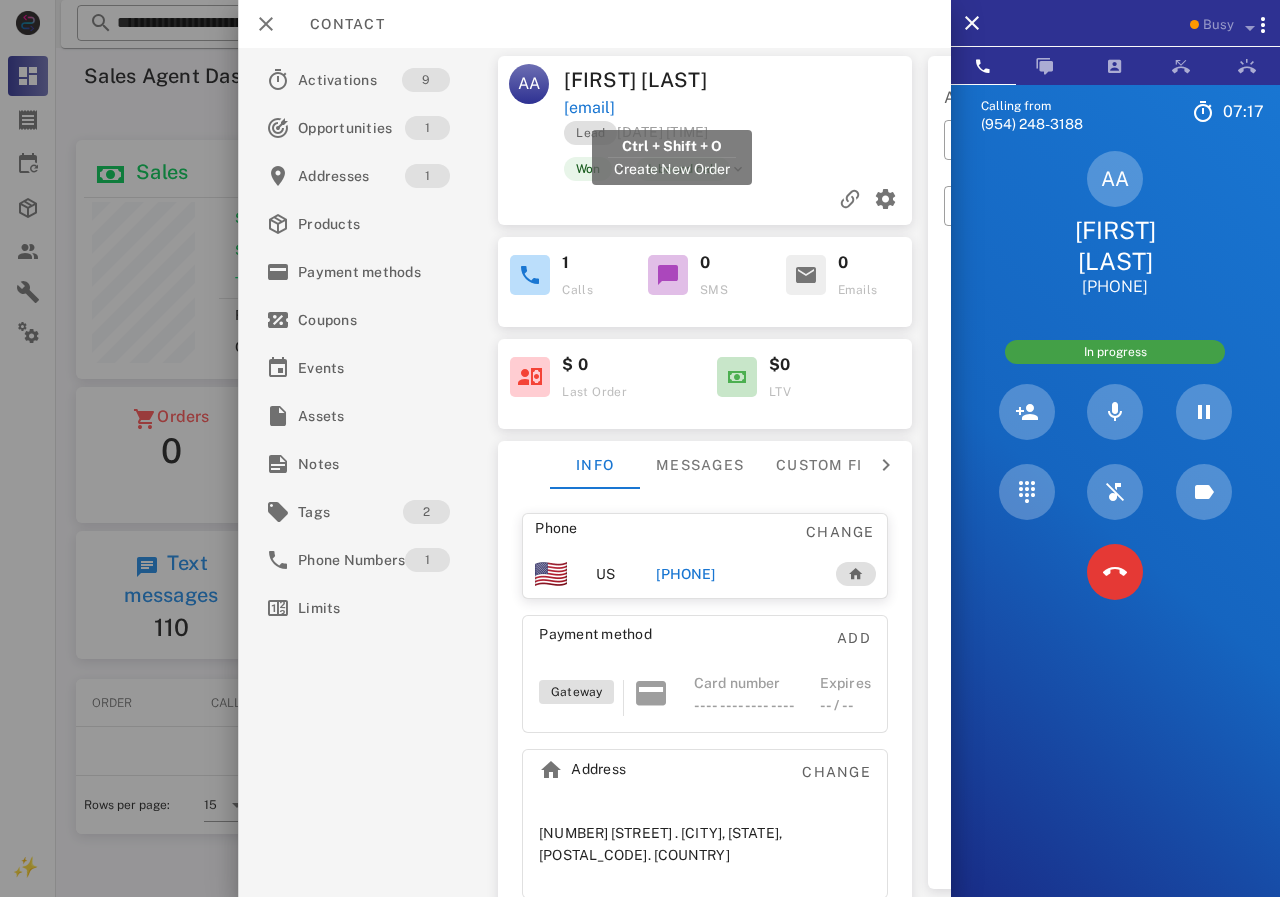 drag, startPoint x: 560, startPoint y: 110, endPoint x: 761, endPoint y: 105, distance: 201.06218 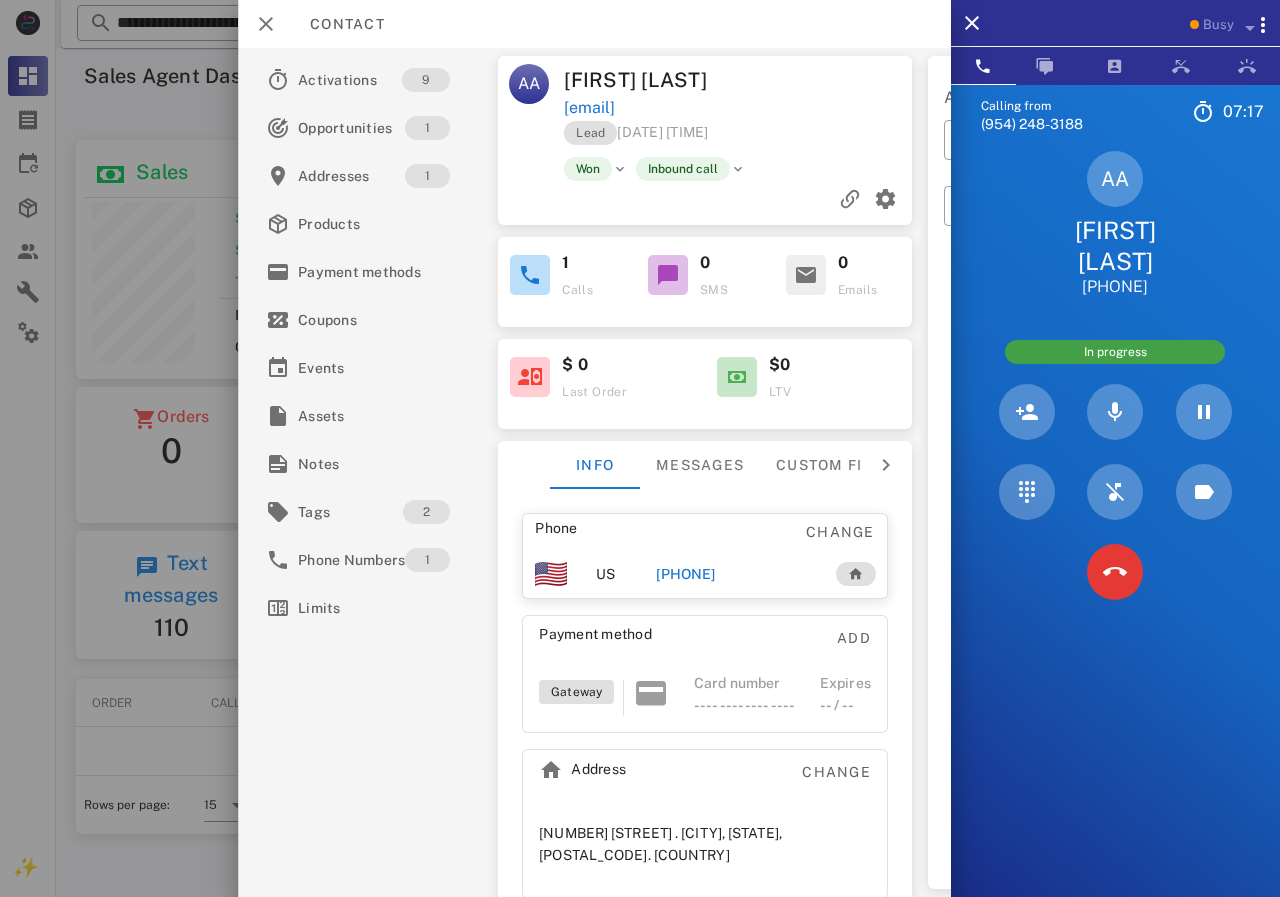 click on "[EMAIL]" at bounding box center [739, 108] 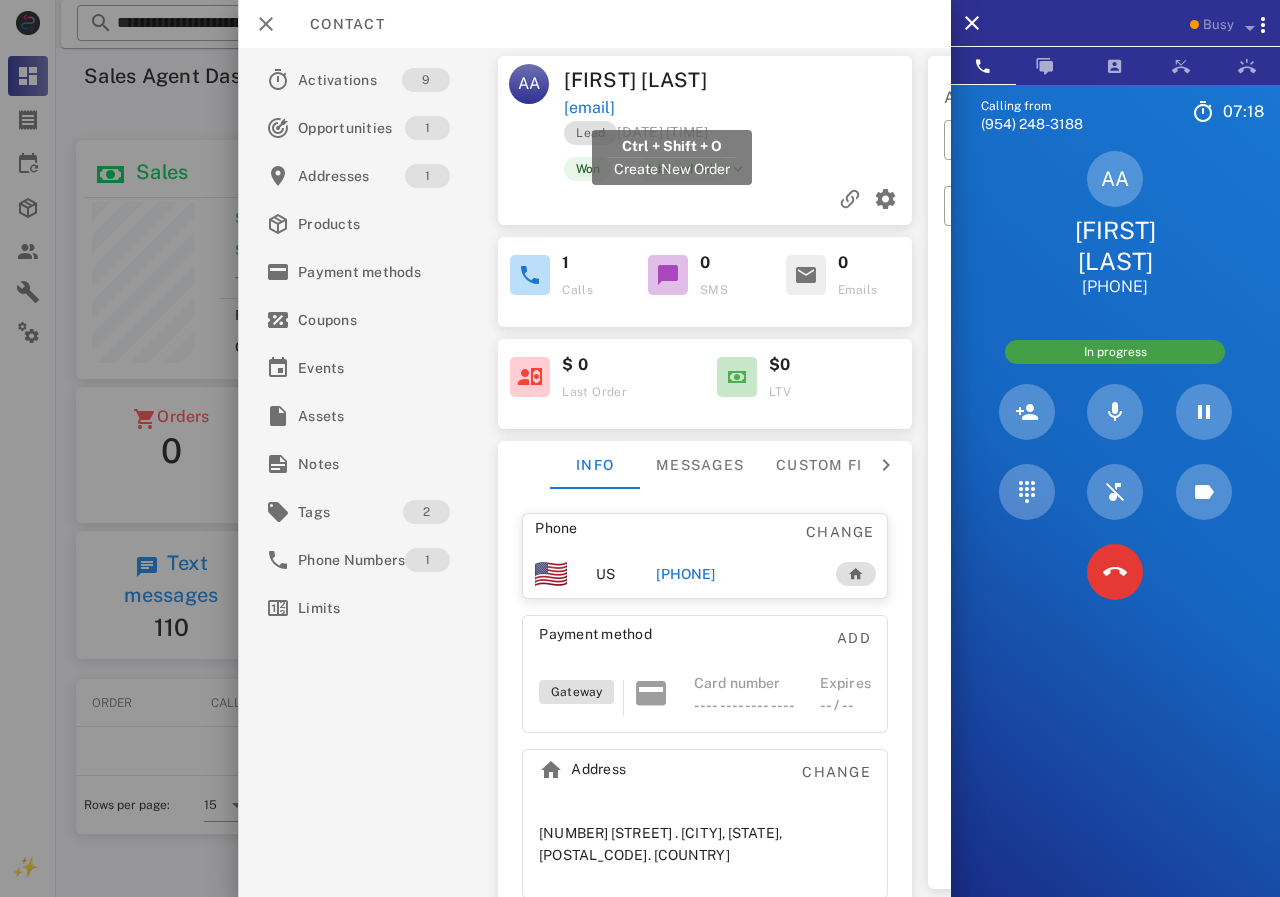 drag, startPoint x: 827, startPoint y: 111, endPoint x: 566, endPoint y: 114, distance: 261.01724 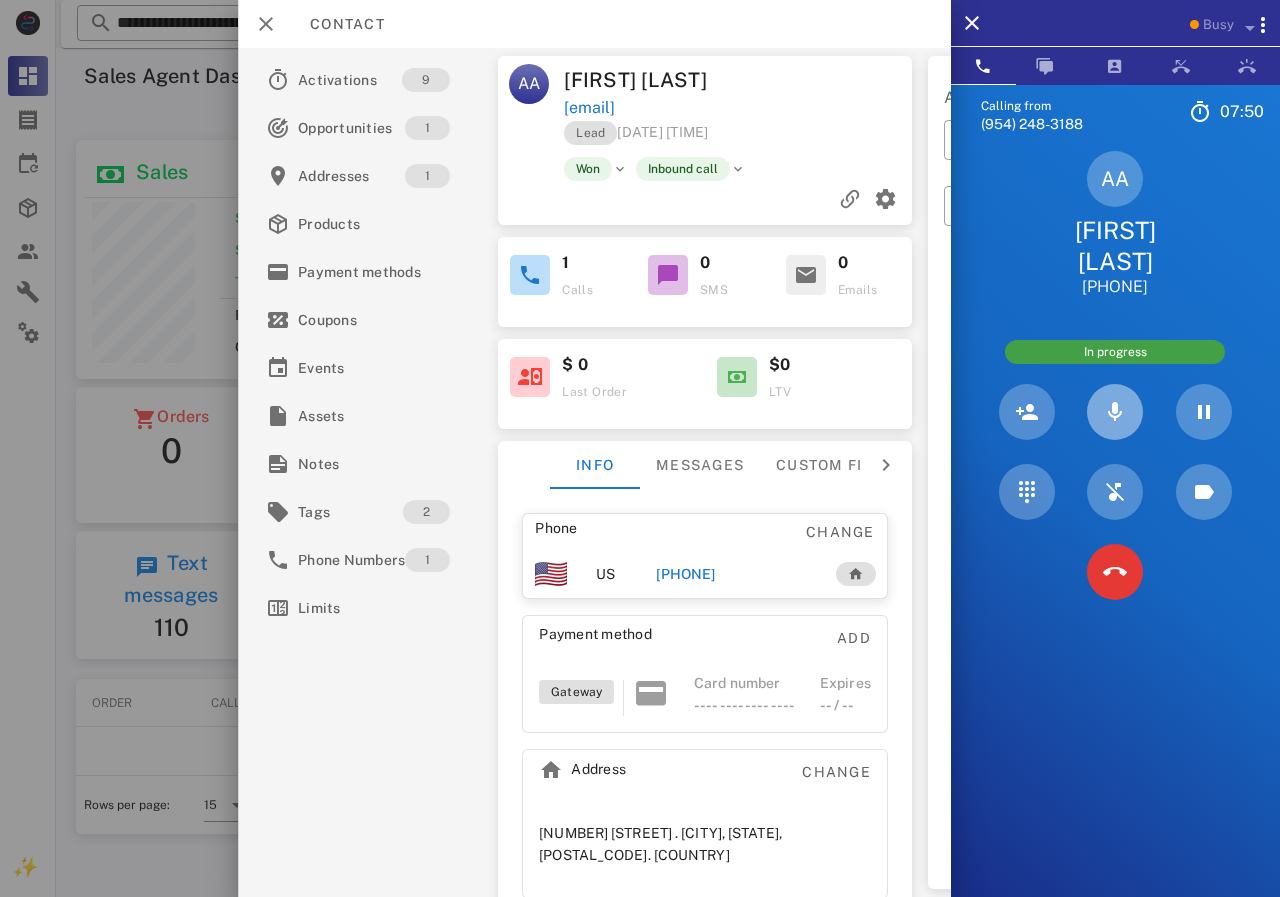 click at bounding box center [1115, 412] 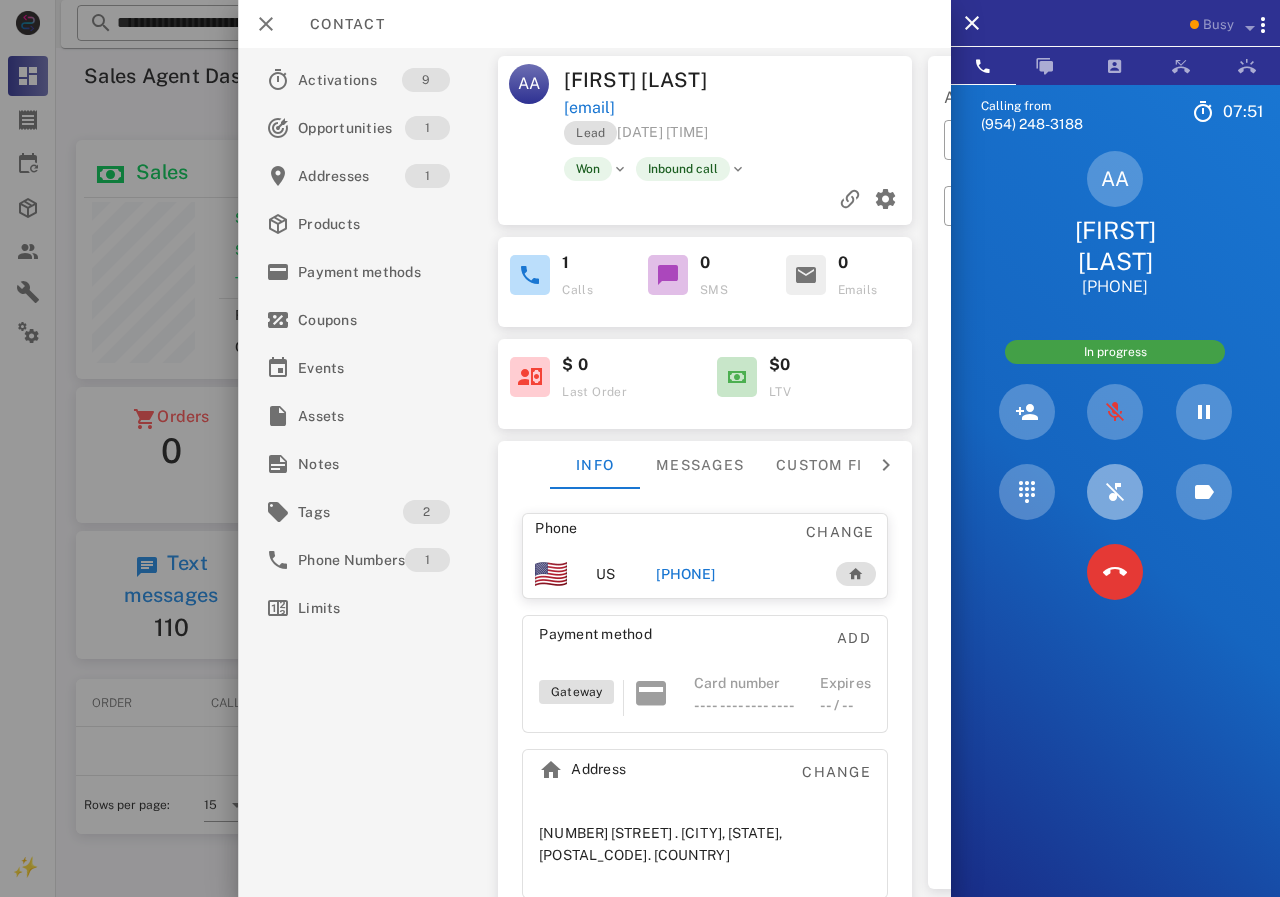 click at bounding box center (1115, 492) 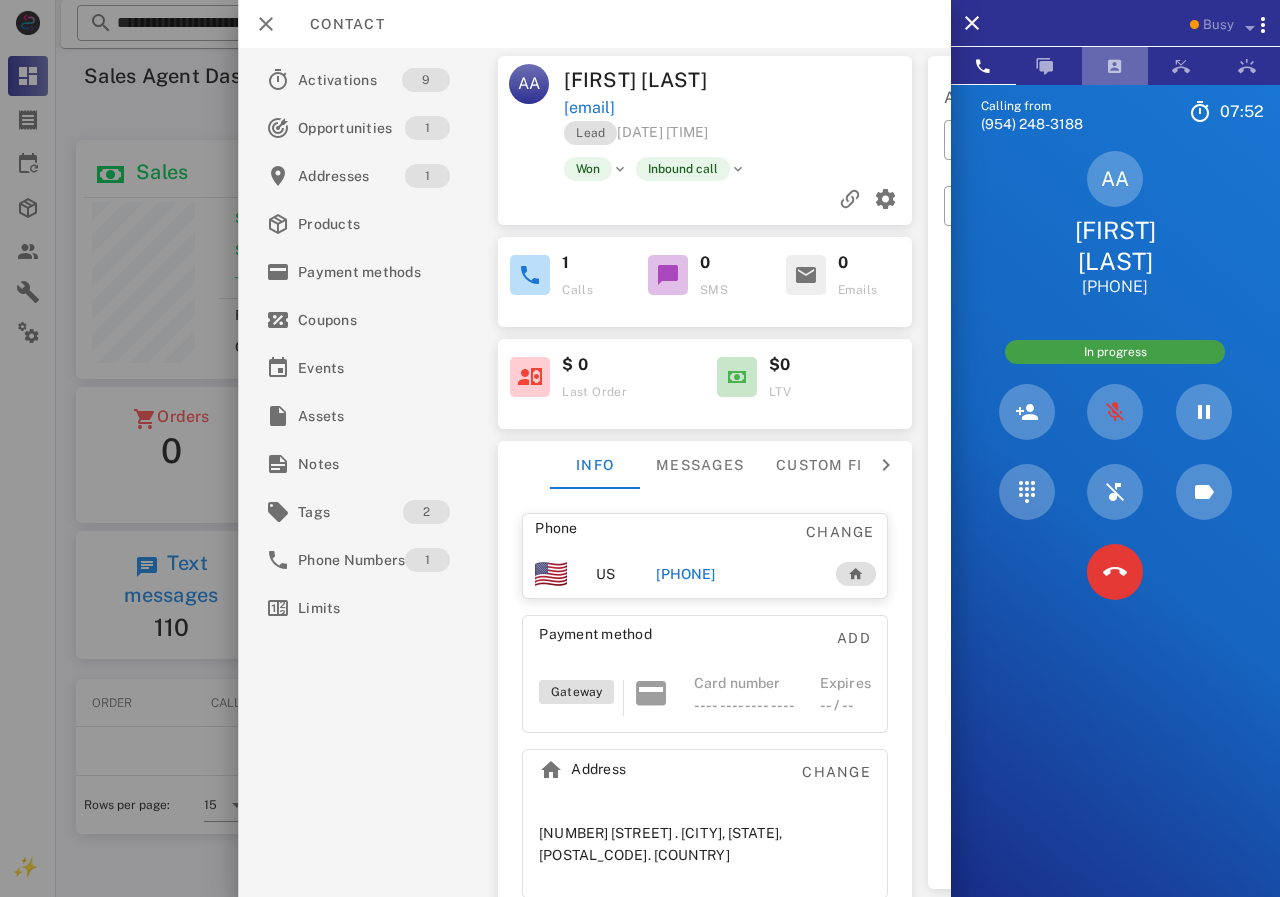click at bounding box center [1115, 66] 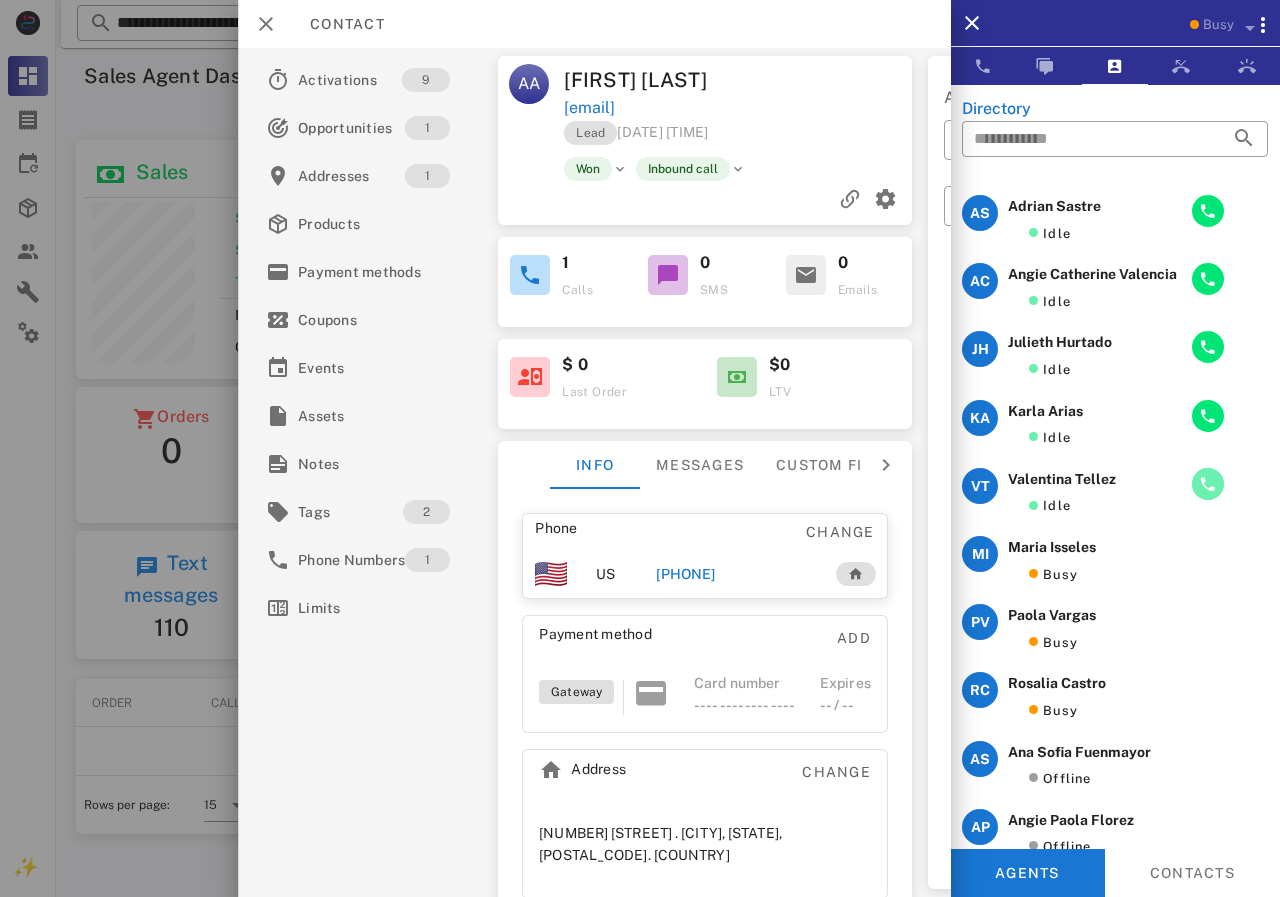 click at bounding box center (1208, 484) 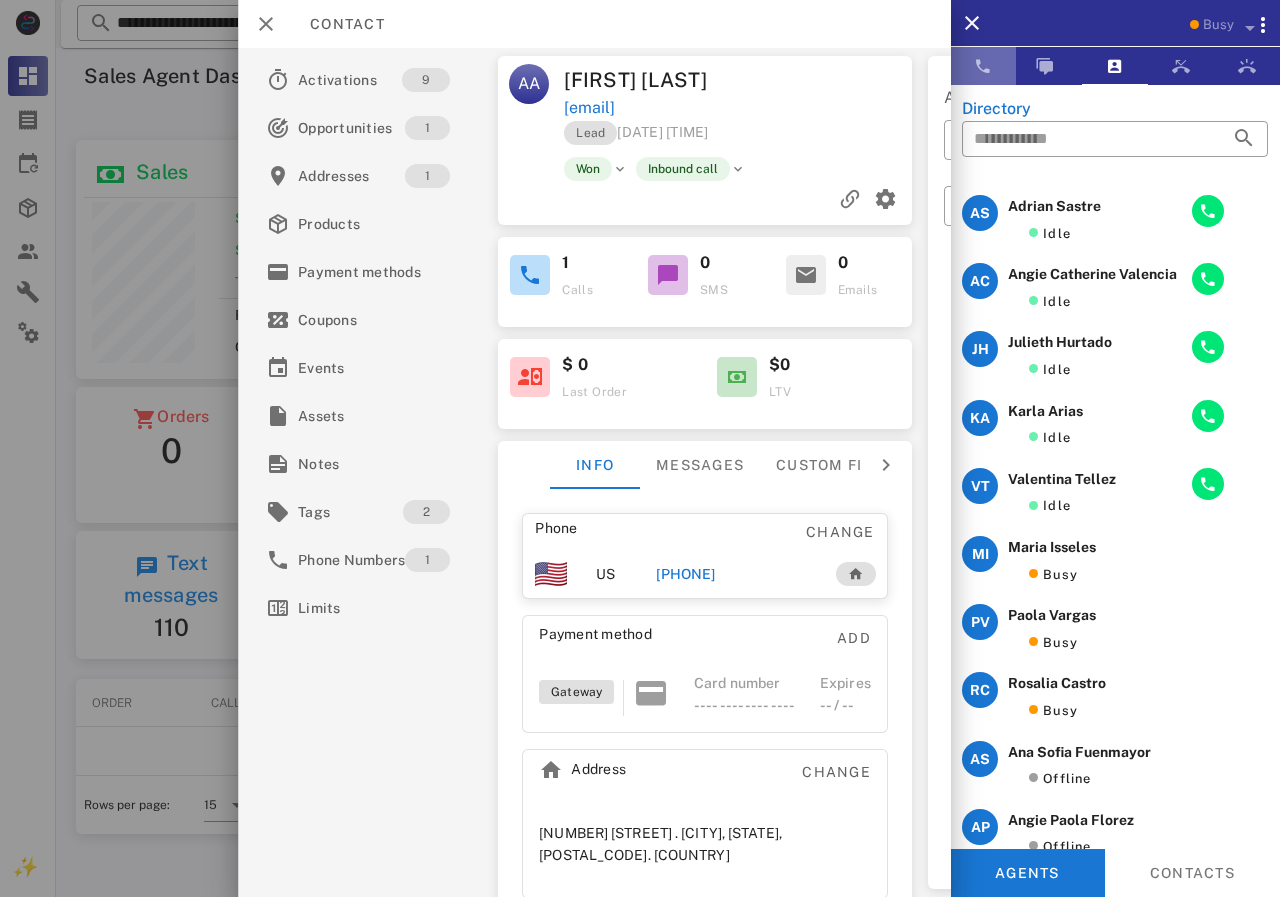 click at bounding box center [983, 66] 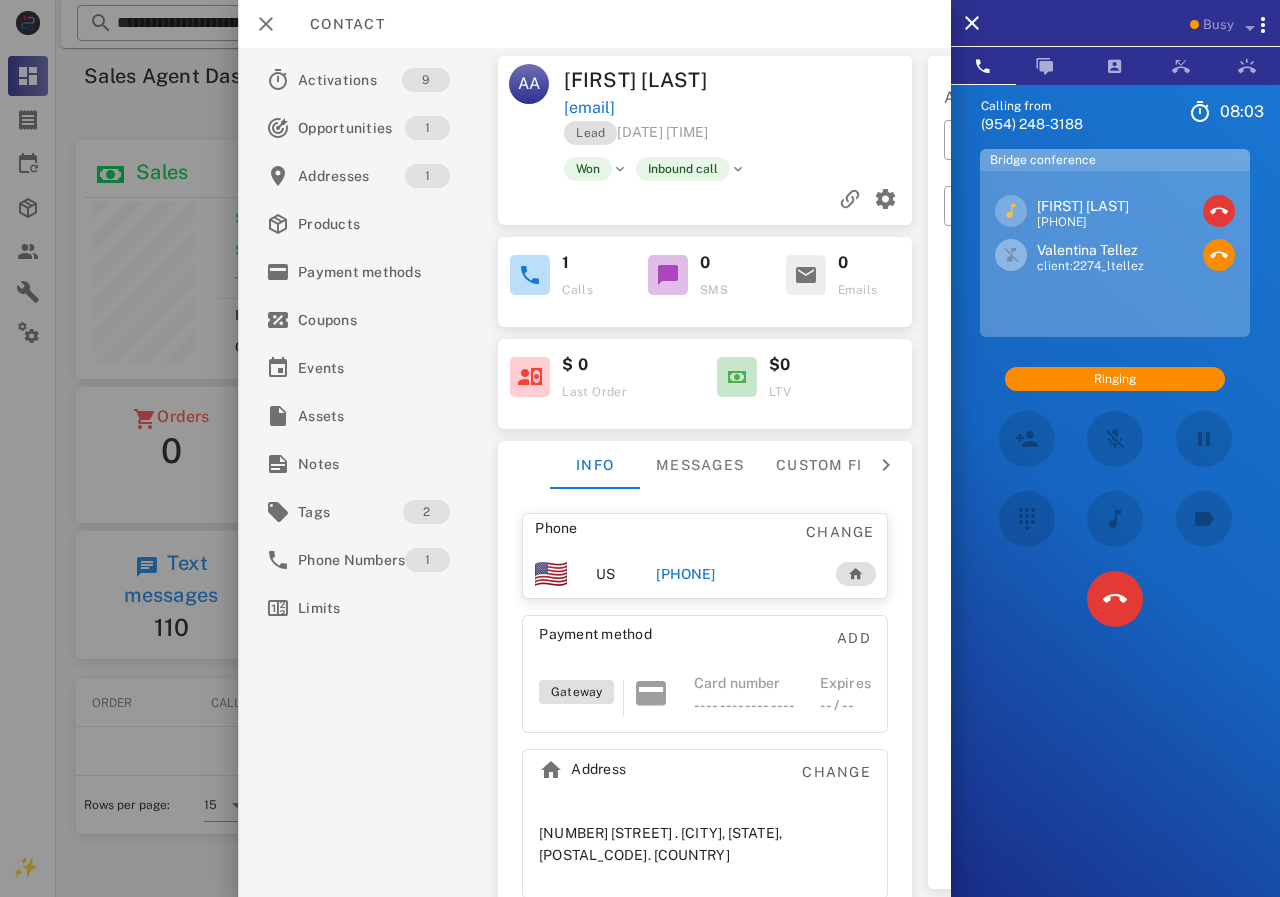 click at bounding box center (640, 448) 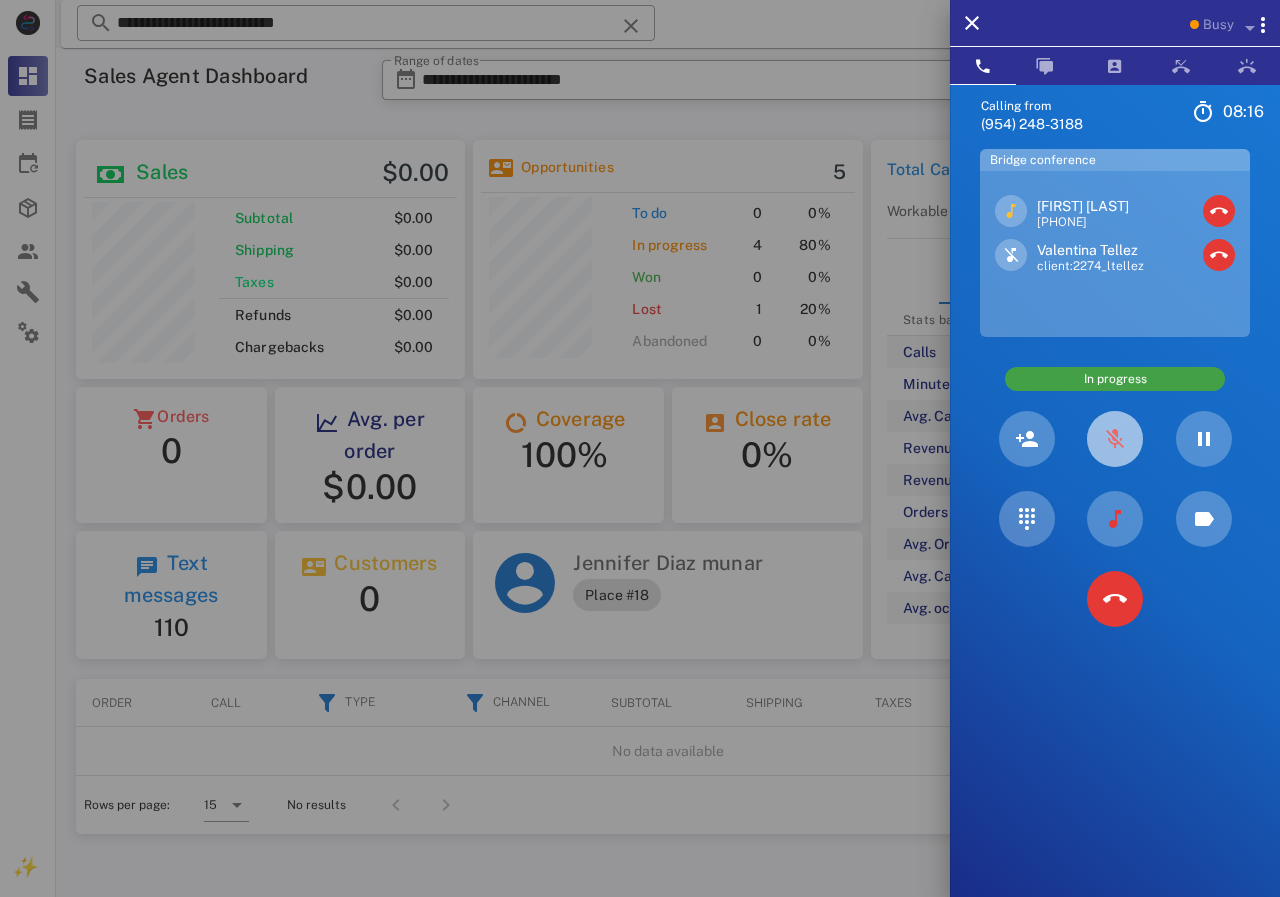 click at bounding box center (1115, 439) 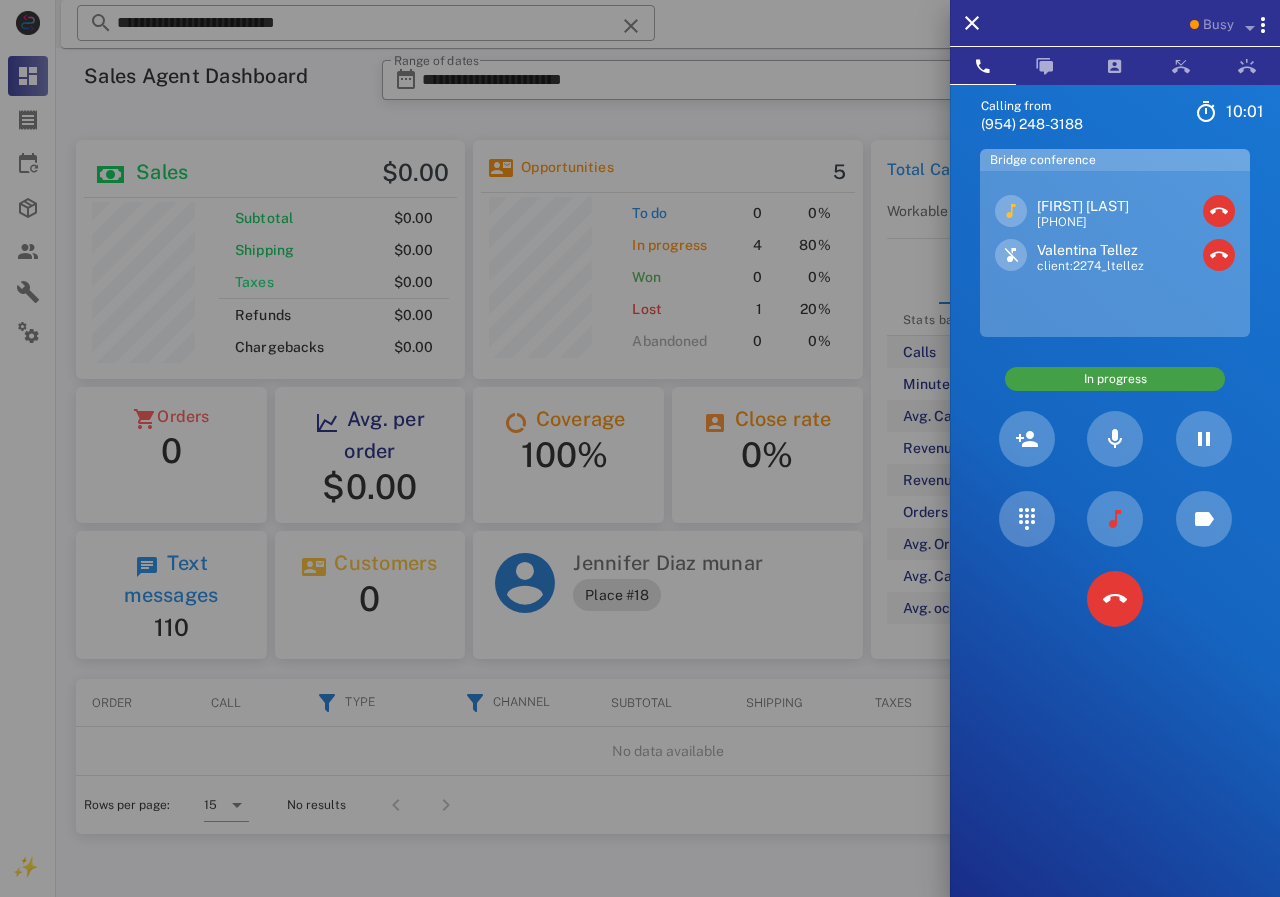 click at bounding box center (640, 448) 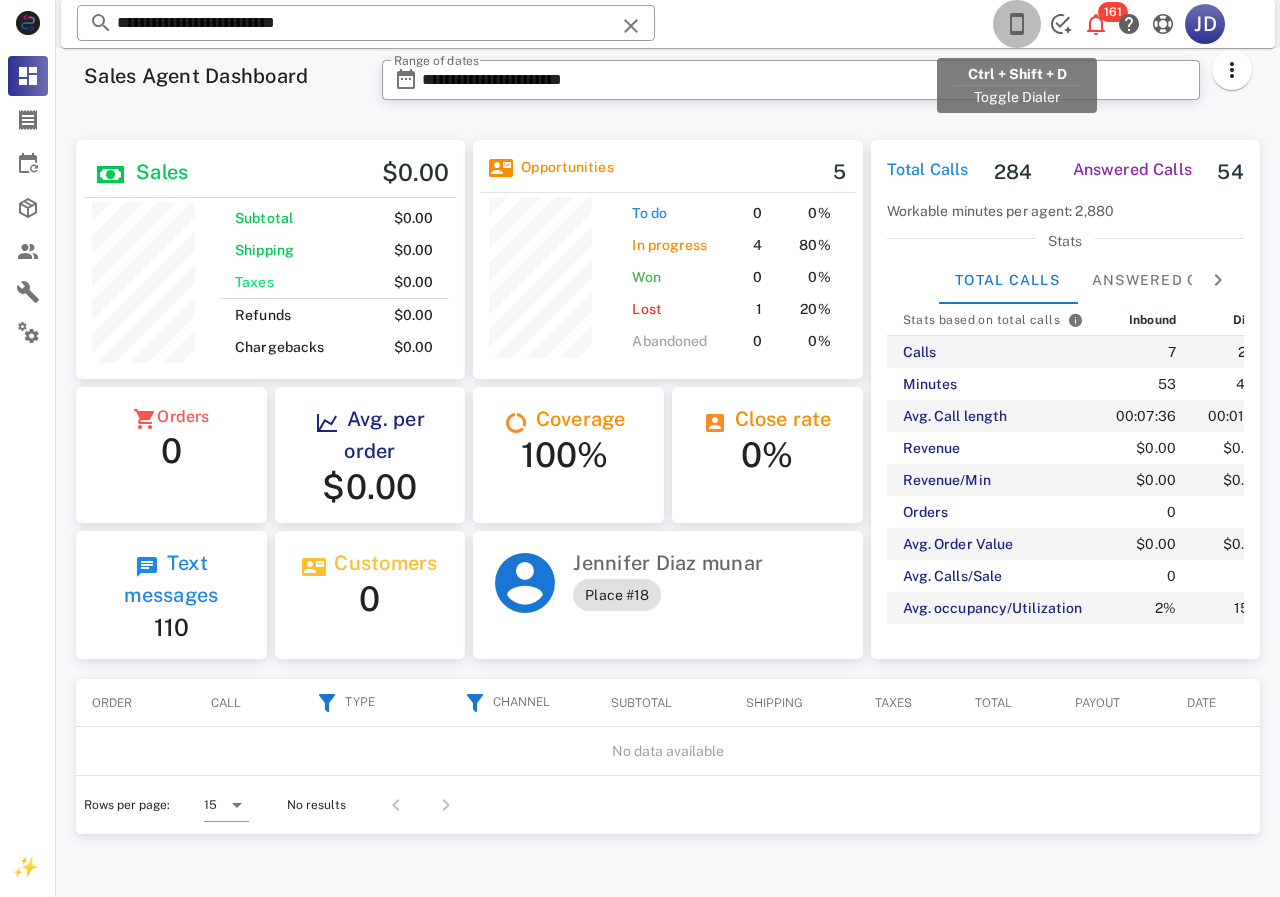 click at bounding box center [1017, 24] 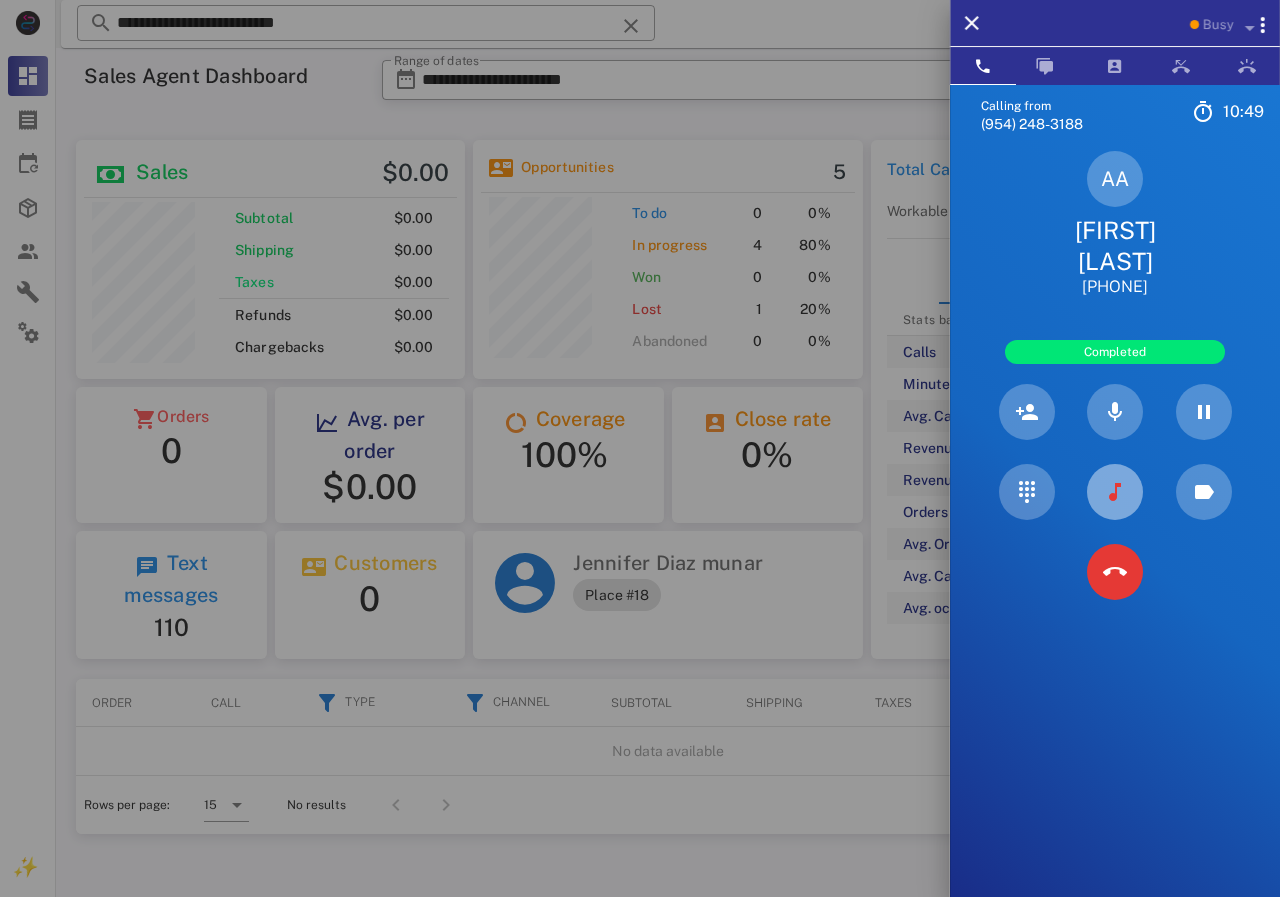 click at bounding box center (1115, 492) 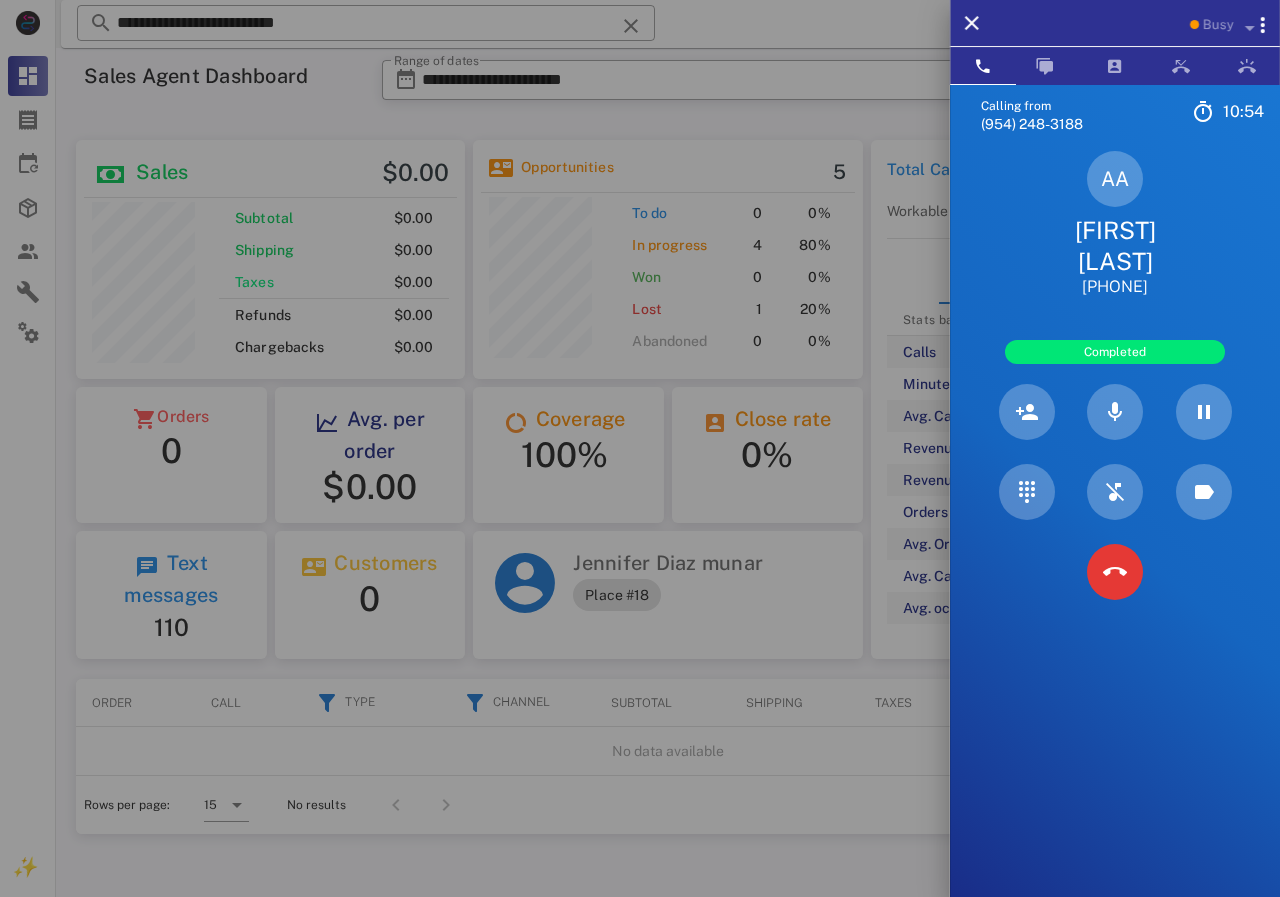 click at bounding box center [640, 448] 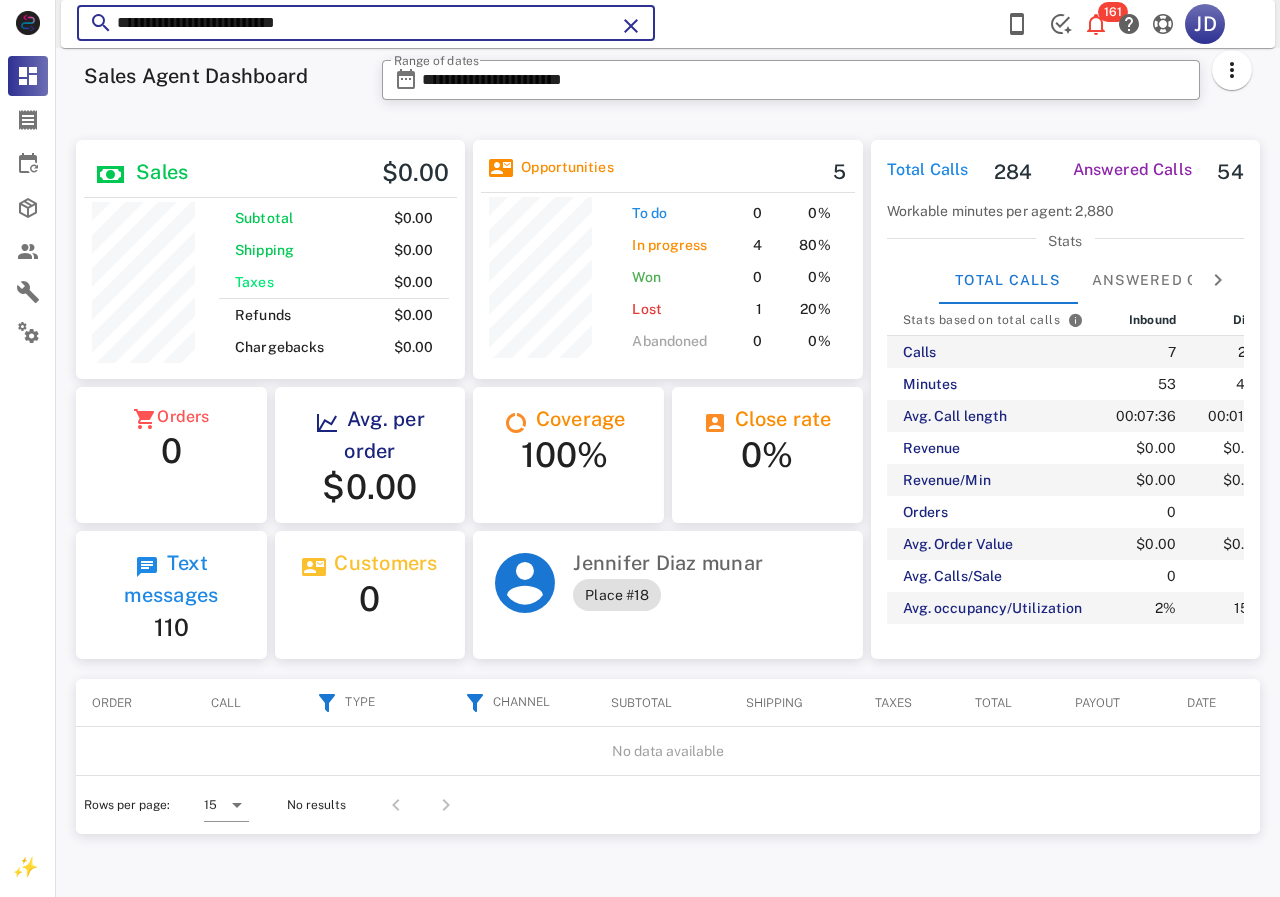 drag, startPoint x: 404, startPoint y: 33, endPoint x: 112, endPoint y: 38, distance: 292.04282 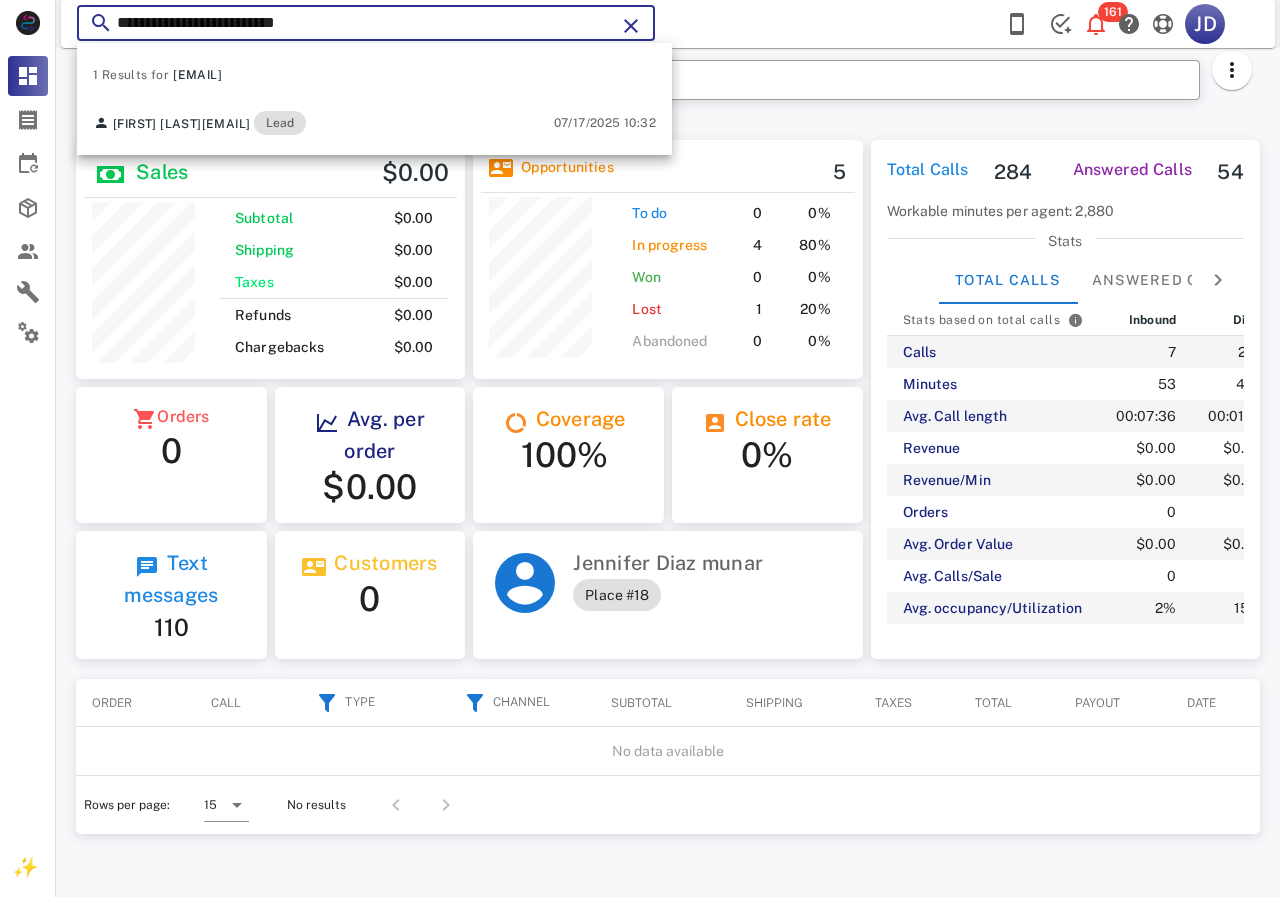 click on "**********" at bounding box center [366, 23] 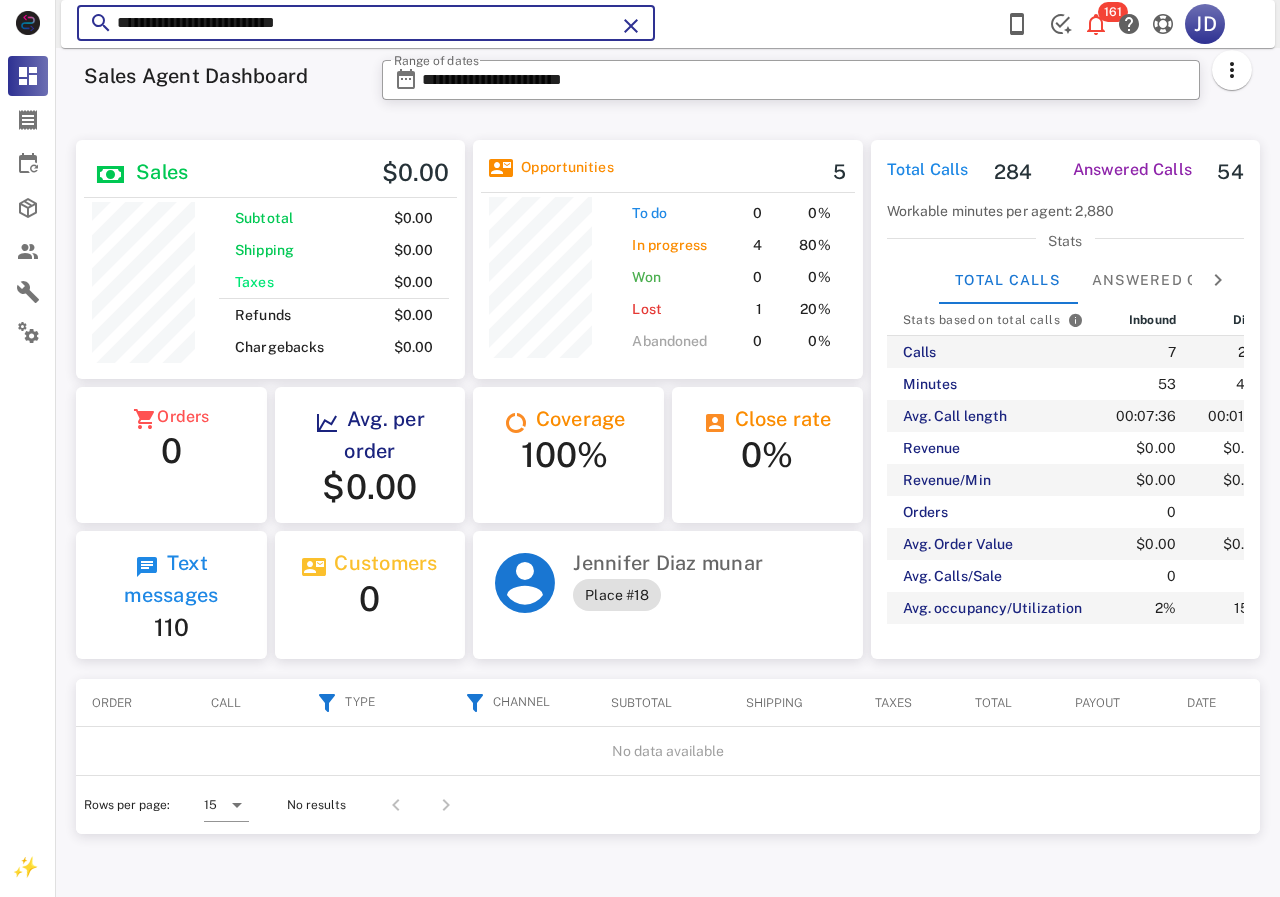 drag, startPoint x: 316, startPoint y: 22, endPoint x: 113, endPoint y: 28, distance: 203.08865 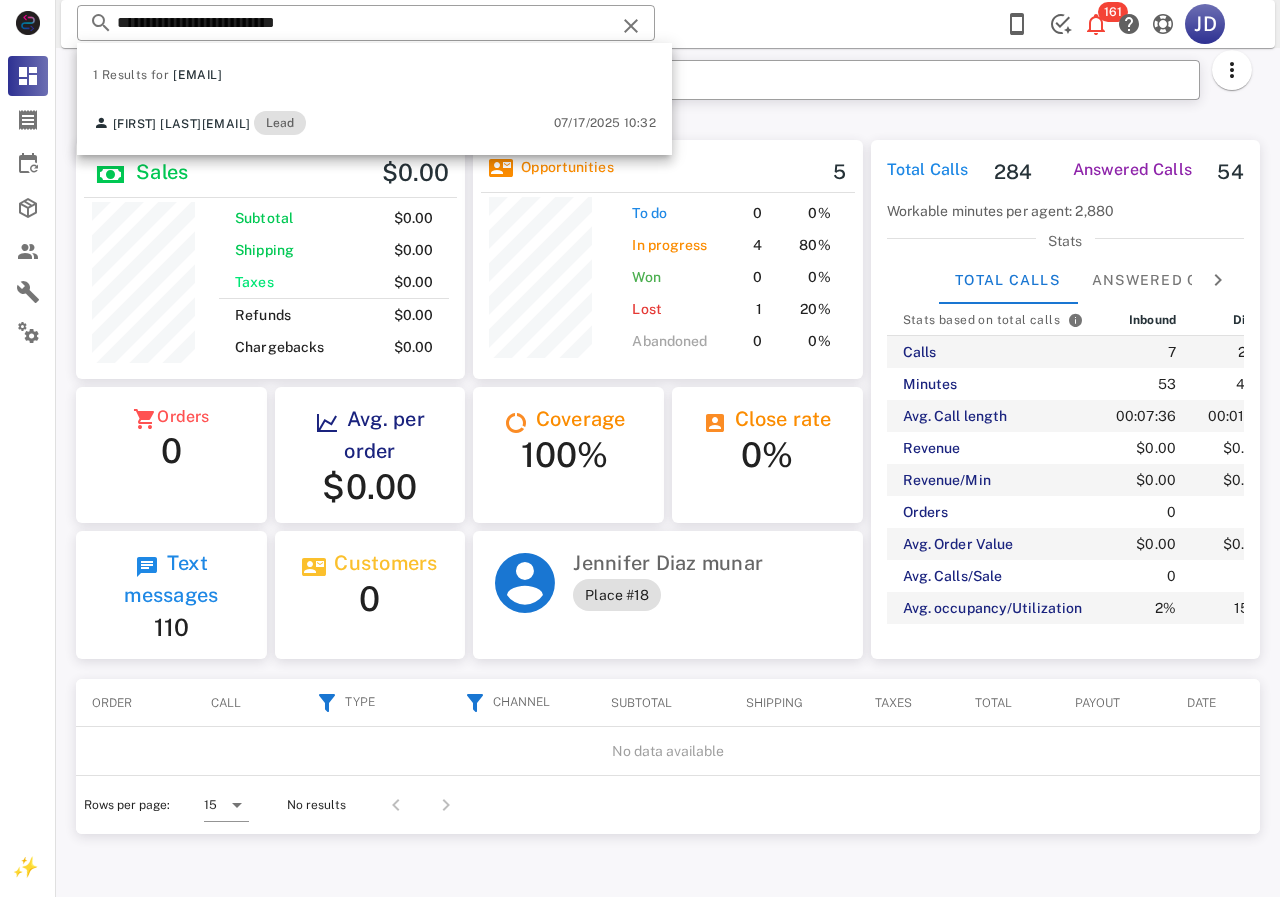 drag, startPoint x: 385, startPoint y: 79, endPoint x: 223, endPoint y: 70, distance: 162.2498 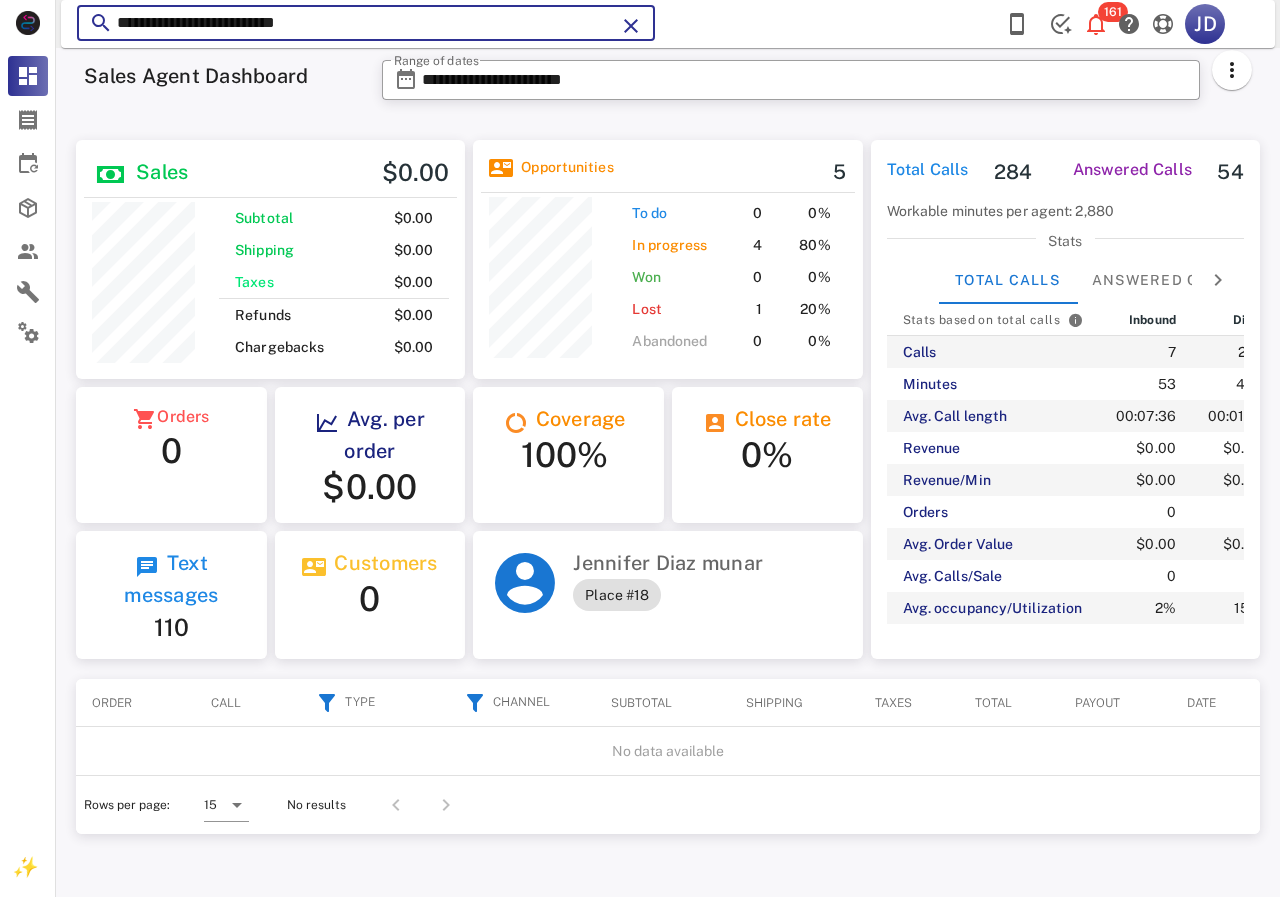 drag, startPoint x: 372, startPoint y: 18, endPoint x: 118, endPoint y: 18, distance: 254 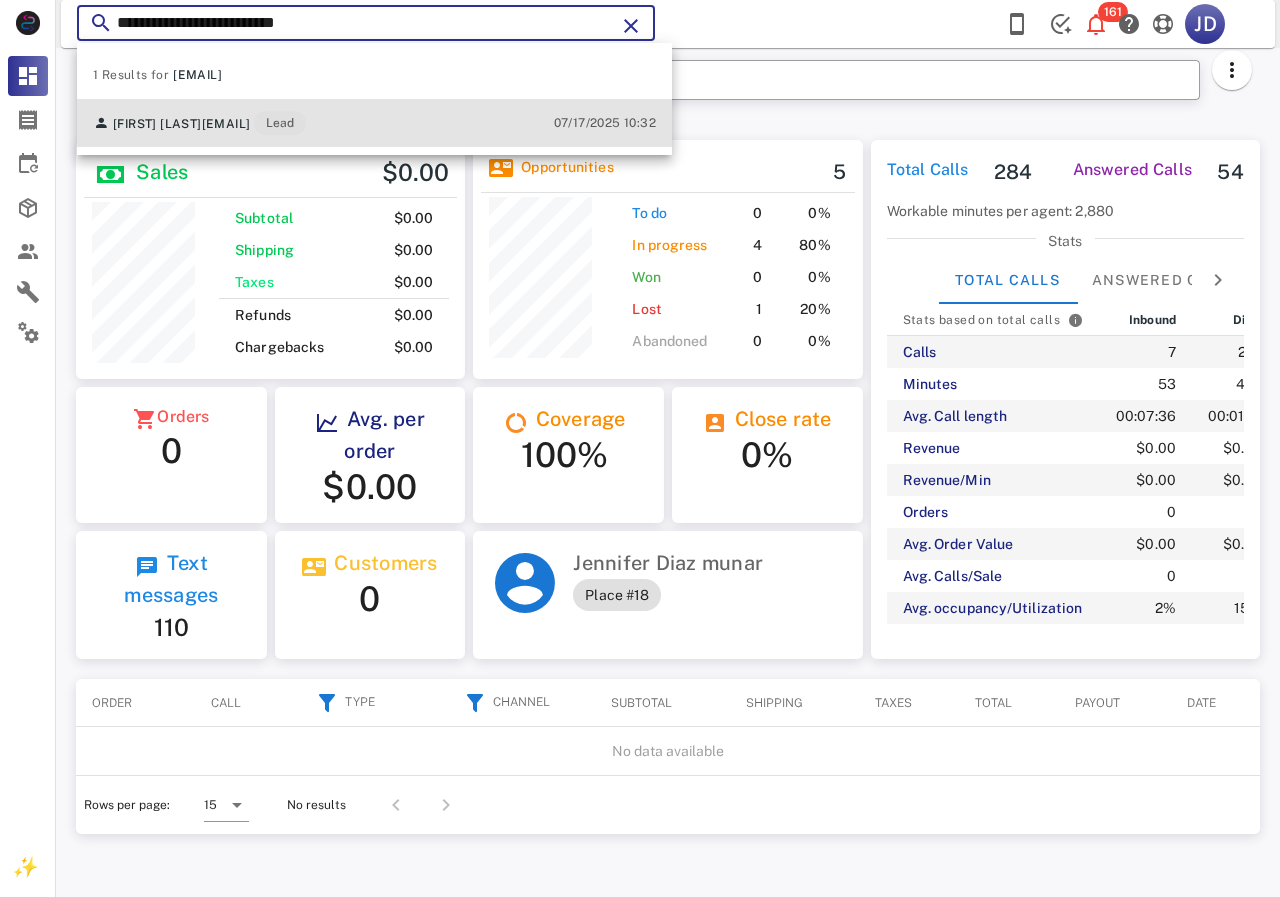 click on "[EMAIL]" at bounding box center (226, 124) 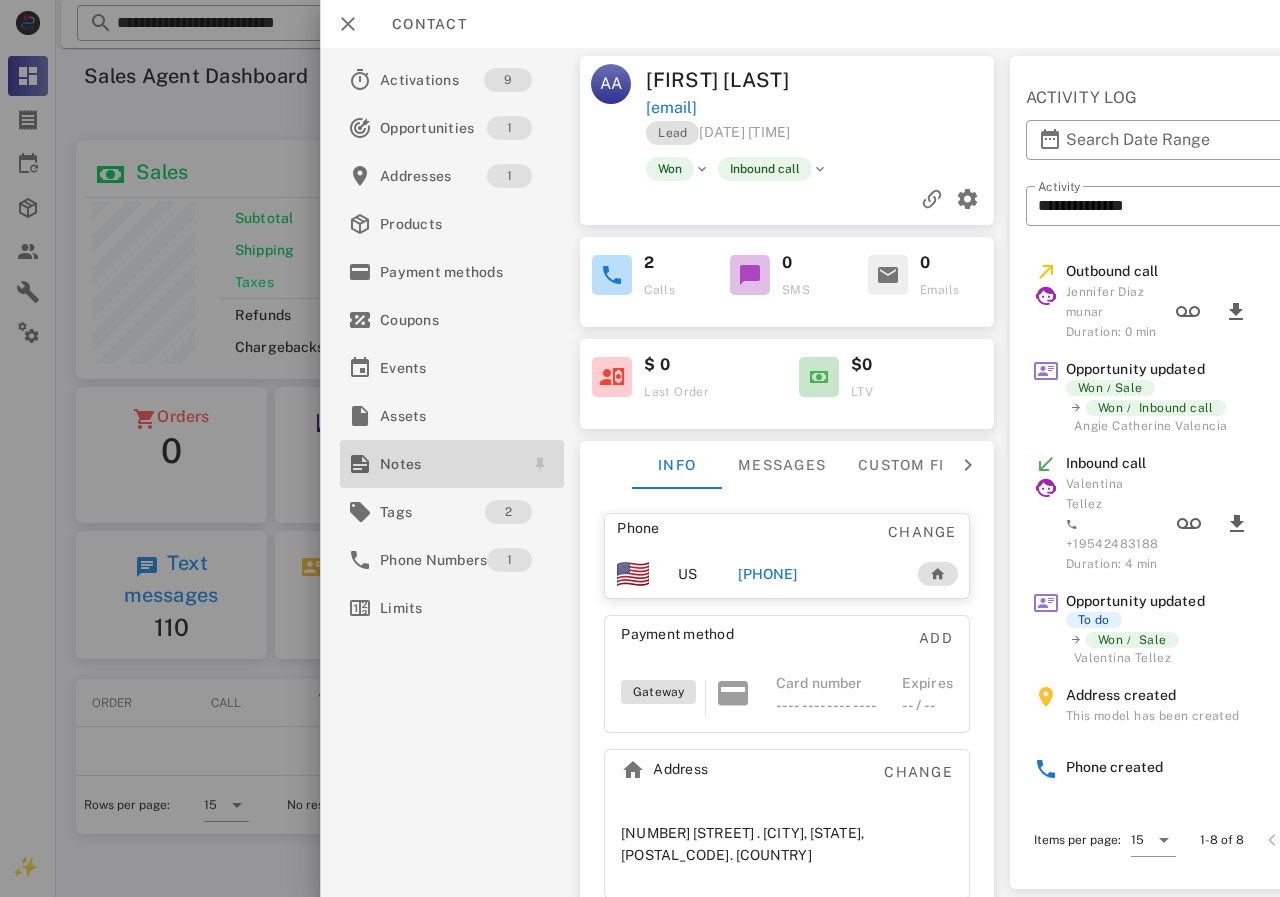 click on "Notes" at bounding box center [448, 464] 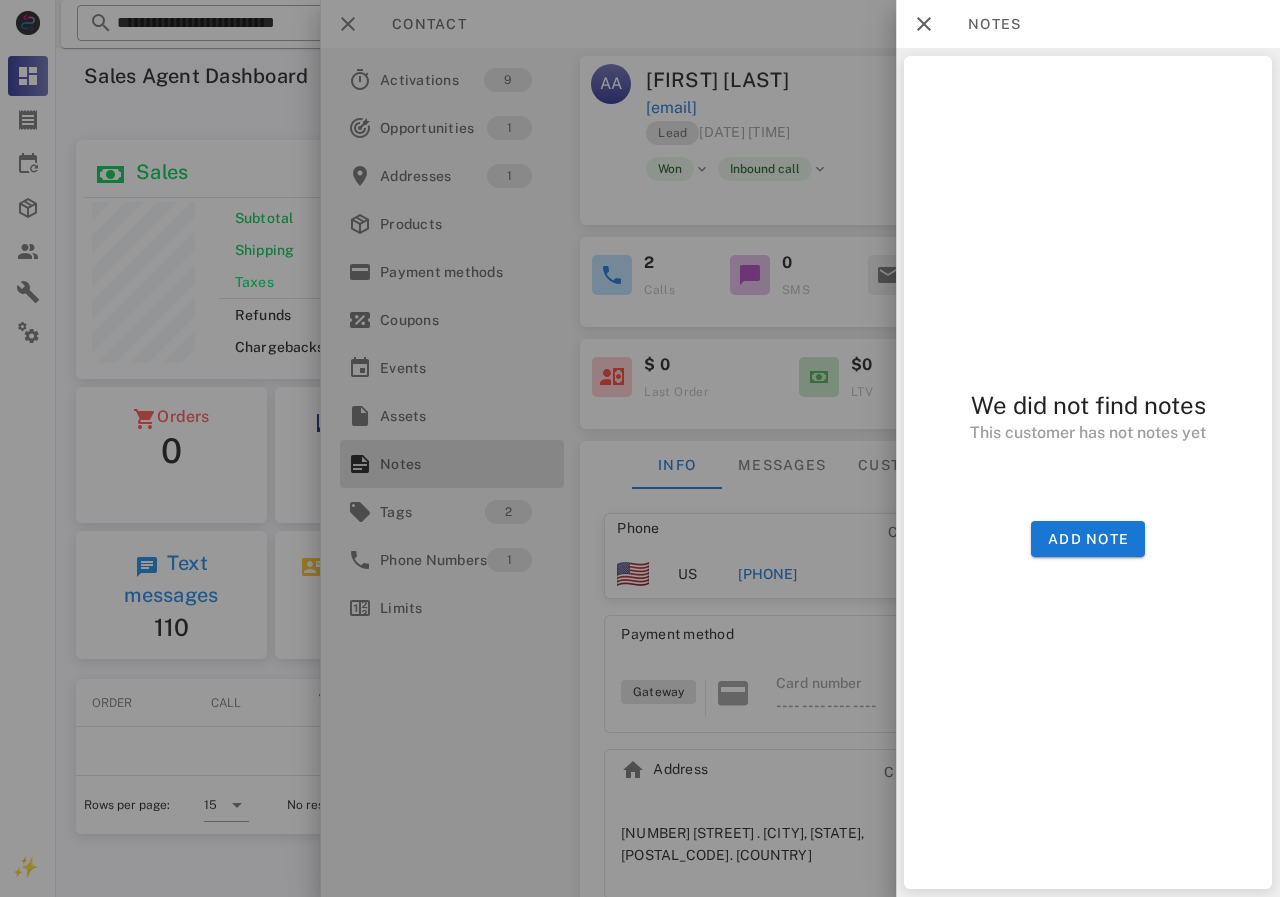 click at bounding box center [640, 448] 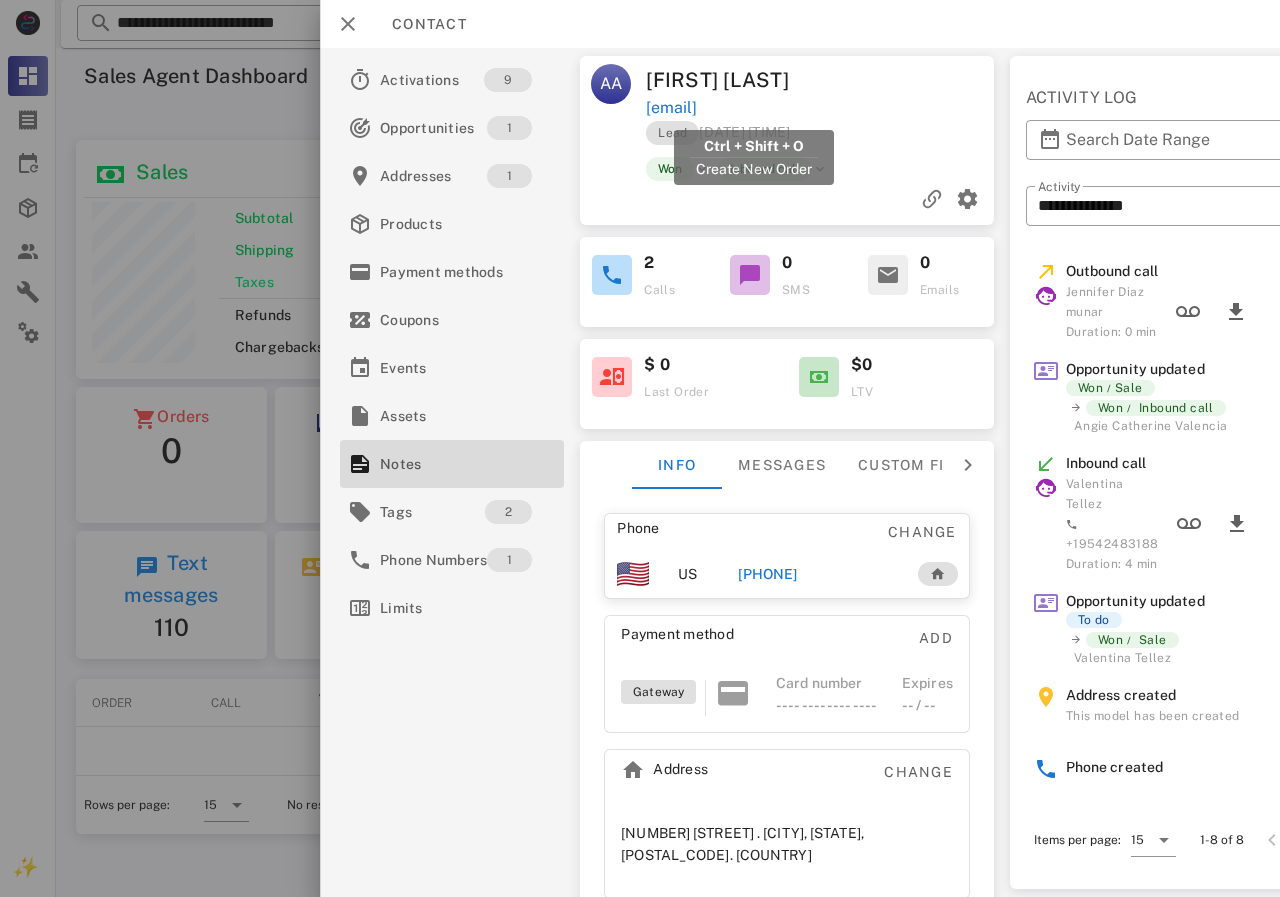 drag, startPoint x: 828, startPoint y: 110, endPoint x: 648, endPoint y: 104, distance: 180.09998 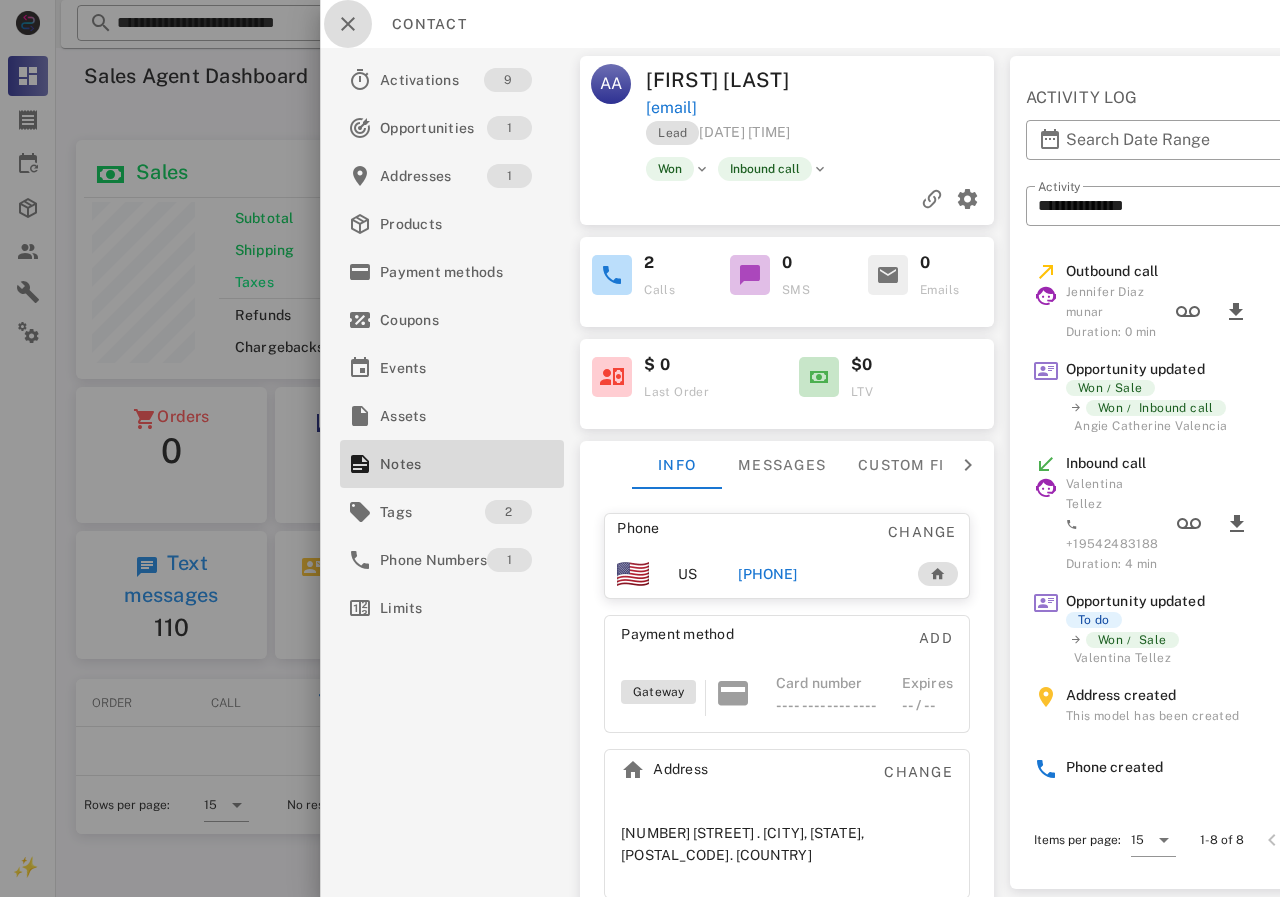 click at bounding box center [348, 24] 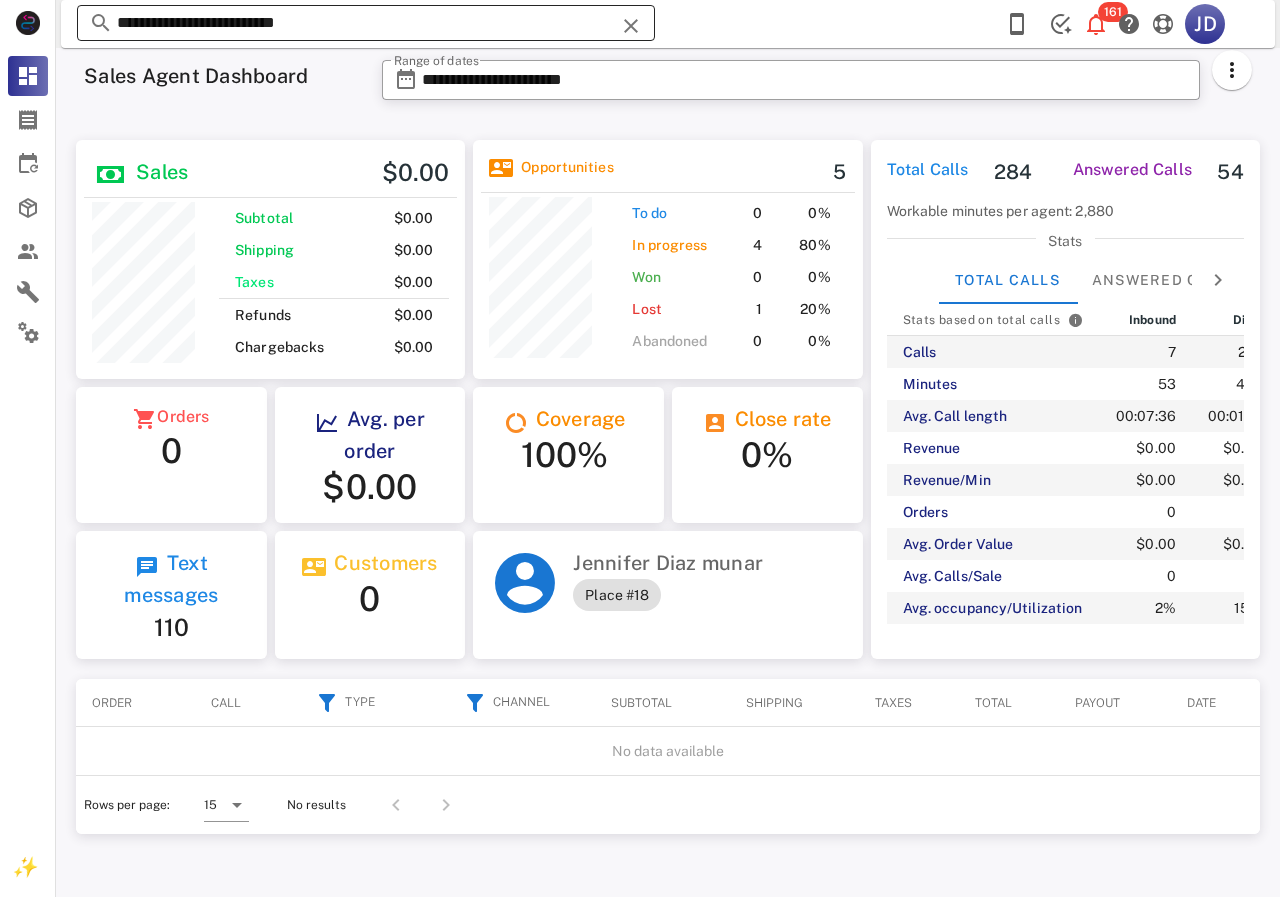 click on "**********" at bounding box center [366, 23] 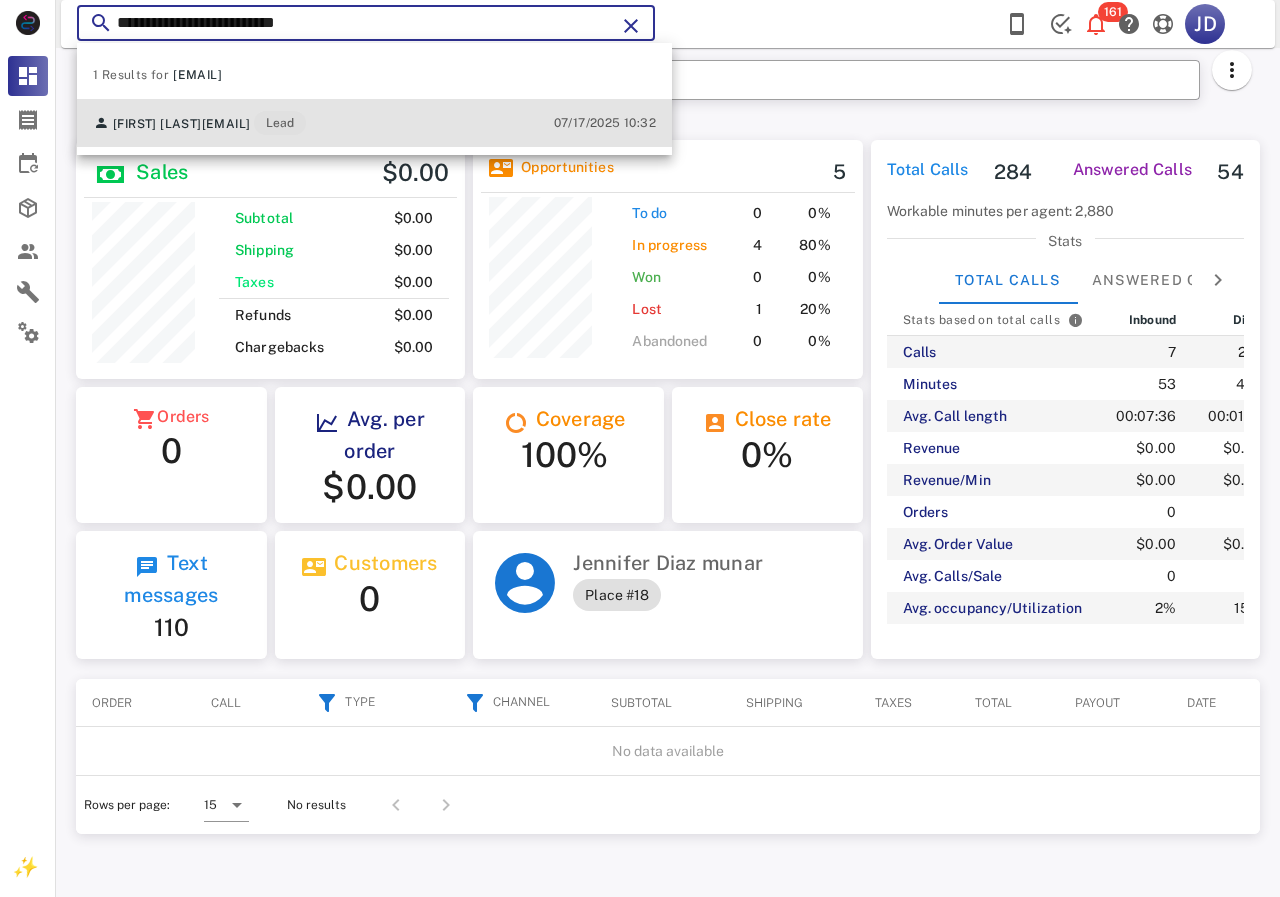 click on "[EMAIL]" at bounding box center [226, 124] 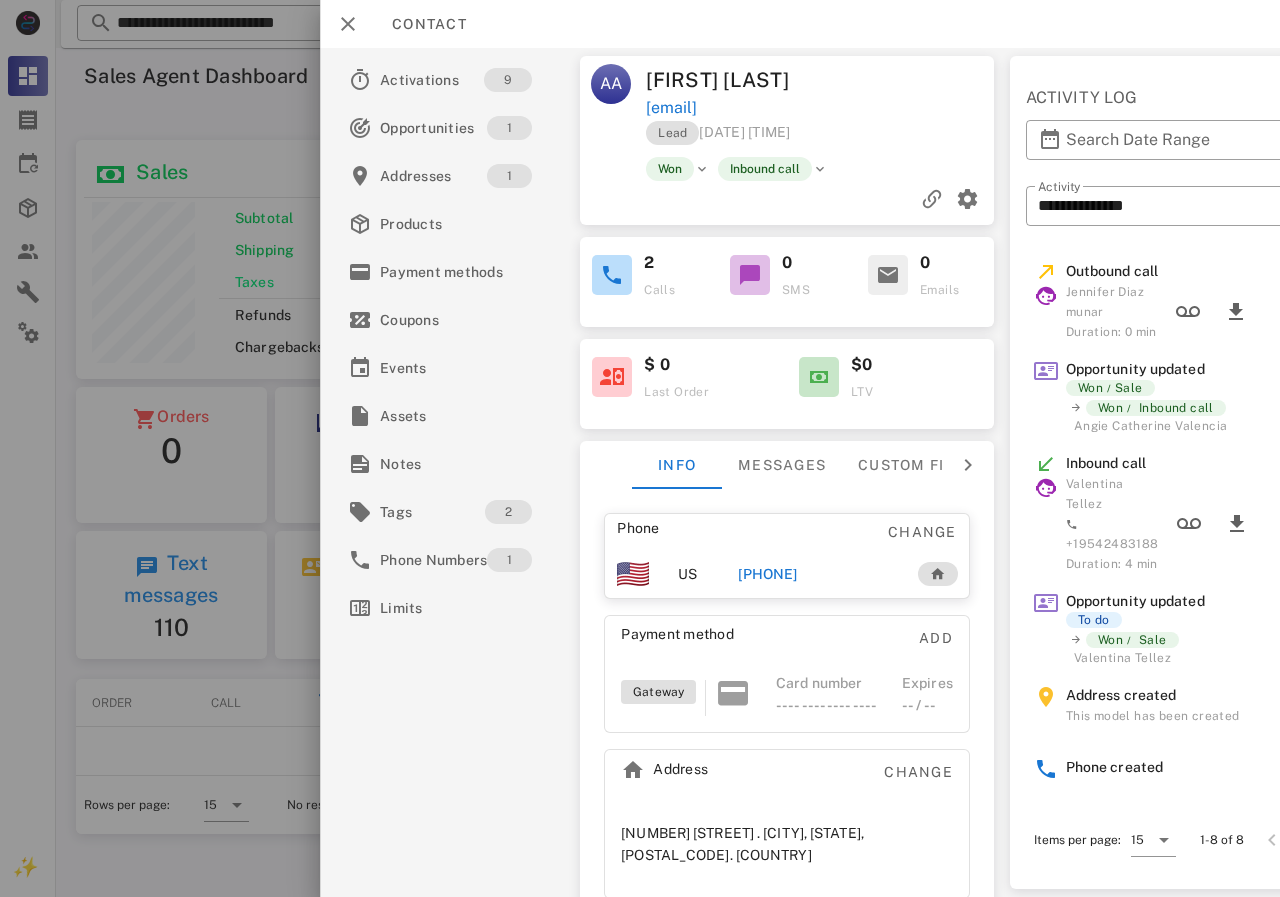 click at bounding box center (640, 448) 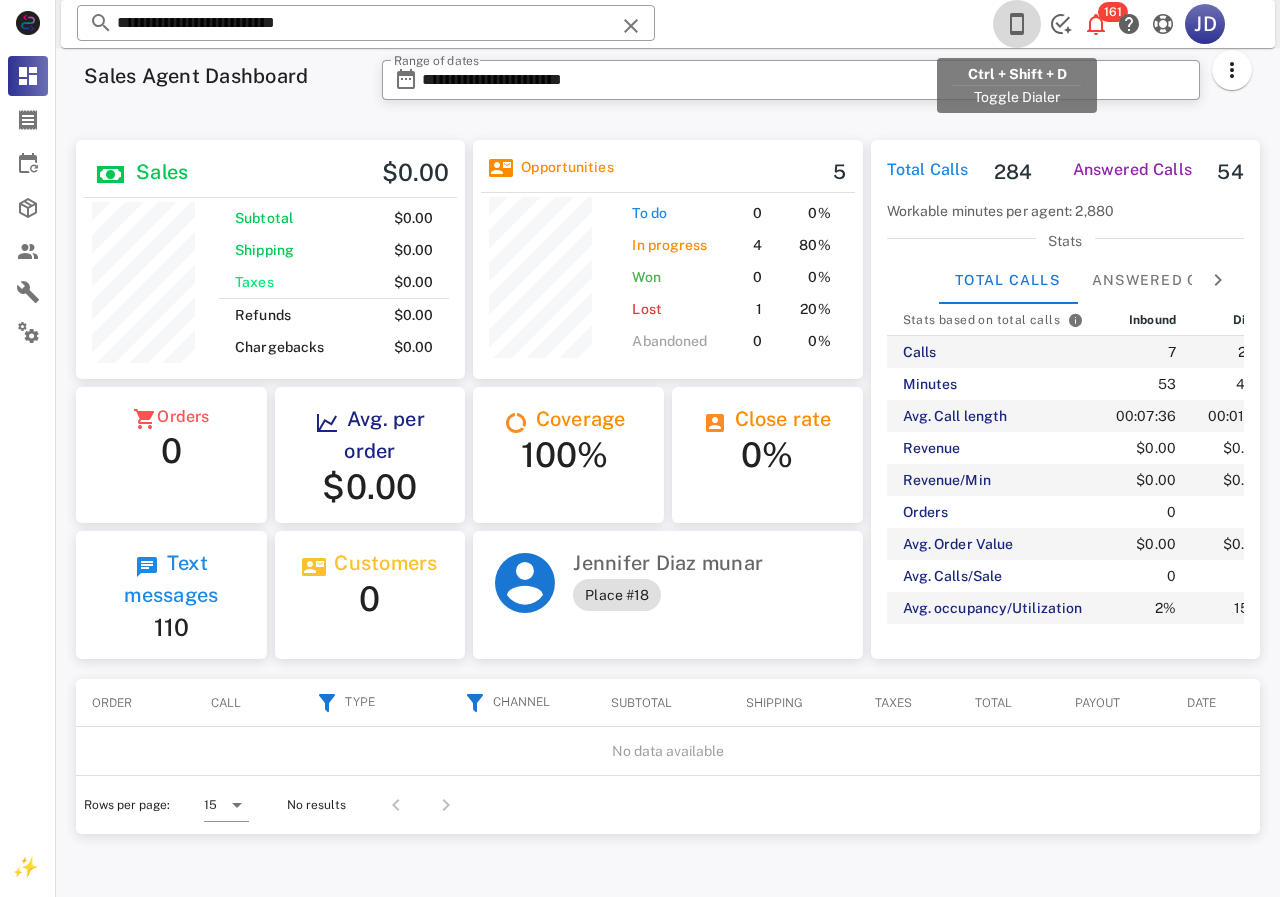 click at bounding box center (1017, 24) 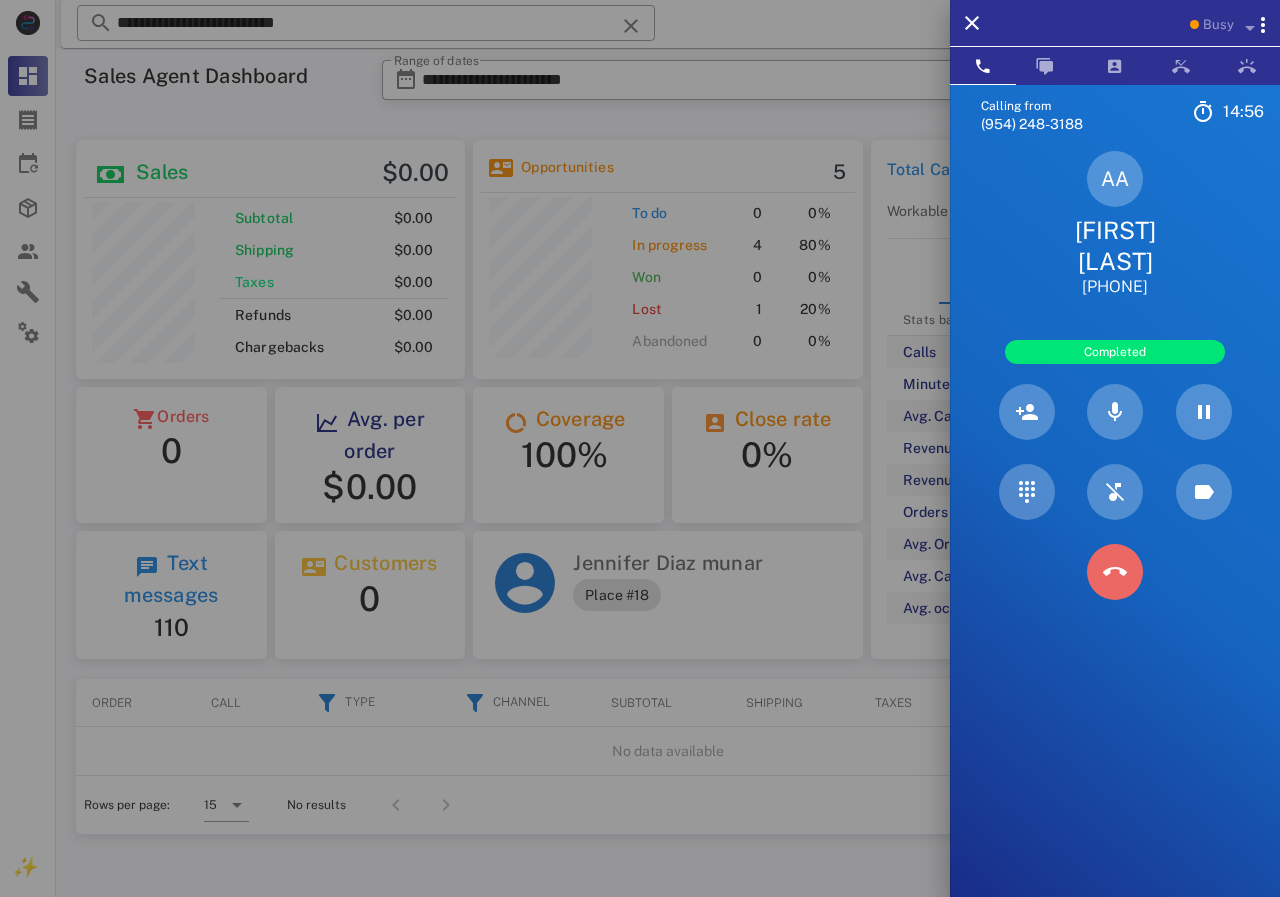 click at bounding box center [1115, 572] 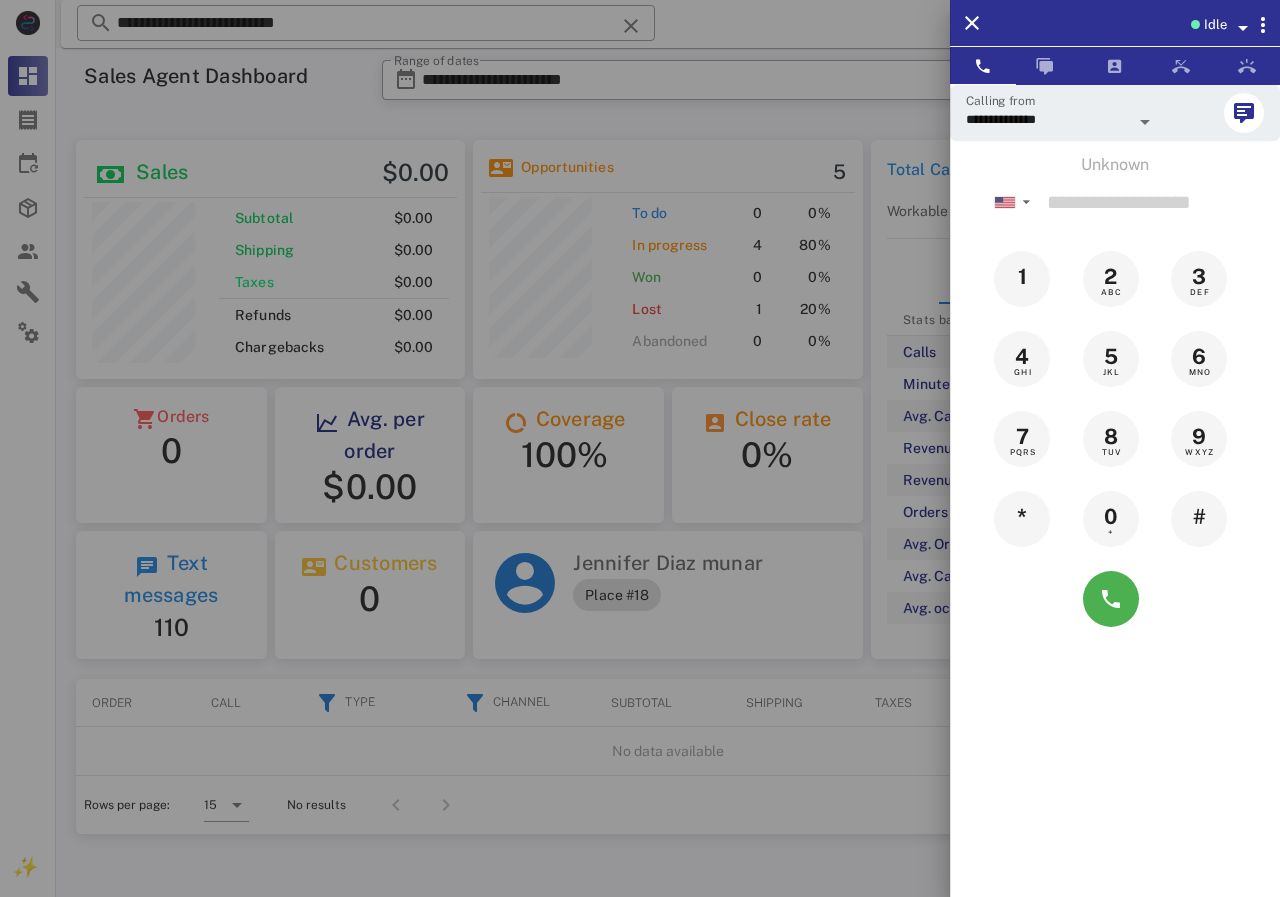 click at bounding box center (640, 448) 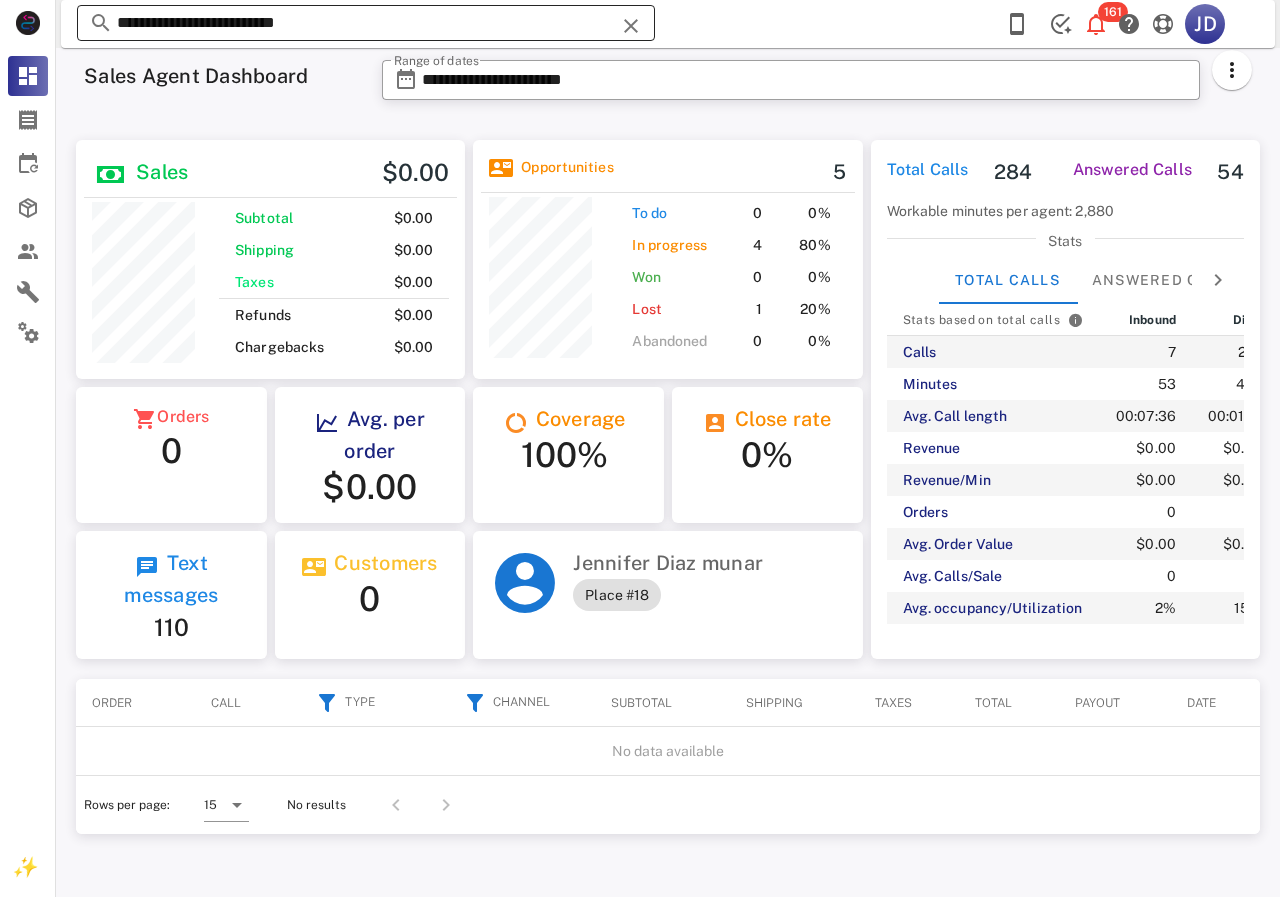 click on "**********" at bounding box center (366, 23) 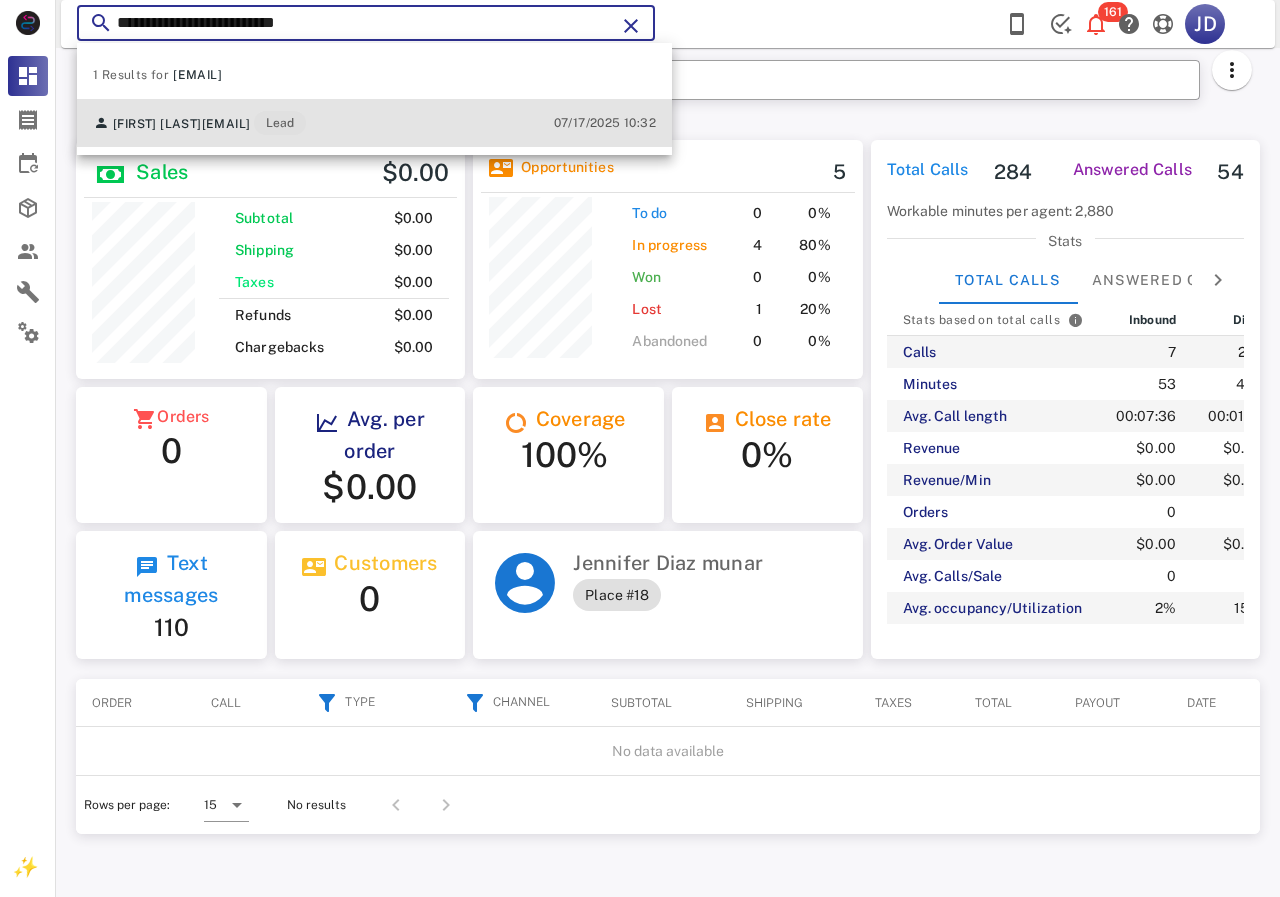 click on "[EMAIL]" at bounding box center [226, 124] 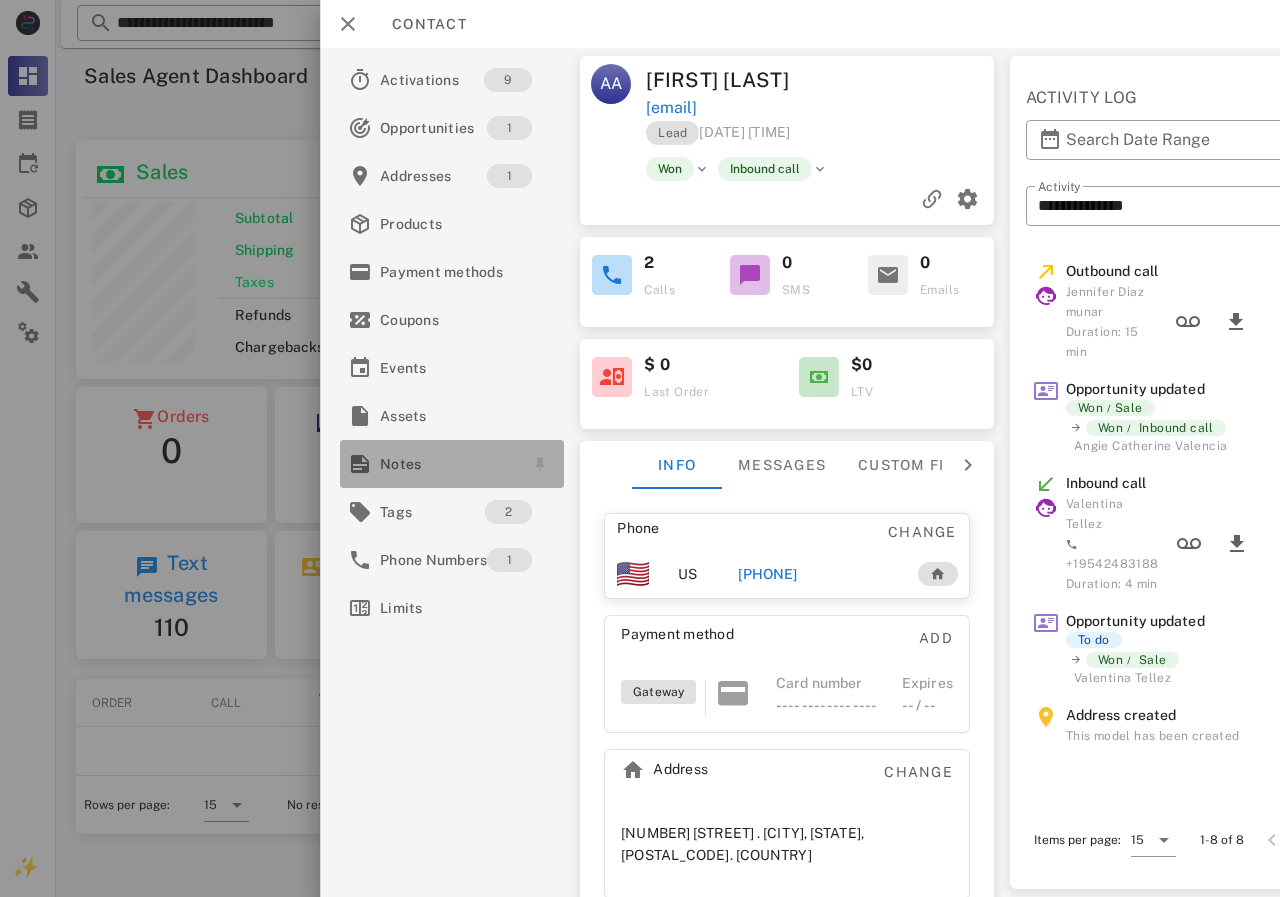 click on "Notes" at bounding box center (448, 464) 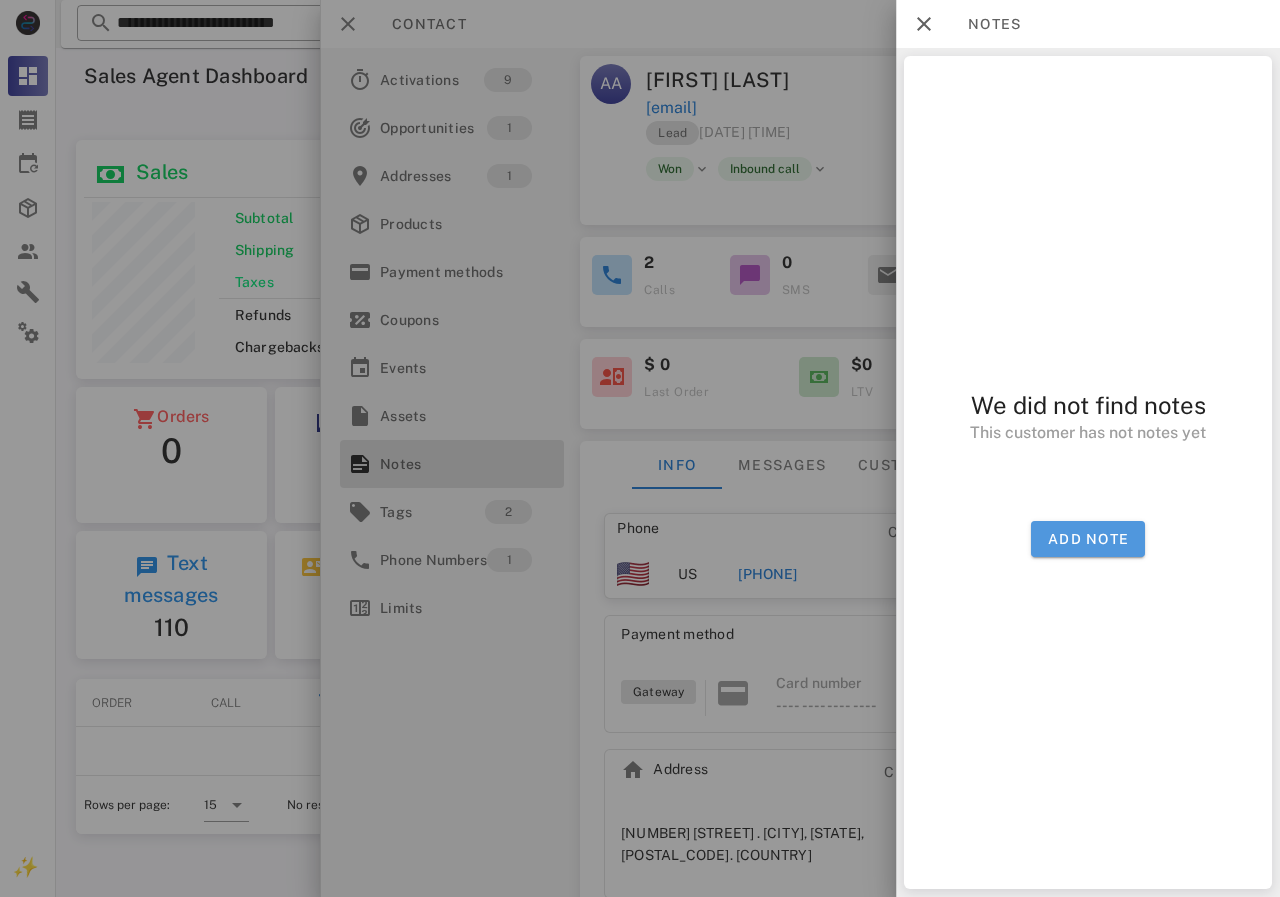 click on "Add note" at bounding box center [1088, 539] 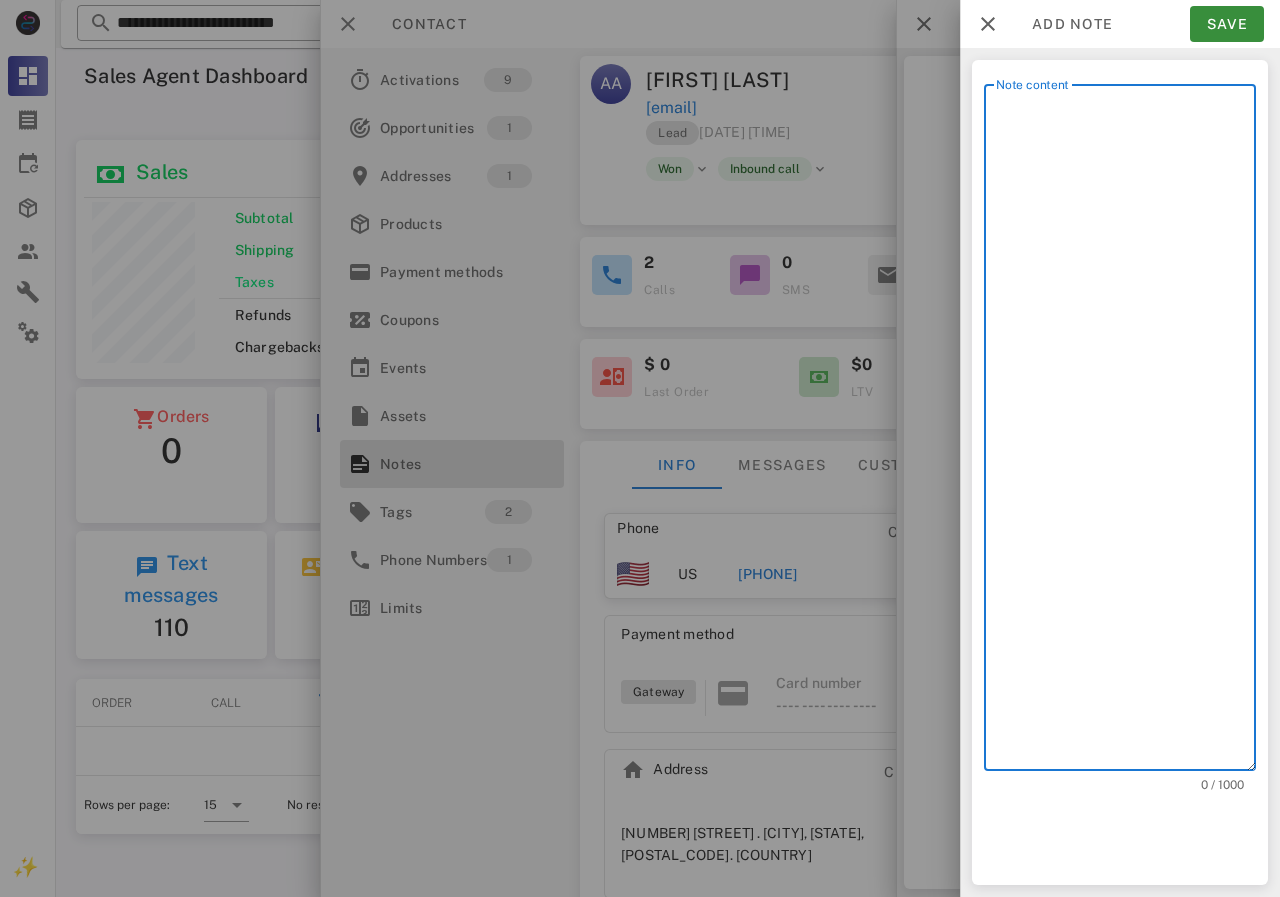 click on "Note content" at bounding box center [1126, 432] 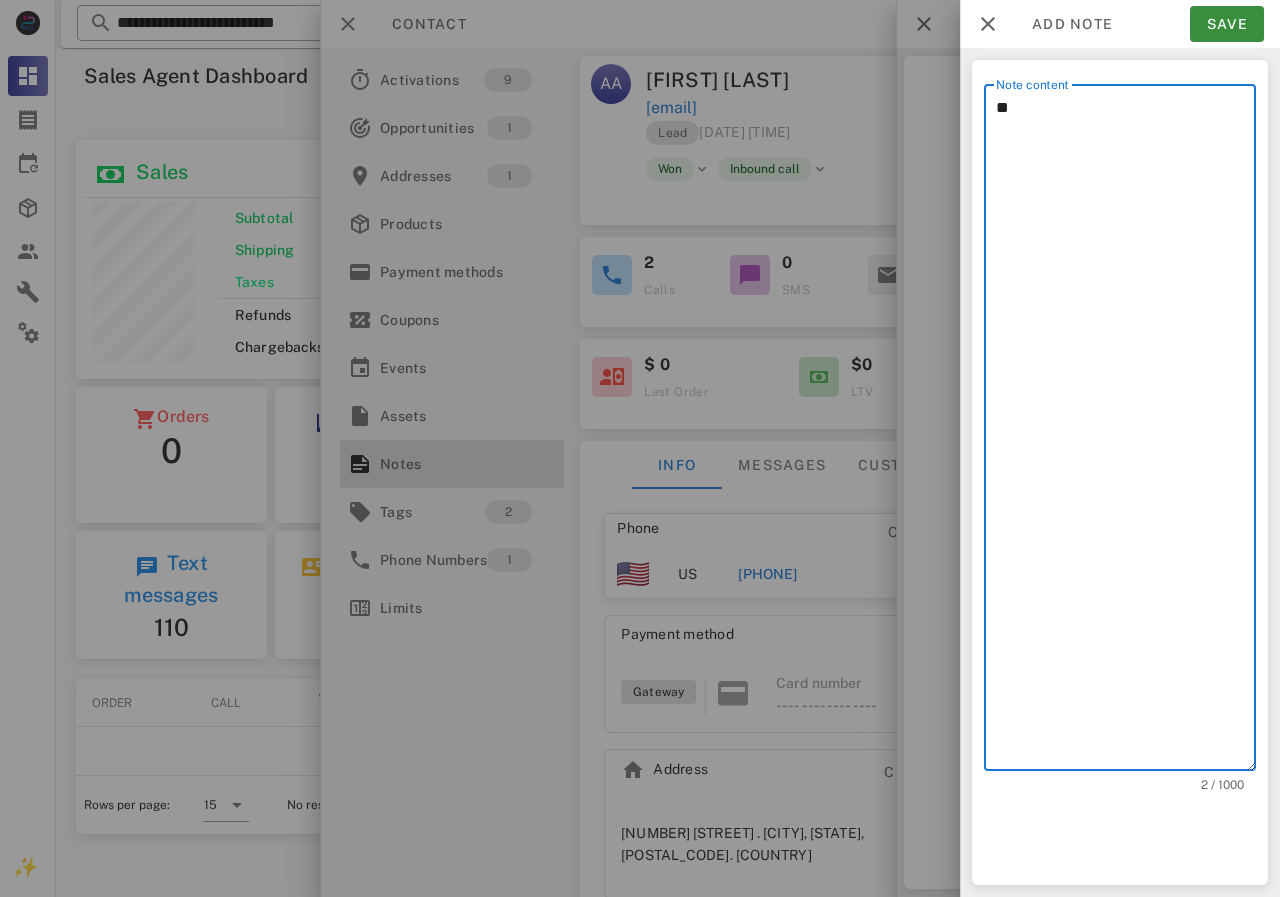 type on "*" 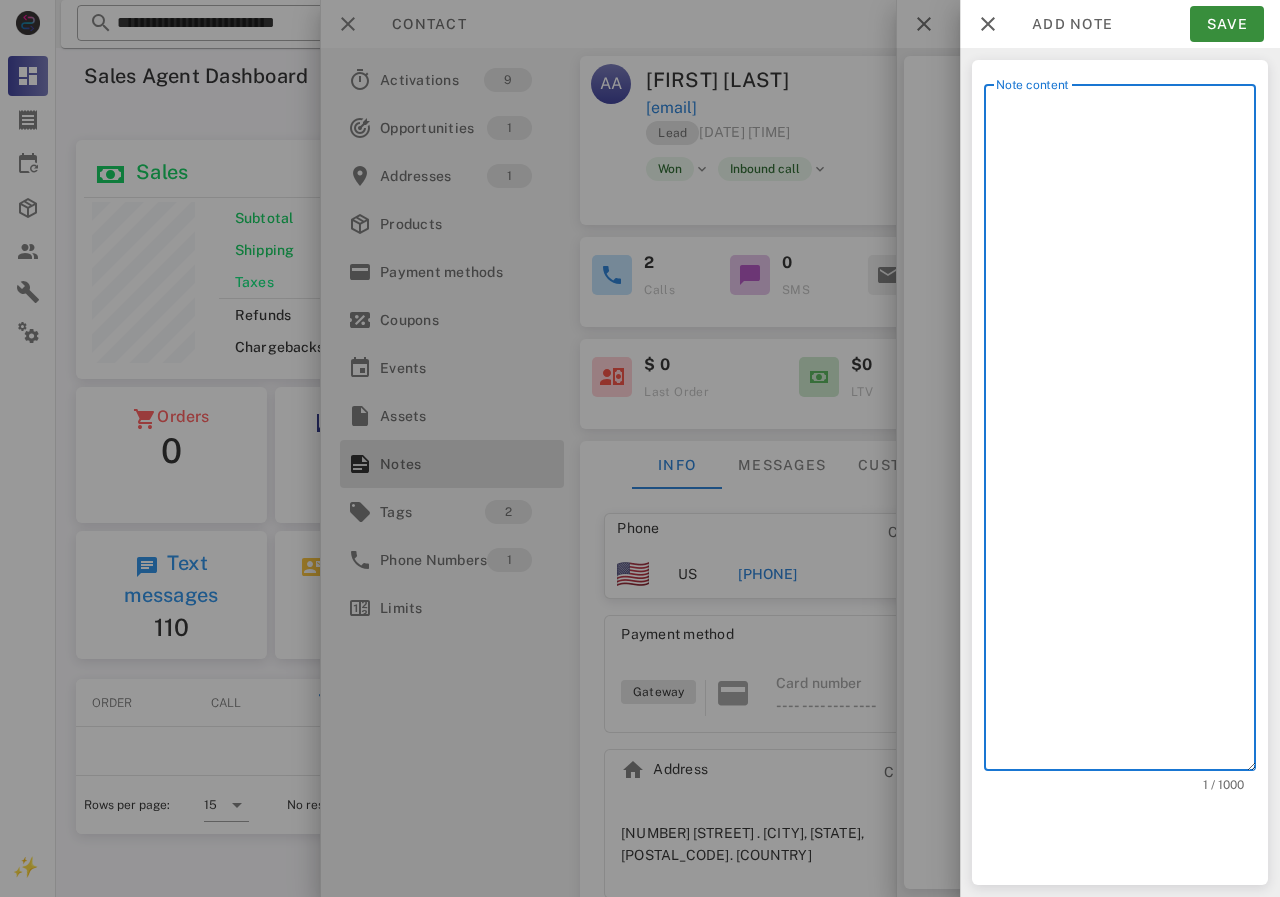 type on "*" 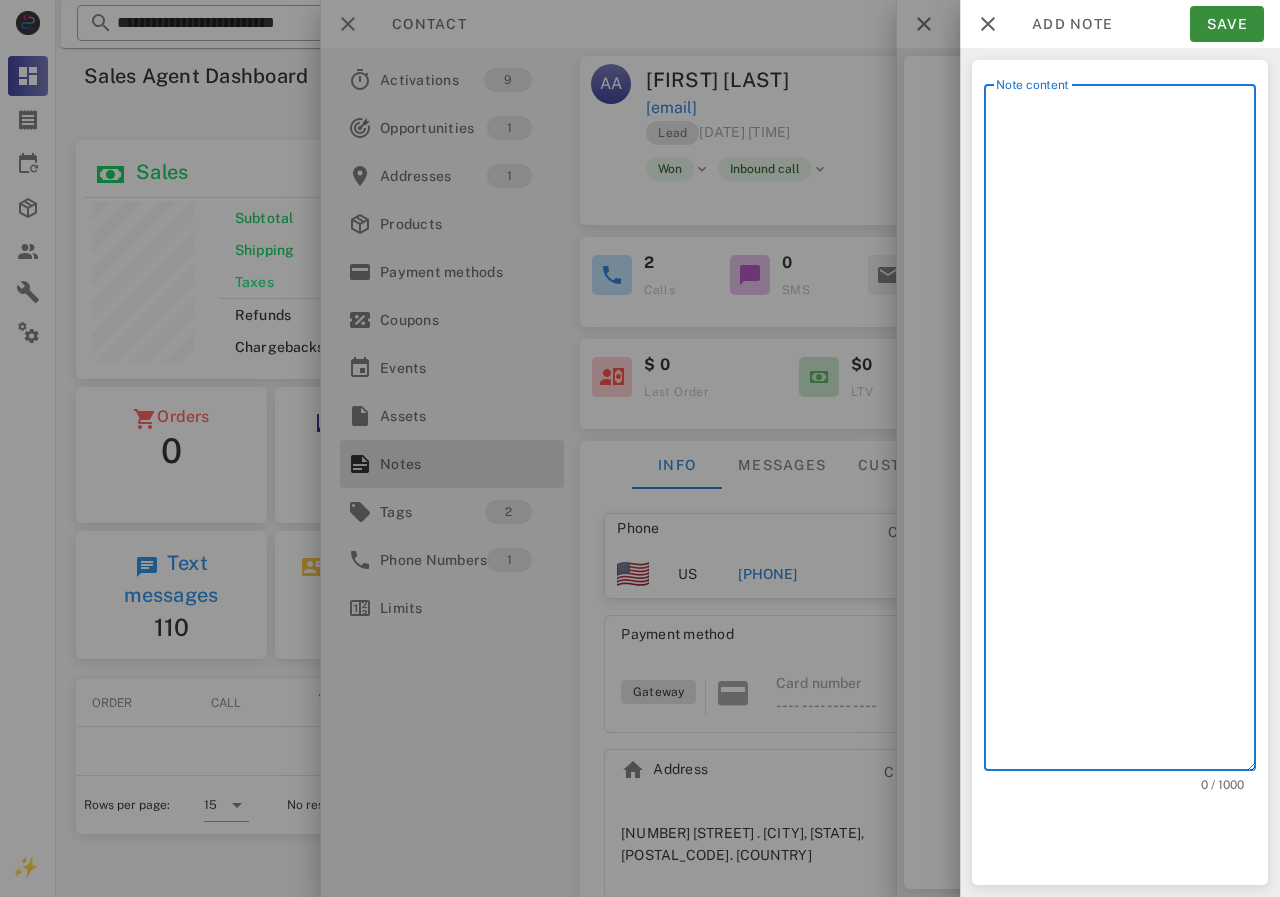 type on "*" 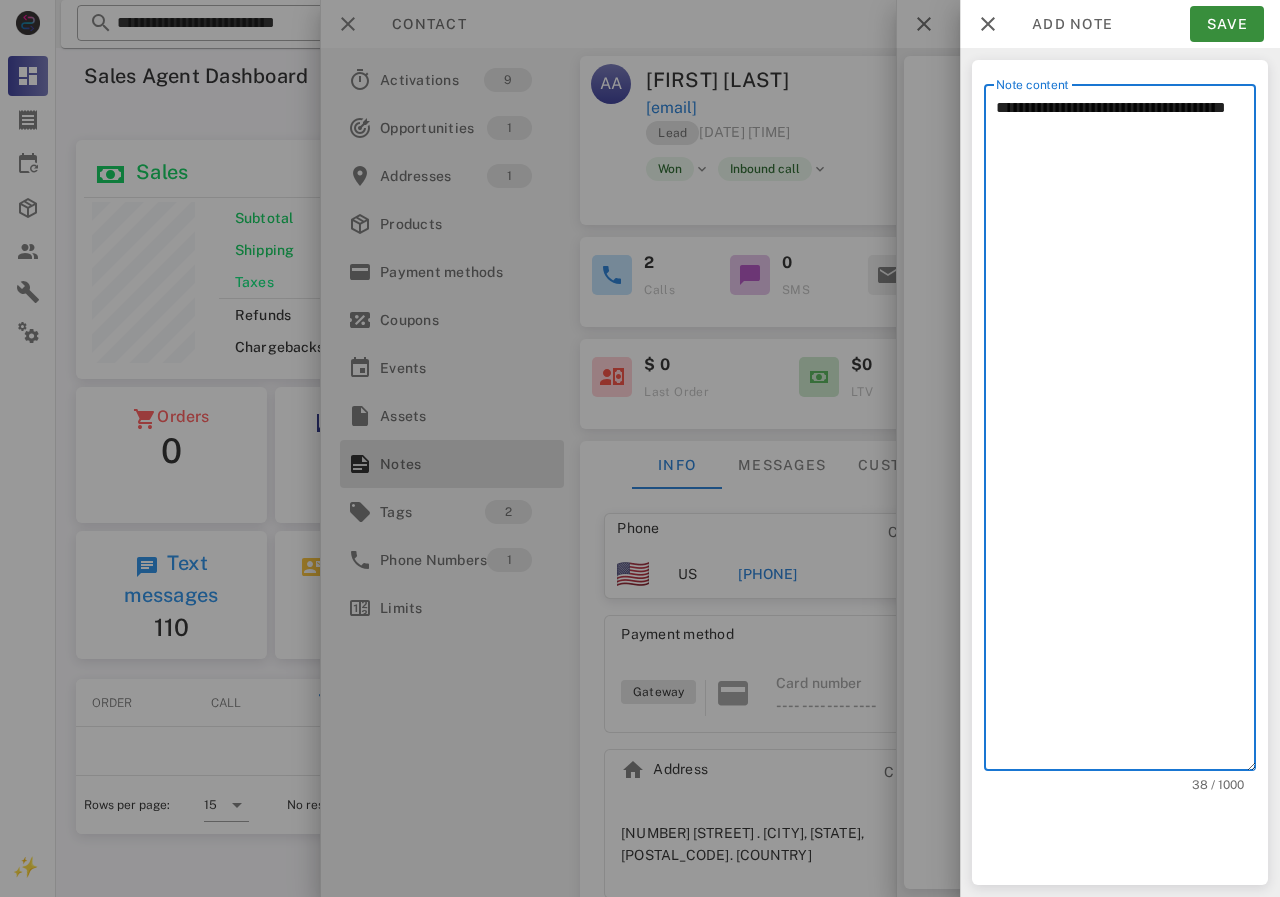 paste on "**********" 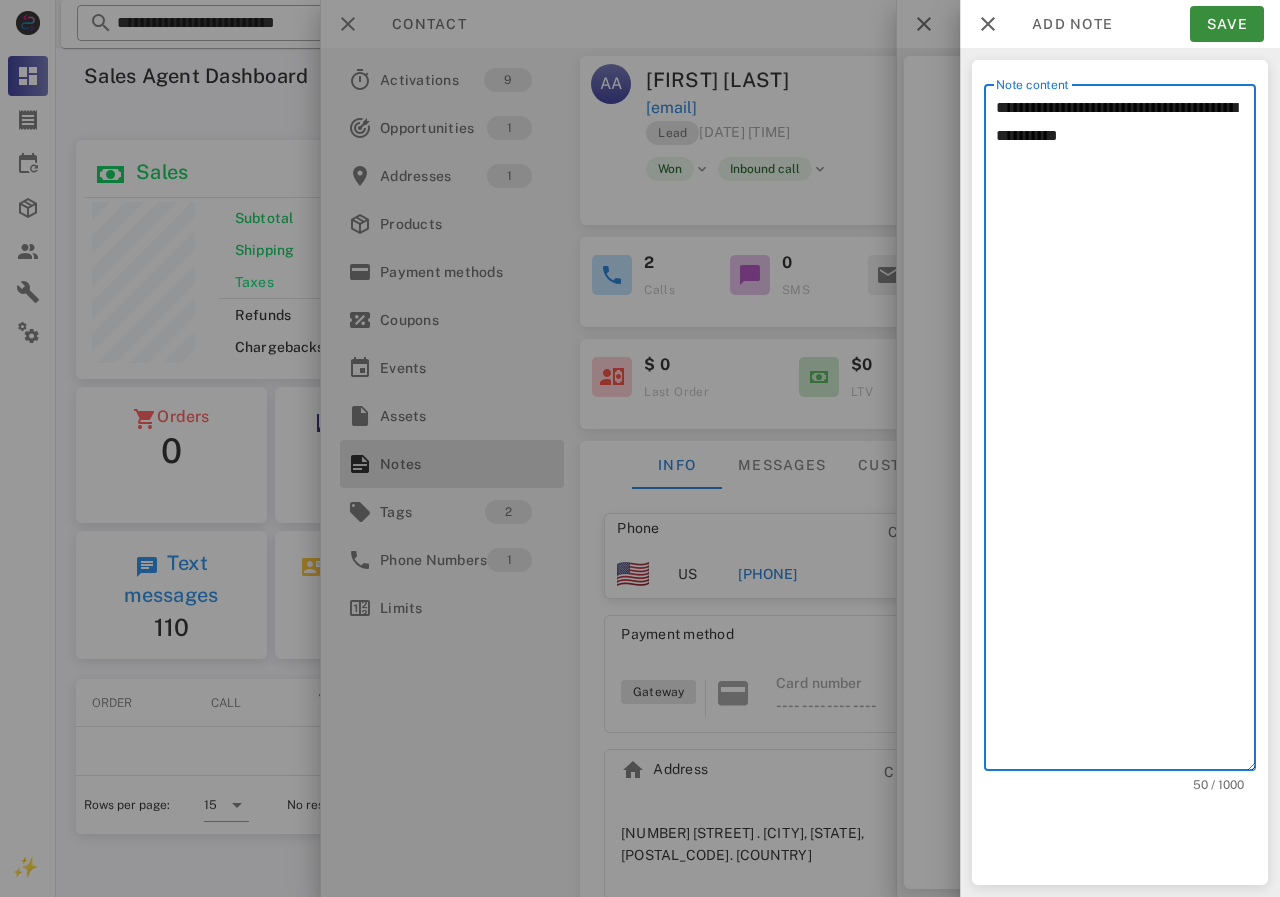 click on "**********" at bounding box center [1126, 432] 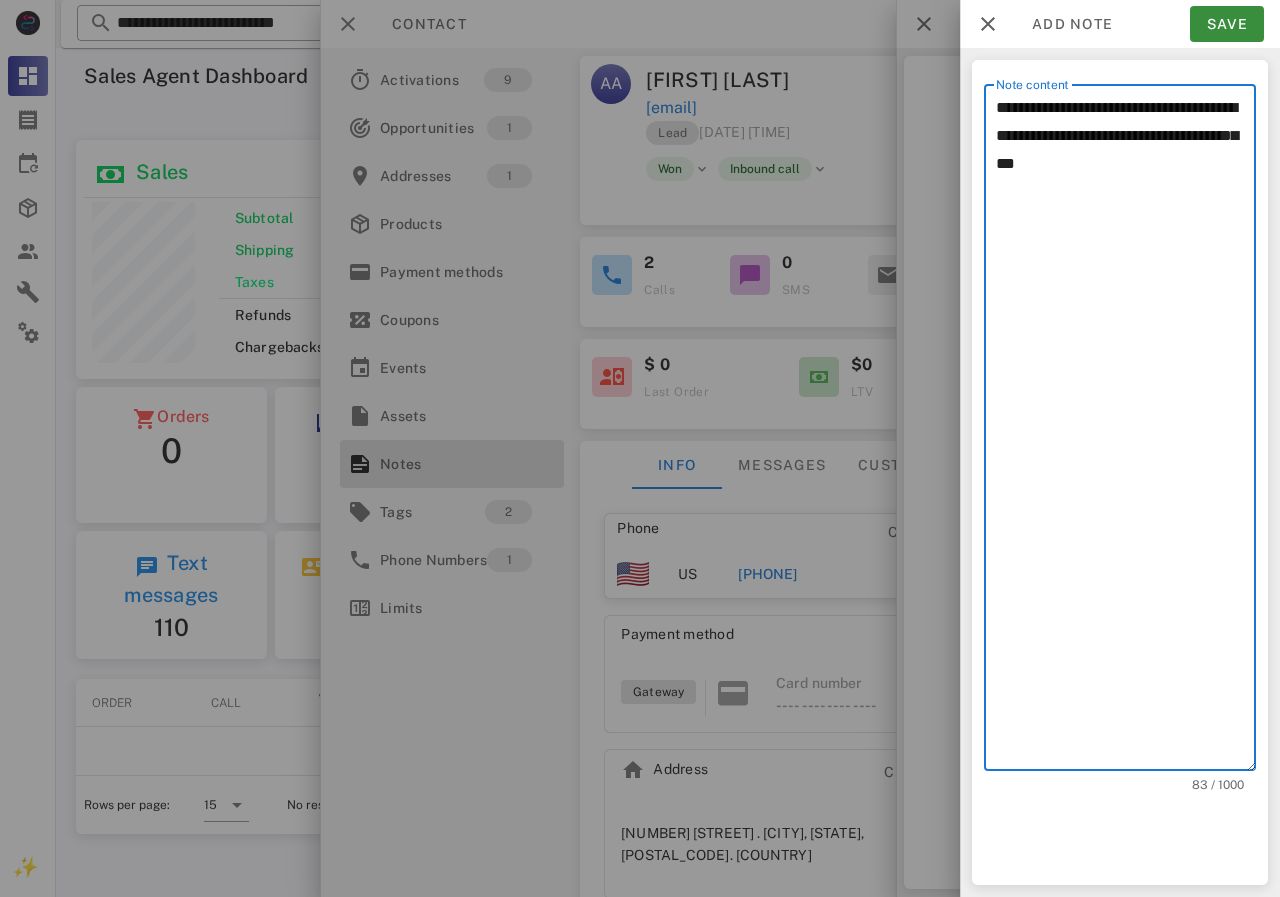 click on "**********" at bounding box center (1126, 432) 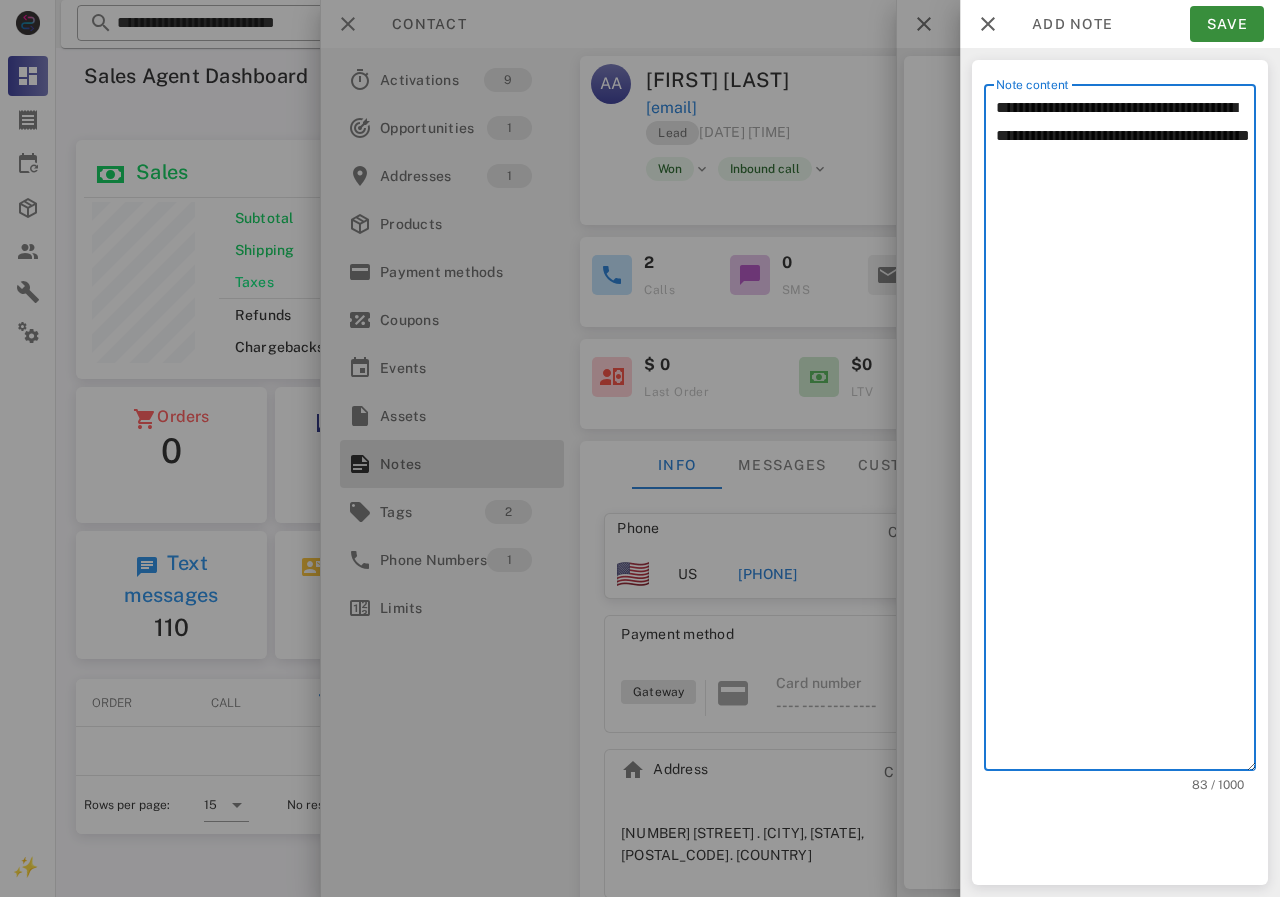 click on "**********" at bounding box center (1126, 432) 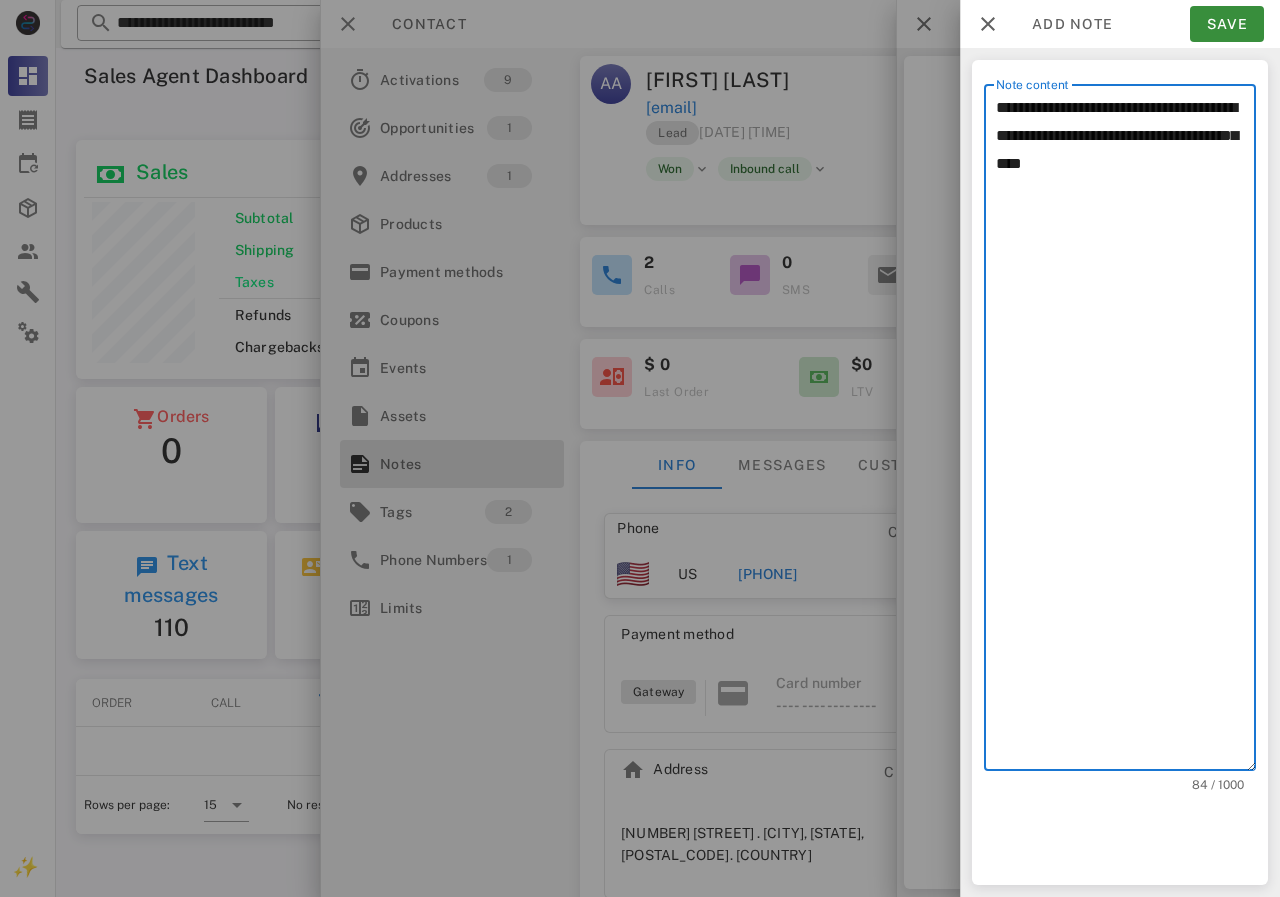 click on "**********" at bounding box center (1126, 432) 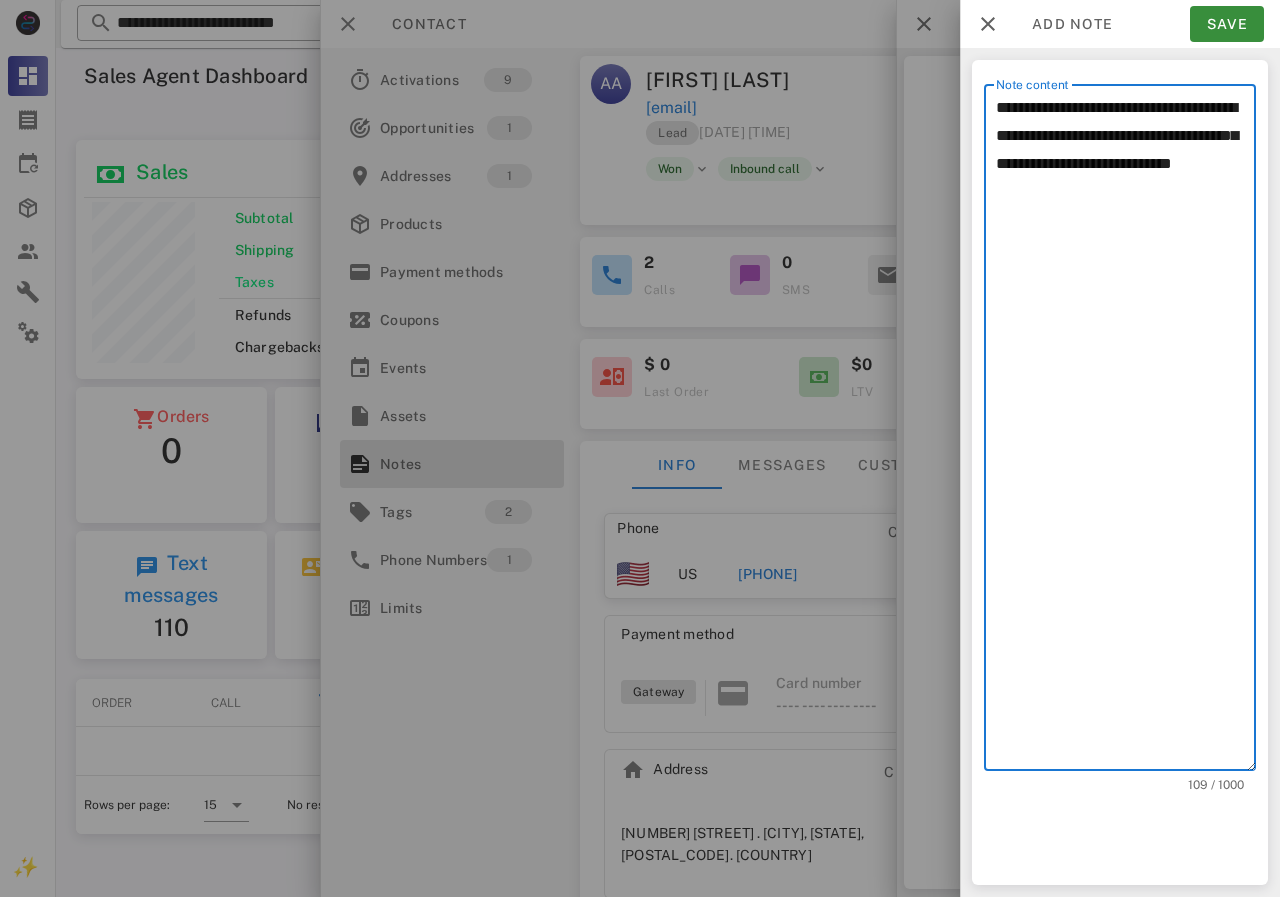 click on "**********" at bounding box center (1126, 432) 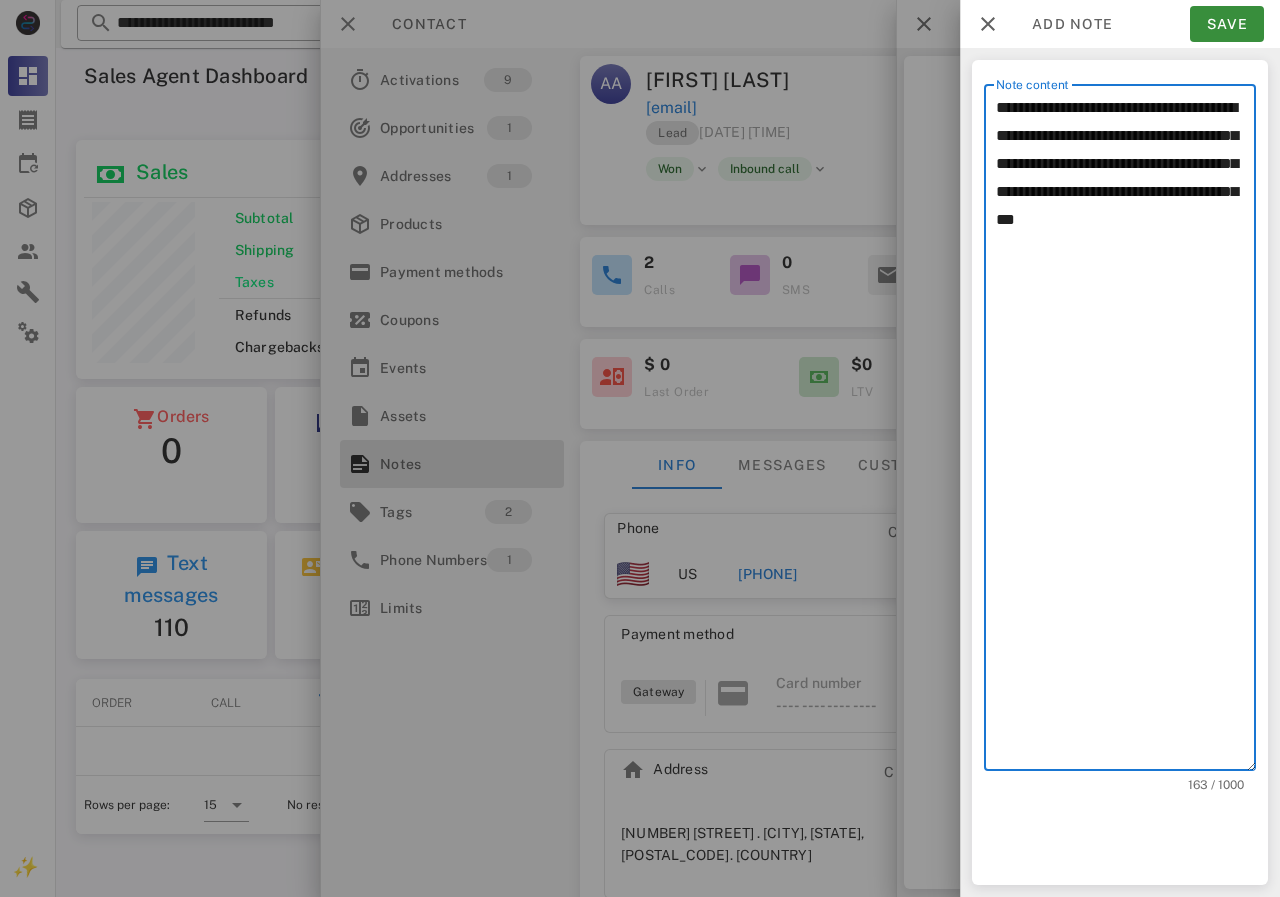 click on "**********" at bounding box center (1126, 432) 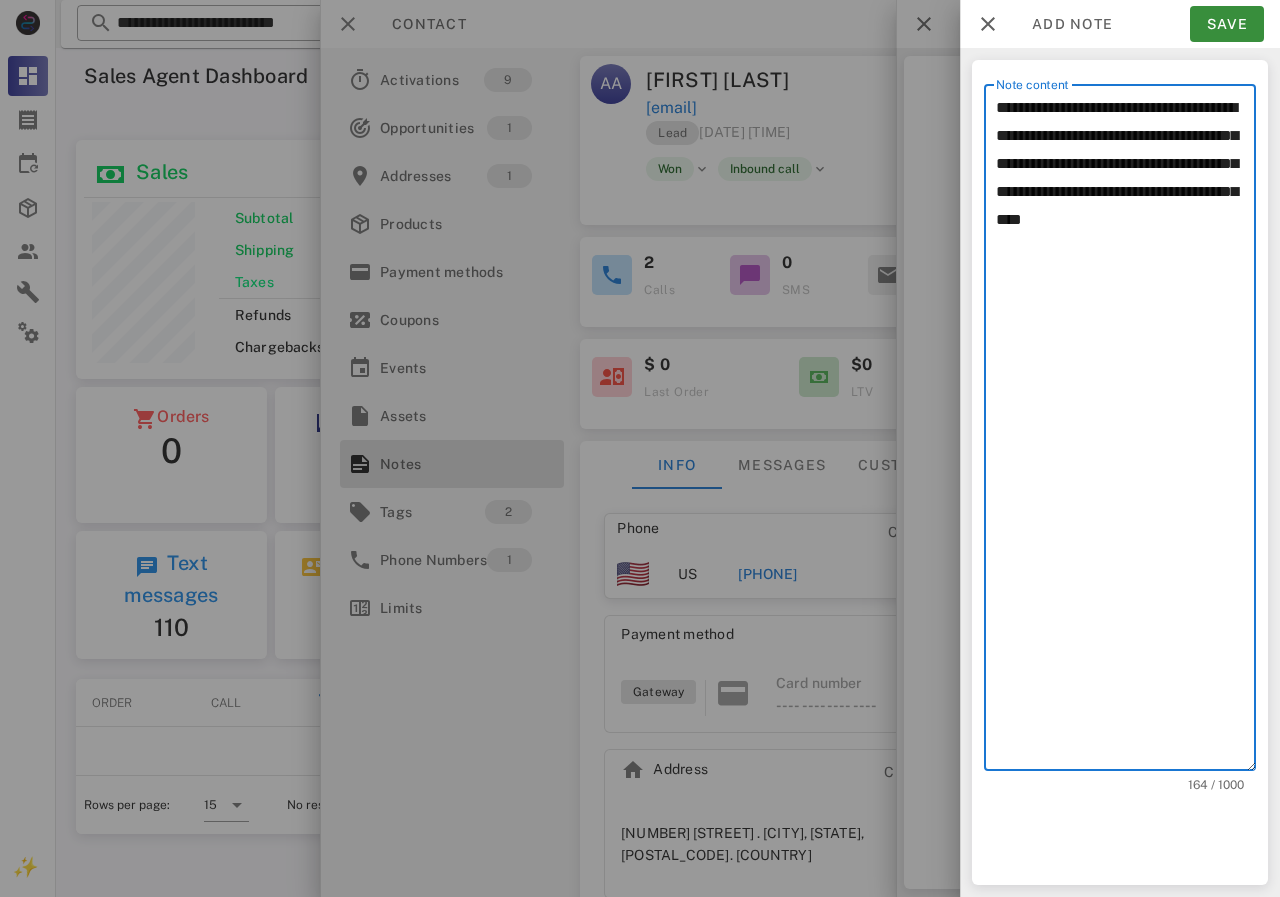 click on "**********" at bounding box center (1126, 432) 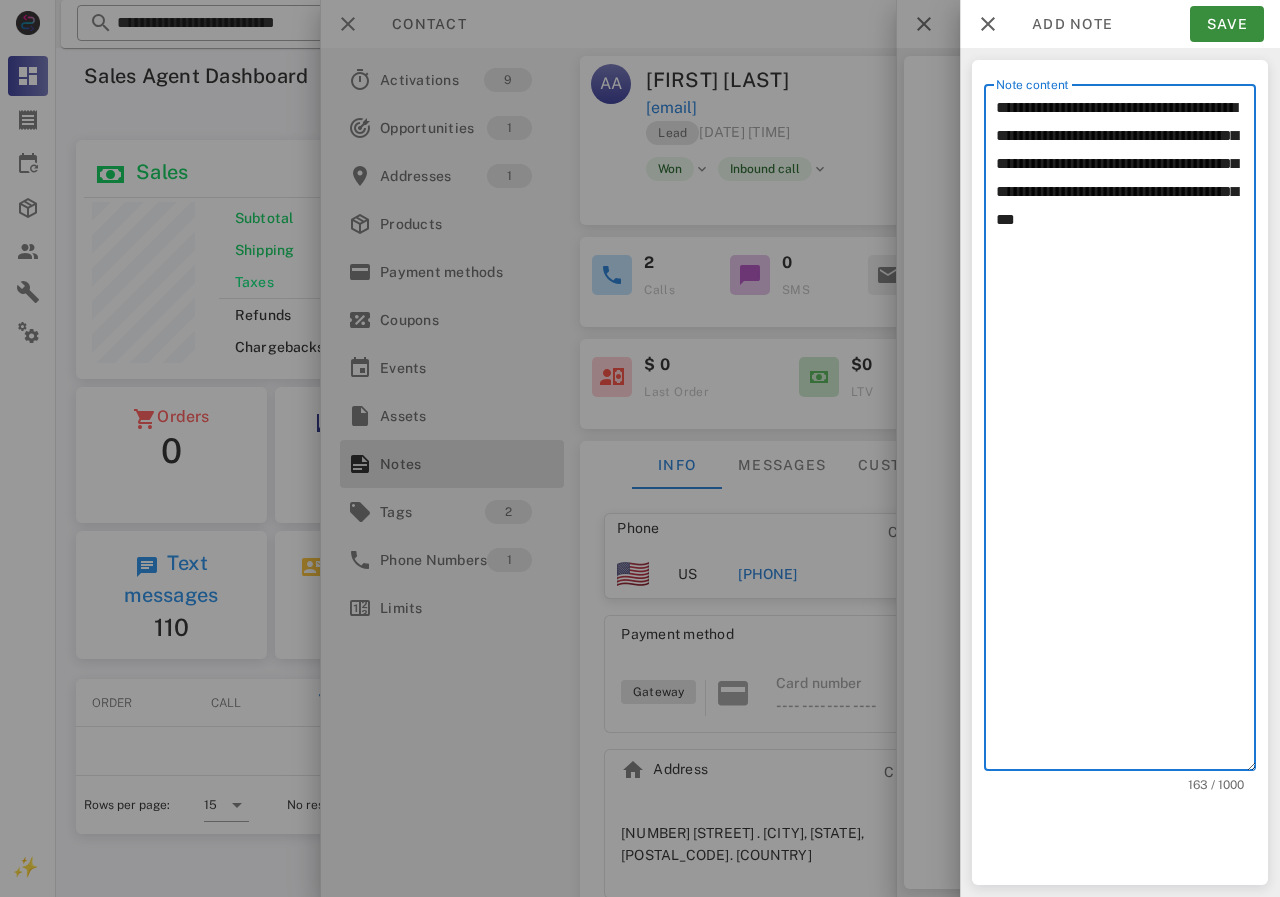 click on "**********" at bounding box center (1126, 432) 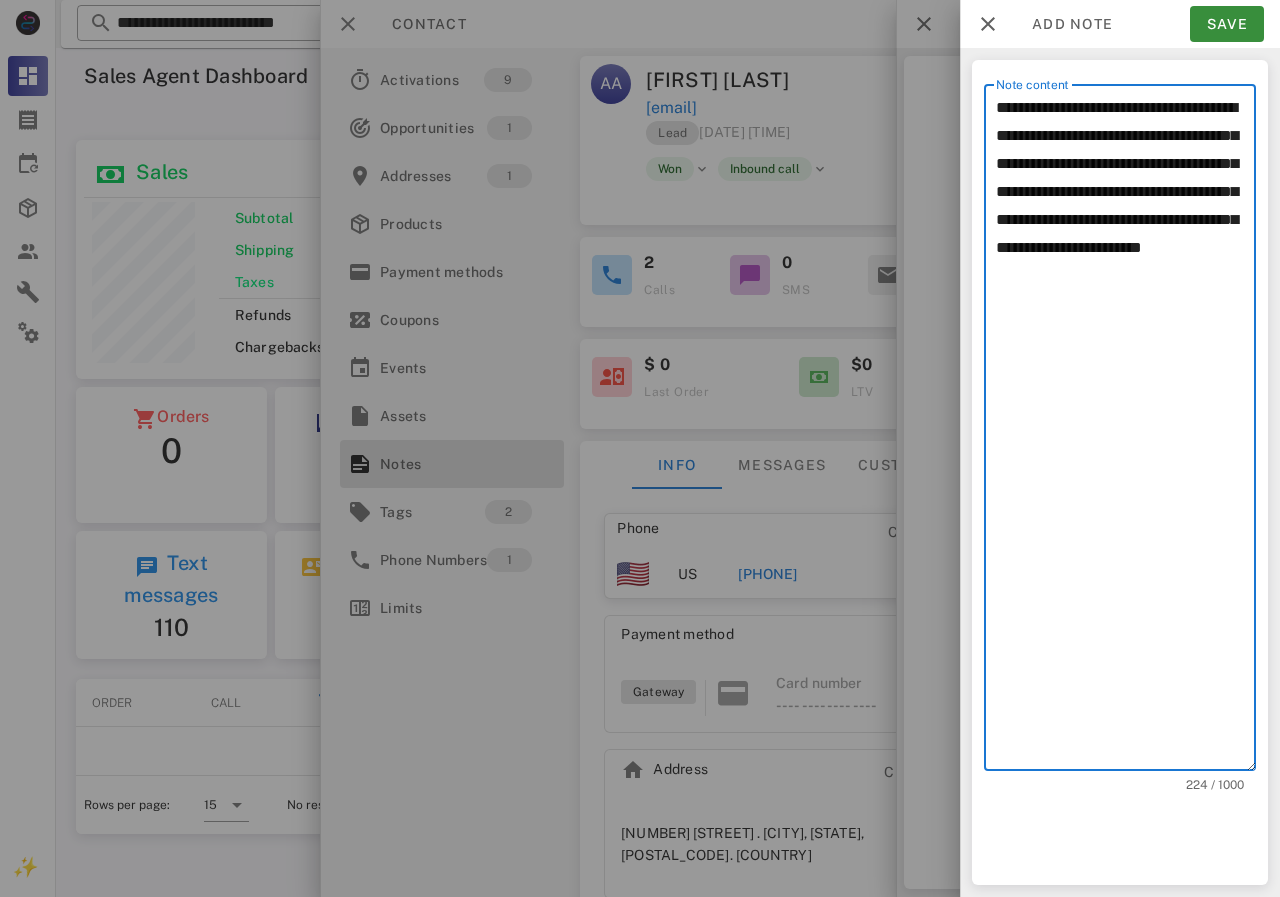 click on "**********" at bounding box center [1126, 432] 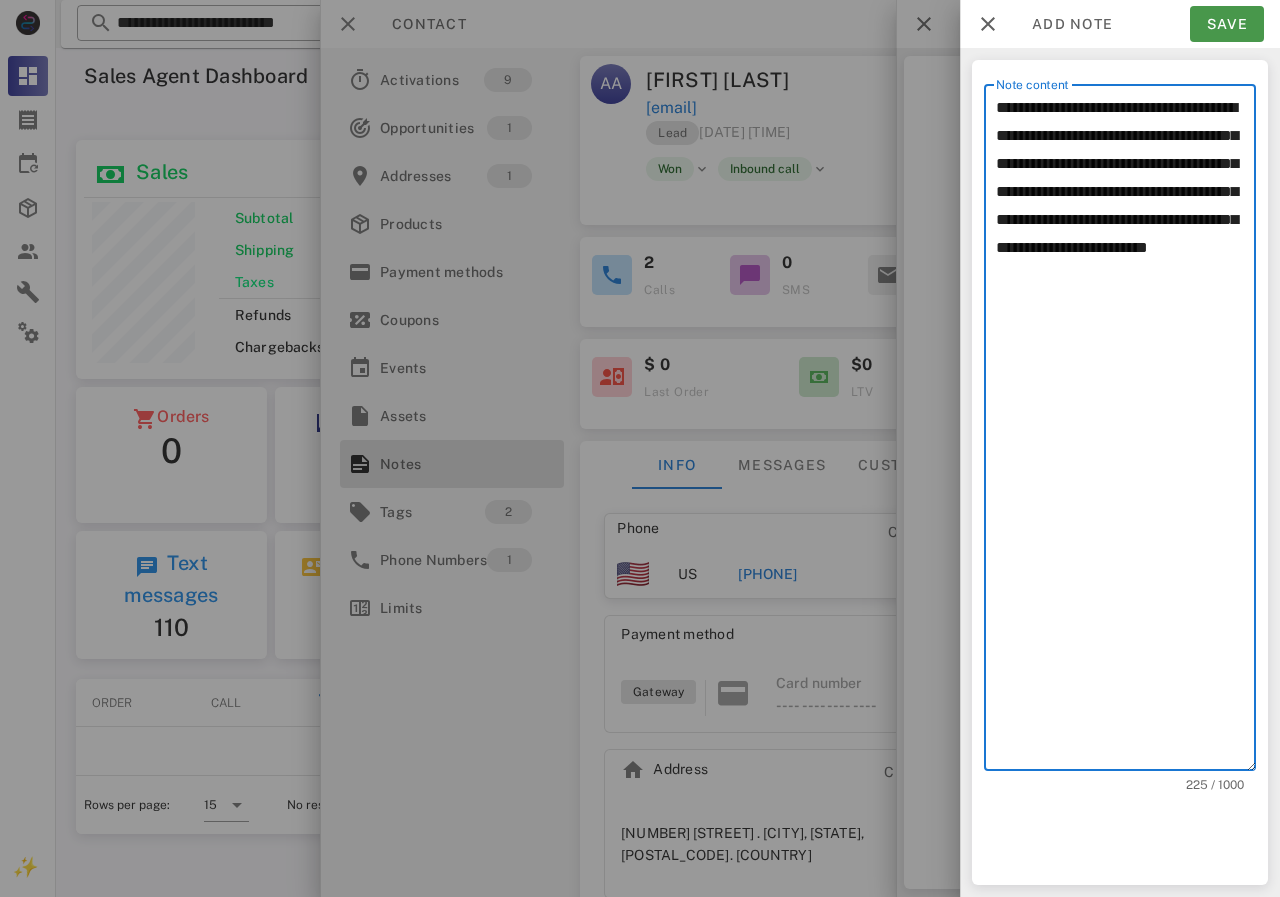 type on "**********" 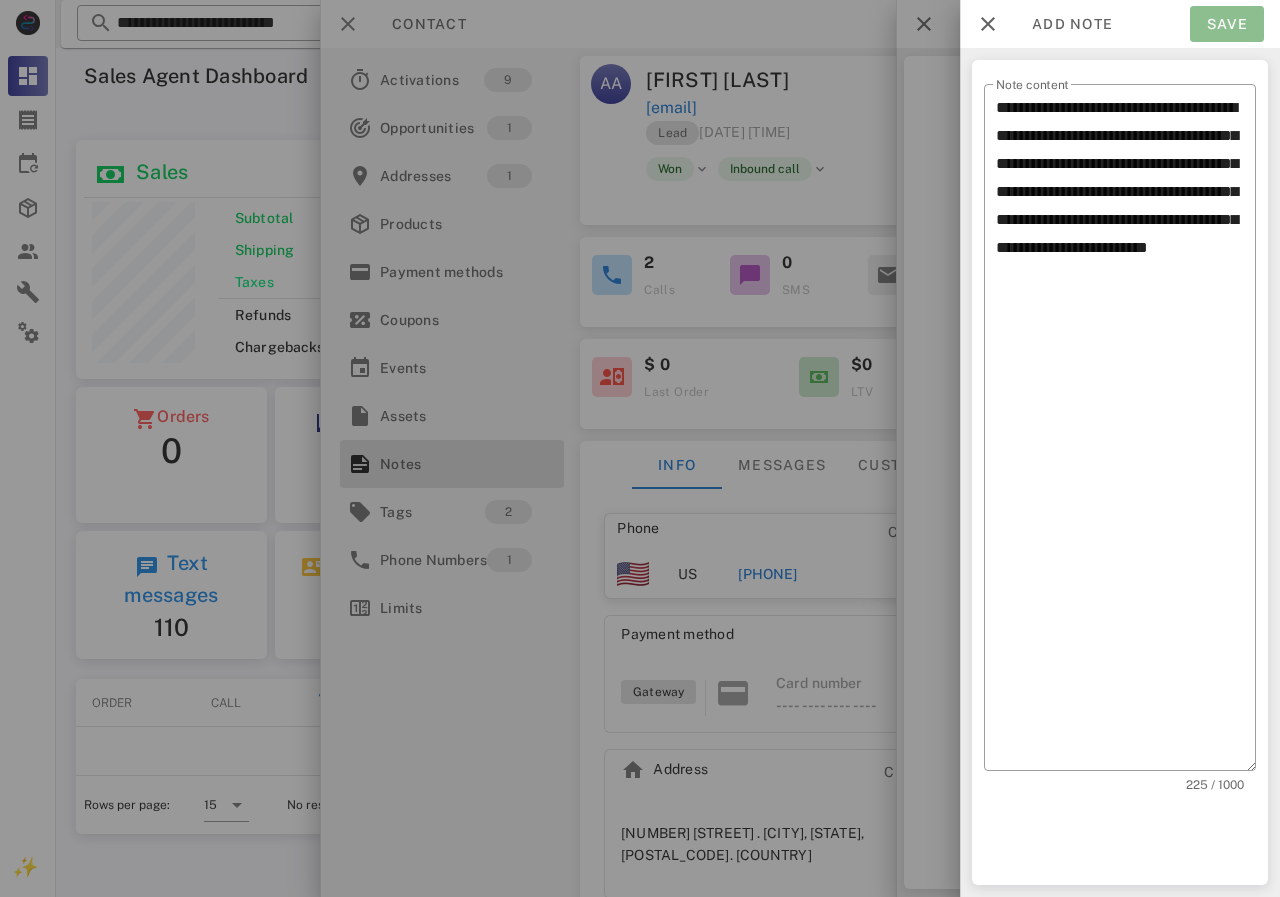 click on "Save" at bounding box center (1227, 24) 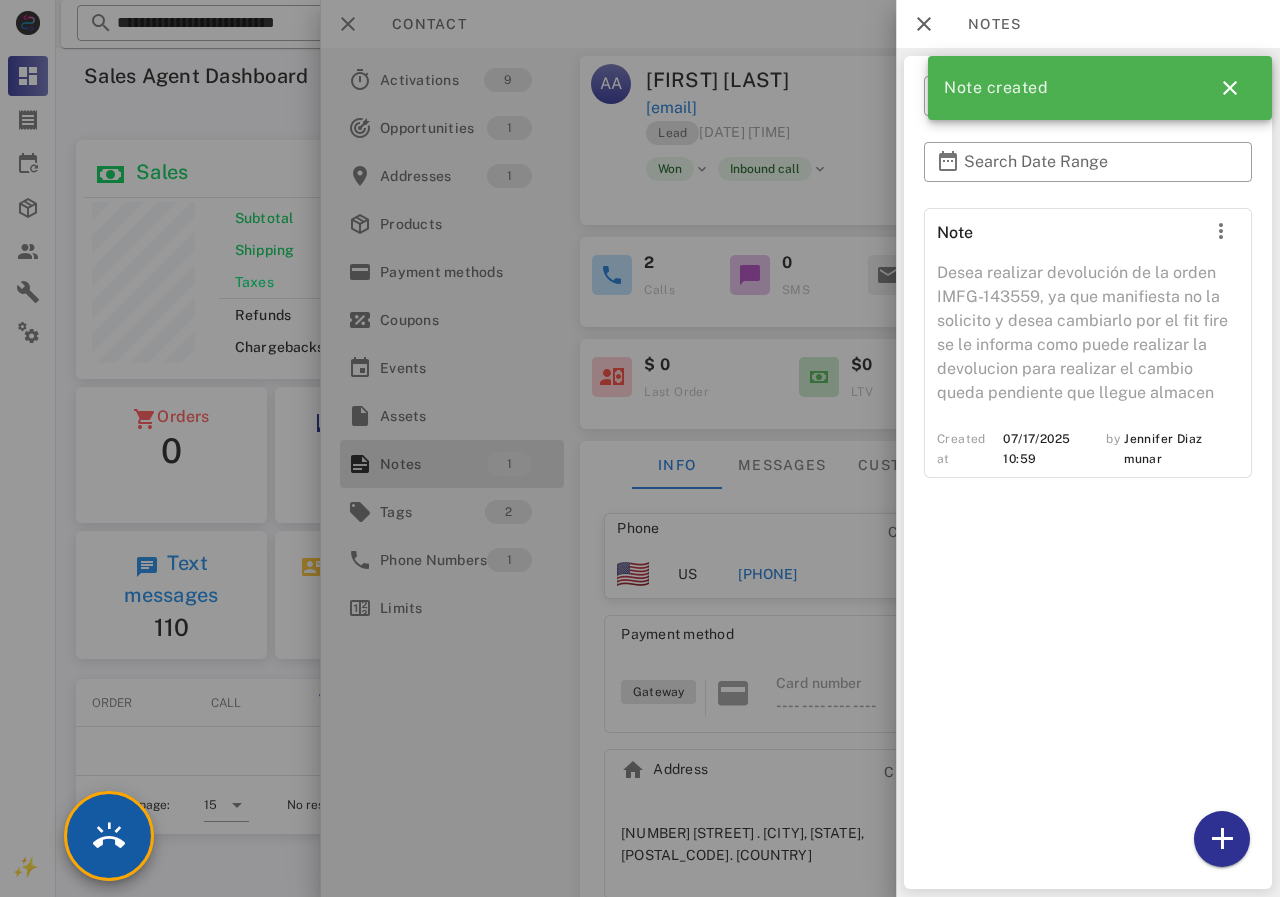 click at bounding box center (109, 836) 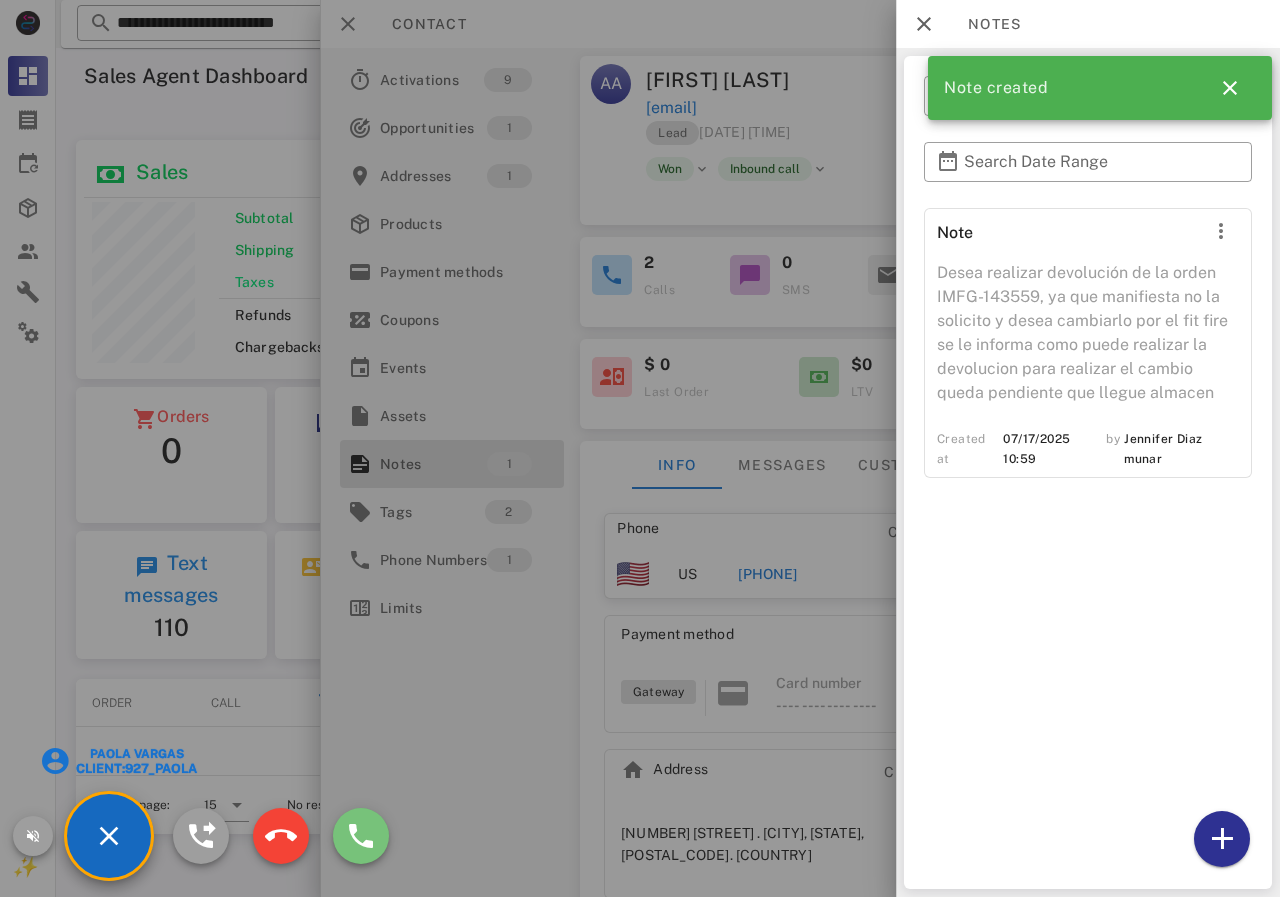 click at bounding box center (361, 836) 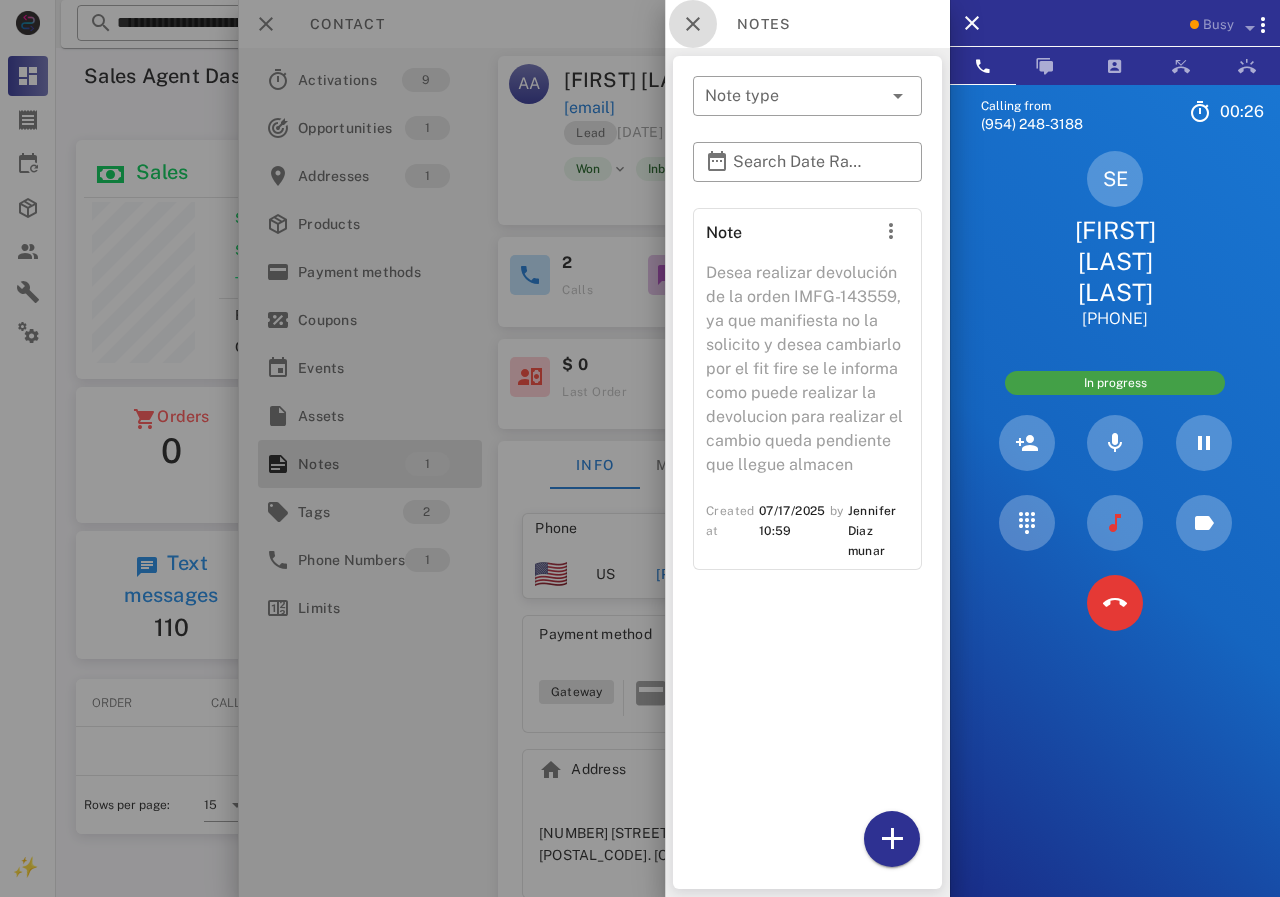 click at bounding box center (693, 24) 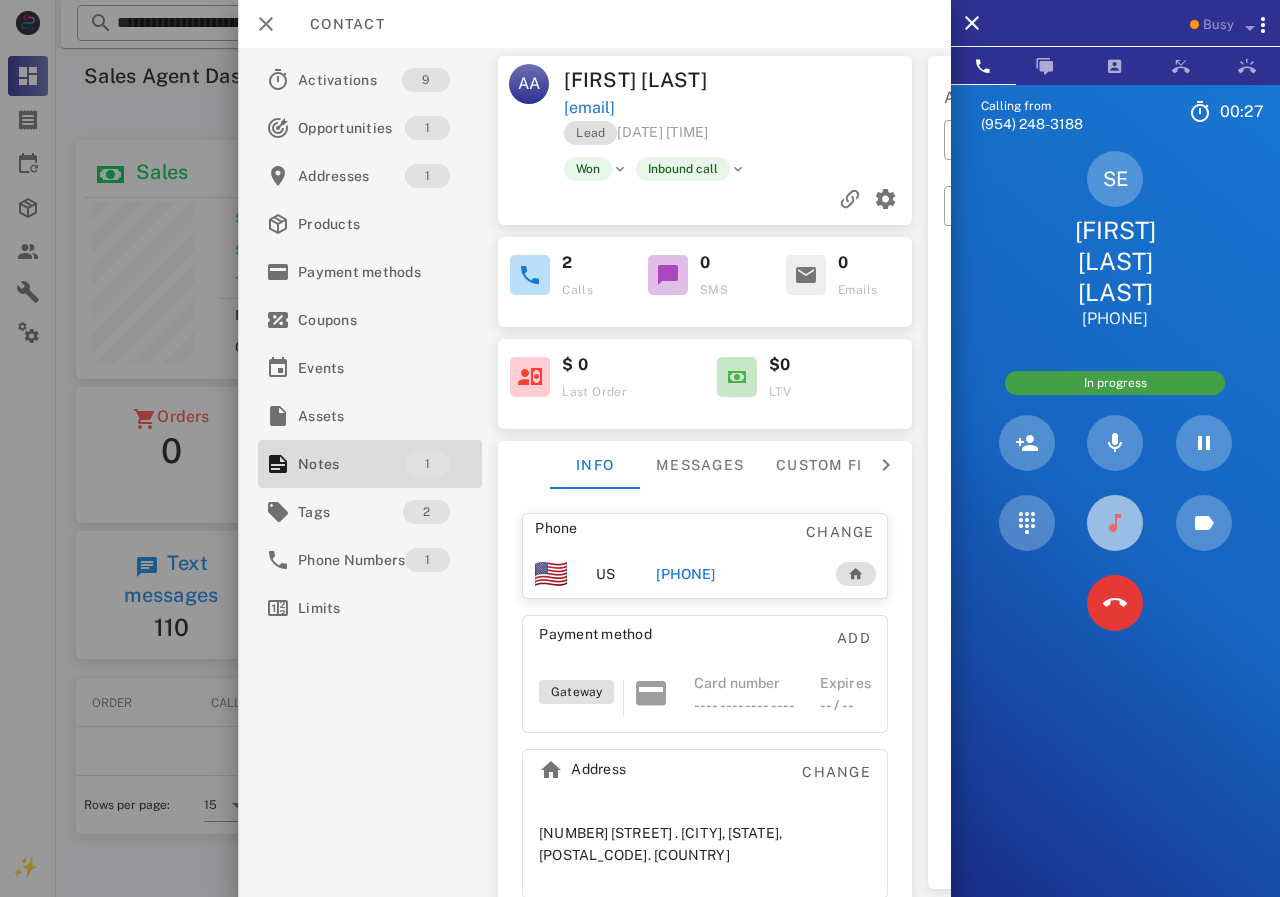 click at bounding box center (1115, 523) 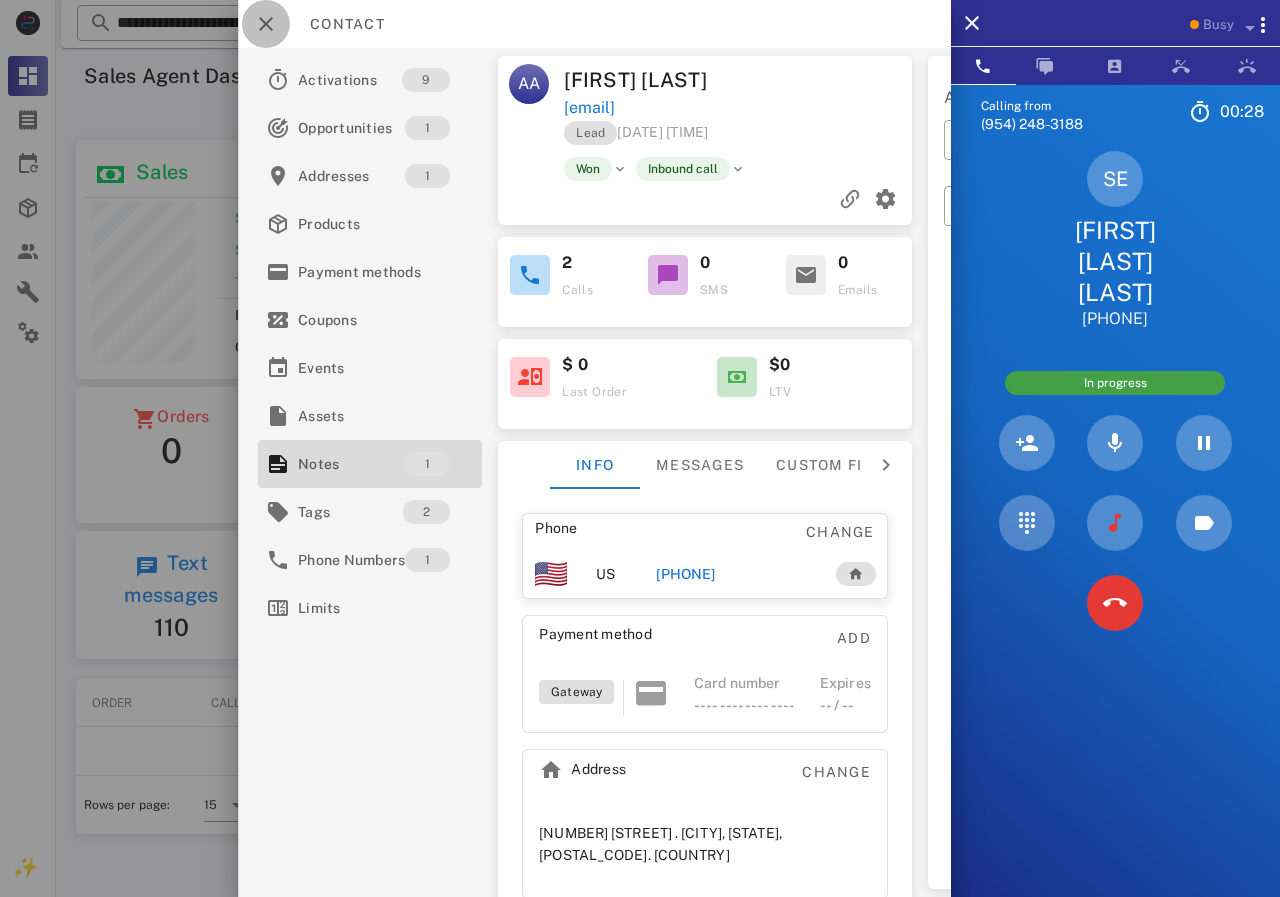 drag, startPoint x: 270, startPoint y: 22, endPoint x: 388, endPoint y: 137, distance: 164.76953 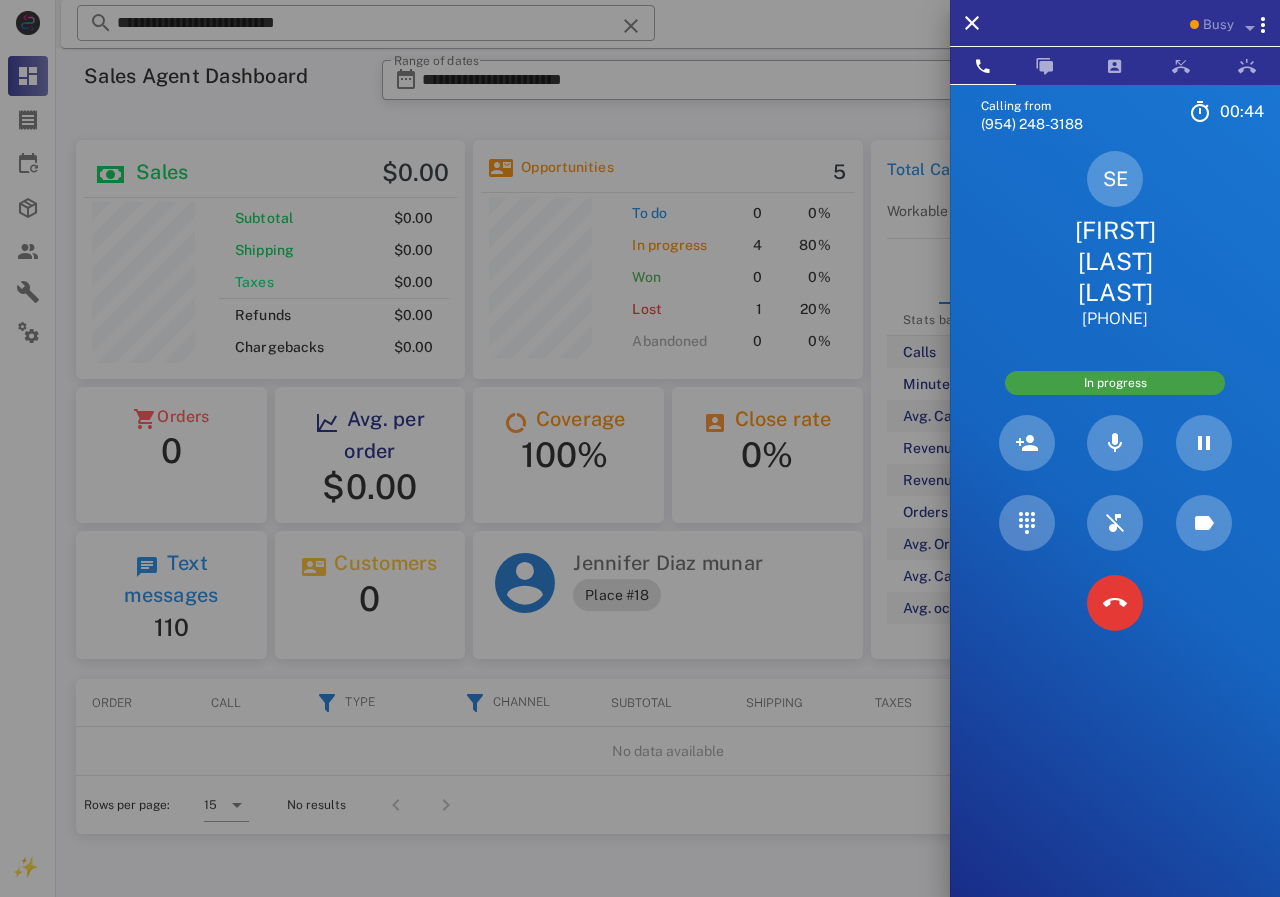 click at bounding box center [640, 448] 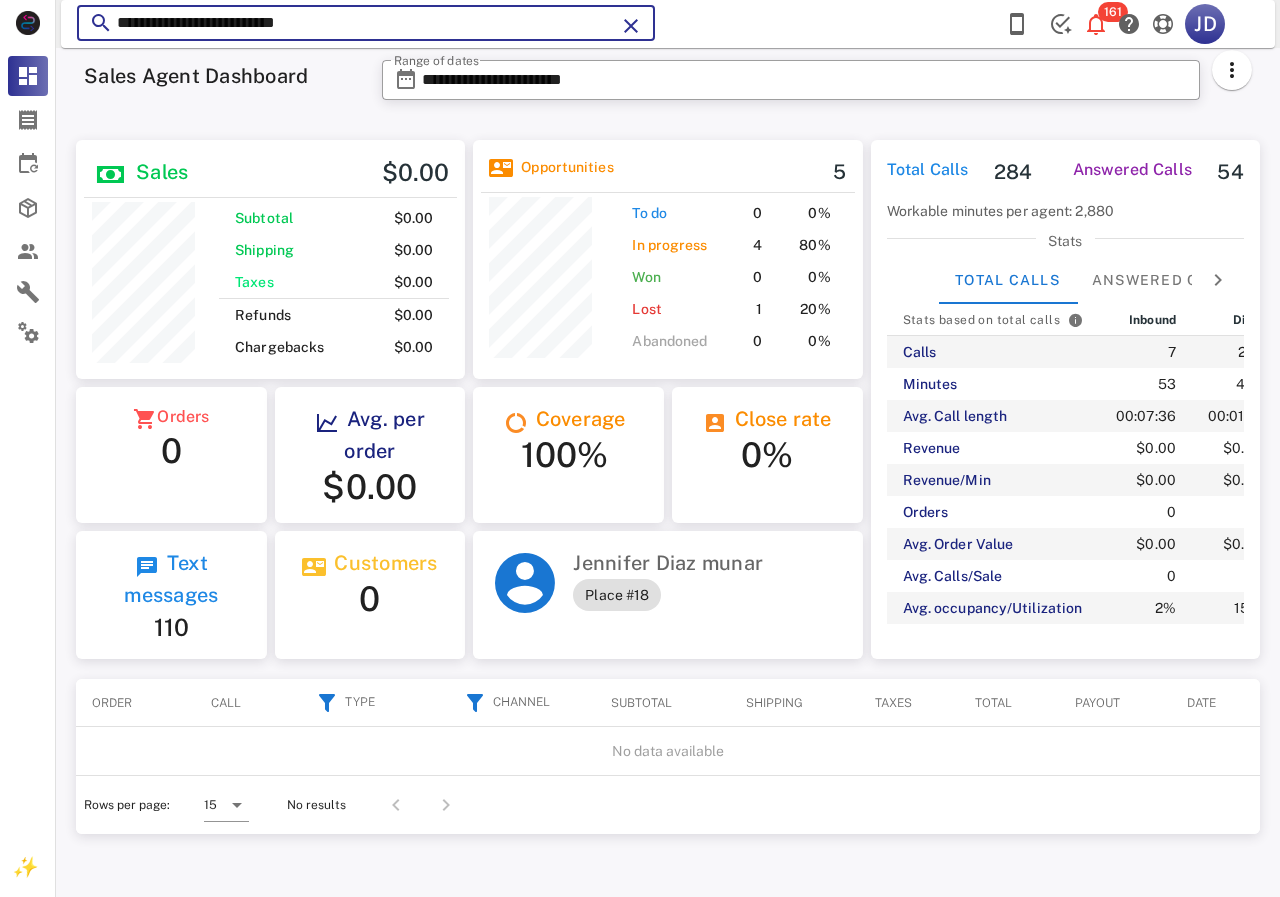 drag, startPoint x: 234, startPoint y: 26, endPoint x: 115, endPoint y: 26, distance: 119 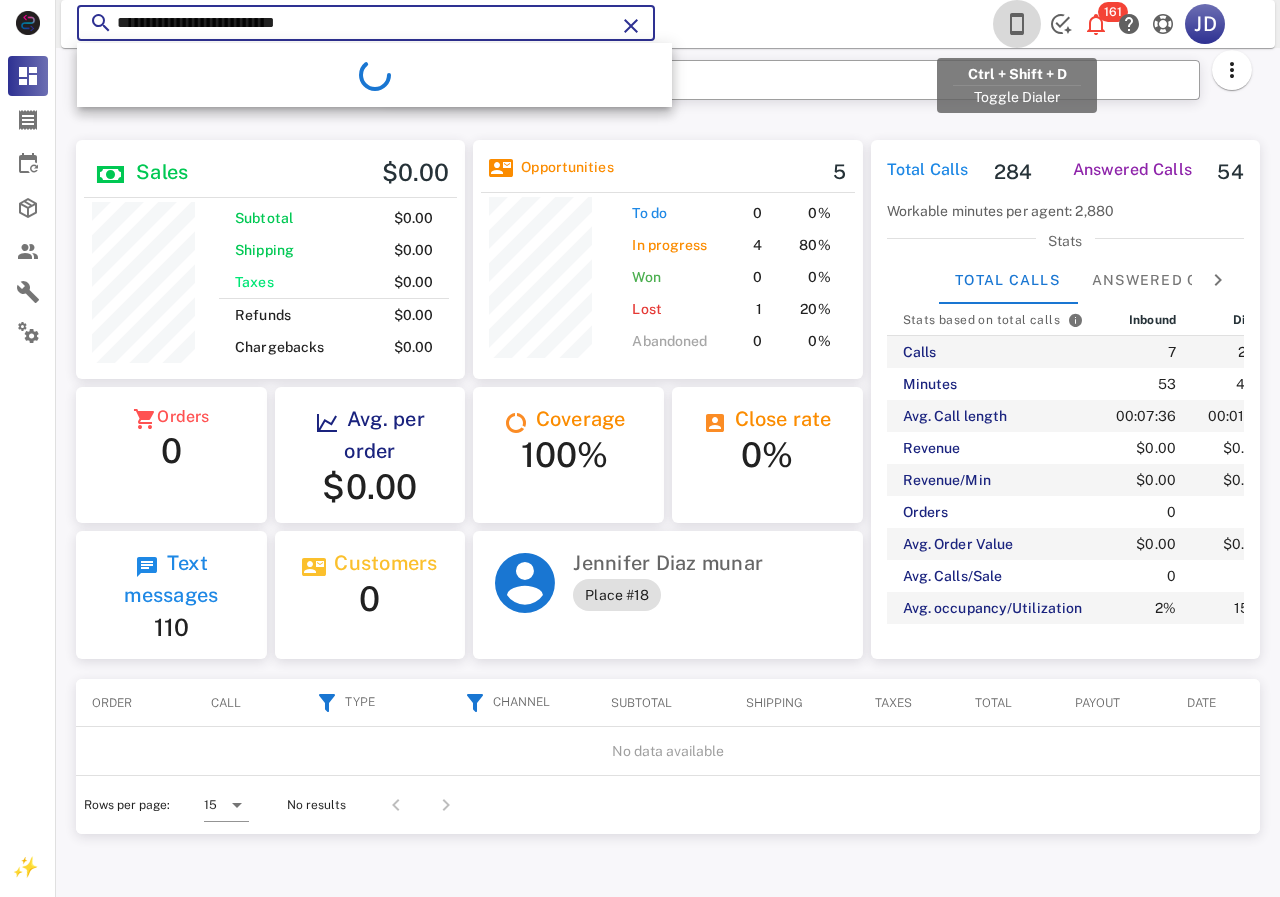 drag, startPoint x: 1014, startPoint y: 24, endPoint x: 1023, endPoint y: 140, distance: 116.34862 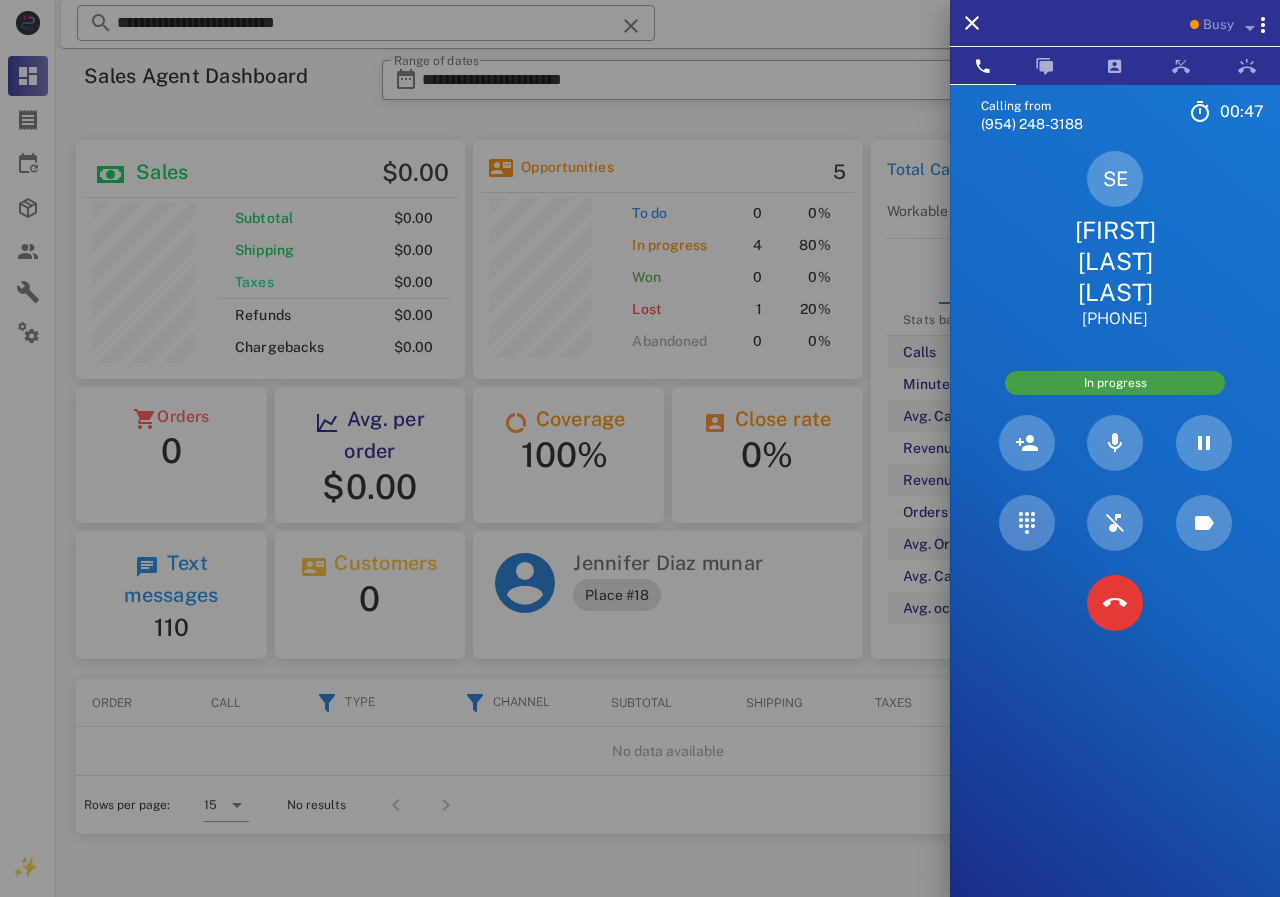 click on "[FIRST] [LAST] [LAST]" at bounding box center (1115, 262) 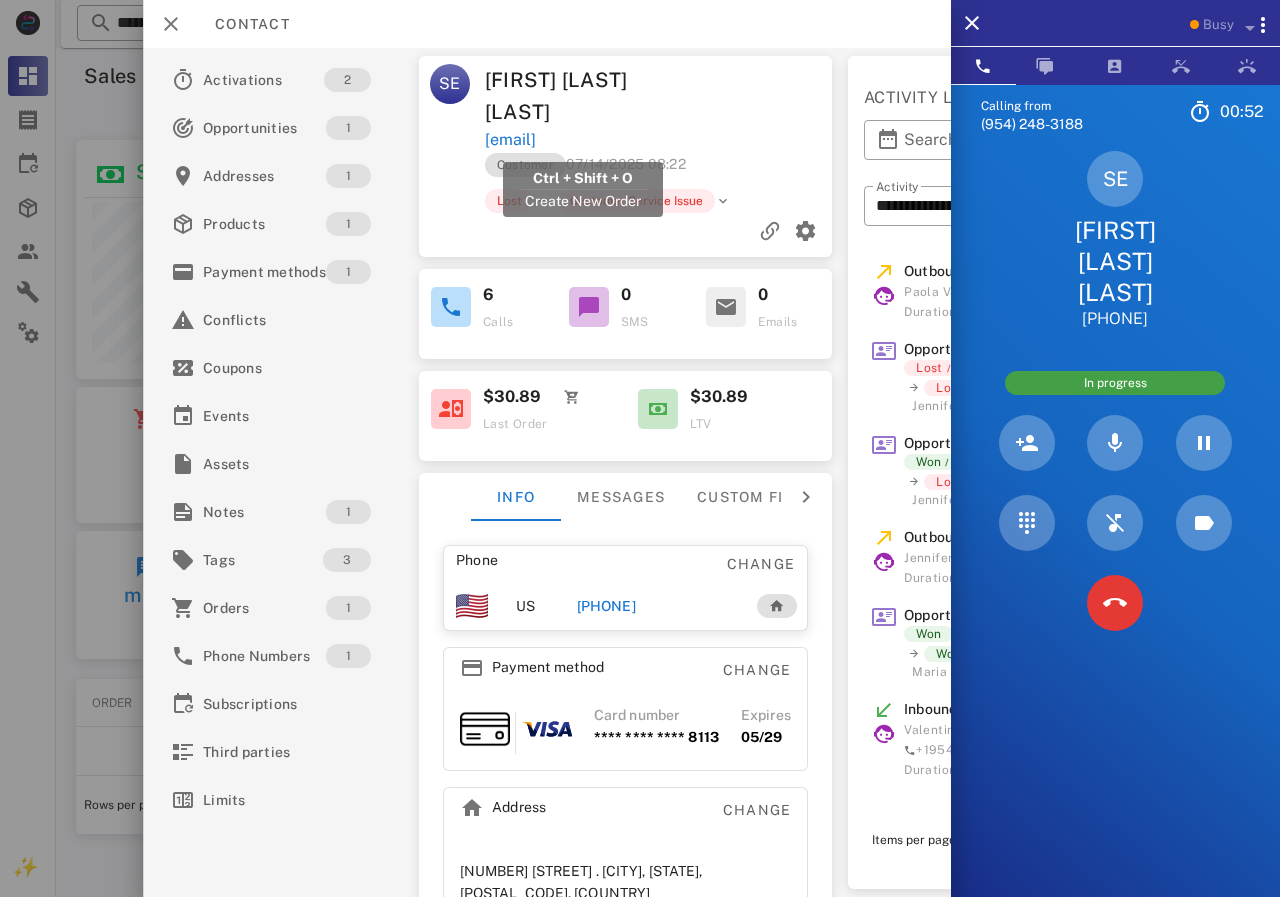 drag, startPoint x: 708, startPoint y: 142, endPoint x: 486, endPoint y: 142, distance: 222 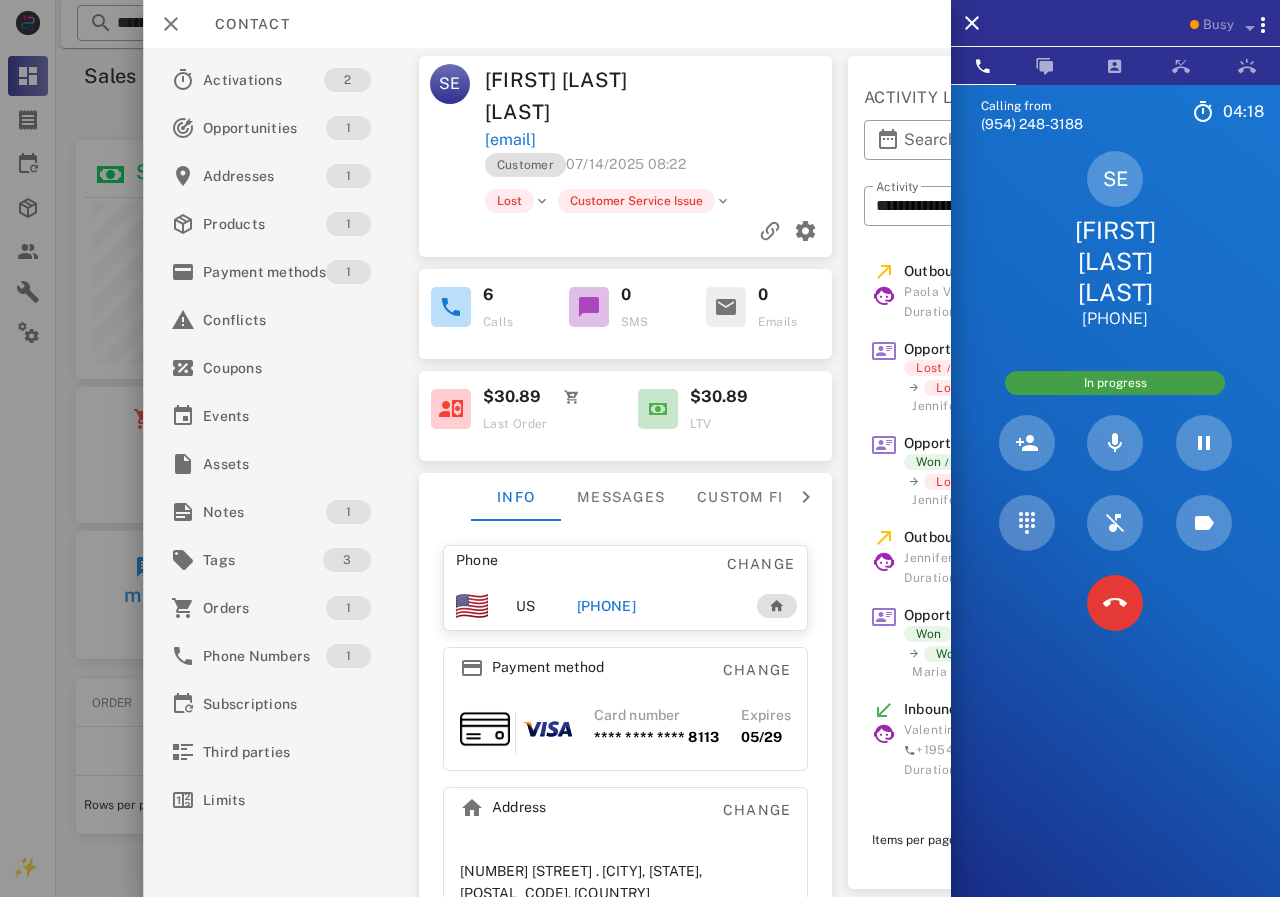 click on "Customer   [DATE] [TIME]   Lost   Customer Service Issue" at bounding box center (625, 200) 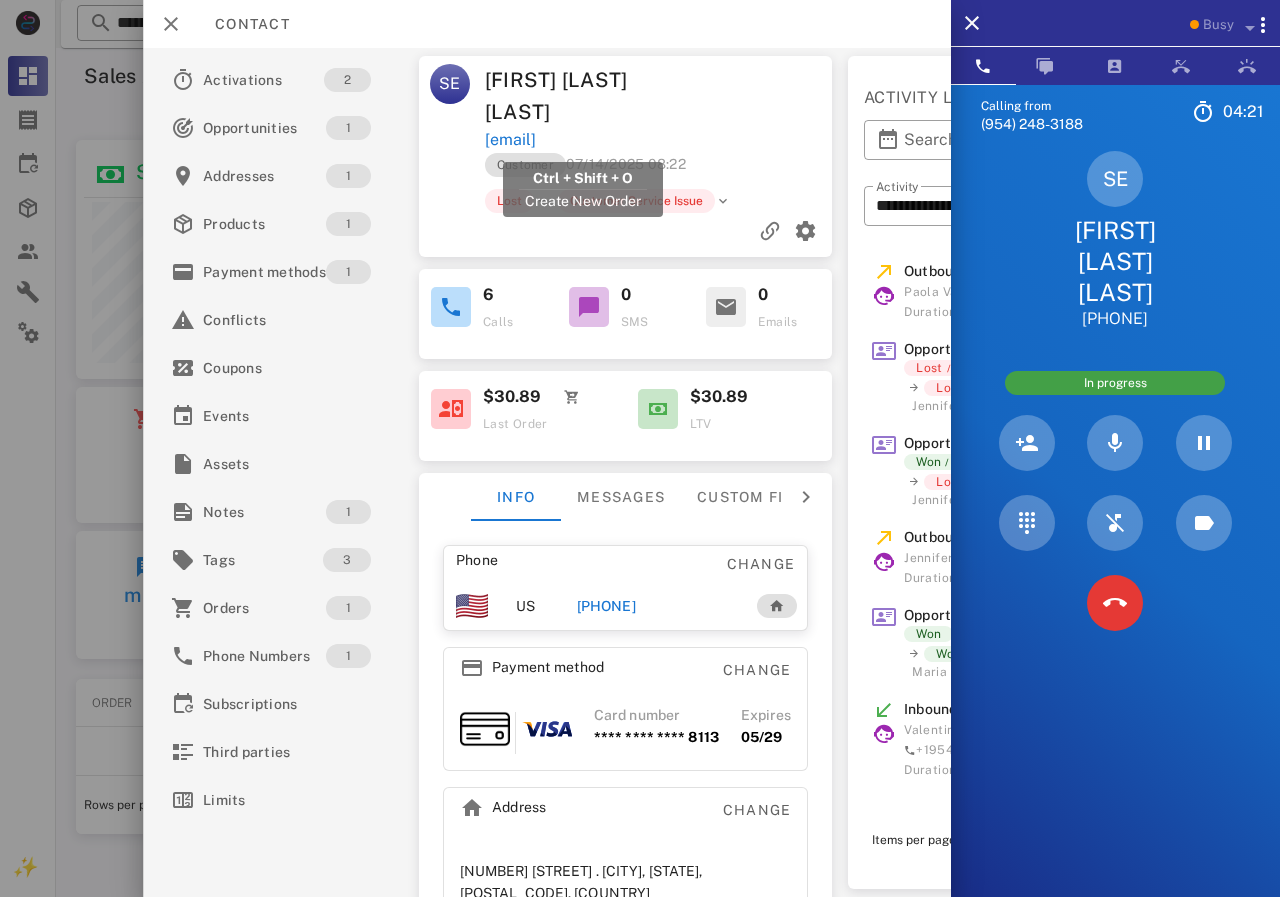 drag, startPoint x: 714, startPoint y: 142, endPoint x: 485, endPoint y: 141, distance: 229.00218 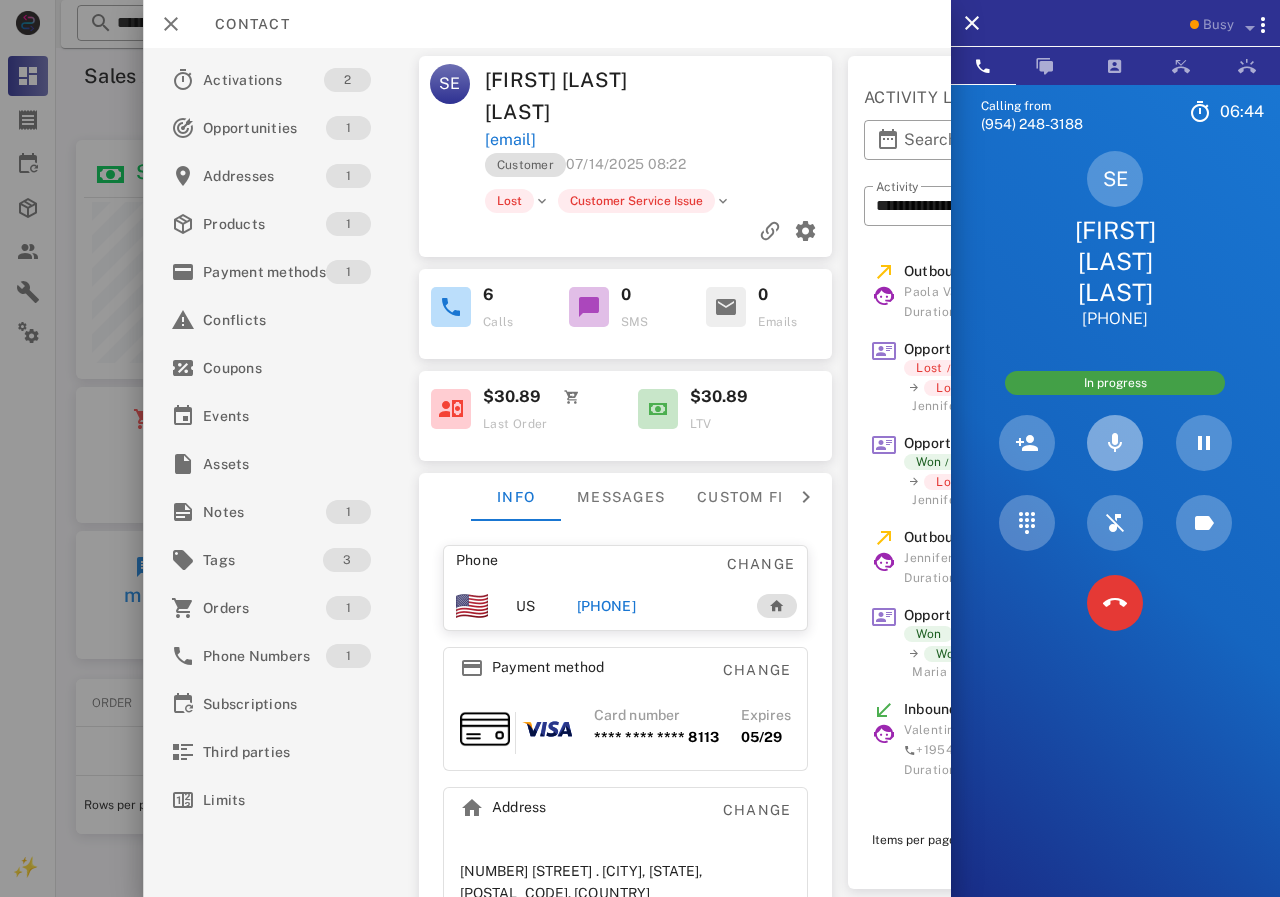 click at bounding box center [1115, 443] 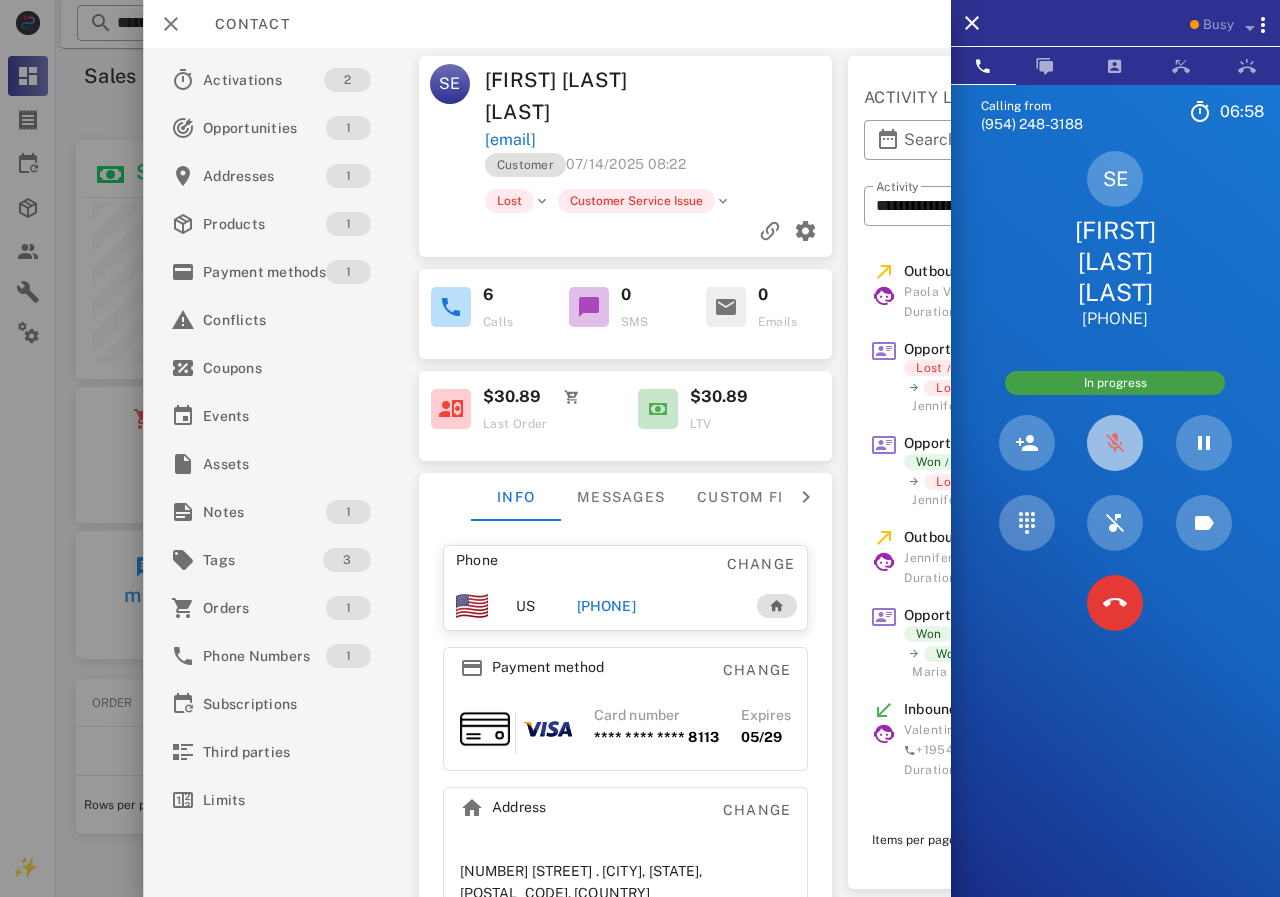 click at bounding box center [1115, 443] 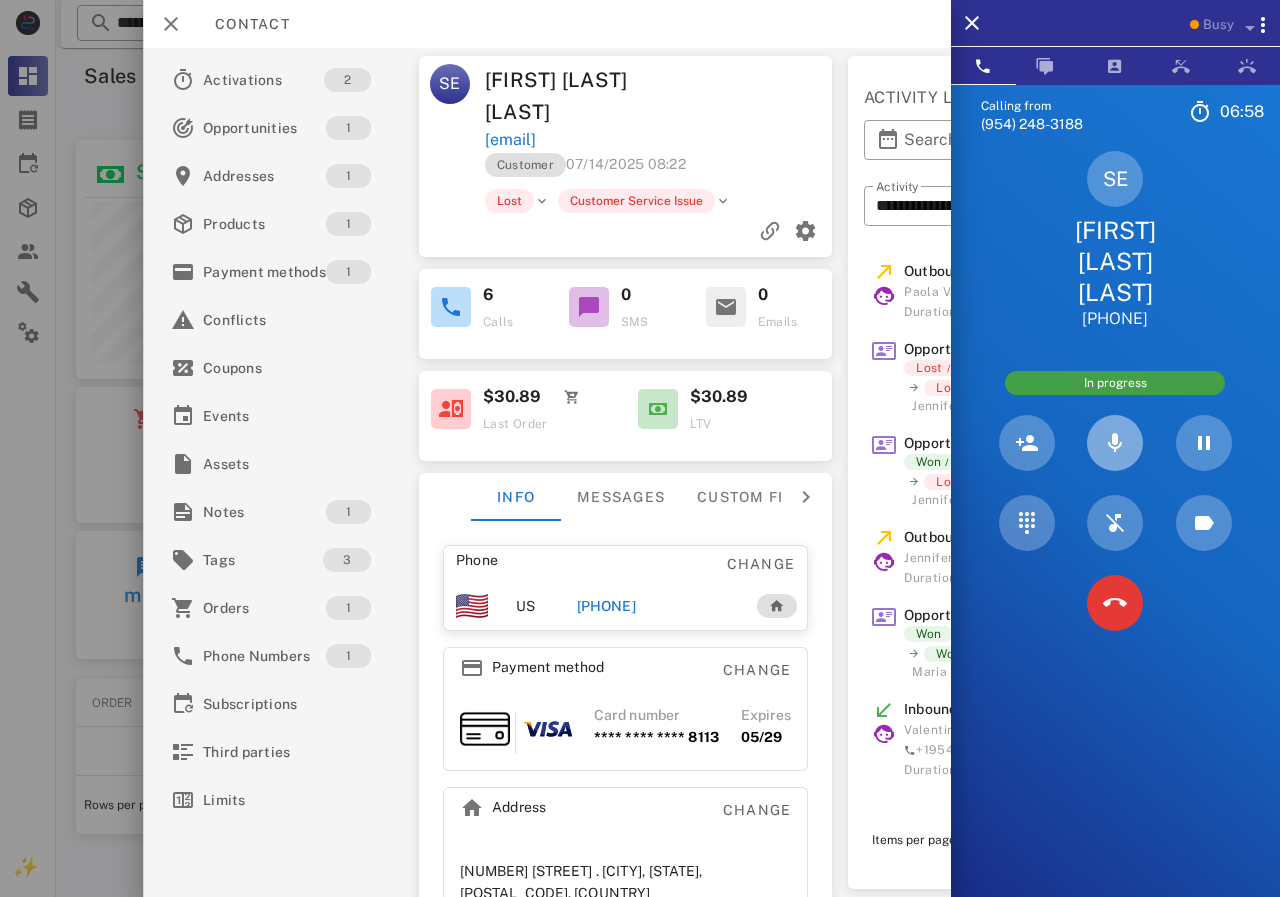 click at bounding box center (1115, 443) 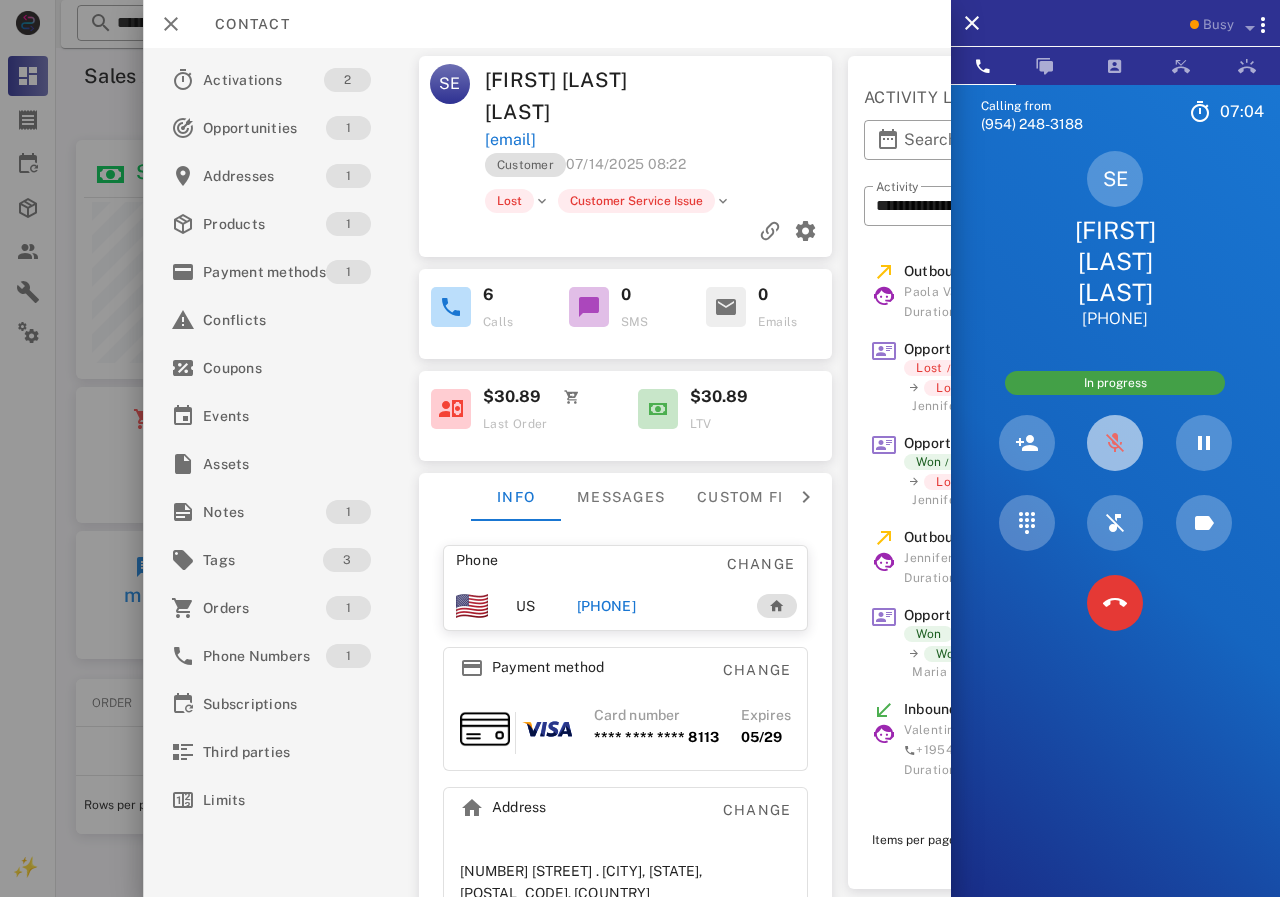 click at bounding box center [1115, 443] 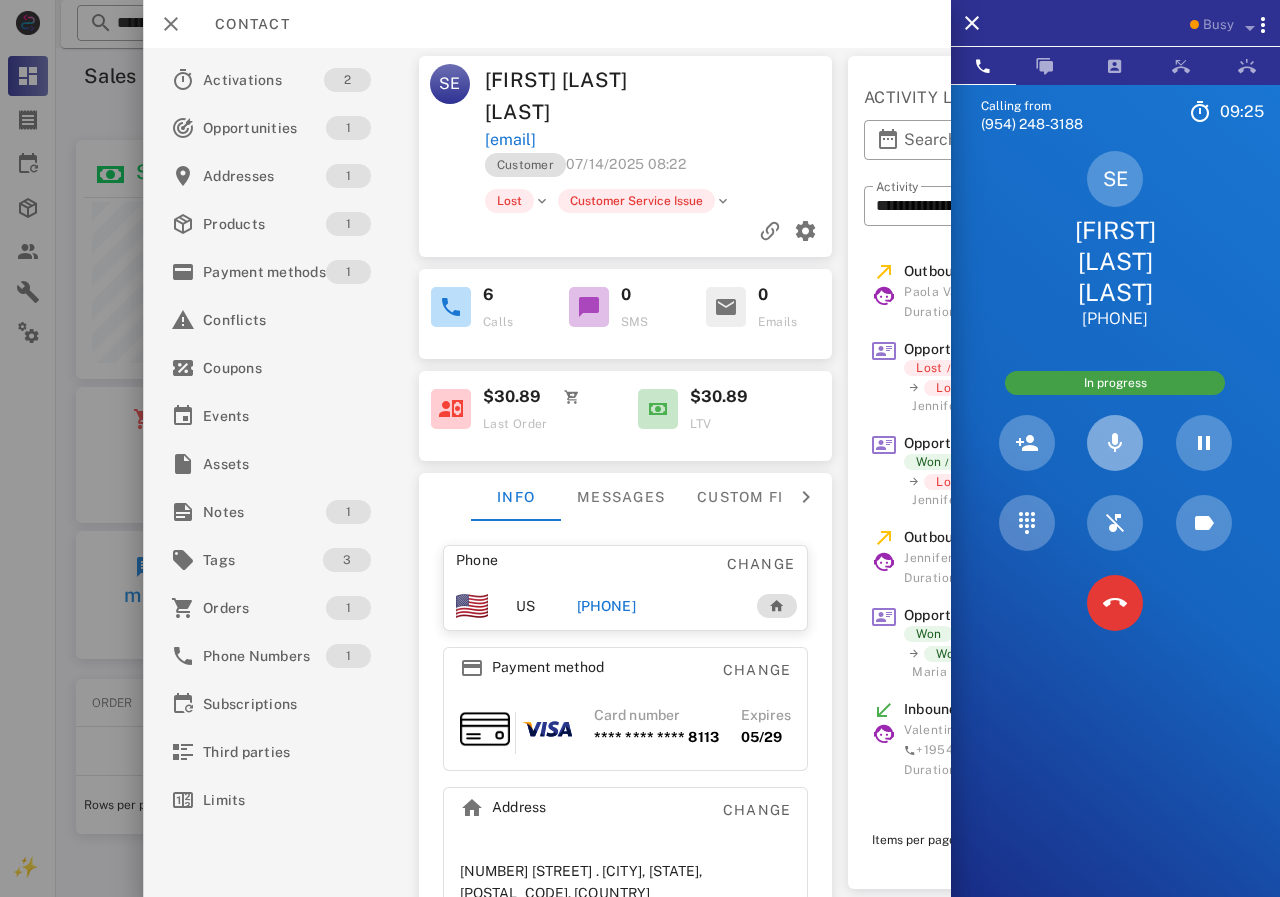scroll, scrollTop: 999761, scrollLeft: 999611, axis: both 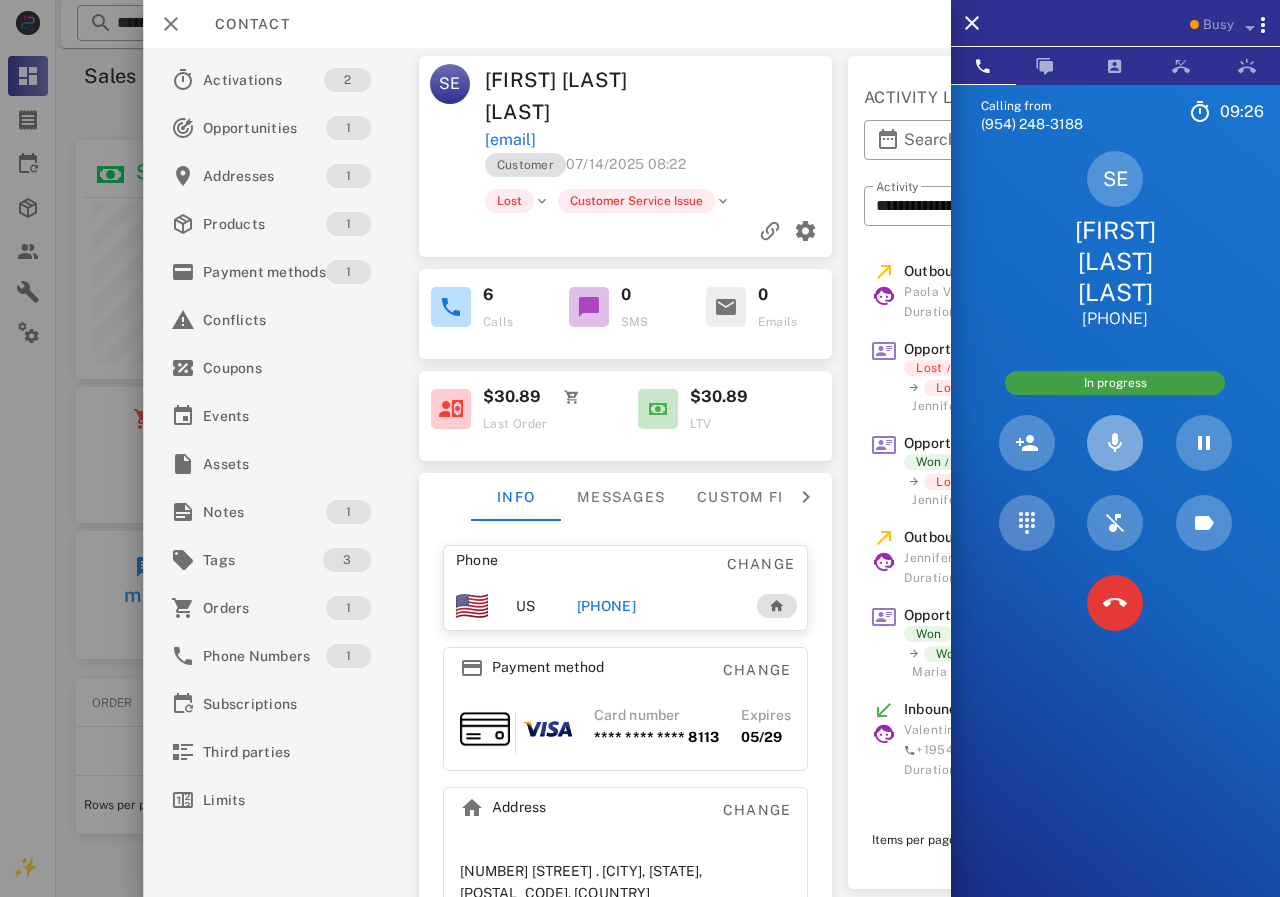 click at bounding box center (1115, 443) 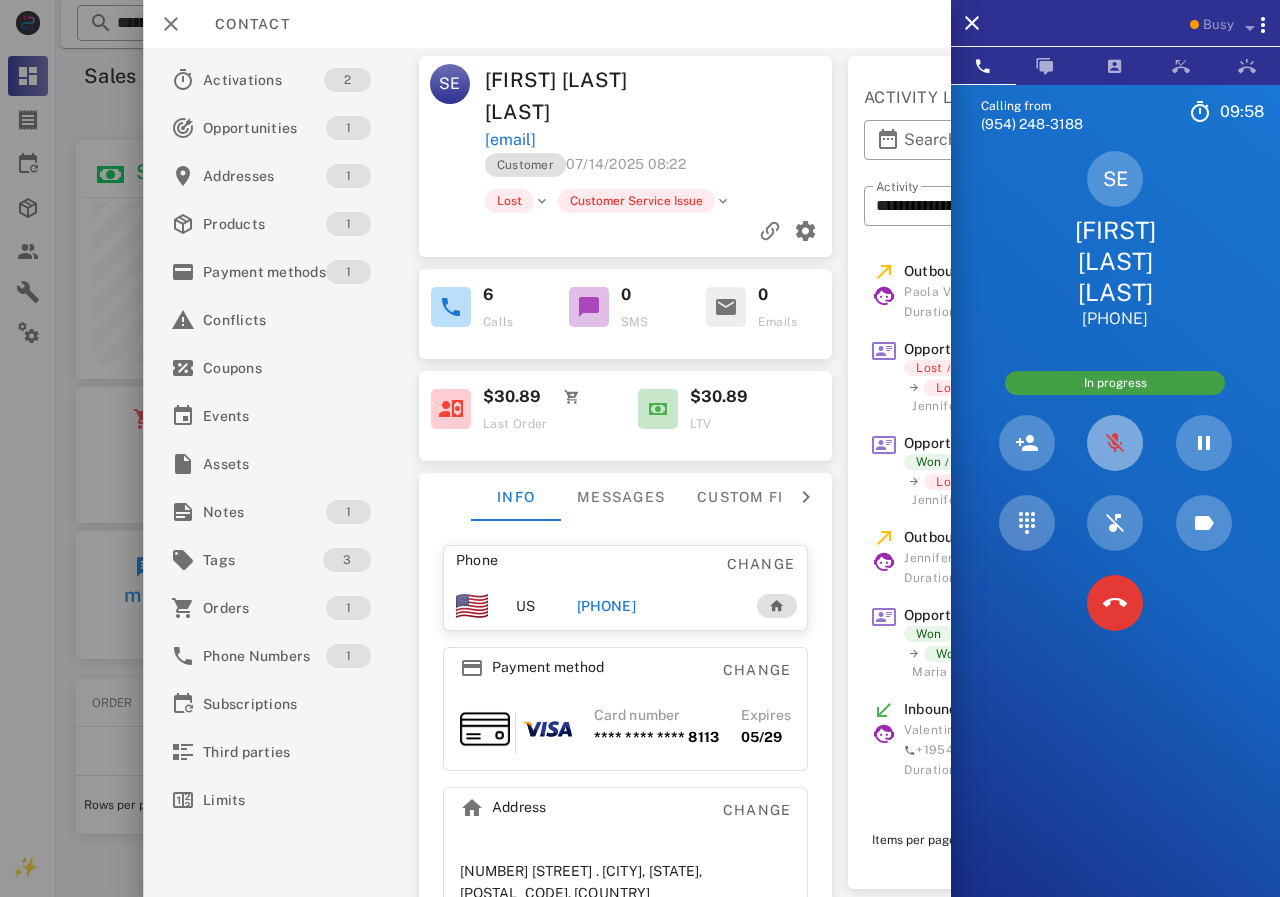 click at bounding box center (1115, 443) 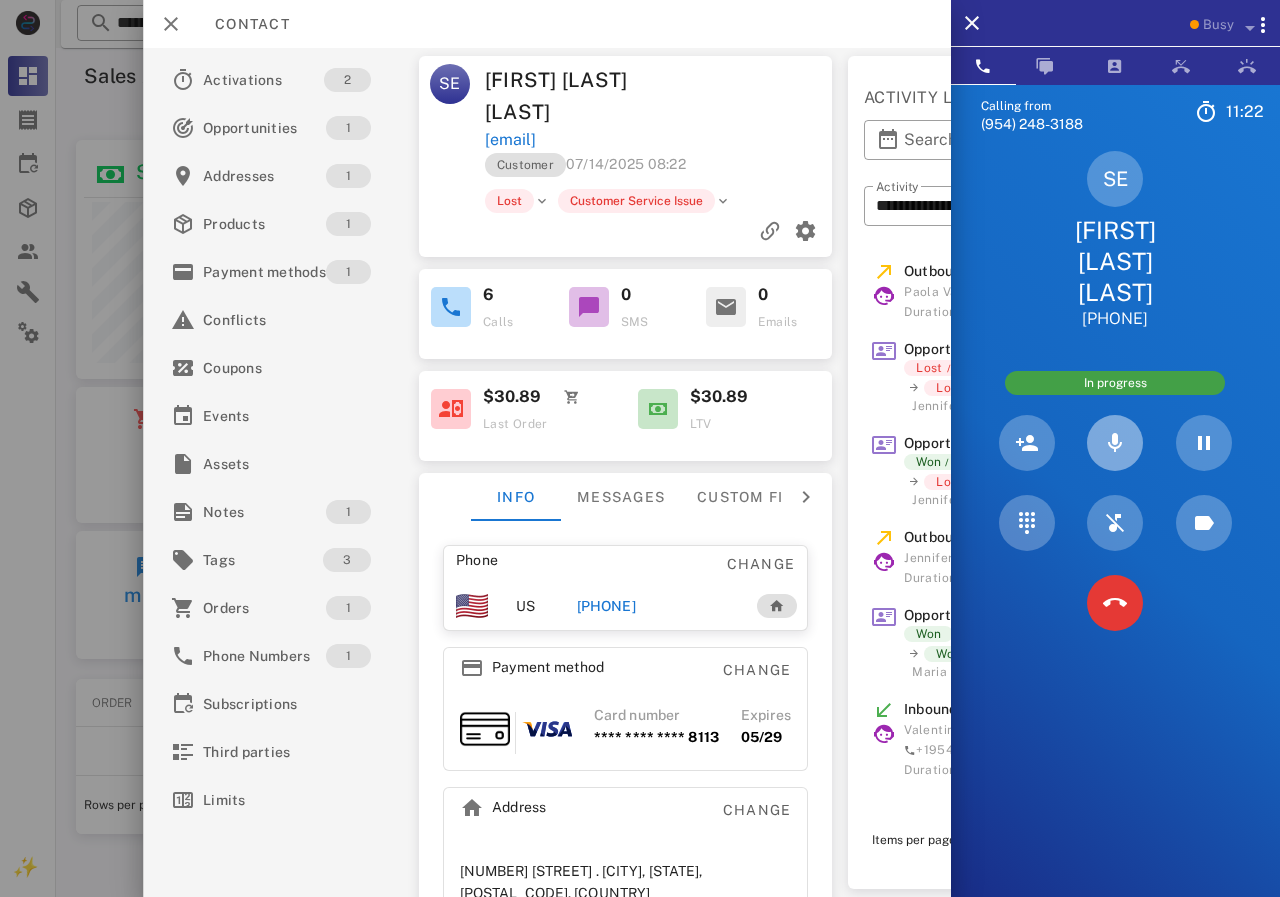 click at bounding box center [1115, 443] 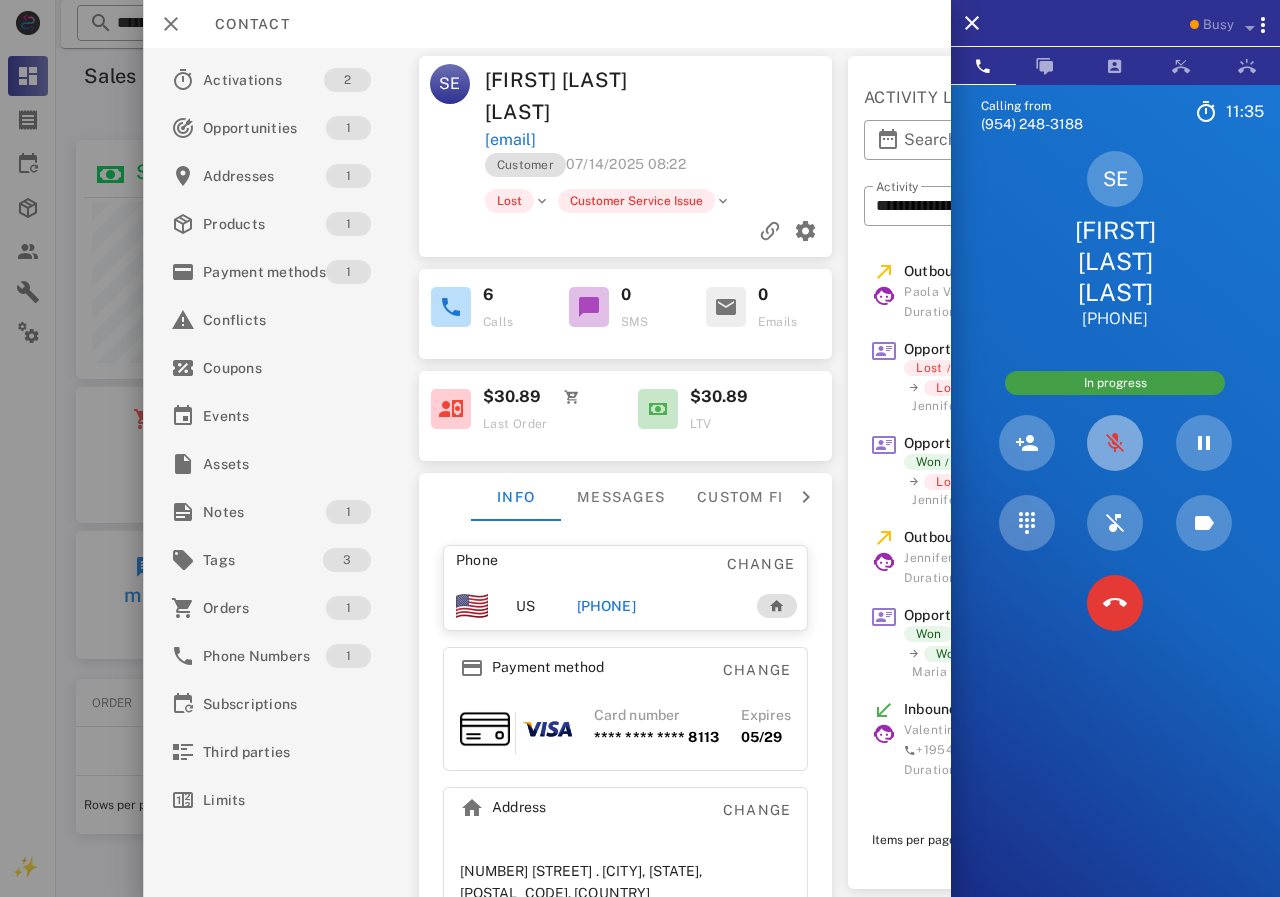click at bounding box center [1115, 443] 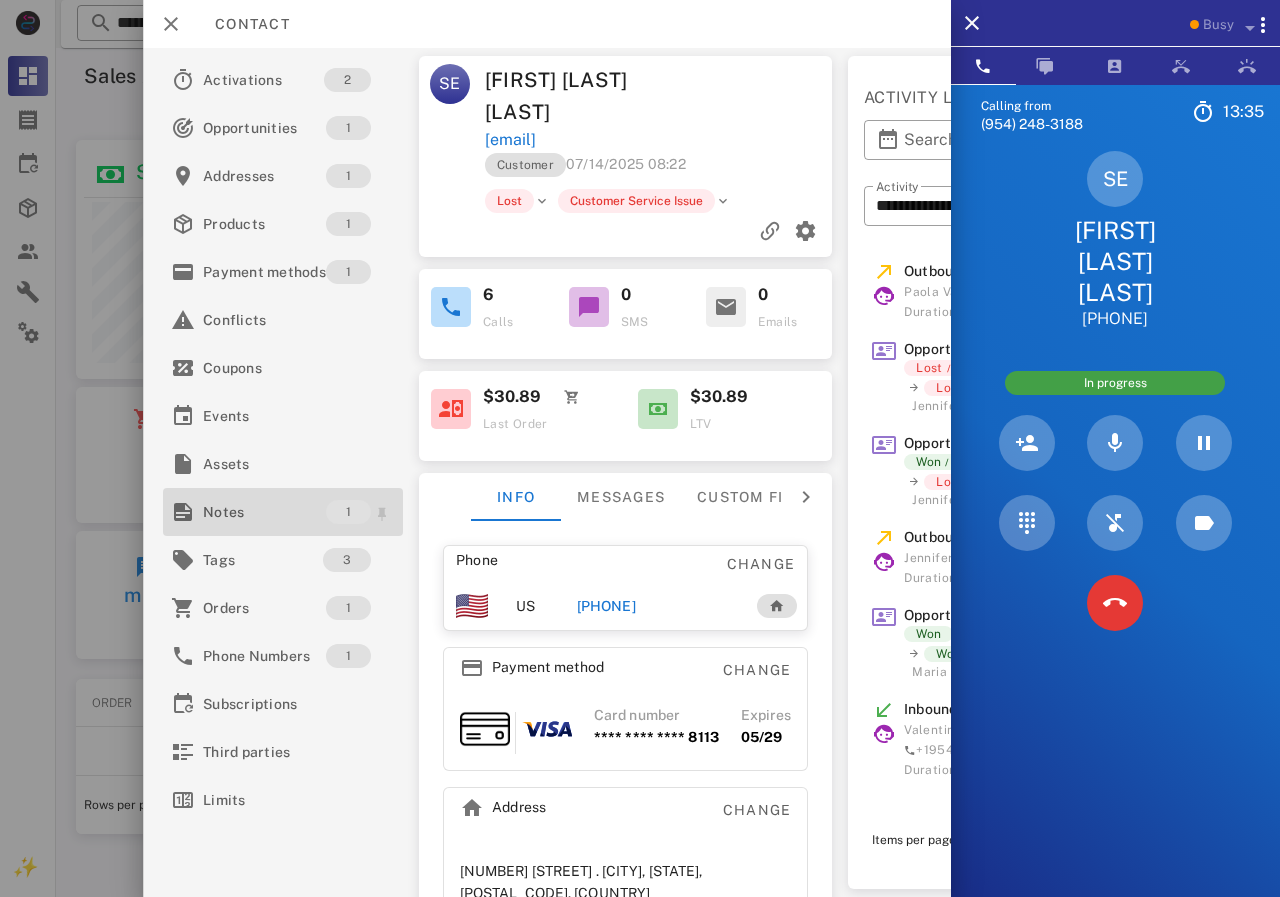 click on "Notes" at bounding box center (264, 512) 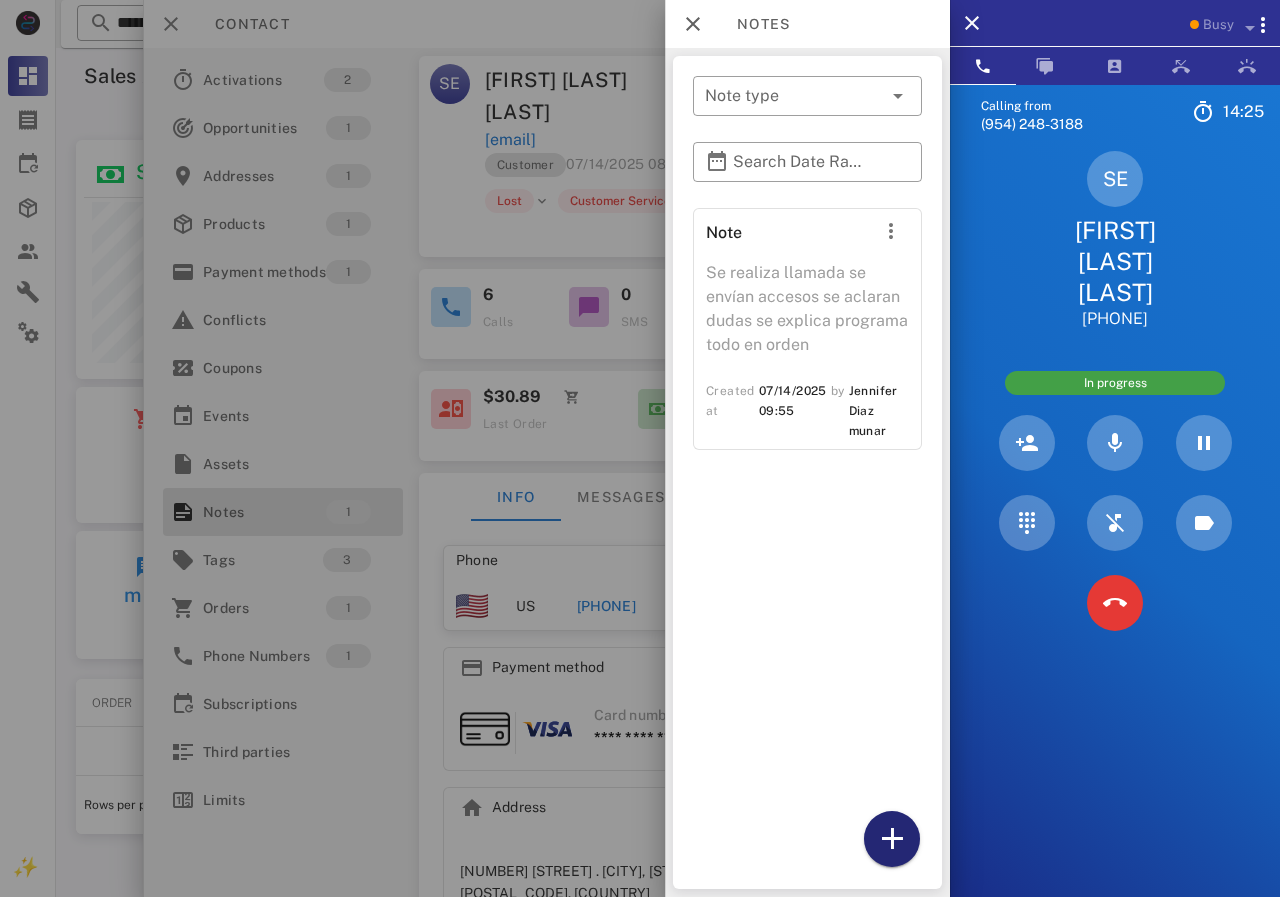 click at bounding box center [892, 839] 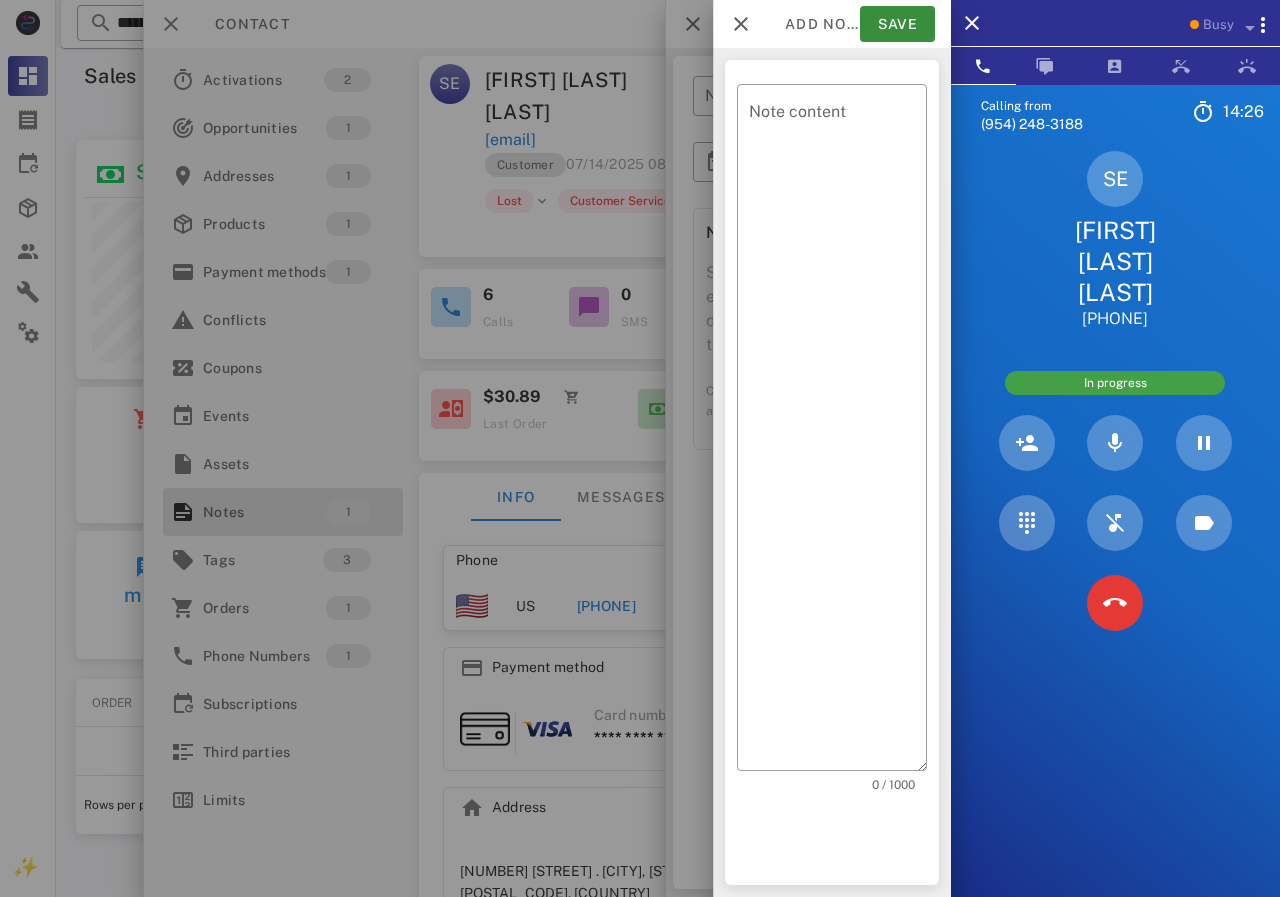 click at bounding box center (1115, 443) 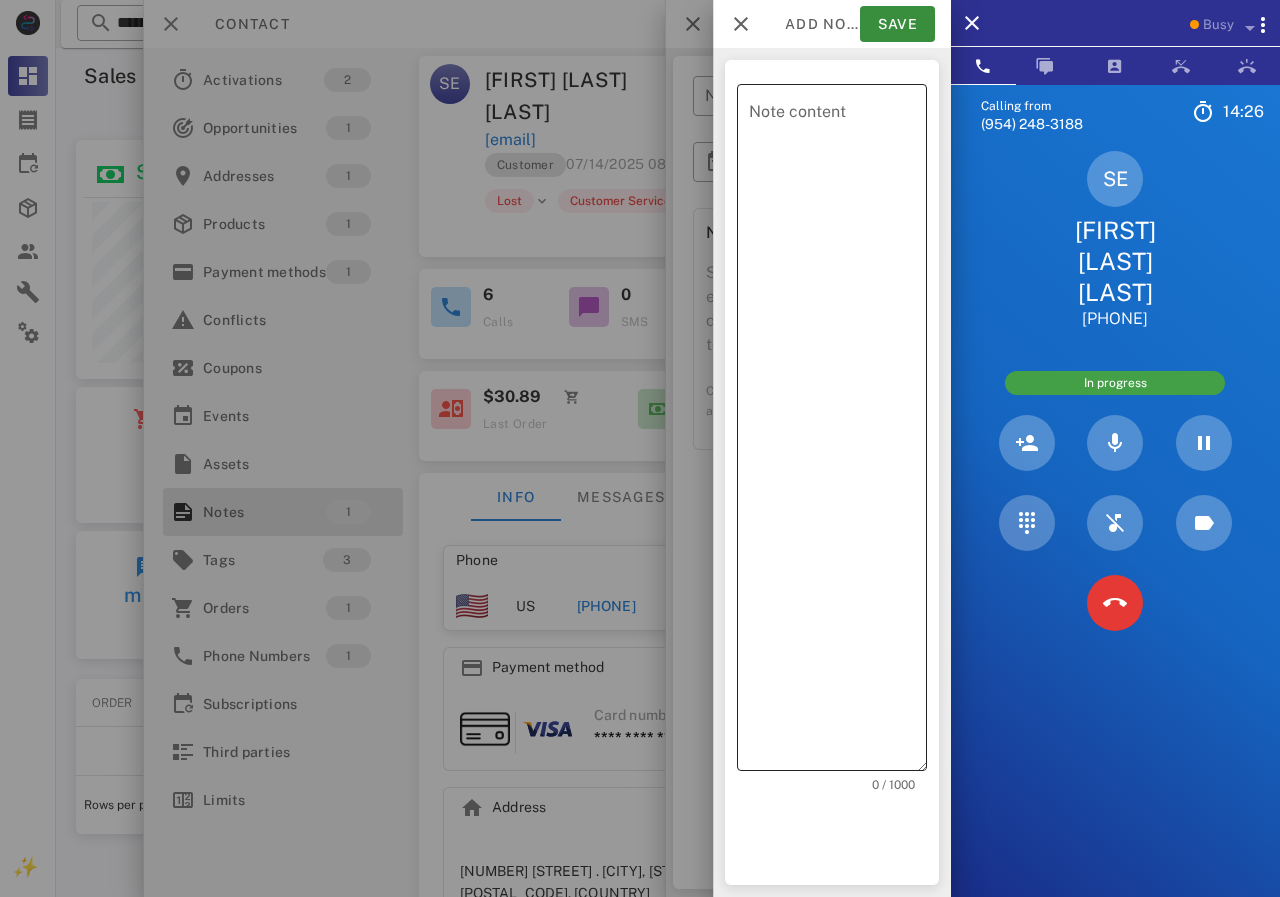 click on "Note content" at bounding box center [838, 432] 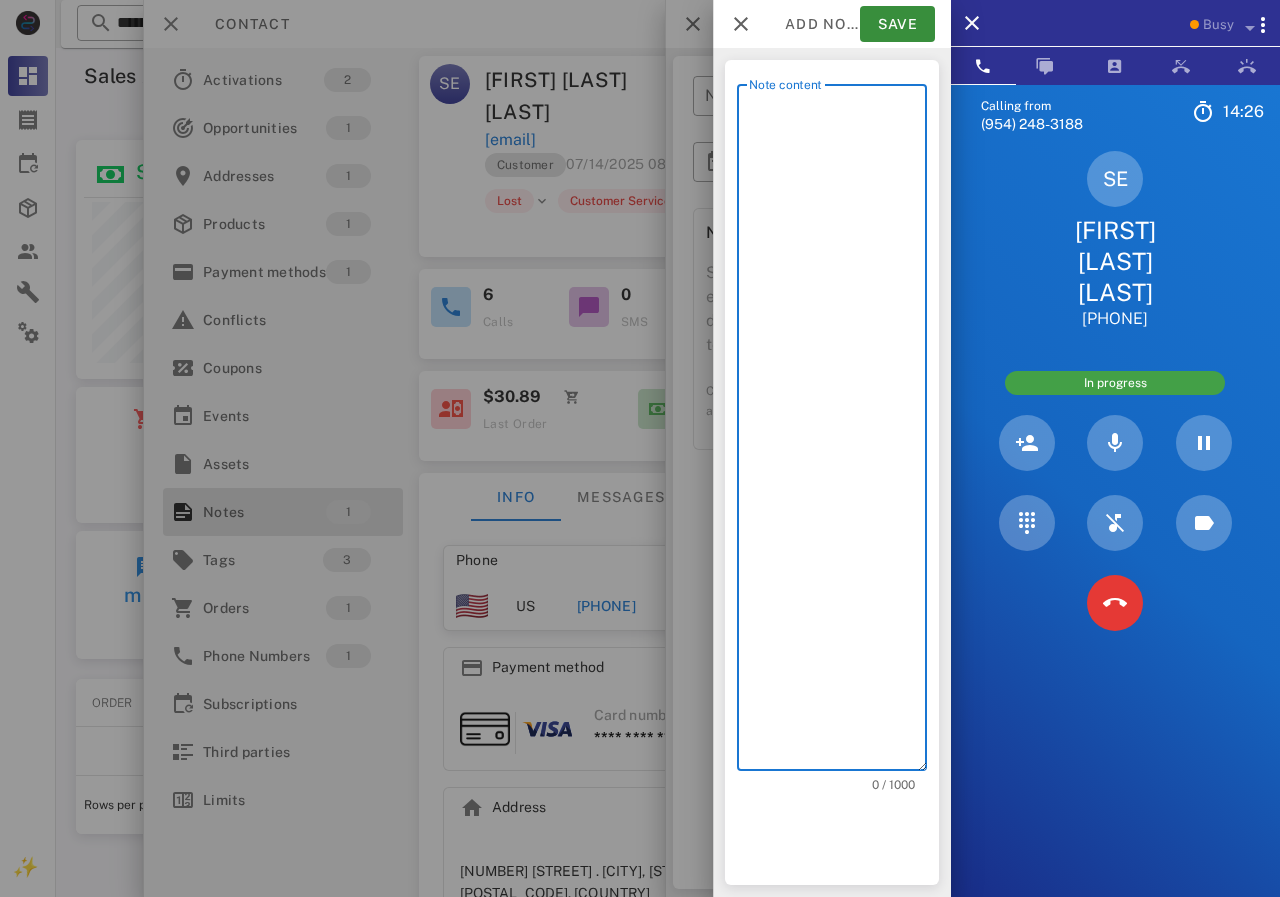 scroll, scrollTop: 240, scrollLeft: 390, axis: both 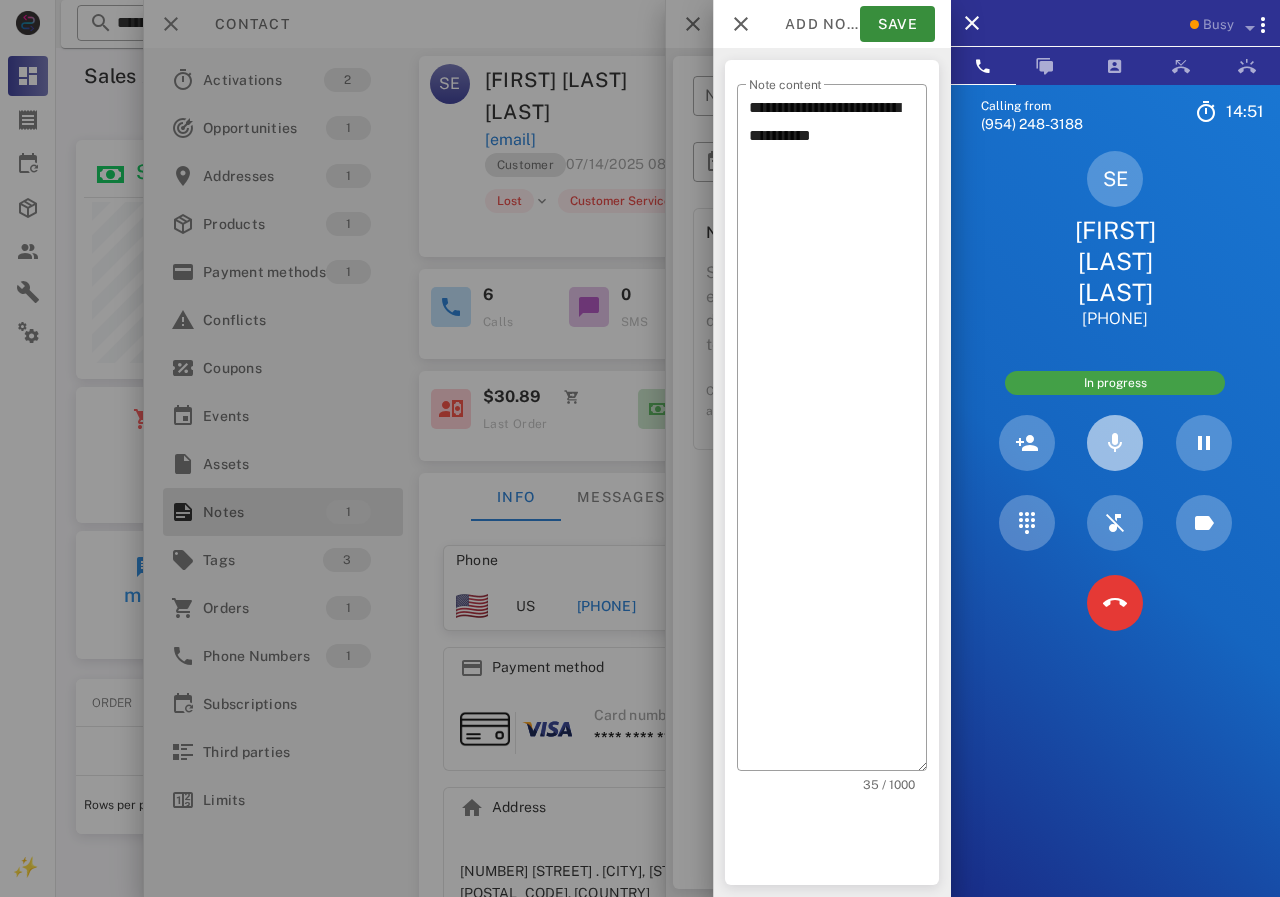 click at bounding box center [1115, 443] 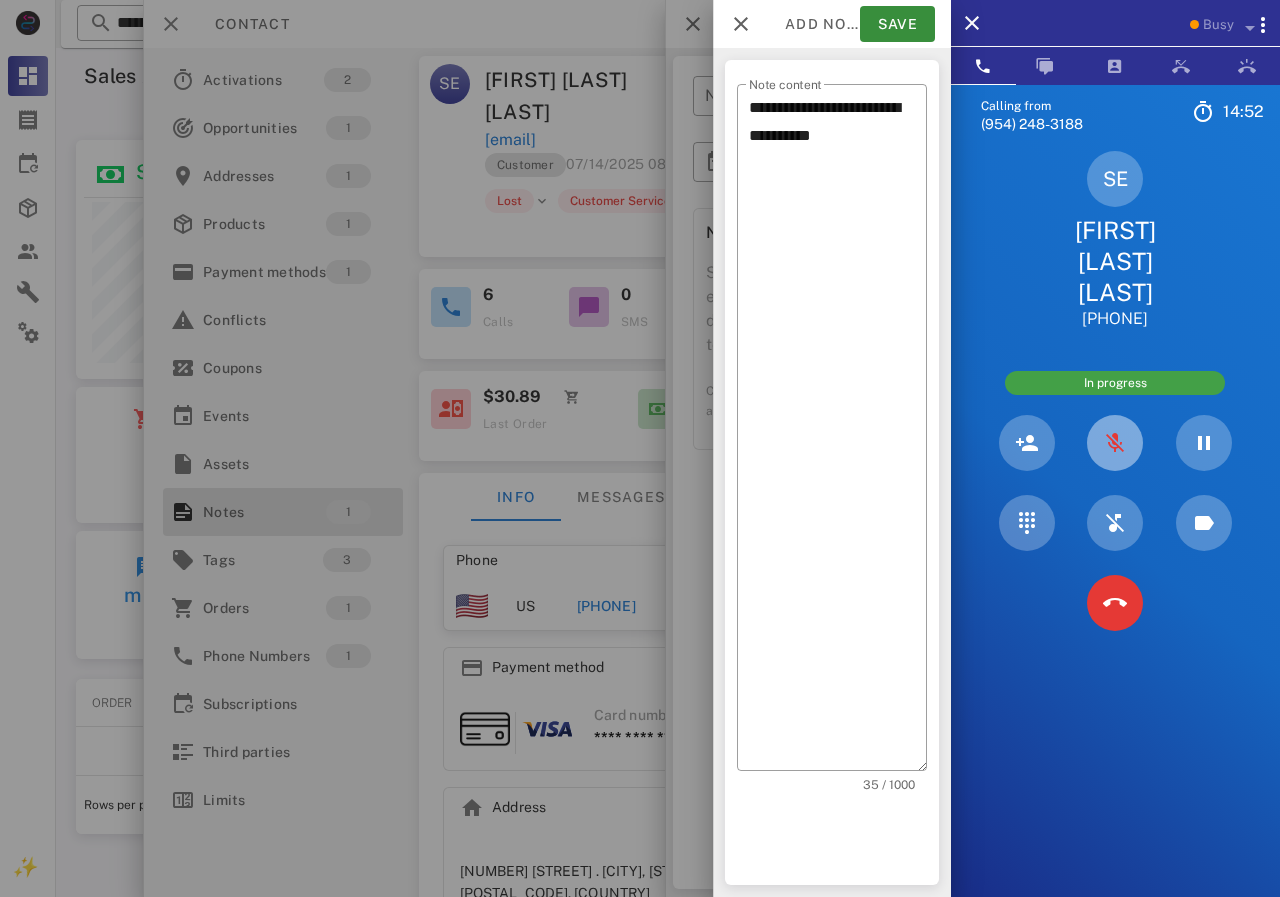 click at bounding box center (1115, 443) 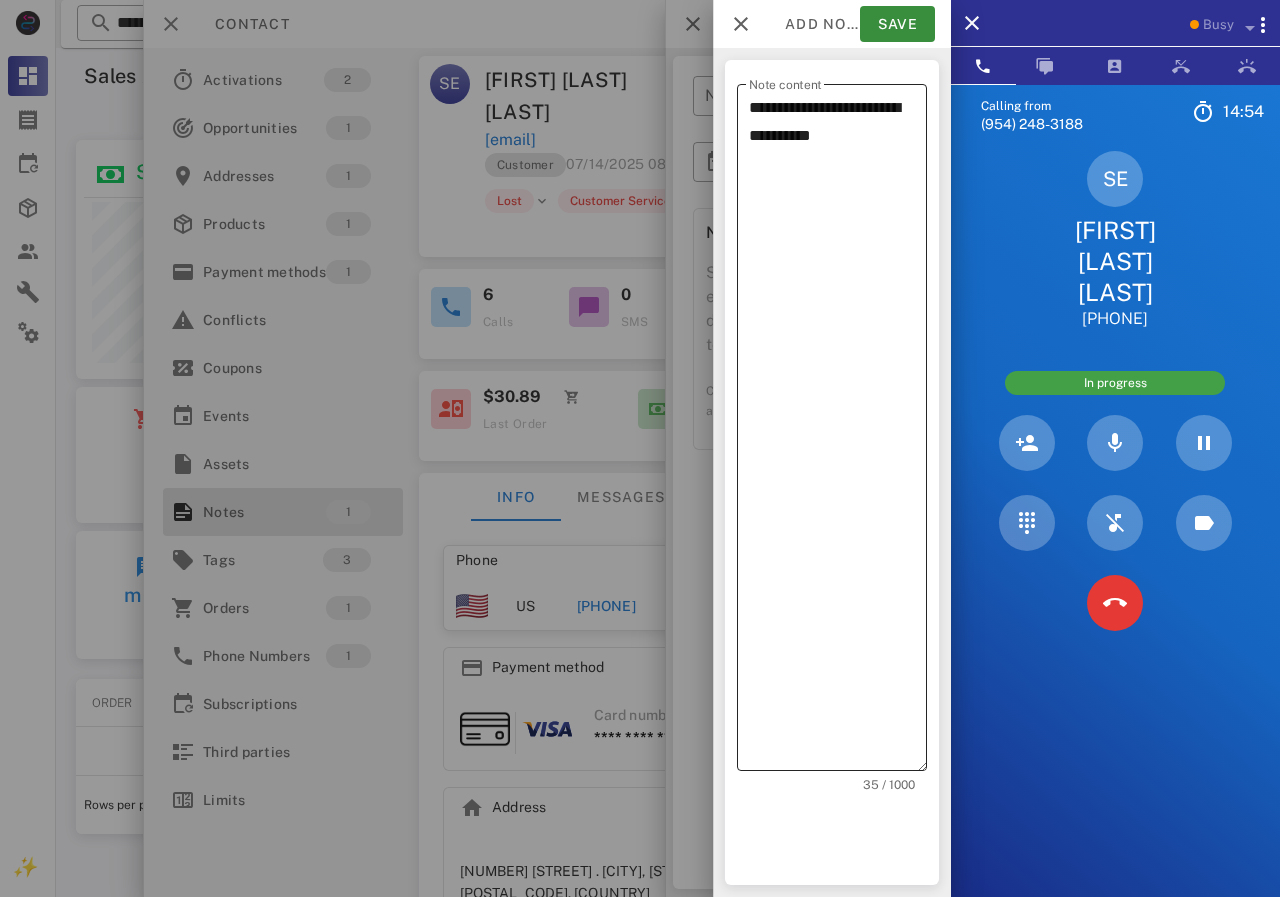 click on "**********" at bounding box center [838, 432] 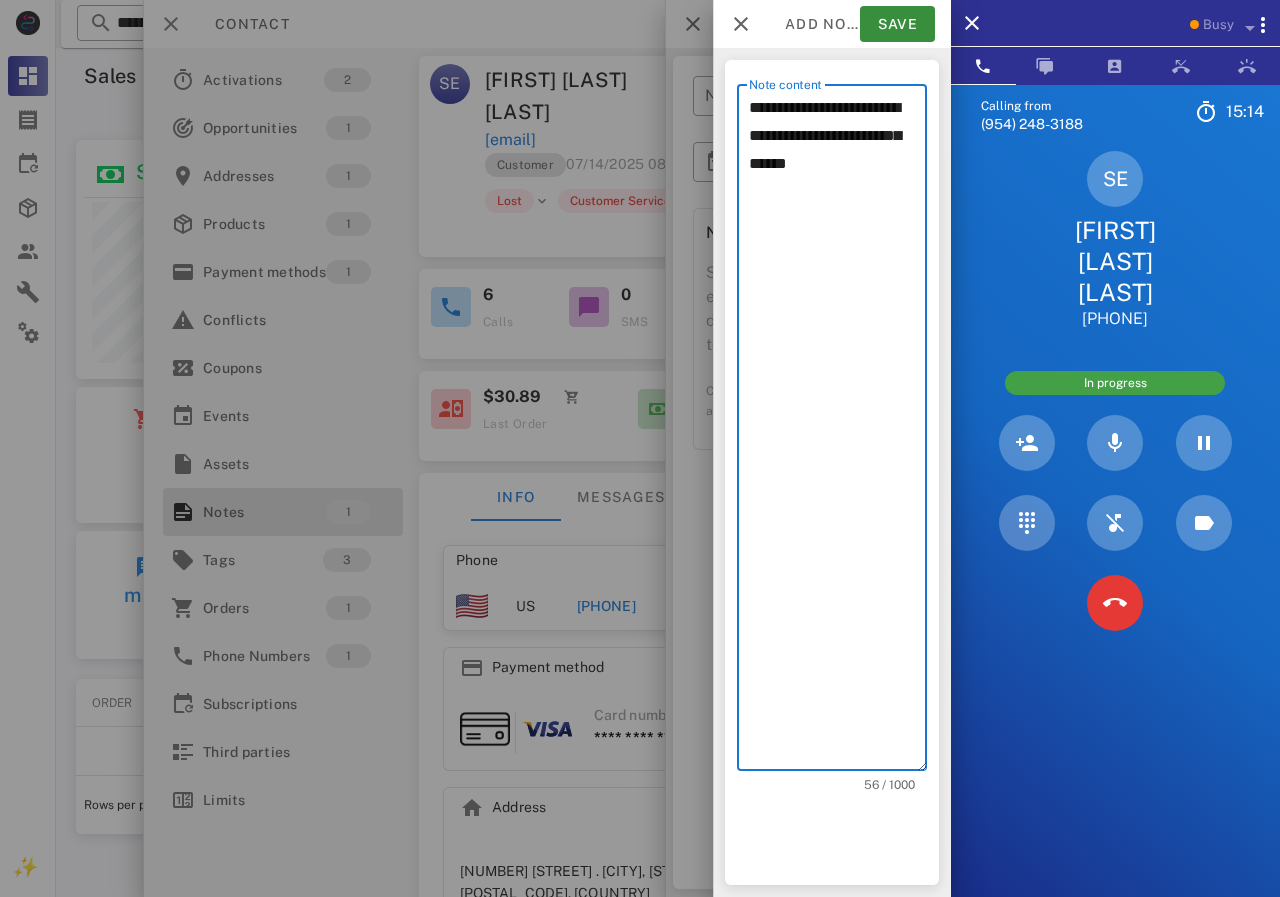 click on "**********" at bounding box center [838, 432] 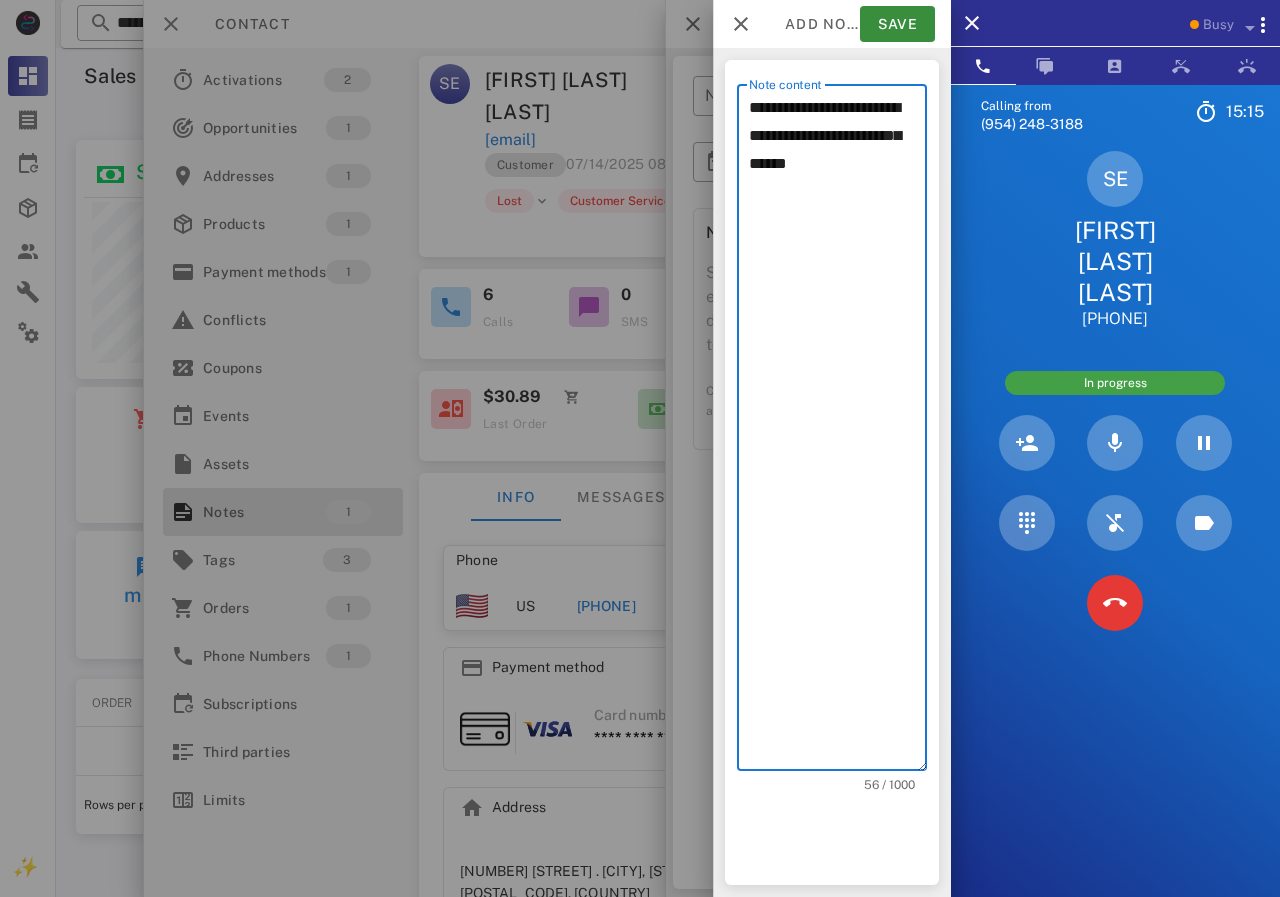 click on "**********" 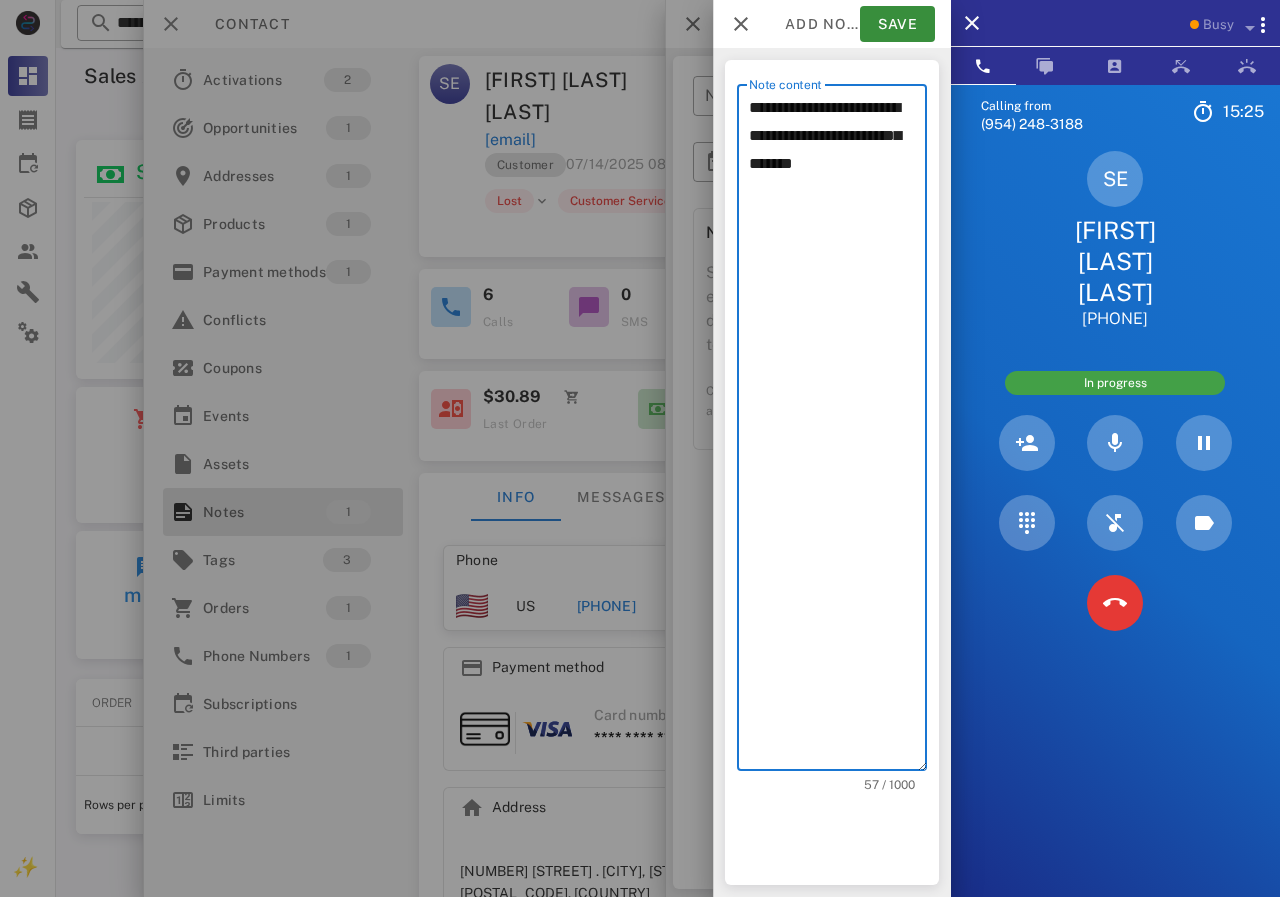click on "**********" at bounding box center [838, 432] 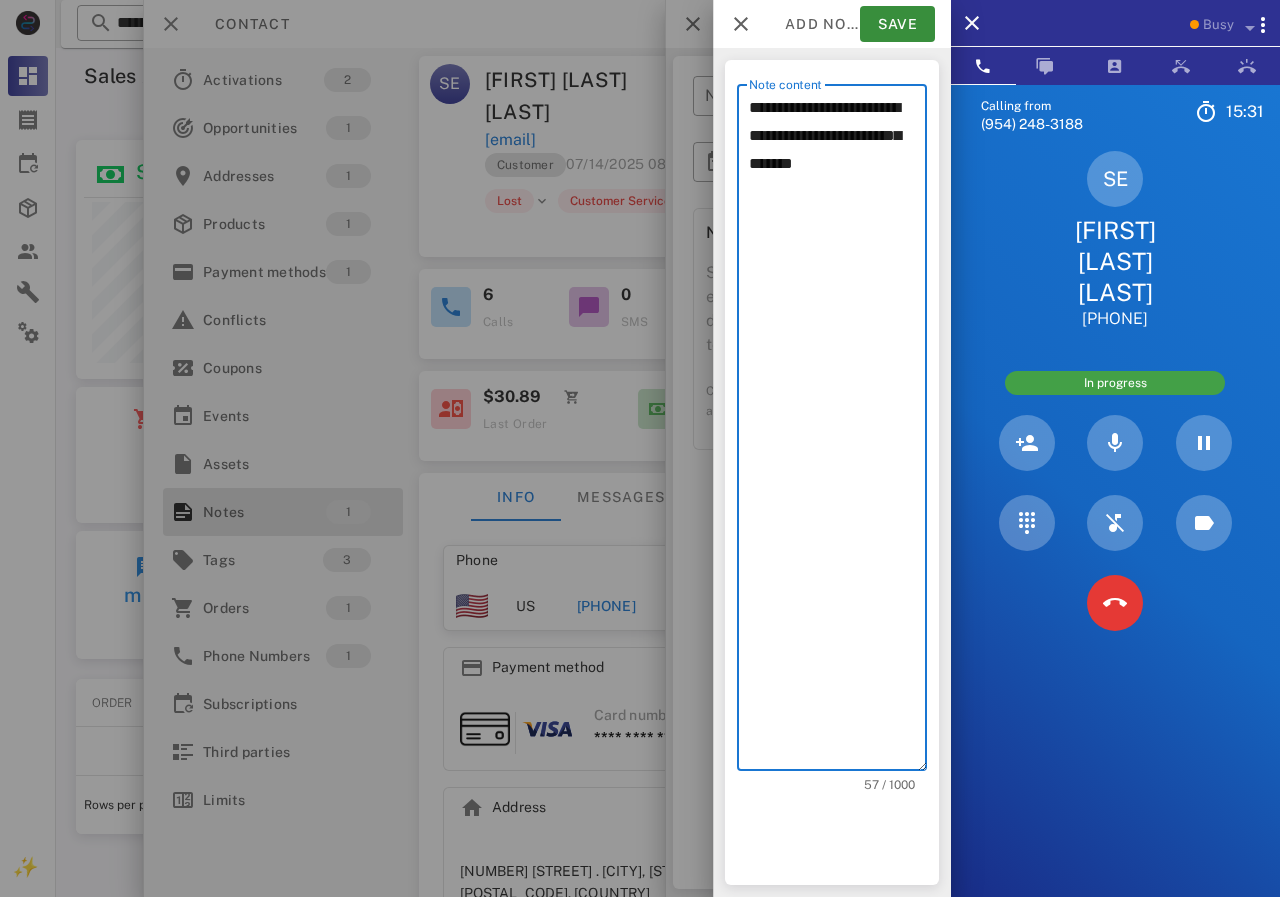 click on "**********" at bounding box center [838, 432] 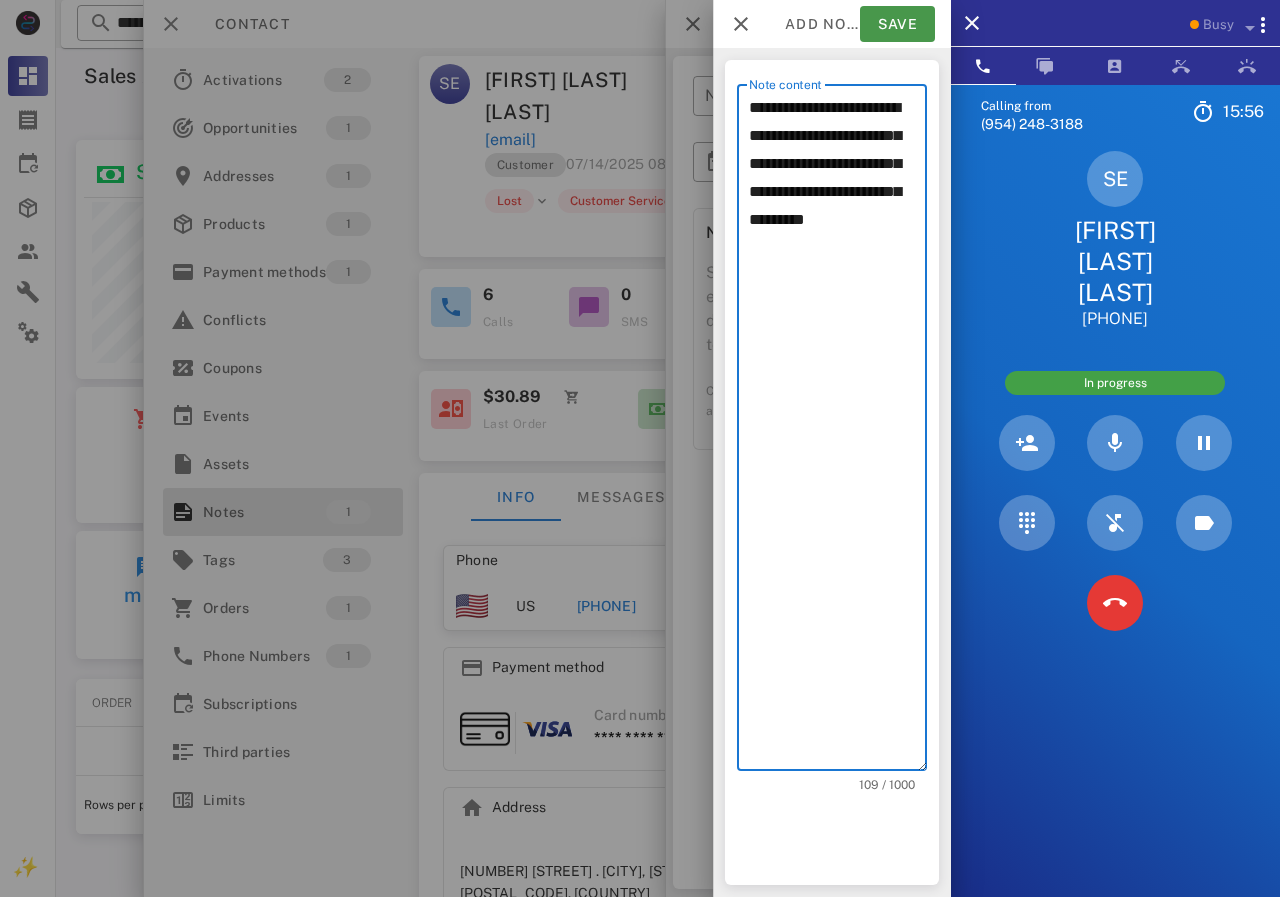type on "**********" 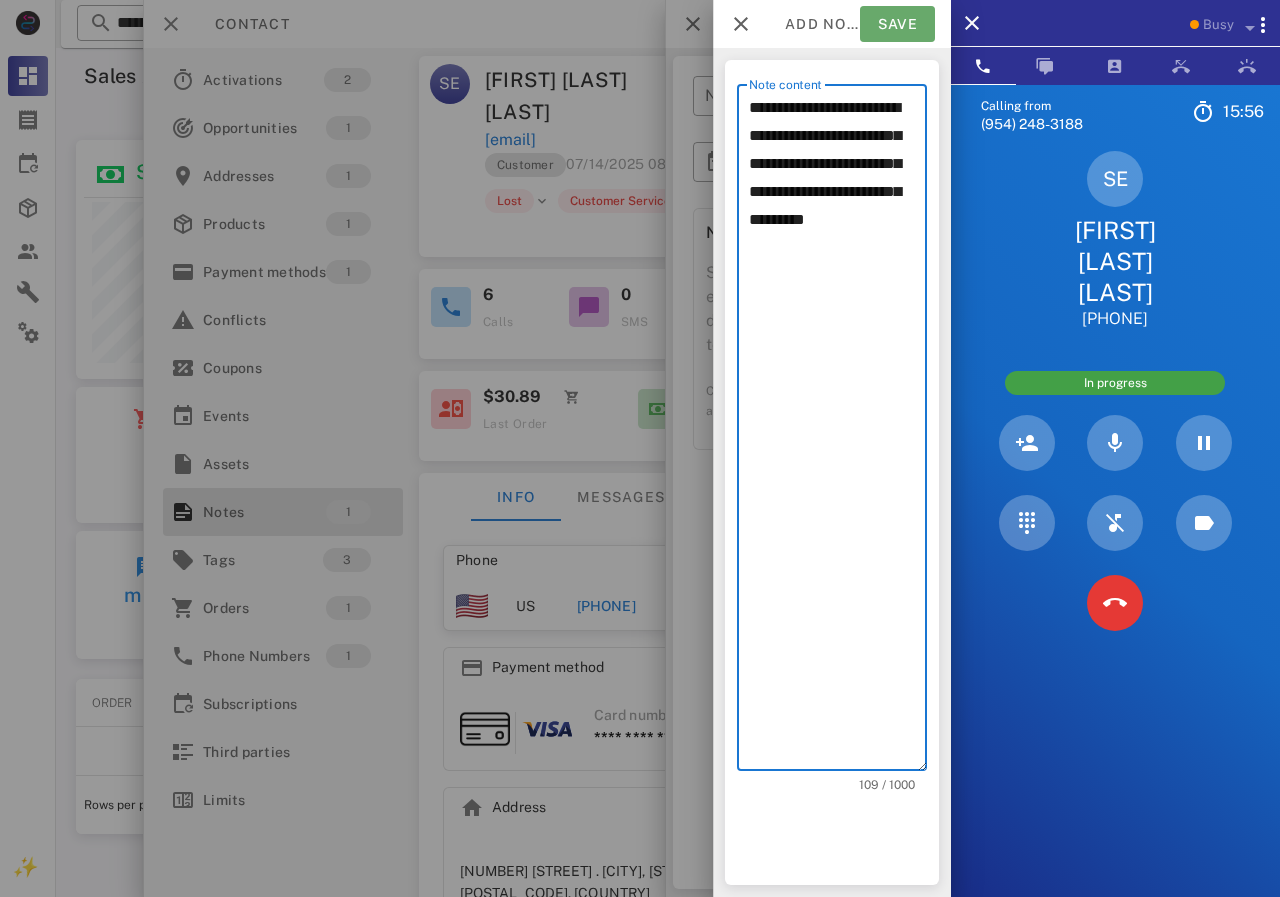 click on "Save" at bounding box center (897, 24) 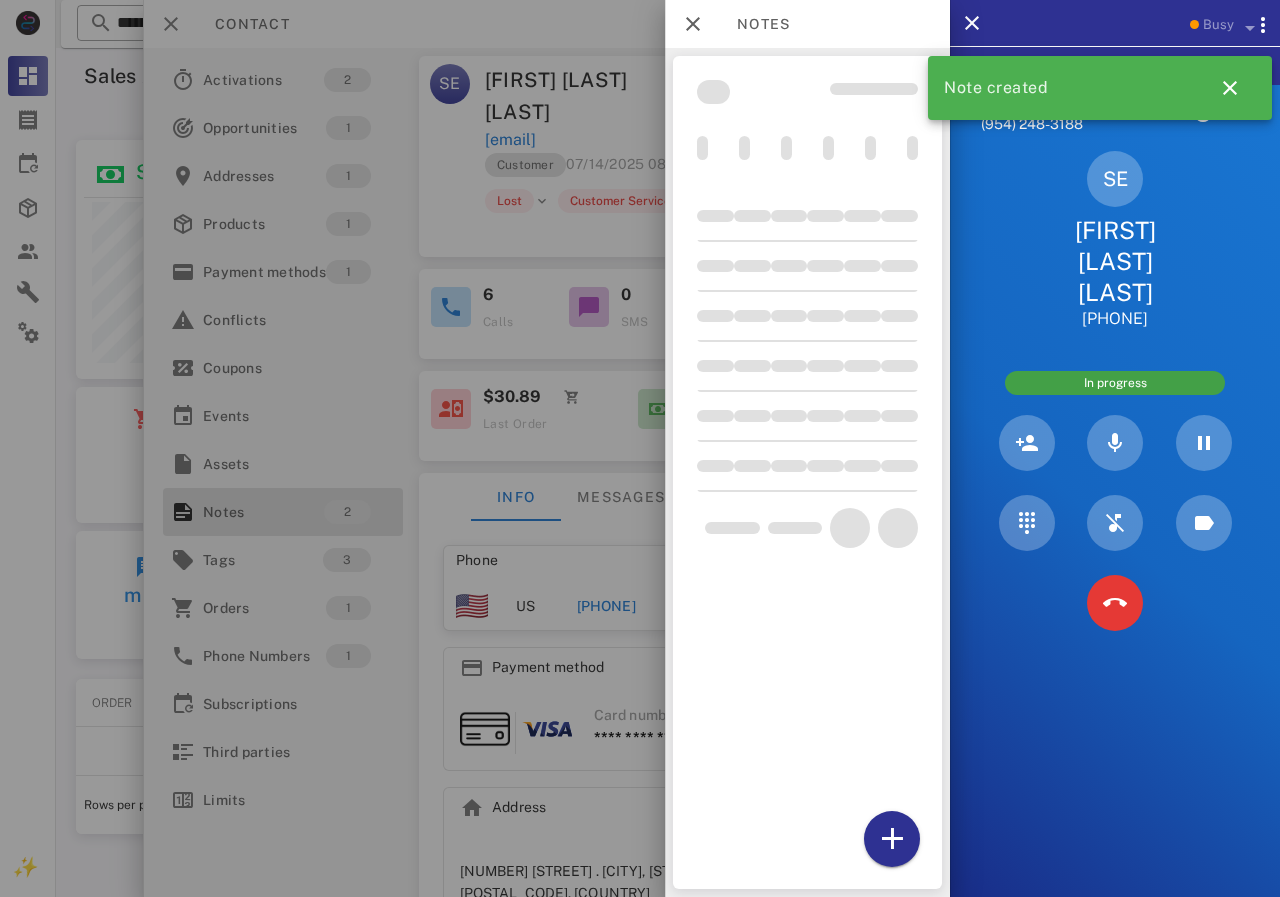 click at bounding box center [640, 448] 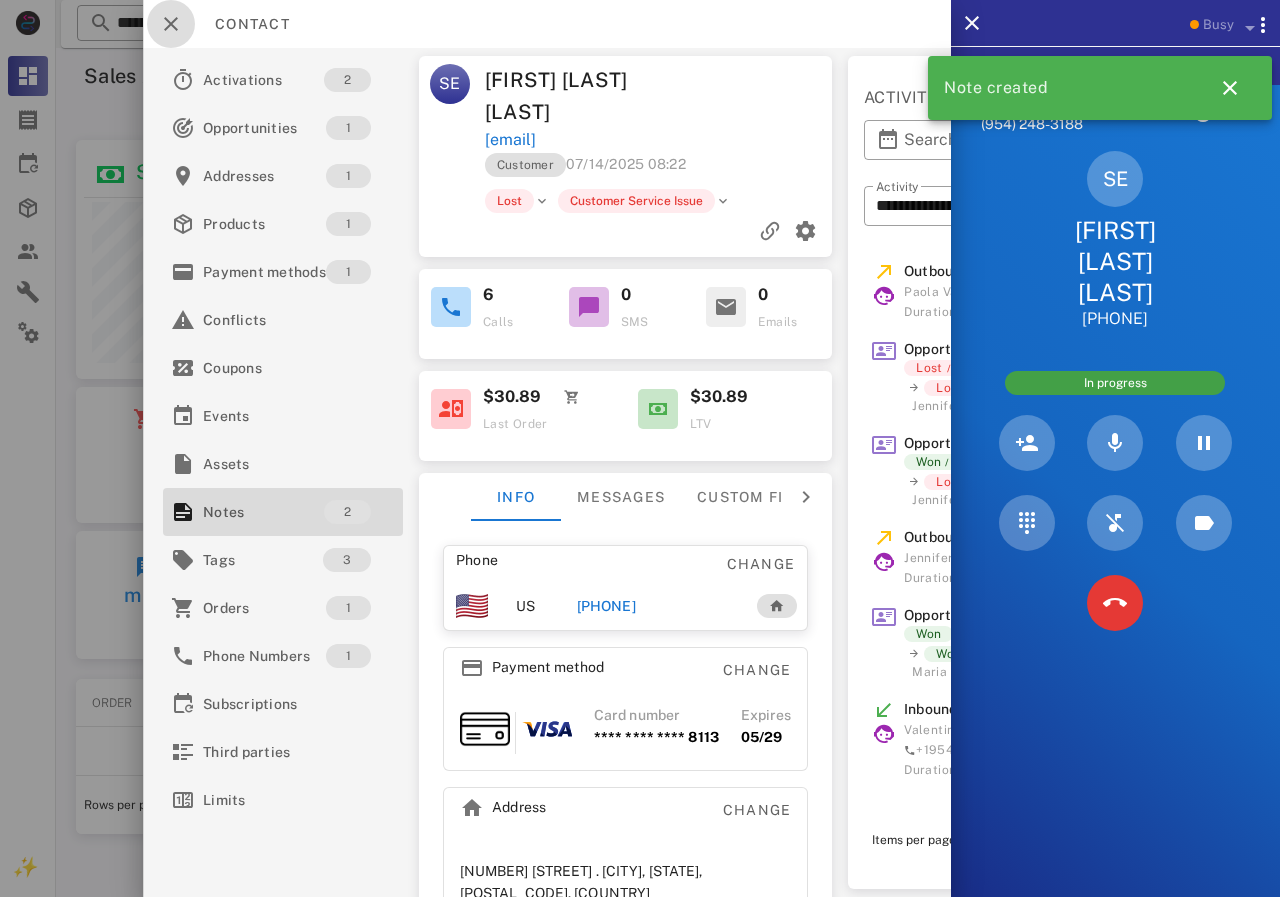 click at bounding box center [171, 24] 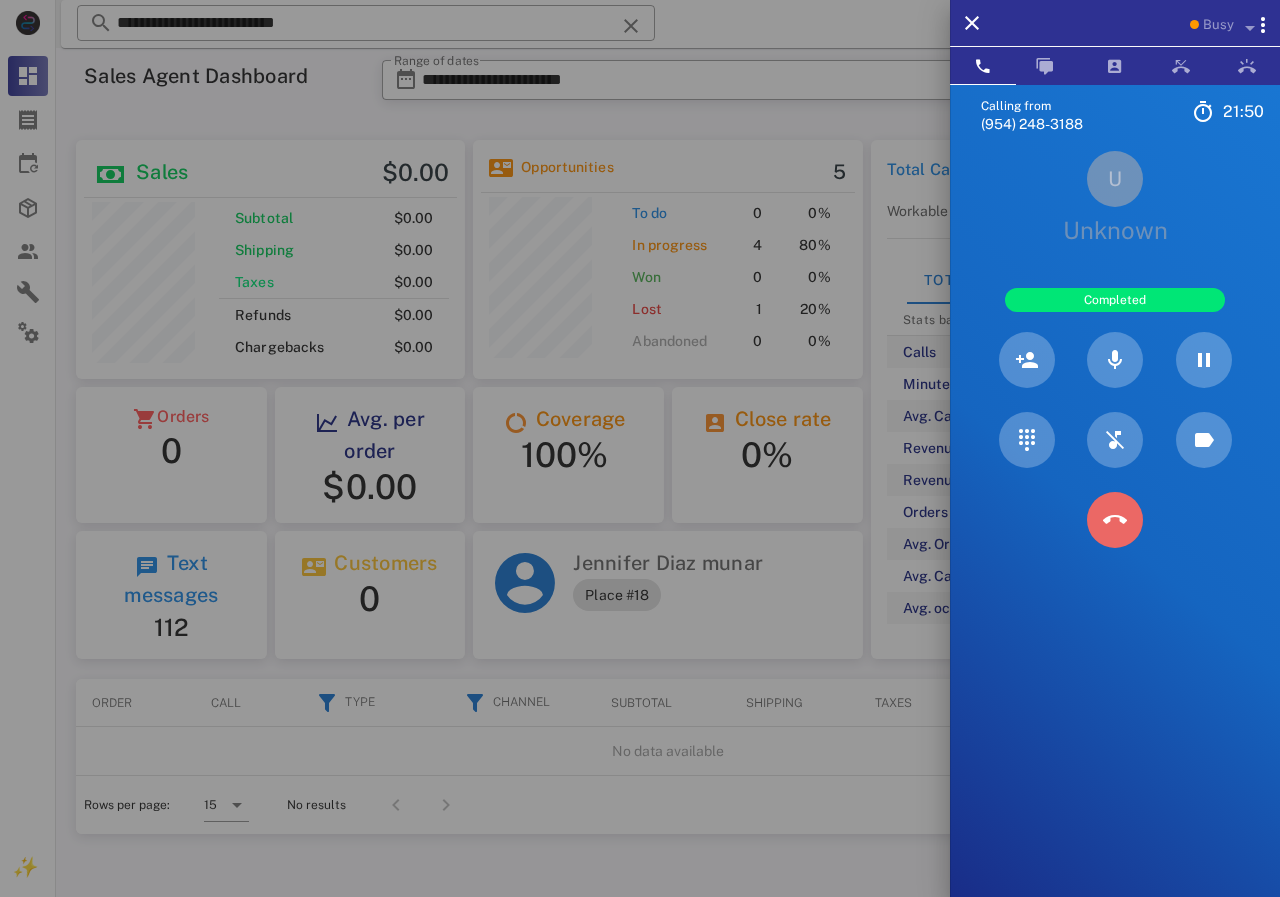 click at bounding box center [1115, 520] 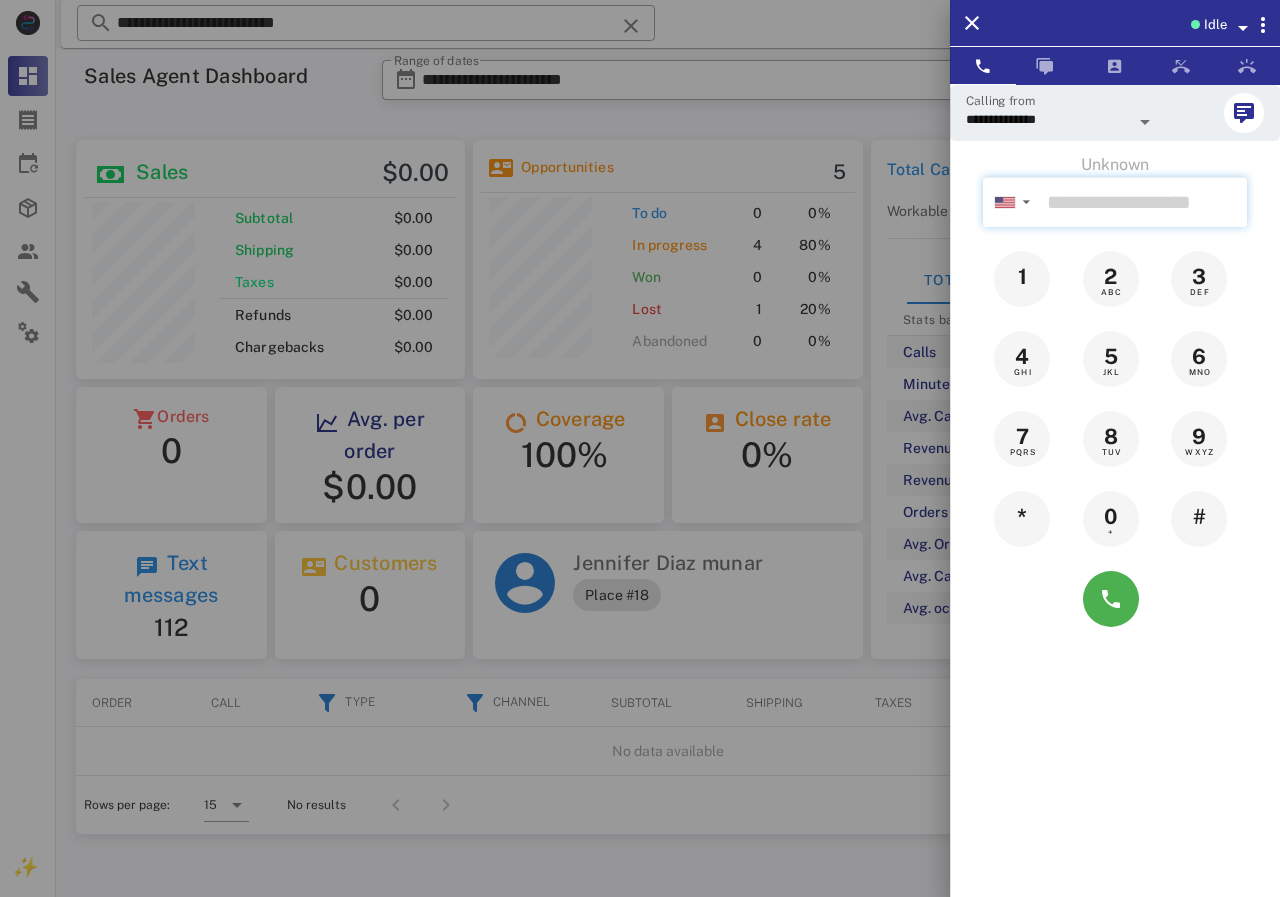 click at bounding box center (1143, 202) 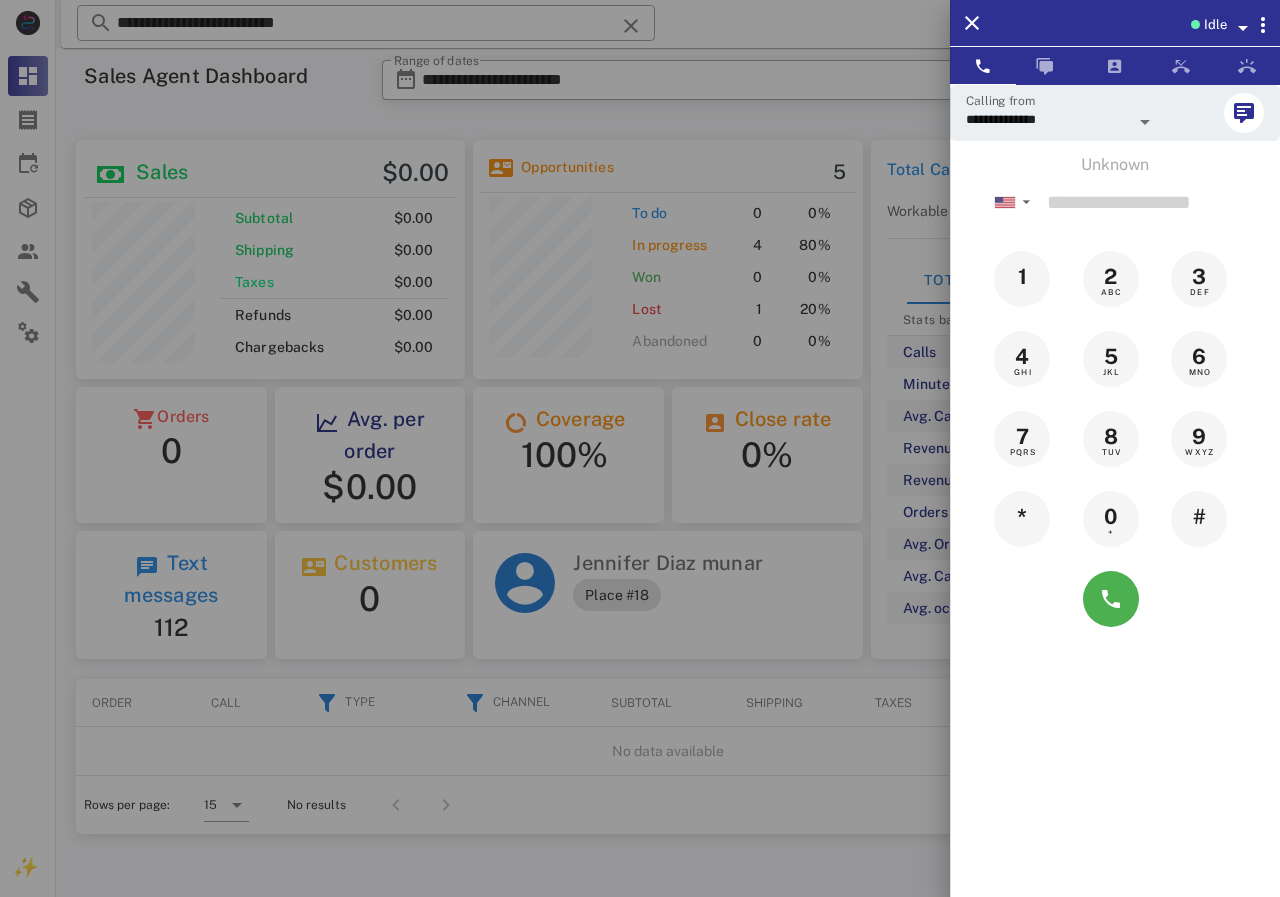 click at bounding box center (640, 448) 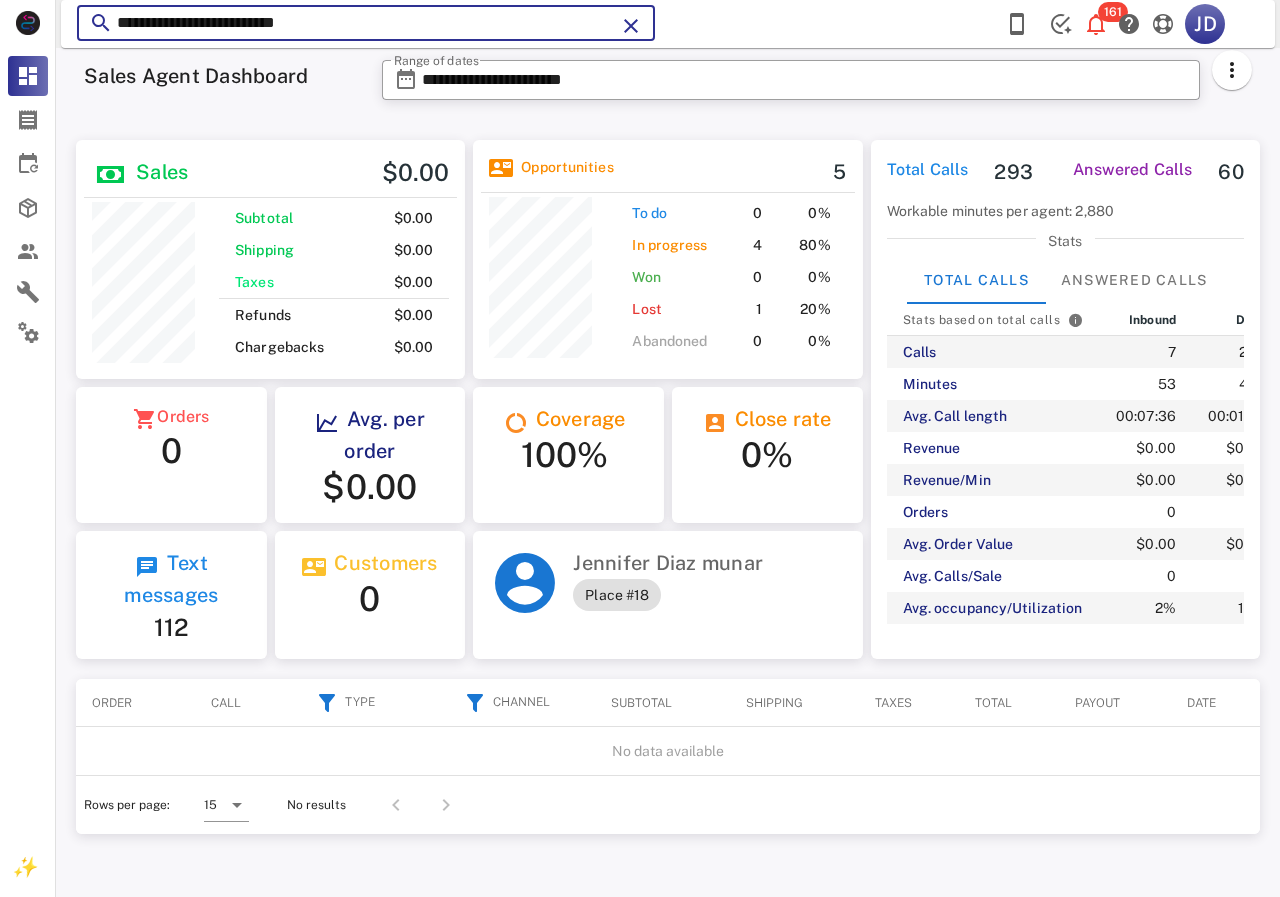 drag, startPoint x: 513, startPoint y: 25, endPoint x: 117, endPoint y: 25, distance: 396 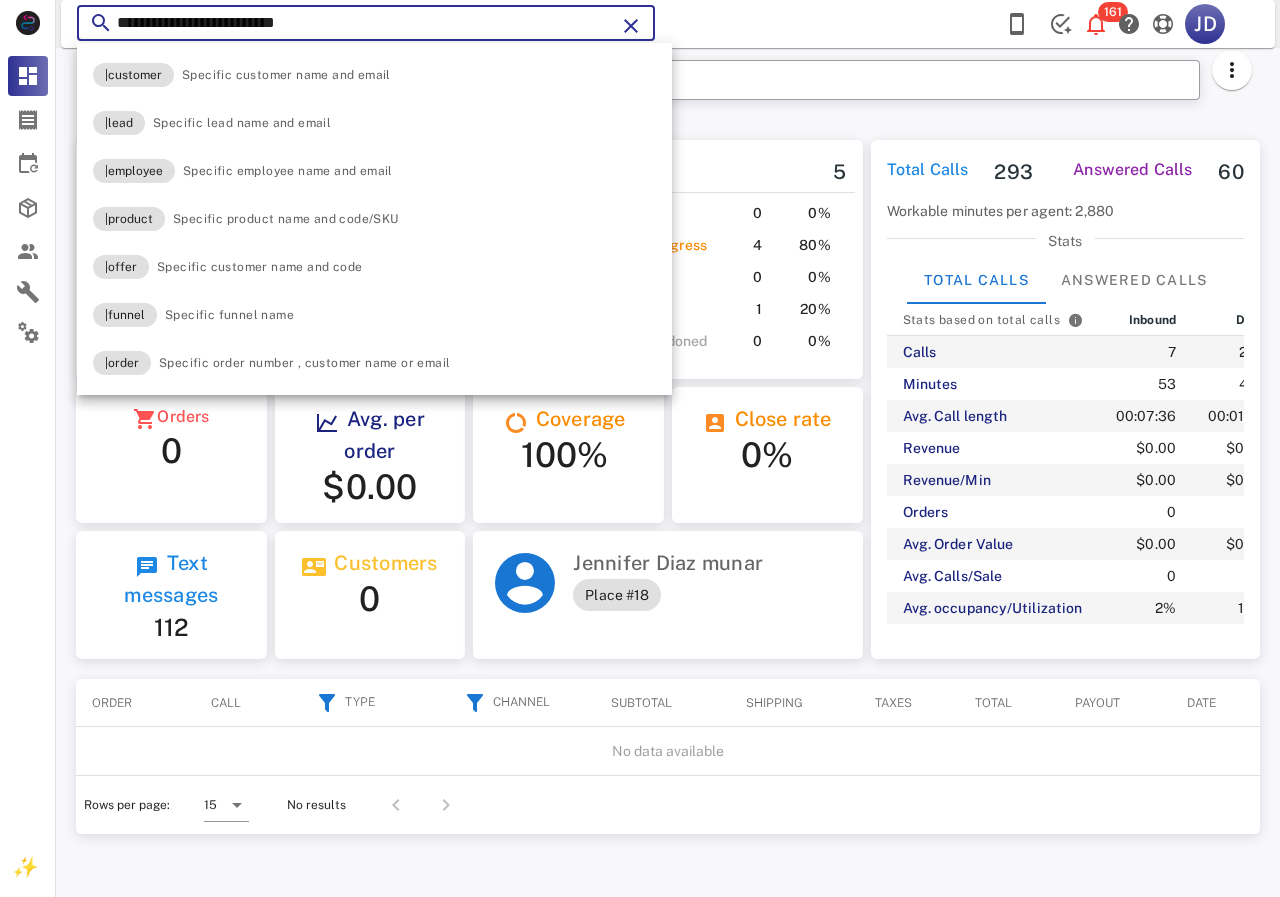 paste 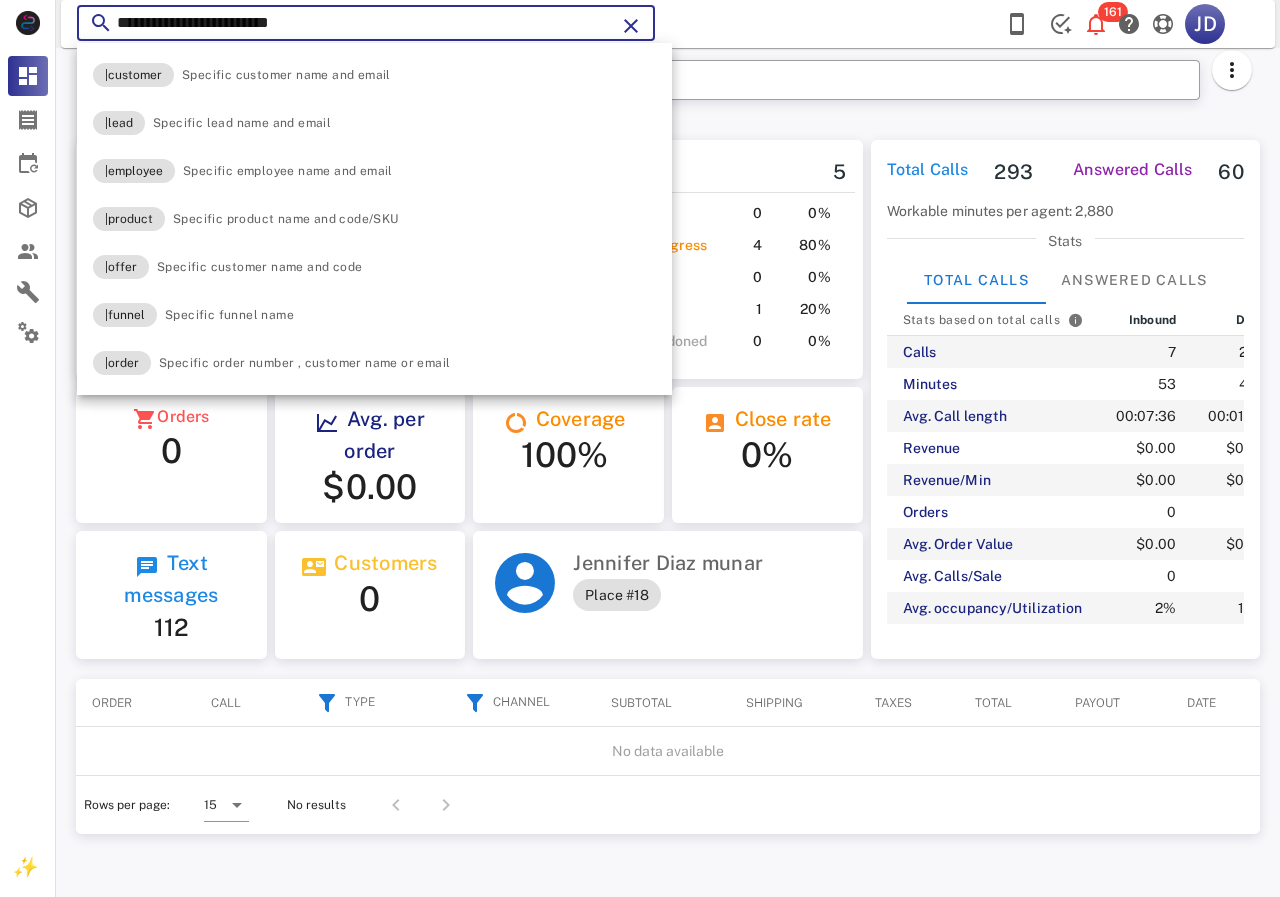 type on "**********" 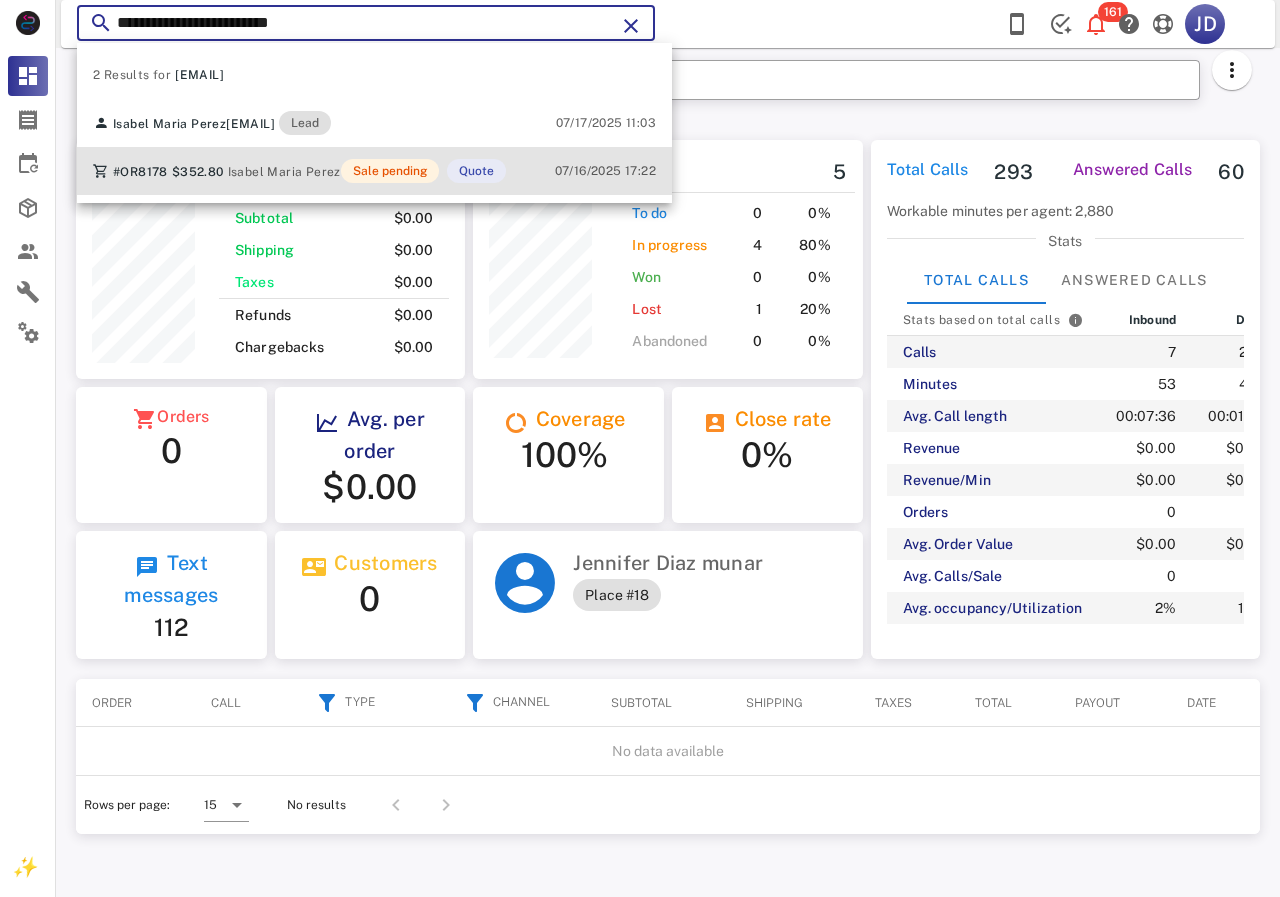click on "Isabel Maria Perez" at bounding box center (284, 172) 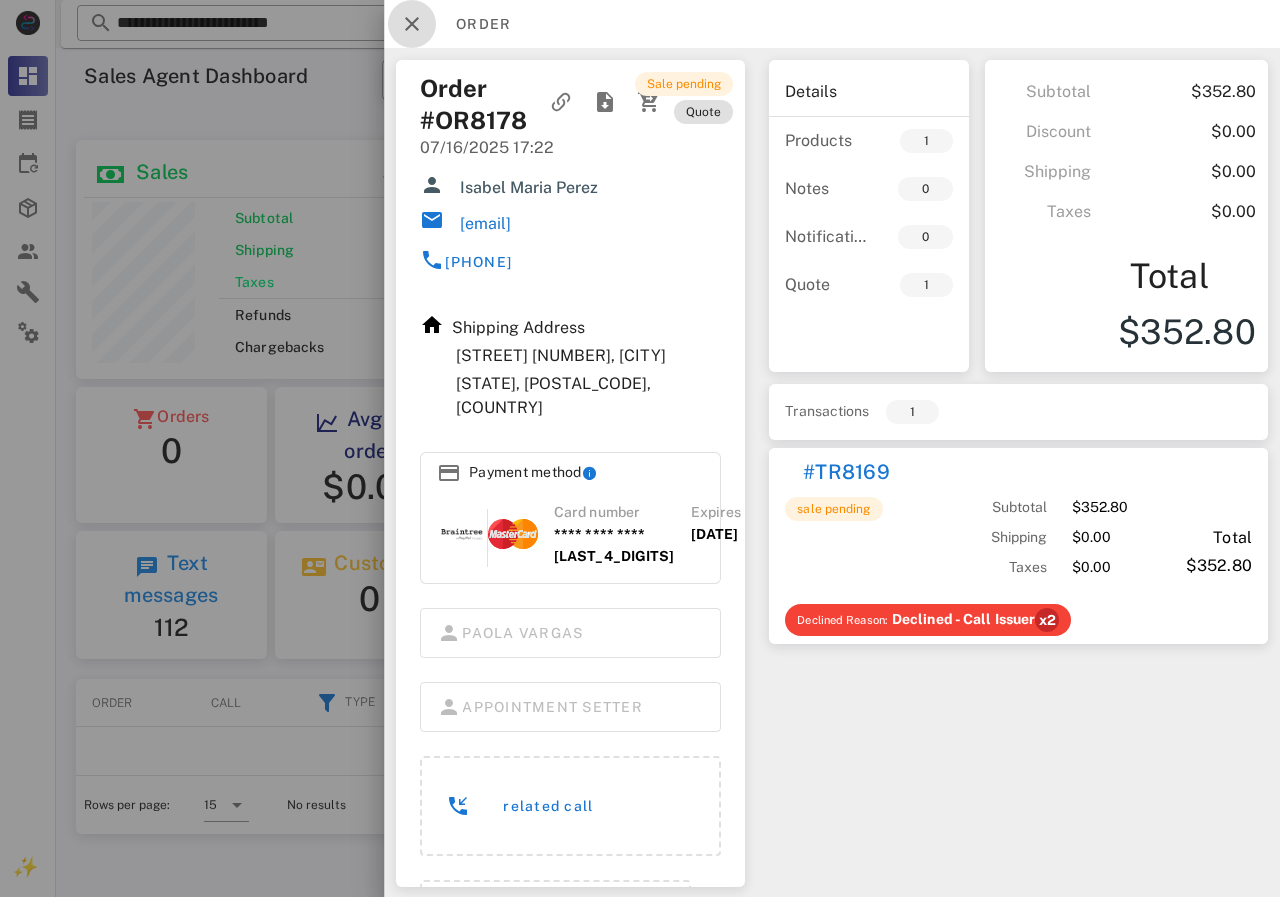 click at bounding box center [412, 24] 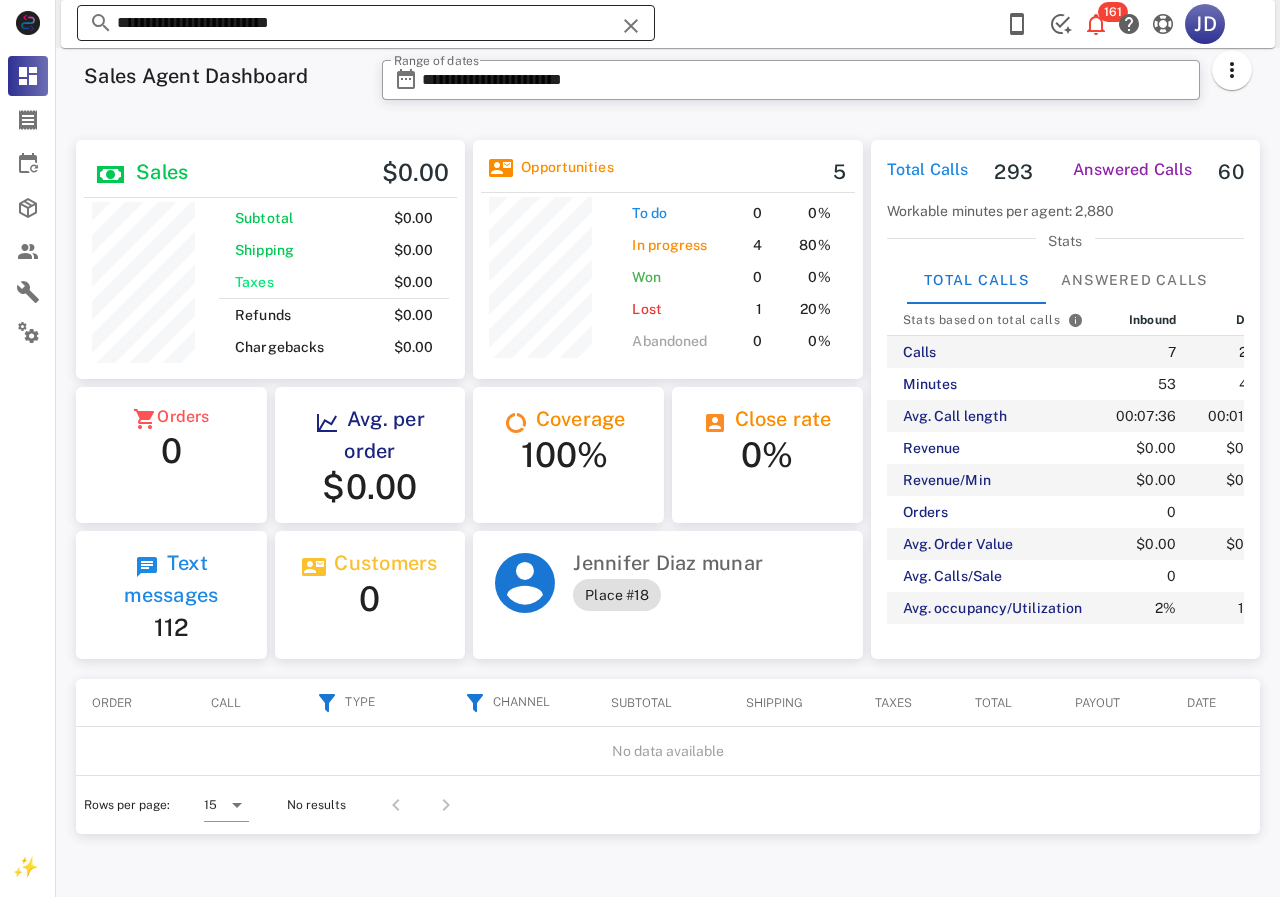 click on "**********" at bounding box center (366, 23) 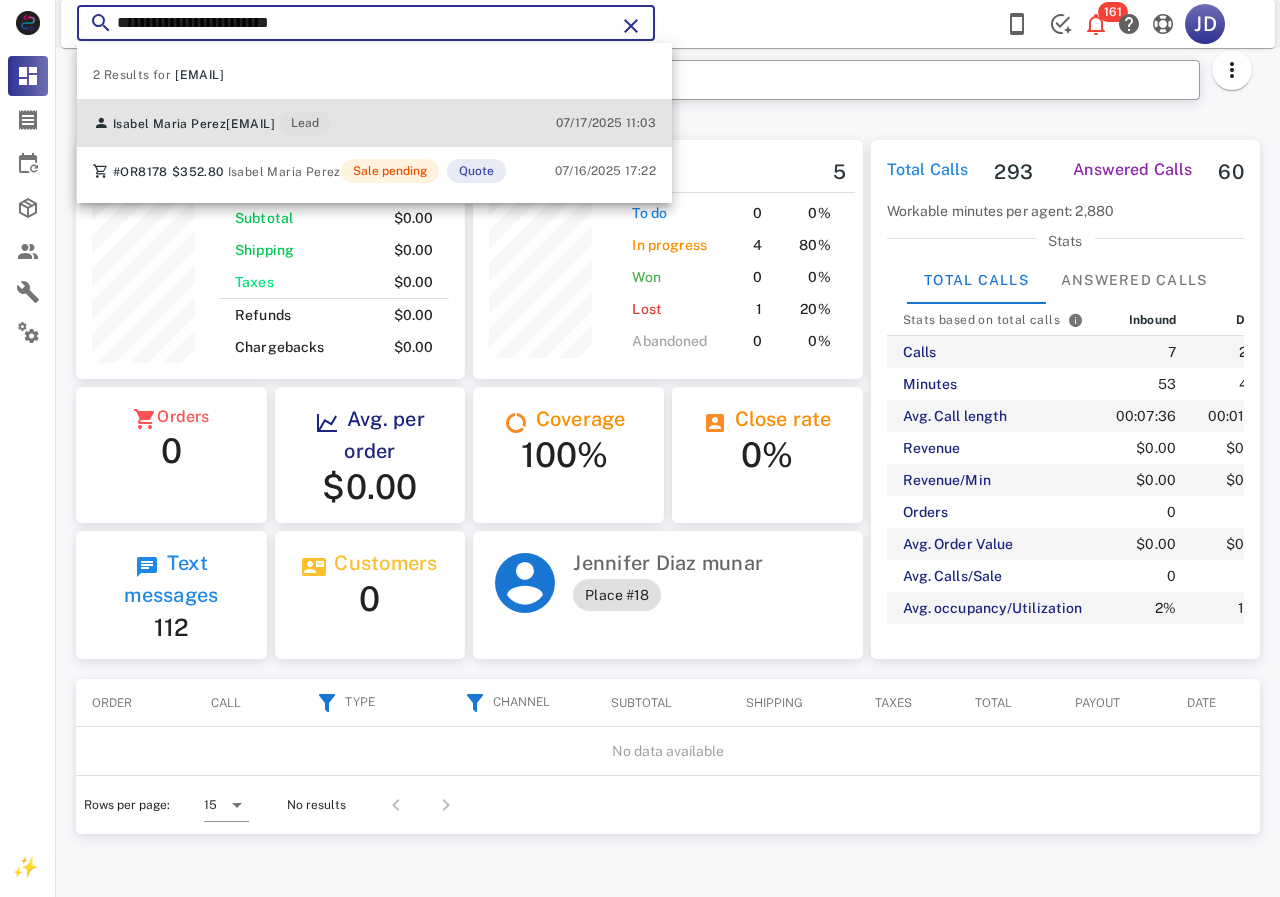 click on "[EMAIL]" at bounding box center (250, 124) 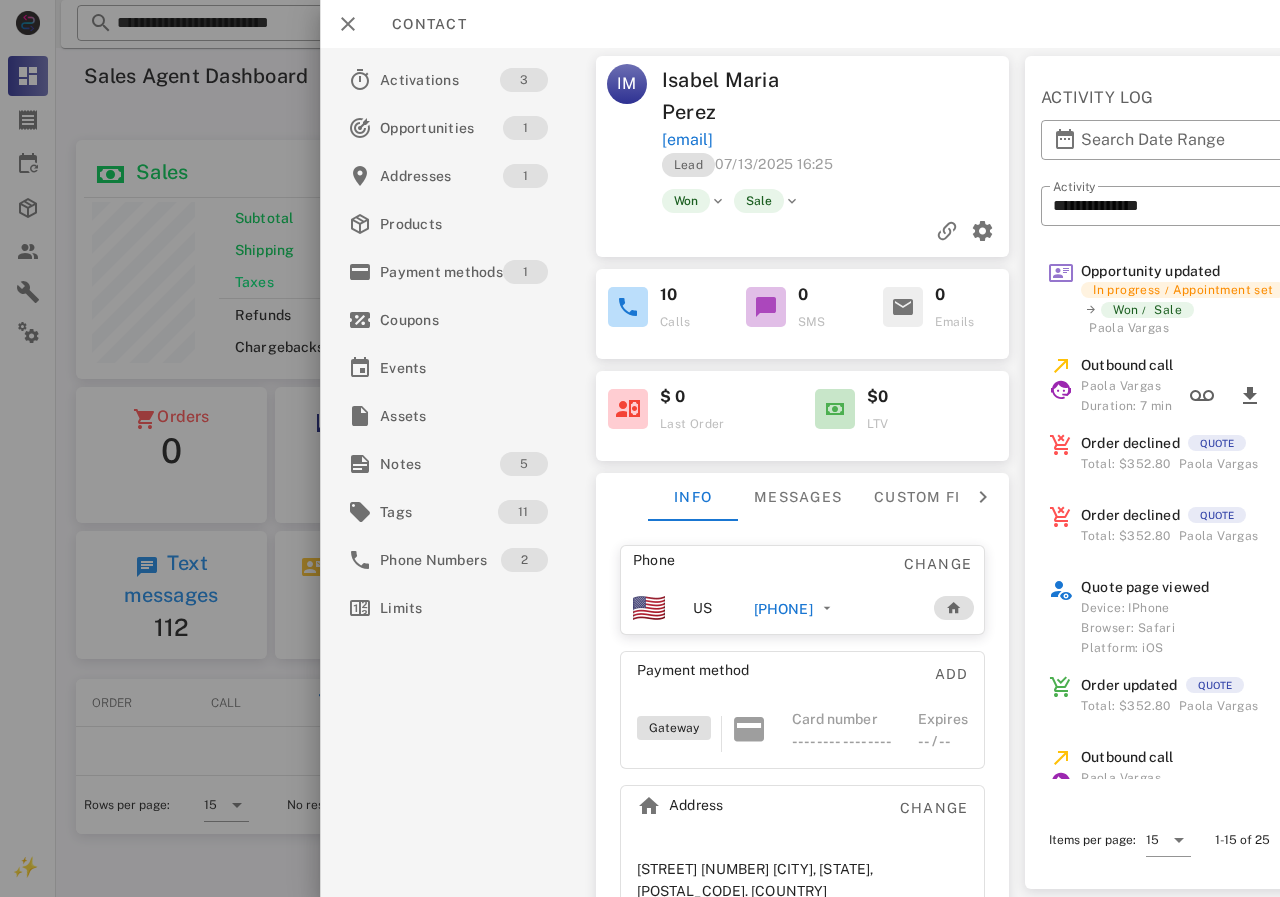 click on "[PHONE]" at bounding box center (783, 609) 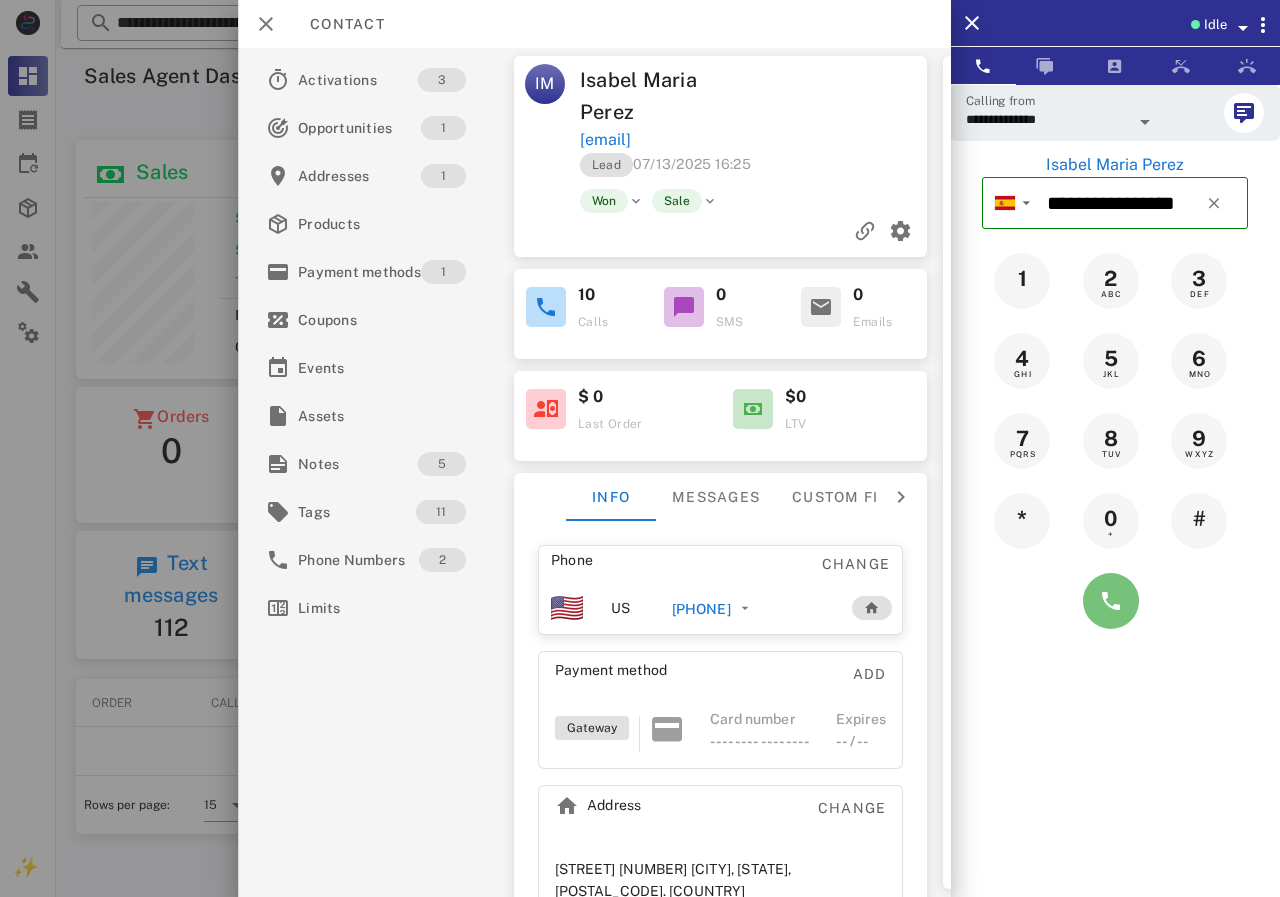 click at bounding box center [1111, 601] 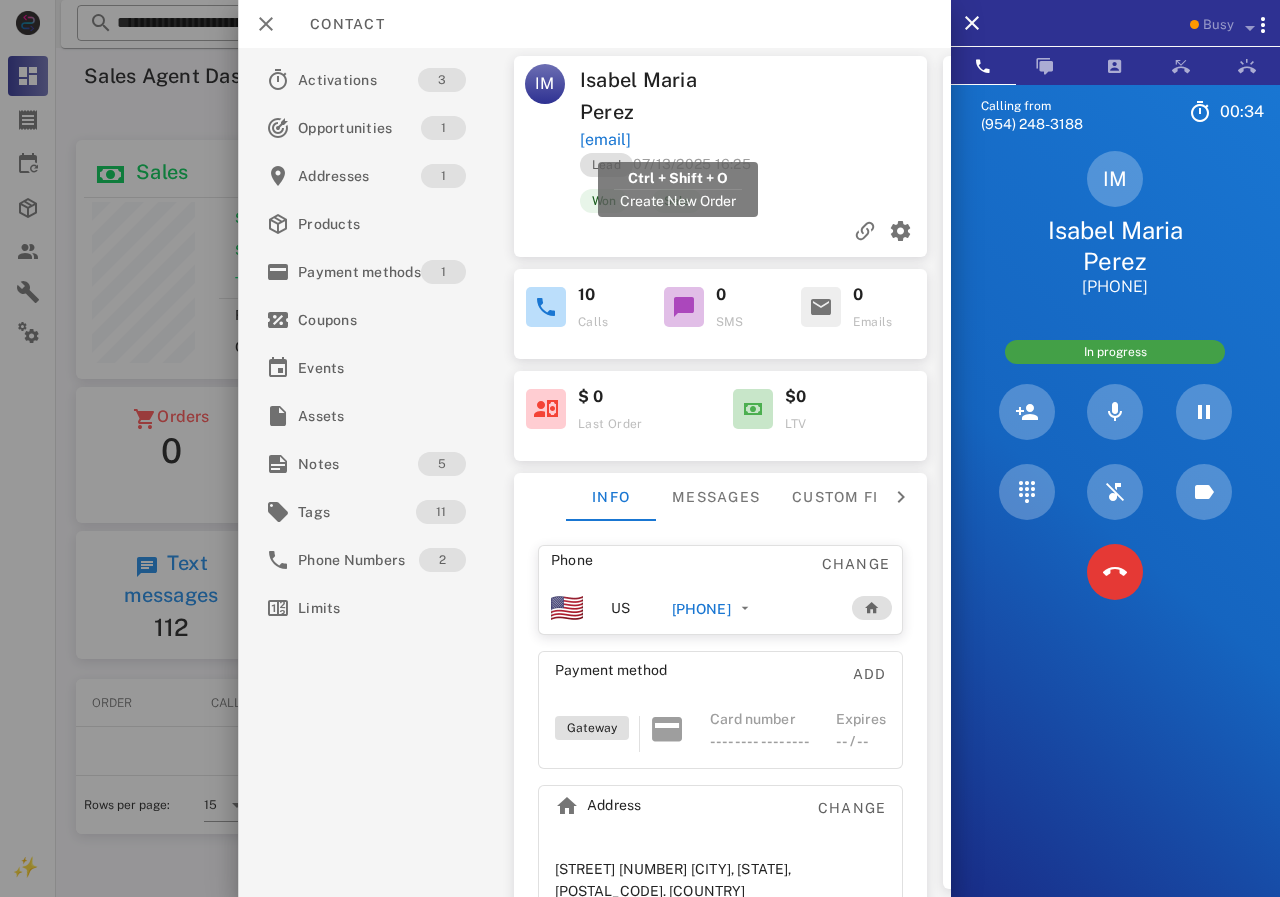 drag, startPoint x: 794, startPoint y: 139, endPoint x: 578, endPoint y: 135, distance: 216.03703 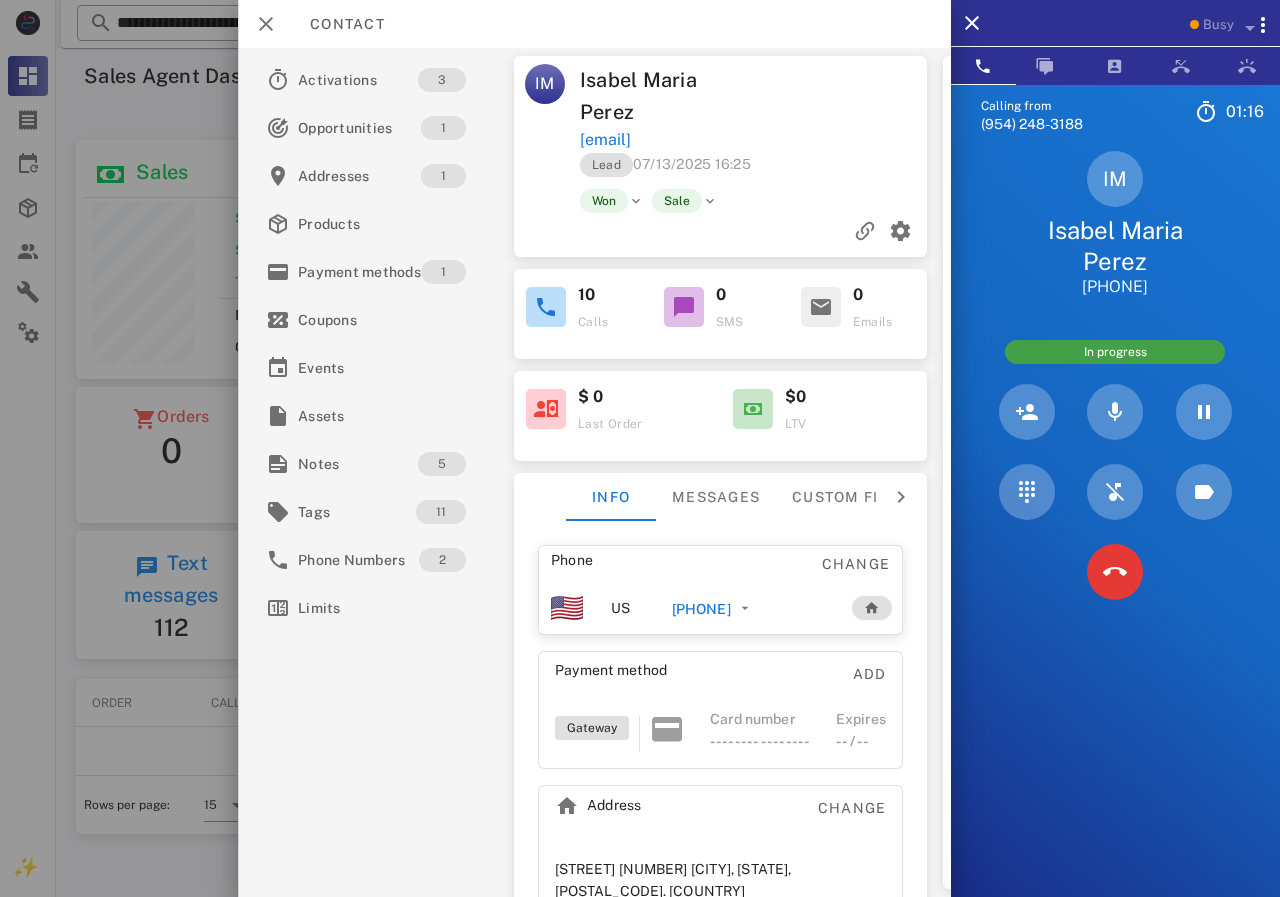 click on "Lead   [DATE] [TIME]   Won   Sale" at bounding box center (720, 200) 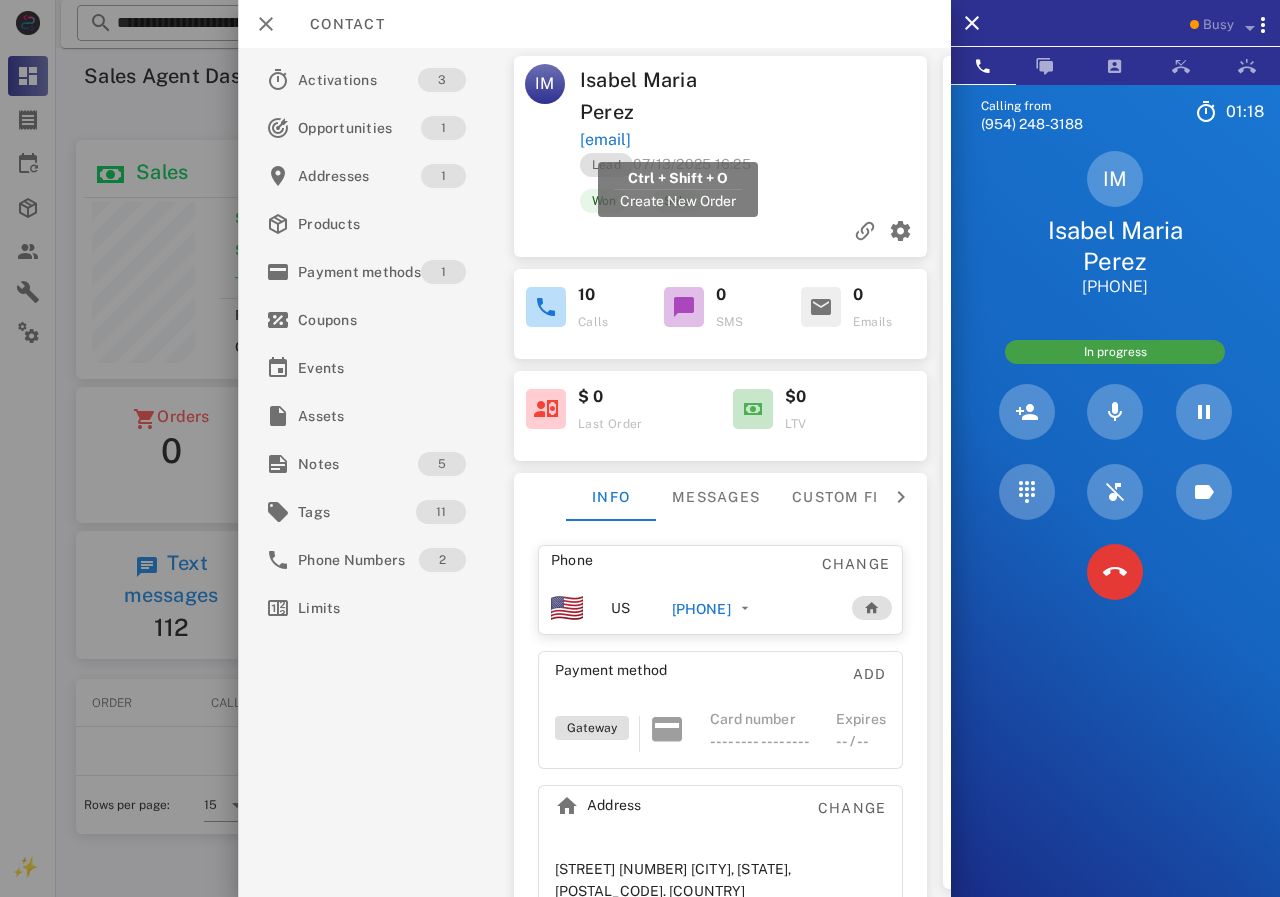 drag, startPoint x: 816, startPoint y: 138, endPoint x: 579, endPoint y: 134, distance: 237.03375 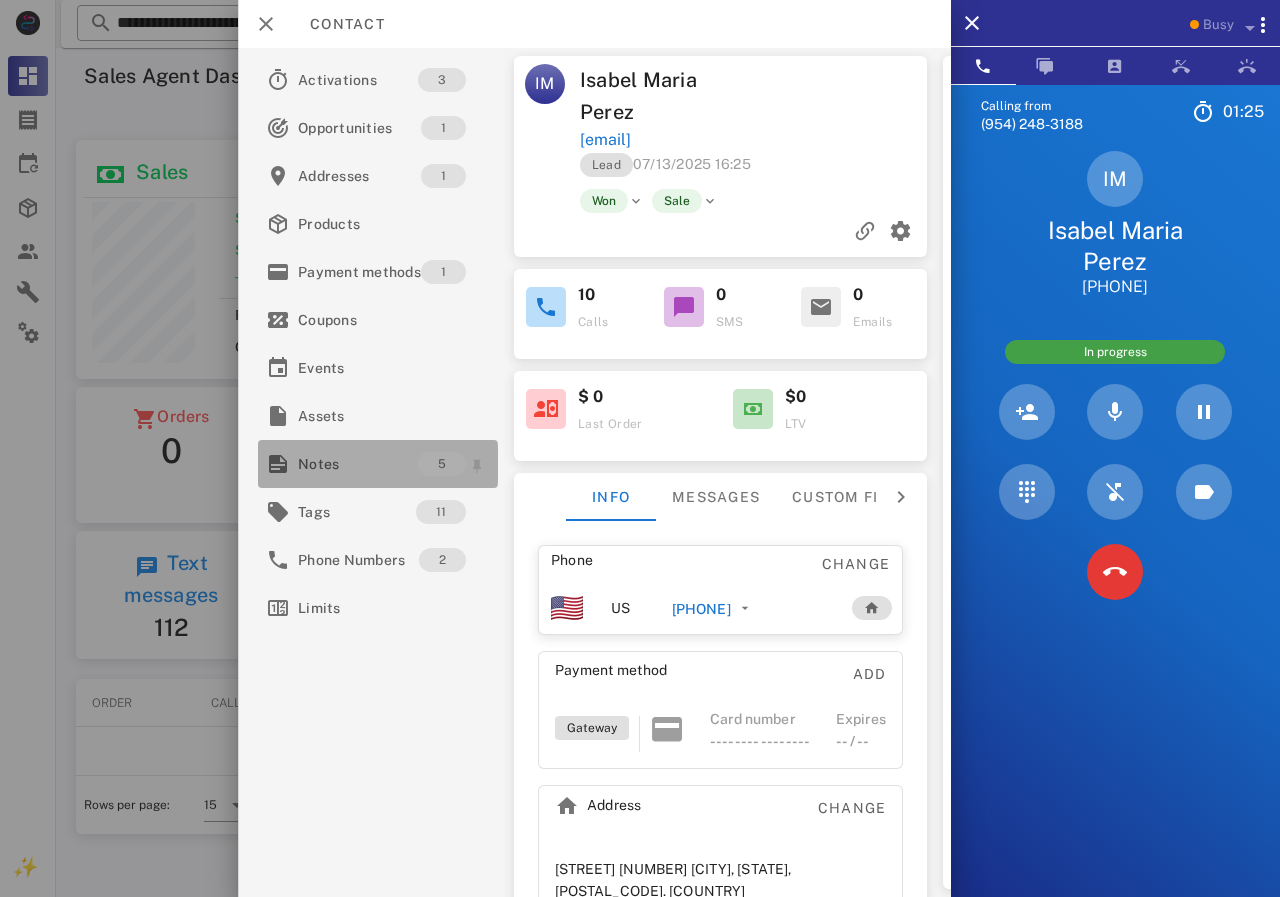 click on "Notes" at bounding box center [358, 464] 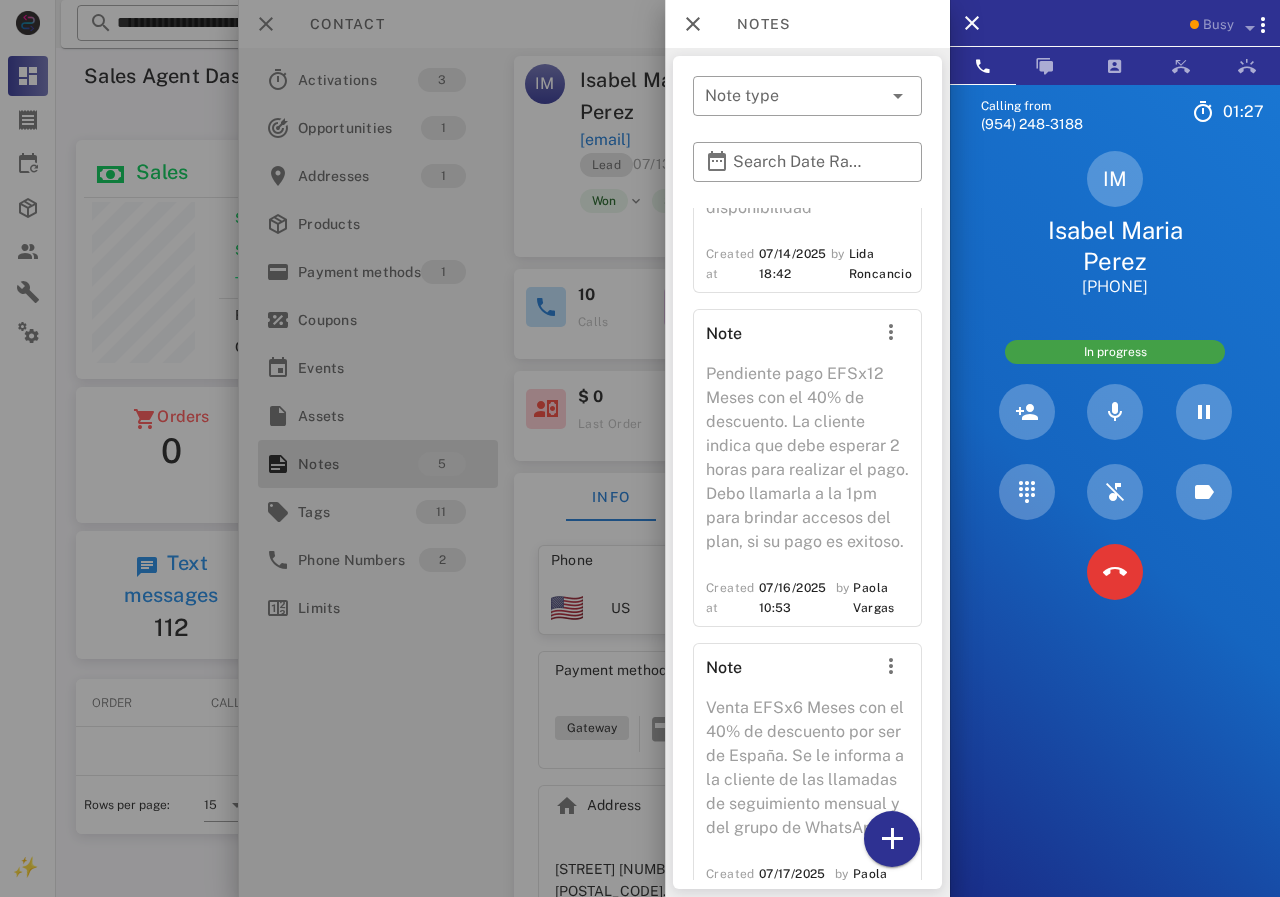 scroll, scrollTop: 1144, scrollLeft: 0, axis: vertical 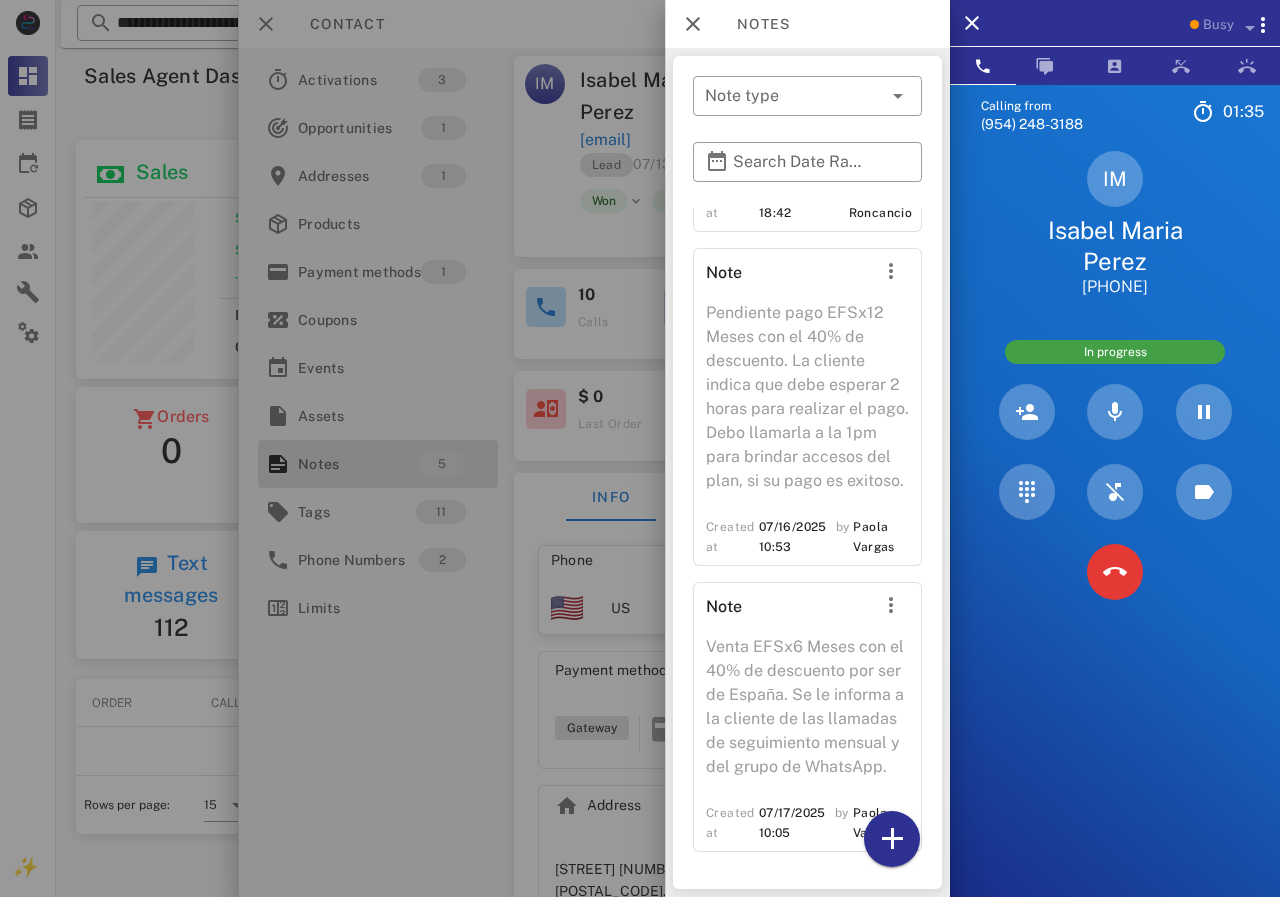 click at bounding box center [640, 448] 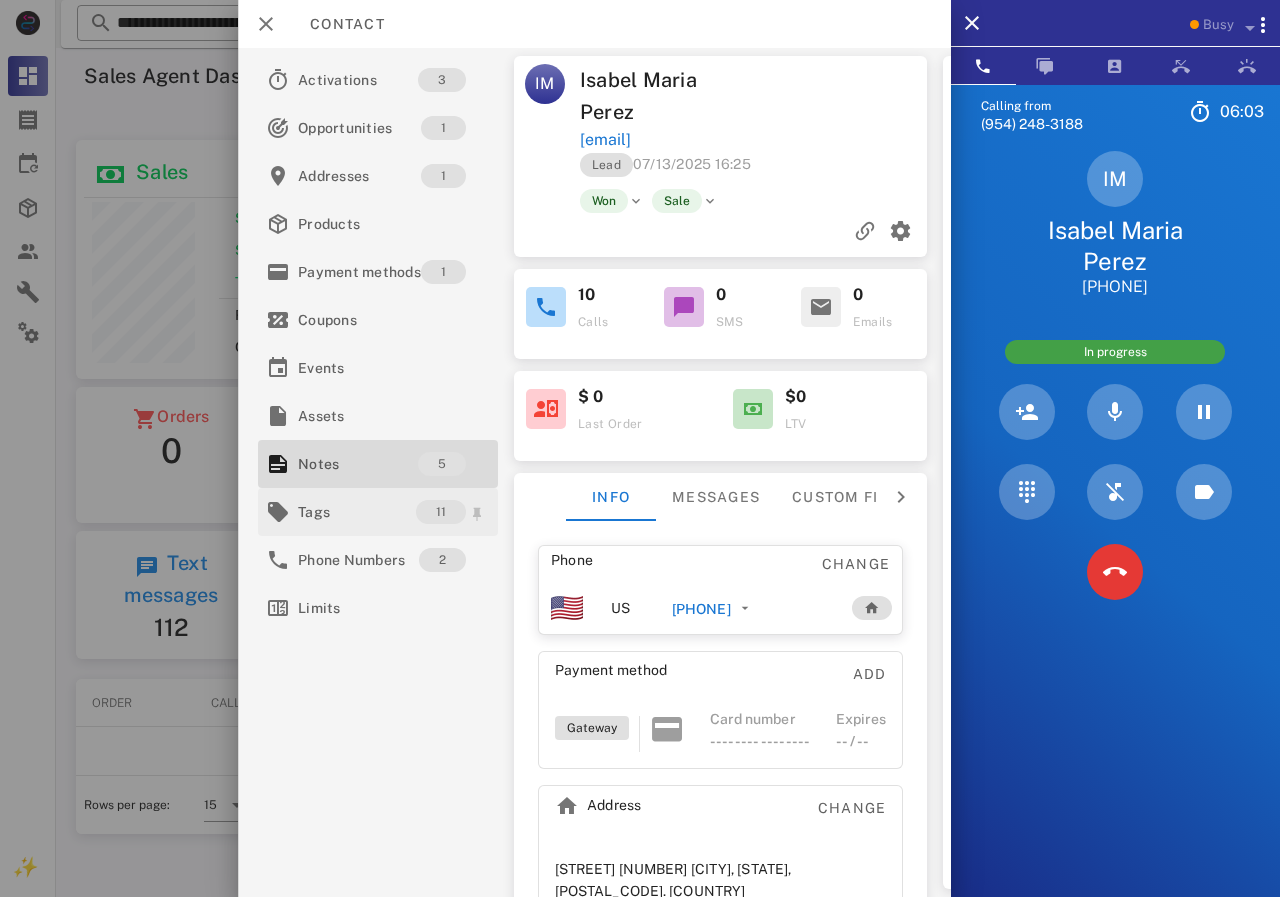 scroll, scrollTop: 999756, scrollLeft: 999611, axis: both 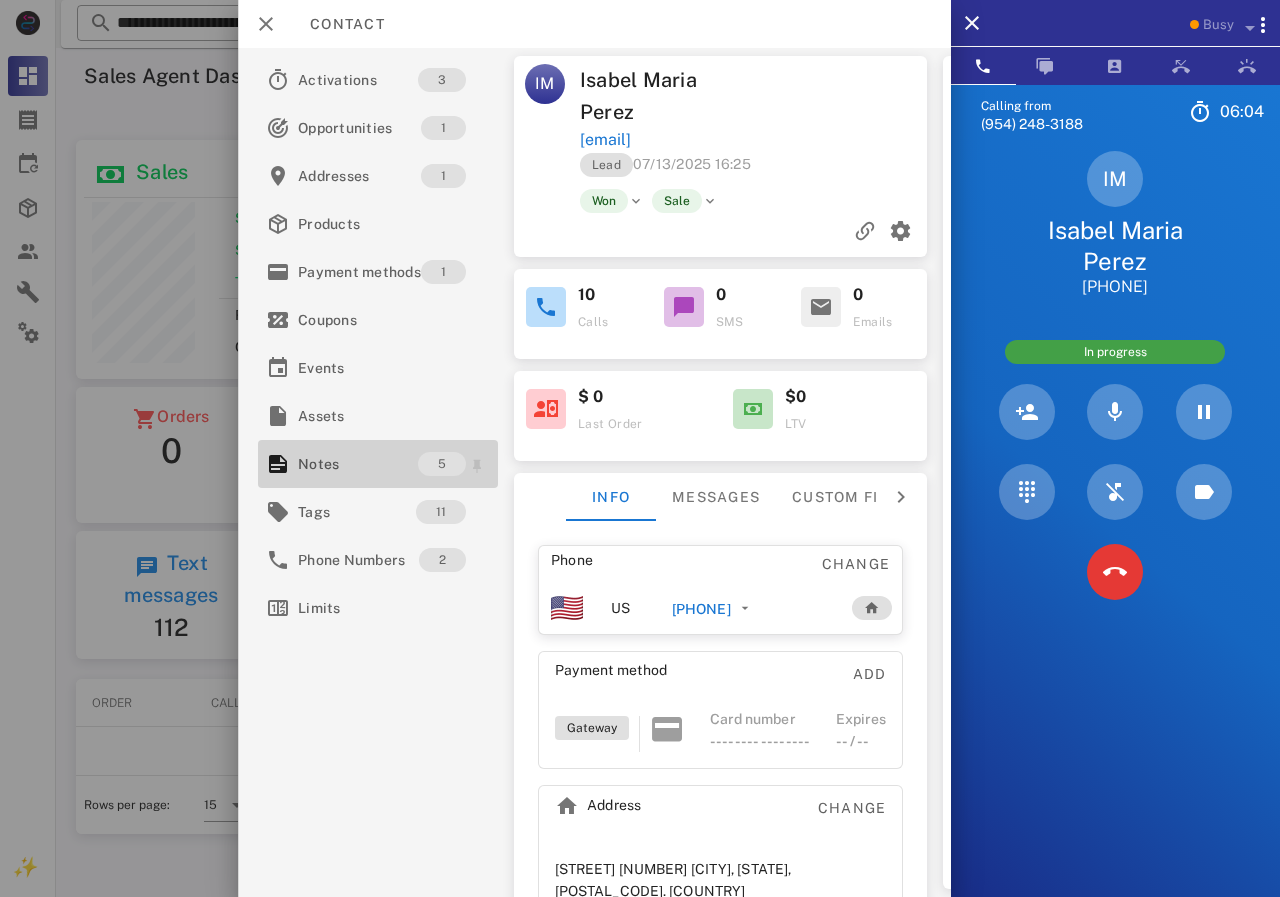 click on "Notes" at bounding box center [358, 464] 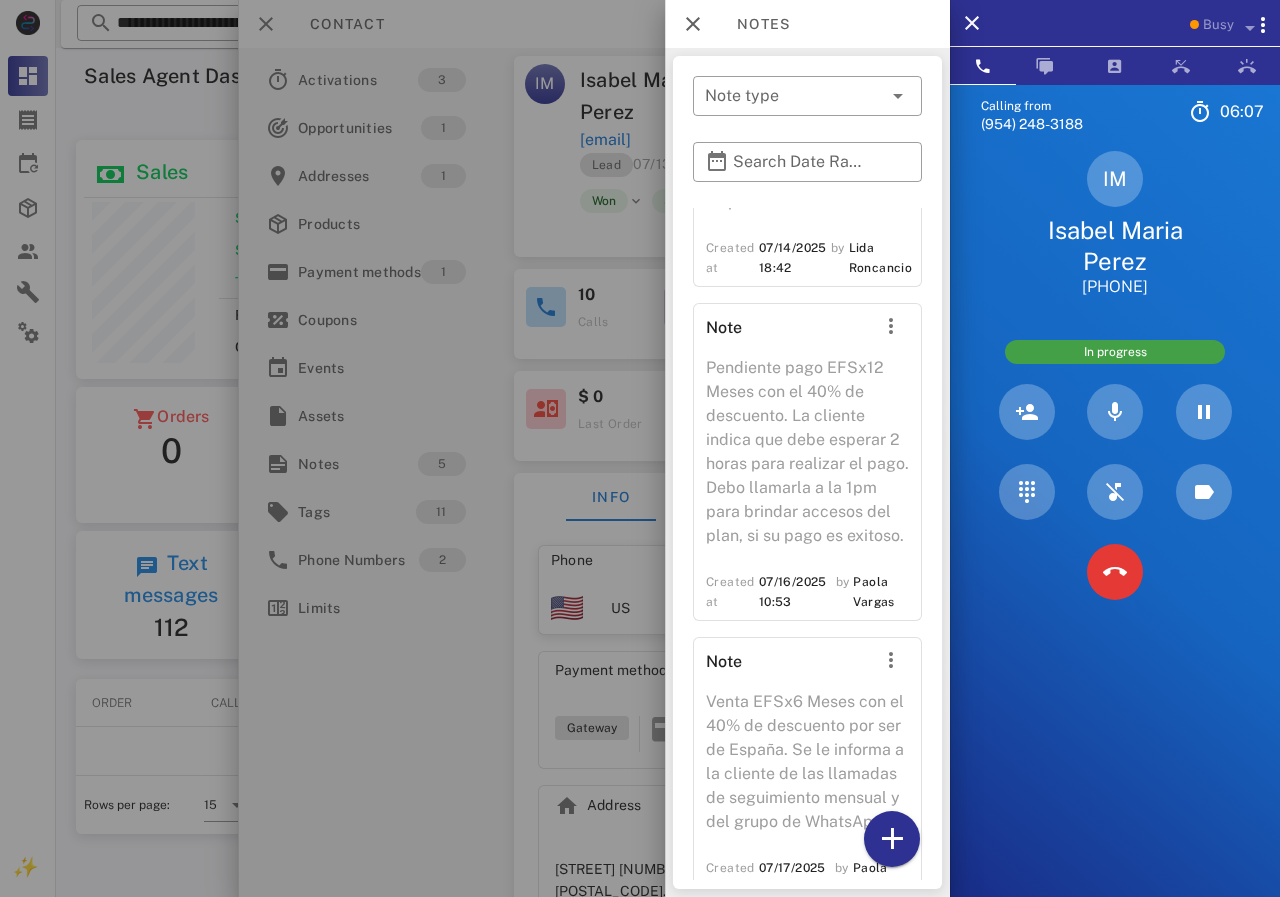 scroll, scrollTop: 1144, scrollLeft: 0, axis: vertical 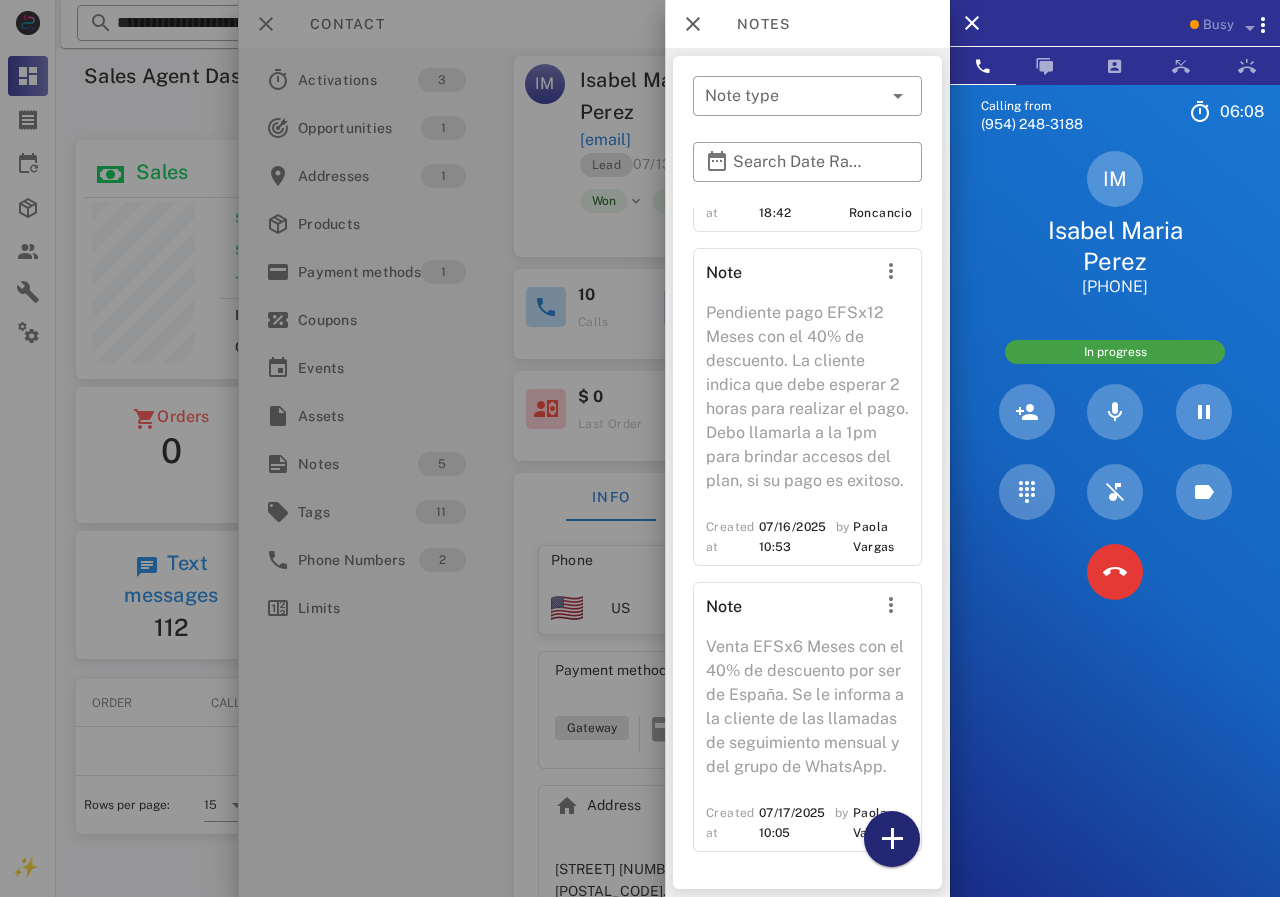 drag, startPoint x: 870, startPoint y: 836, endPoint x: 904, endPoint y: 821, distance: 37.161808 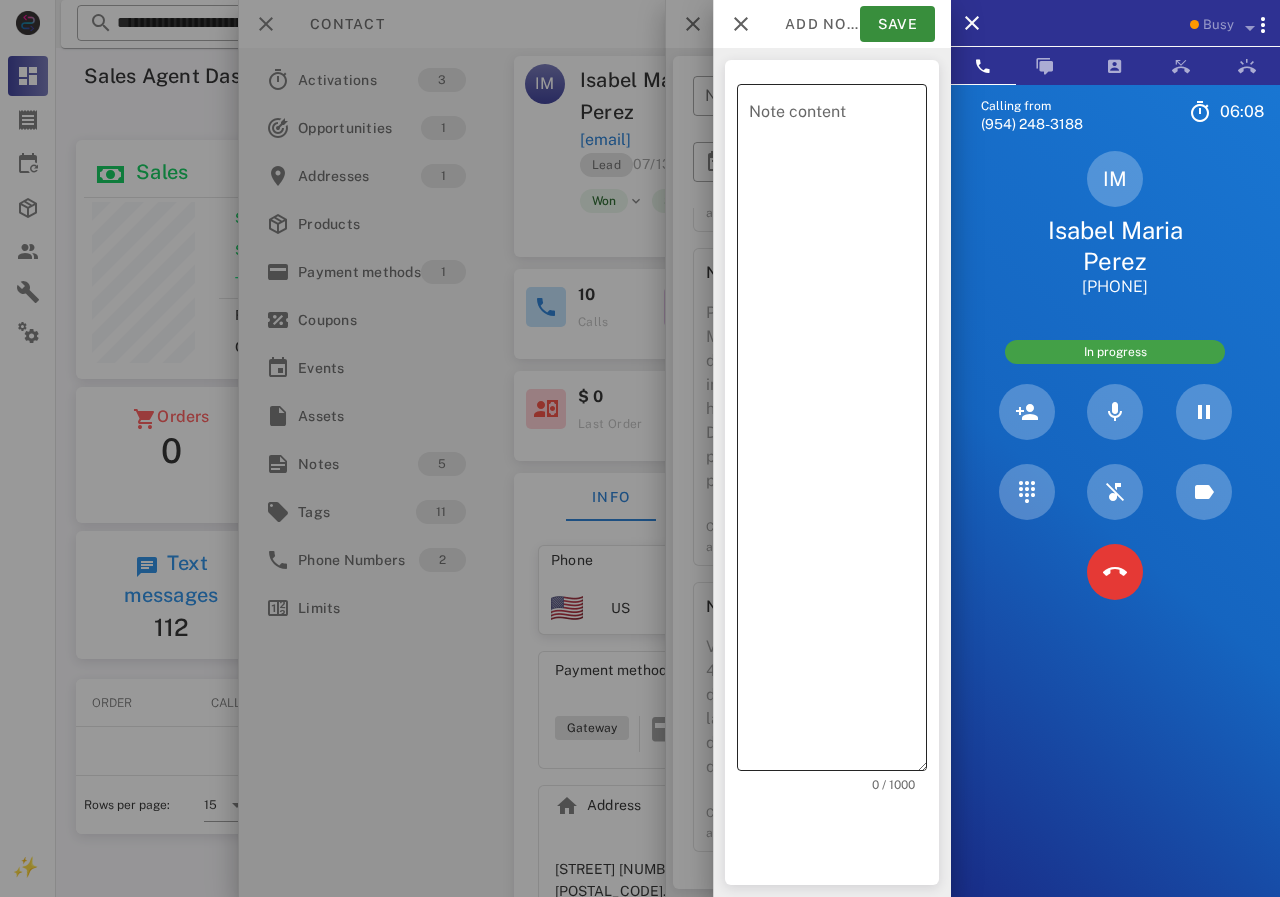 click on "Note content" at bounding box center [838, 432] 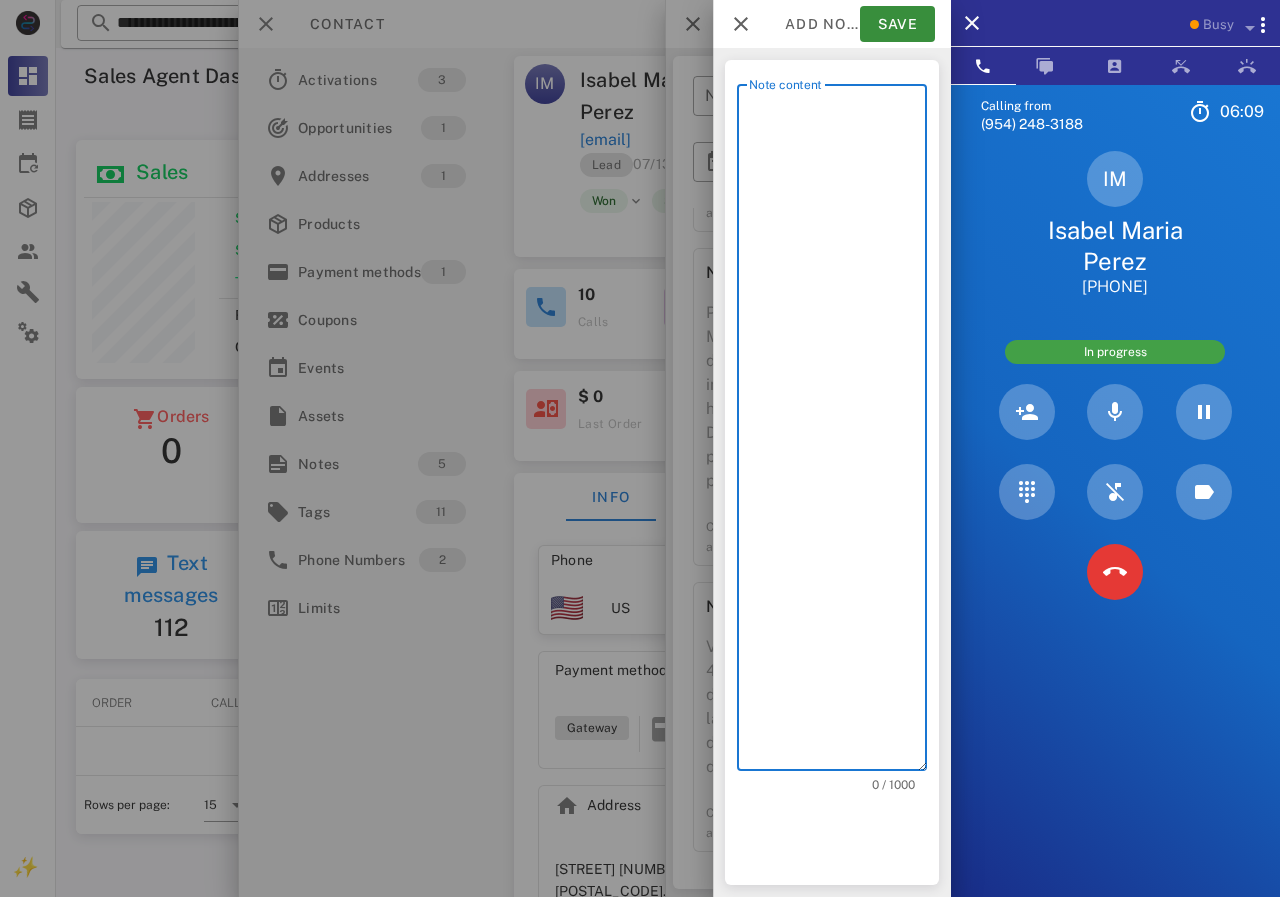 scroll, scrollTop: 240, scrollLeft: 390, axis: both 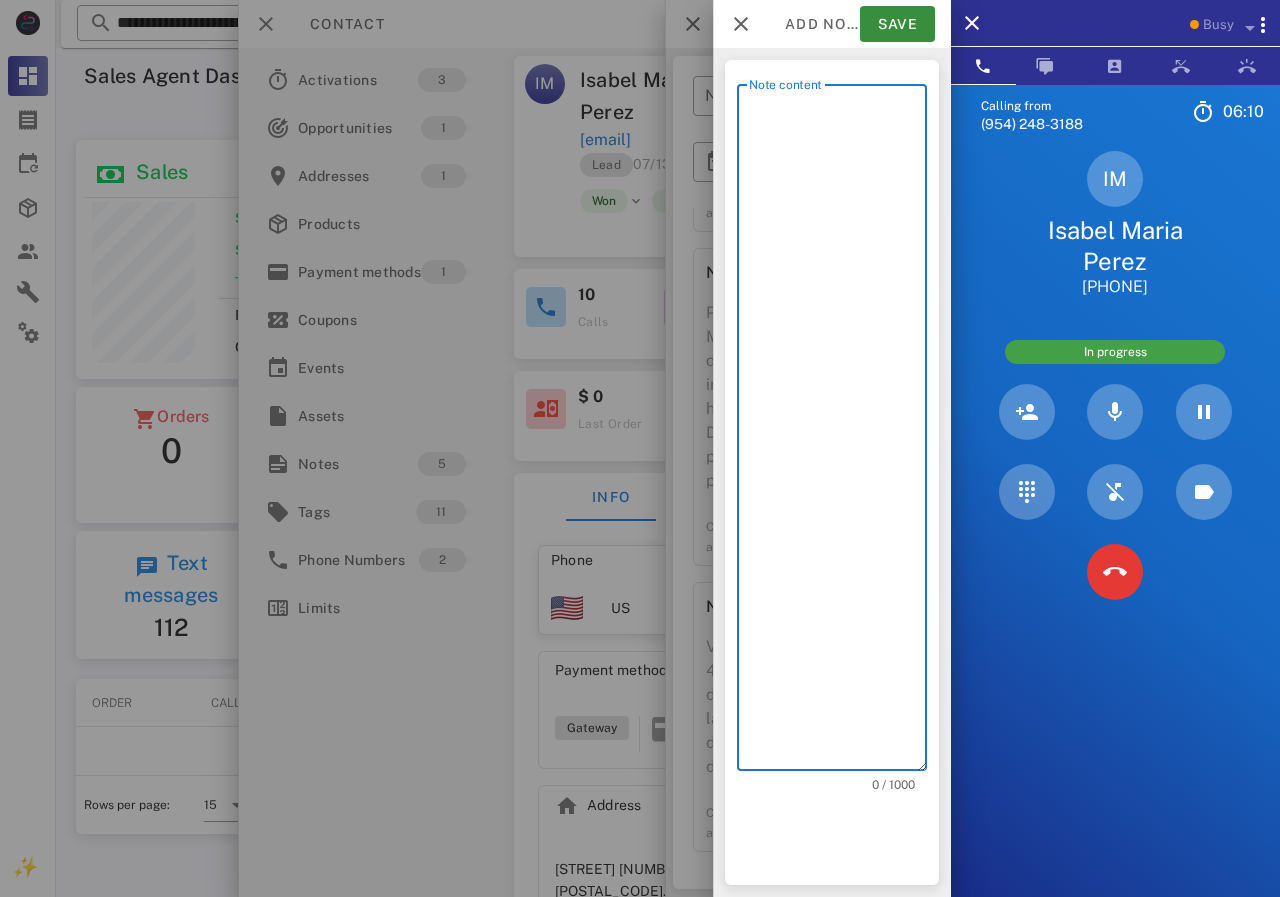 type on "*" 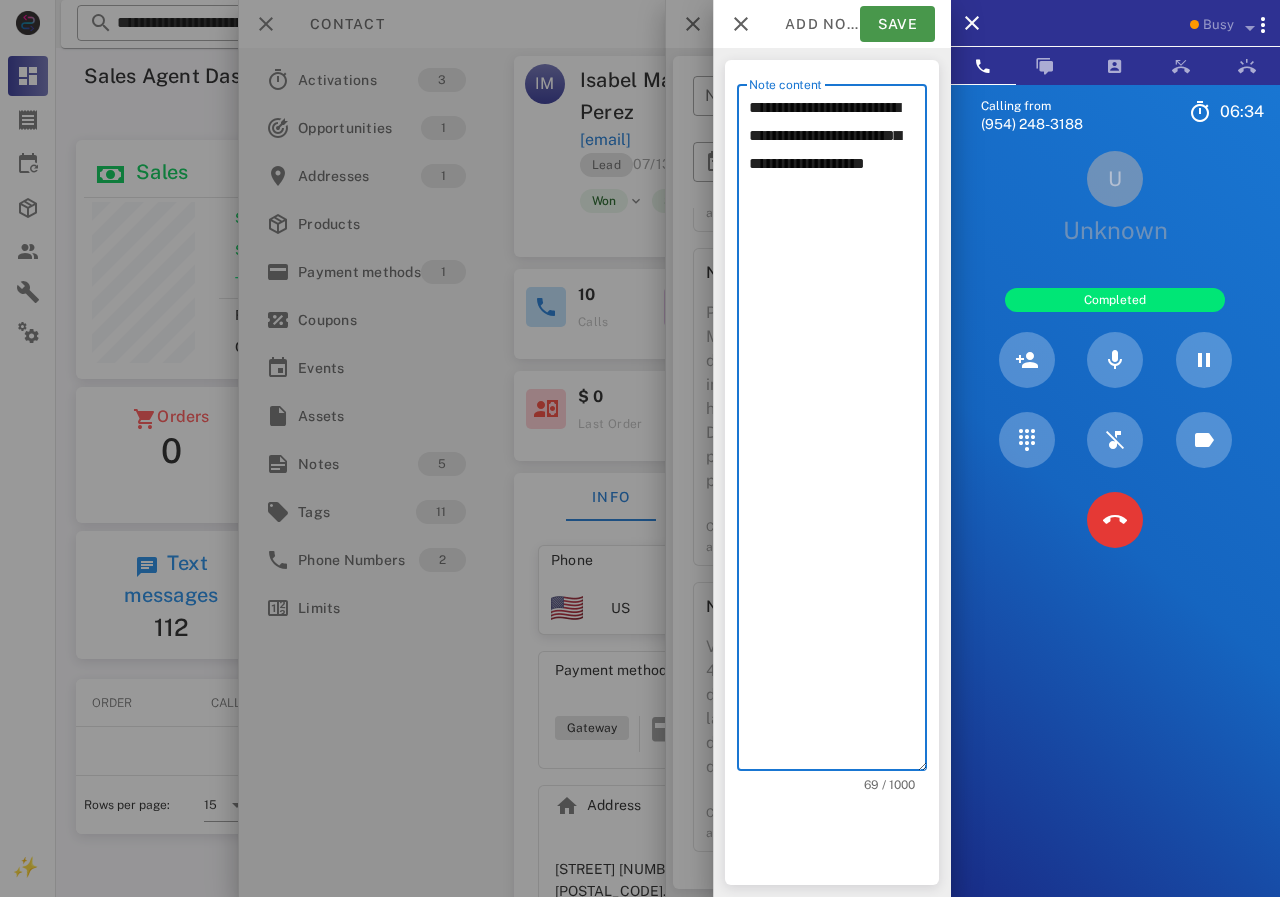 type on "**********" 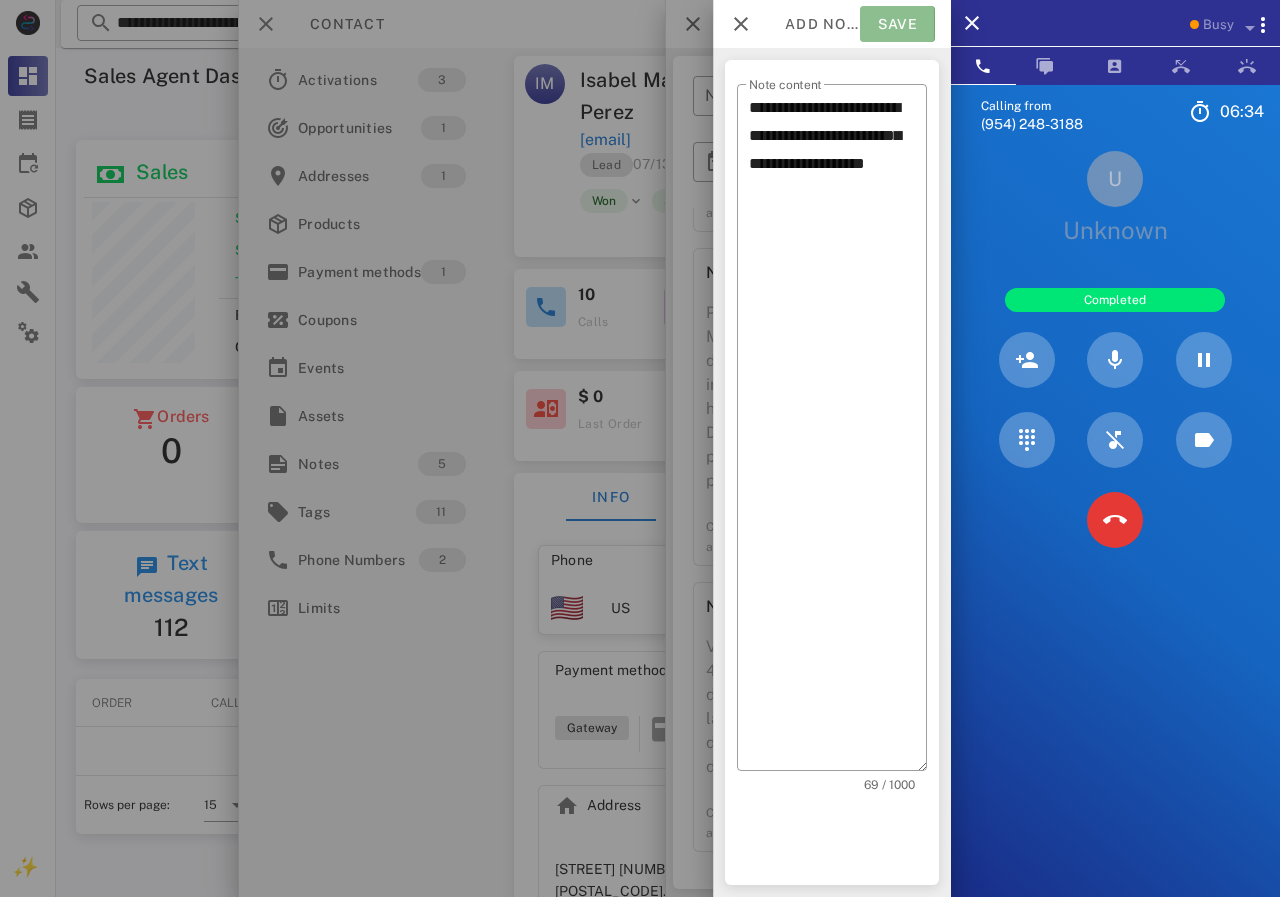 click on "Save" at bounding box center (897, 24) 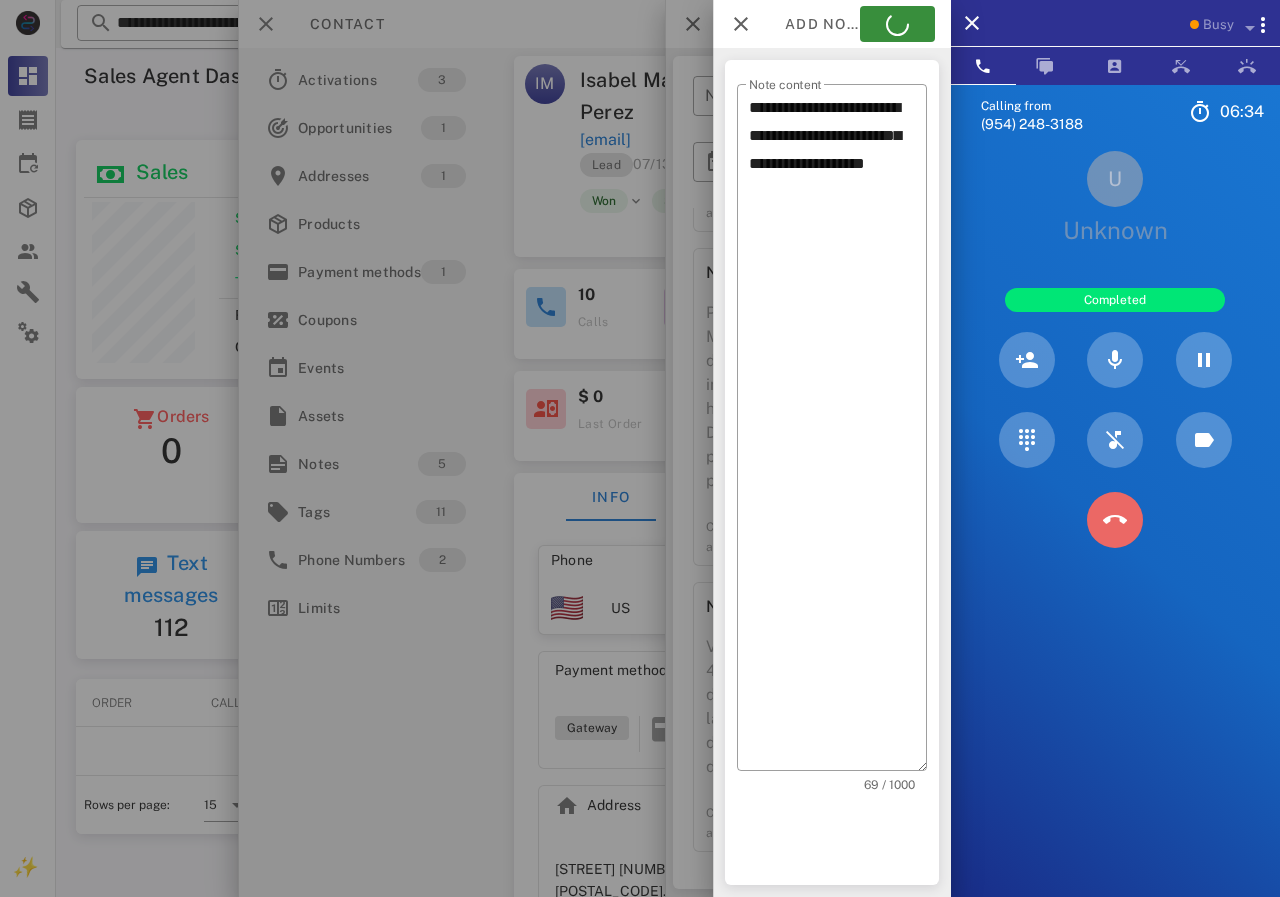 click at bounding box center (1115, 520) 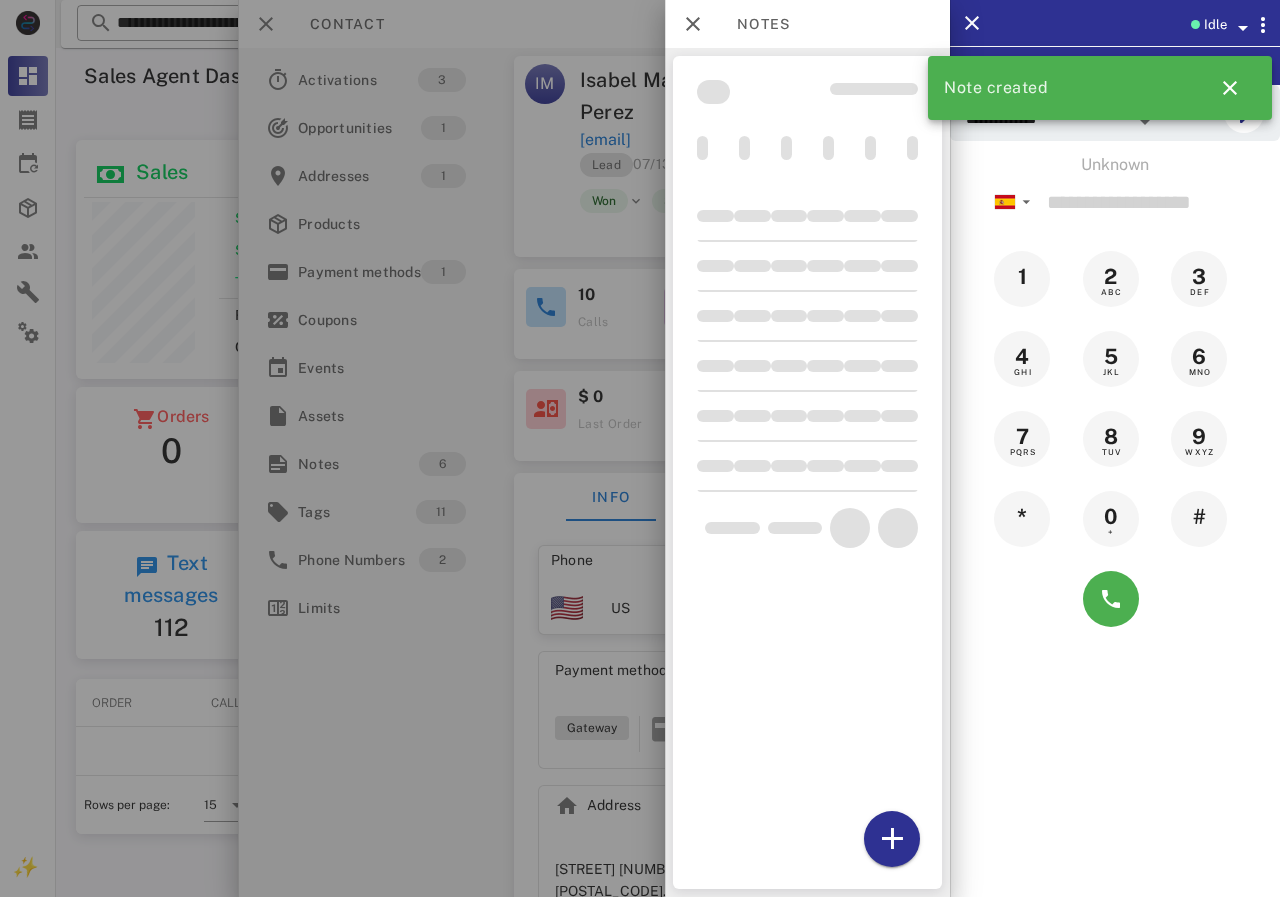 click at bounding box center [640, 448] 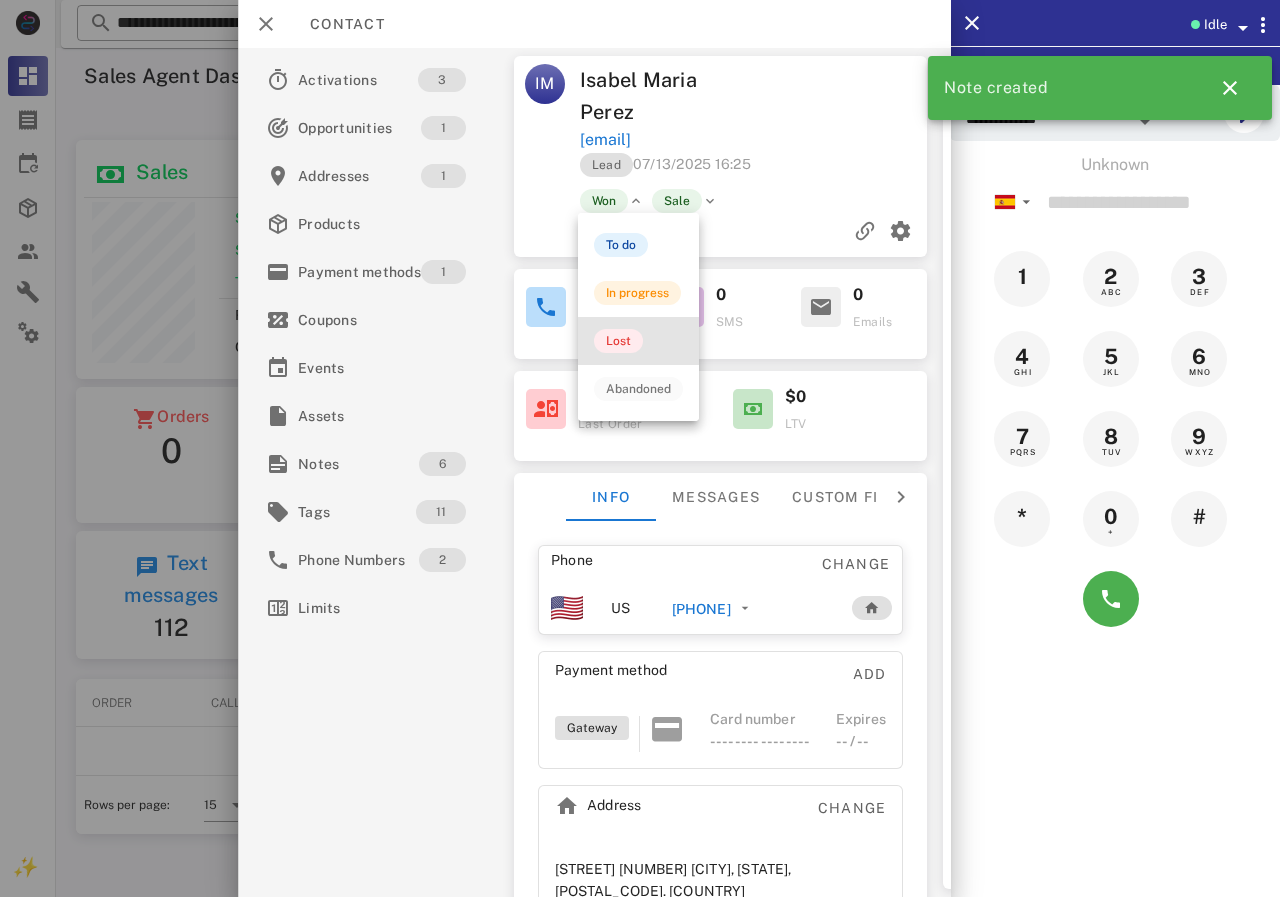 drag, startPoint x: 643, startPoint y: 321, endPoint x: 632, endPoint y: 333, distance: 16.27882 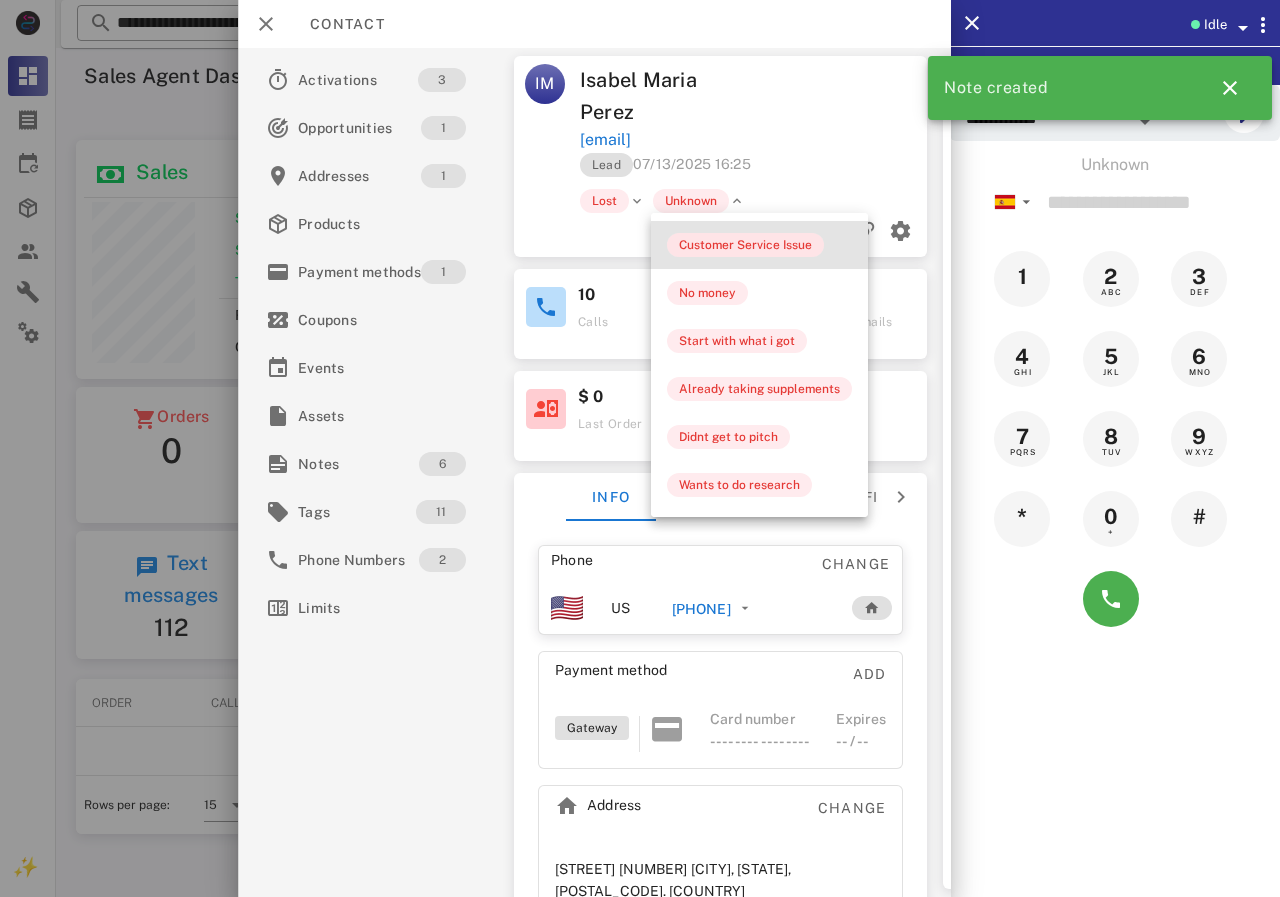click on "Customer Service Issue" at bounding box center [745, 245] 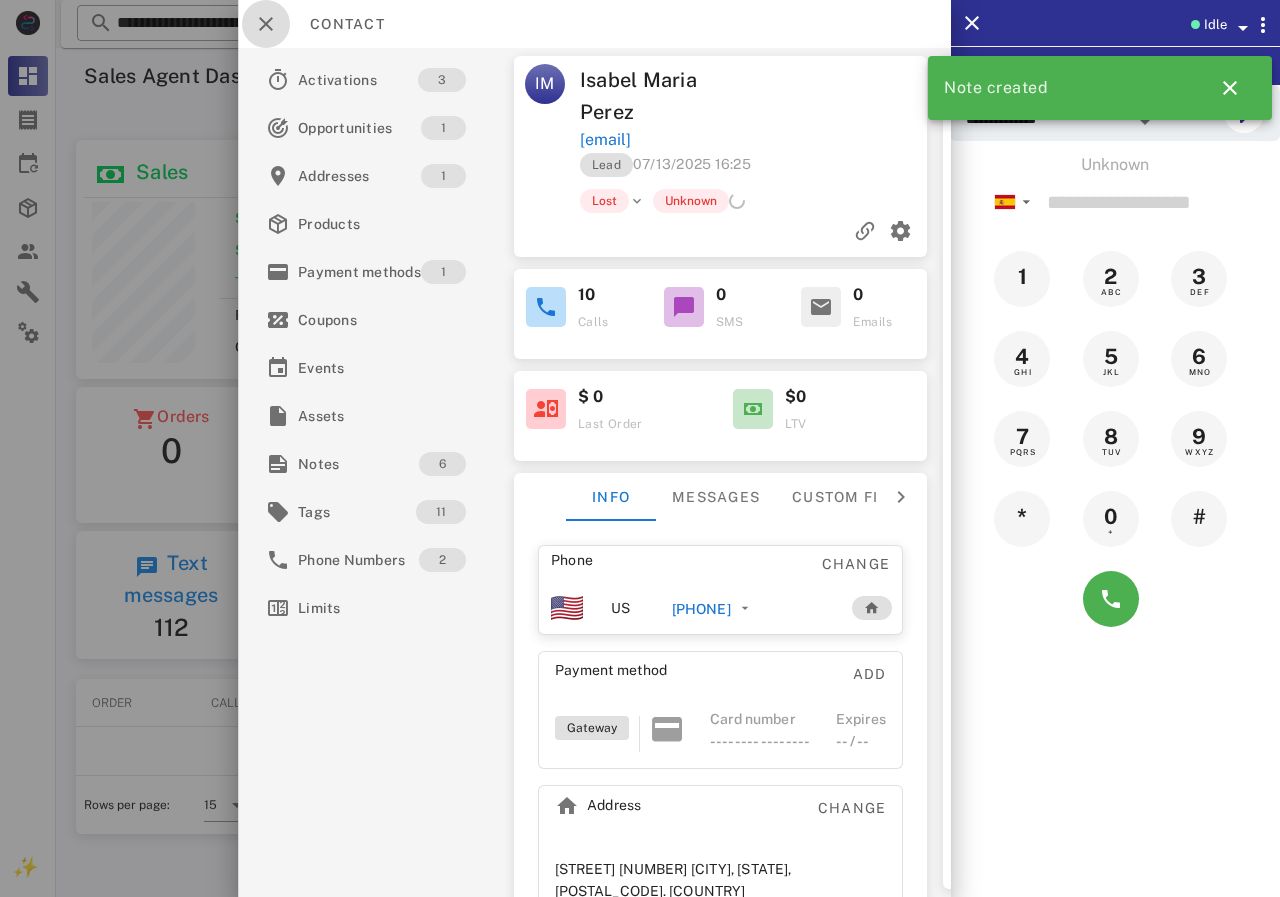 click at bounding box center (266, 24) 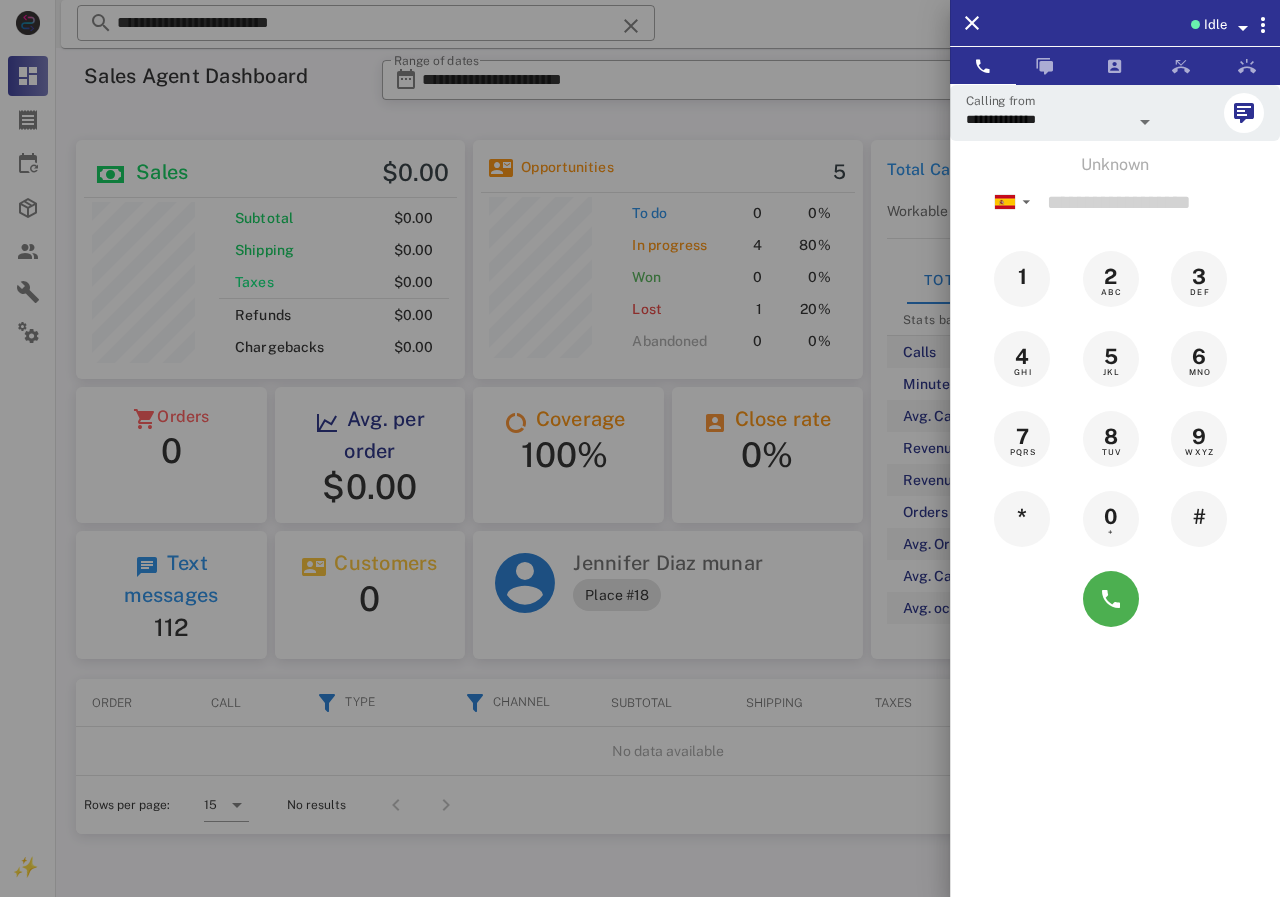 click at bounding box center (640, 448) 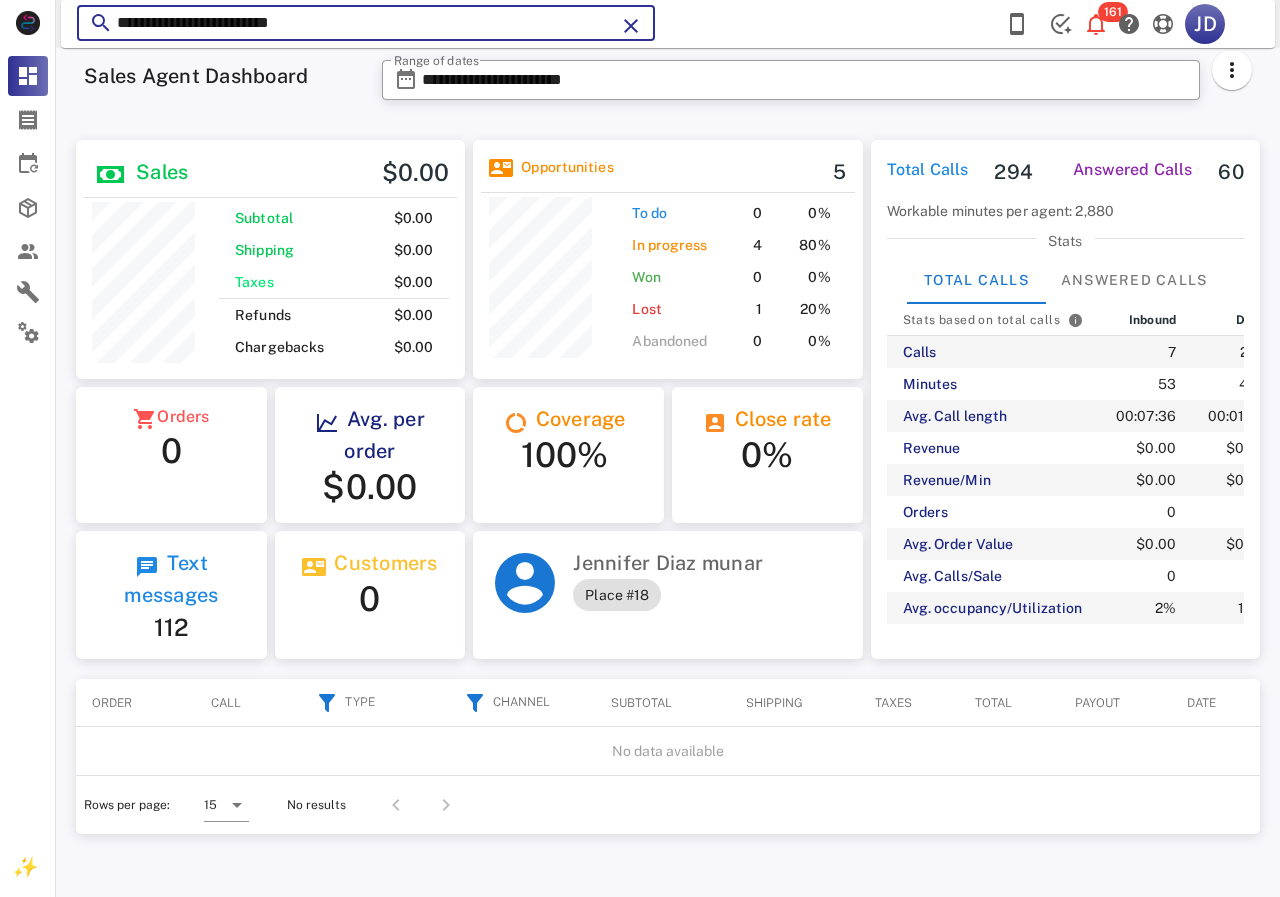 drag, startPoint x: 453, startPoint y: 24, endPoint x: 112, endPoint y: 19, distance: 341.03665 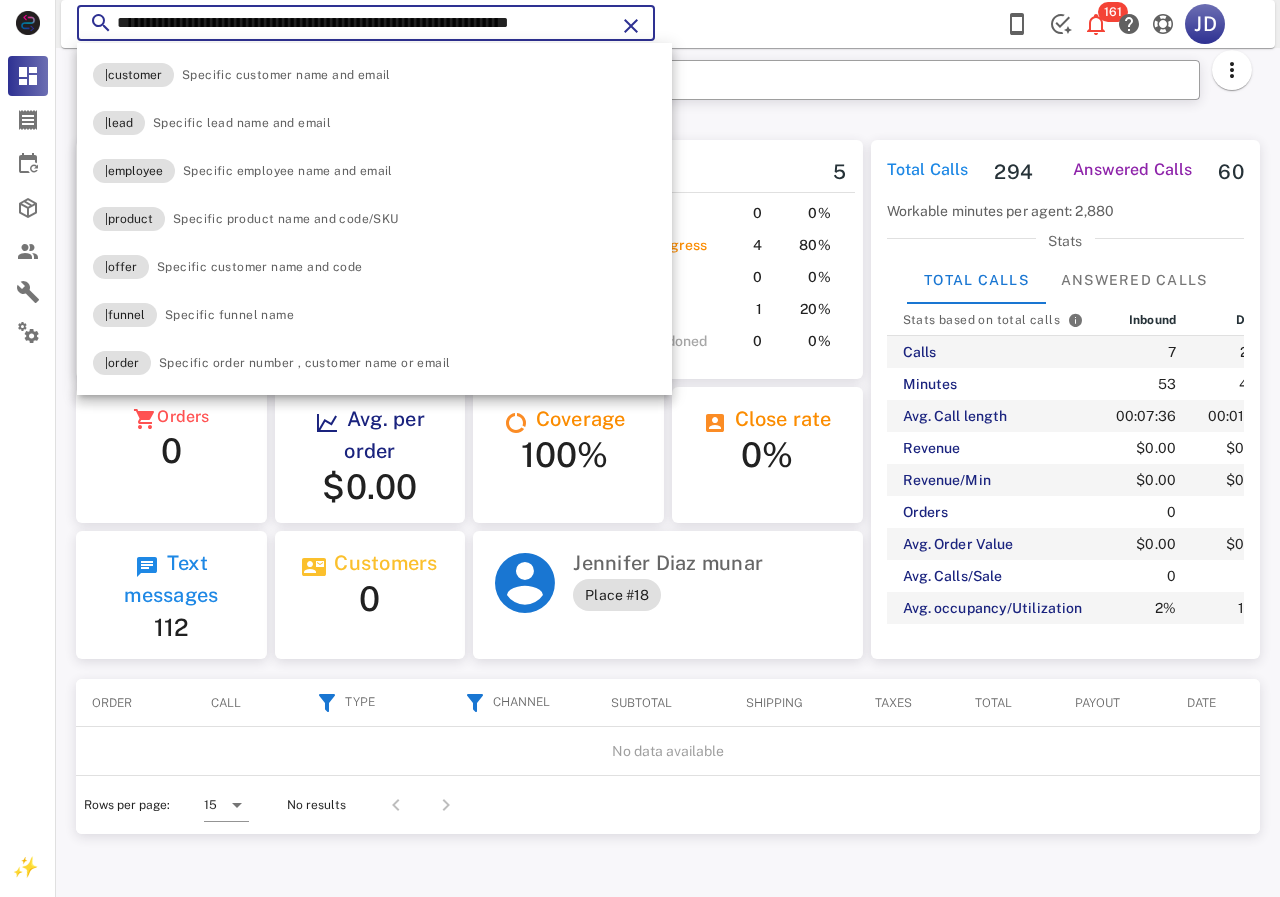 type on "**********" 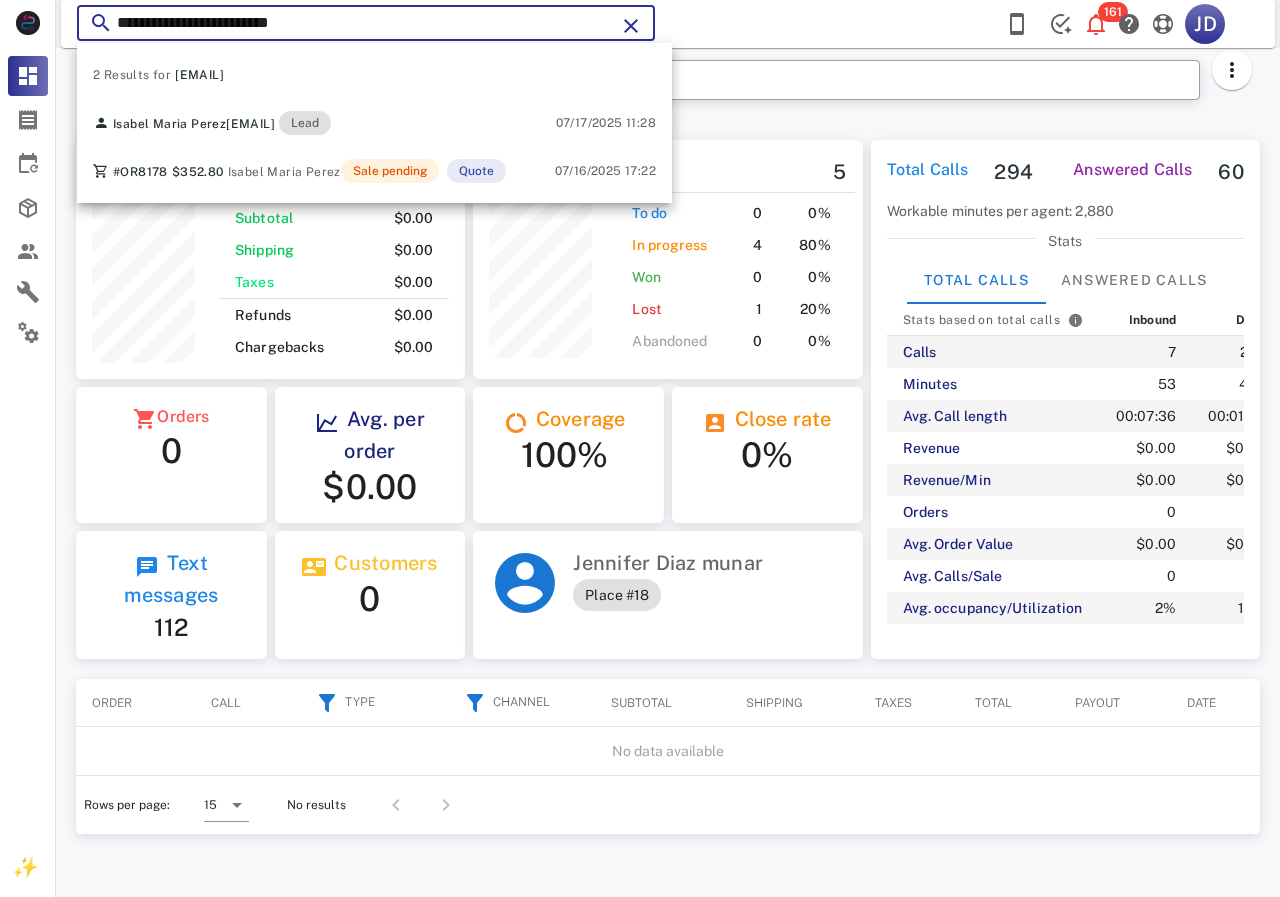 click on "**********" at bounding box center (366, 23) 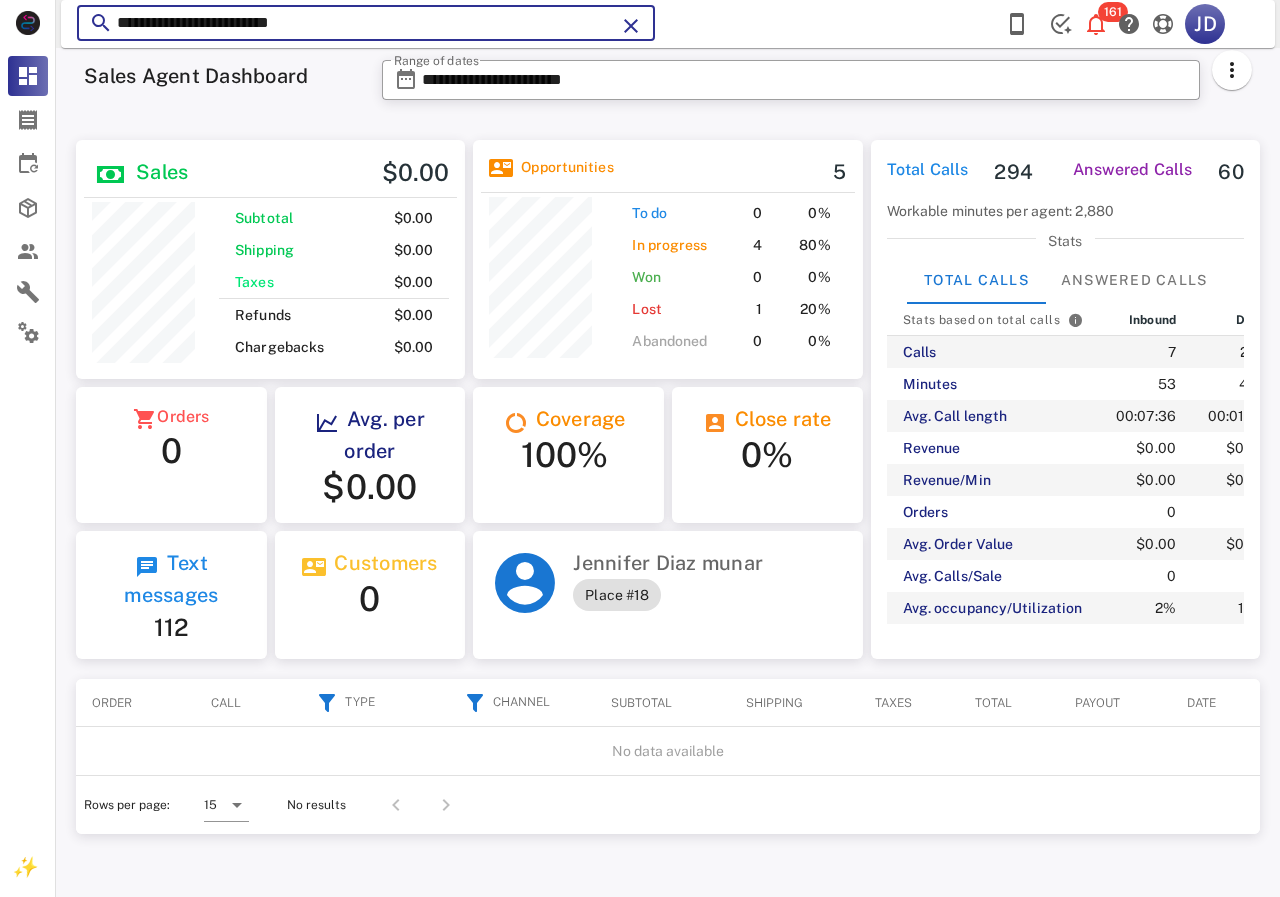 click at bounding box center [631, 26] 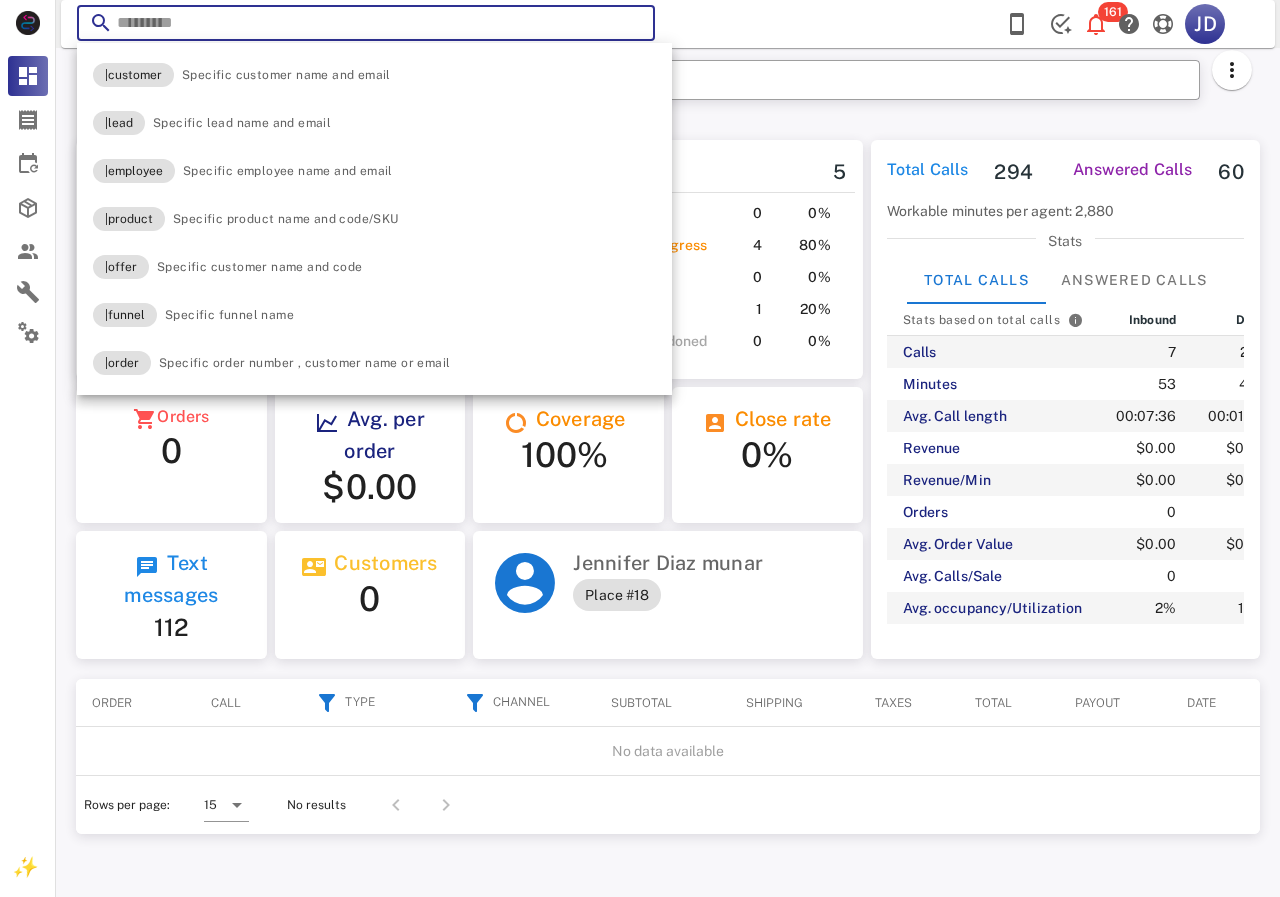 click at bounding box center (366, 23) 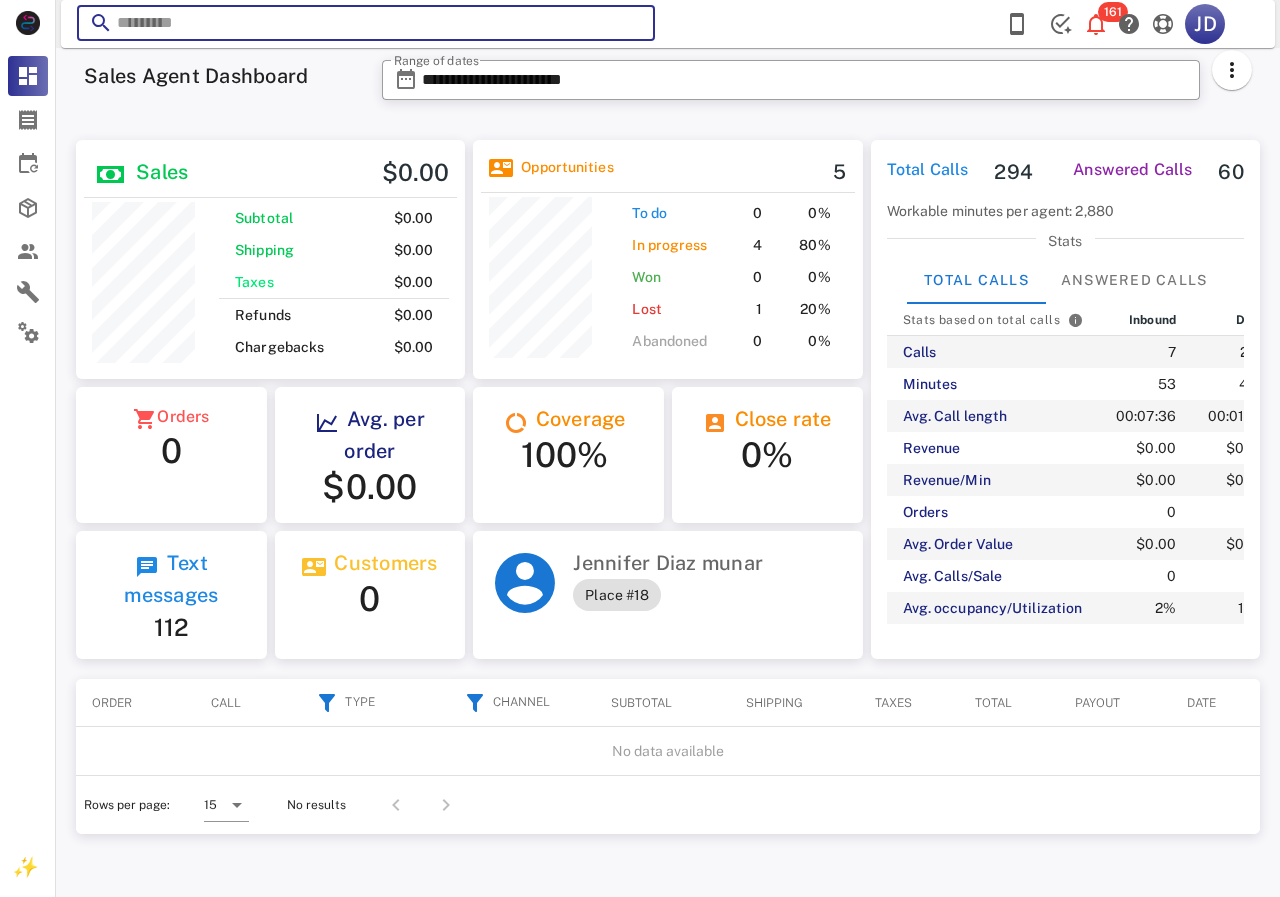 paste on "**********" 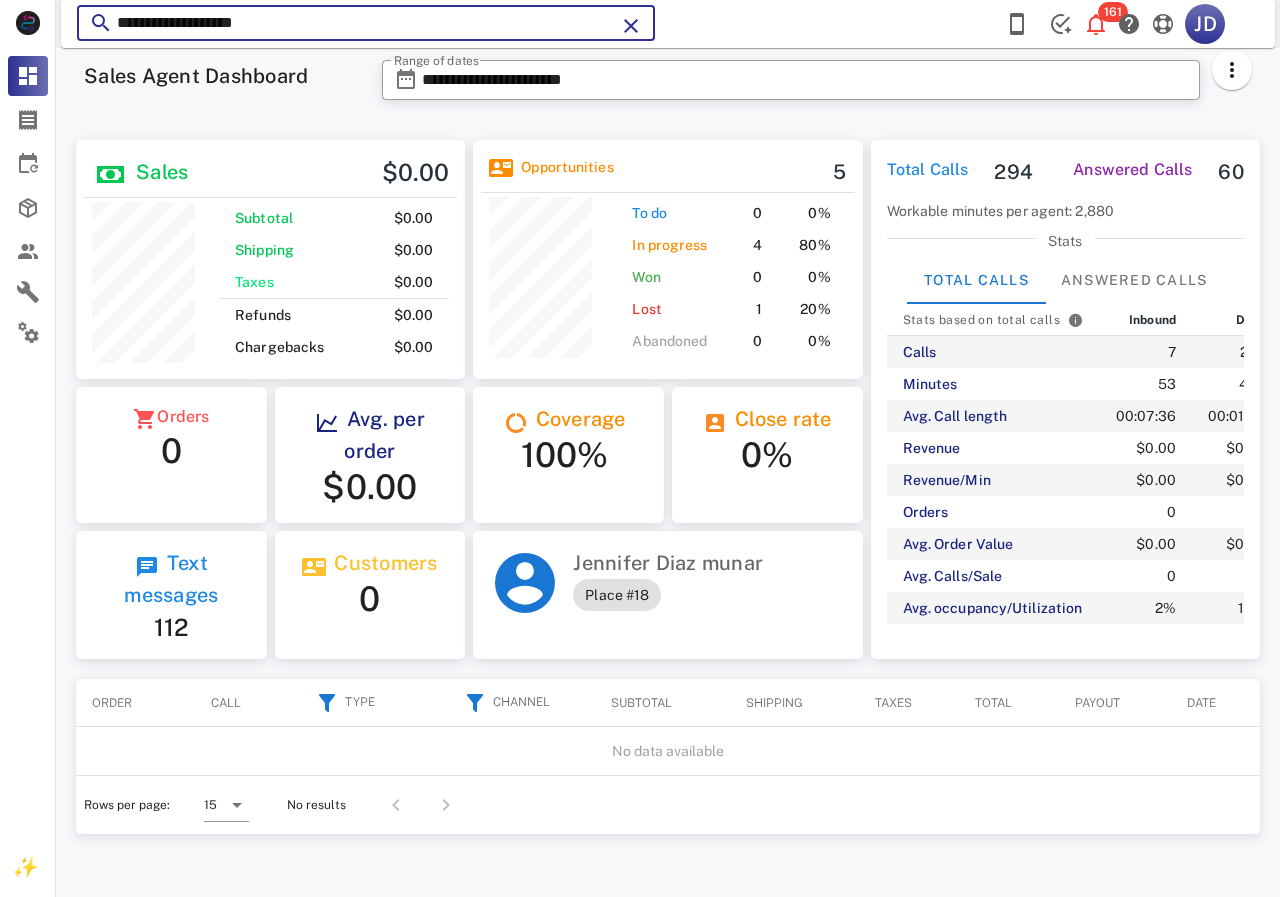 type on "**********" 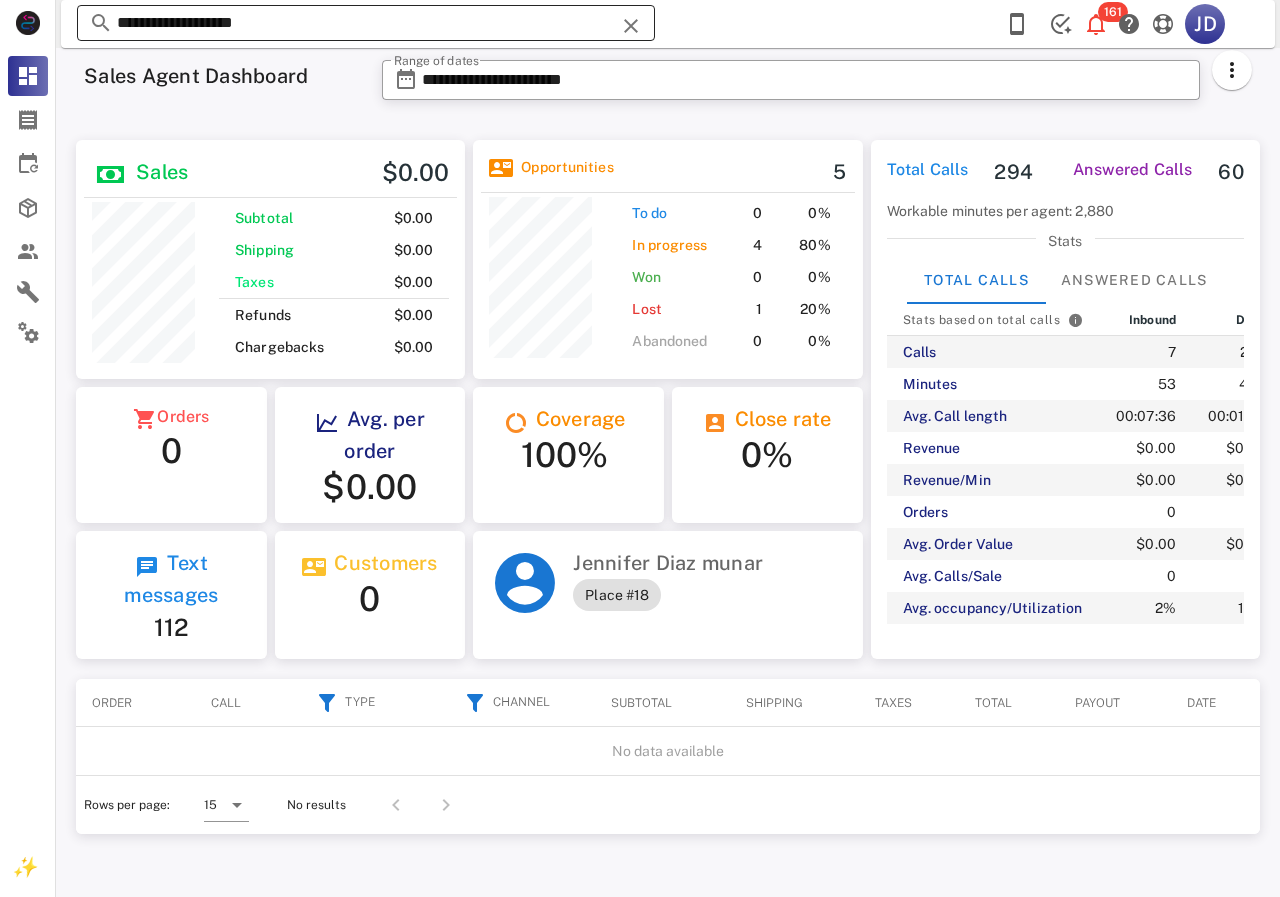 click on "**********" at bounding box center (366, 23) 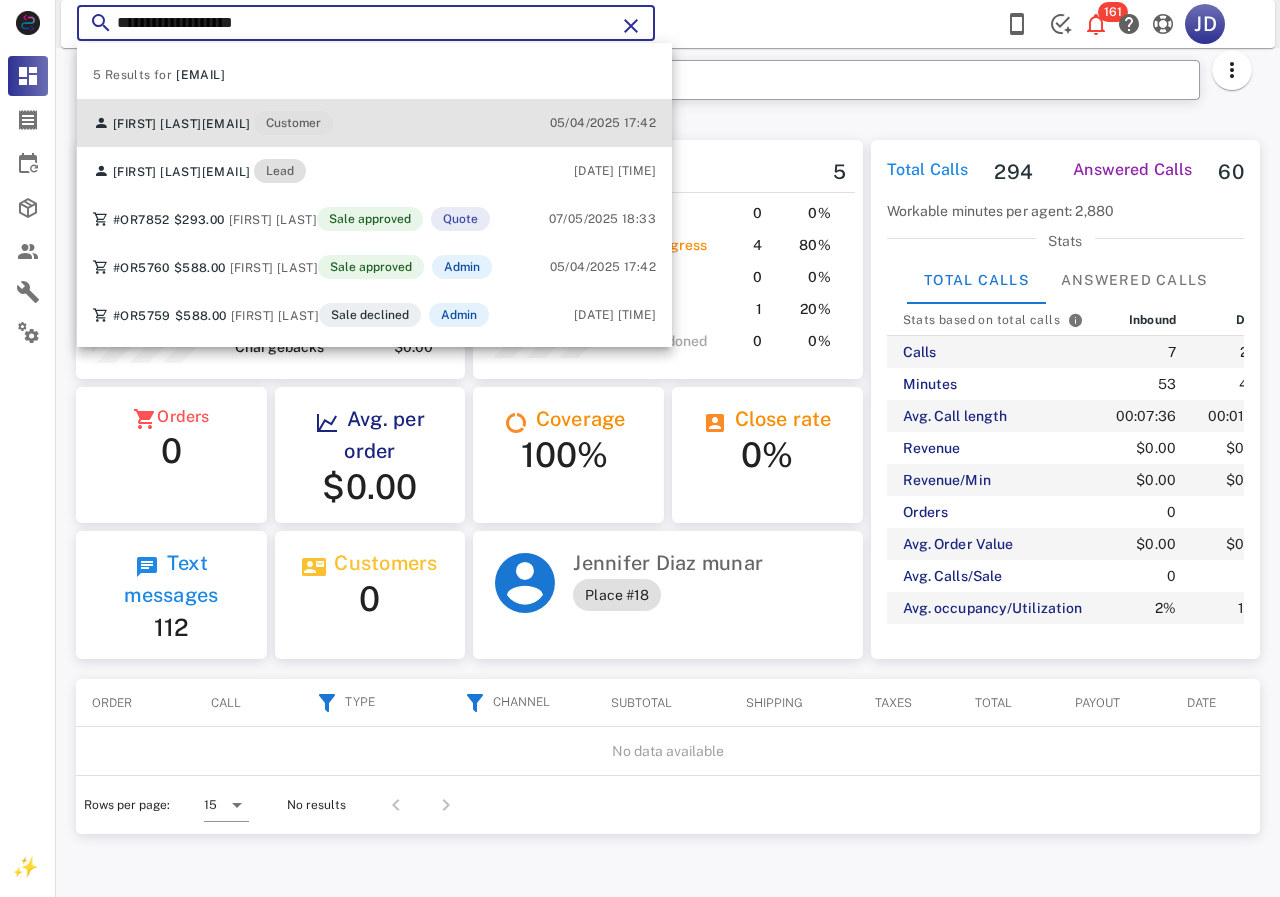 click on "[EMAIL]" at bounding box center [226, 124] 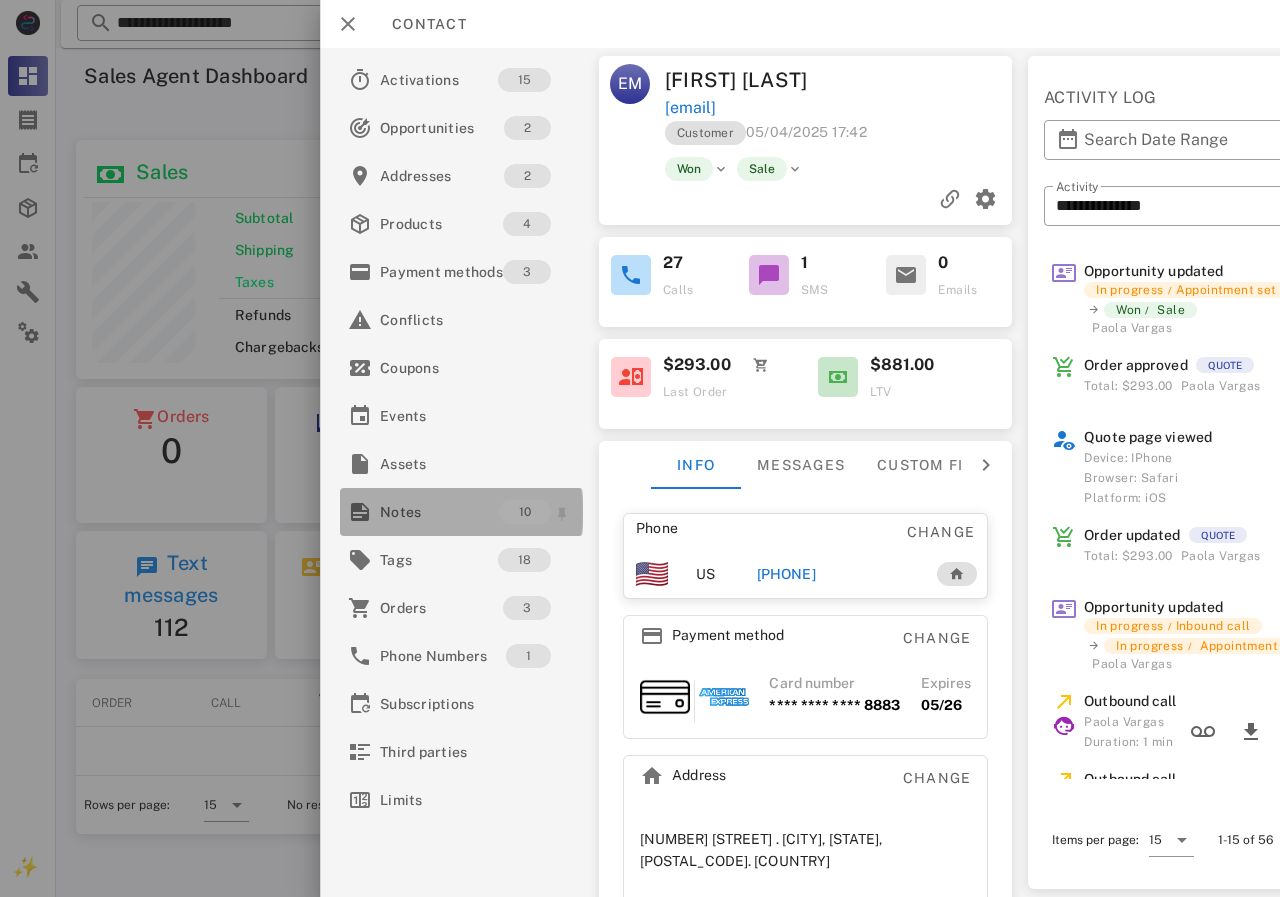 click on "Notes" at bounding box center [439, 512] 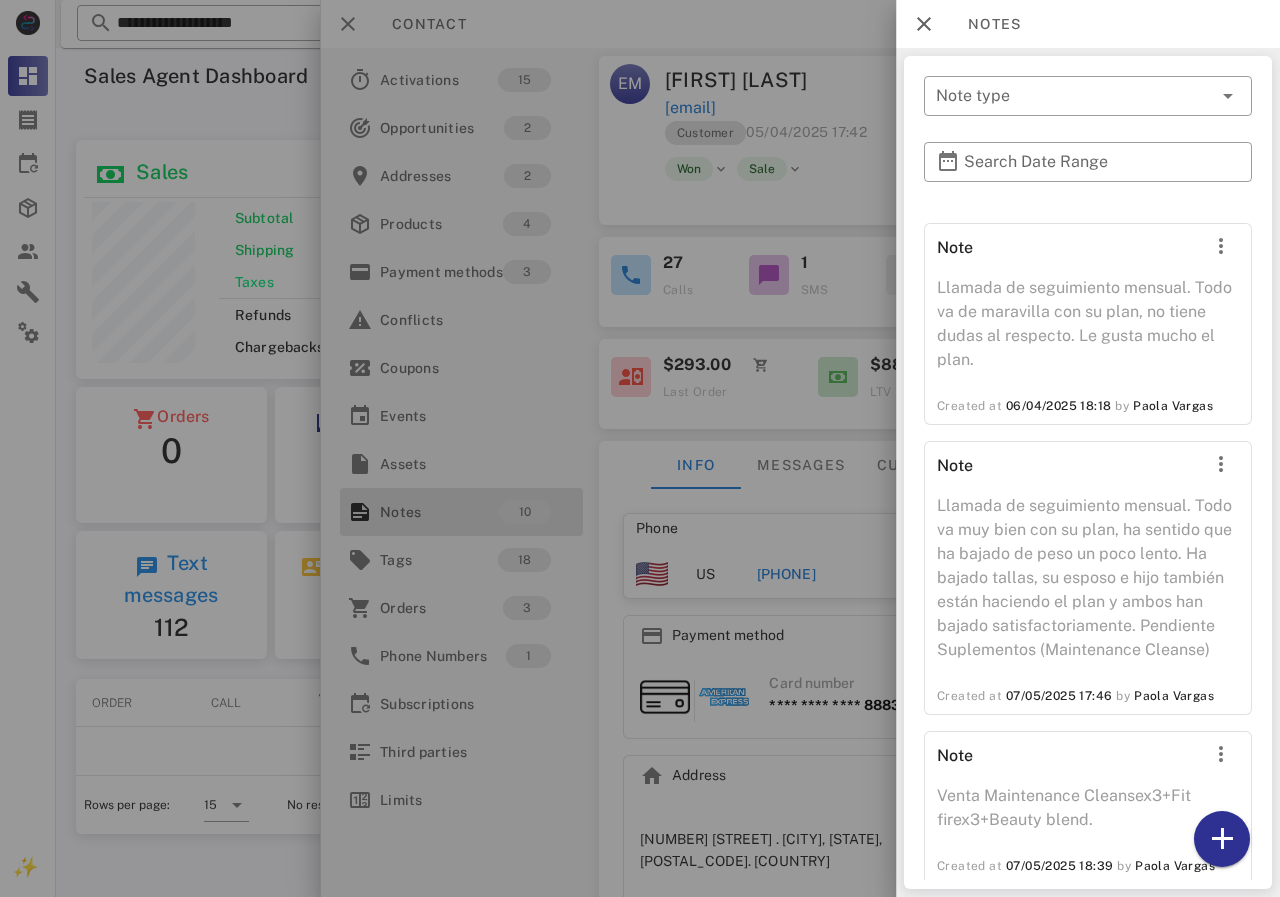 scroll, scrollTop: 1595, scrollLeft: 0, axis: vertical 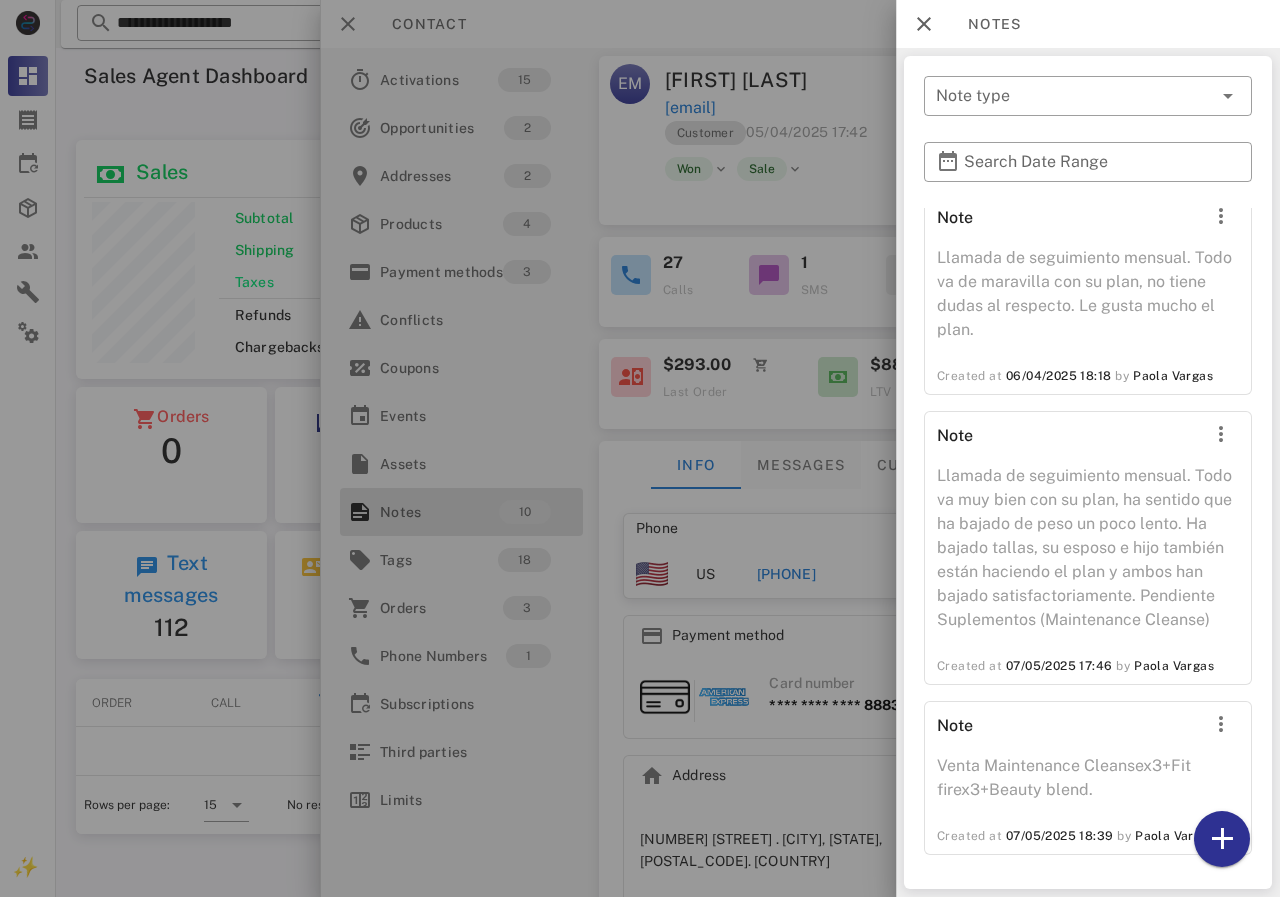 click at bounding box center (640, 448) 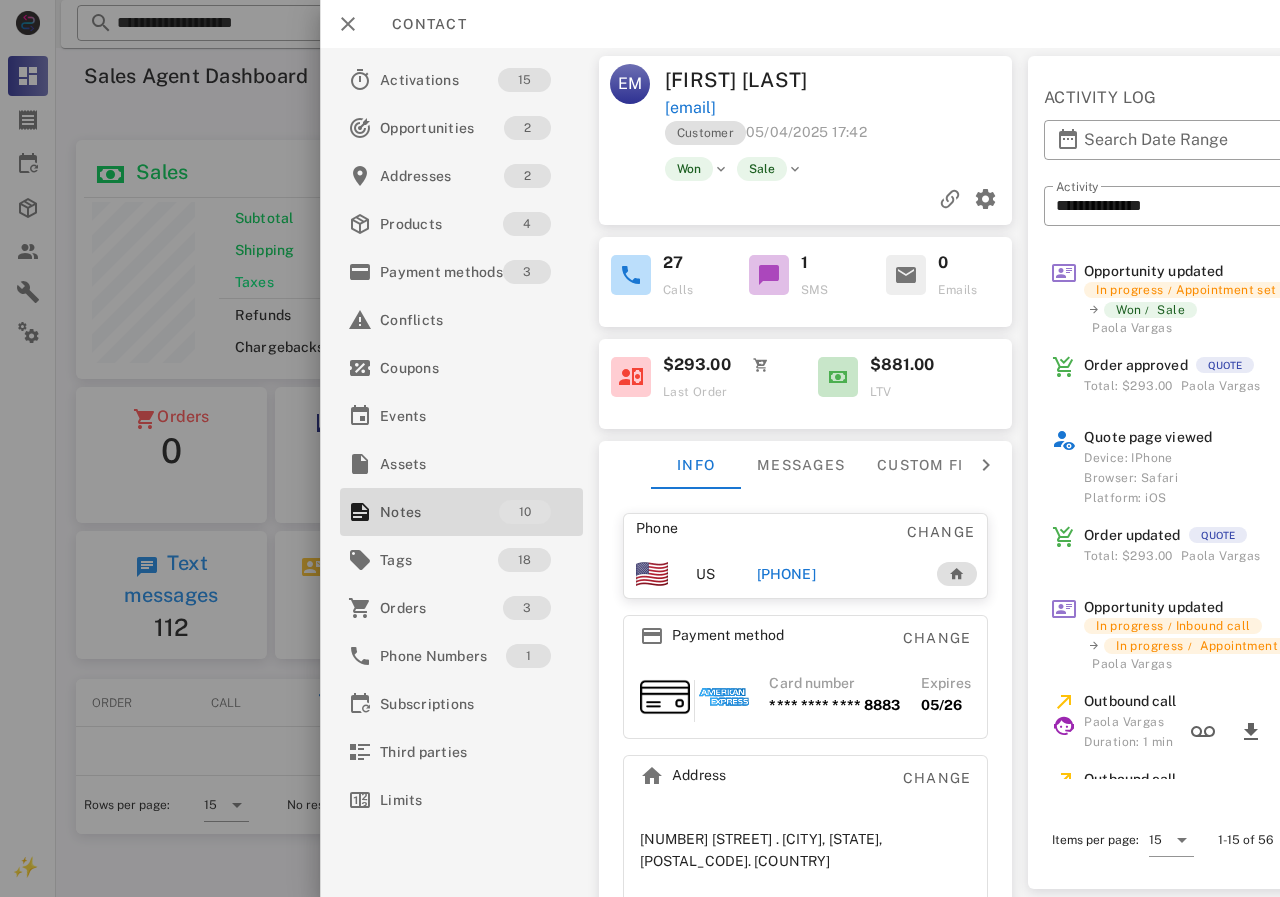 drag, startPoint x: 803, startPoint y: 570, endPoint x: 963, endPoint y: 583, distance: 160.52725 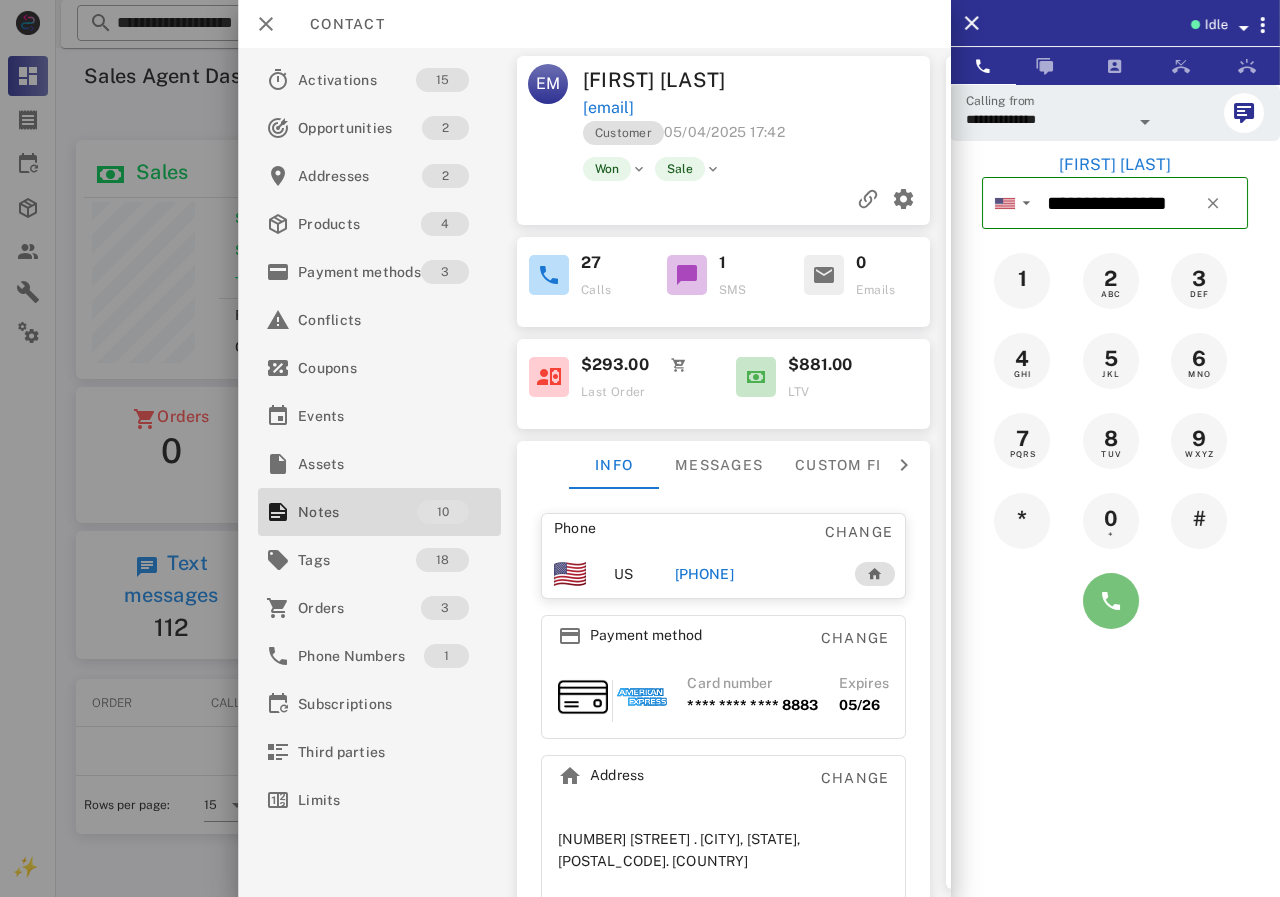 click at bounding box center (1111, 601) 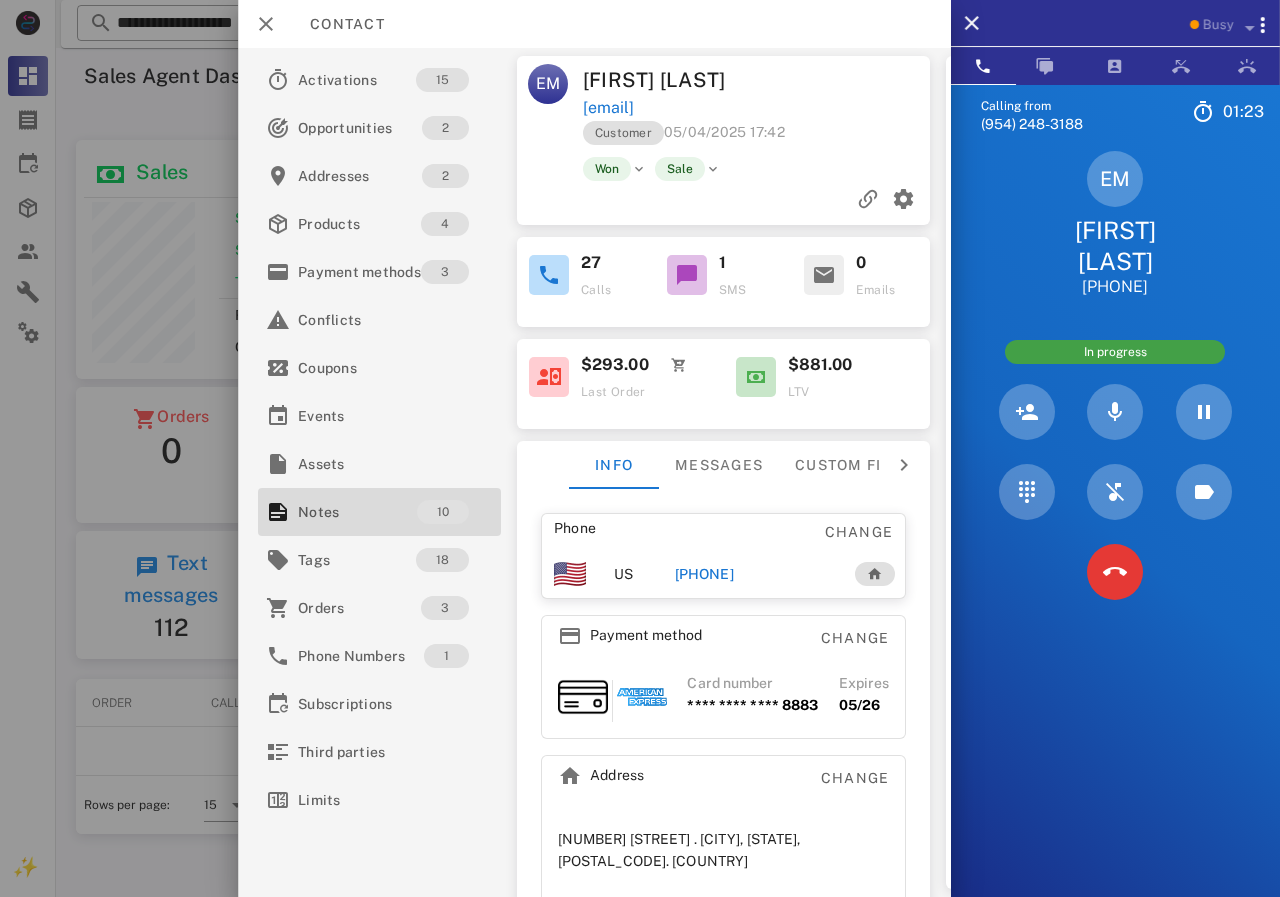 click at bounding box center (723, 199) 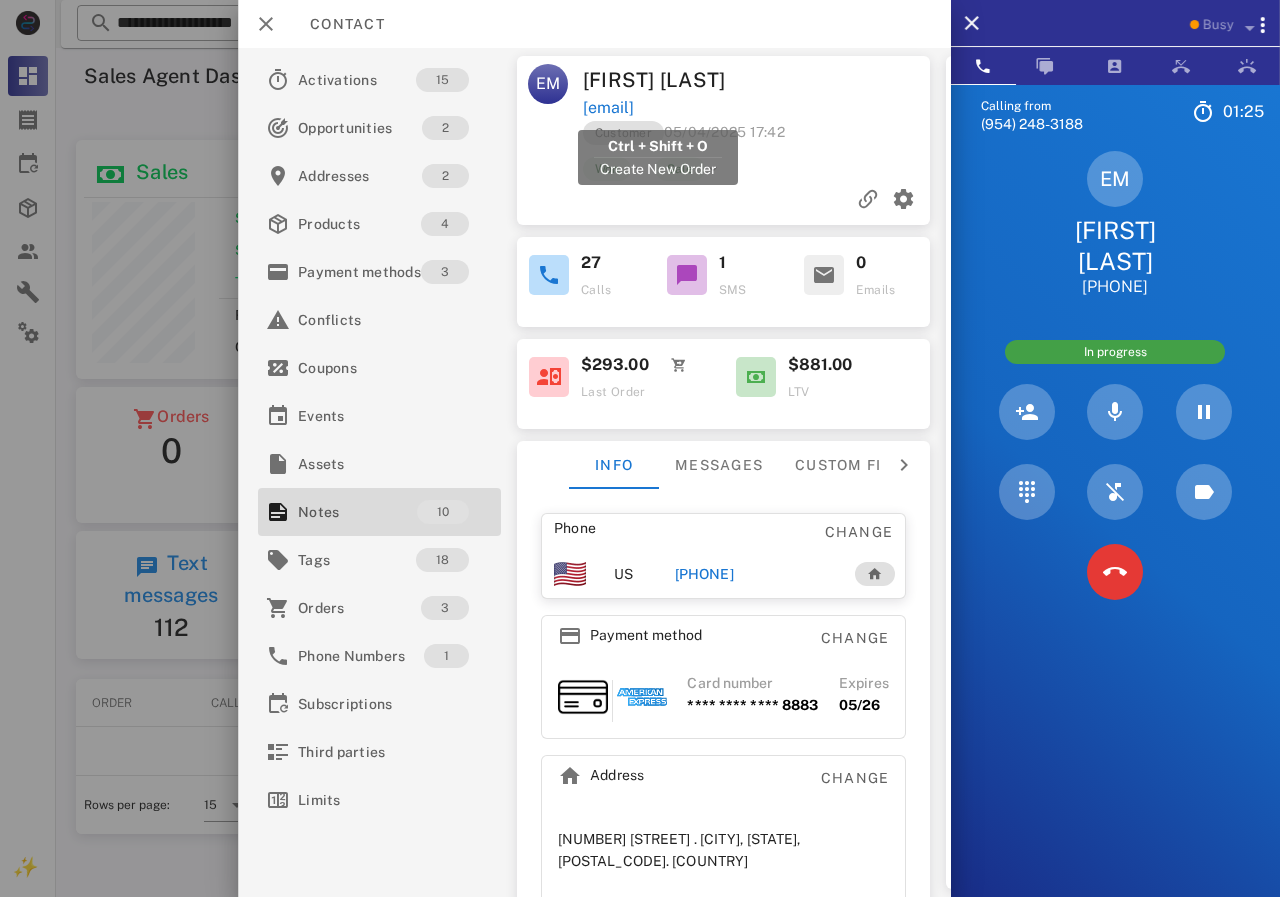 drag, startPoint x: 748, startPoint y: 114, endPoint x: 584, endPoint y: 113, distance: 164.00305 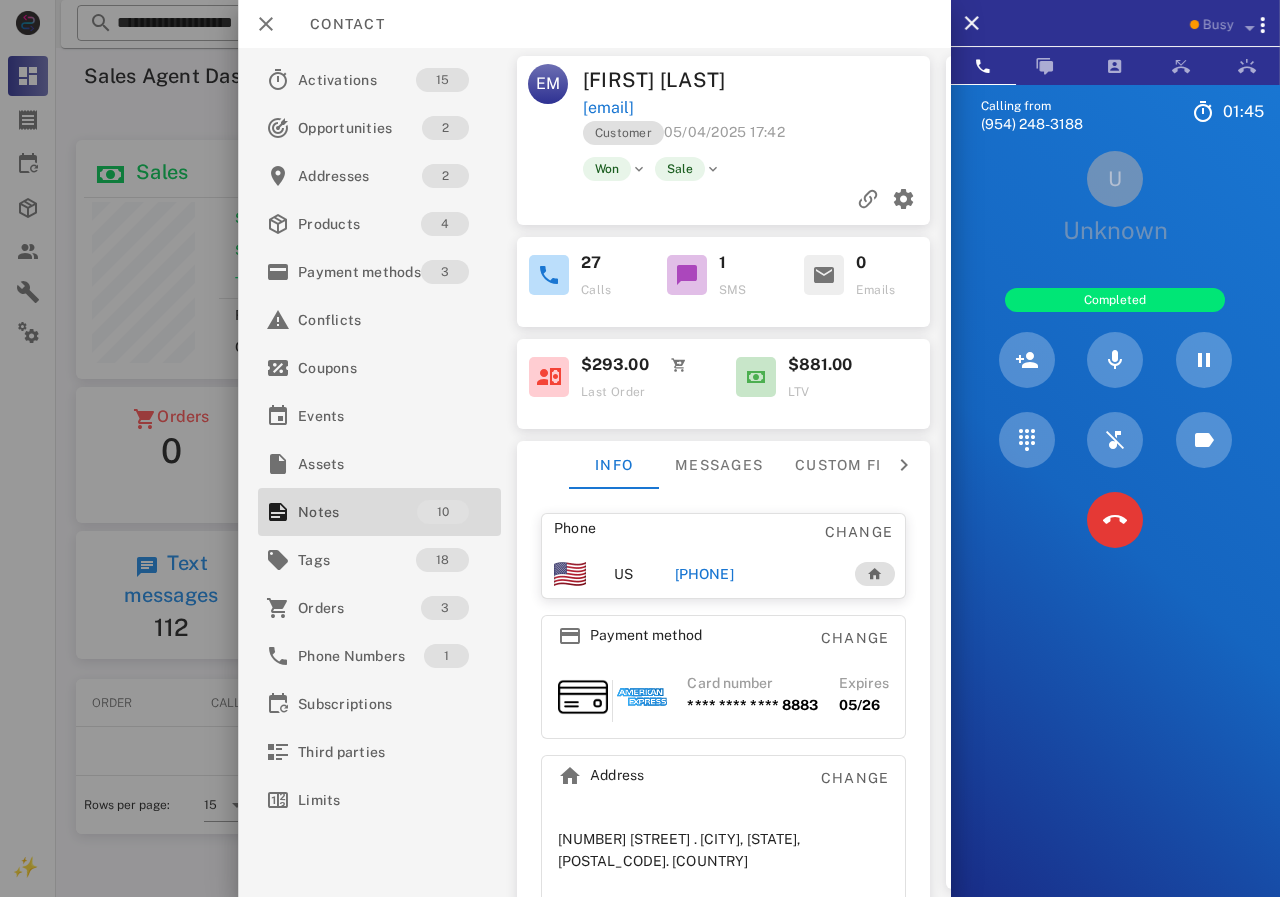 click at bounding box center (1115, 520) 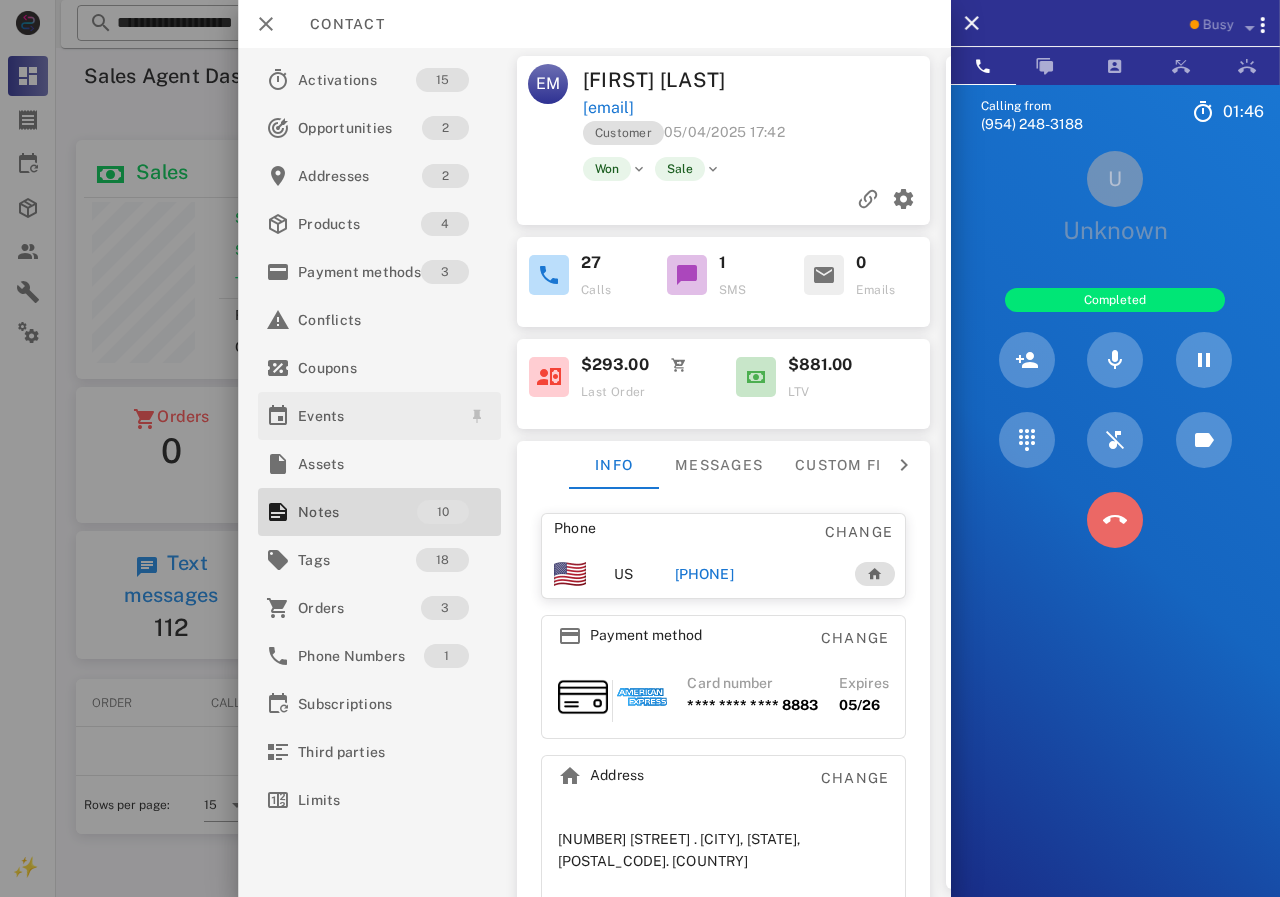 click at bounding box center [1115, 520] 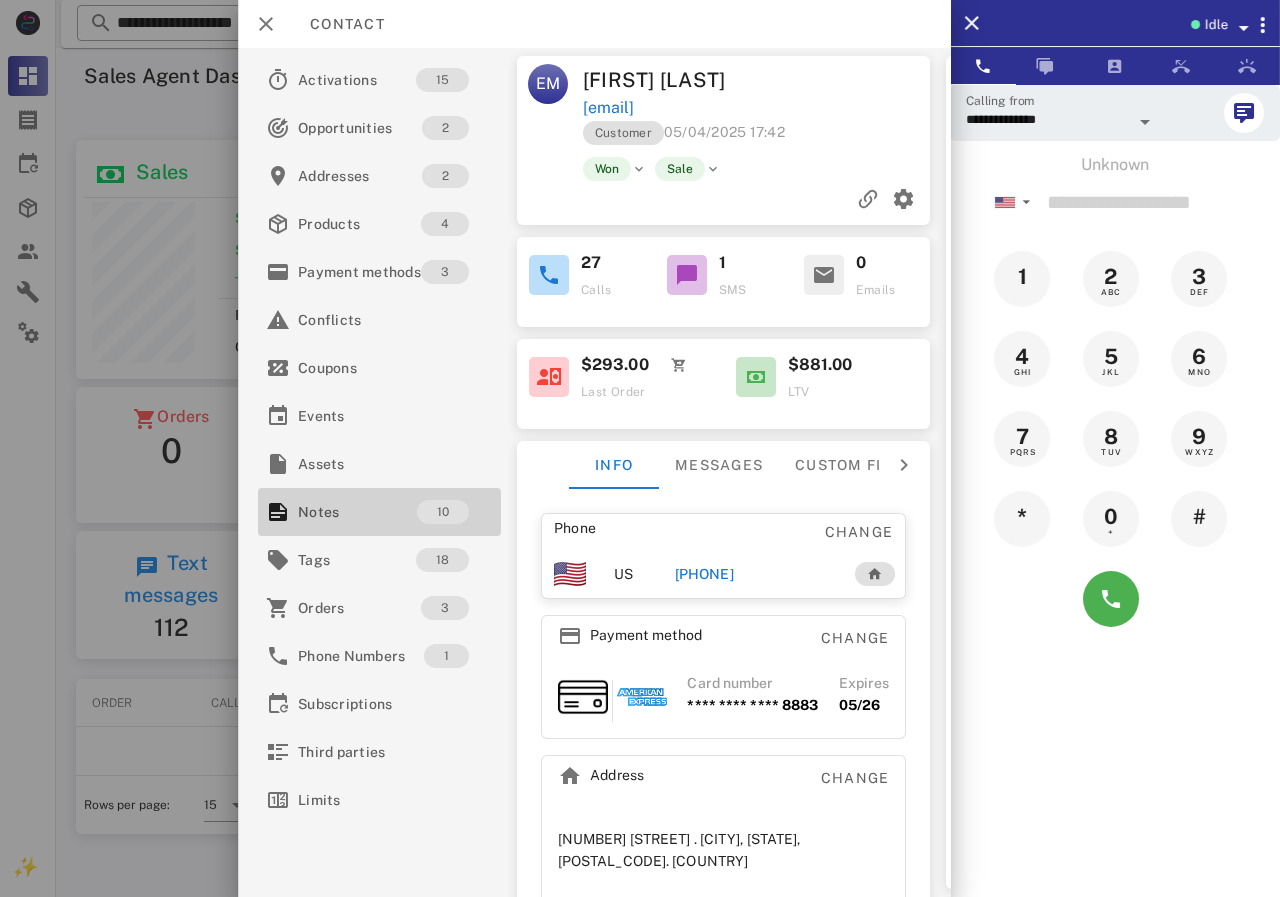 click on "Notes" at bounding box center [357, 512] 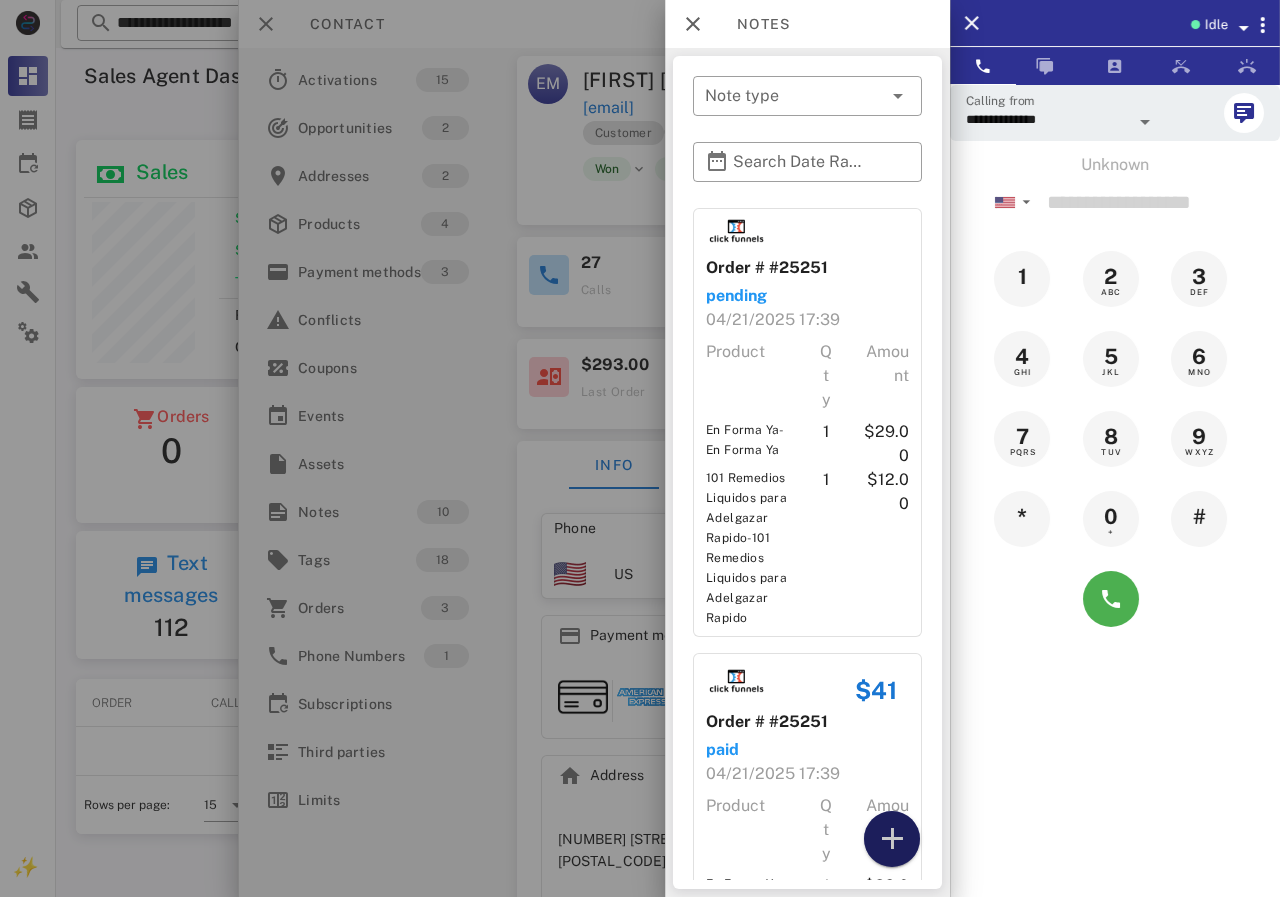 click at bounding box center (892, 839) 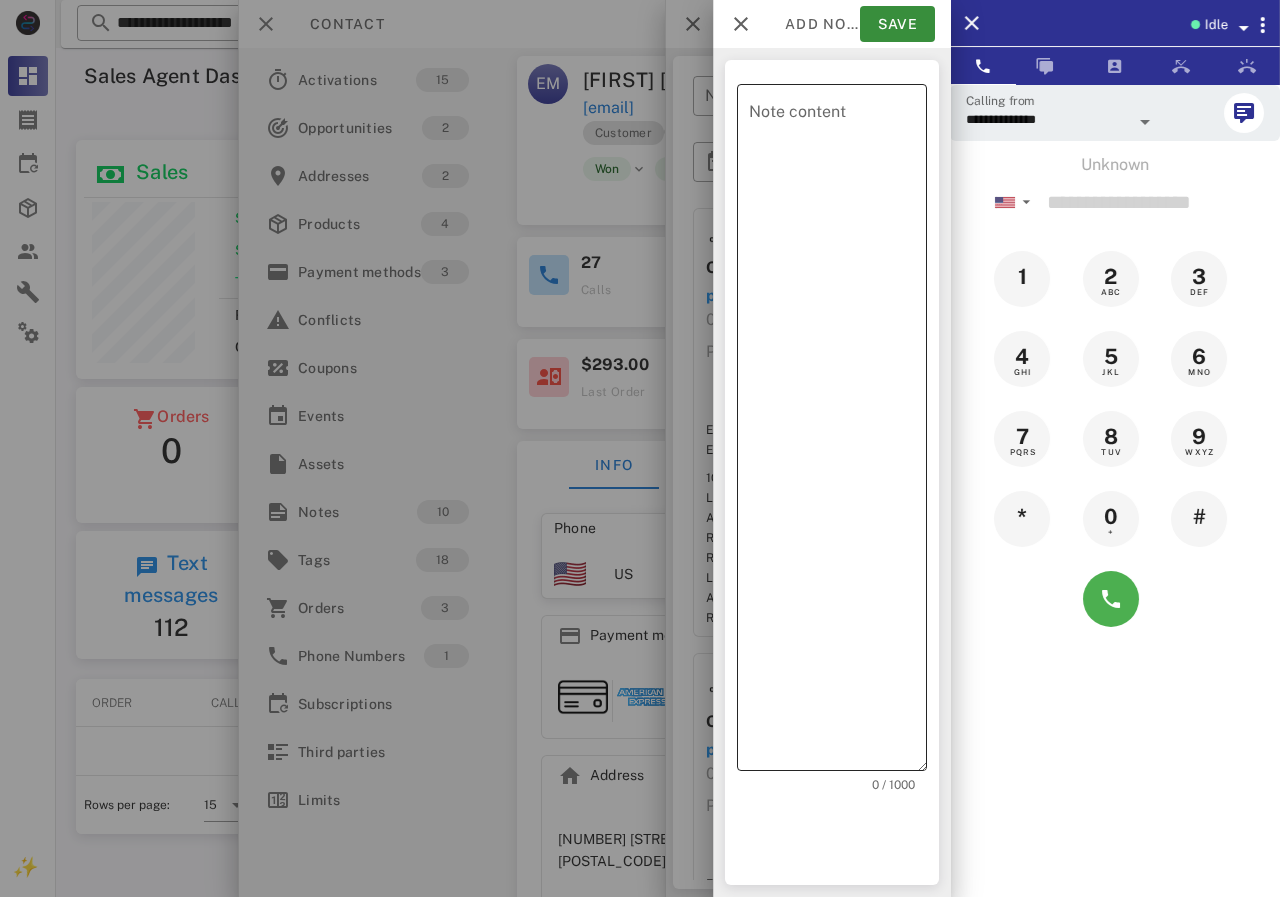 click on "Note content" at bounding box center (838, 432) 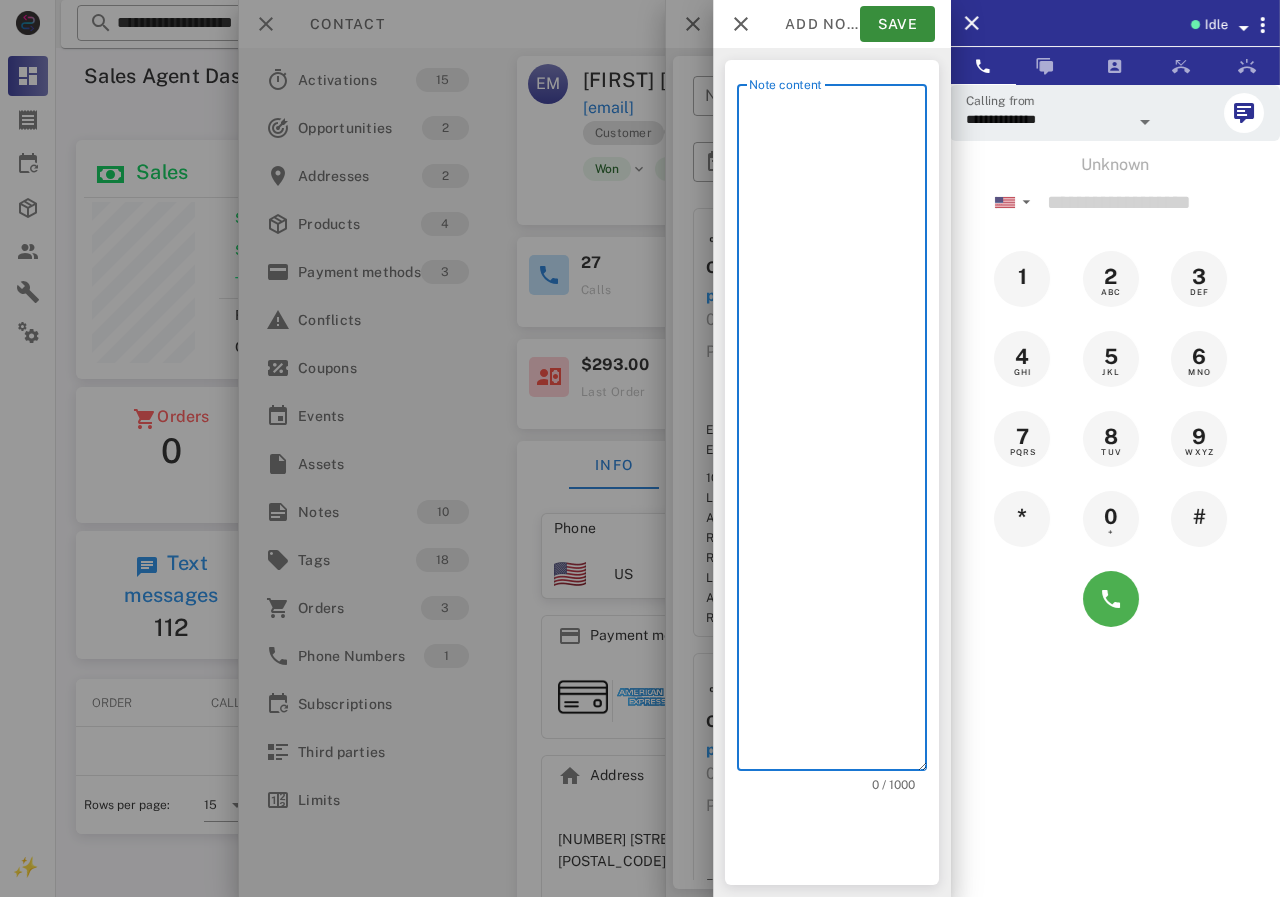 scroll, scrollTop: 240, scrollLeft: 390, axis: both 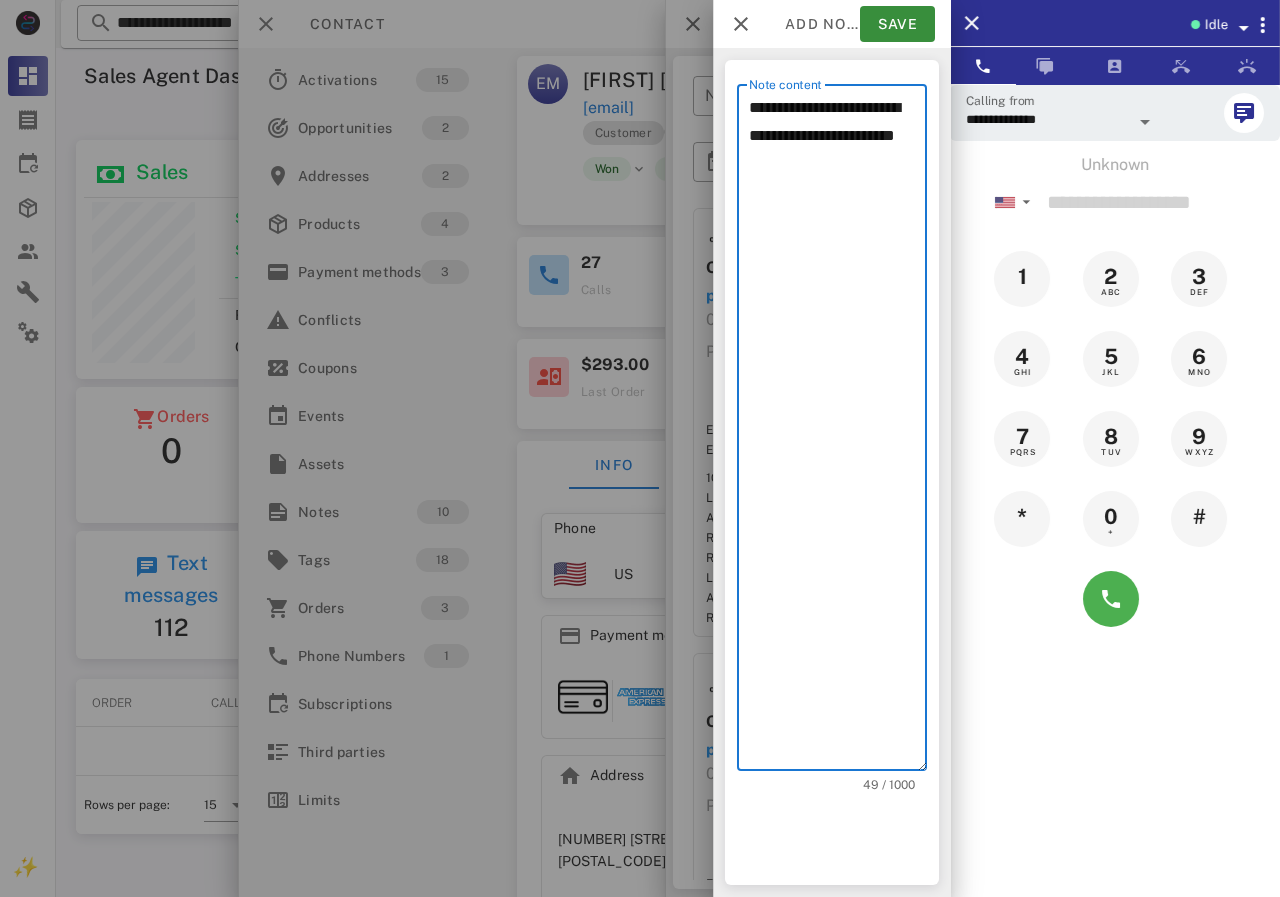 paste on "*******" 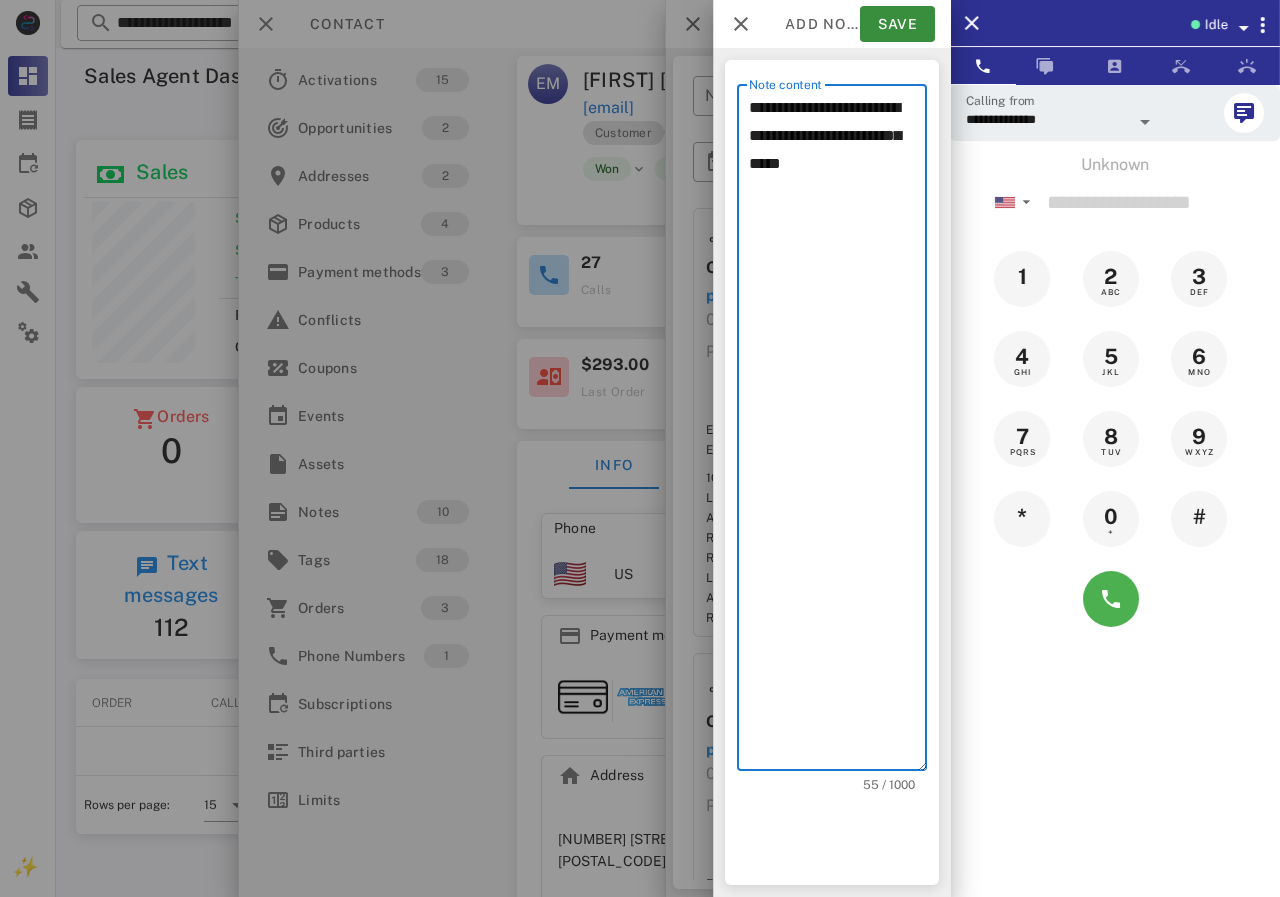 click on "**********" at bounding box center [838, 432] 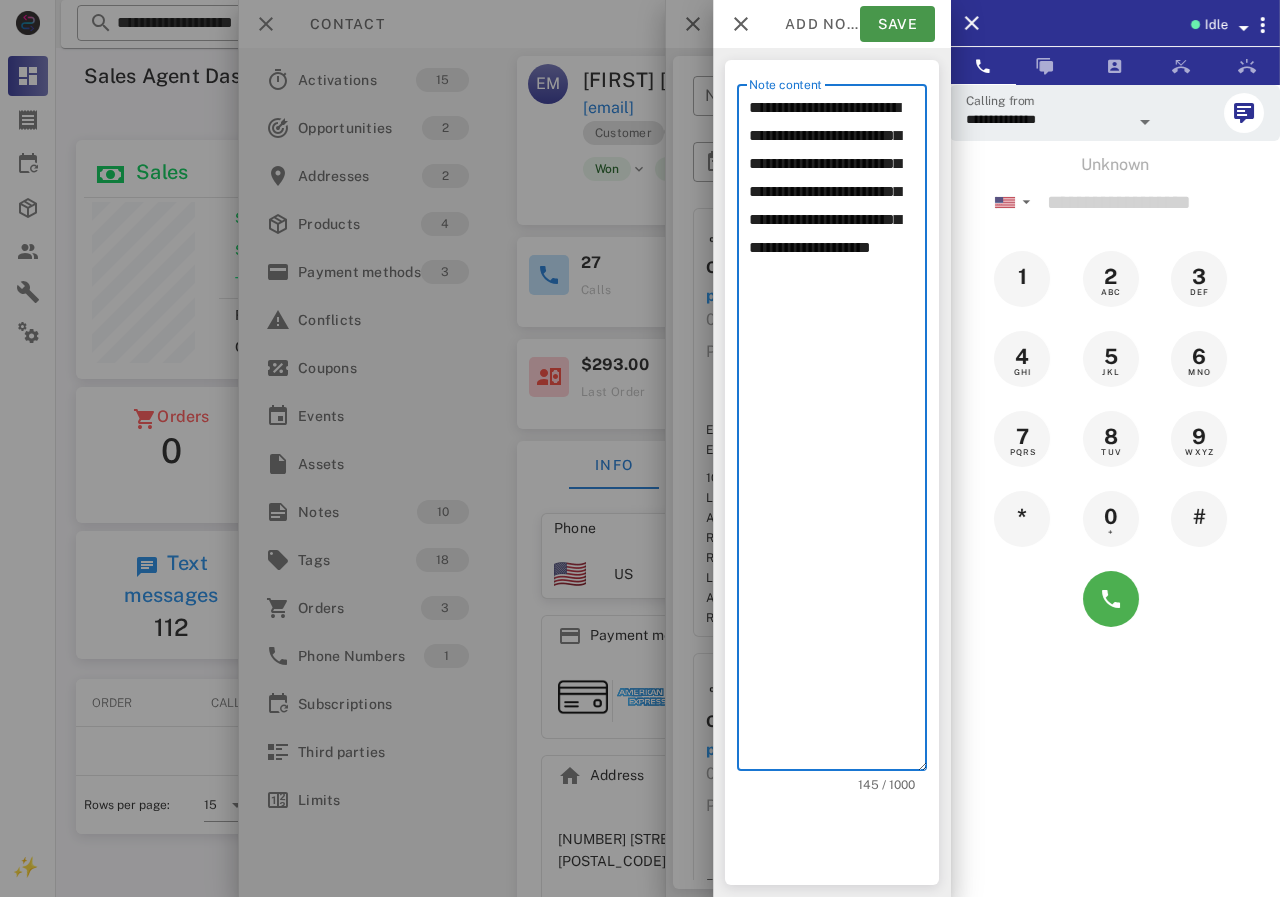 type on "**********" 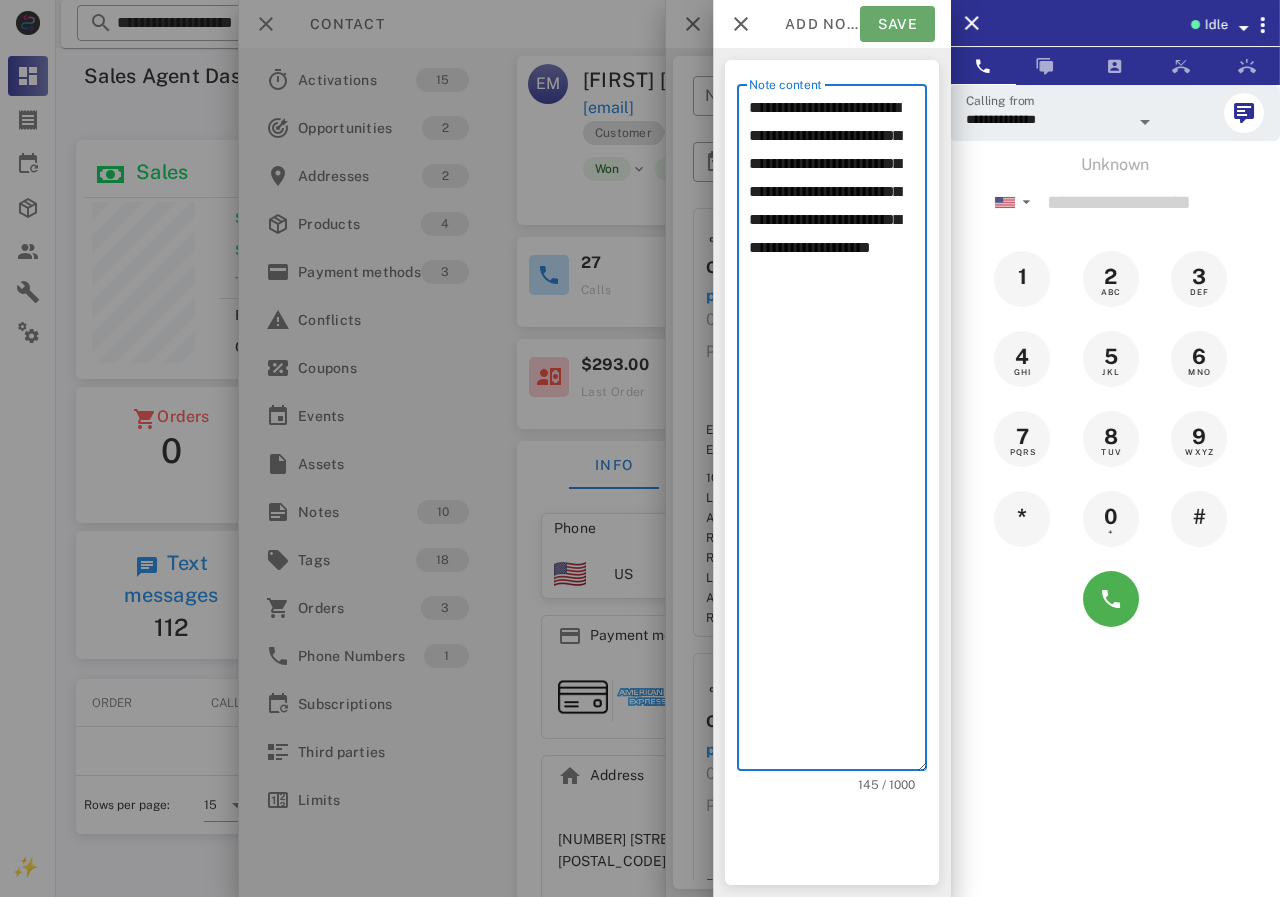click on "Save" at bounding box center [897, 24] 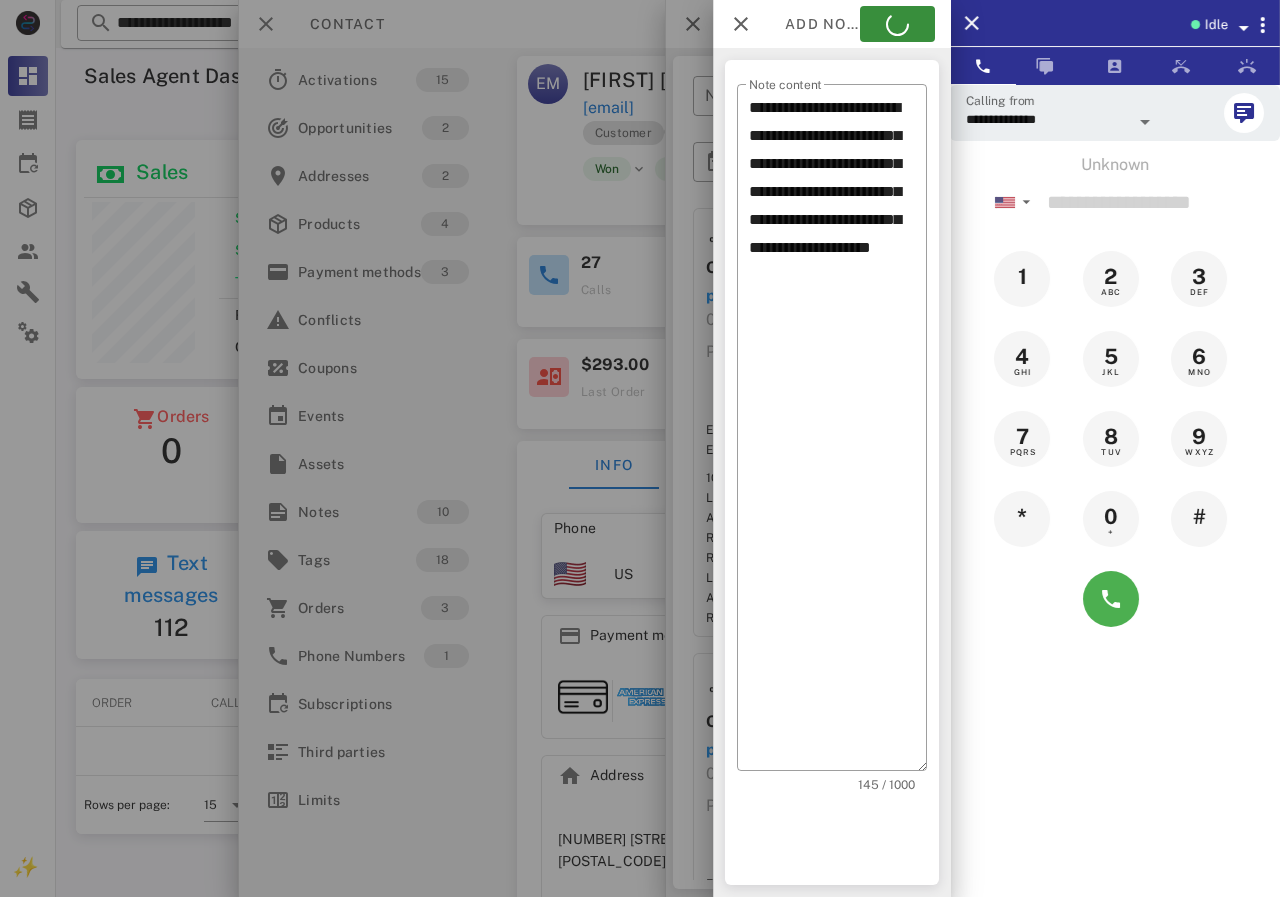 click at bounding box center (640, 448) 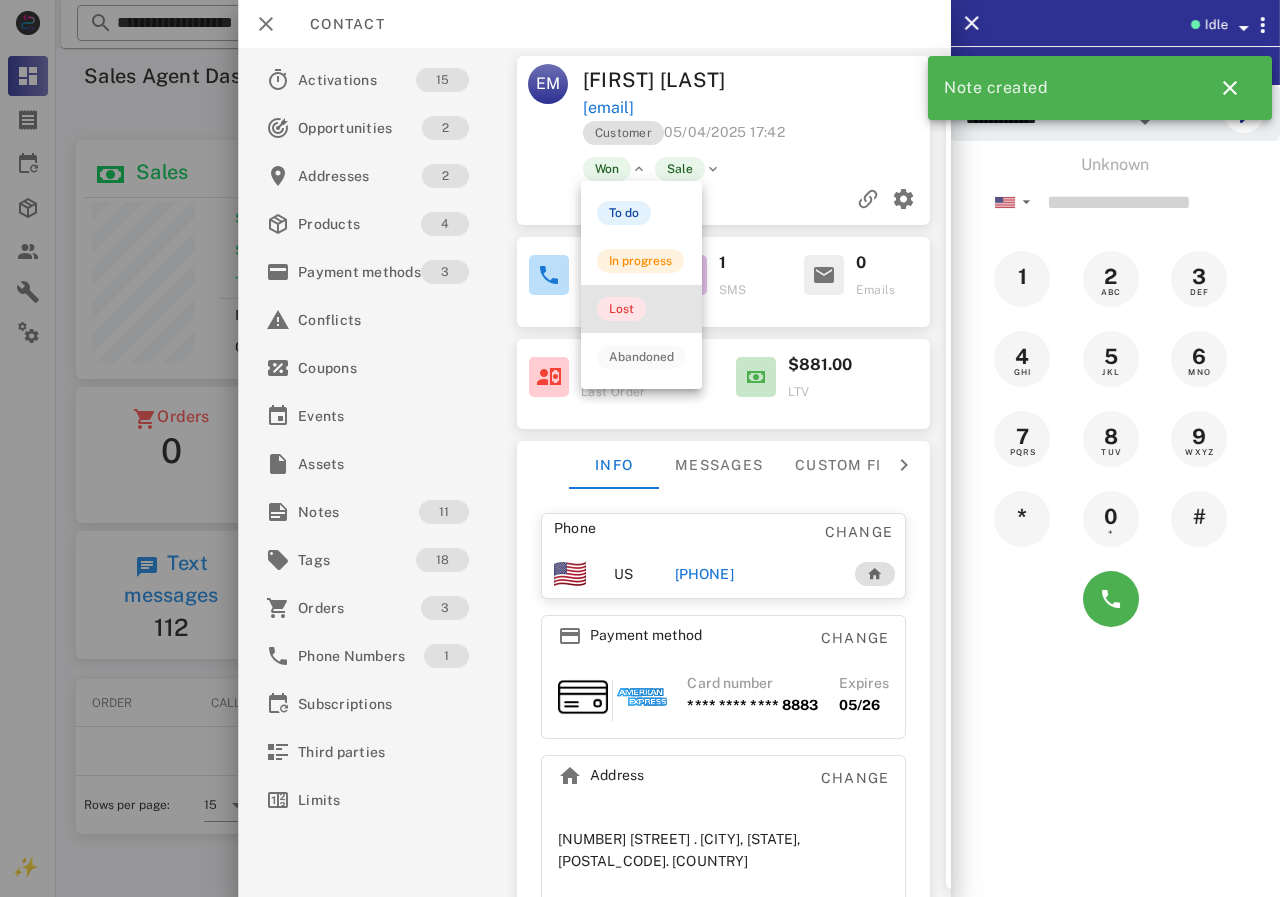 click on "Lost" at bounding box center [621, 309] 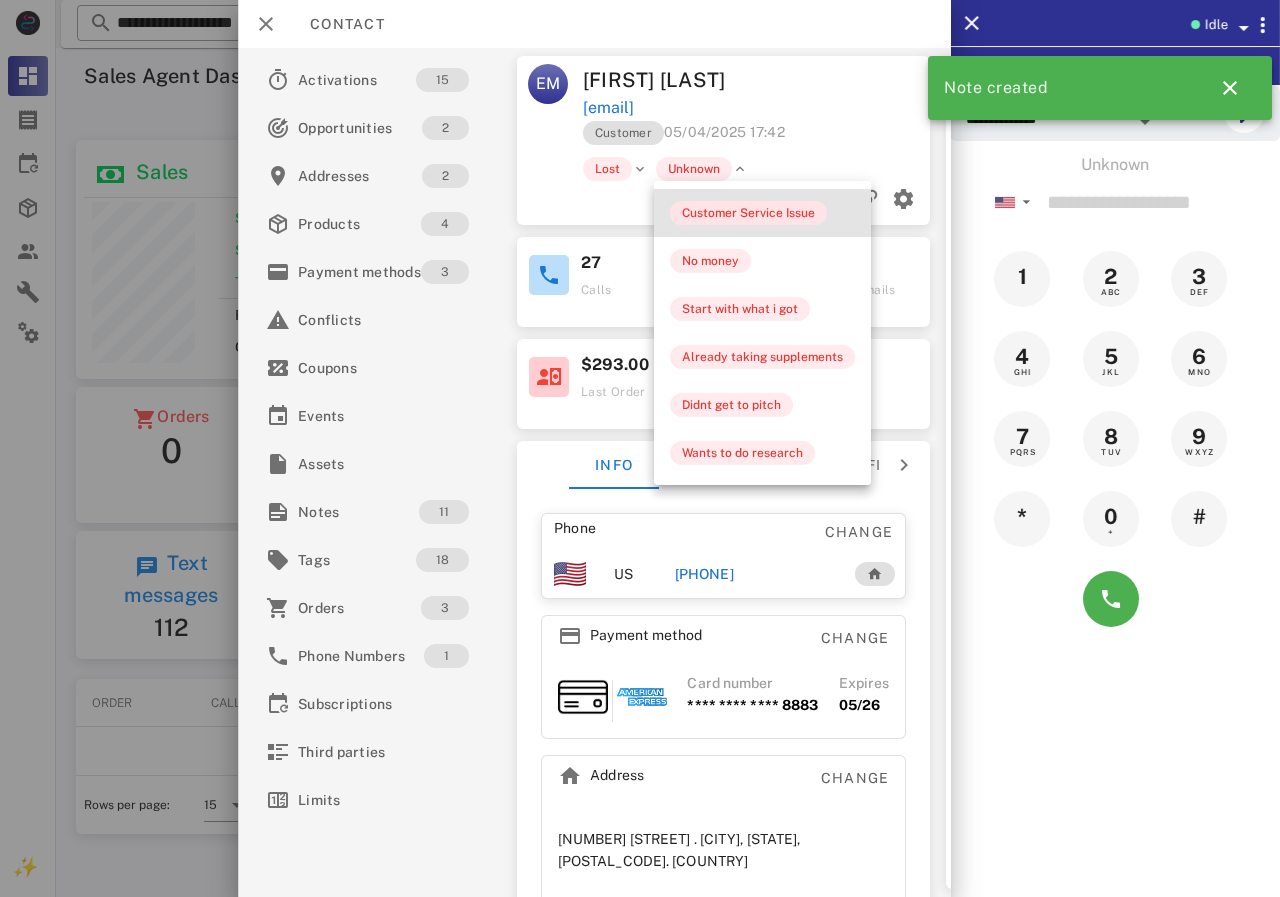 click on "Customer Service Issue" at bounding box center [748, 213] 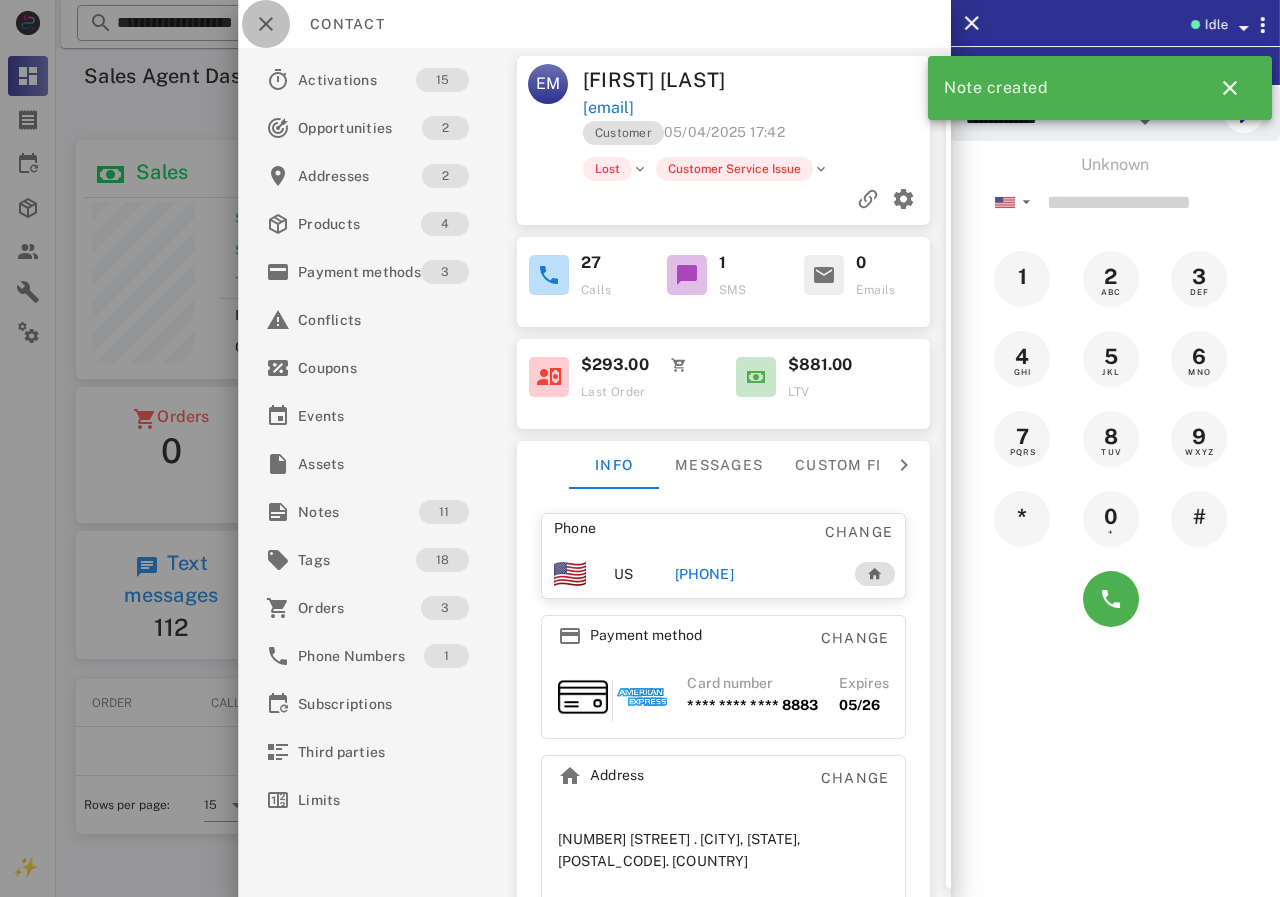click at bounding box center (266, 24) 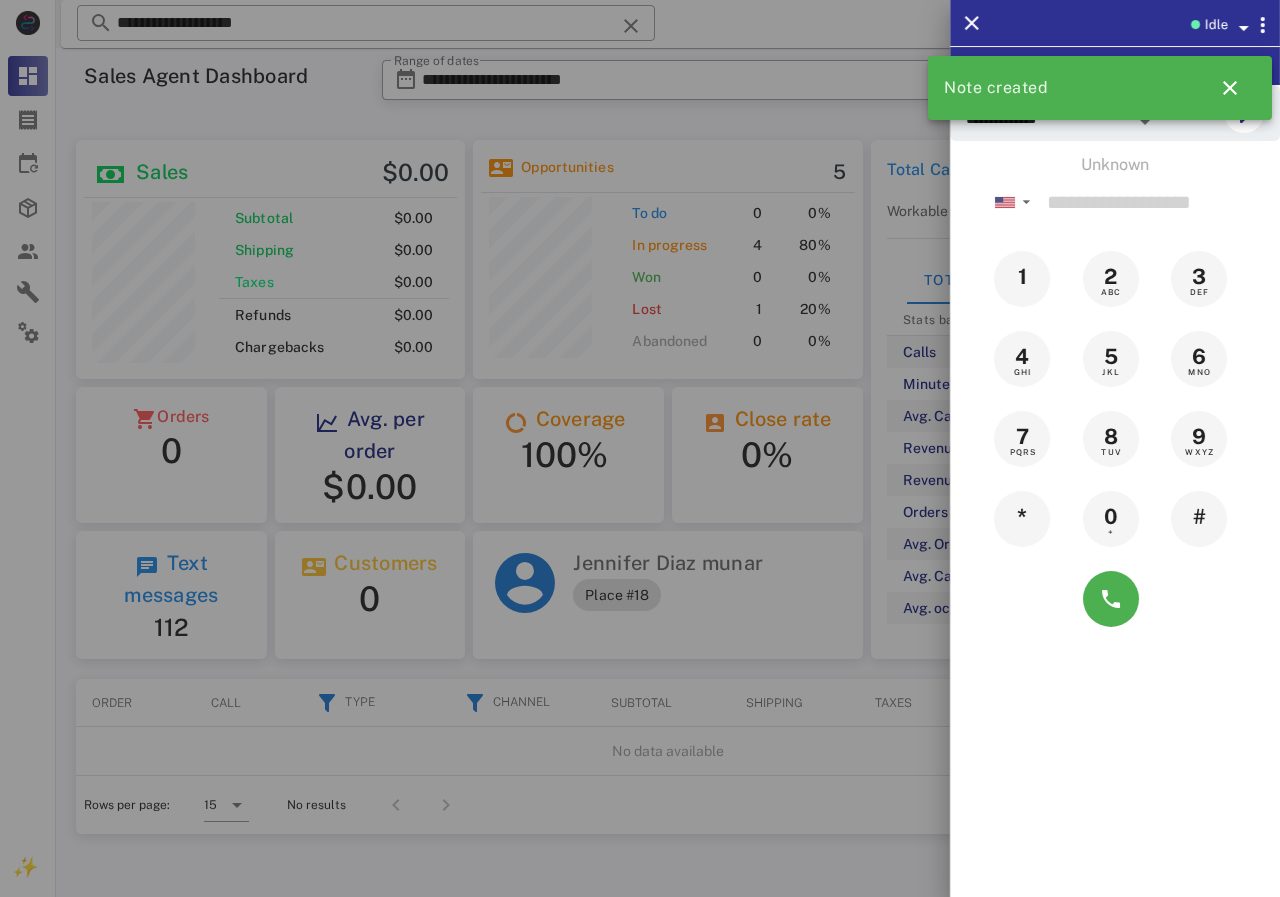 click at bounding box center (640, 448) 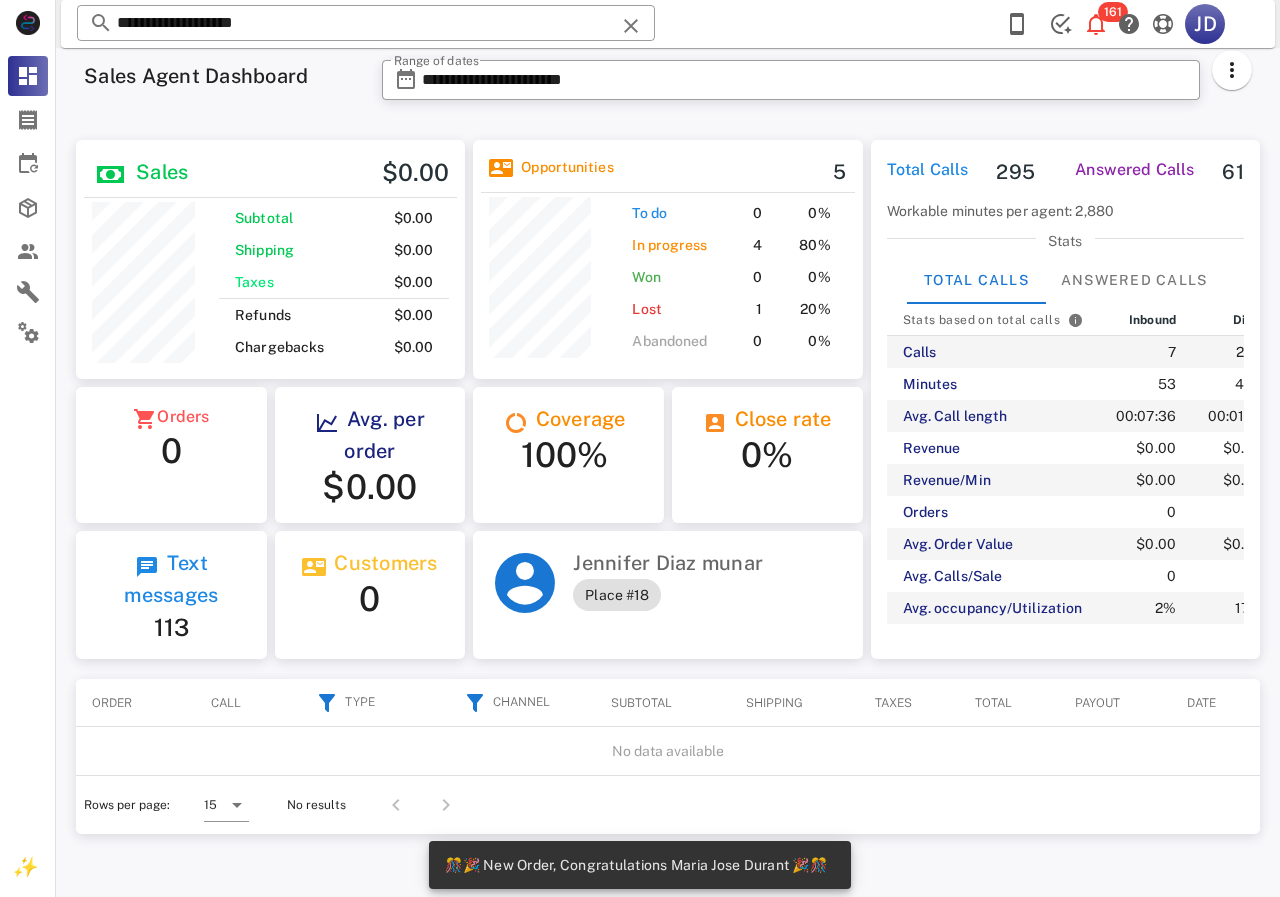 scroll, scrollTop: 999756, scrollLeft: 999611, axis: both 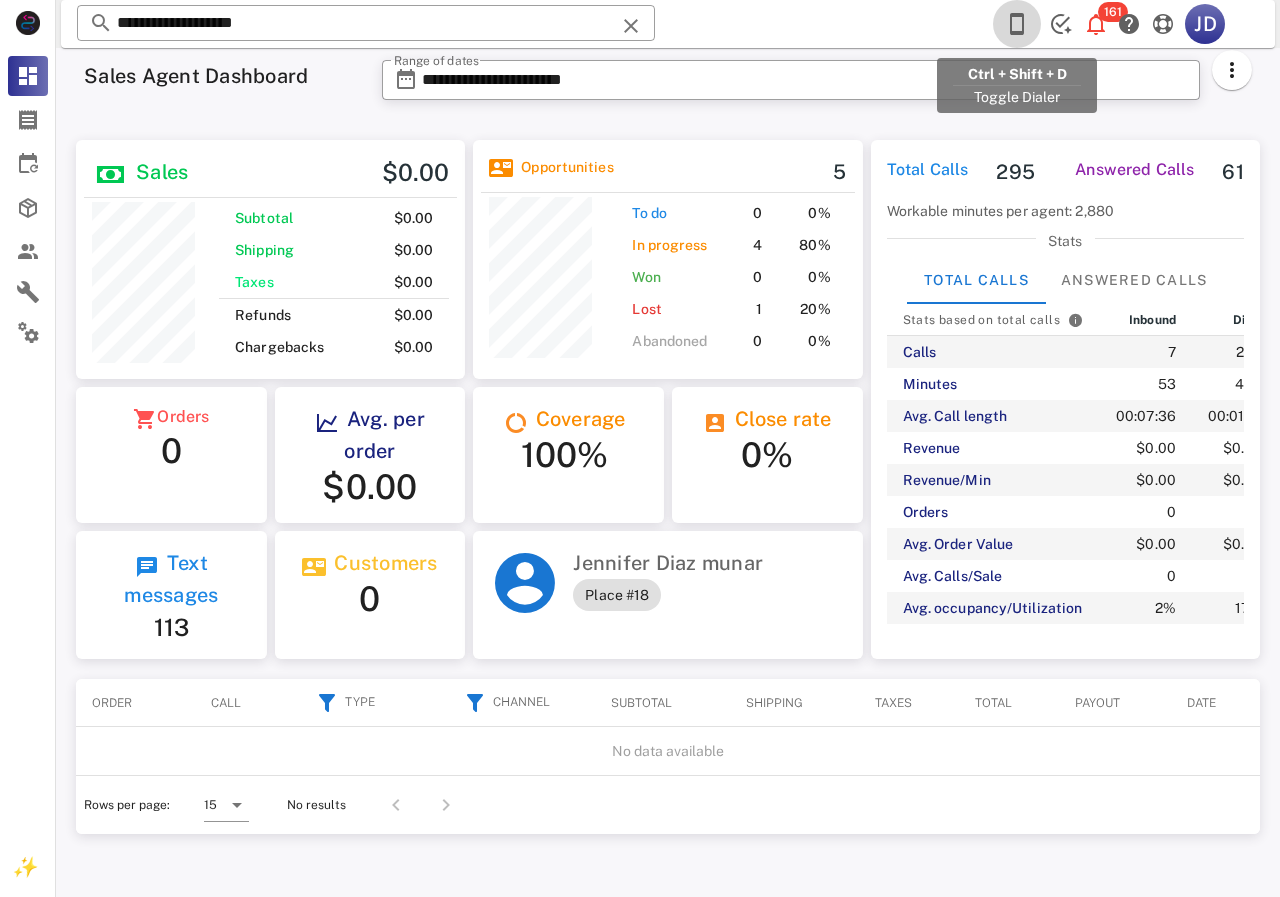 click at bounding box center (1017, 24) 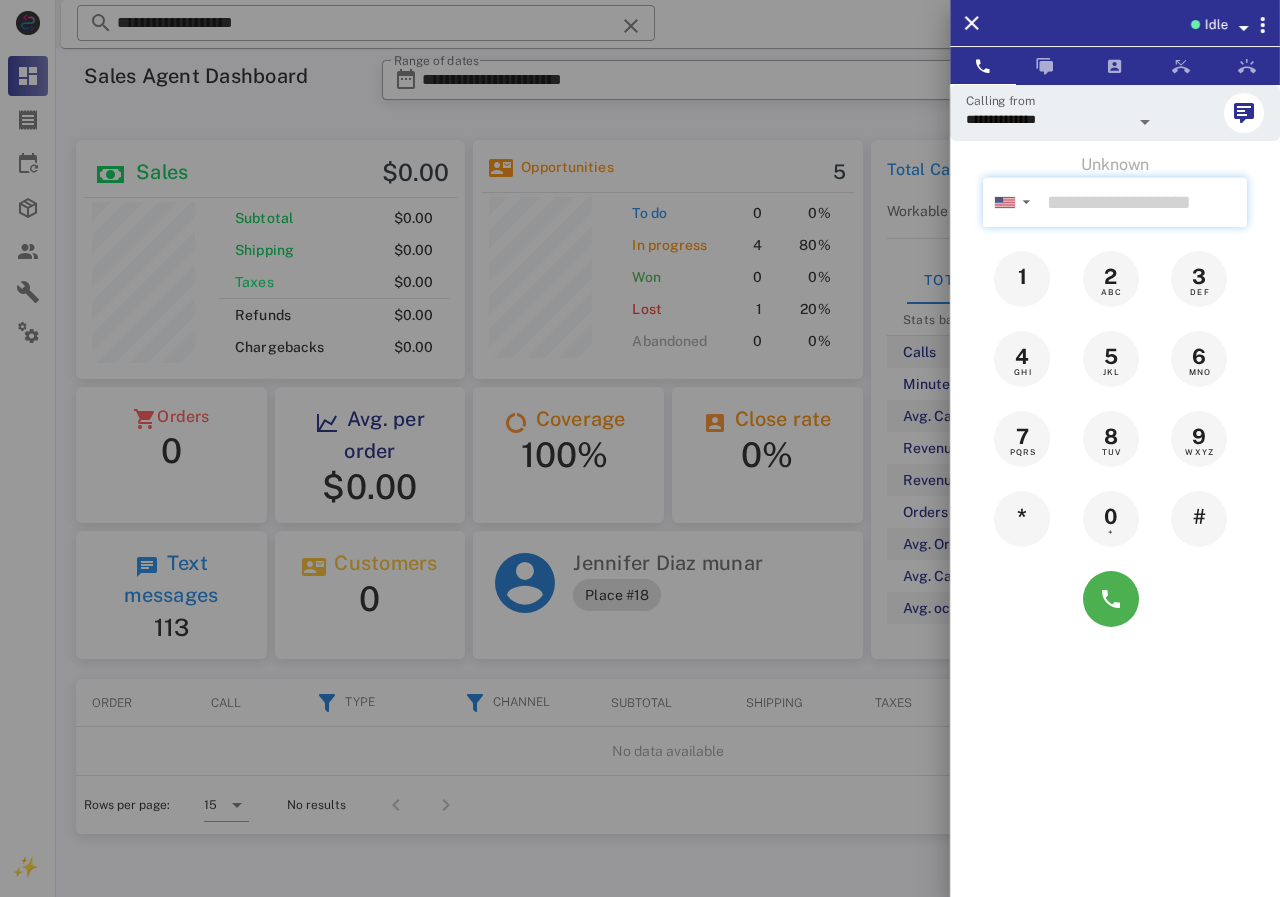 click at bounding box center (1143, 202) 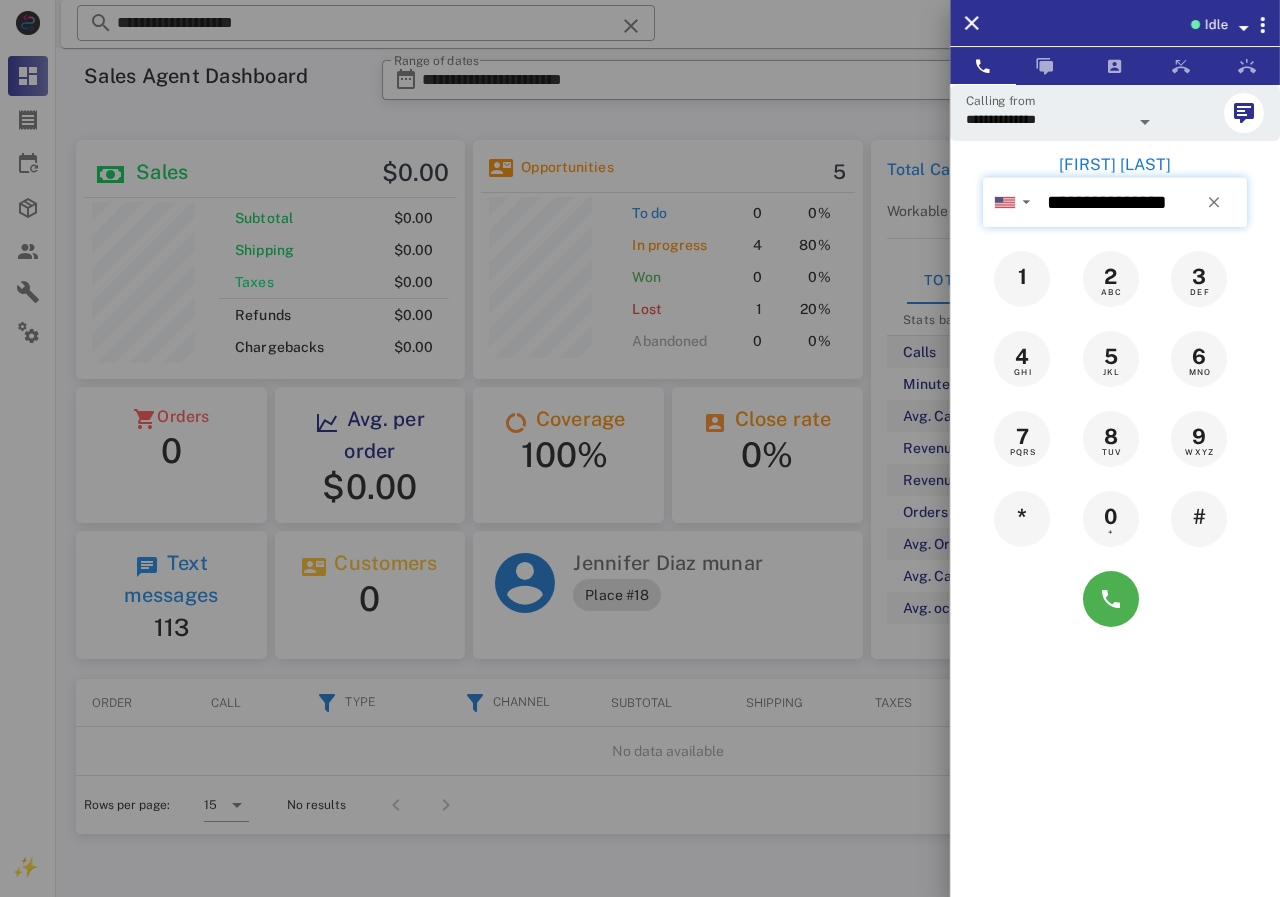type on "**********" 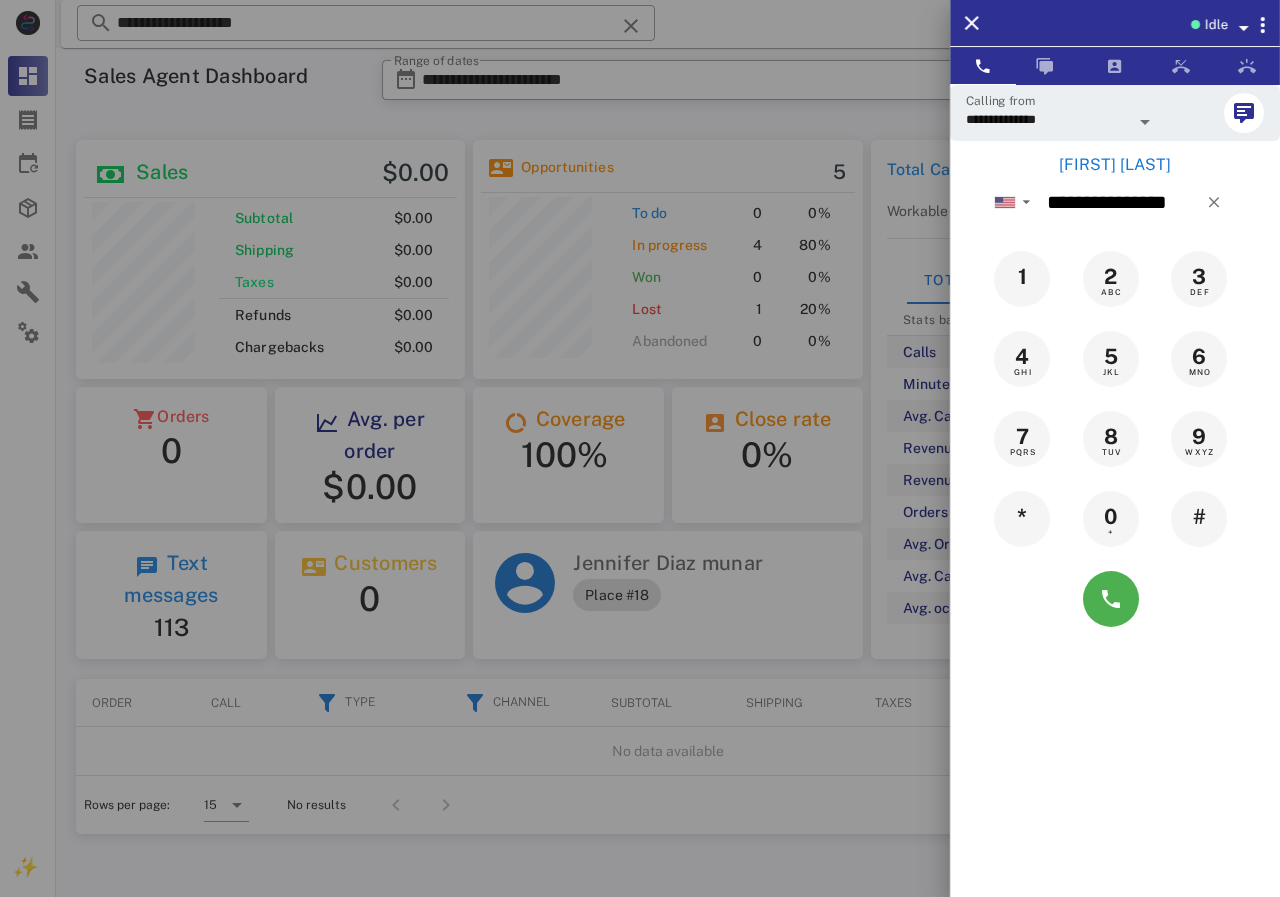 click on "[FIRST] [LAST]" at bounding box center (1115, 165) 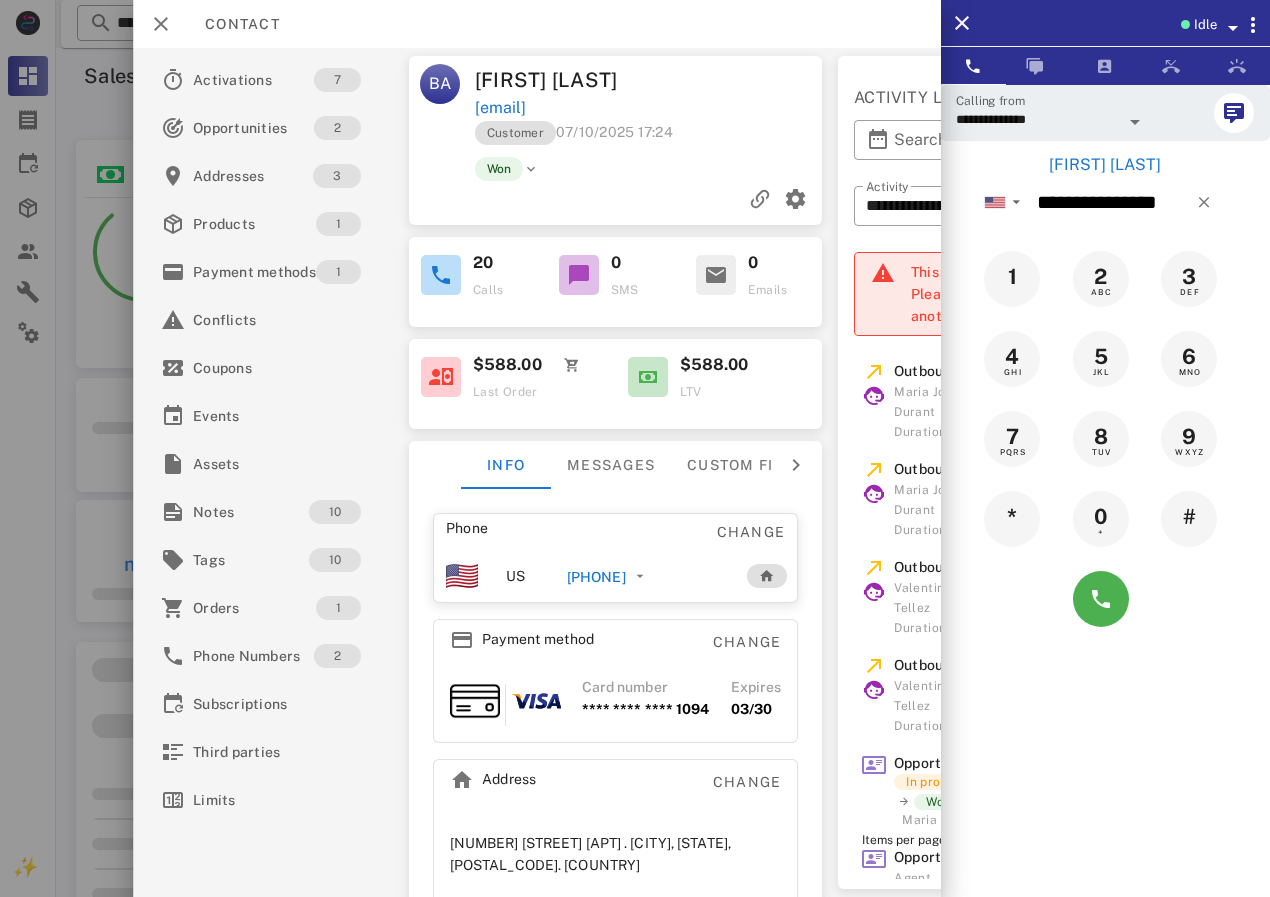 scroll, scrollTop: 999770, scrollLeft: 999614, axis: both 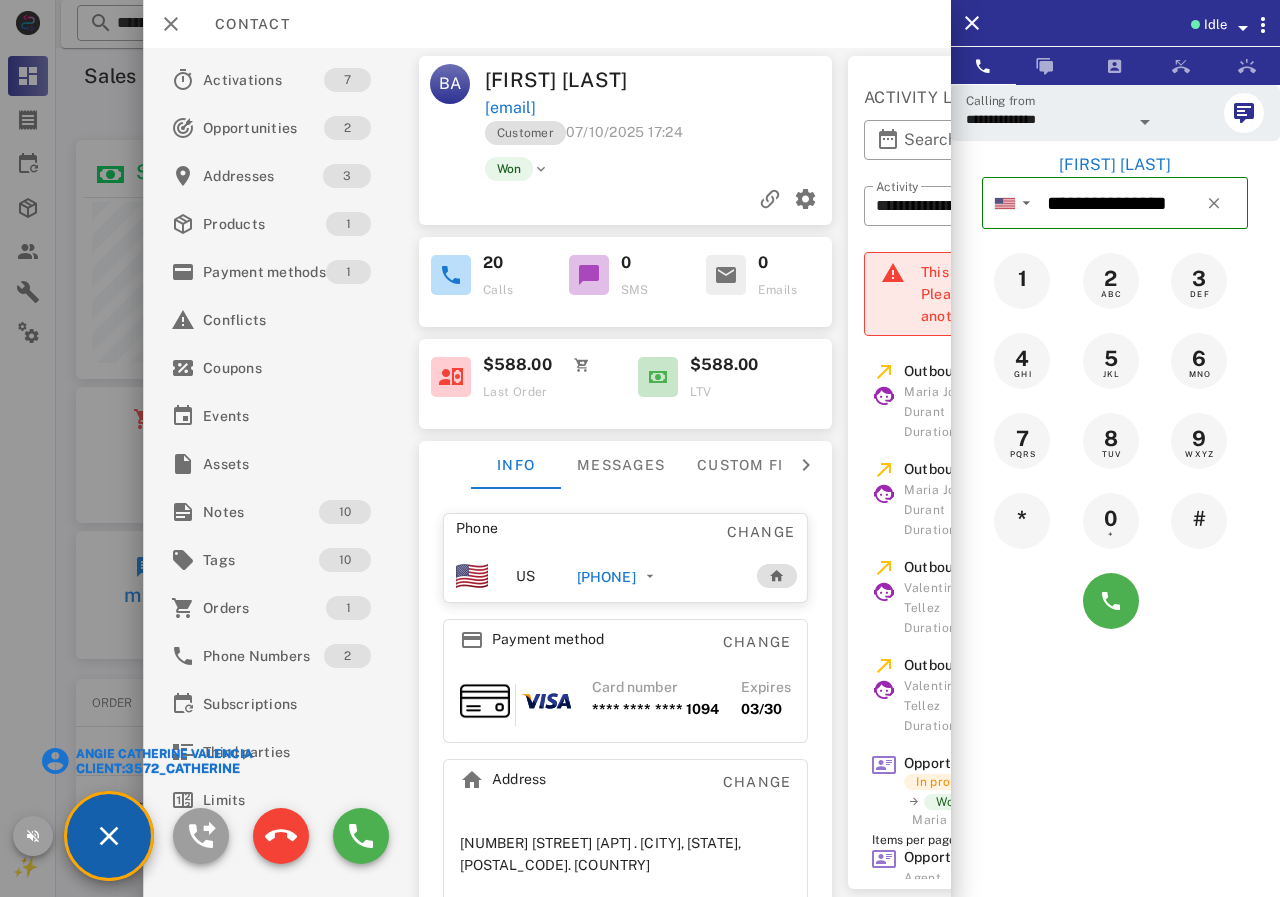 type 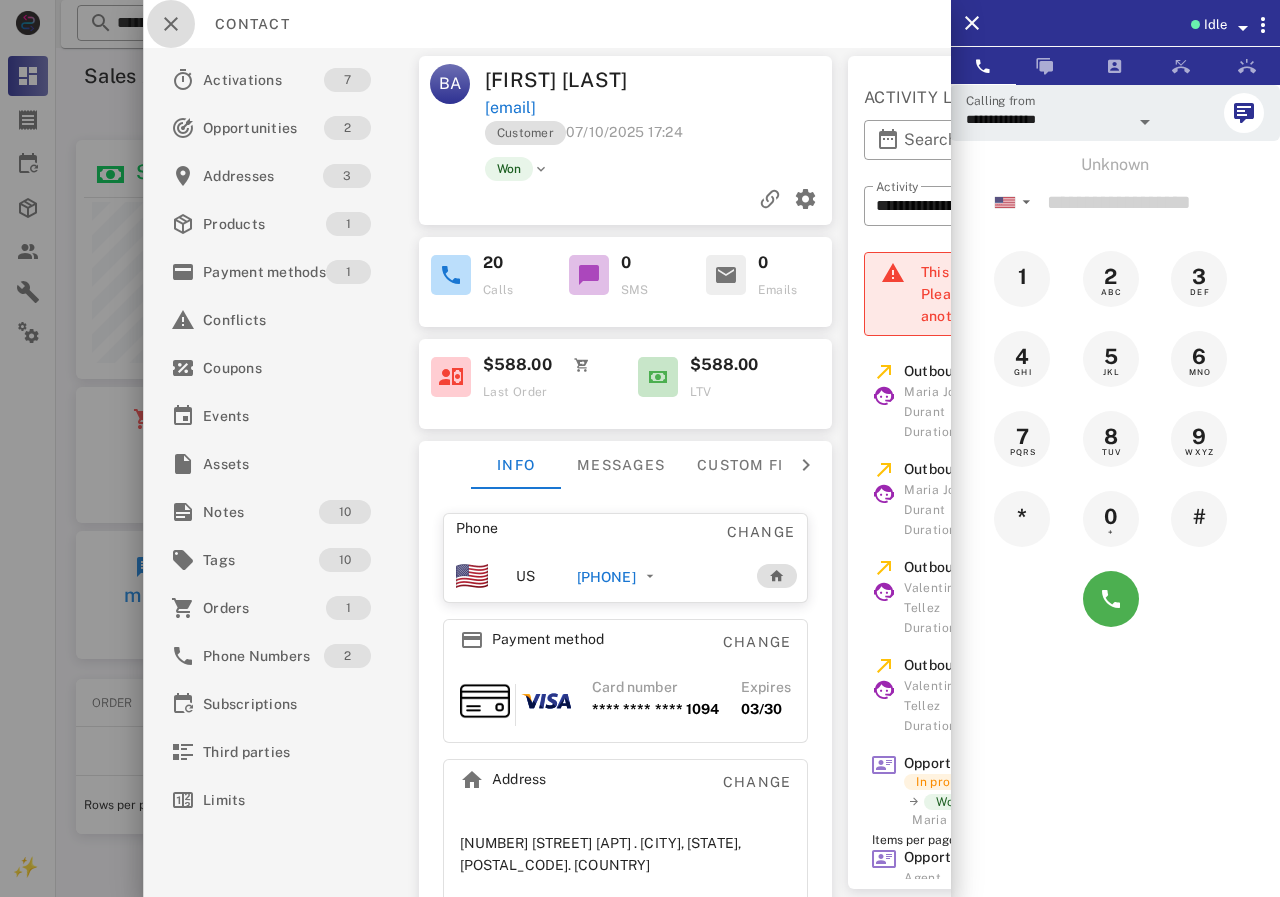 click at bounding box center (171, 24) 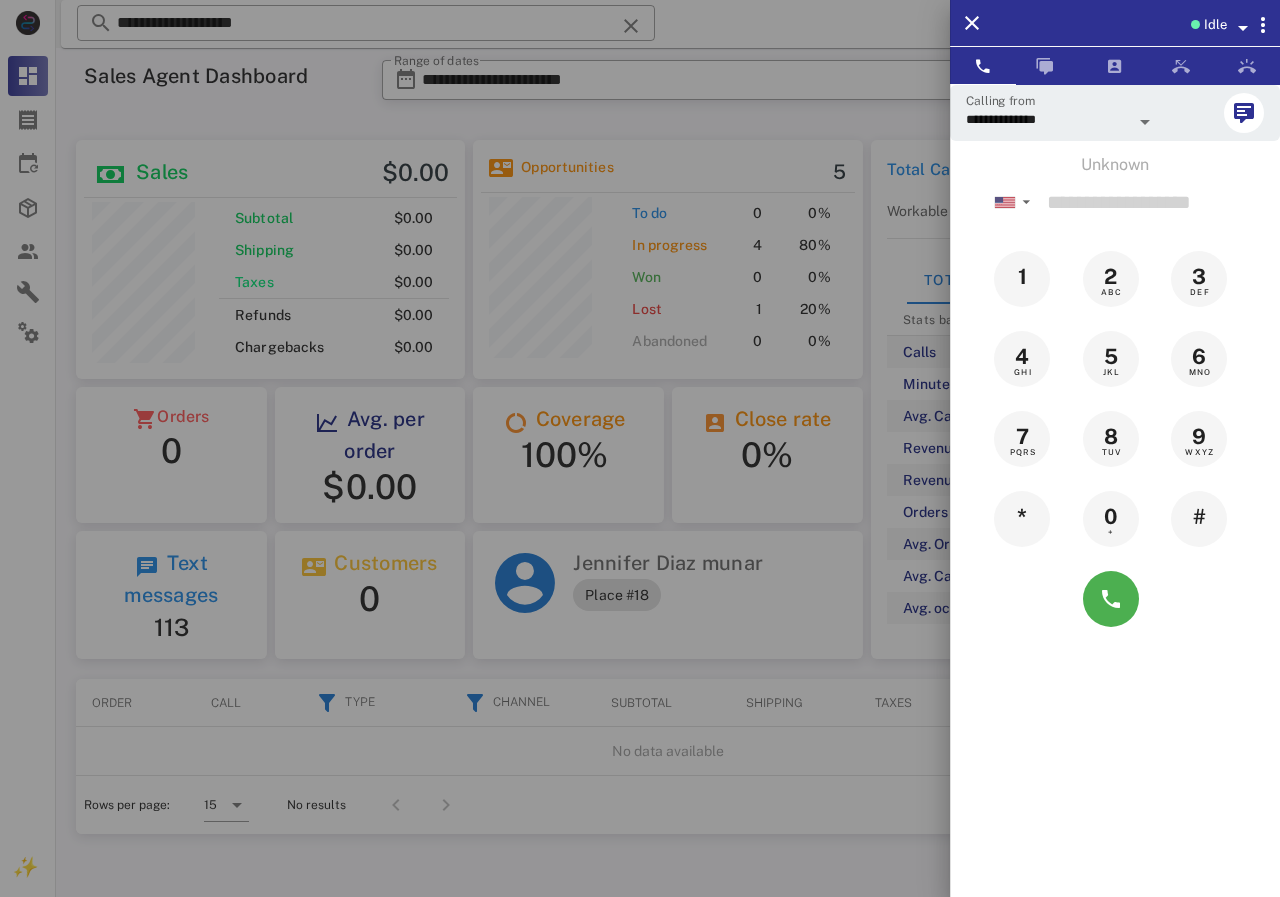 click at bounding box center [640, 448] 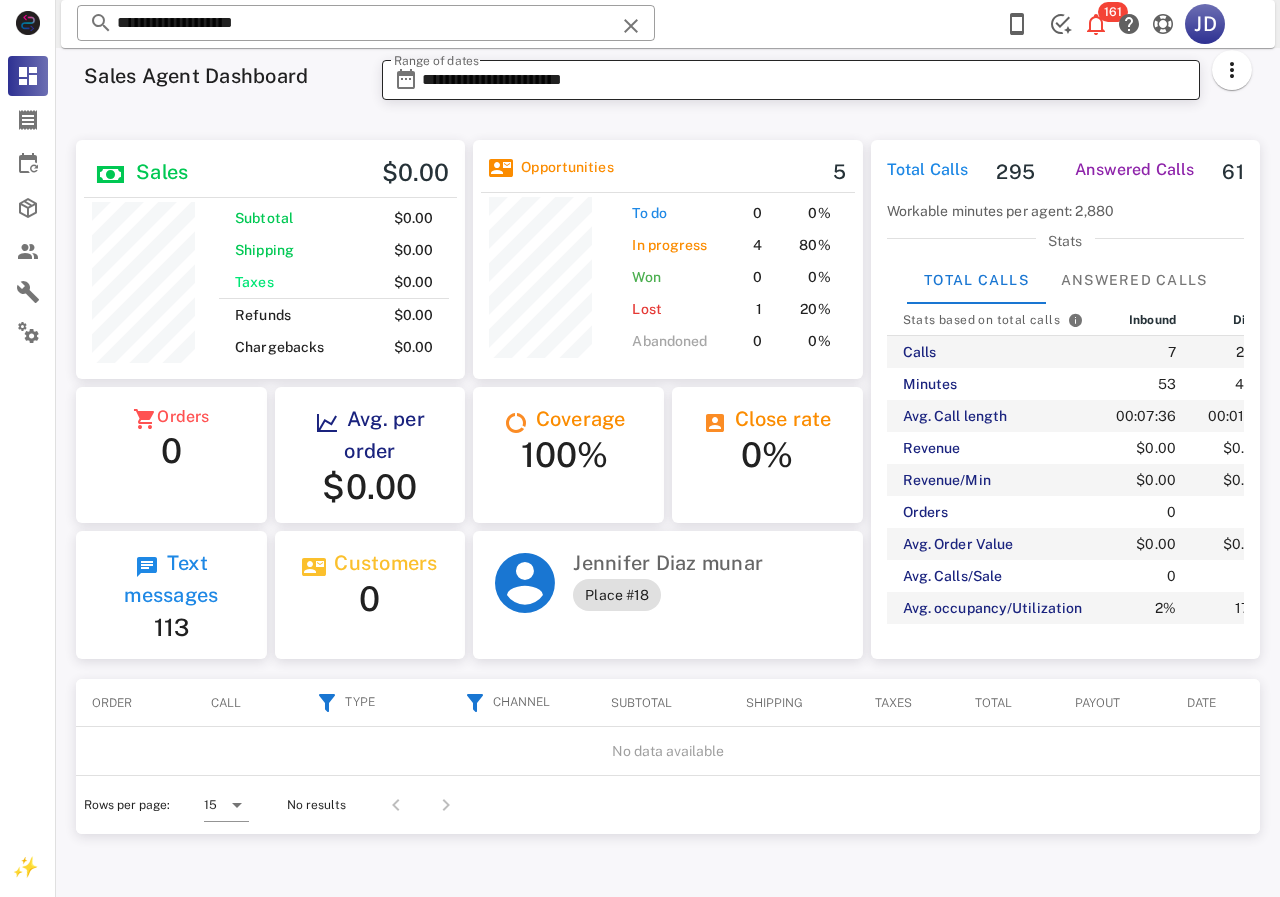 click on "**********" at bounding box center (805, 80) 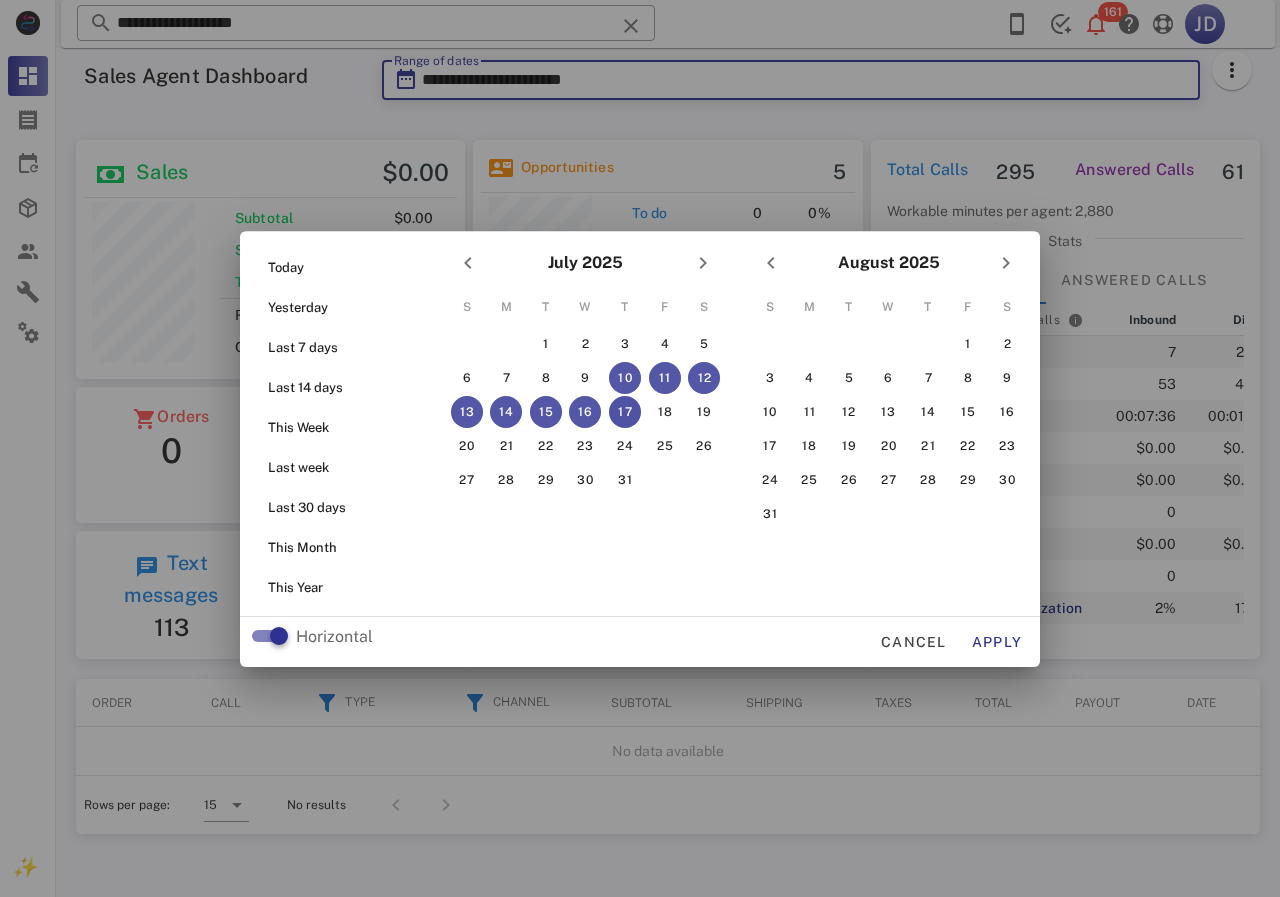 click on "17" at bounding box center (625, 412) 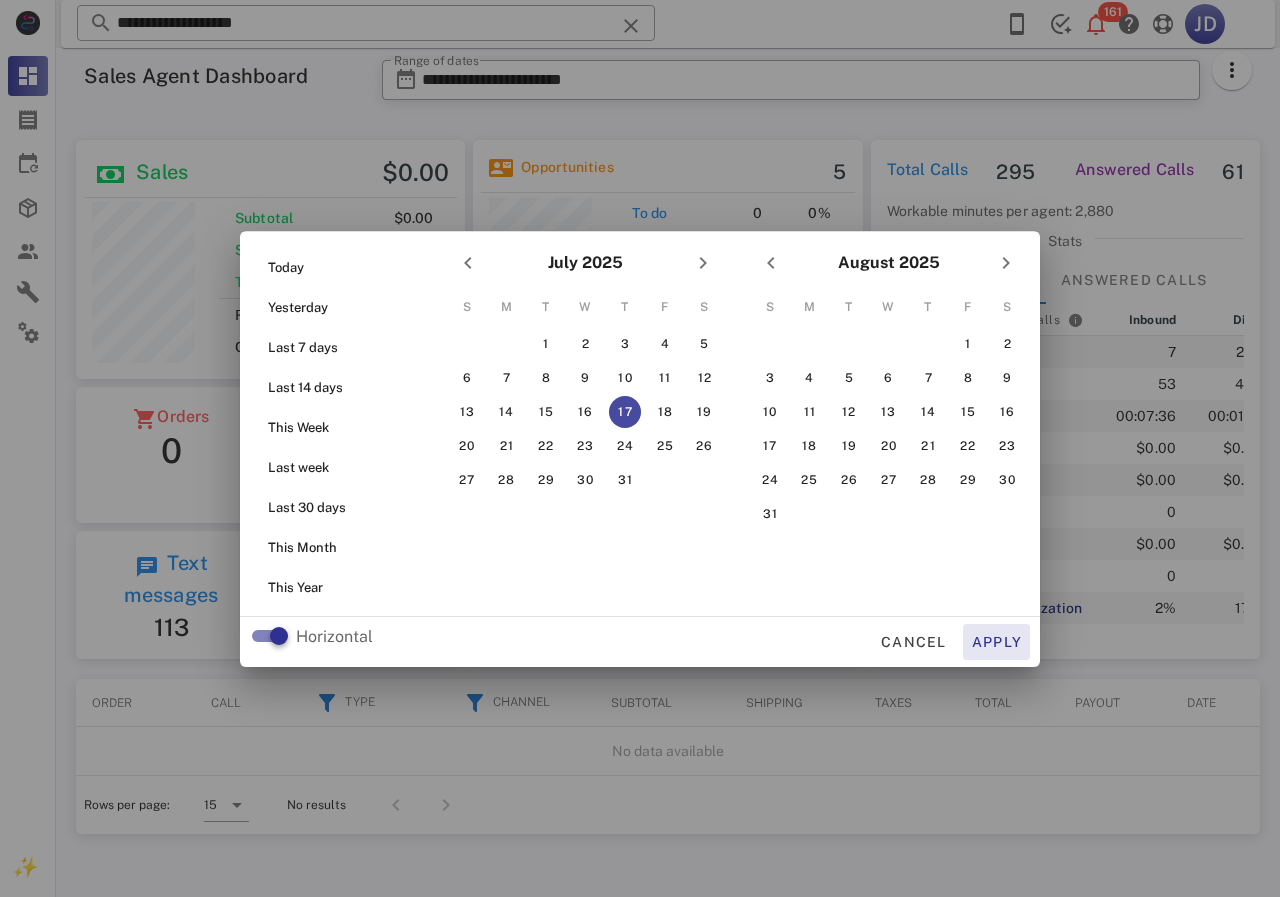 click on "Apply" at bounding box center (997, 642) 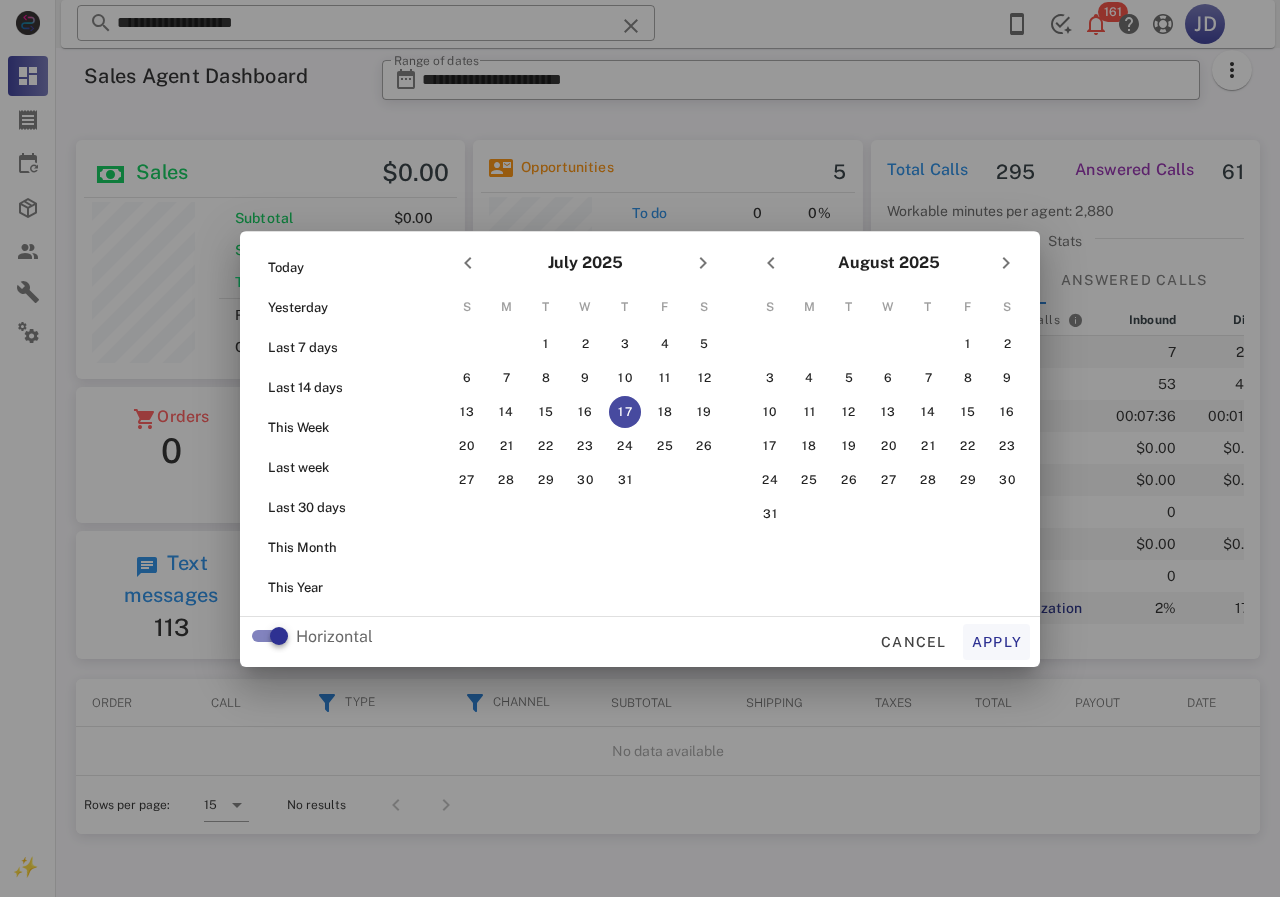 type on "**********" 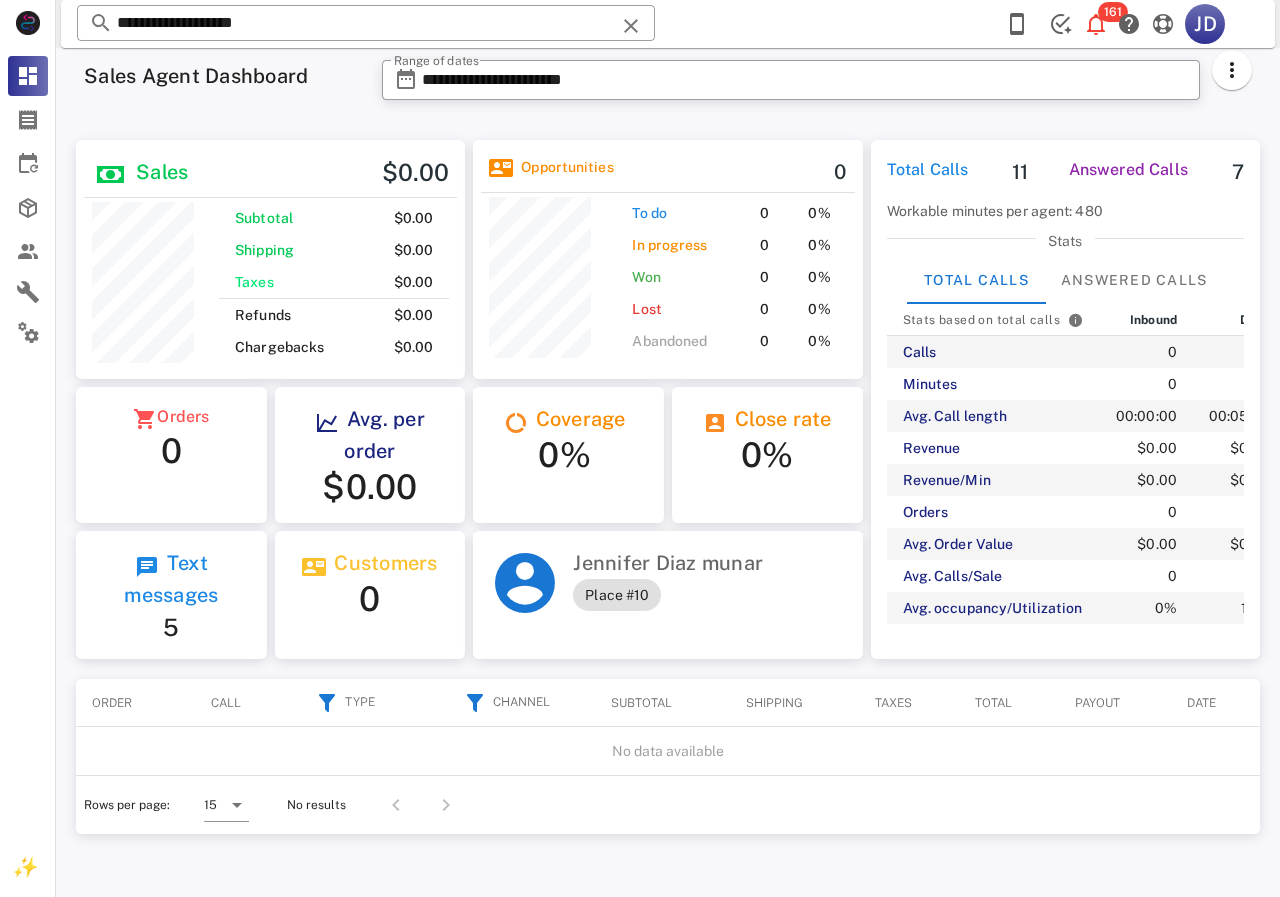 scroll, scrollTop: 999761, scrollLeft: 999611, axis: both 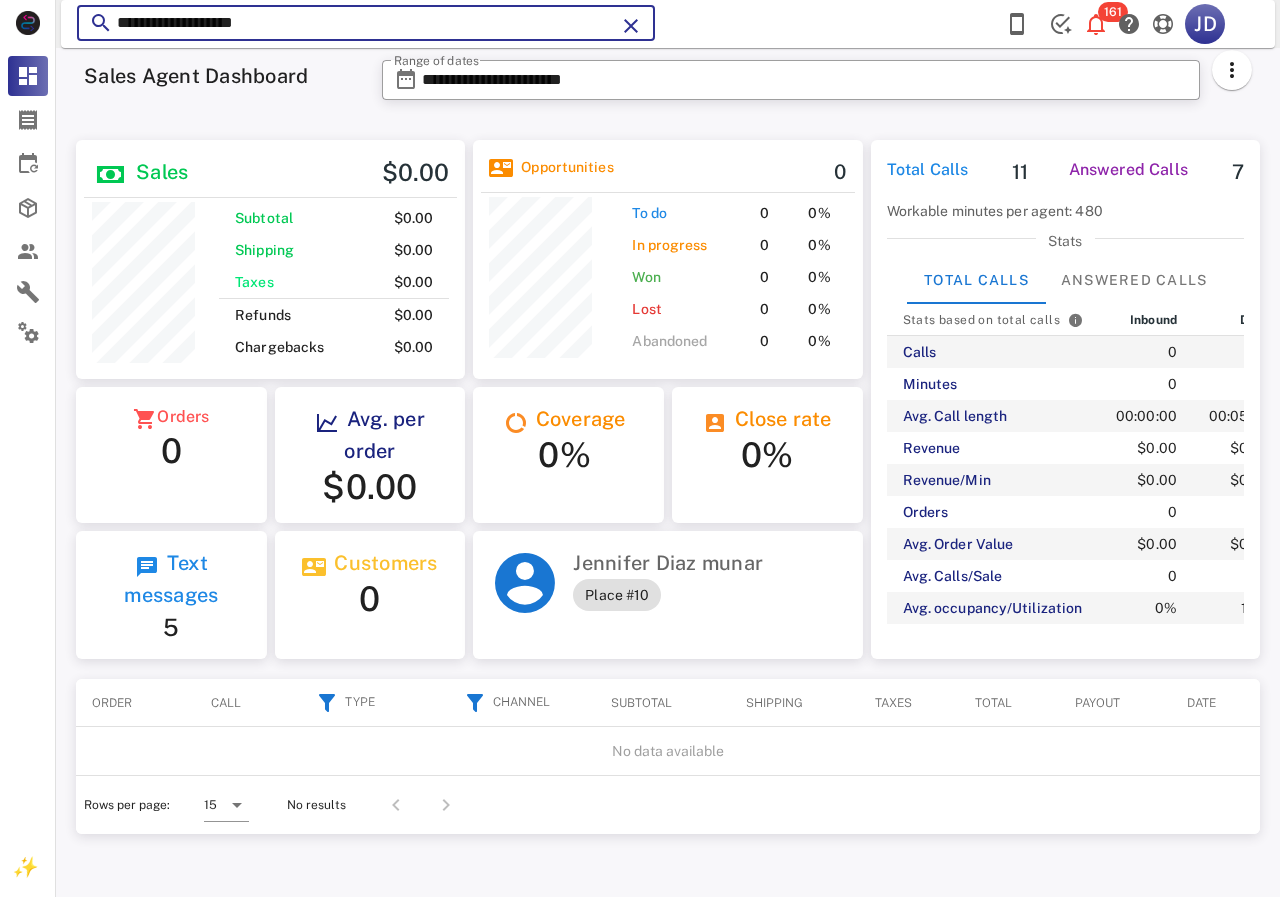 drag, startPoint x: 270, startPoint y: 24, endPoint x: 73, endPoint y: 29, distance: 197.06345 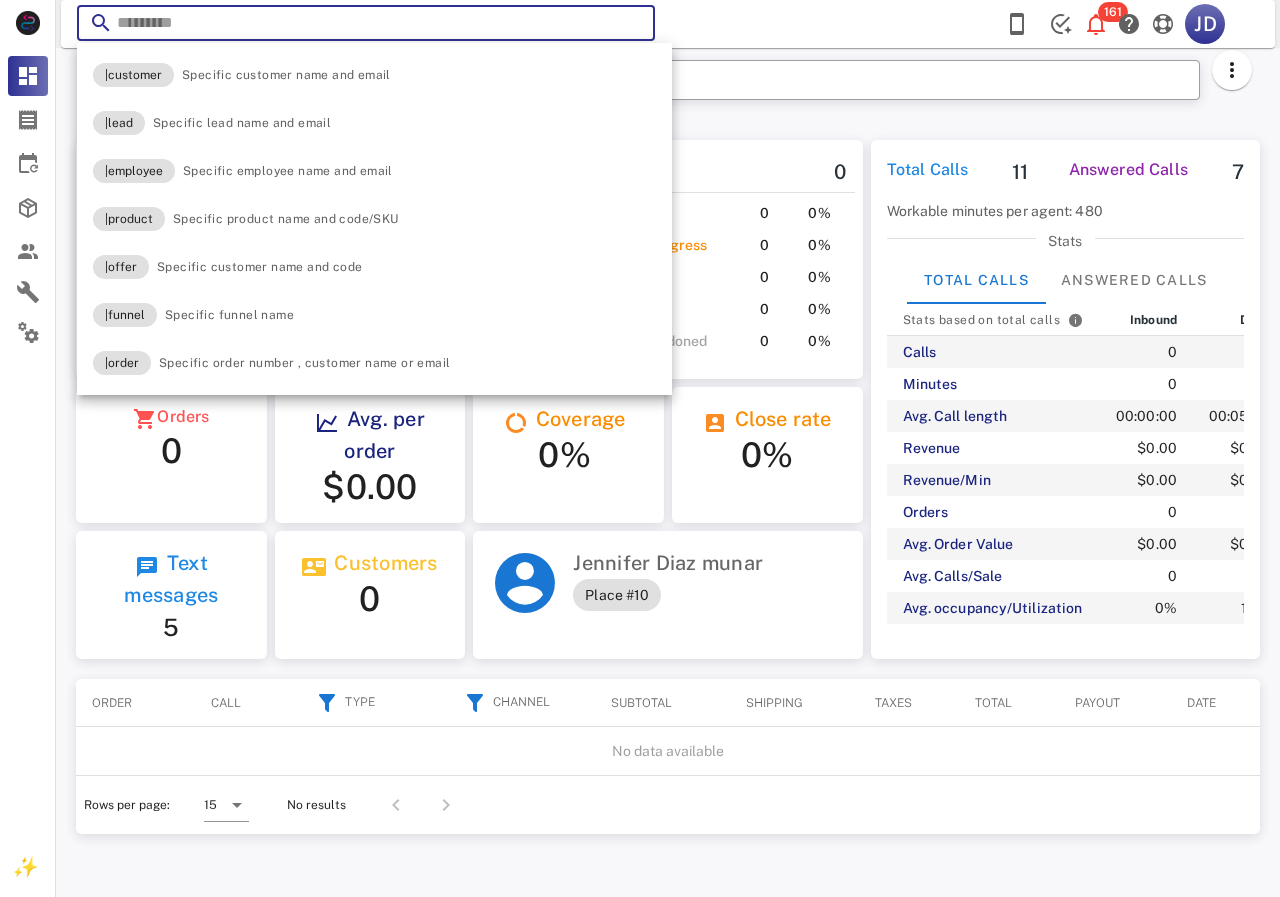 type 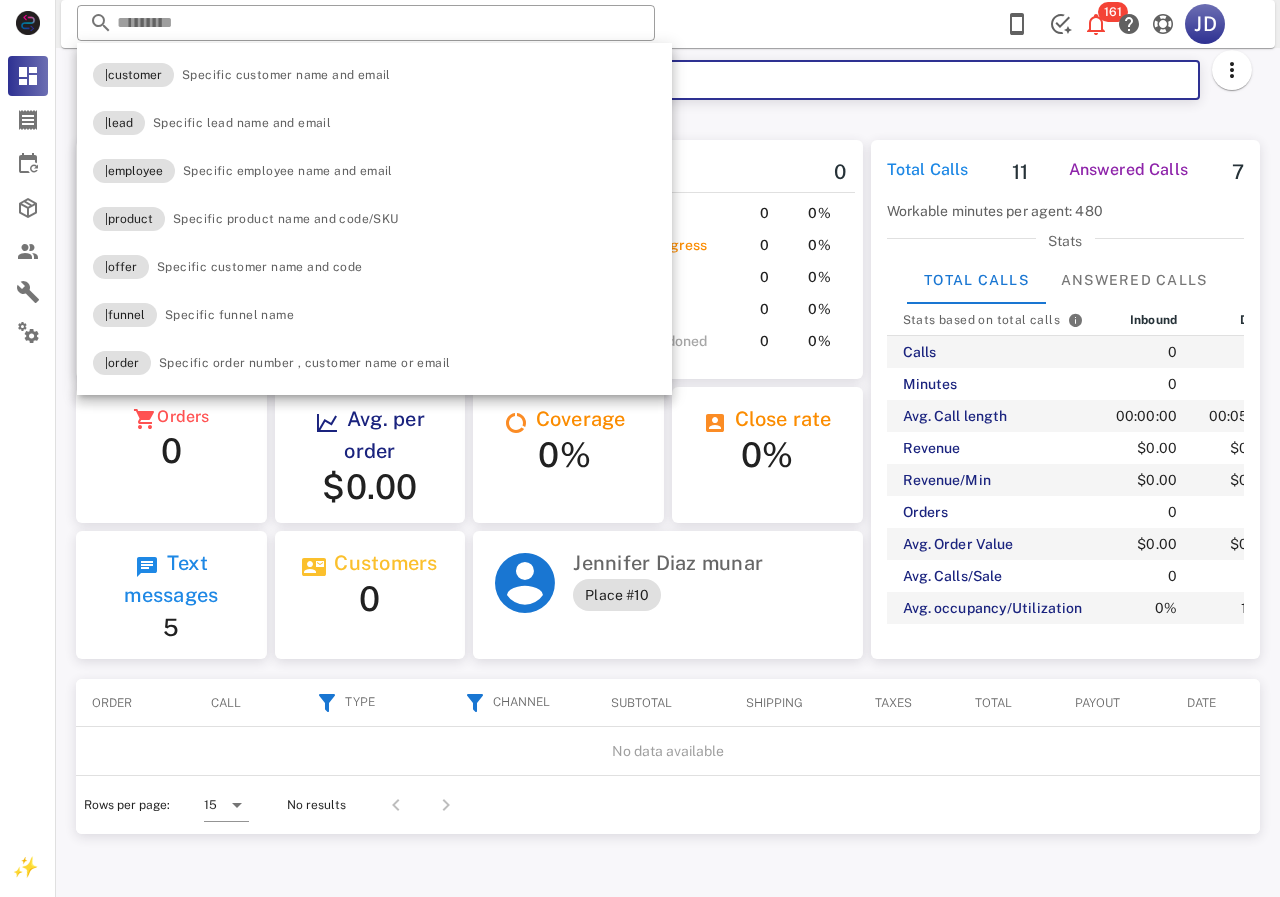 click on "**********" at bounding box center [805, 80] 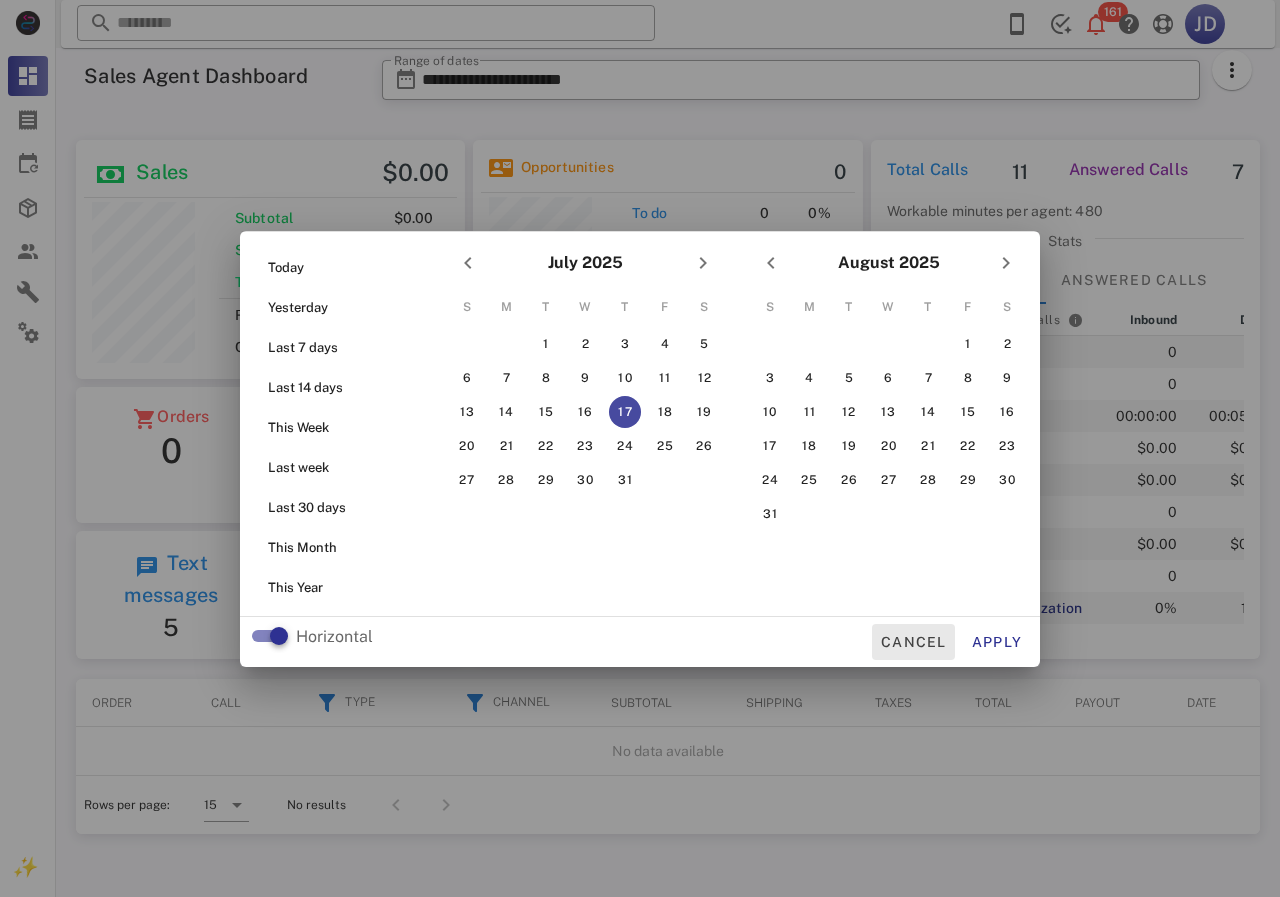 click on "Cancel" at bounding box center [913, 642] 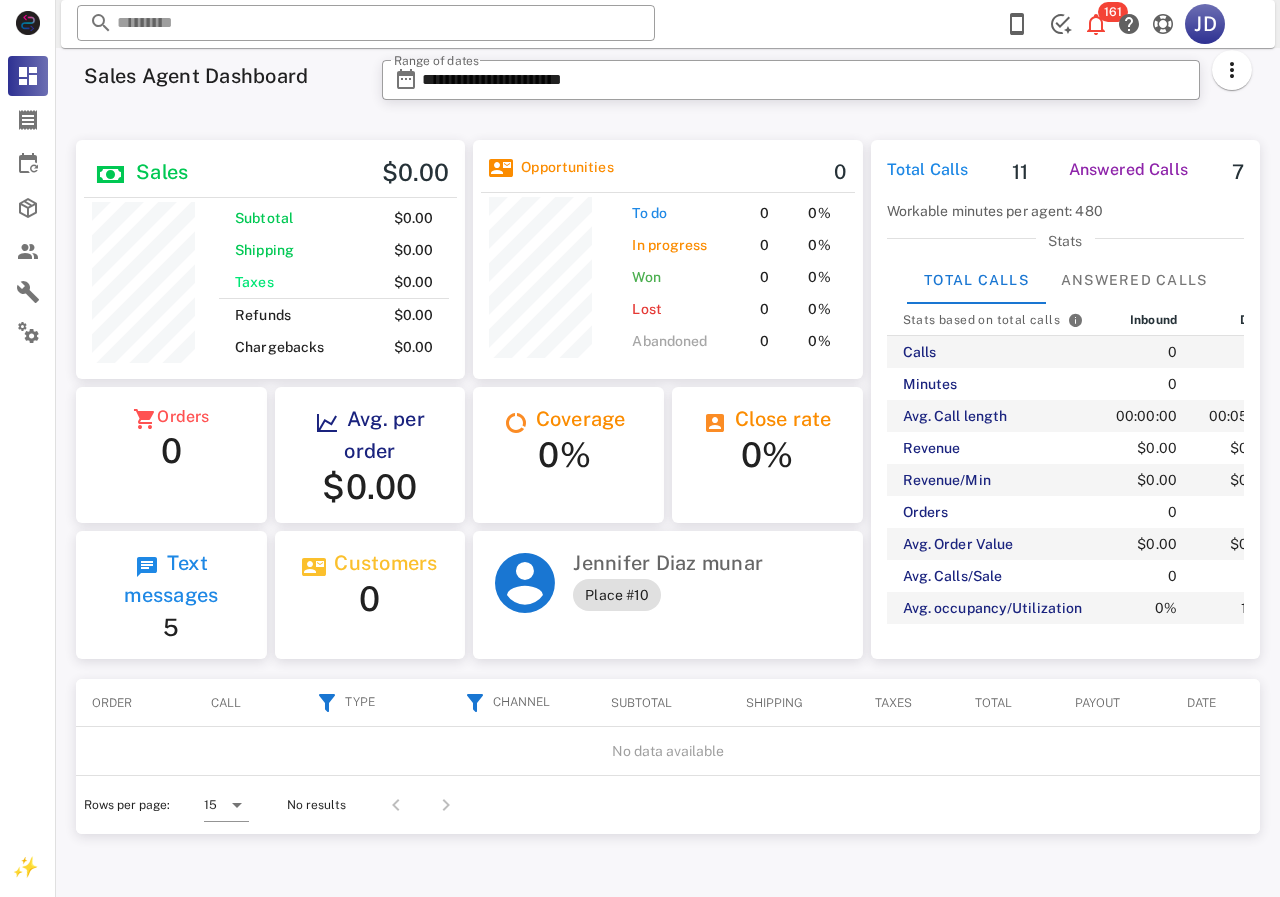 scroll, scrollTop: 240, scrollLeft: 390, axis: both 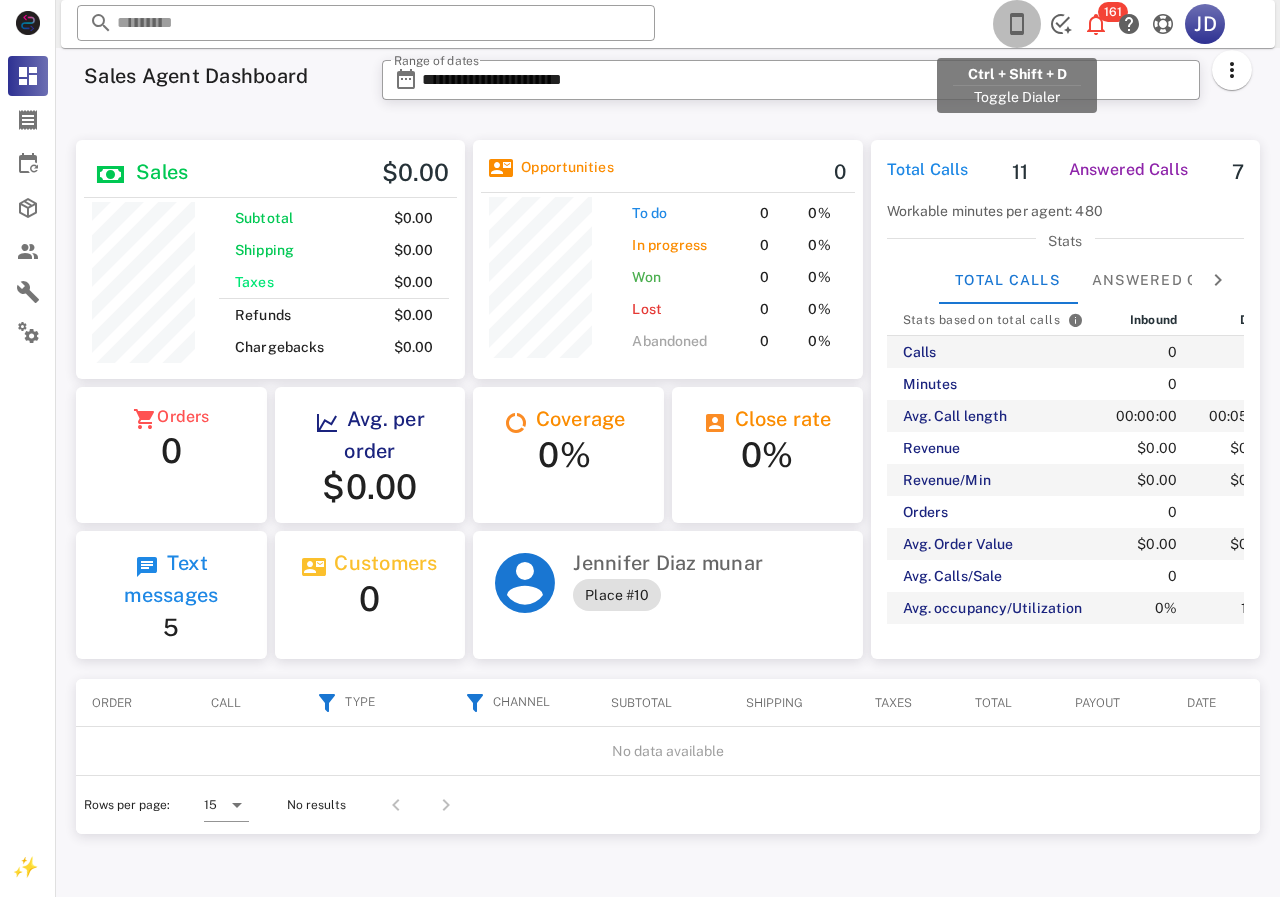 click at bounding box center [1017, 24] 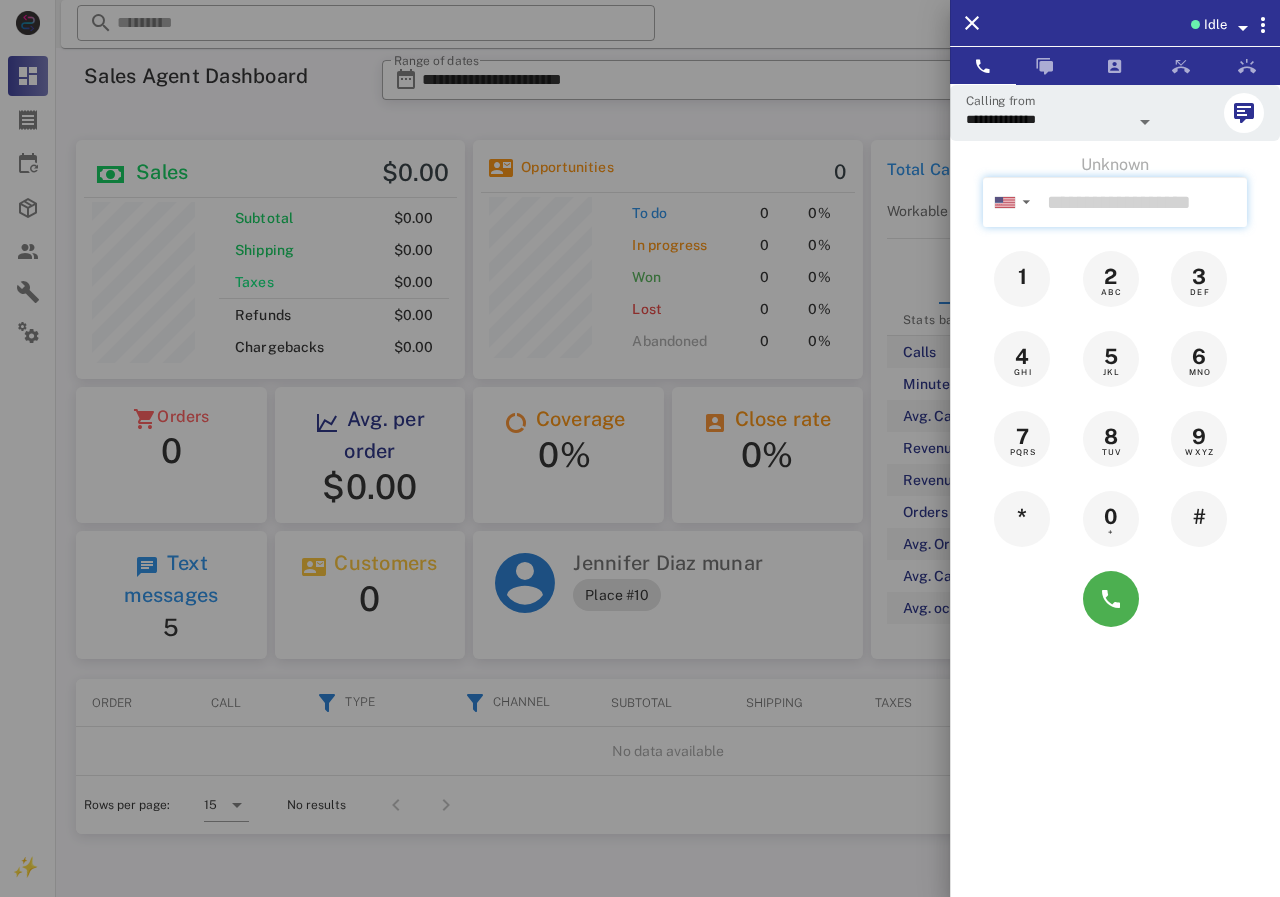 click at bounding box center (1143, 202) 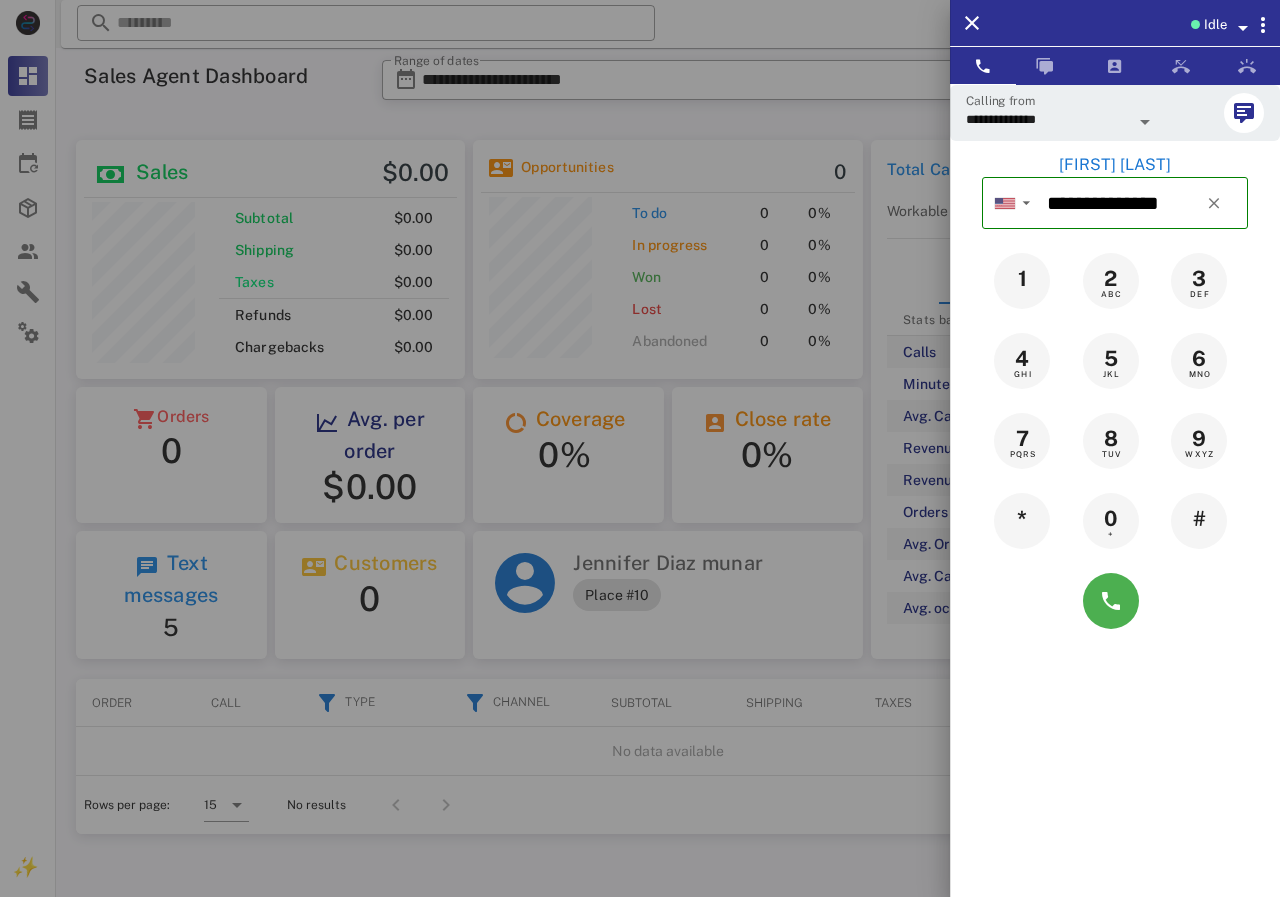 click on "[FIRST] [LAST]" at bounding box center [1115, 165] 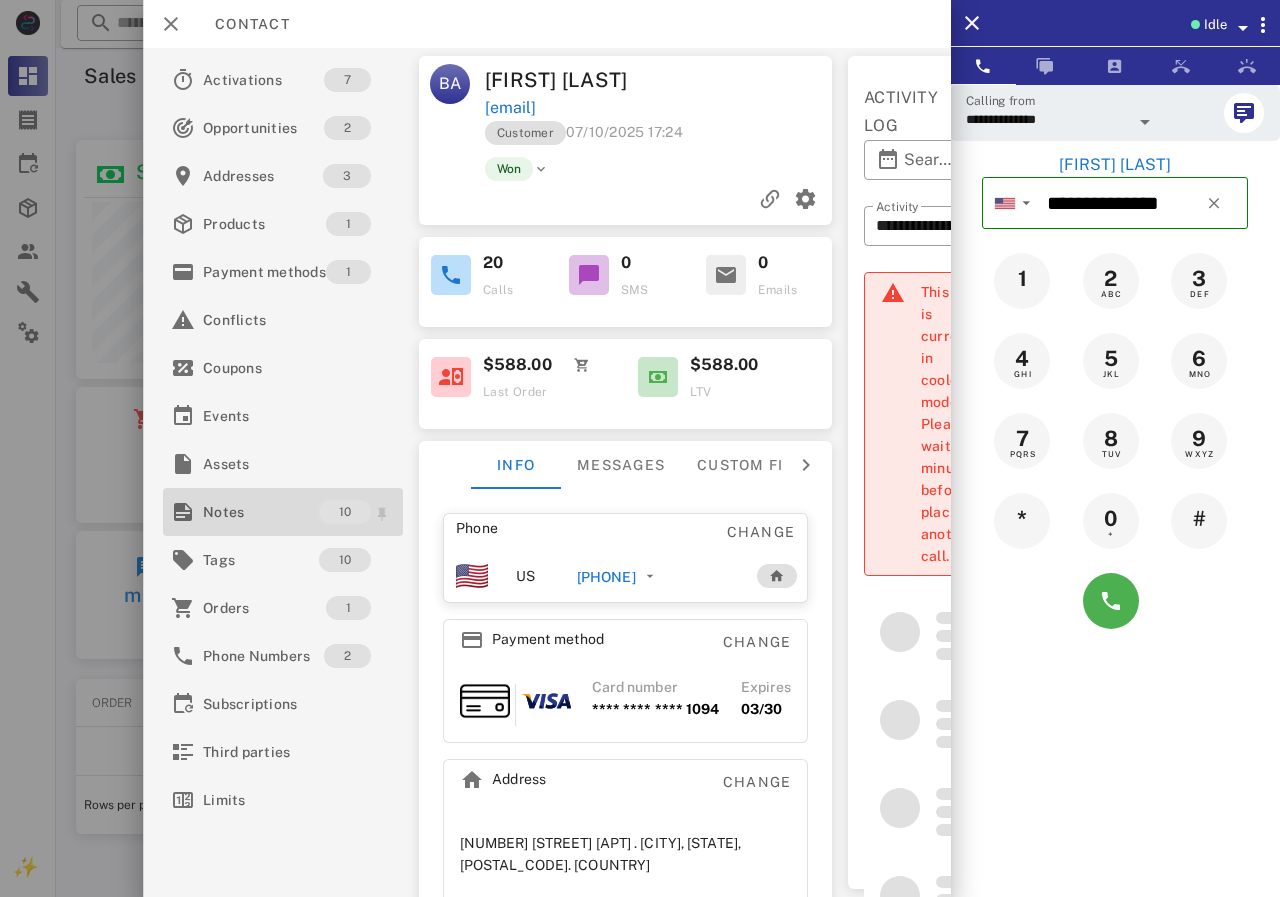 click on "Notes" at bounding box center [261, 512] 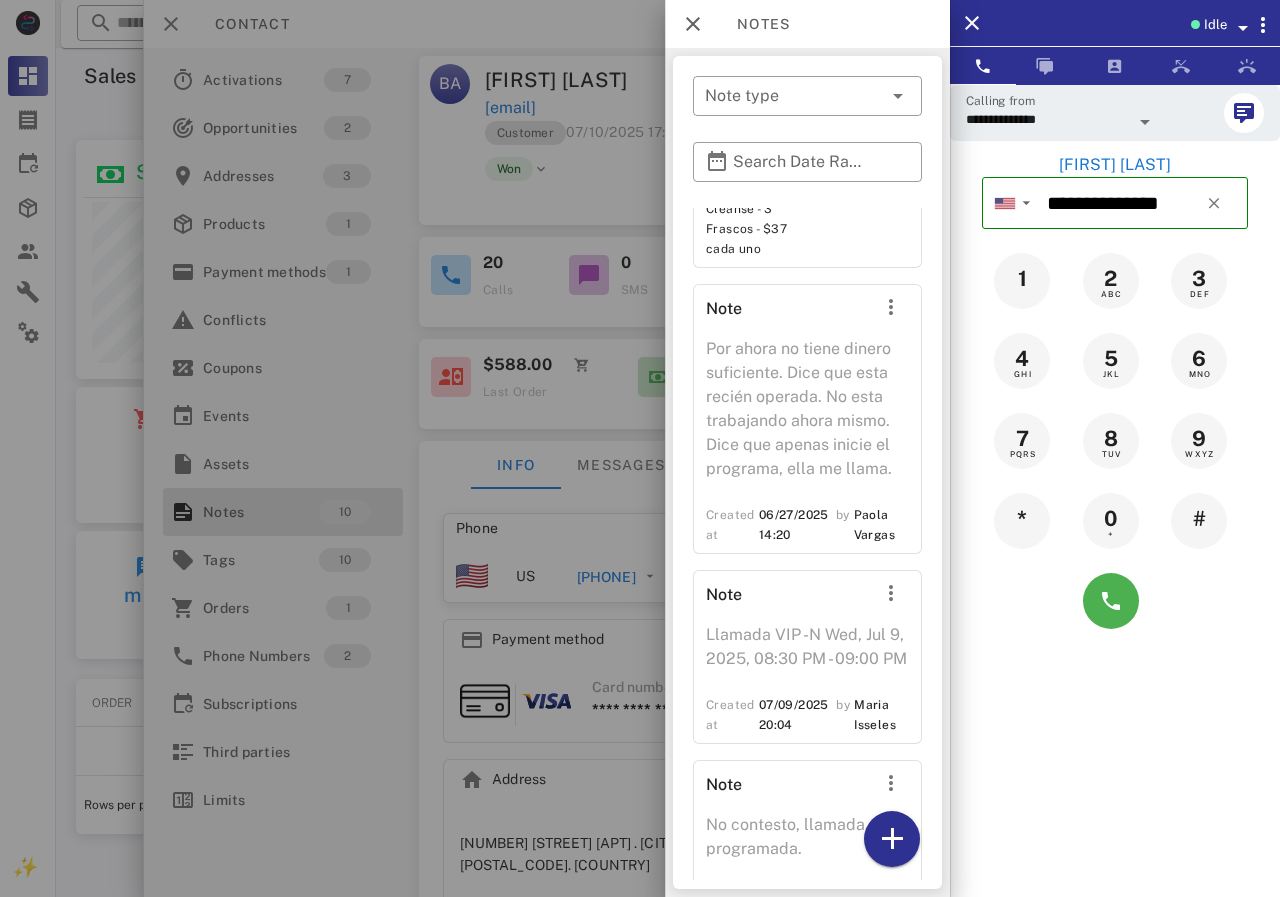 scroll, scrollTop: 2390, scrollLeft: 0, axis: vertical 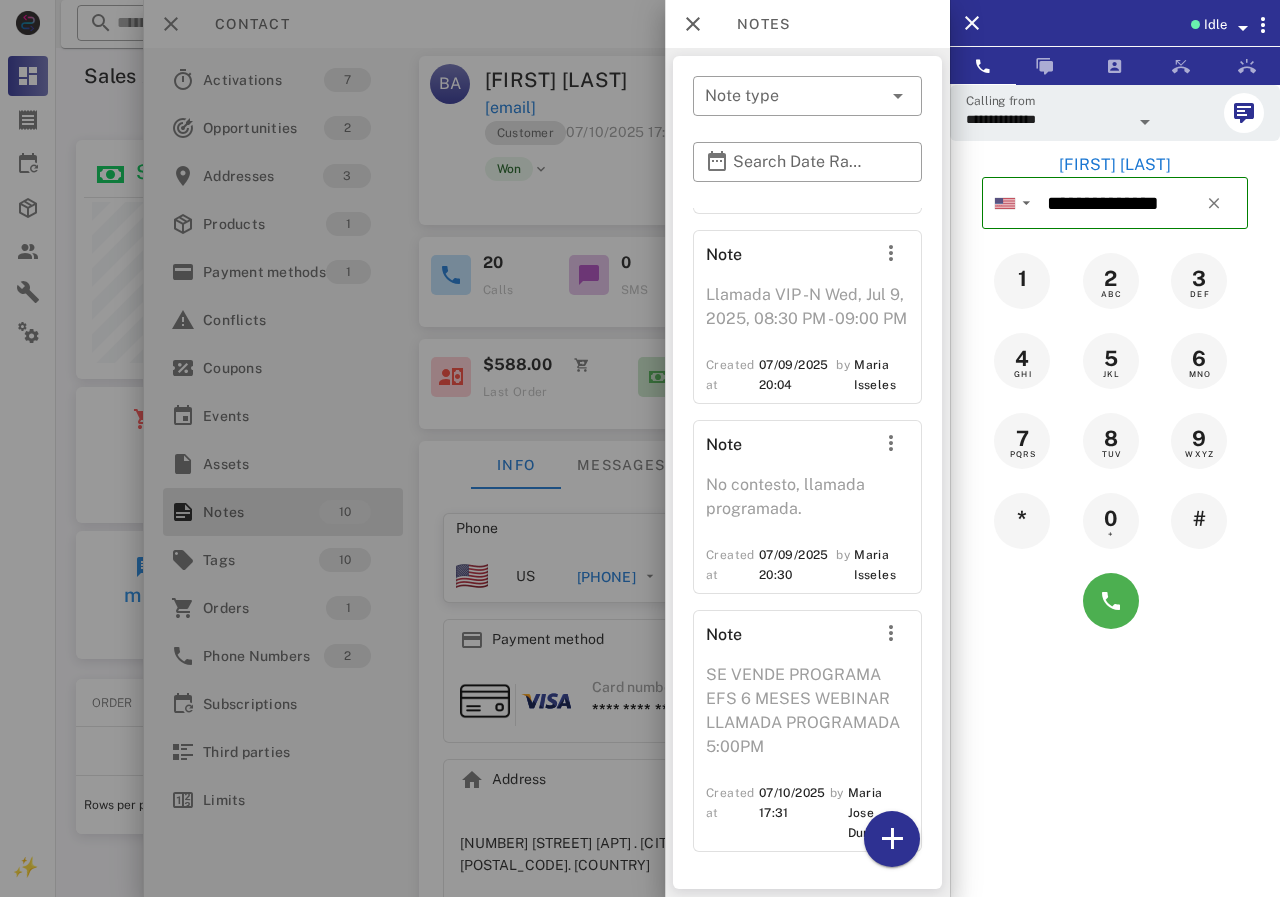 click at bounding box center (640, 448) 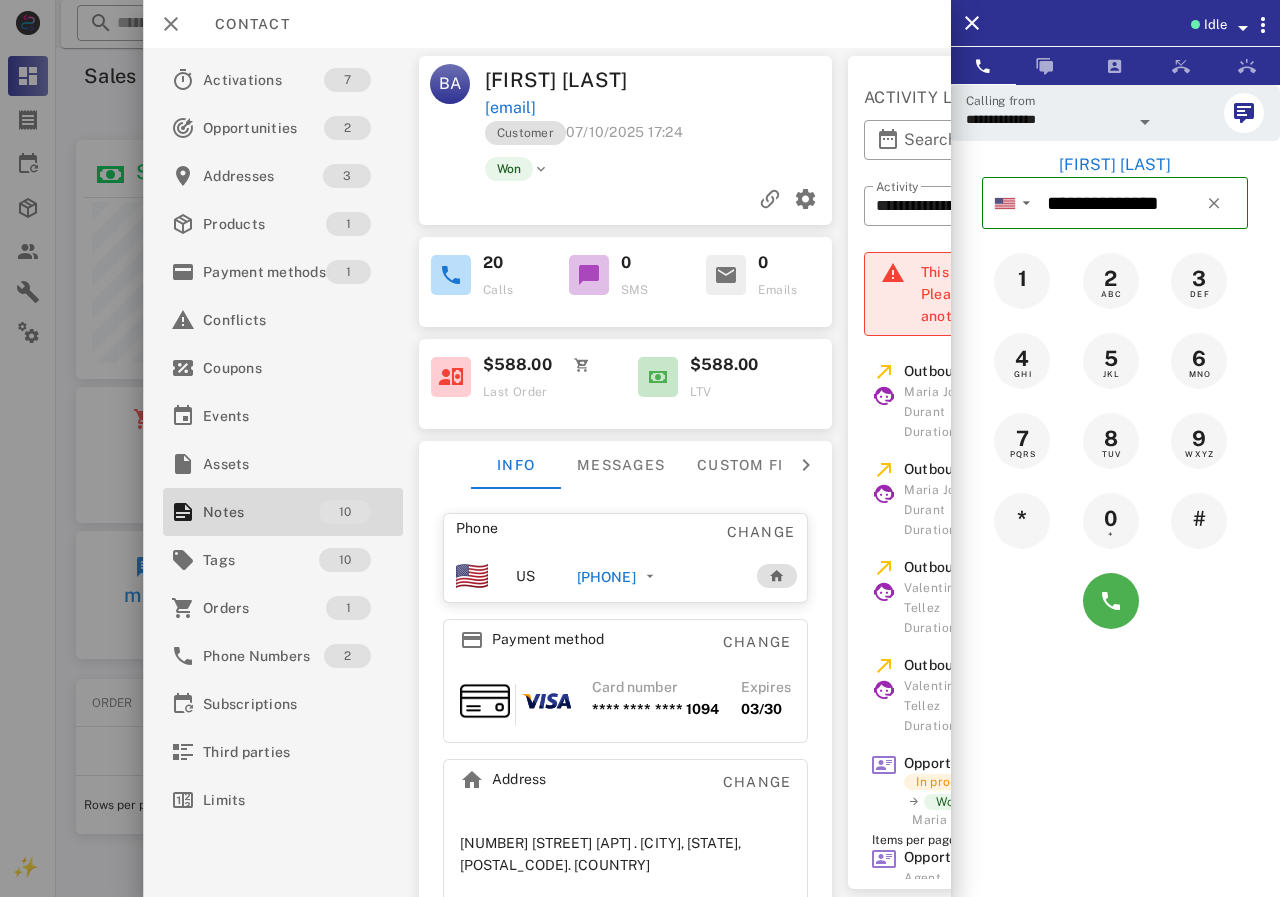 click on "[PHONE]" at bounding box center (619, 576) 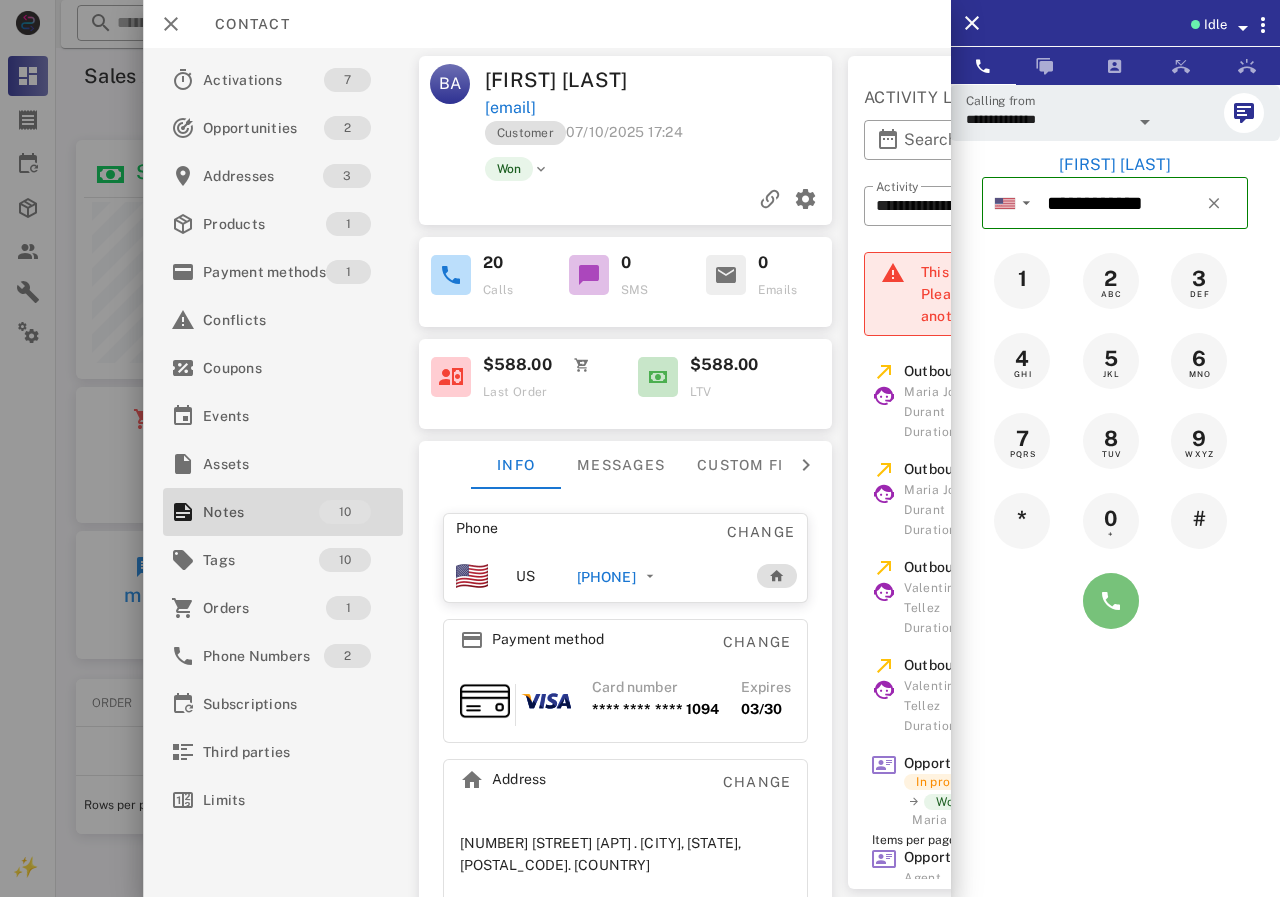 click at bounding box center [1111, 601] 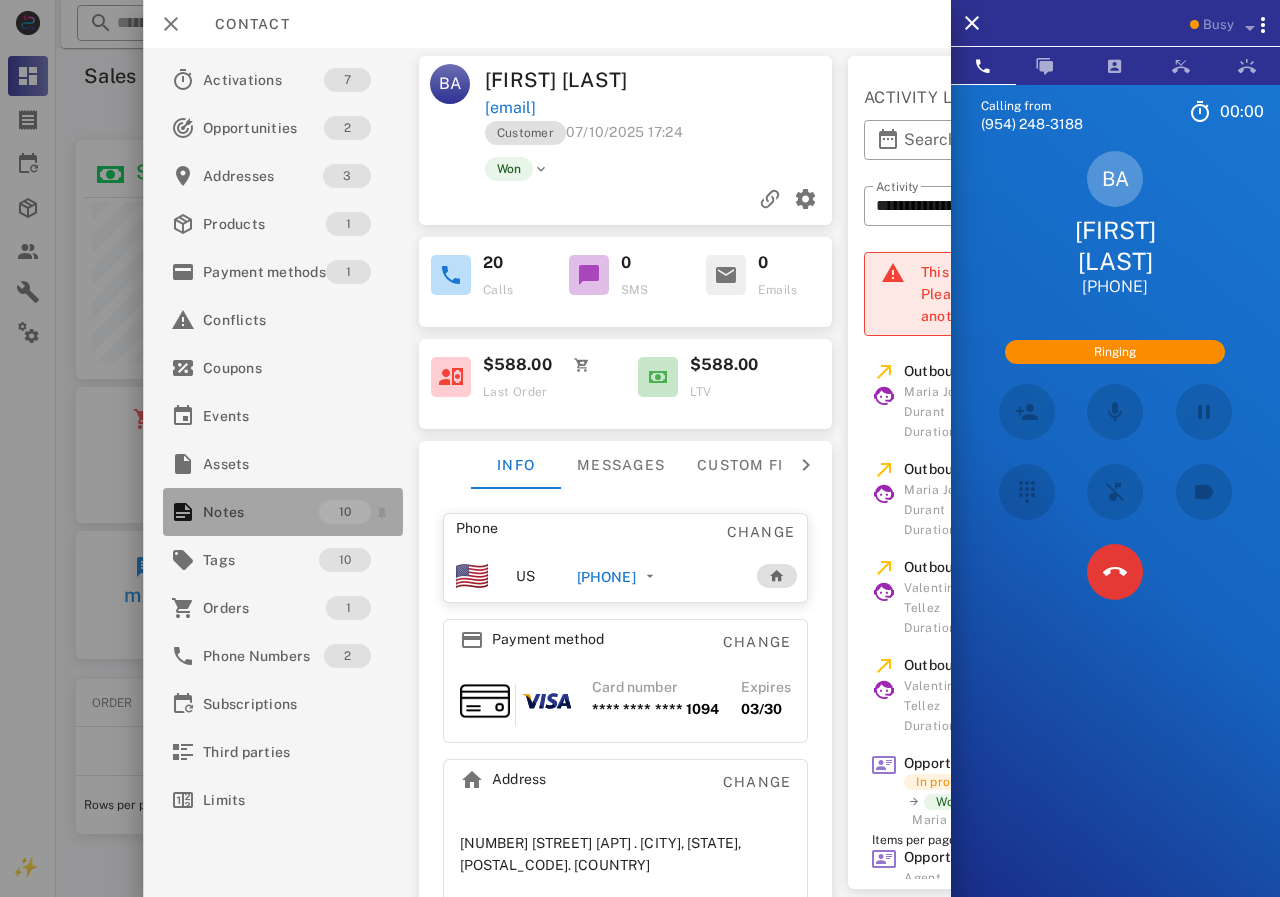 click on "Notes" at bounding box center [261, 512] 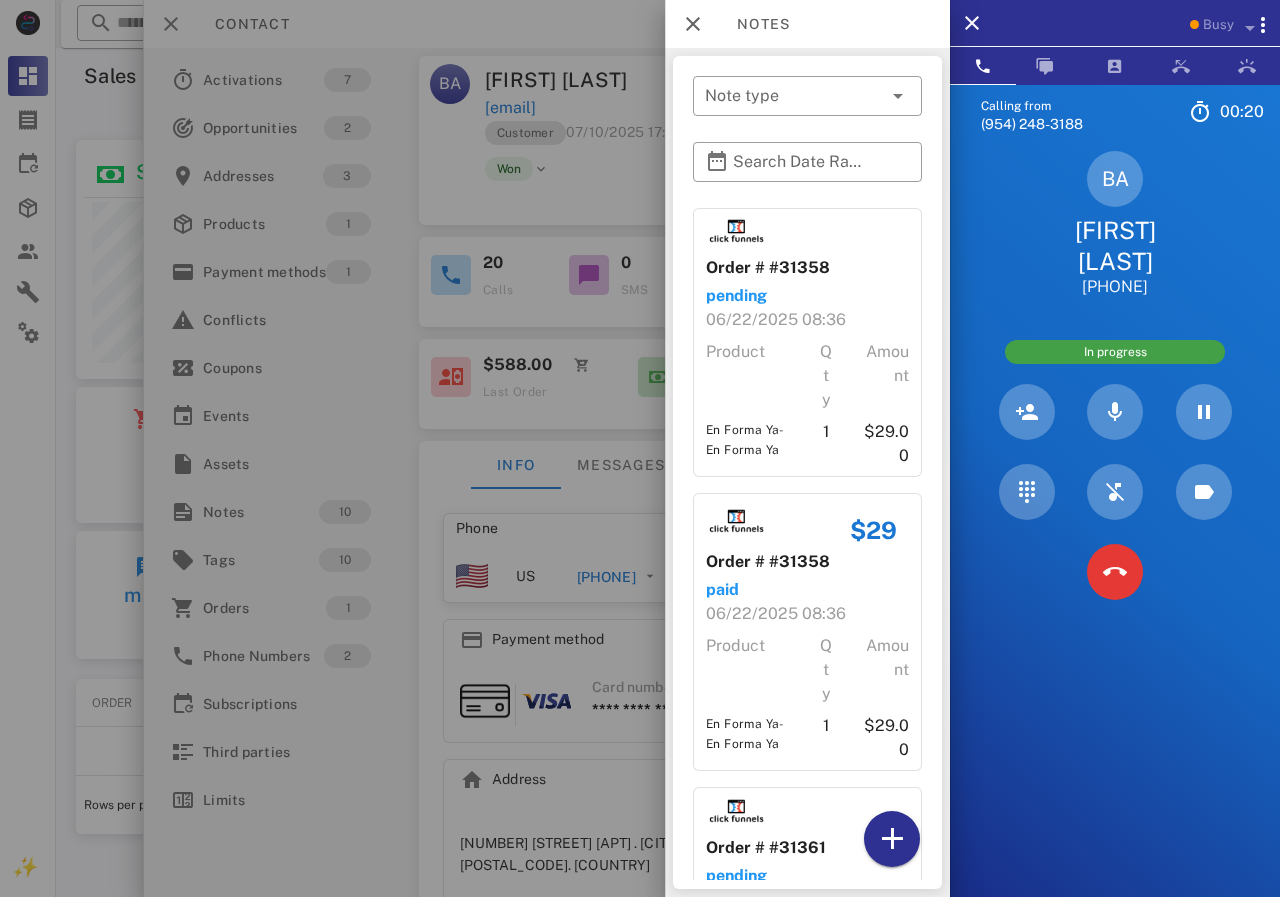 click at bounding box center [640, 448] 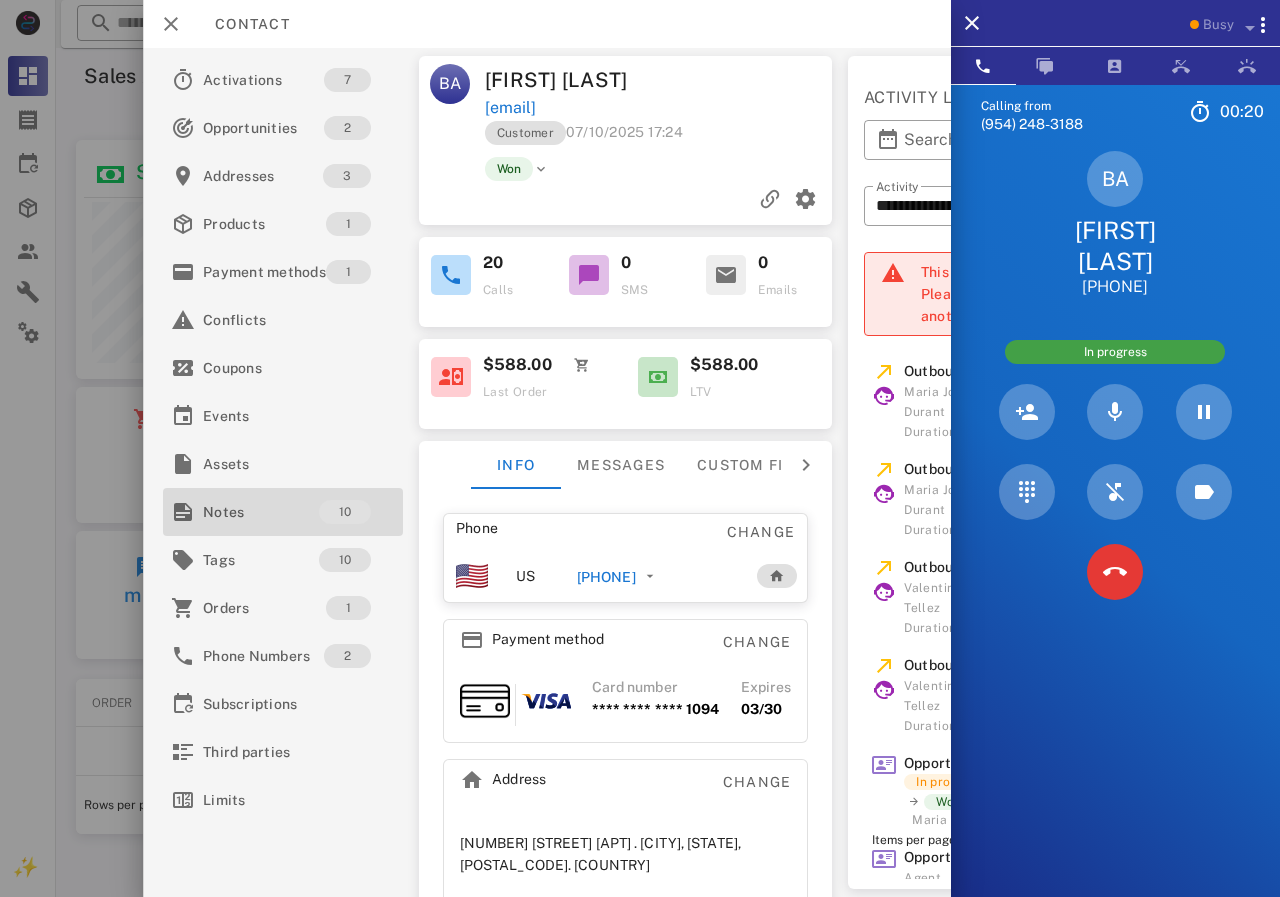 click on "Notes" at bounding box center (261, 512) 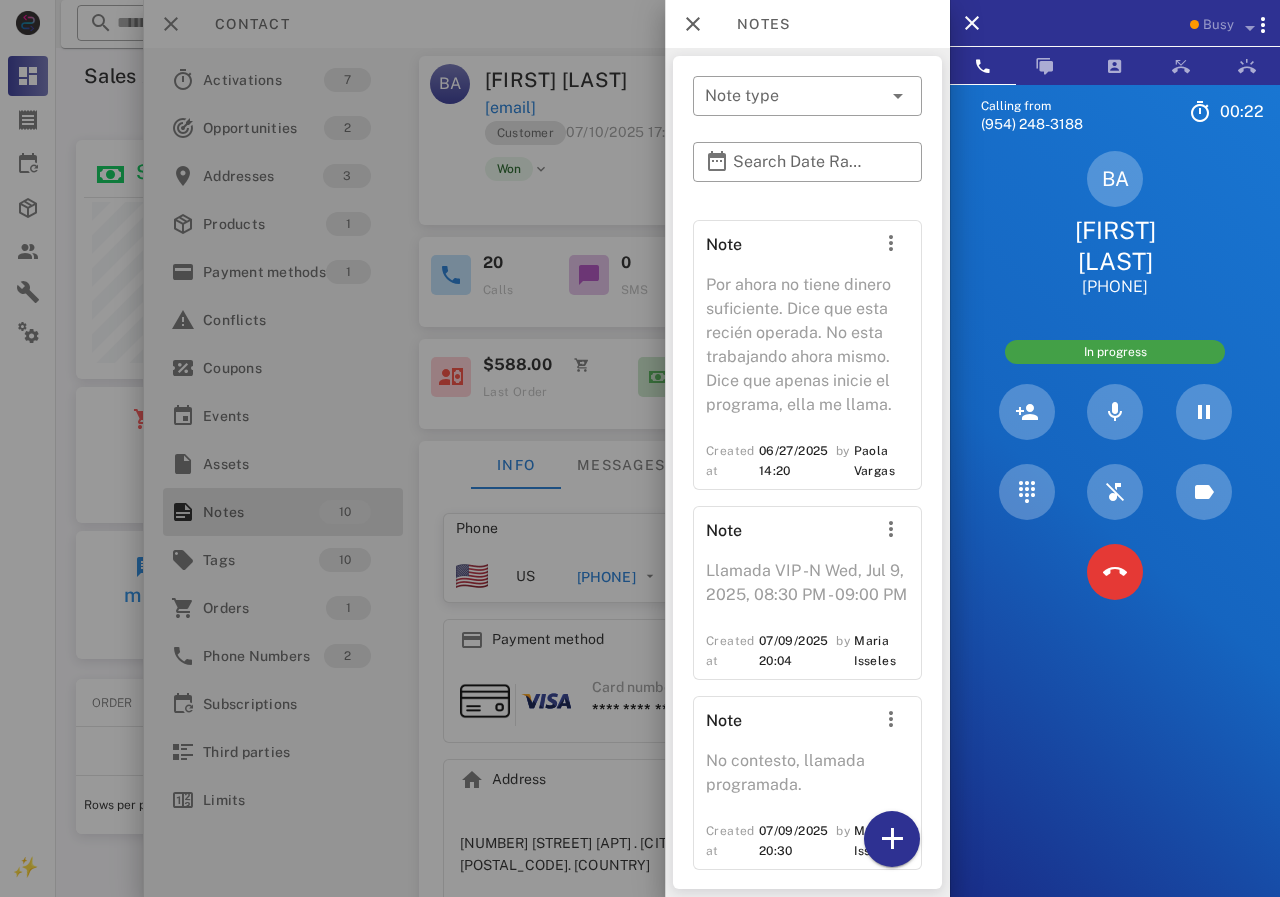 scroll, scrollTop: 2390, scrollLeft: 0, axis: vertical 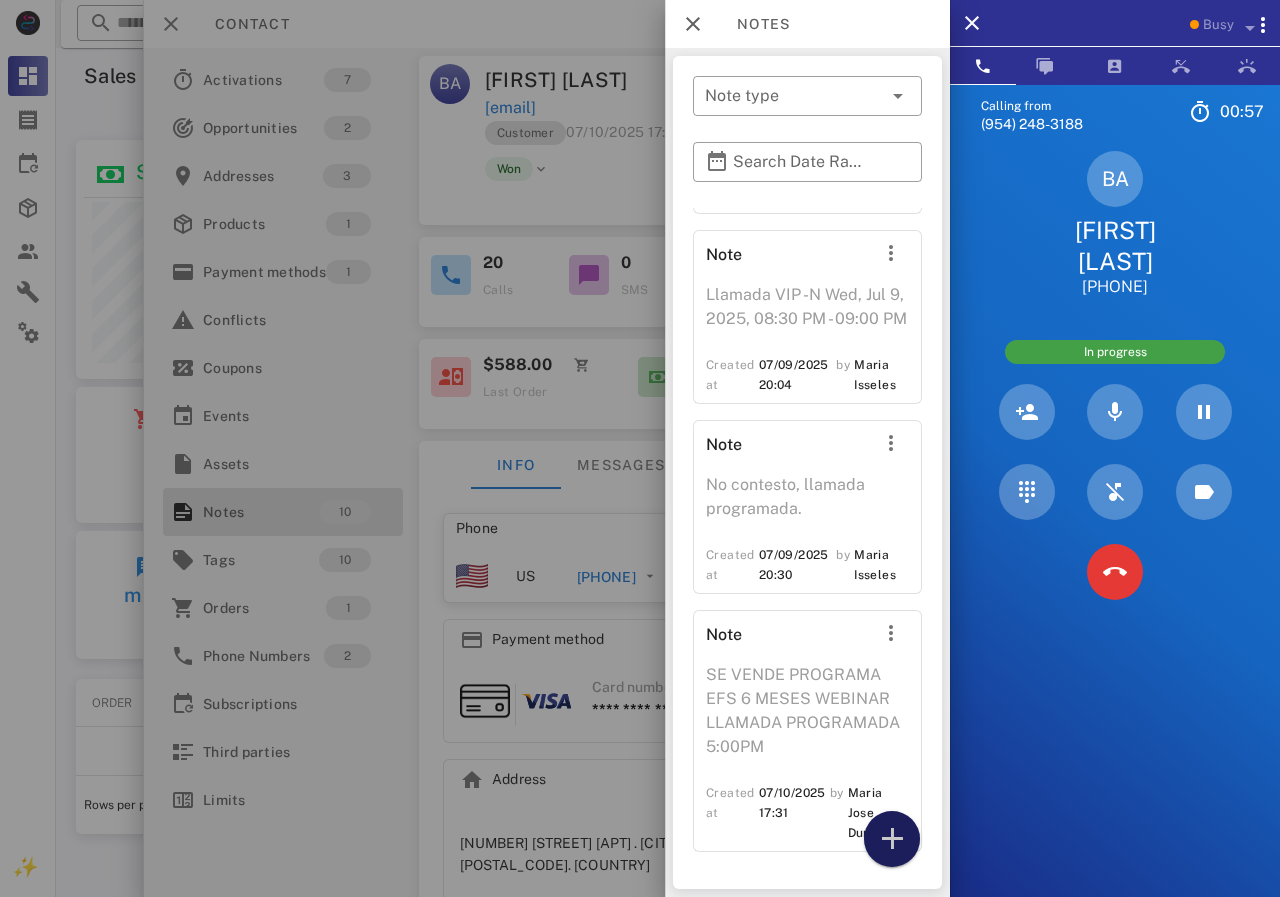 click at bounding box center [892, 839] 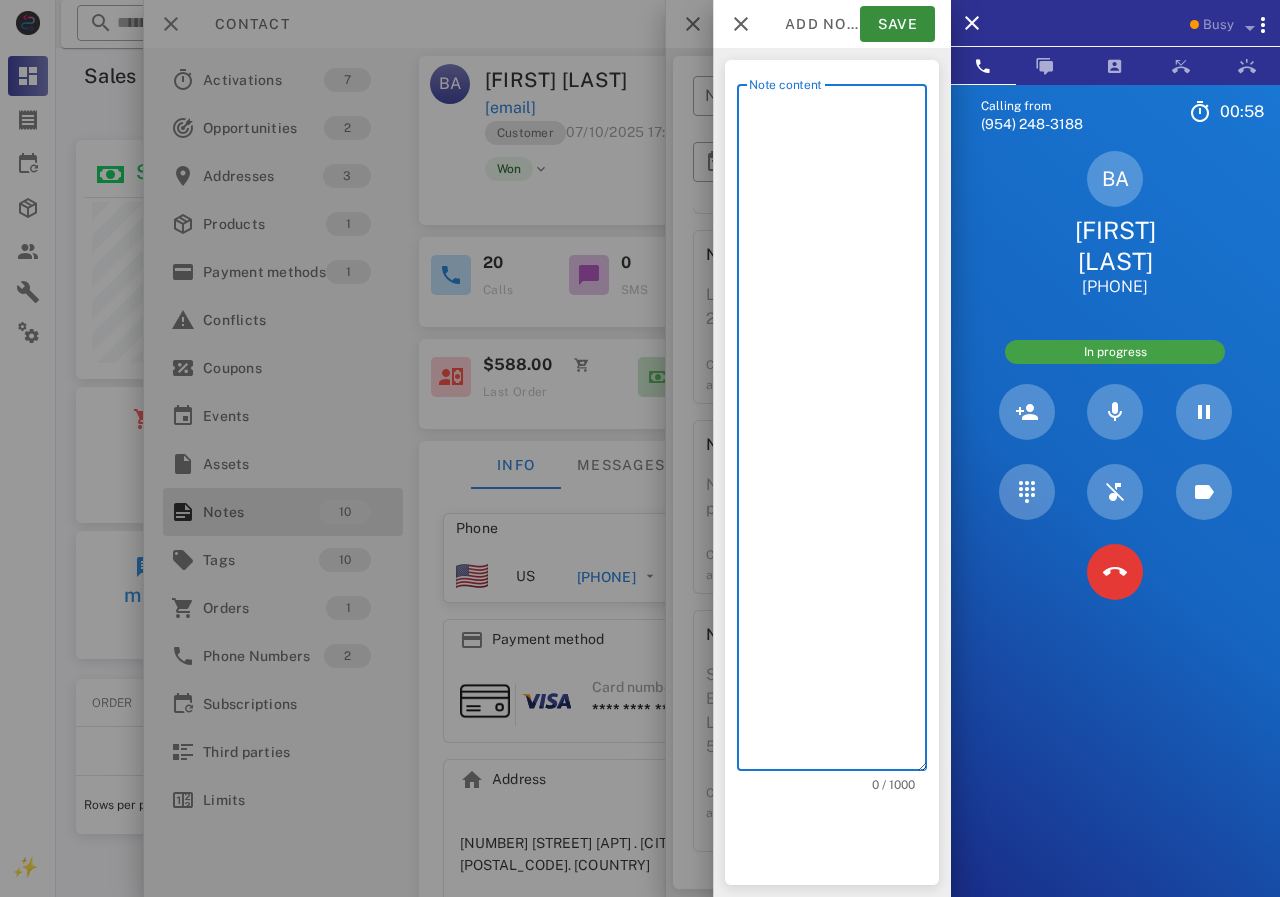 click on "Note content" at bounding box center [838, 432] 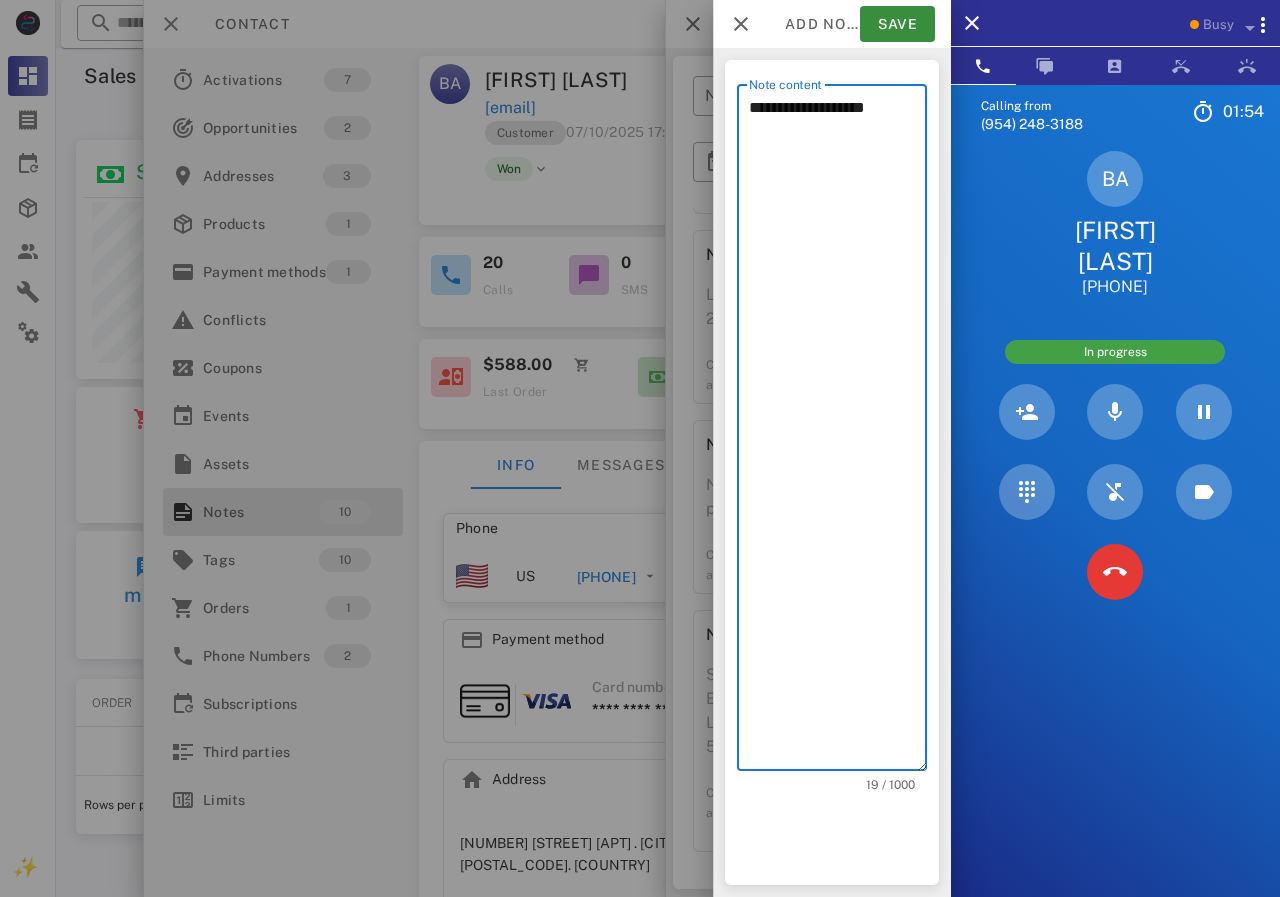 click on "**********" at bounding box center (838, 432) 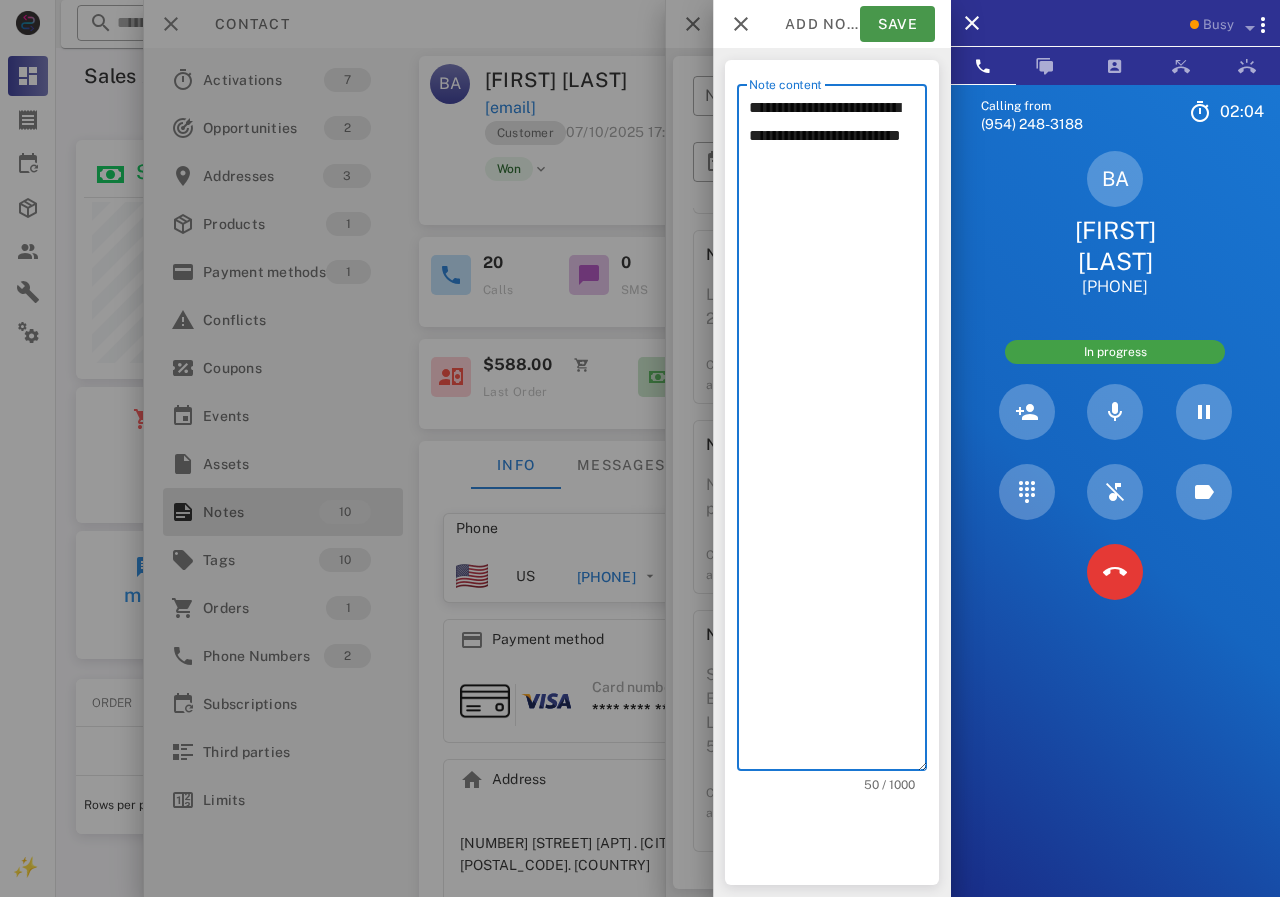 type on "**********" 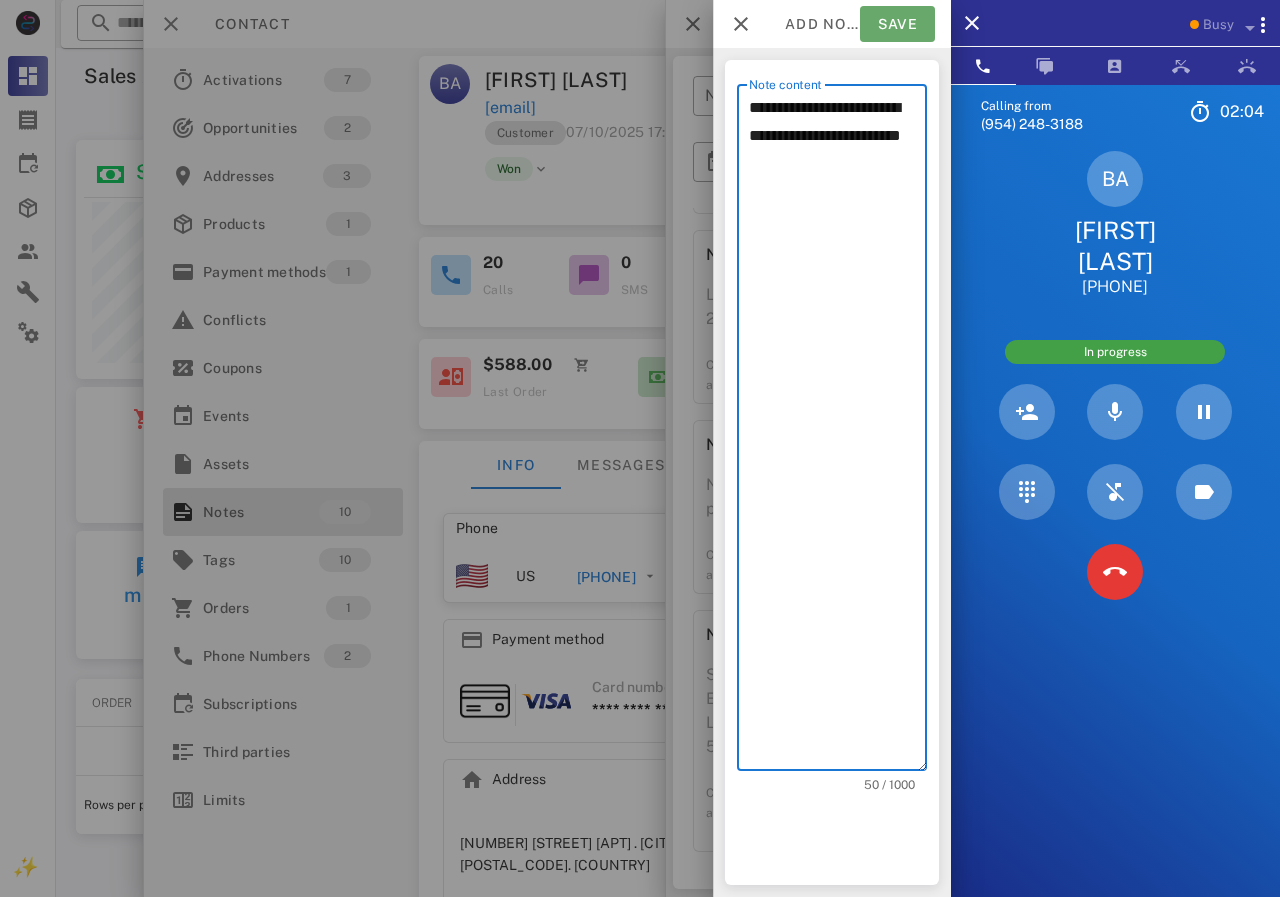 click on "Save" at bounding box center [897, 24] 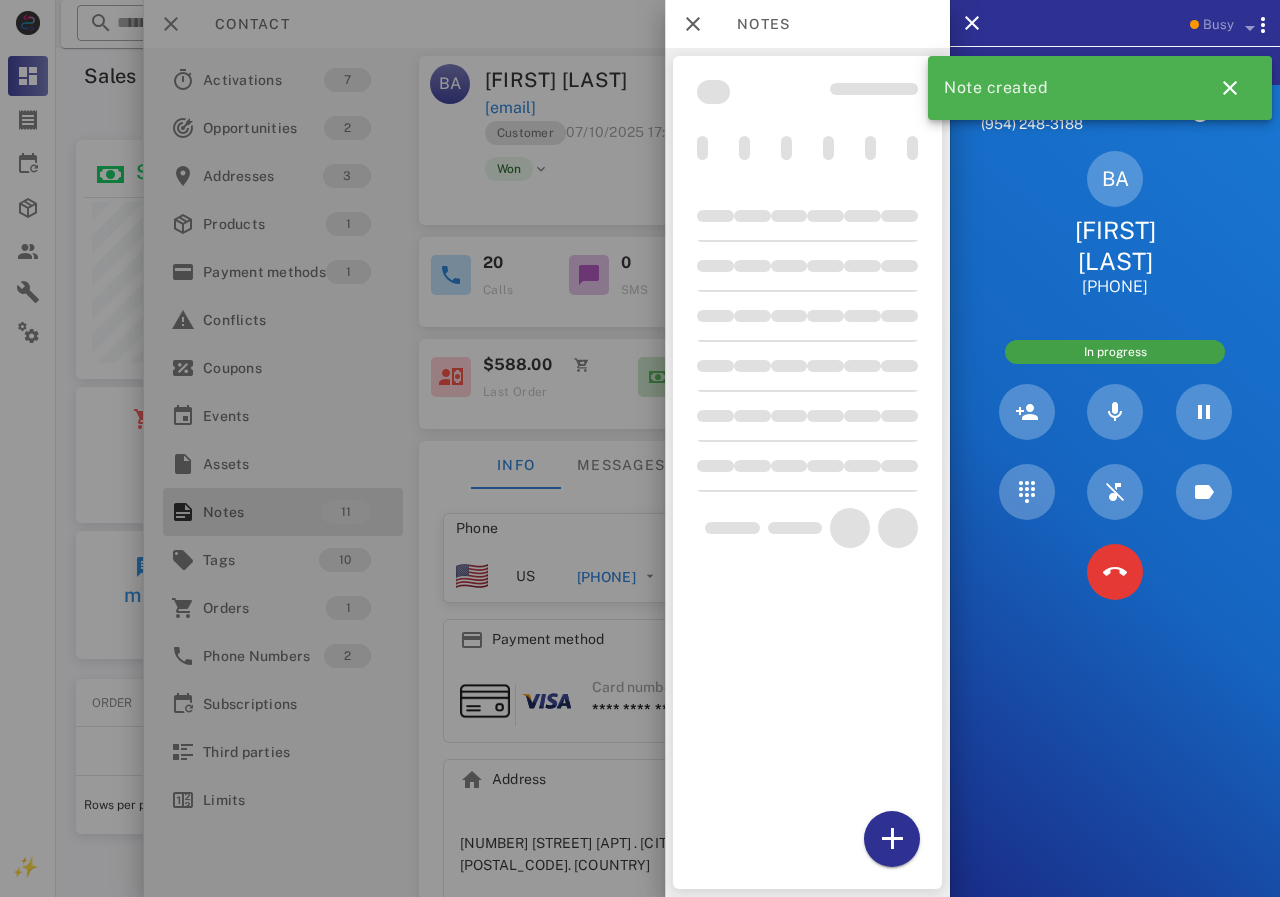 click at bounding box center [640, 448] 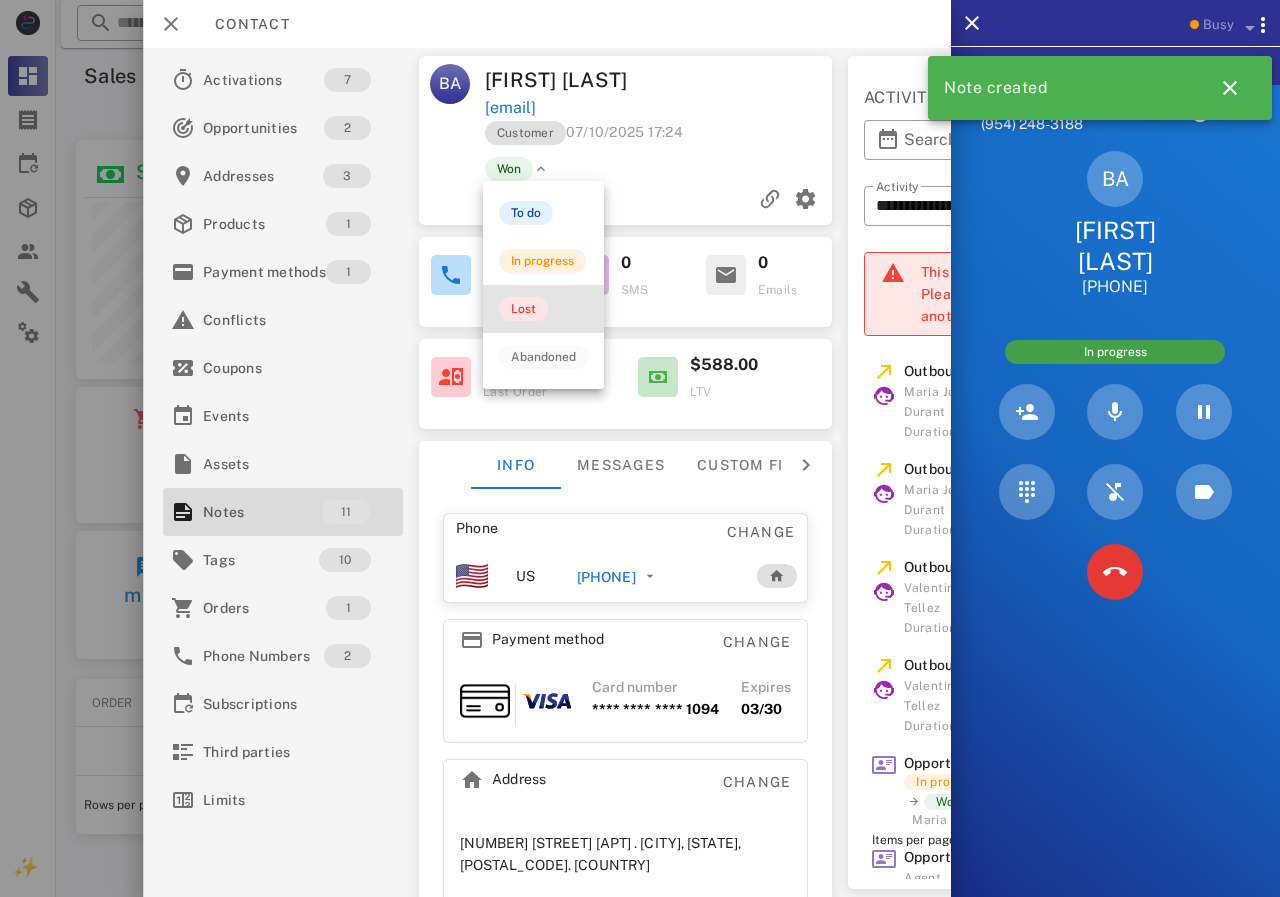 click on "Lost" at bounding box center [523, 309] 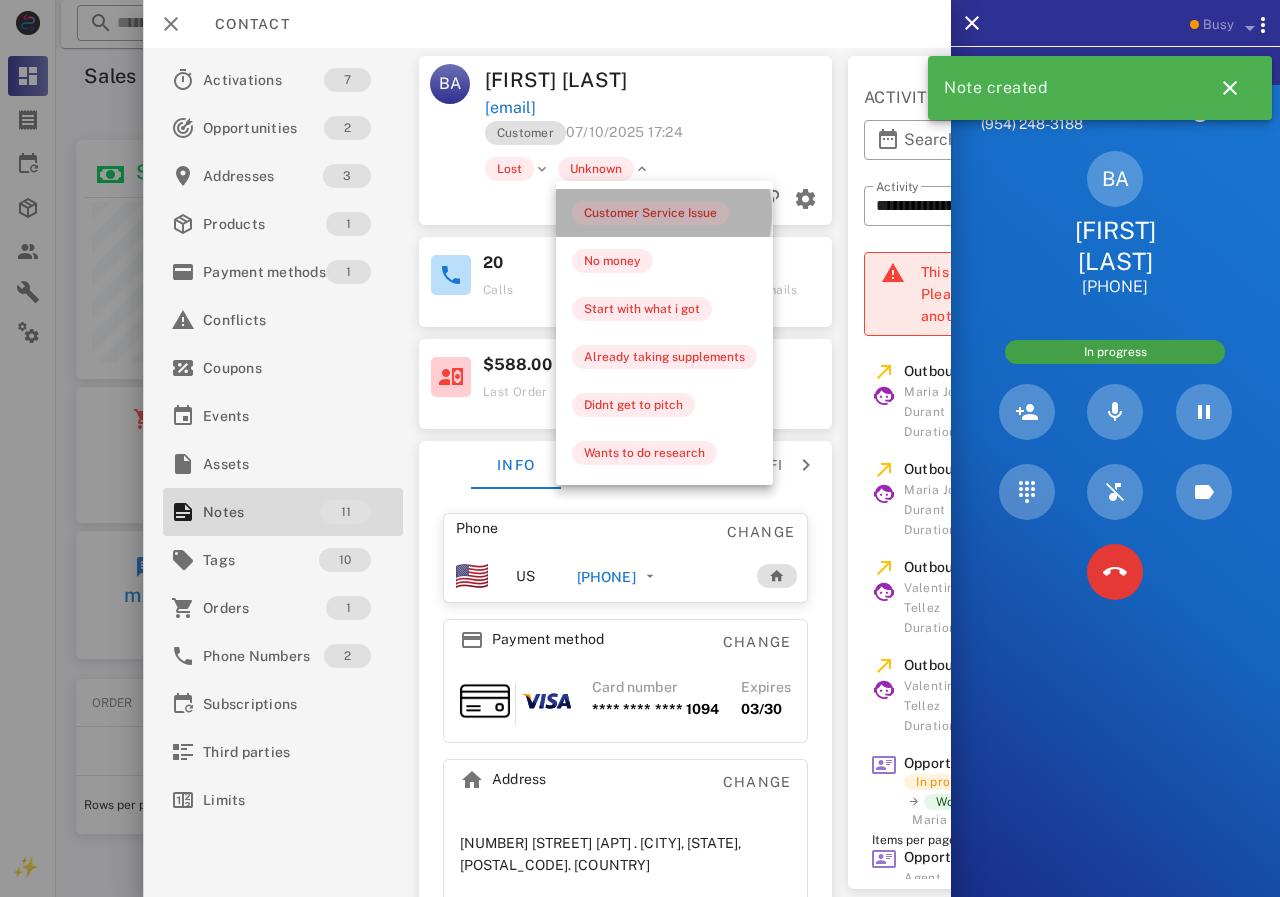 click on "Customer Service Issue" at bounding box center (650, 213) 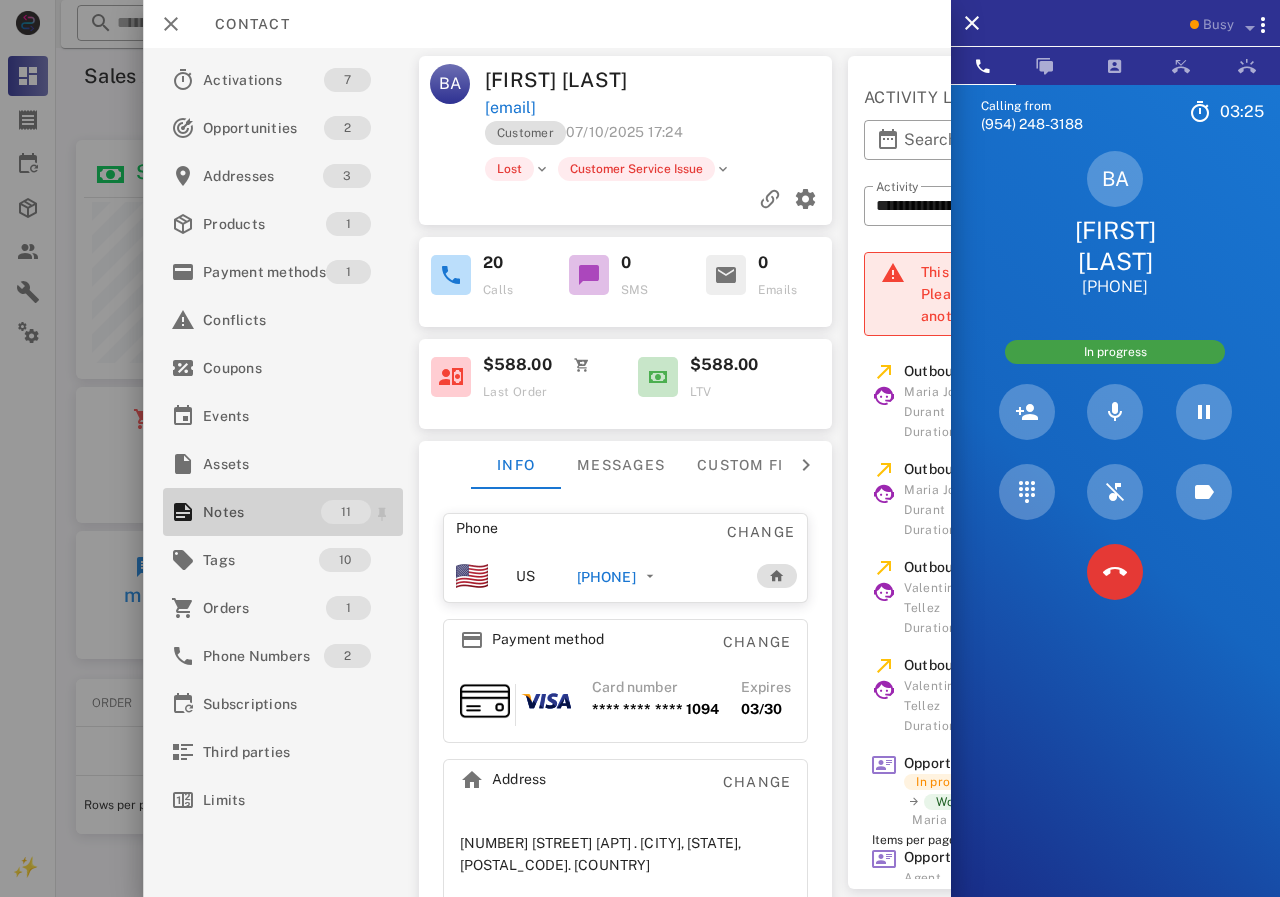 click on "Notes" at bounding box center [262, 512] 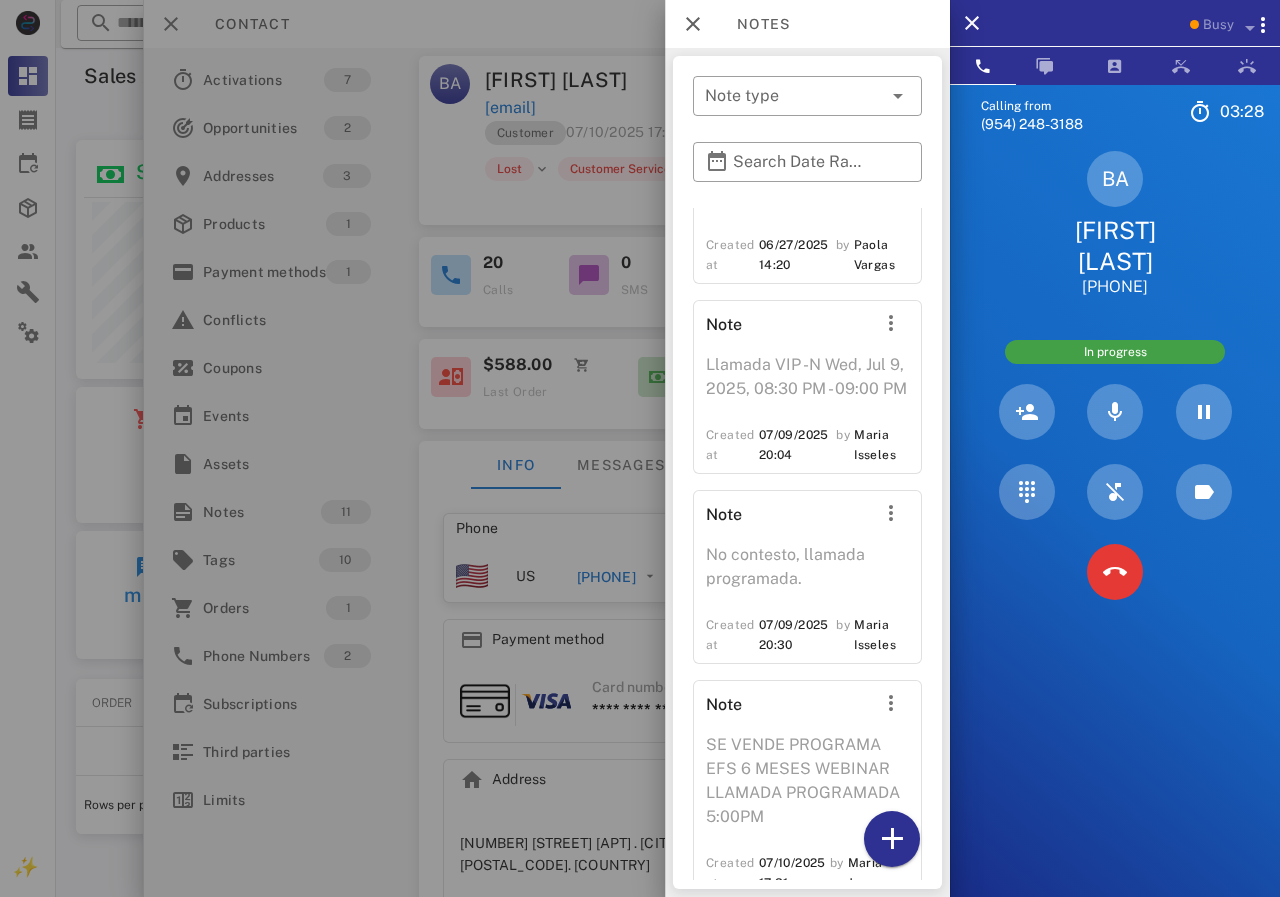 scroll, scrollTop: 2624, scrollLeft: 0, axis: vertical 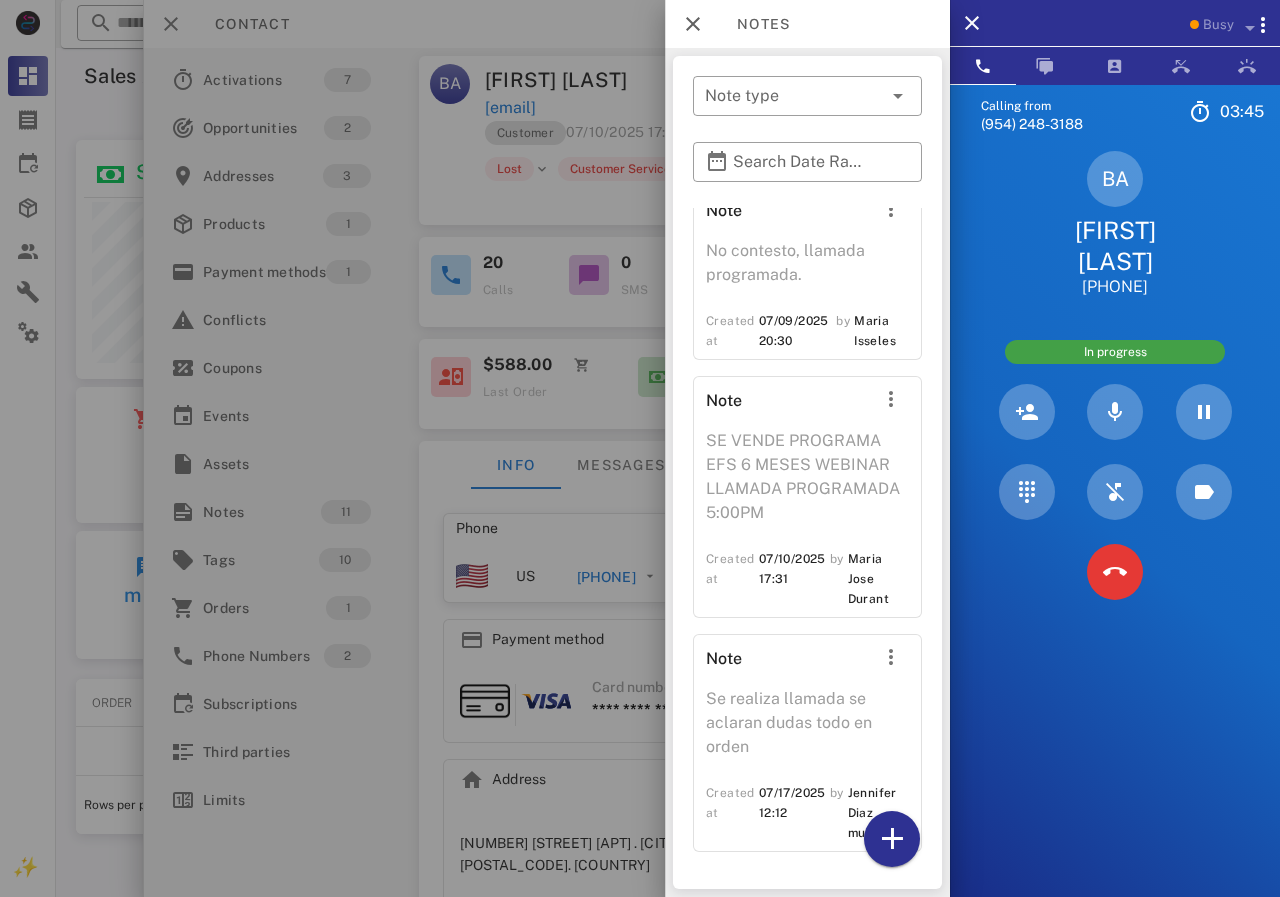 click at bounding box center (640, 448) 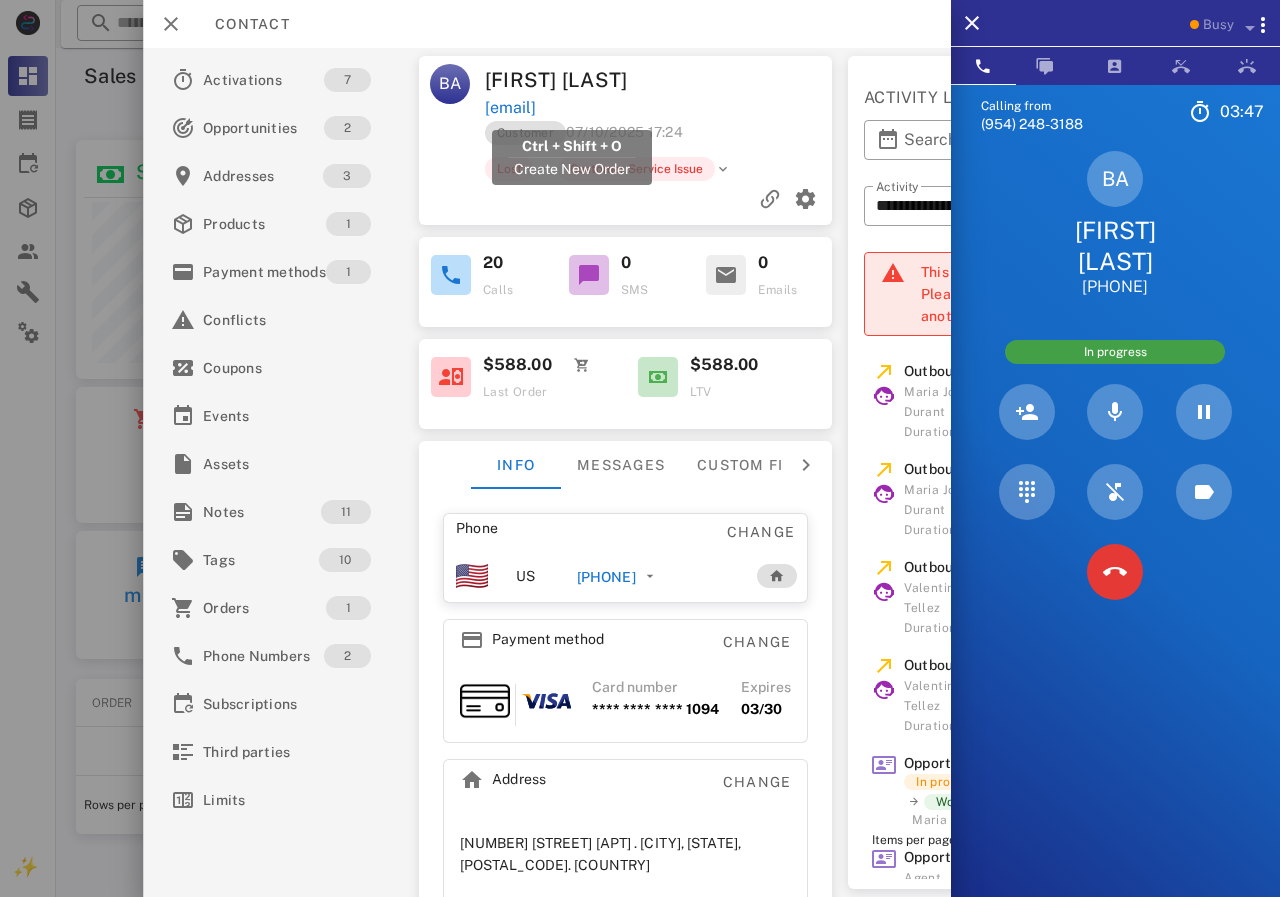 drag, startPoint x: 689, startPoint y: 102, endPoint x: 487, endPoint y: 103, distance: 202.00247 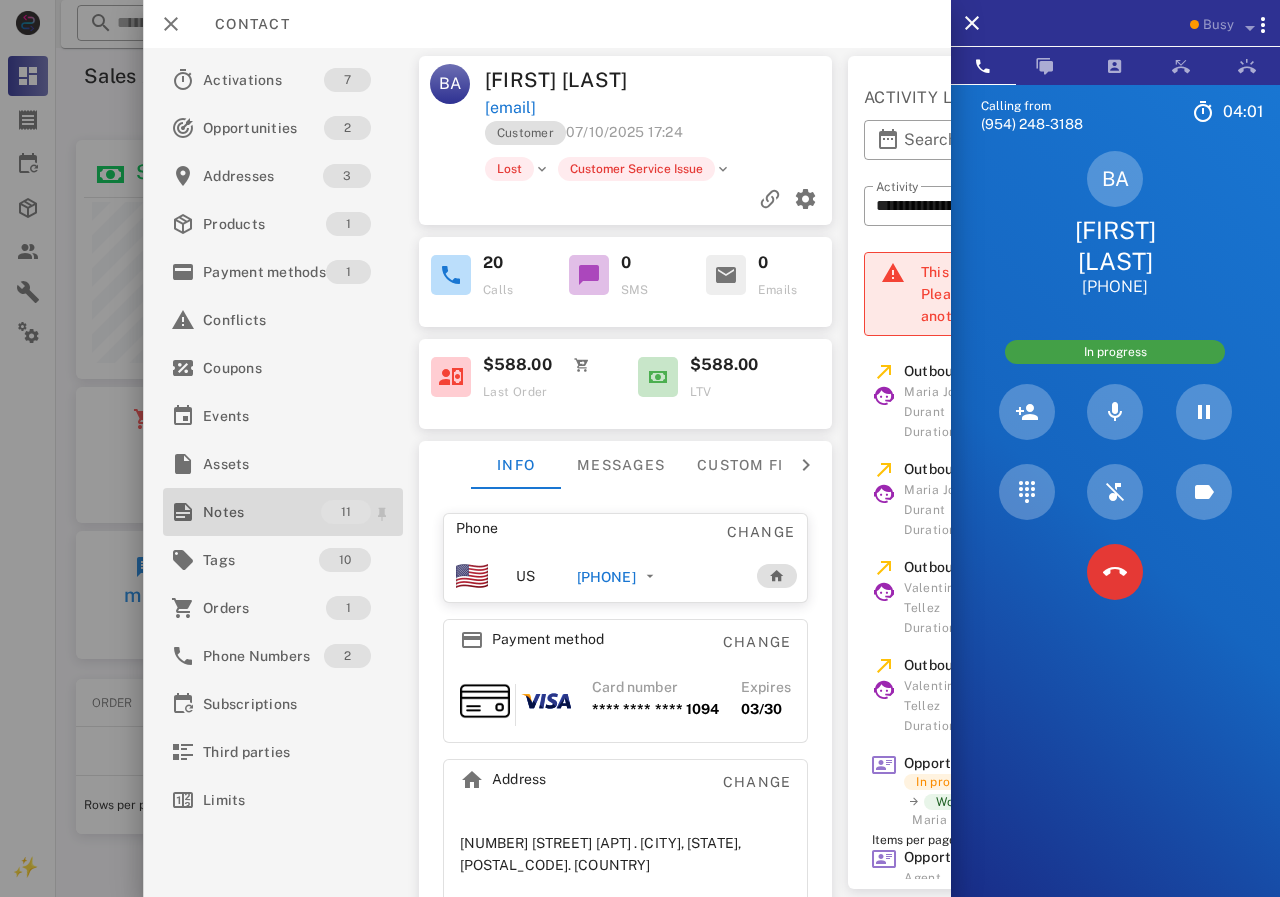 click on "Notes" at bounding box center [262, 512] 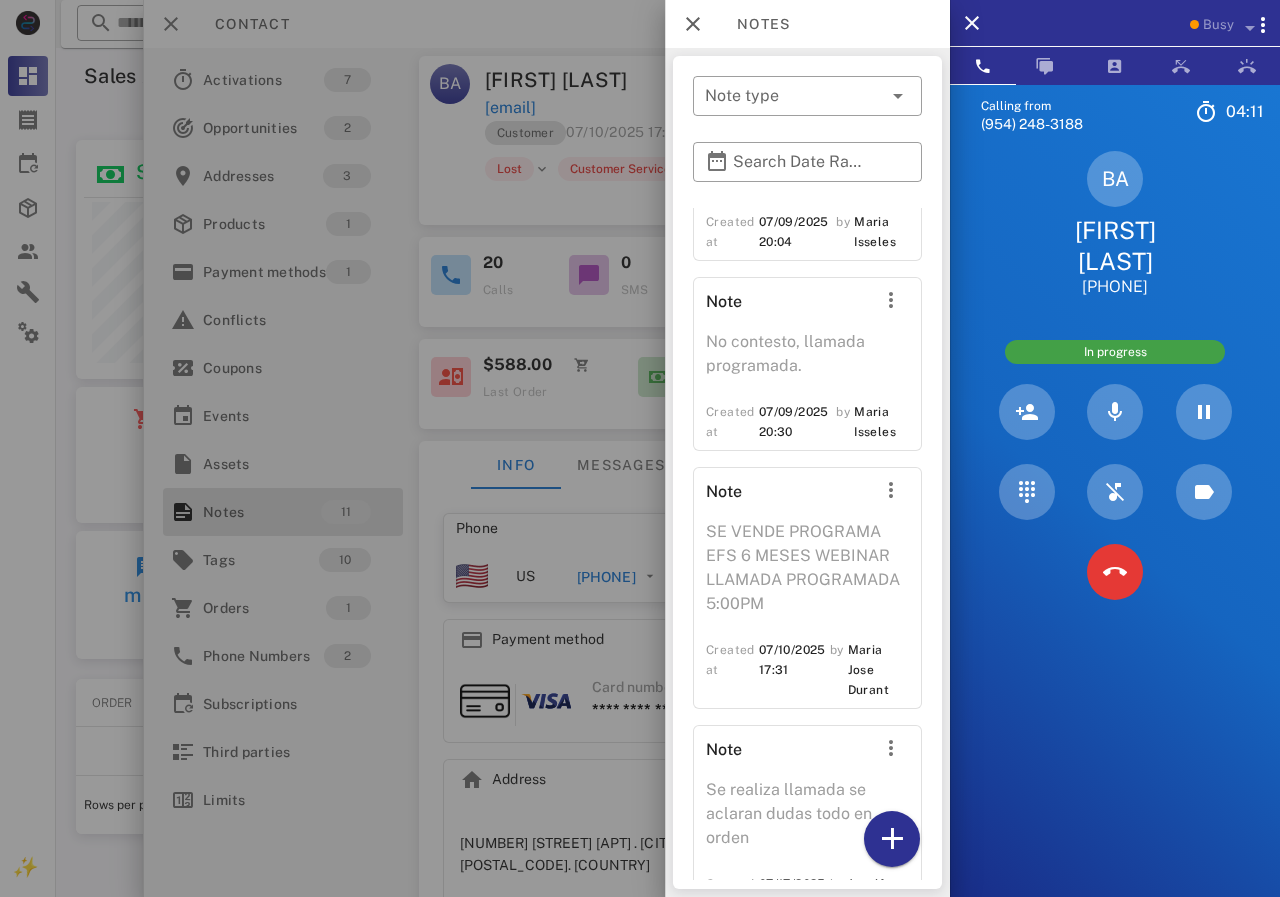 scroll, scrollTop: 2624, scrollLeft: 0, axis: vertical 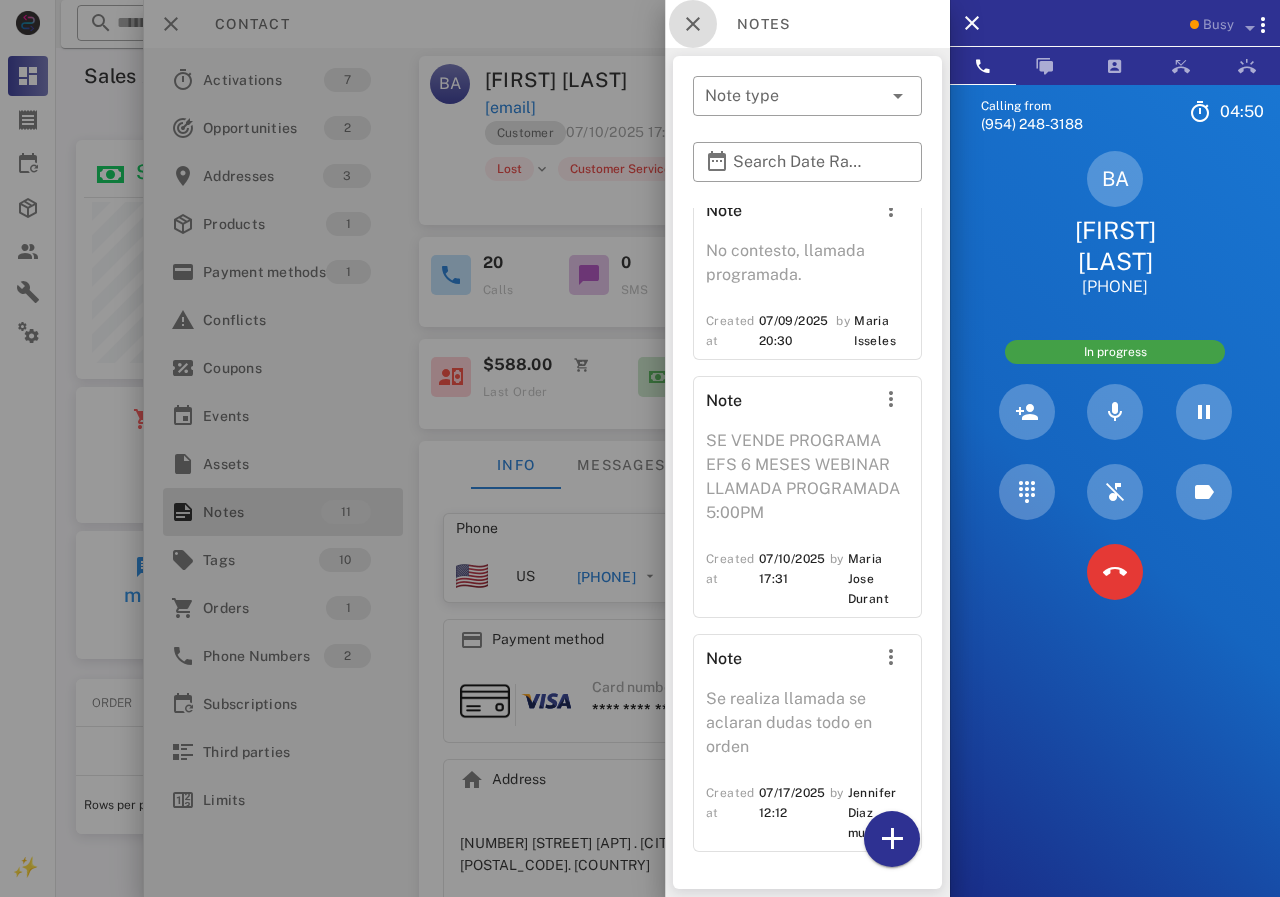 click at bounding box center (693, 24) 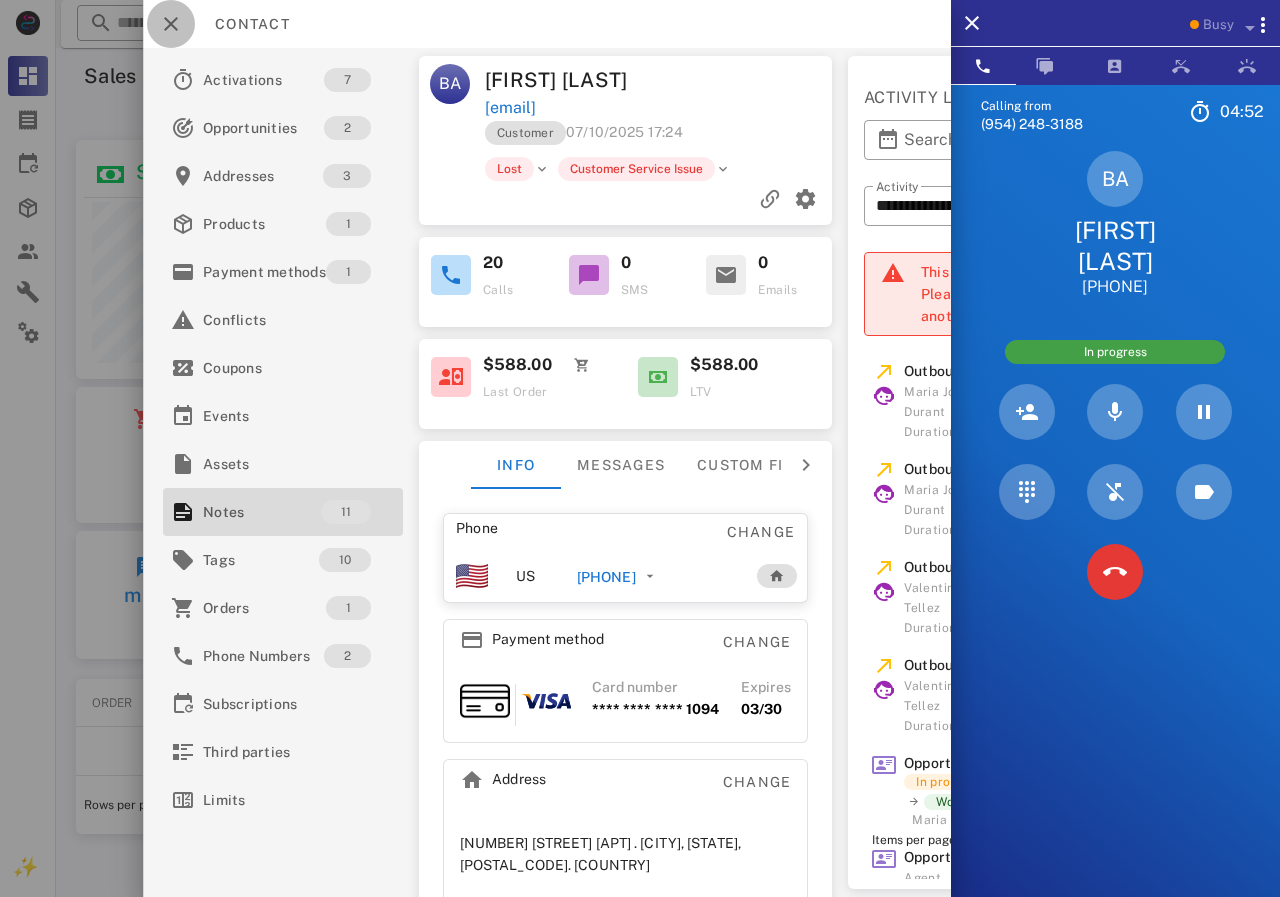 click at bounding box center (171, 24) 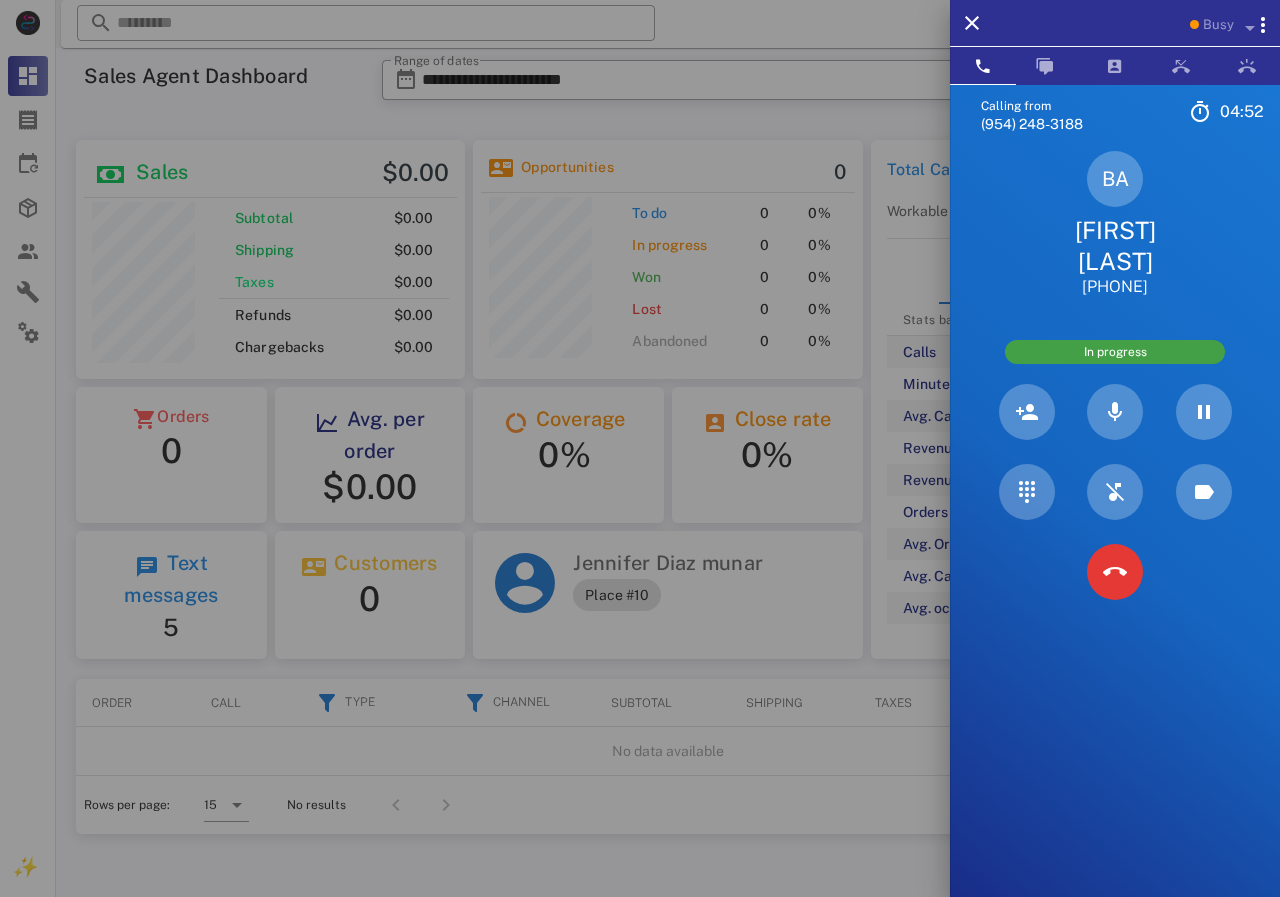 click at bounding box center [640, 448] 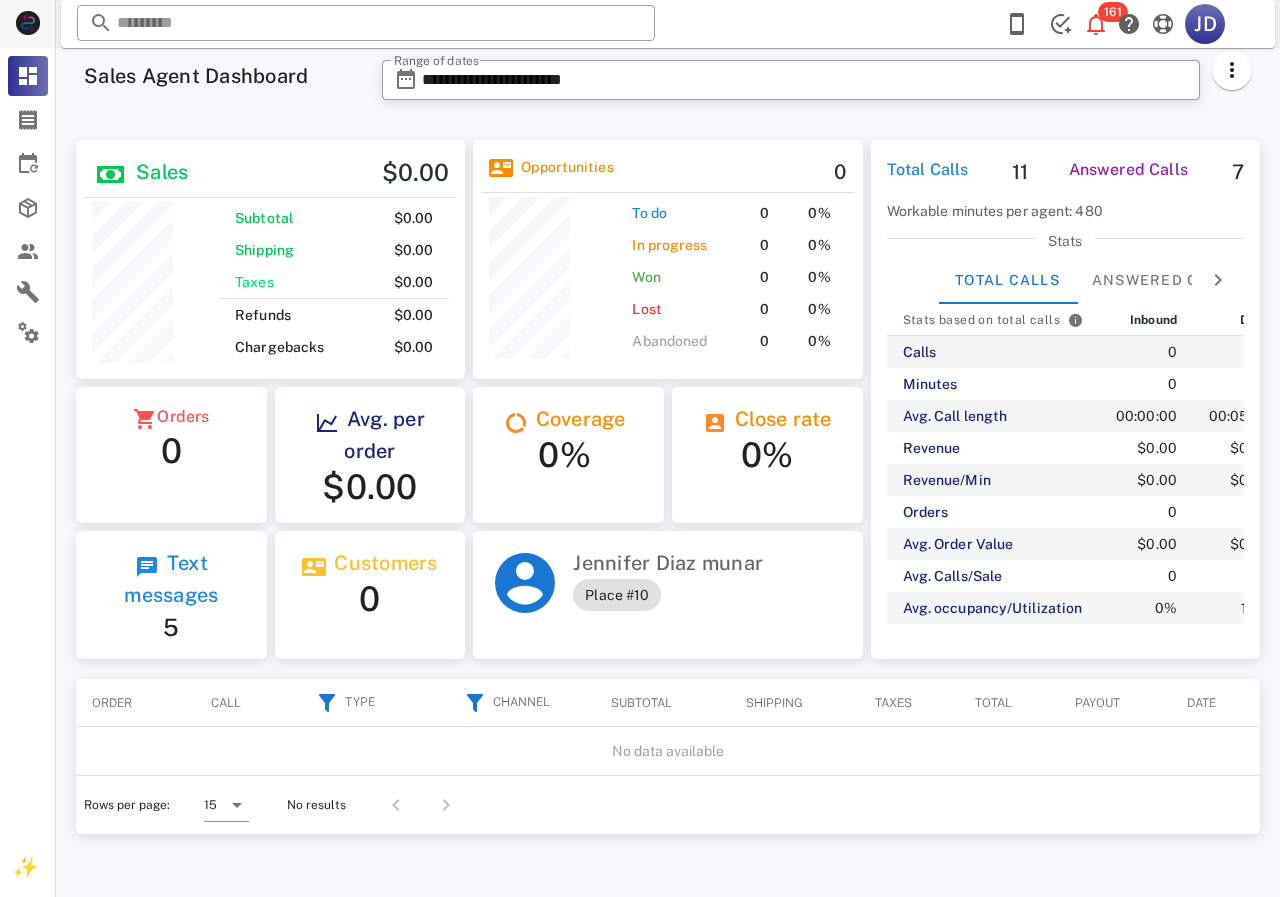 scroll, scrollTop: 240, scrollLeft: 390, axis: both 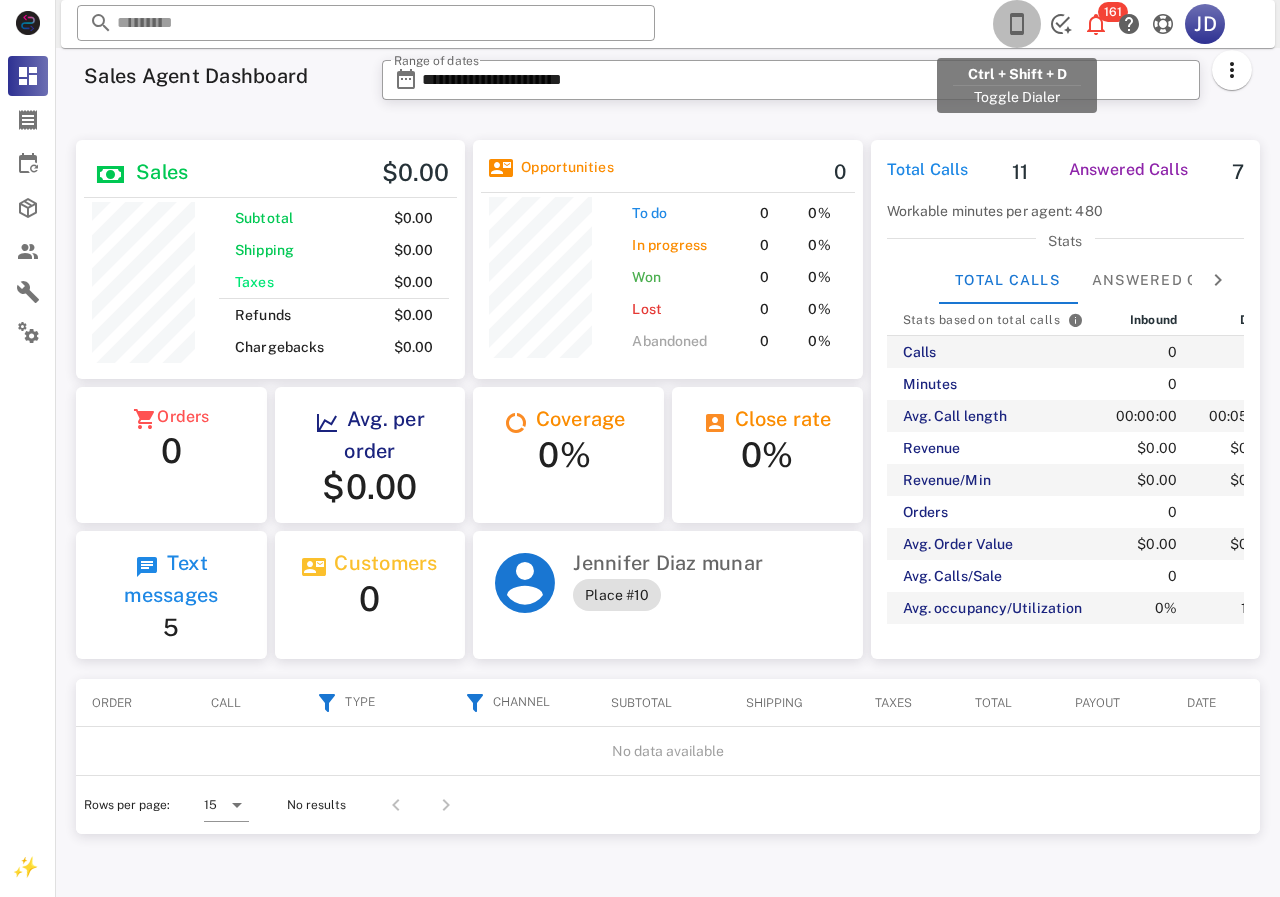 click at bounding box center (1017, 24) 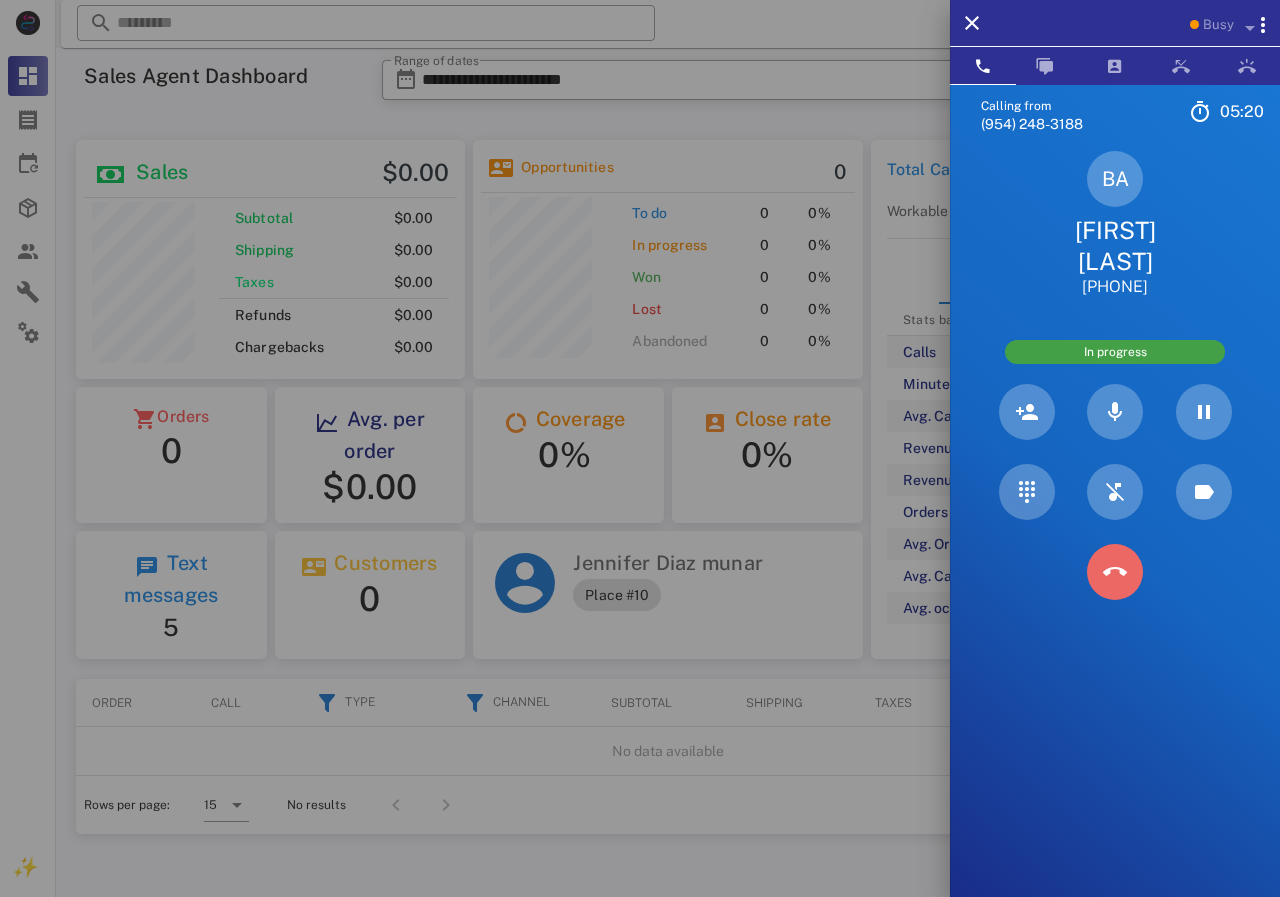 click at bounding box center (1115, 572) 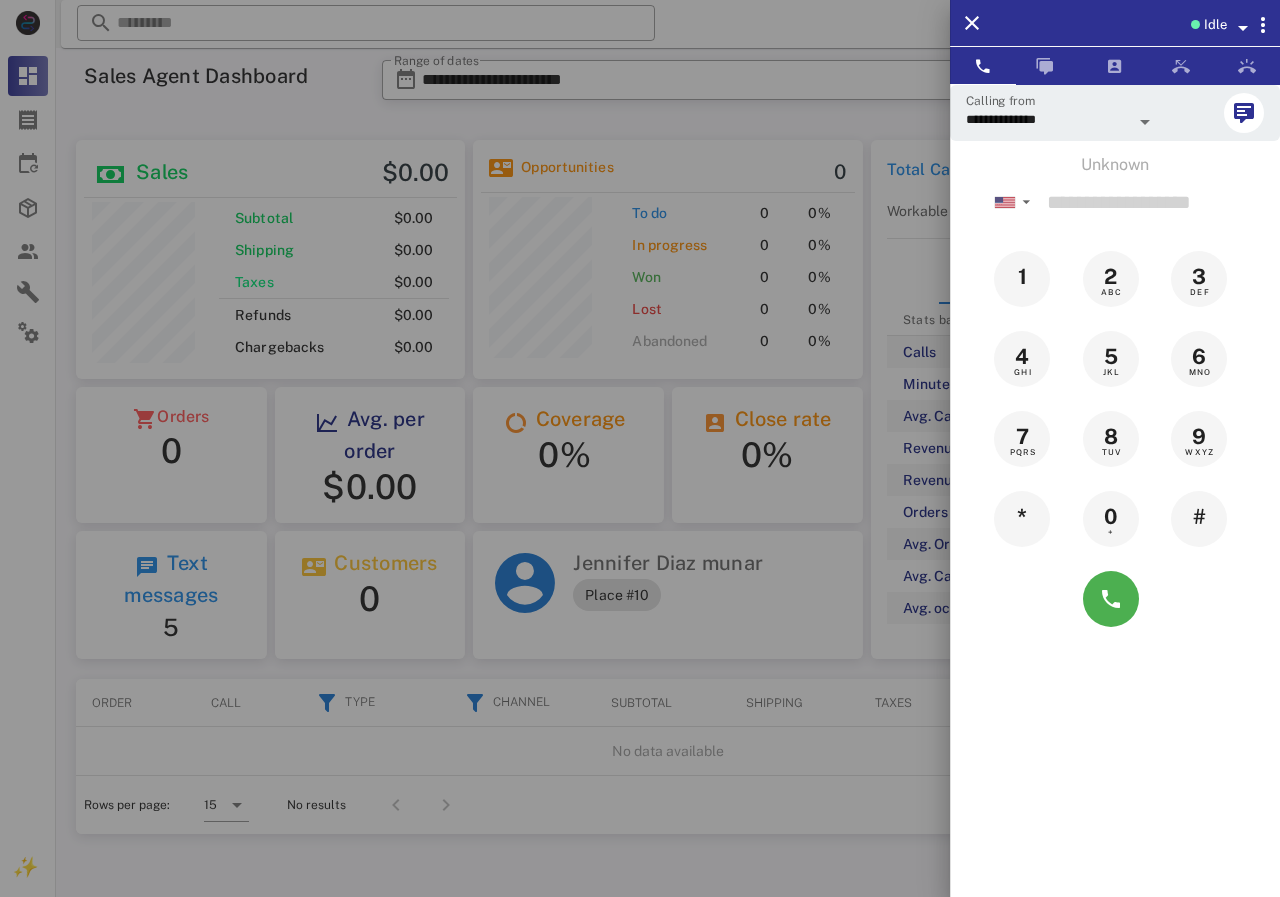 click at bounding box center (640, 448) 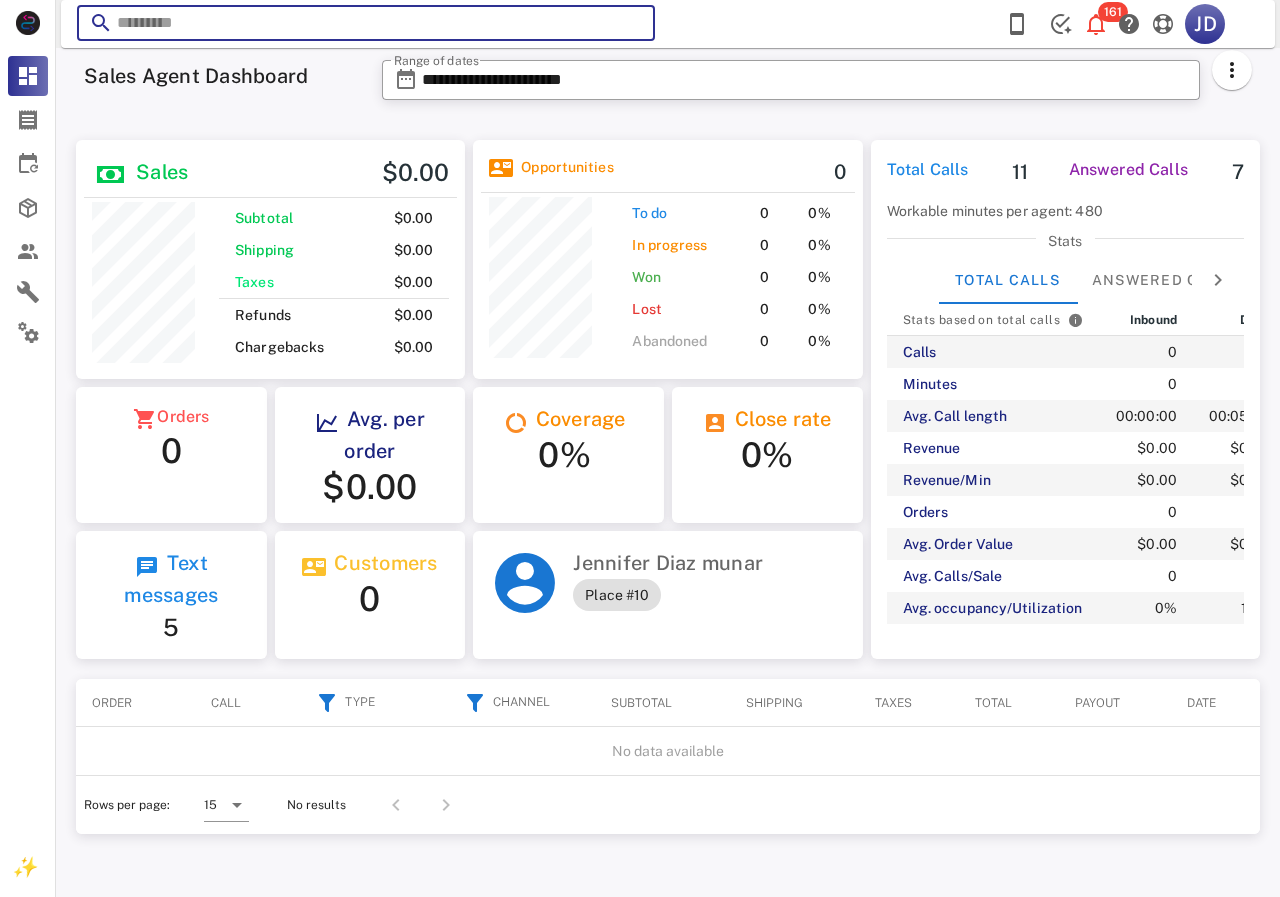 drag, startPoint x: 480, startPoint y: 26, endPoint x: 88, endPoint y: 17, distance: 392.1033 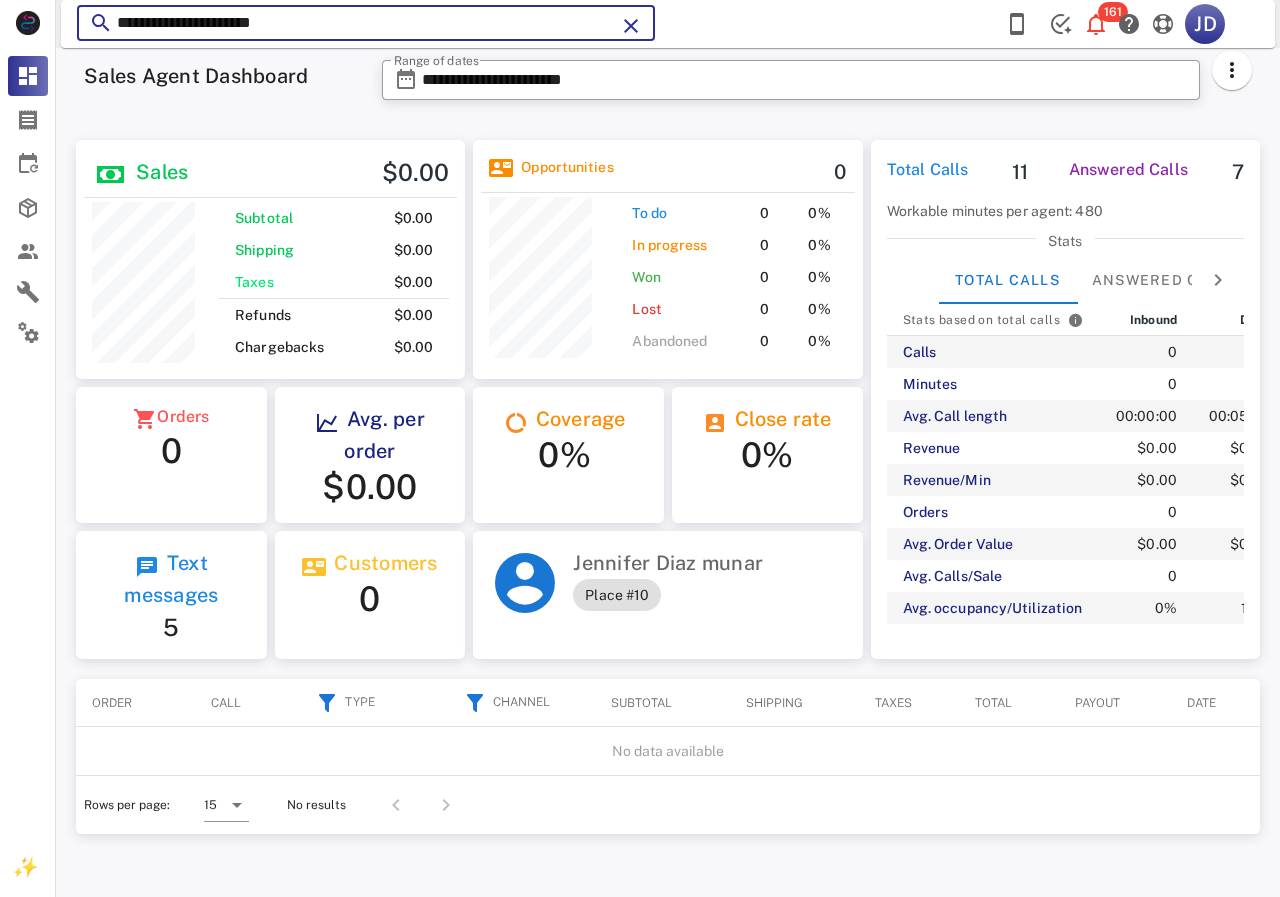 type on "**********" 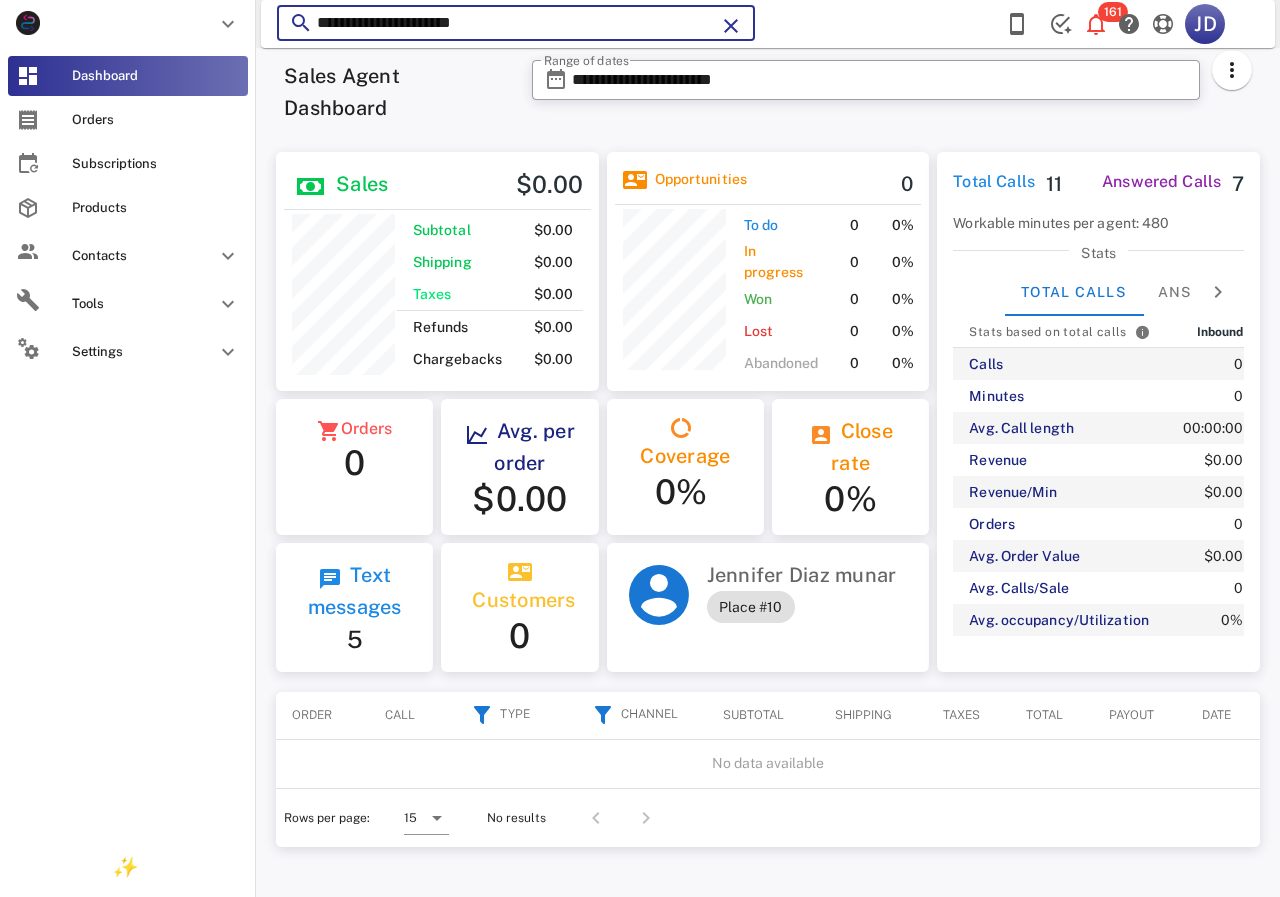 scroll, scrollTop: 240, scrollLeft: 326, axis: both 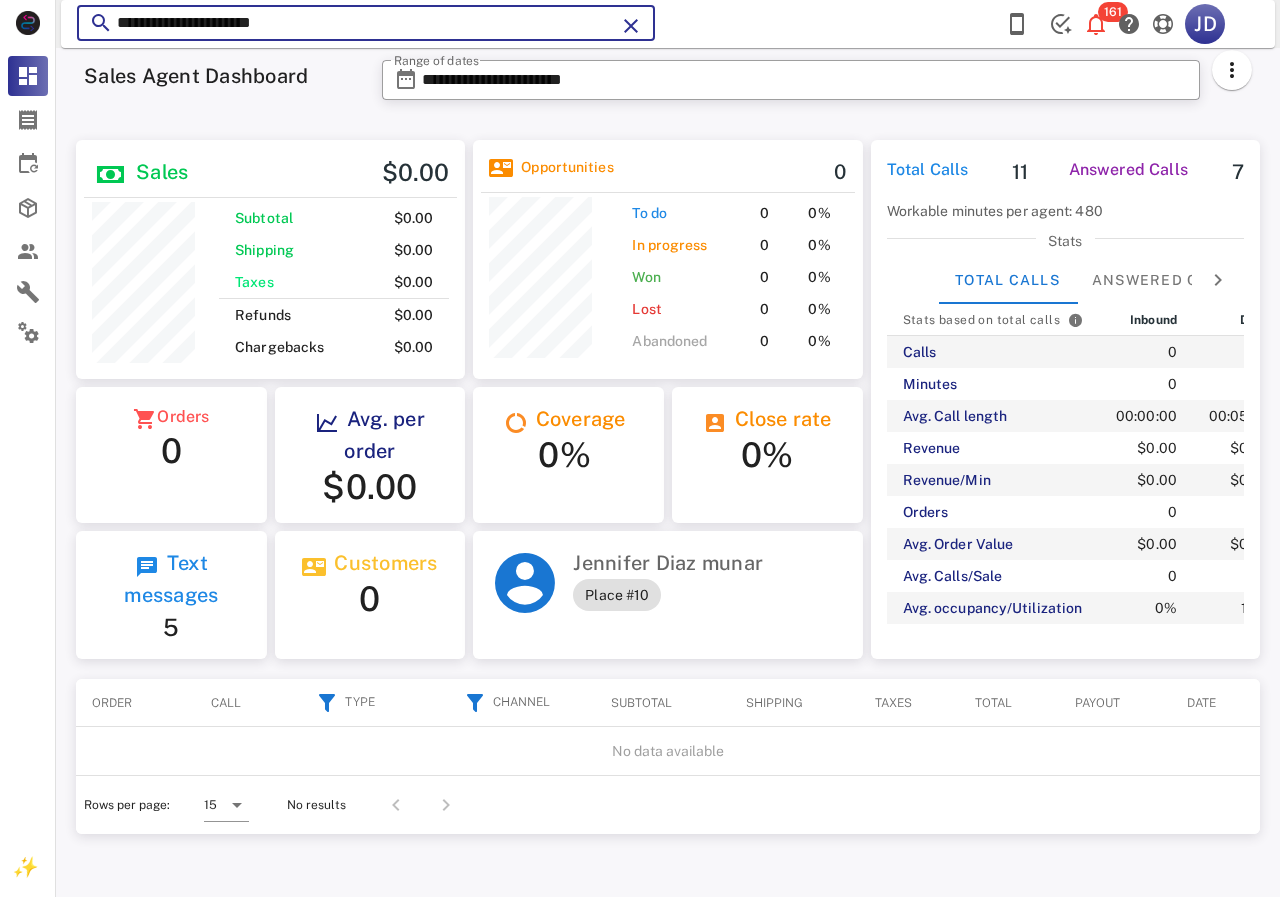 click on "**********" at bounding box center [366, 23] 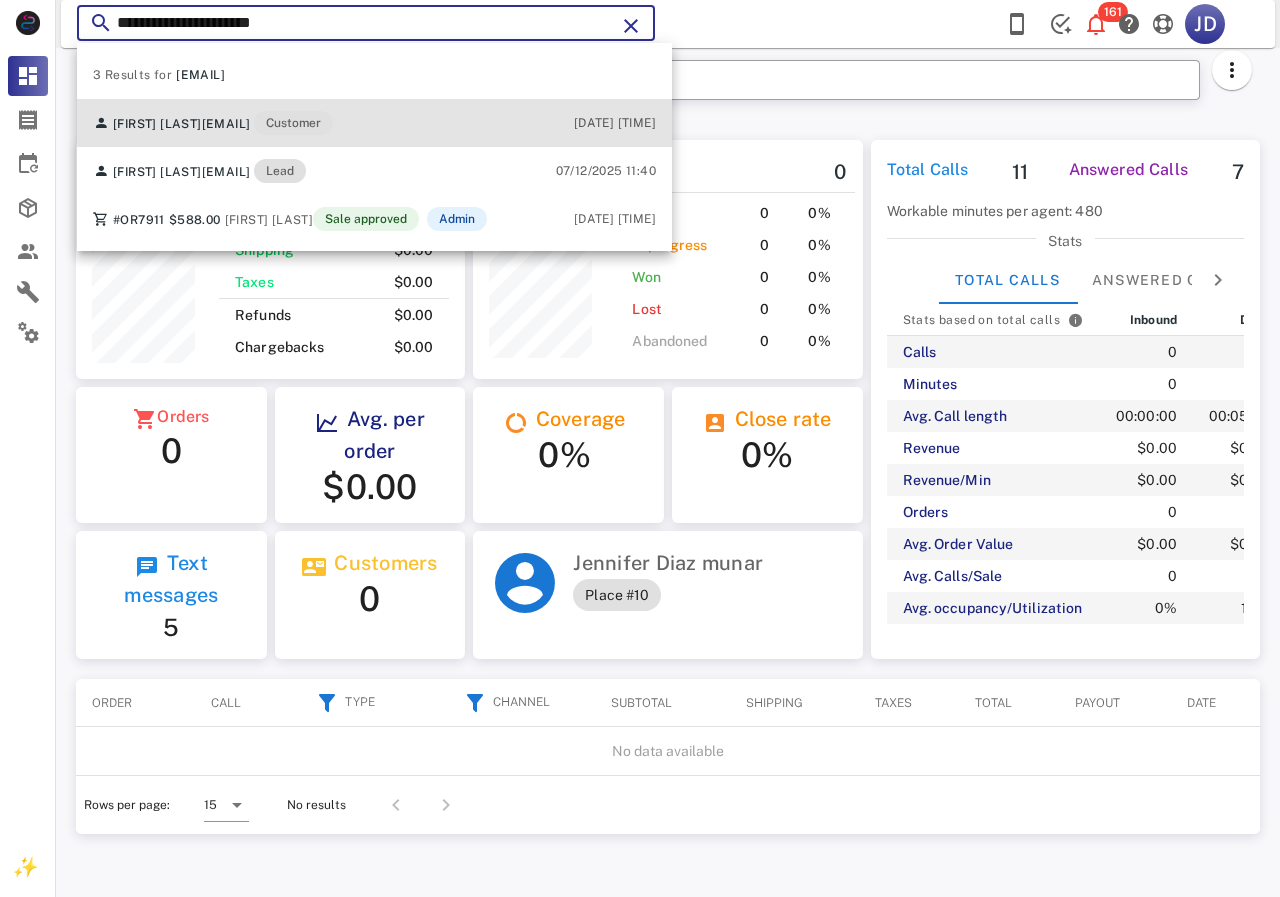 click on "[EMAIL]" at bounding box center [226, 124] 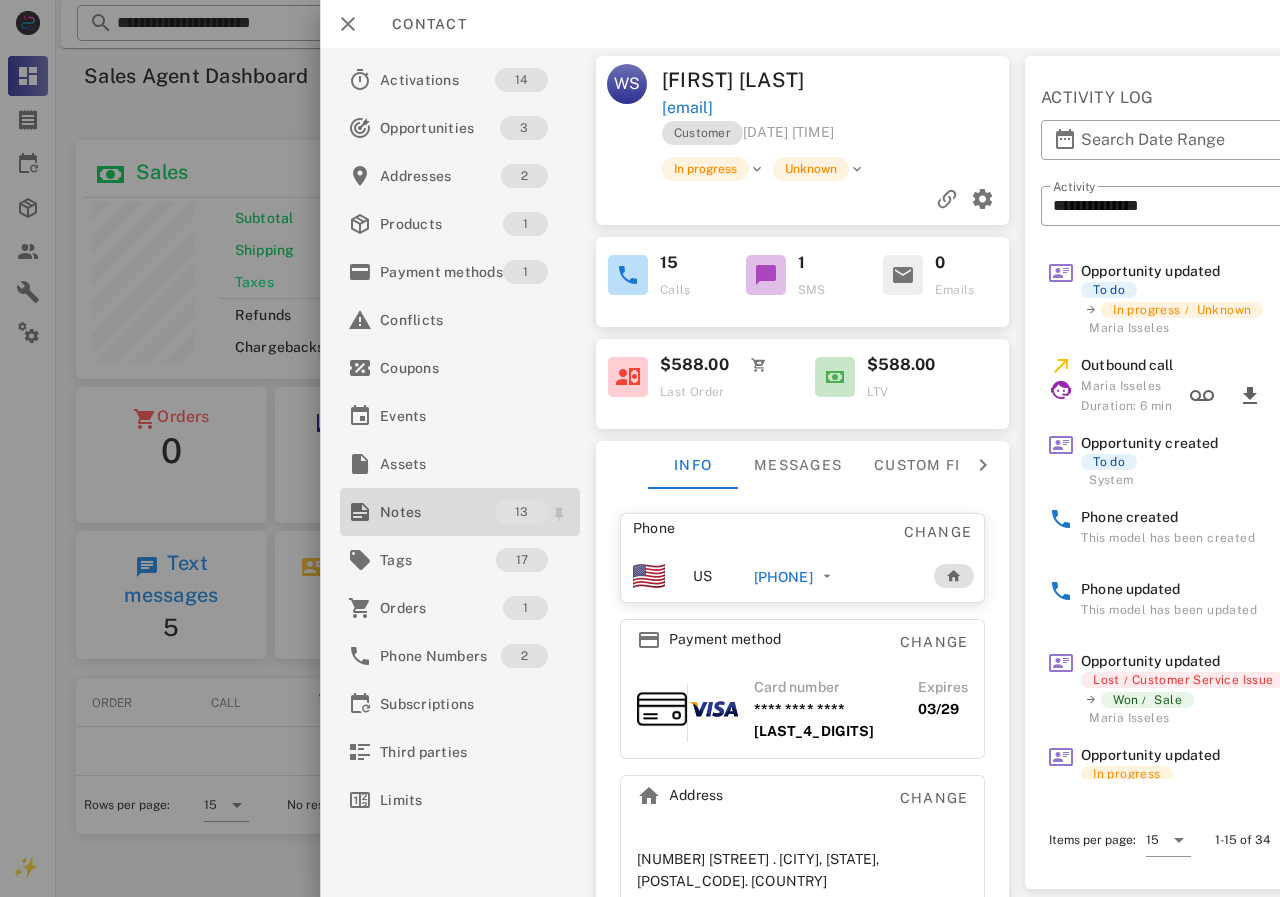 click on "Notes" at bounding box center [437, 512] 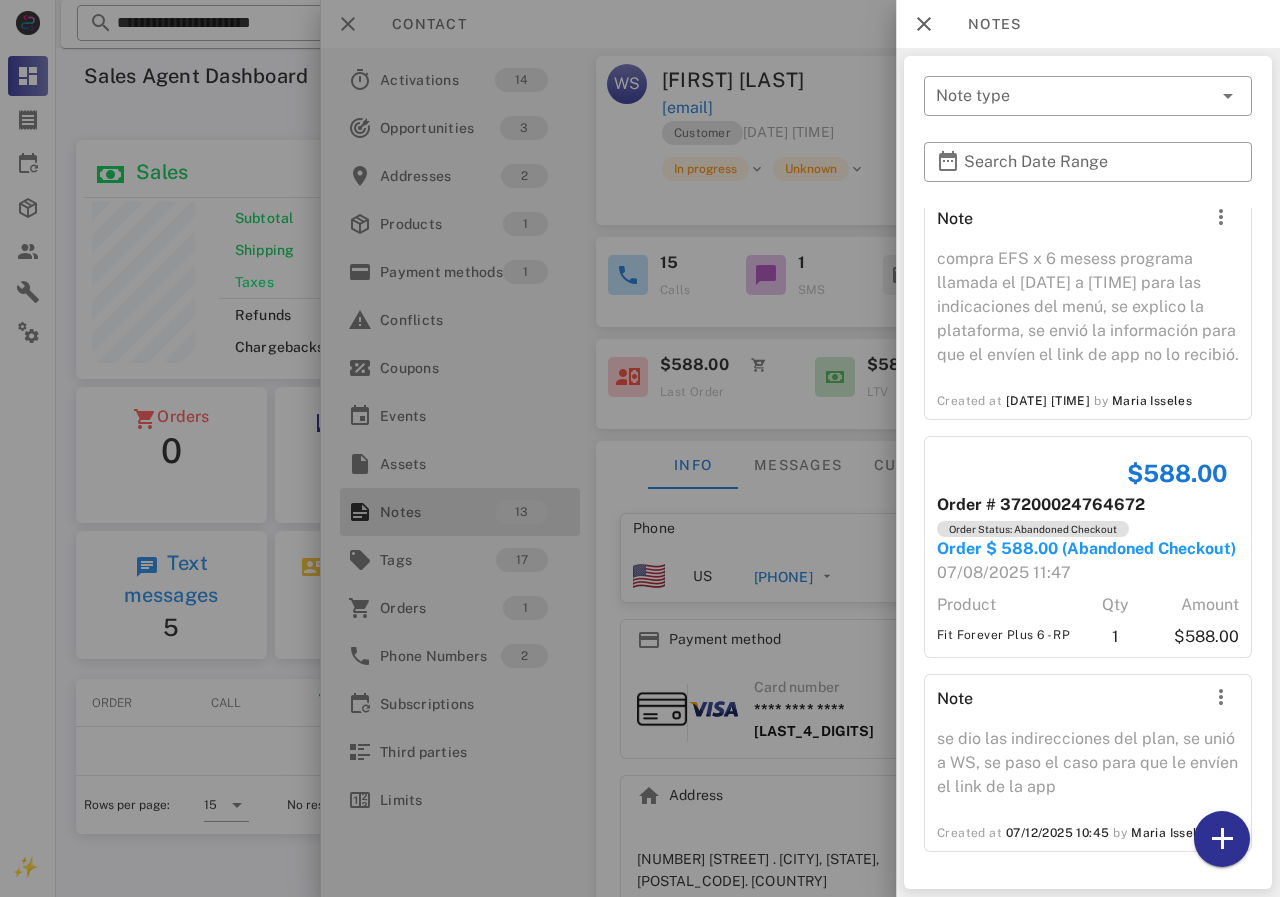 scroll, scrollTop: 2593, scrollLeft: 0, axis: vertical 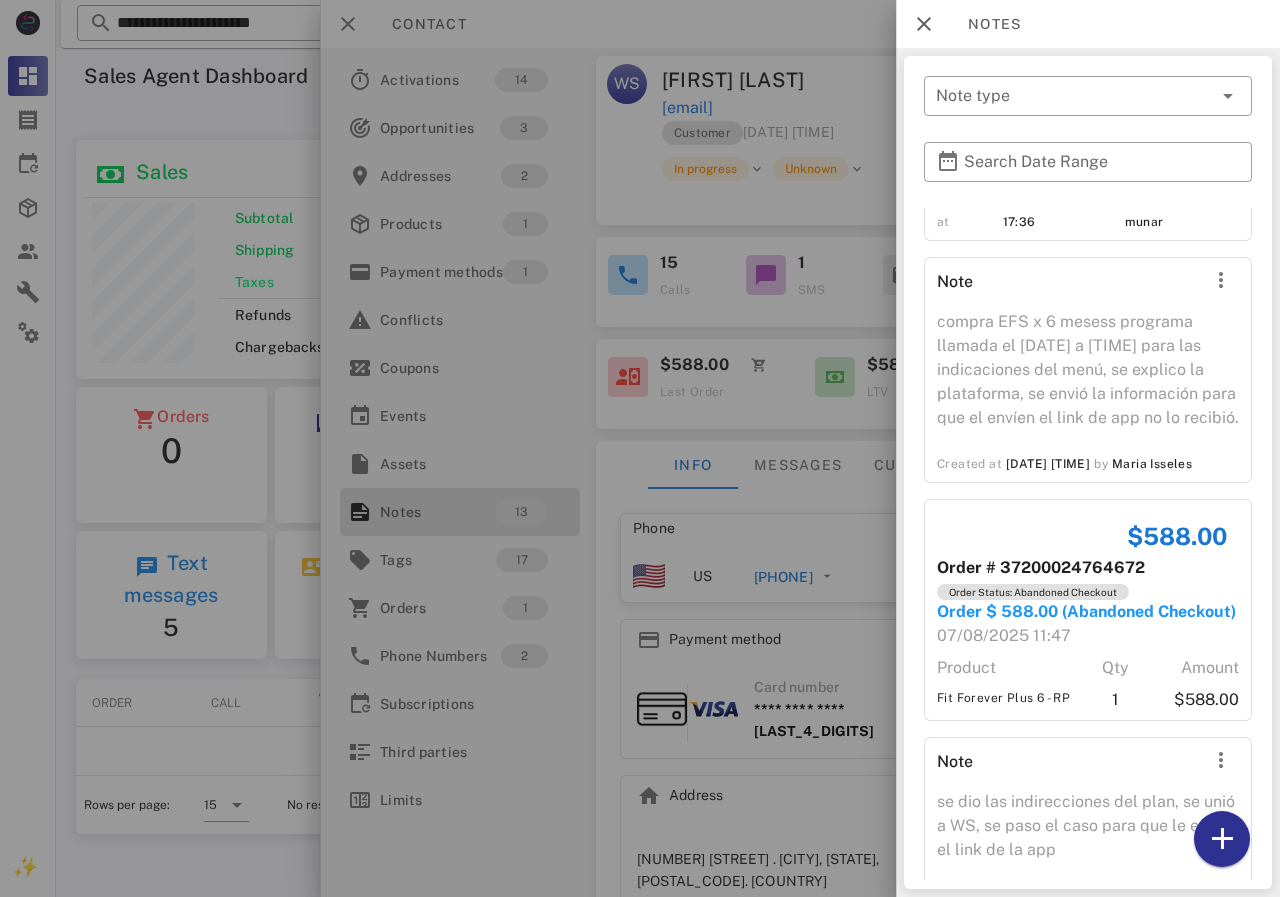 click at bounding box center [640, 448] 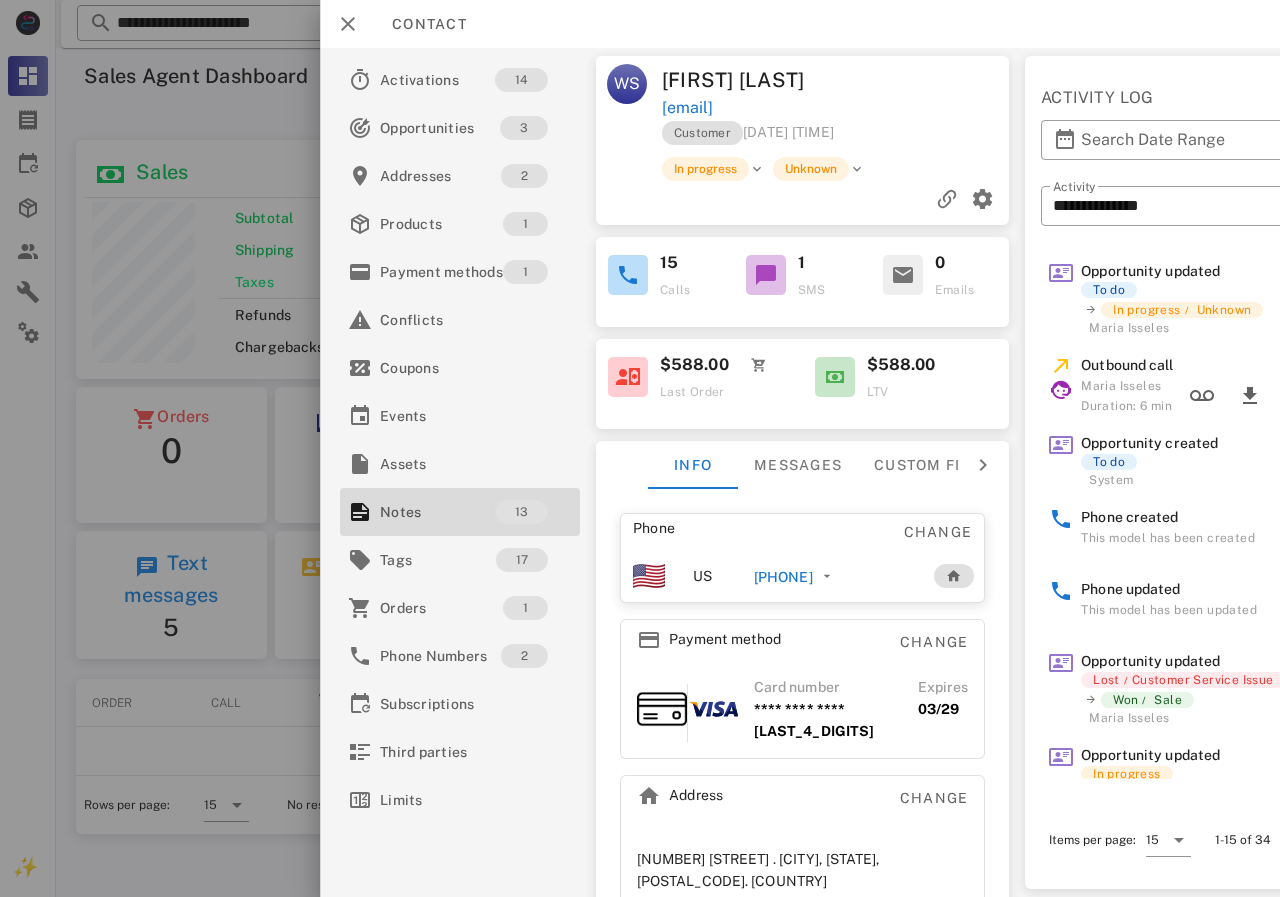 click on "[PHONE]" at bounding box center [783, 577] 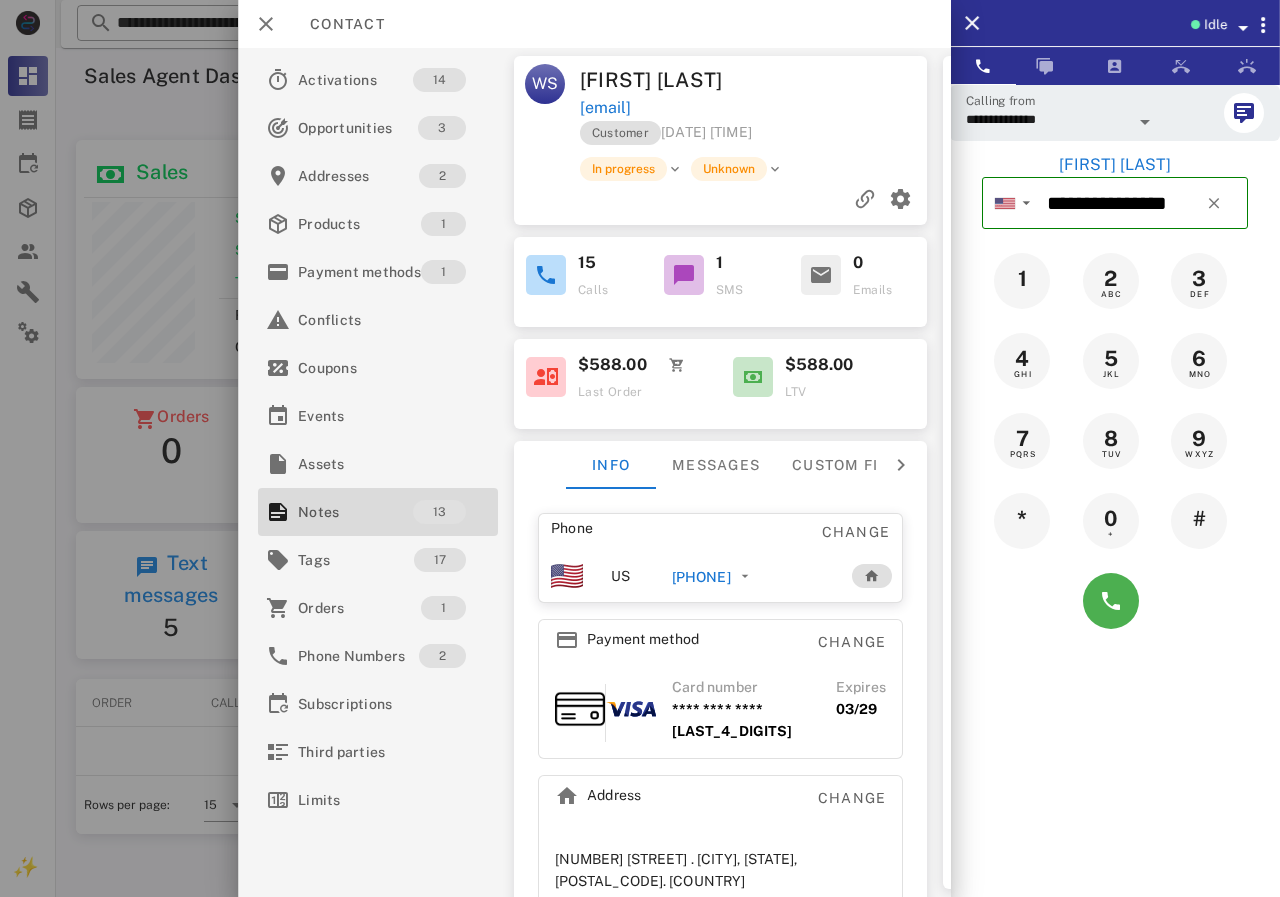 click on "[PHONE]" at bounding box center (700, 577) 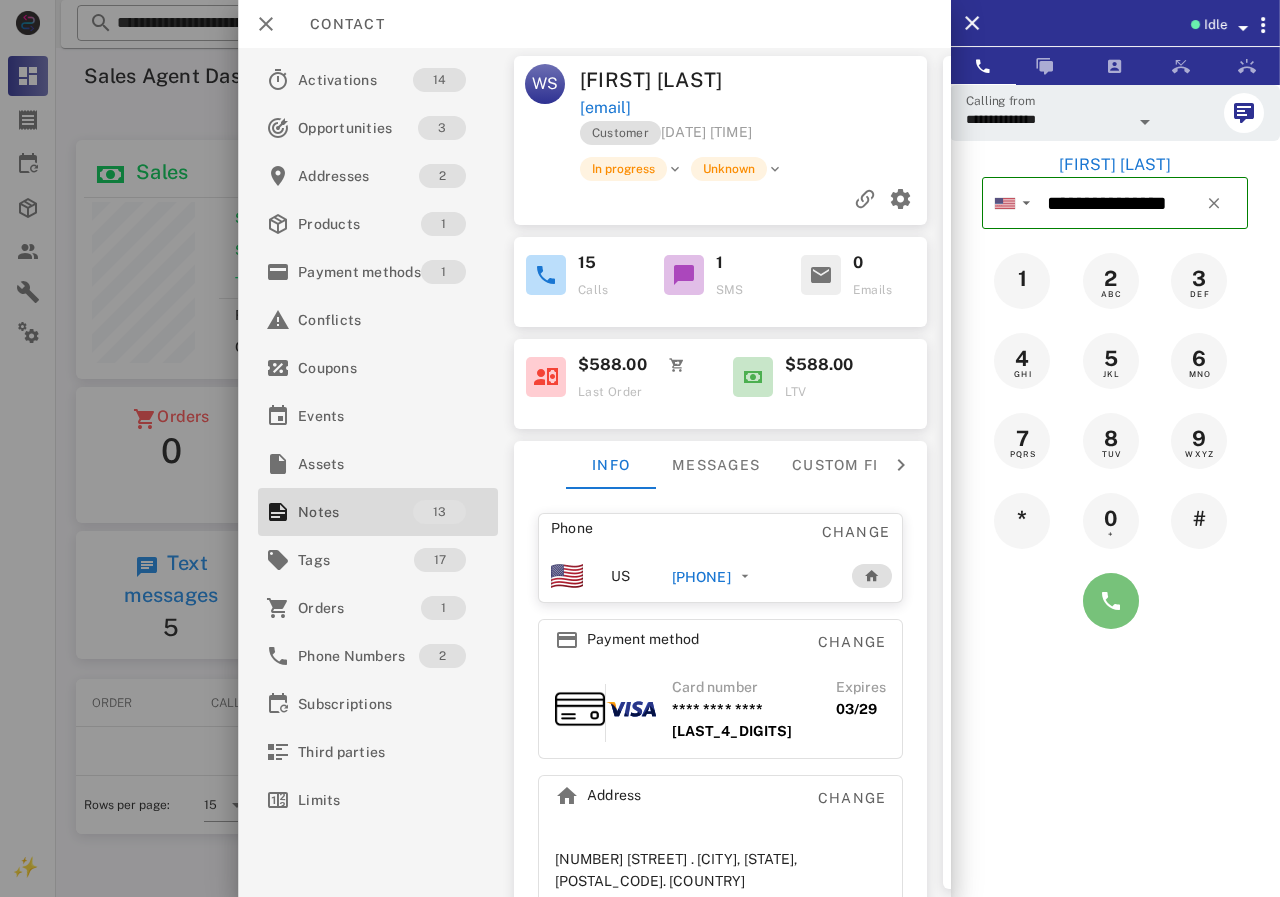 click at bounding box center [1111, 601] 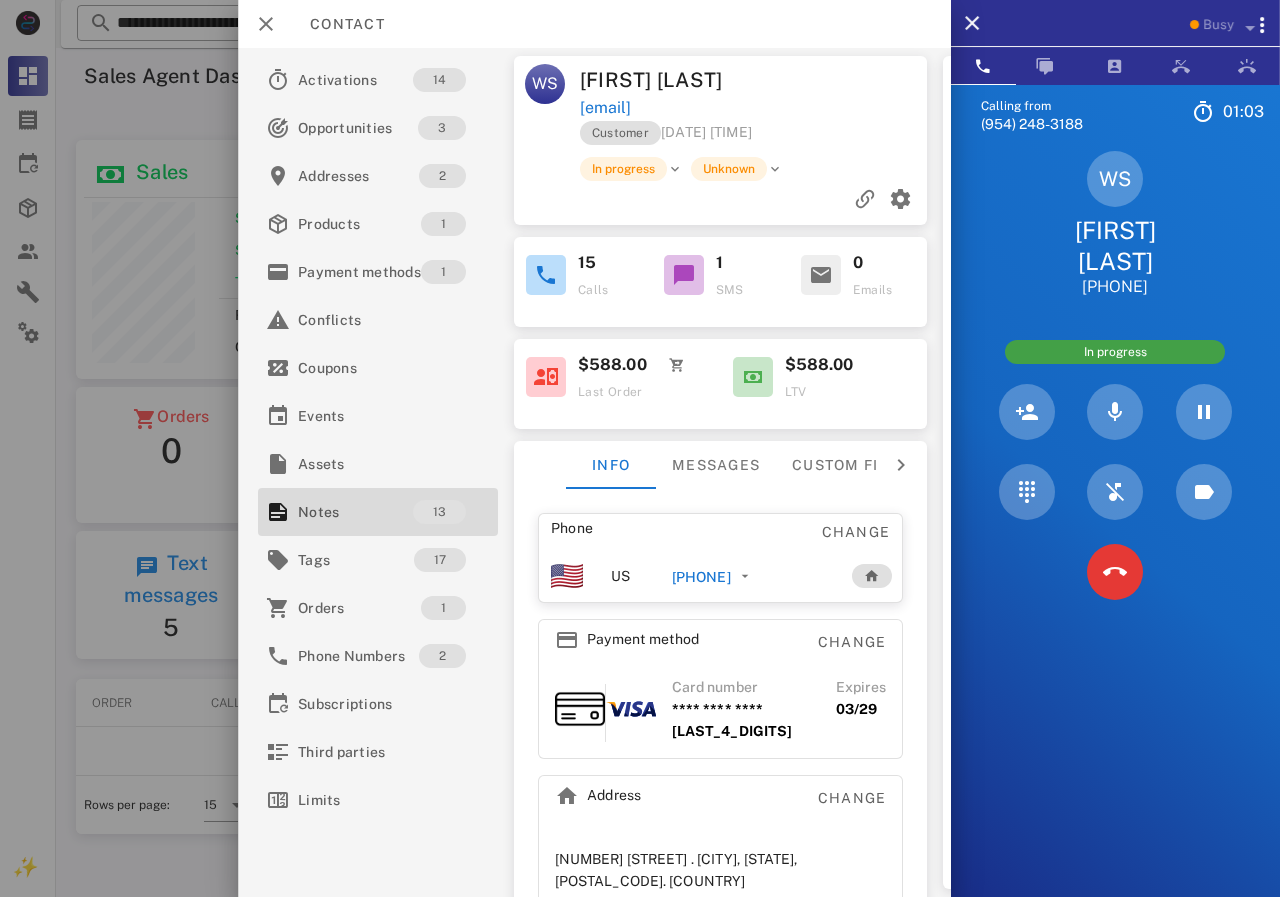 click at bounding box center (640, 448) 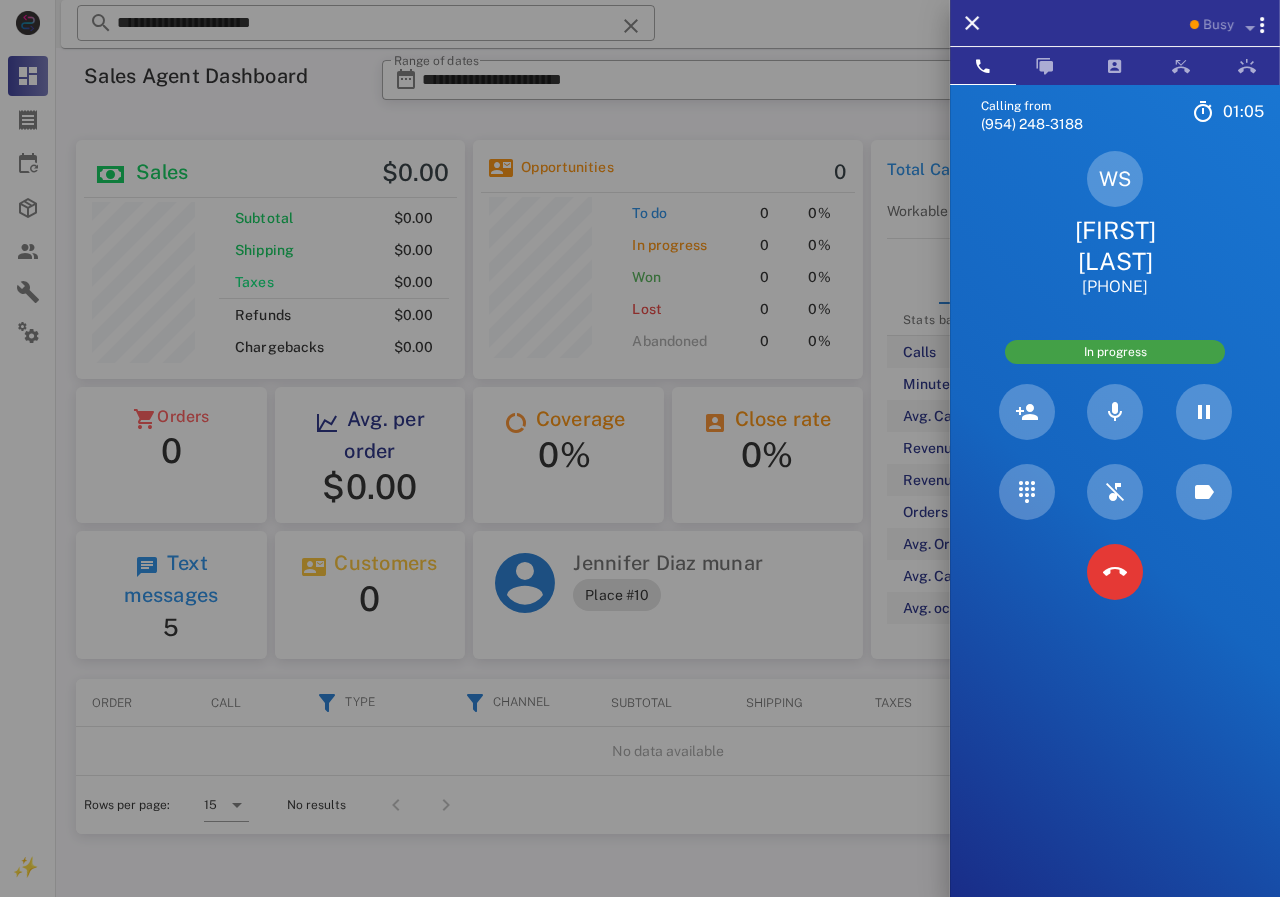 click on "[FIRST] [LAST]" at bounding box center (1115, 246) 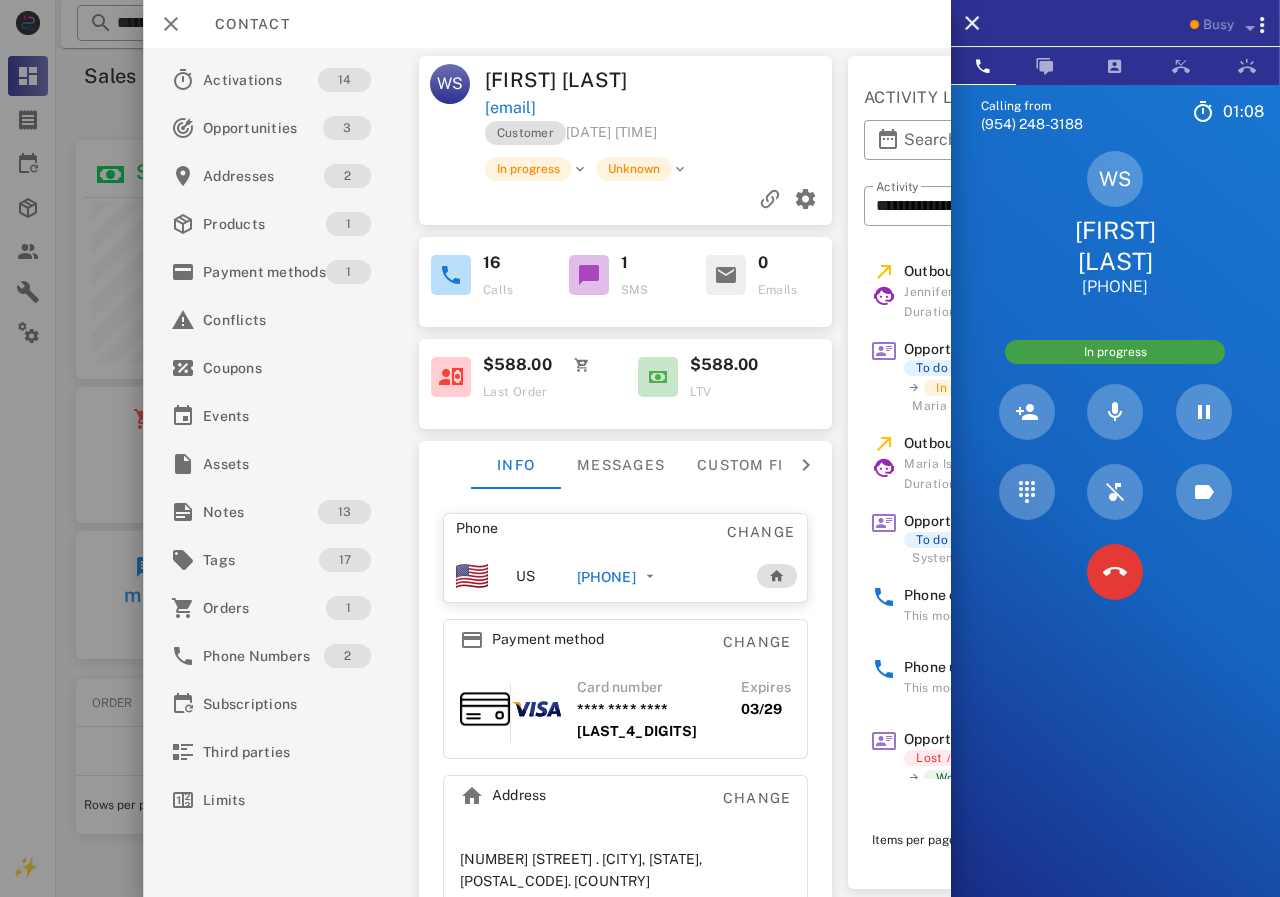 drag, startPoint x: 678, startPoint y: 106, endPoint x: 471, endPoint y: 106, distance: 207 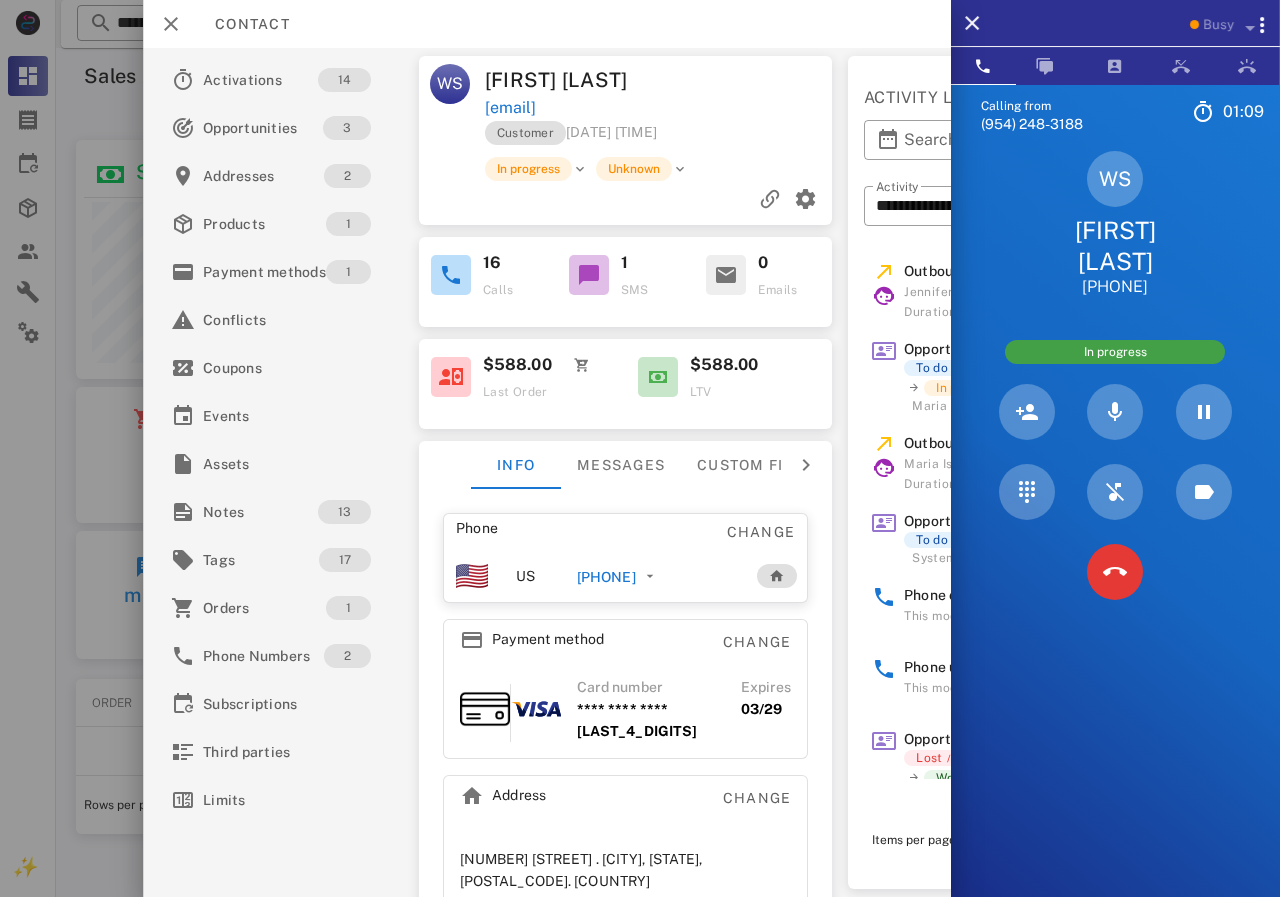 click on "[EMAIL]" at bounding box center [659, 108] 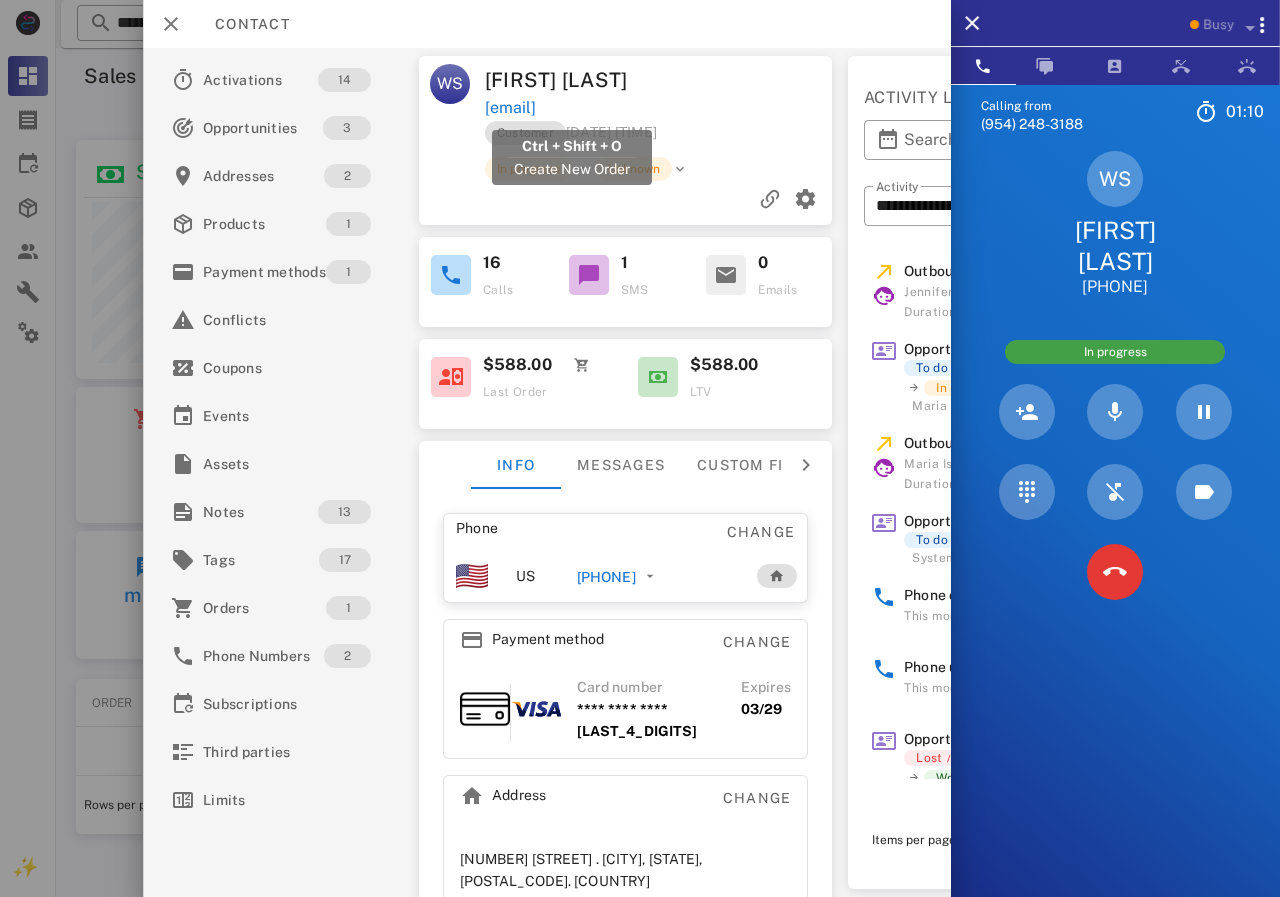 drag, startPoint x: 620, startPoint y: 106, endPoint x: 487, endPoint y: 111, distance: 133.09395 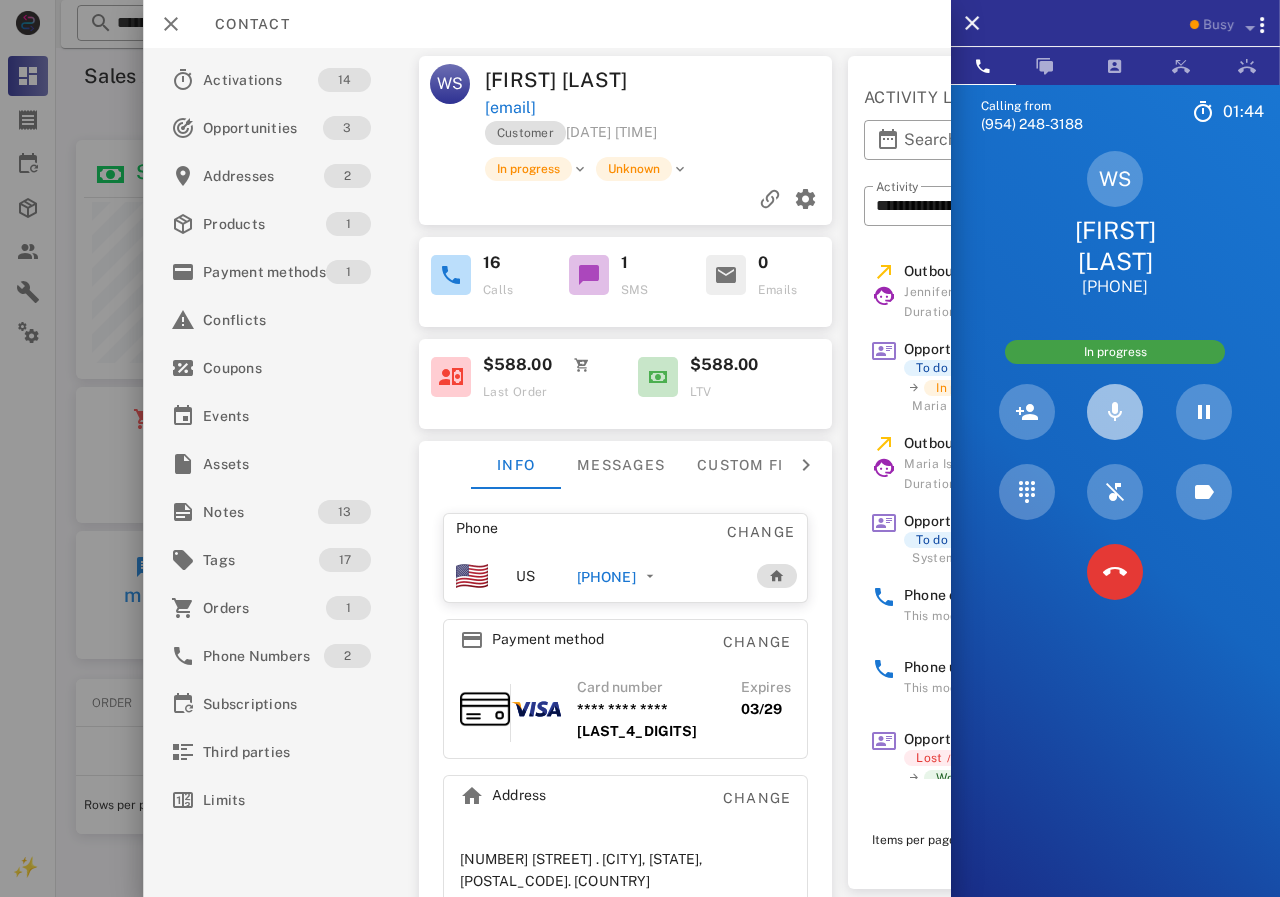 click at bounding box center [1115, 412] 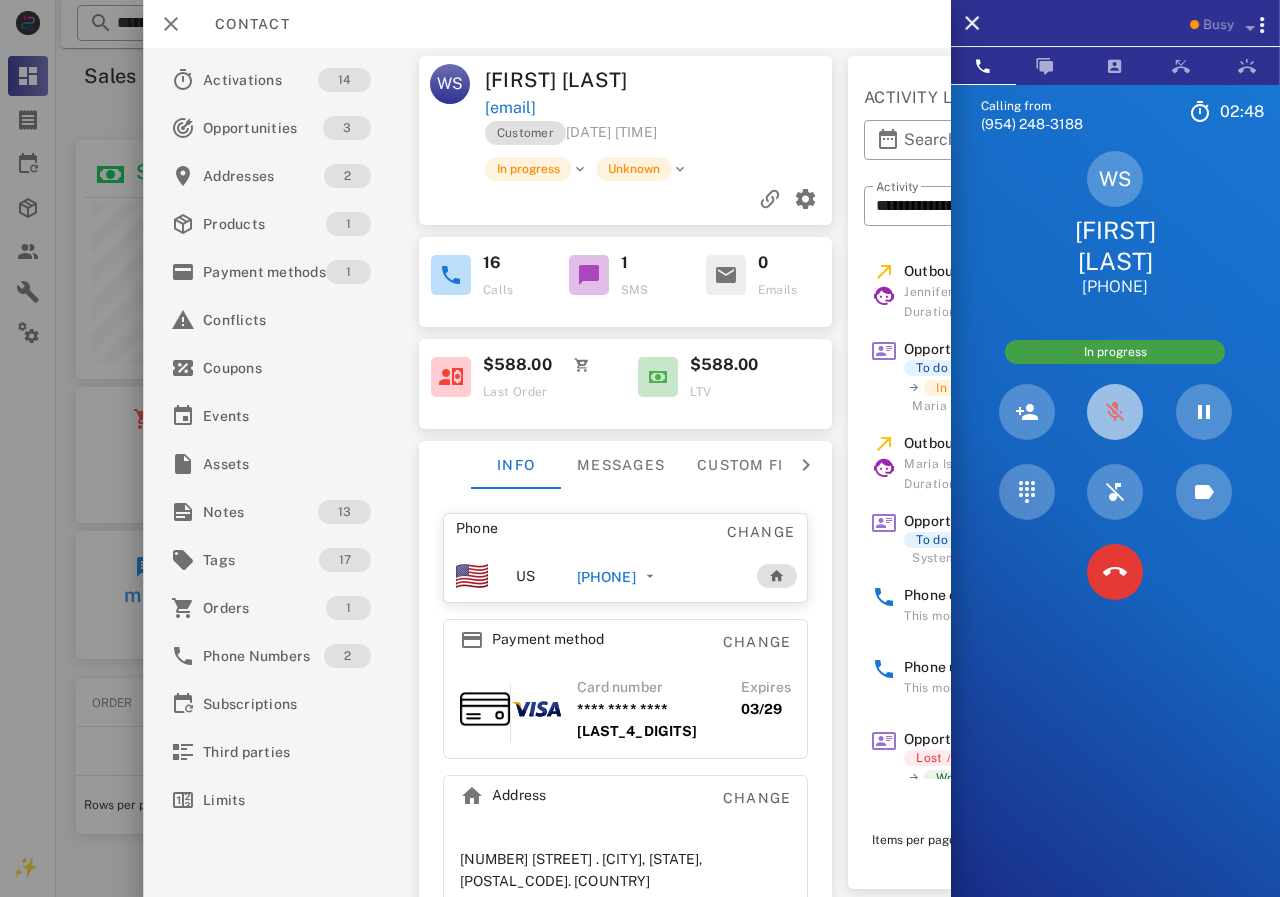 click at bounding box center (1115, 412) 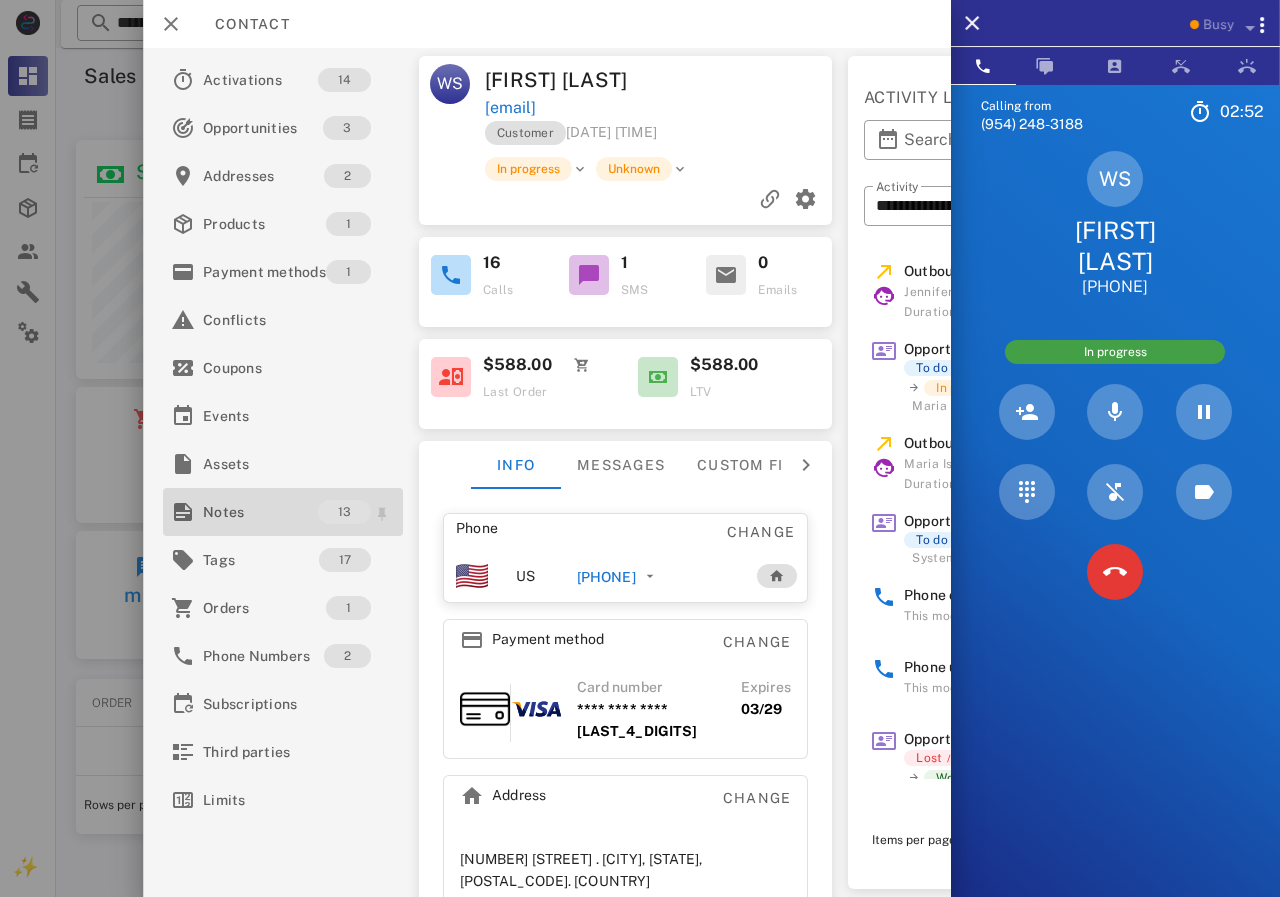 click on "Notes" at bounding box center [260, 512] 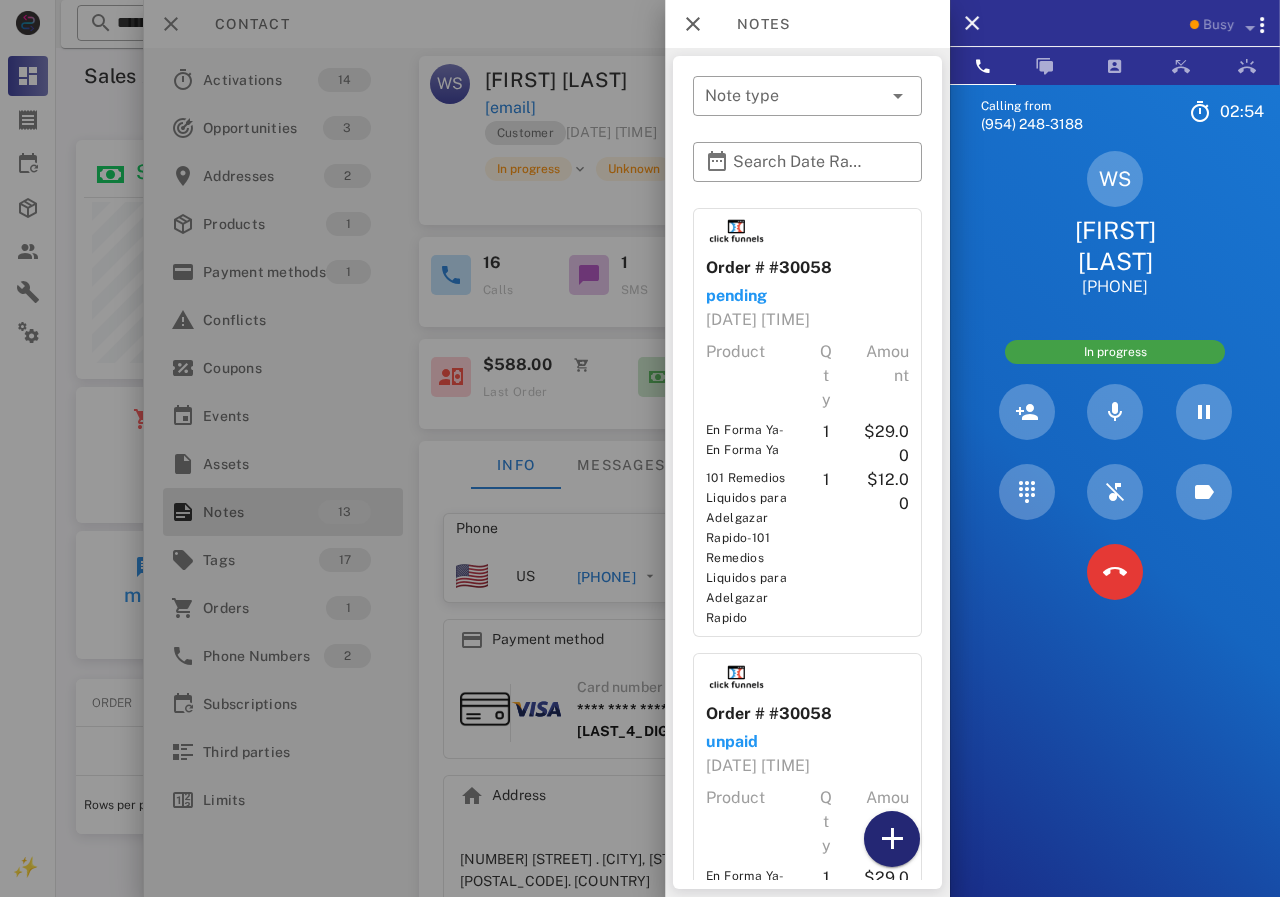 click at bounding box center (892, 839) 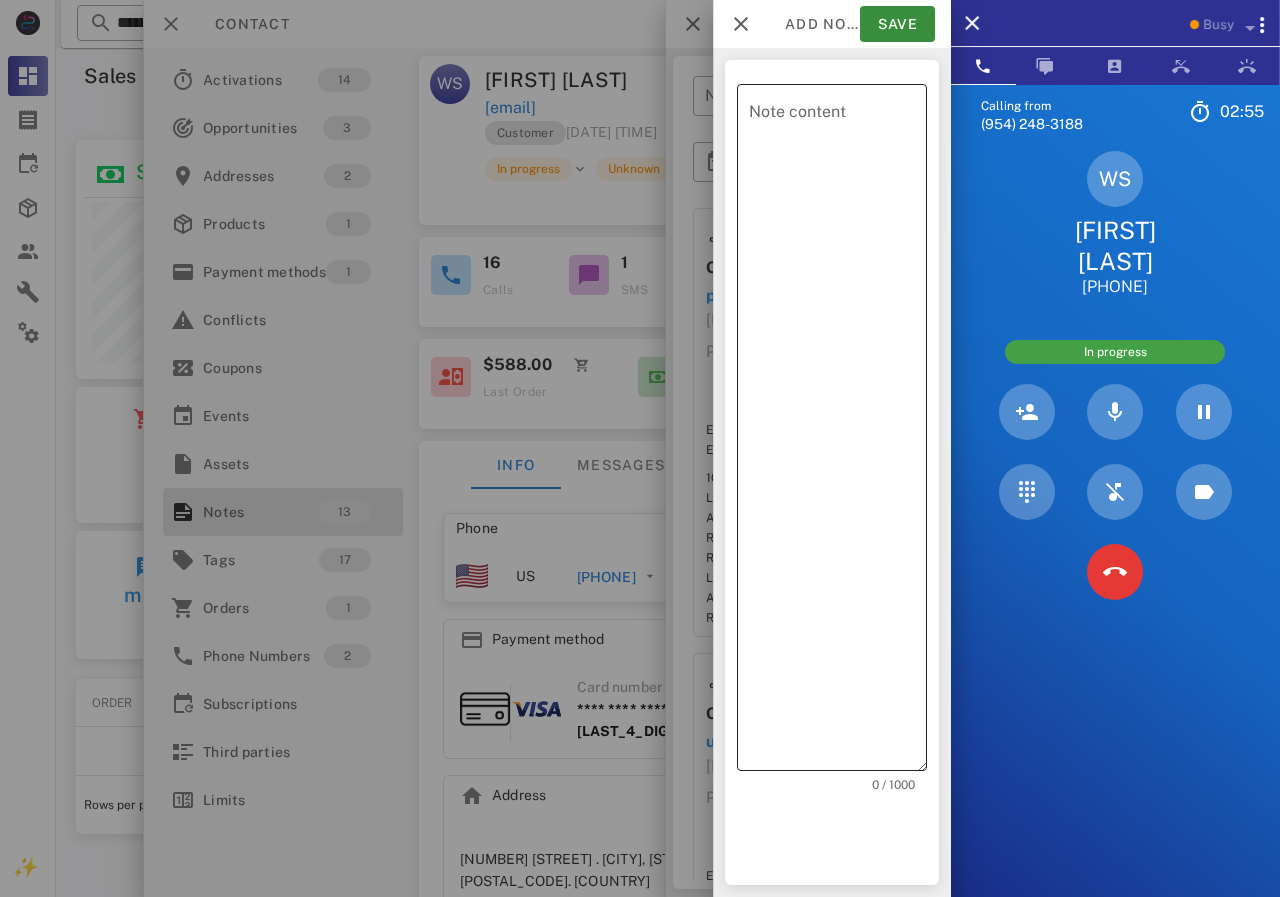 click on "Note content" at bounding box center (838, 432) 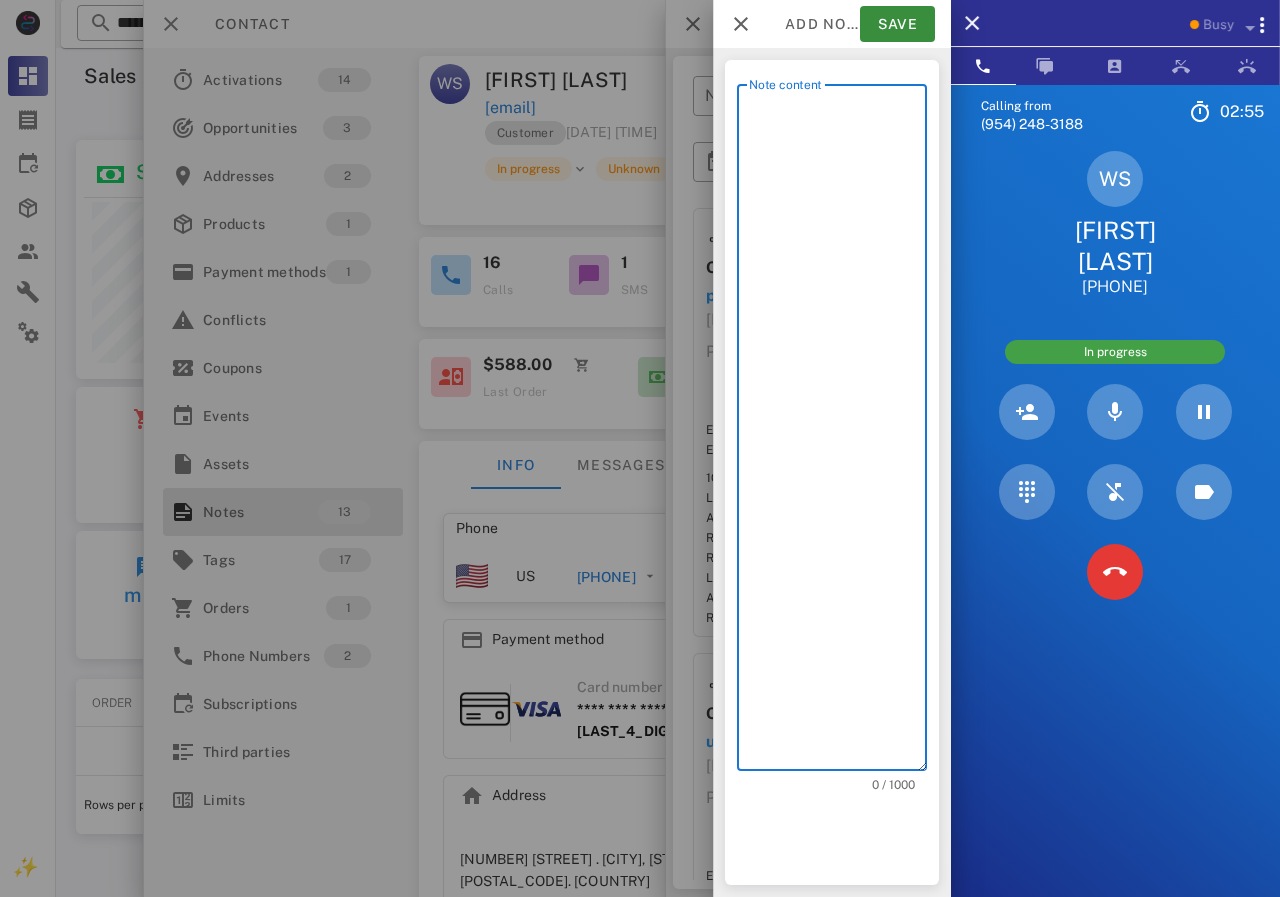 scroll, scrollTop: 240, scrollLeft: 390, axis: both 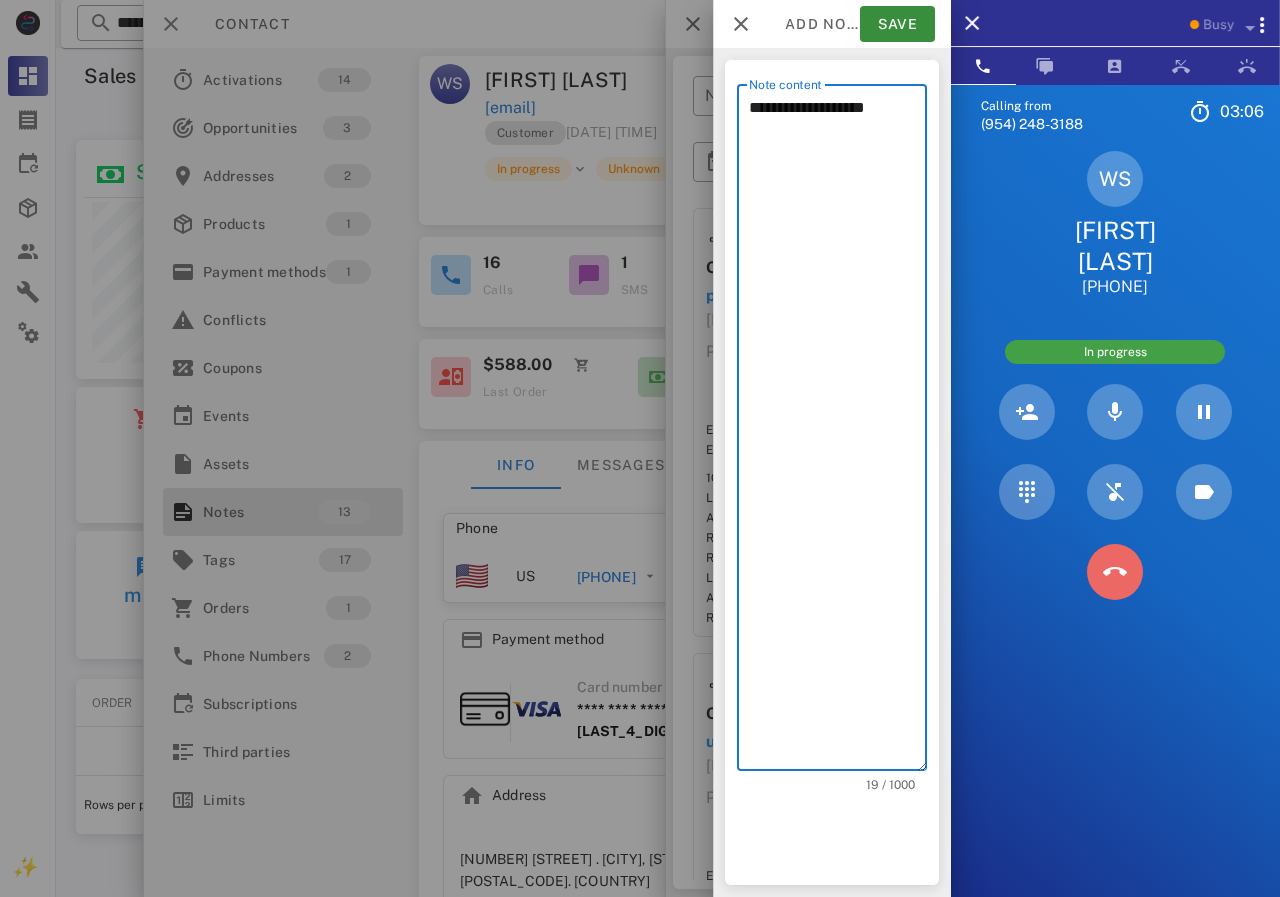 drag, startPoint x: 1127, startPoint y: 576, endPoint x: 1141, endPoint y: 397, distance: 179.54665 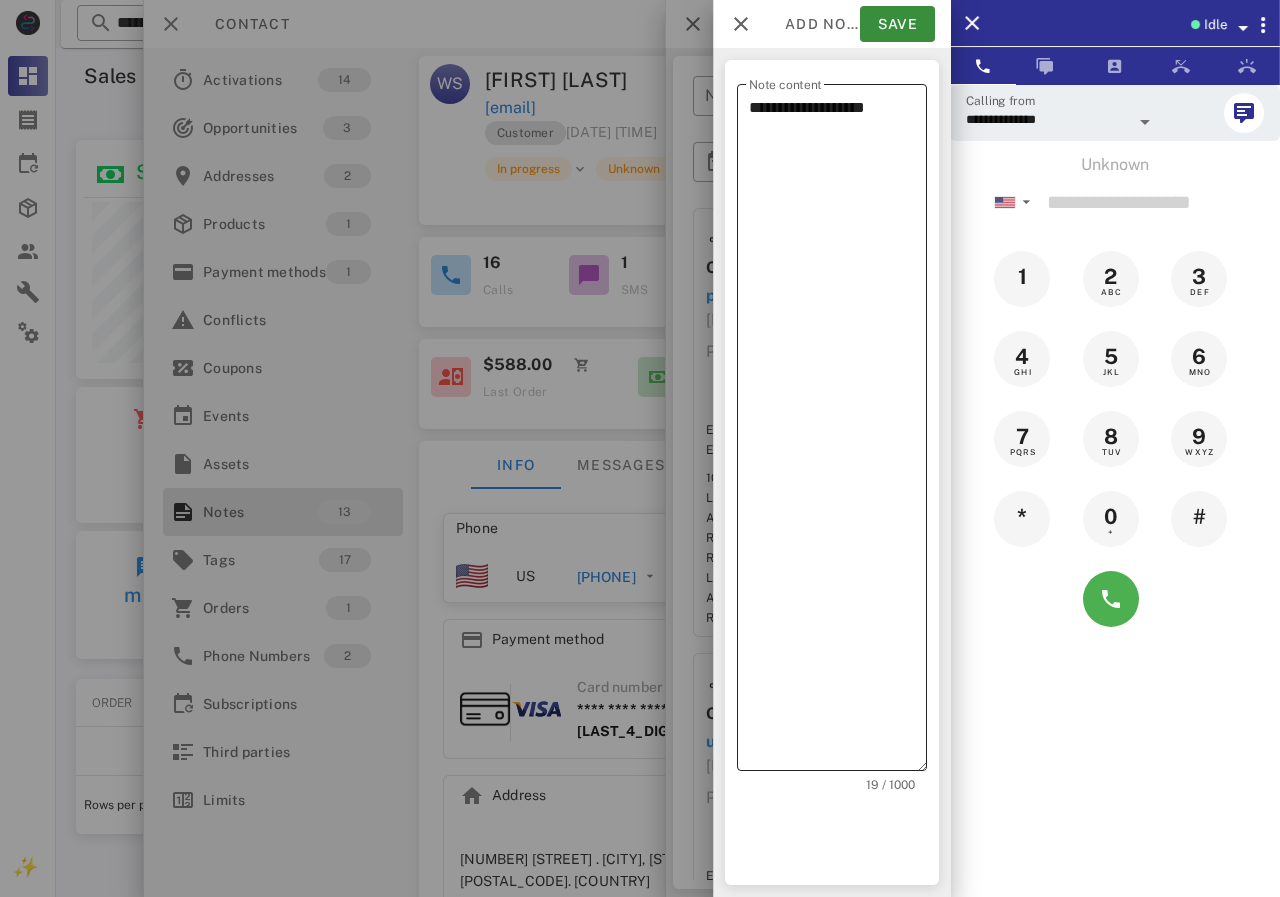 click on "**********" at bounding box center (838, 432) 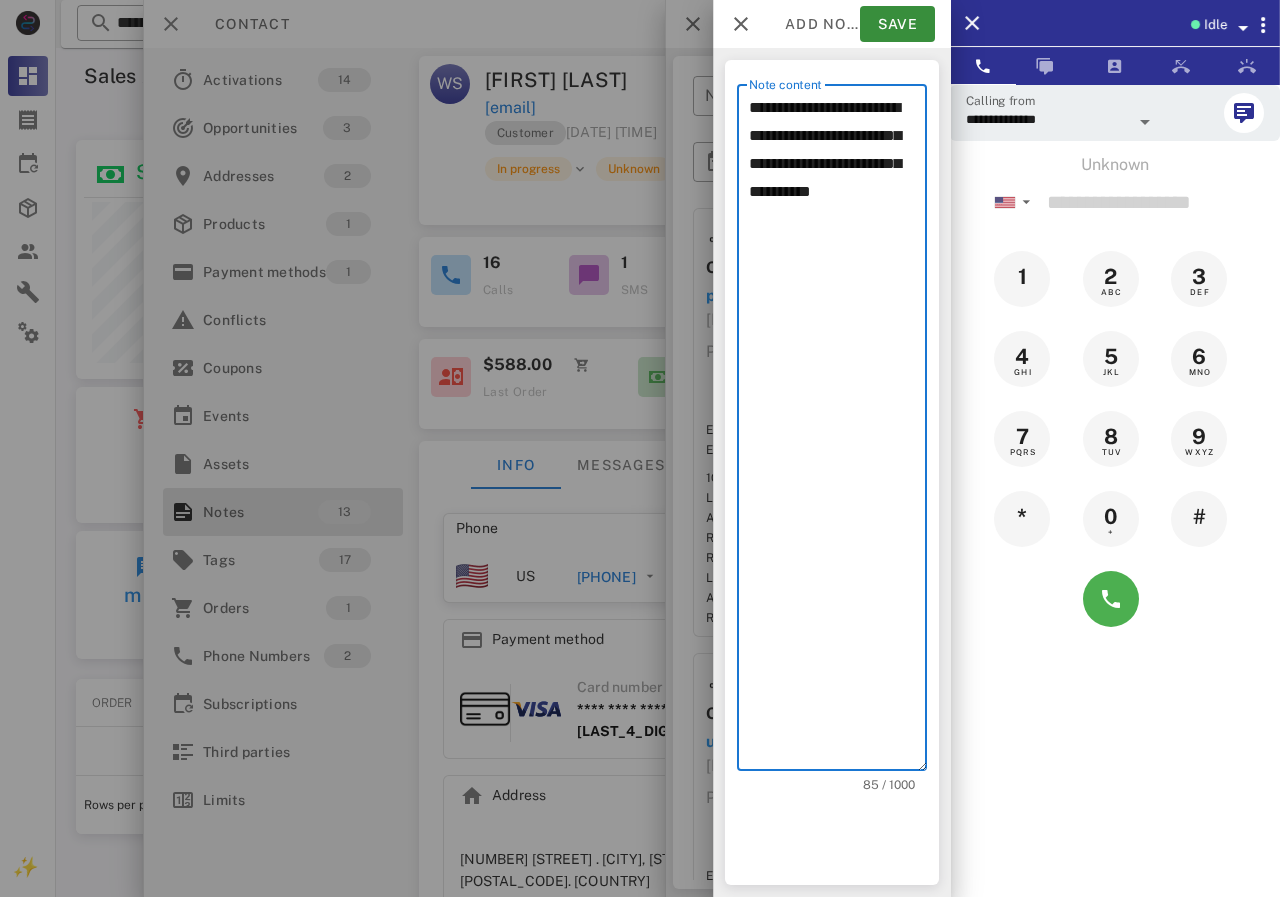 drag, startPoint x: 789, startPoint y: 196, endPoint x: 708, endPoint y: 198, distance: 81.02469 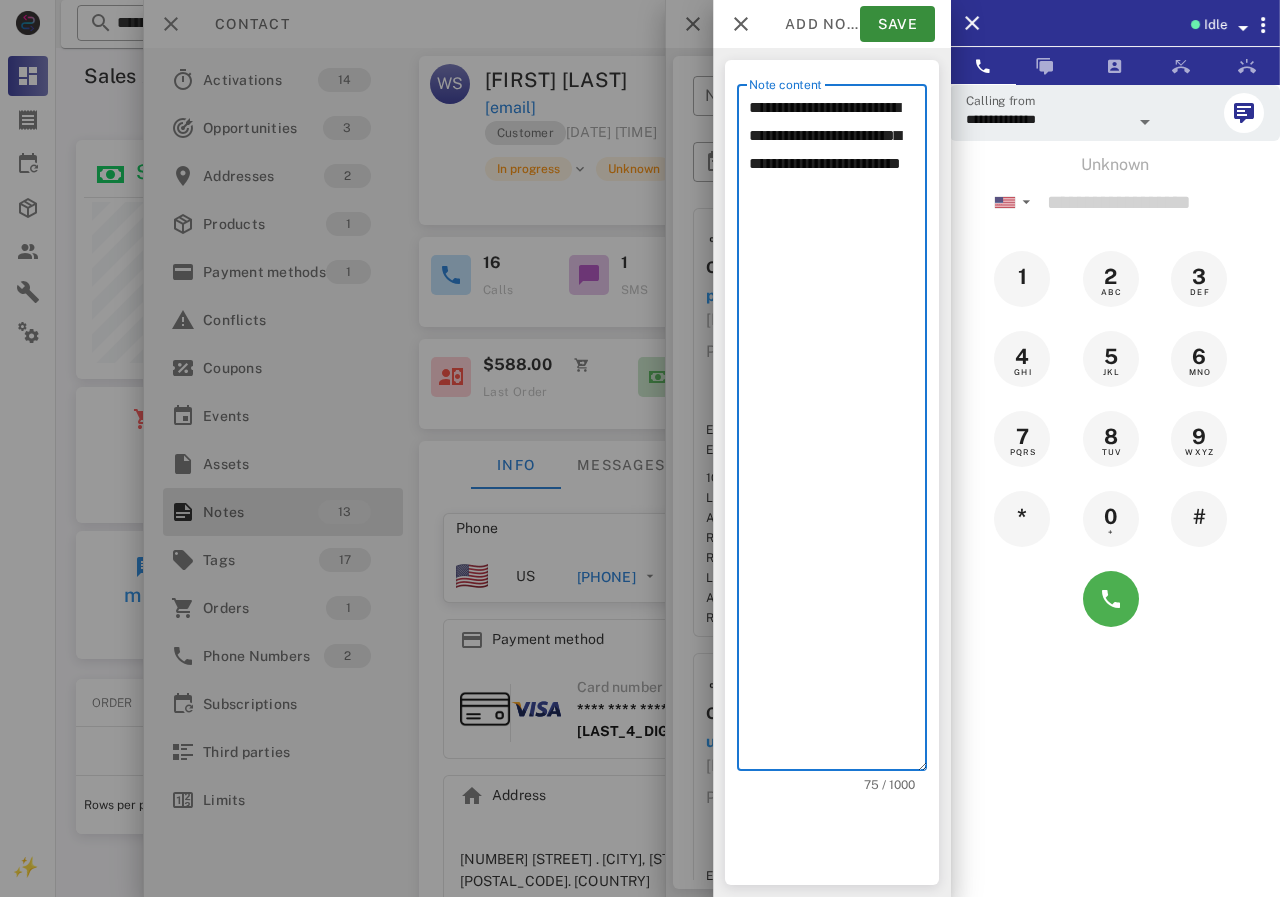 click on "**********" at bounding box center (838, 432) 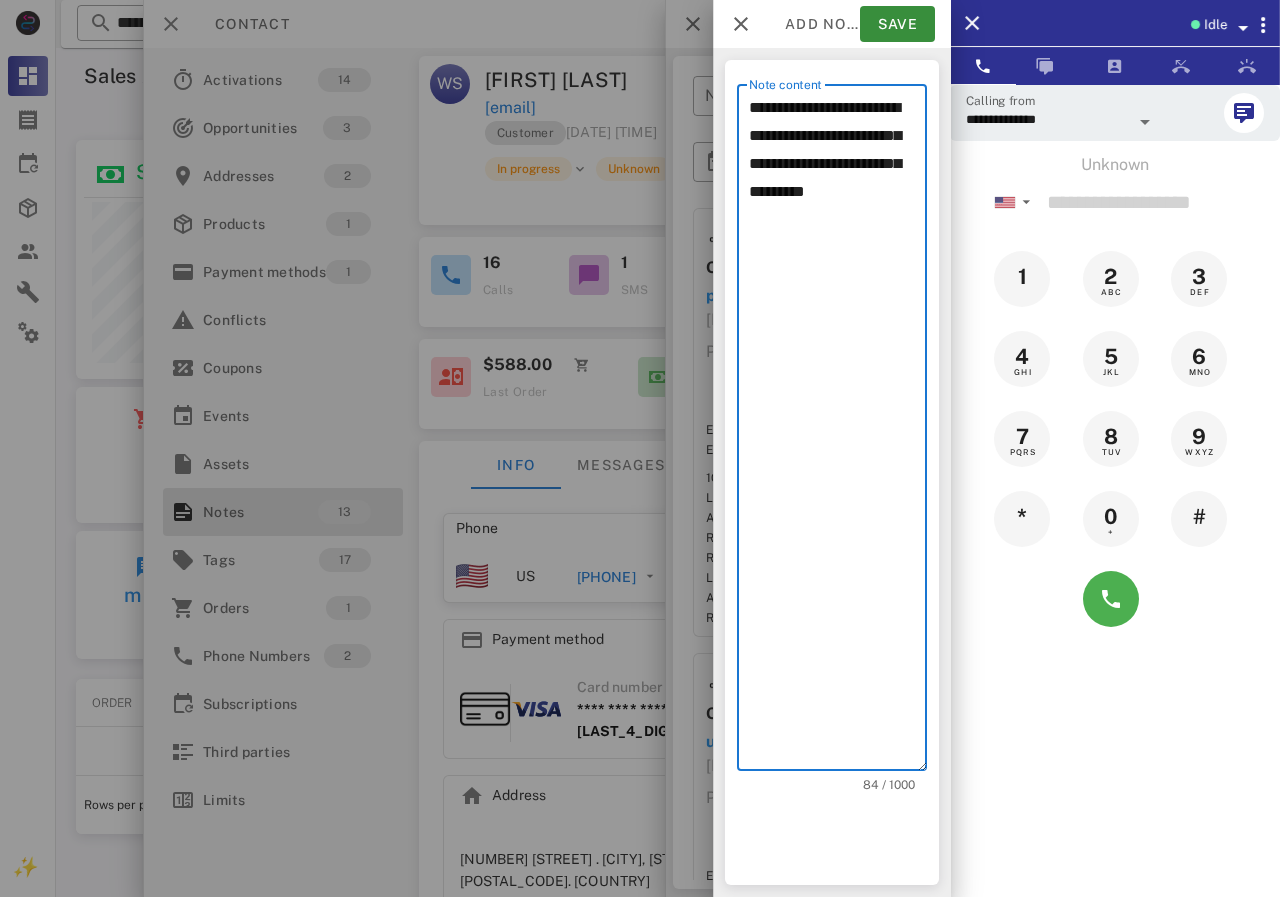 click on "**********" at bounding box center (838, 432) 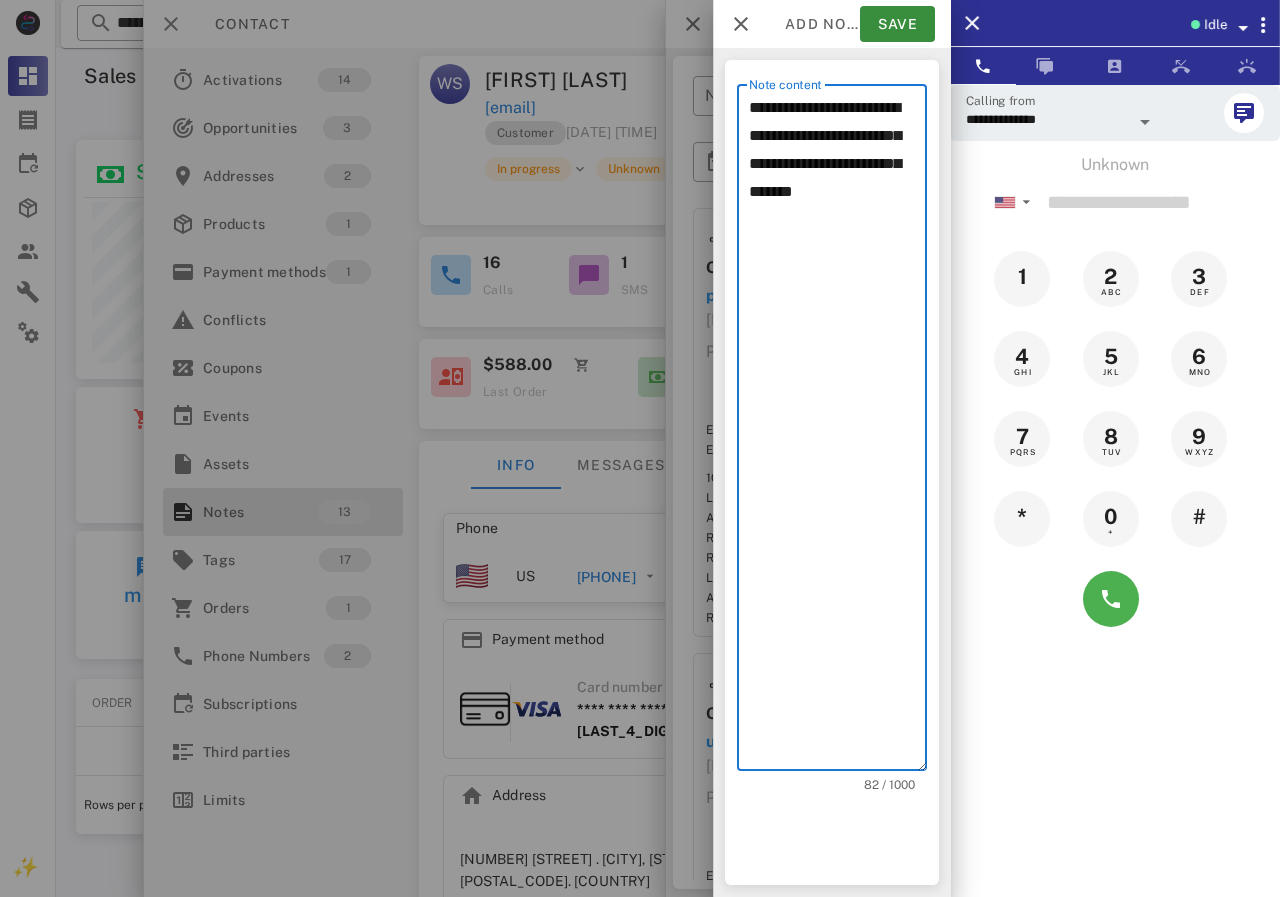 click on "**********" at bounding box center (838, 432) 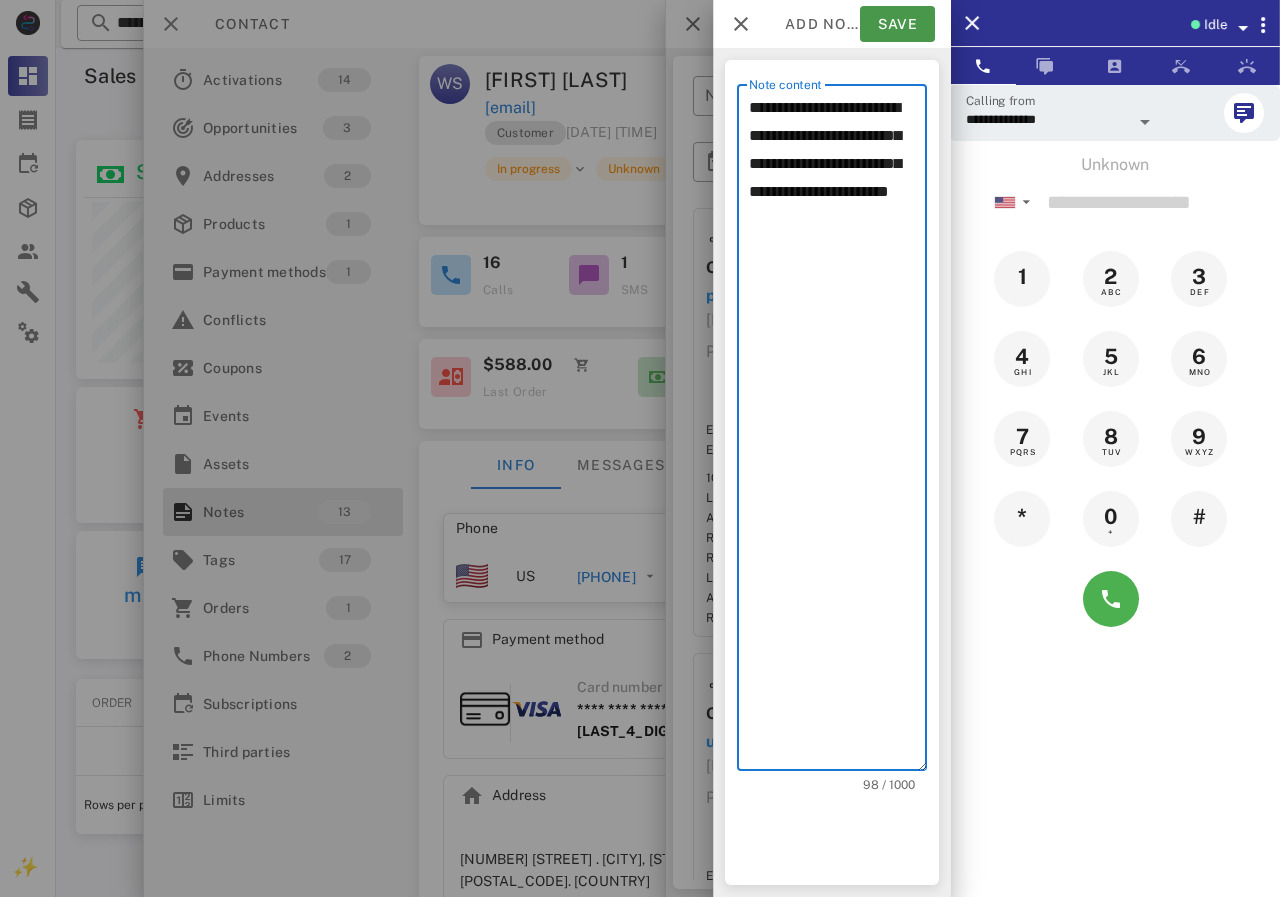 type on "**********" 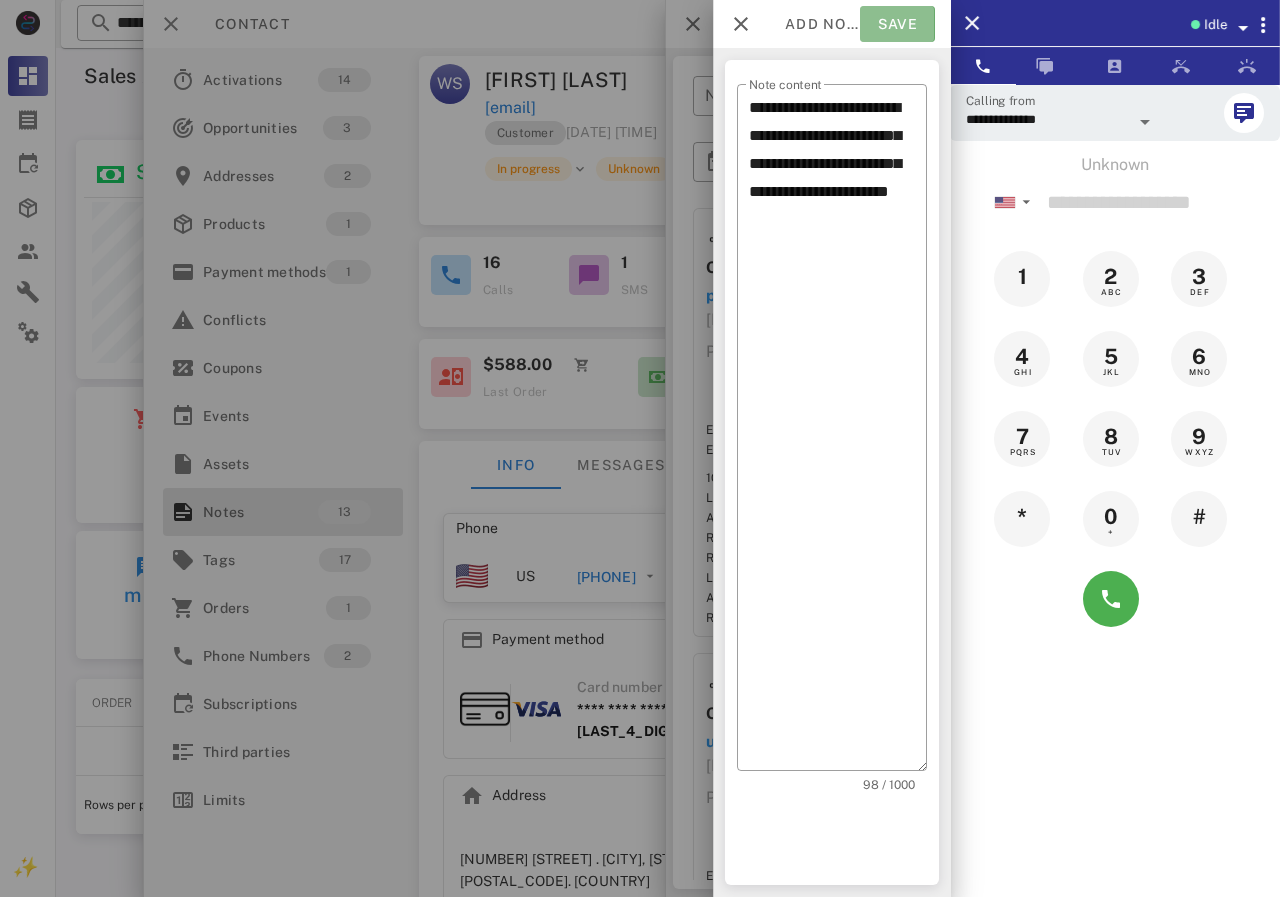 click on "Save" at bounding box center [897, 24] 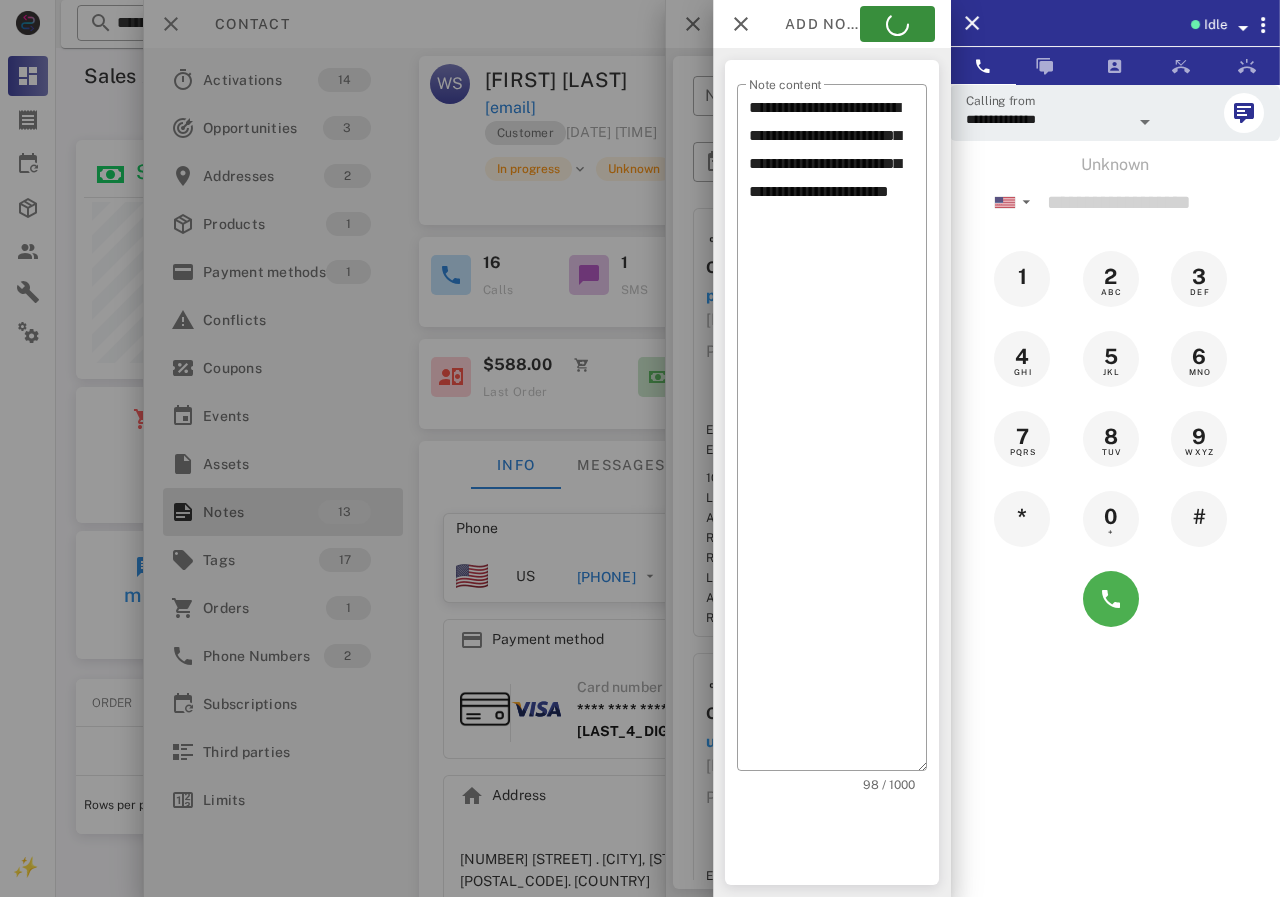 click at bounding box center (640, 448) 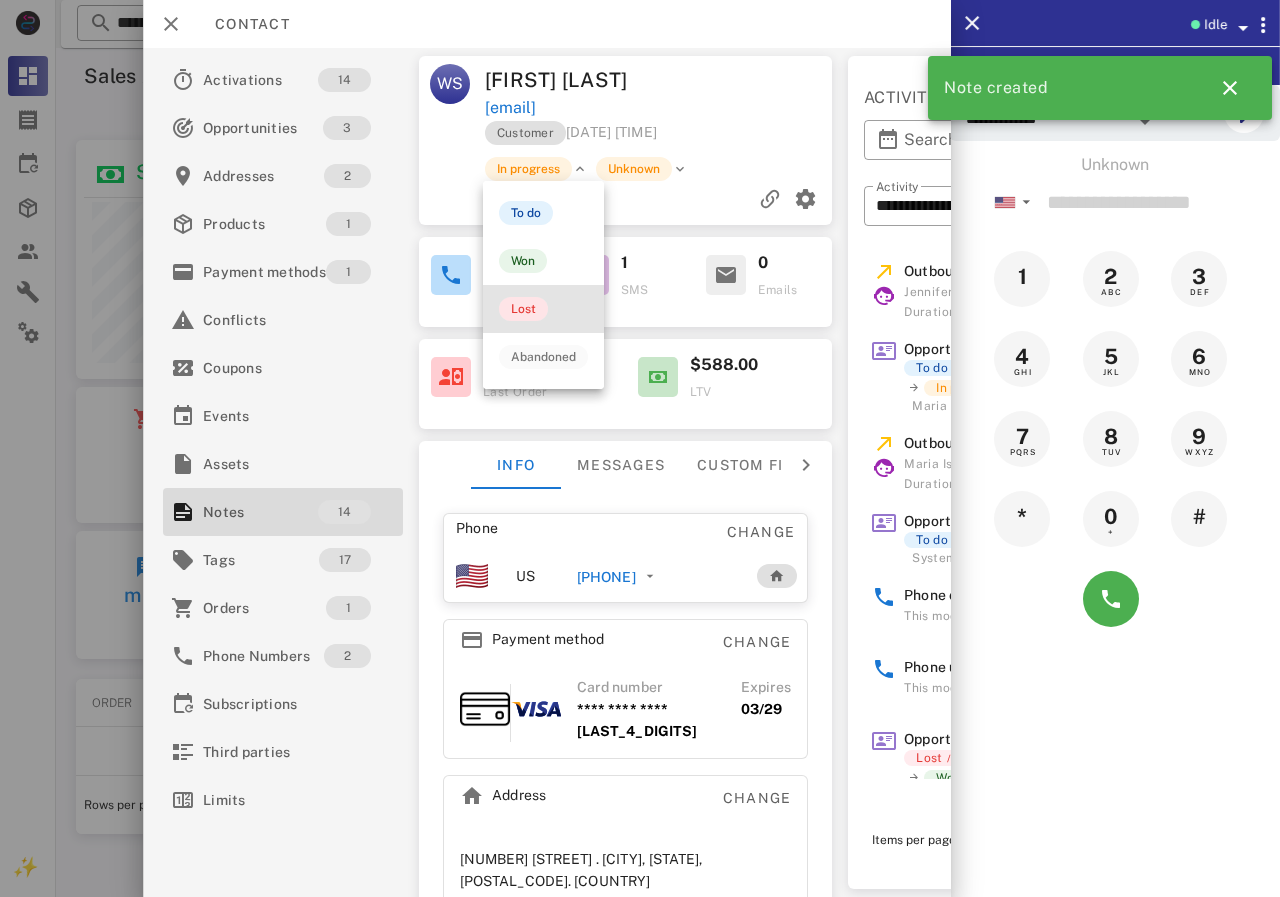 click on "Lost" at bounding box center (523, 309) 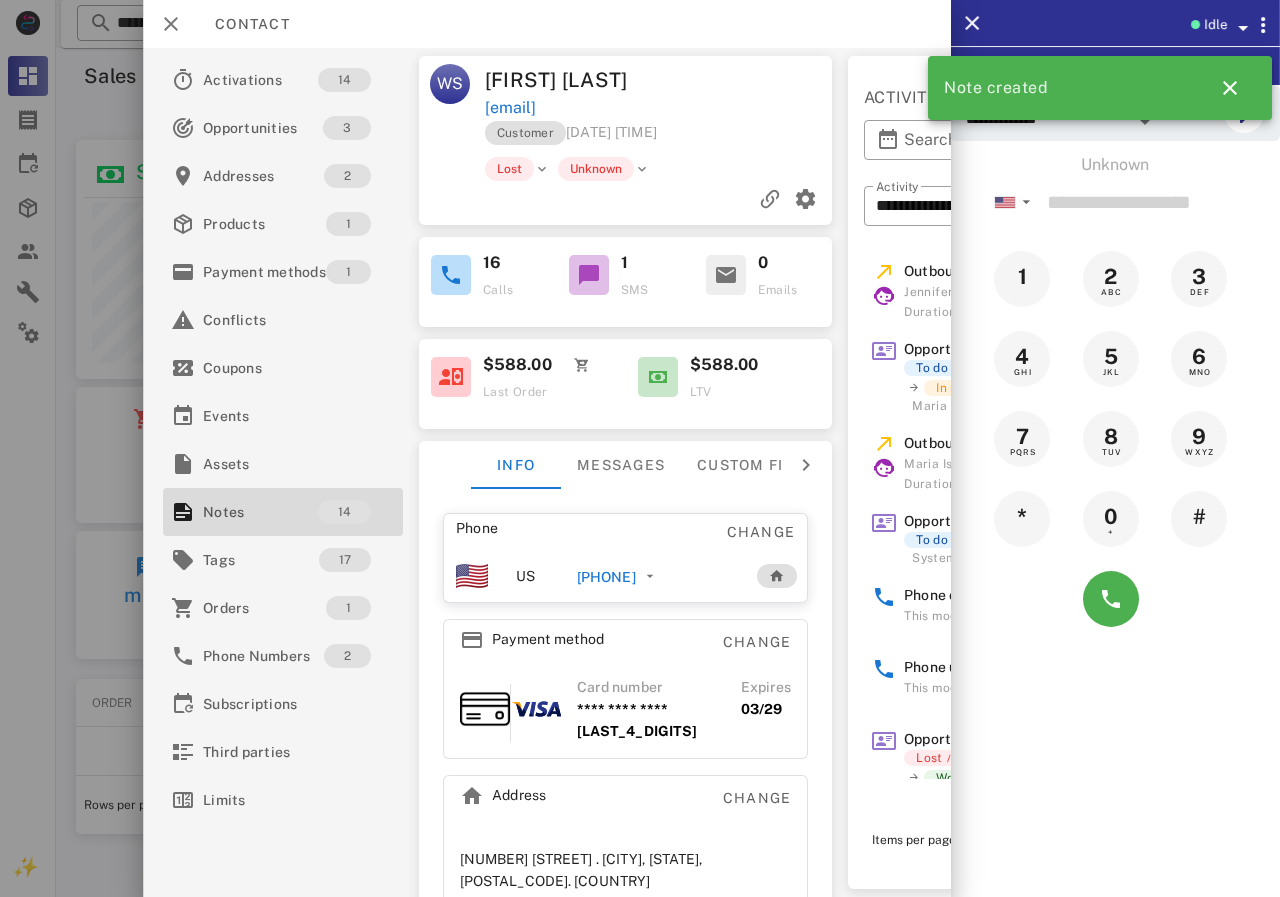 click at bounding box center [625, 199] 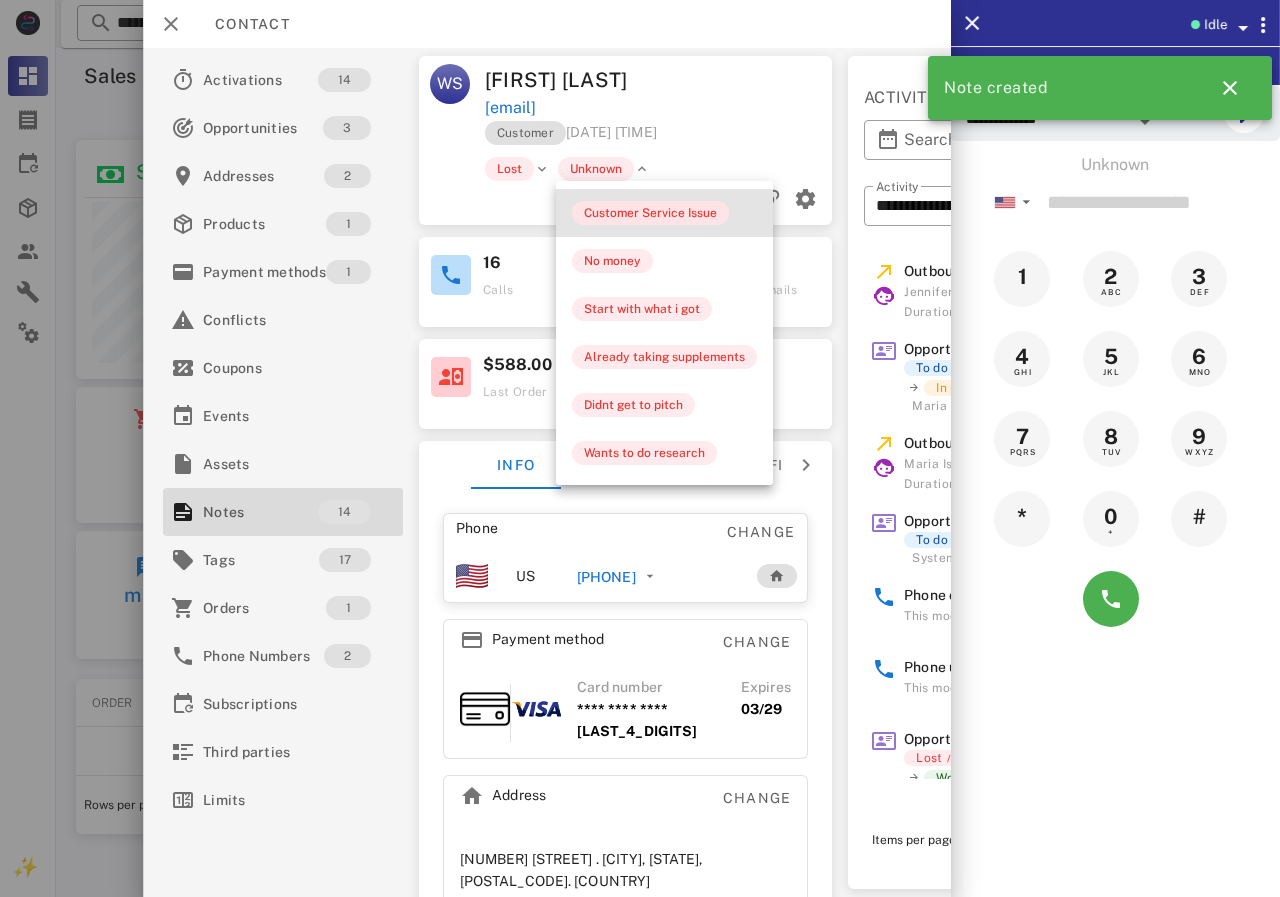 click on "Customer Service Issue" at bounding box center [650, 213] 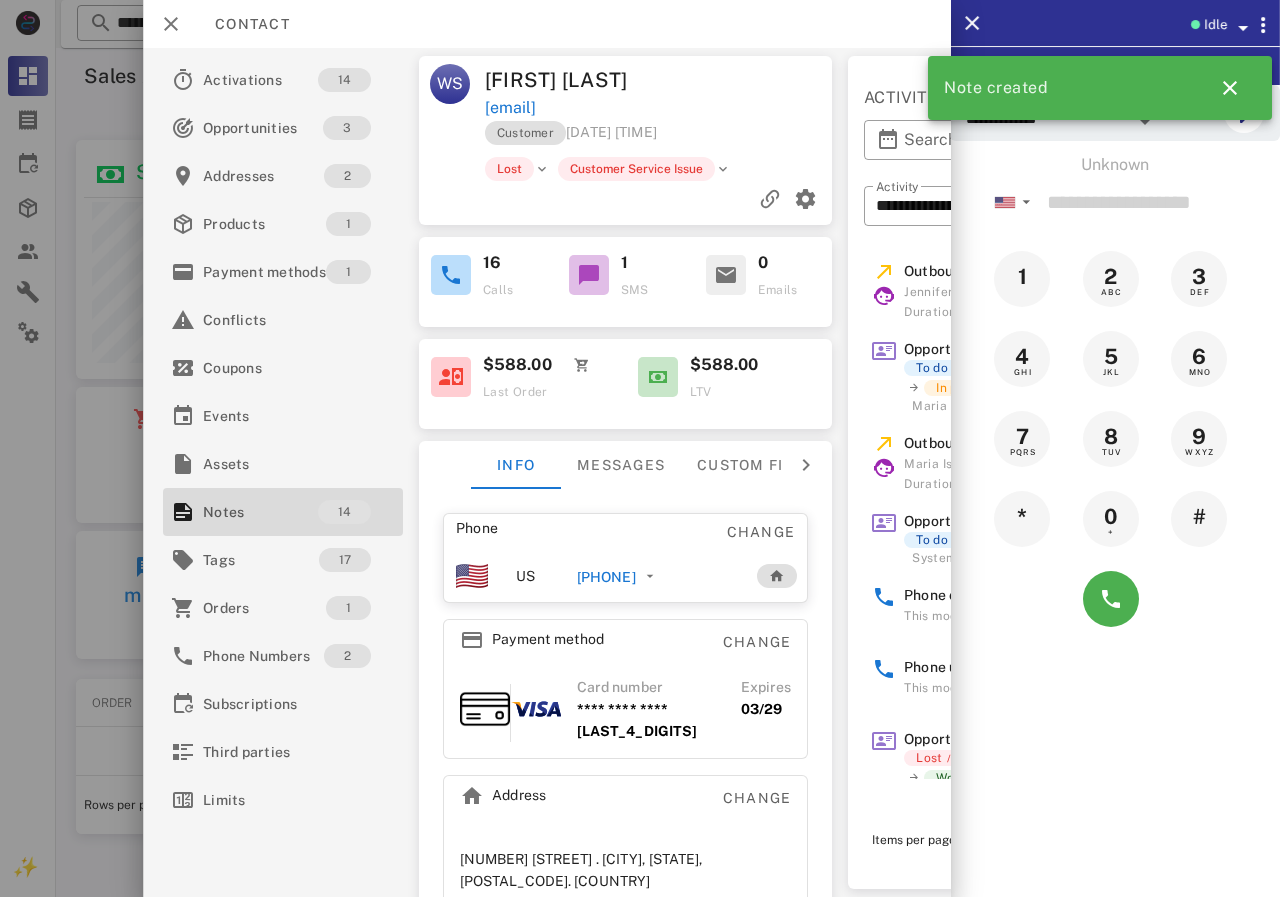 click at bounding box center (640, 448) 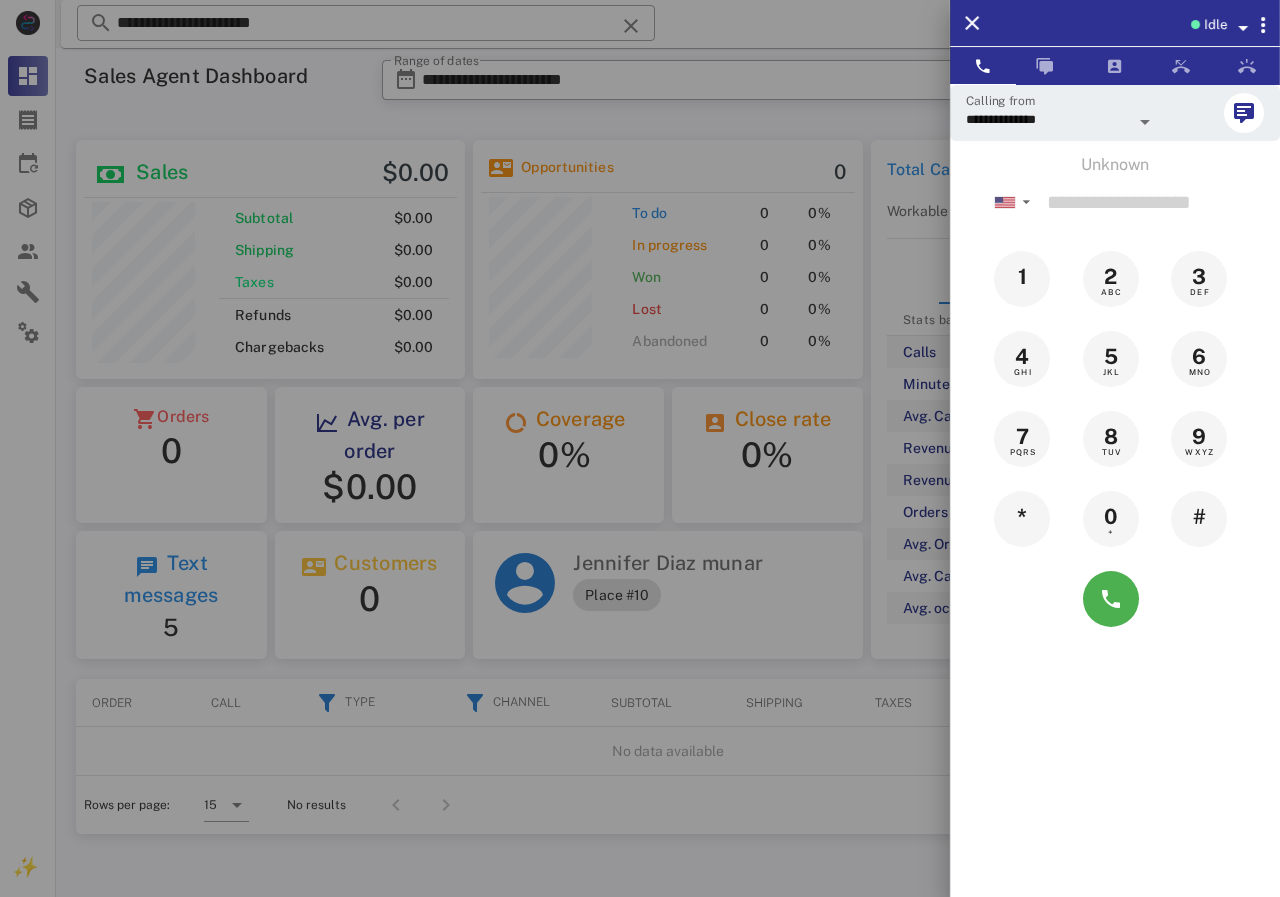 click at bounding box center [640, 448] 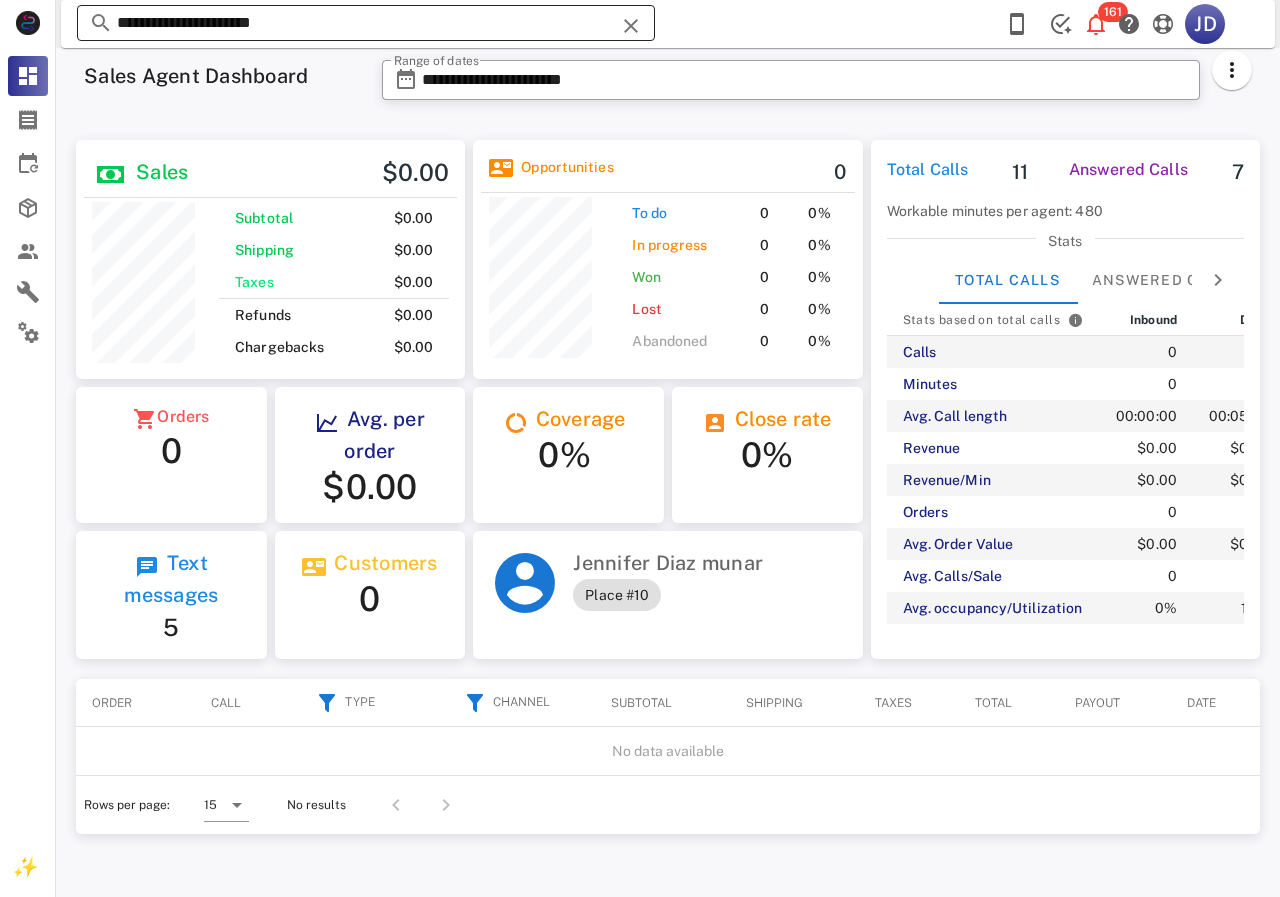 click on "**********" at bounding box center (366, 23) 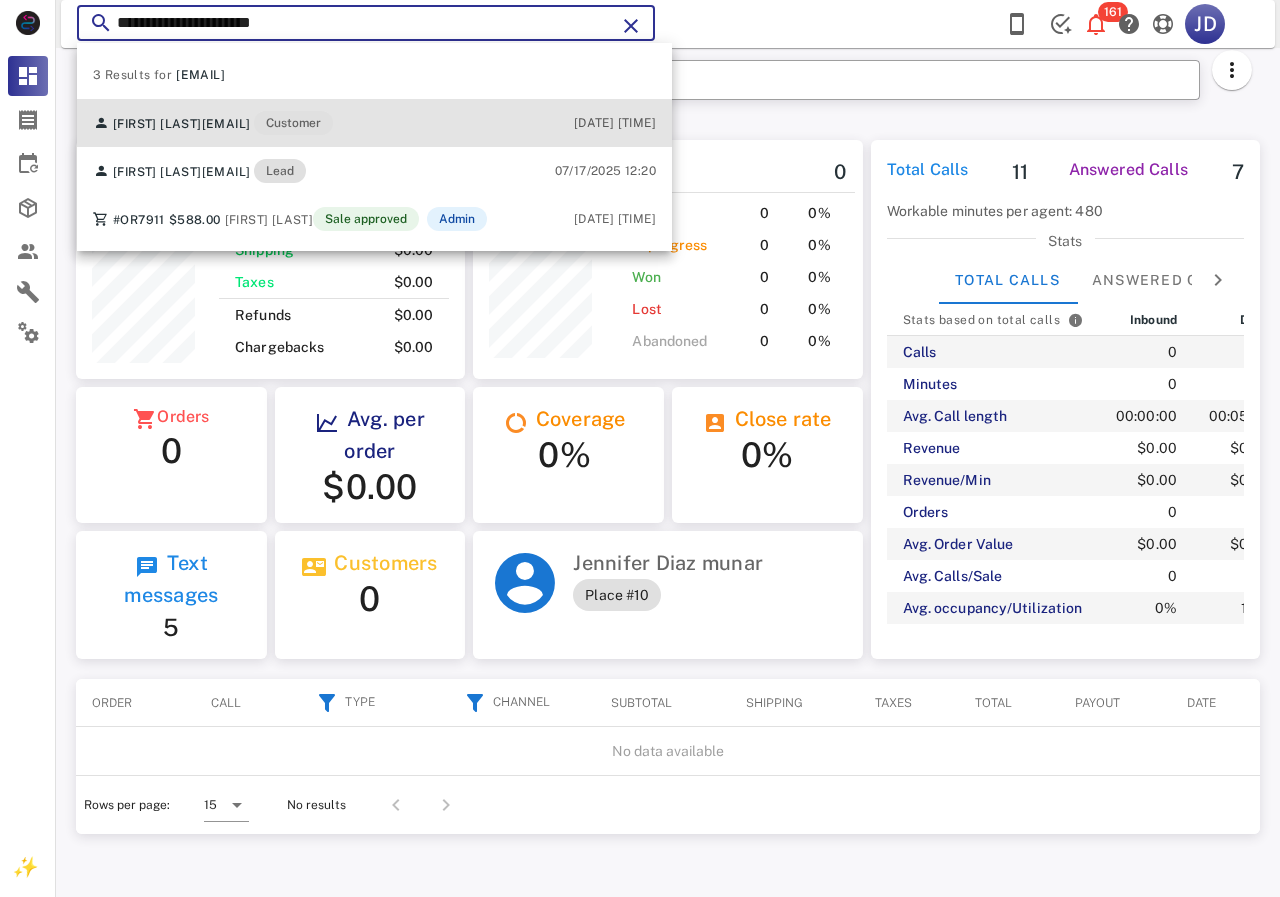 click on "[FIRST] [LAST]   [EMAIL]   Customer   [DATE] [TIME]" at bounding box center [374, 123] 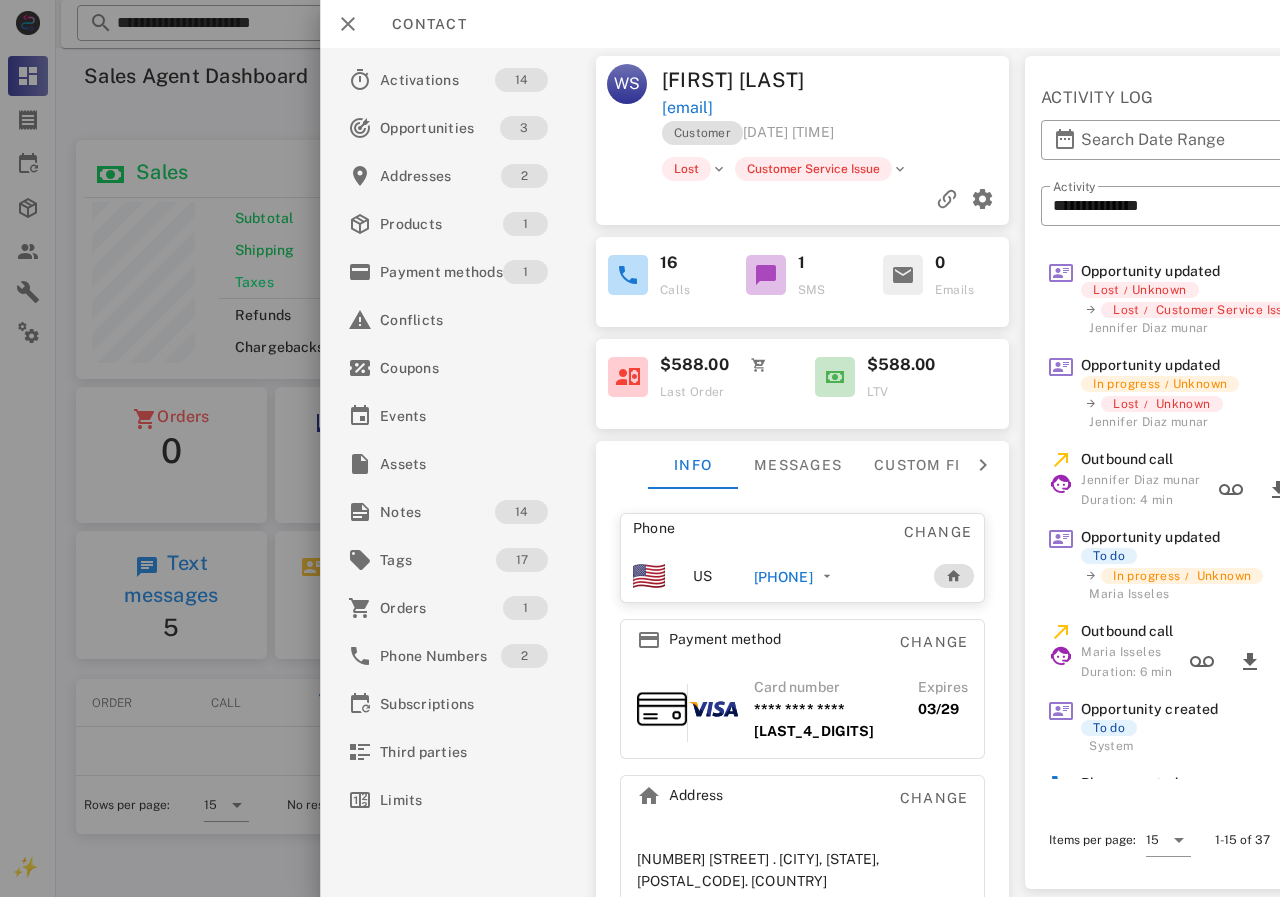 click on "[PHONE]" at bounding box center (783, 577) 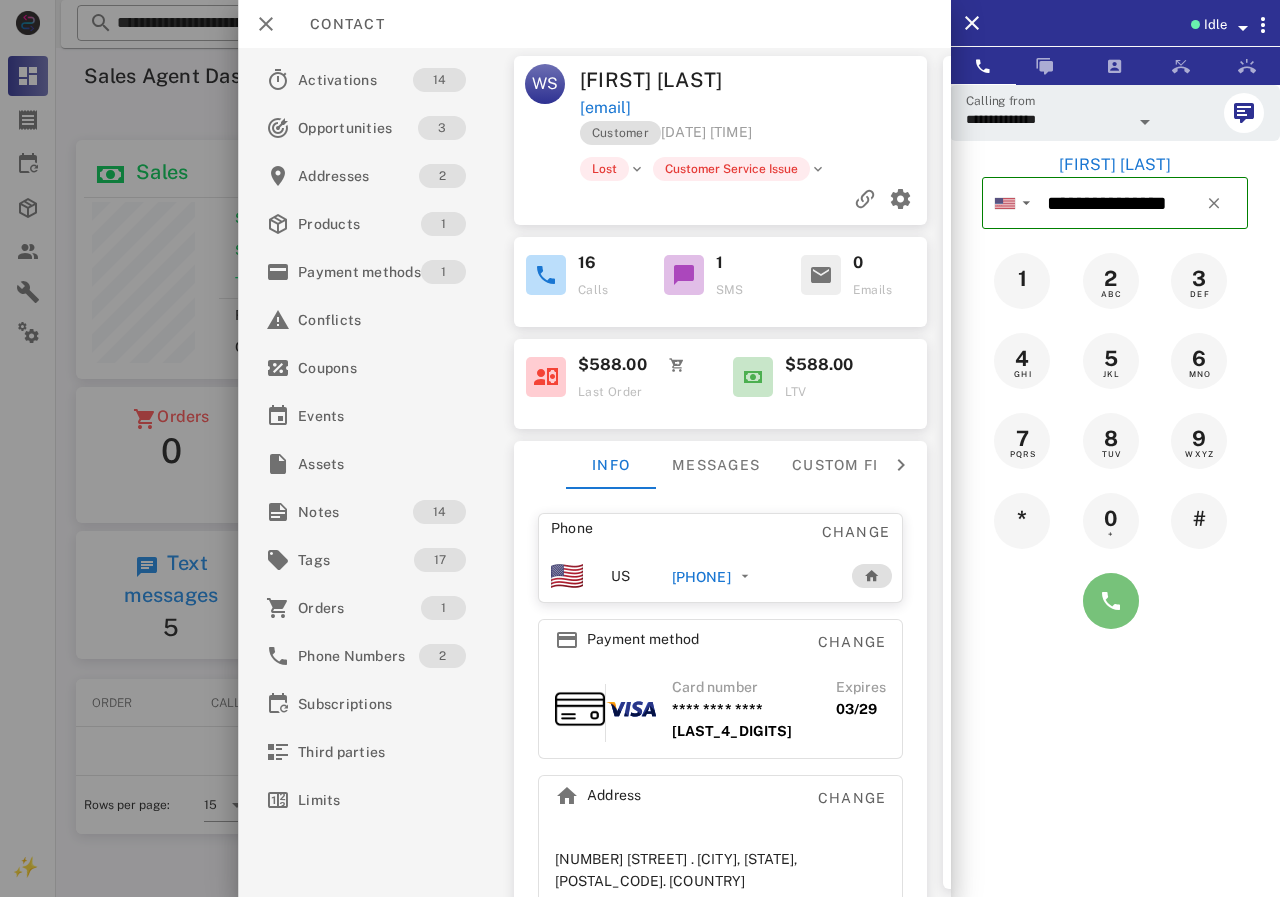 click at bounding box center (1111, 601) 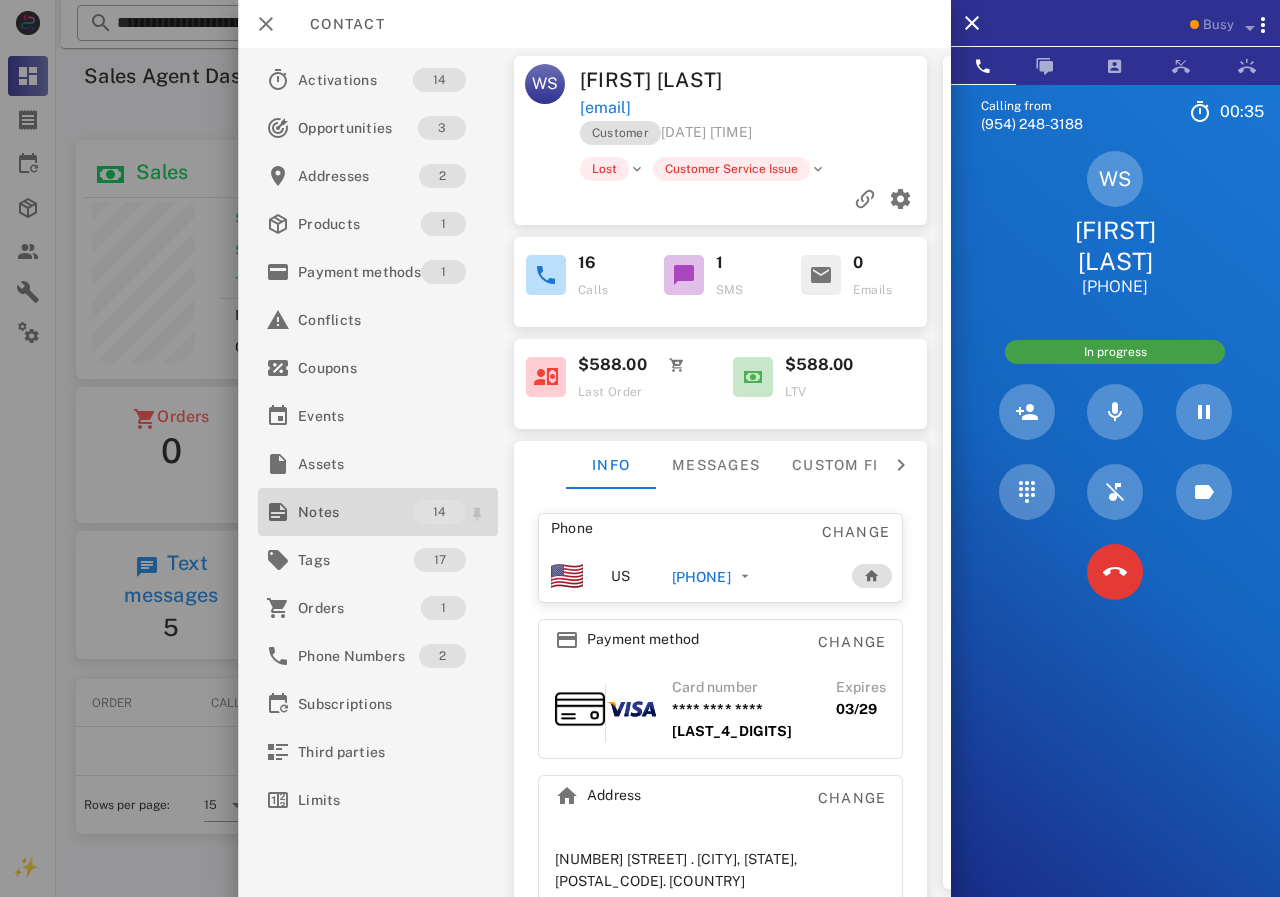 click on "Notes" at bounding box center (355, 512) 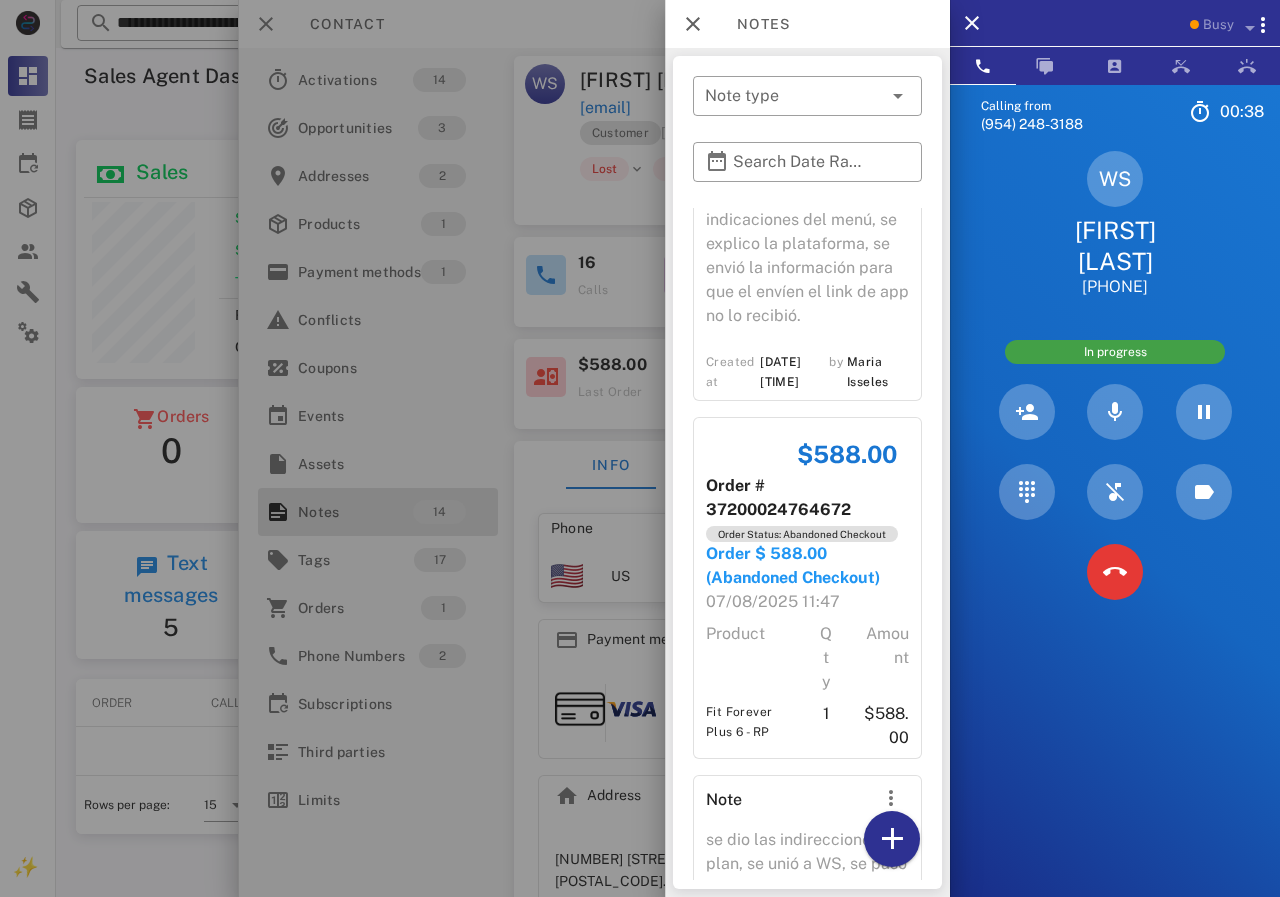 scroll, scrollTop: 3906, scrollLeft: 0, axis: vertical 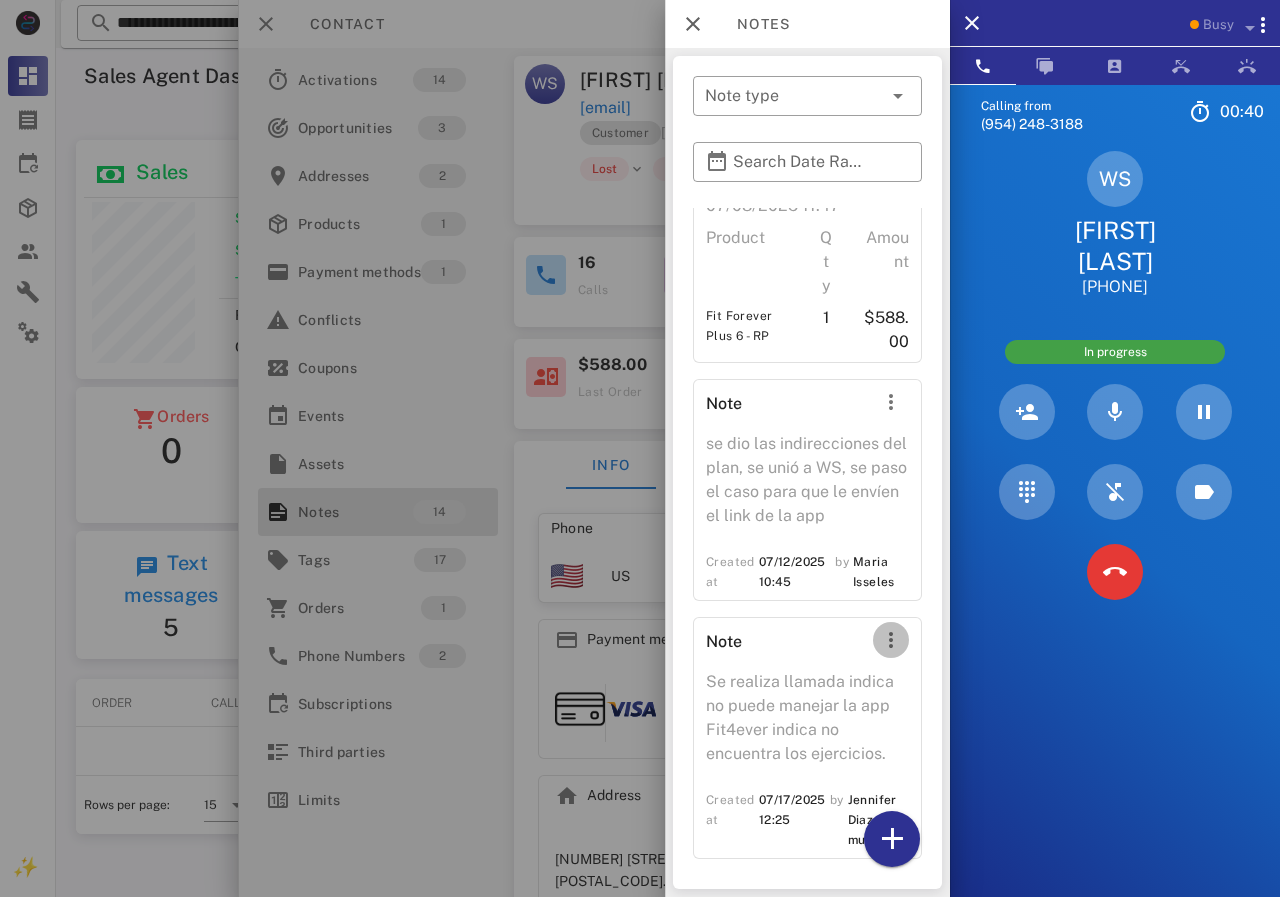 click at bounding box center (891, 640) 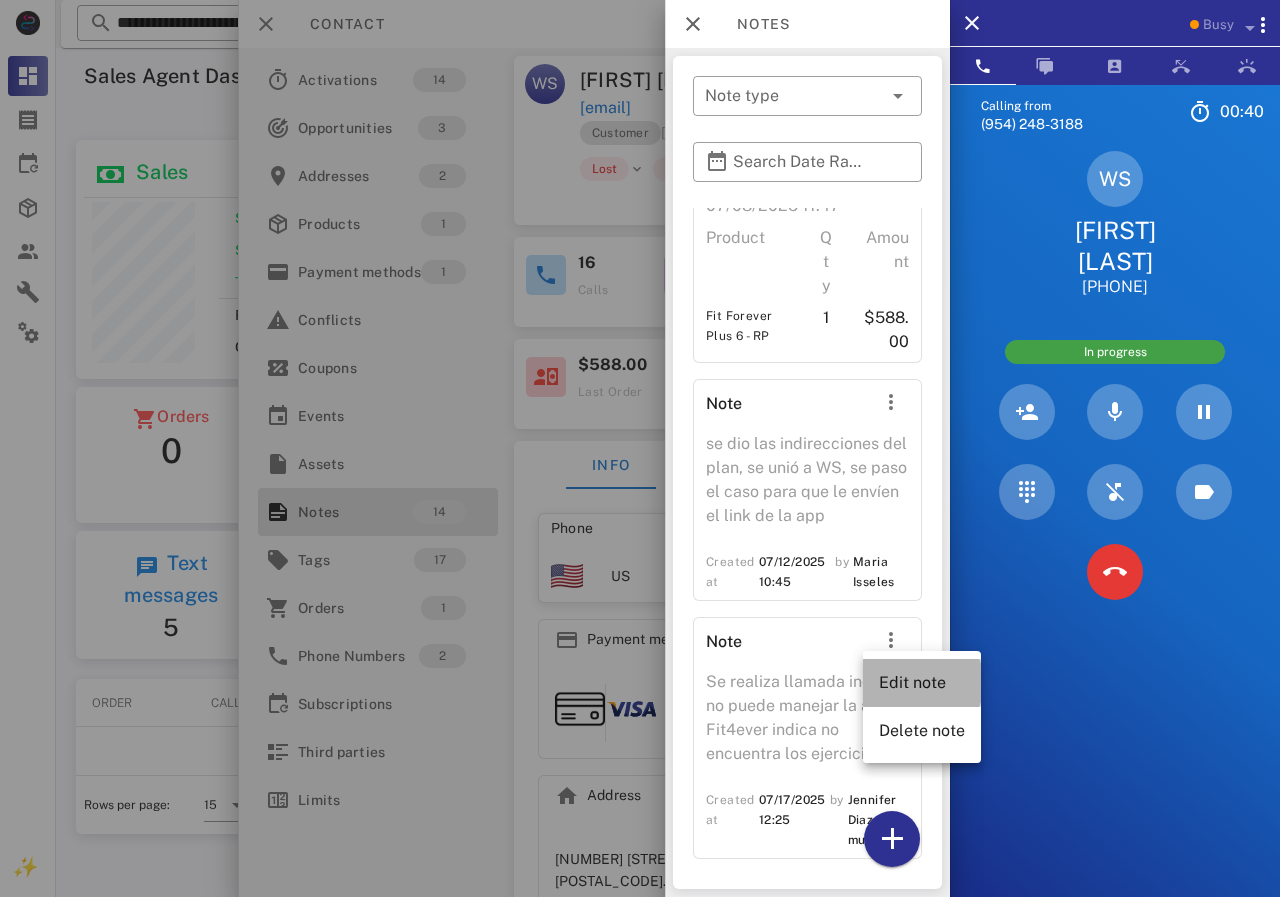 click on "Edit note" at bounding box center (922, 682) 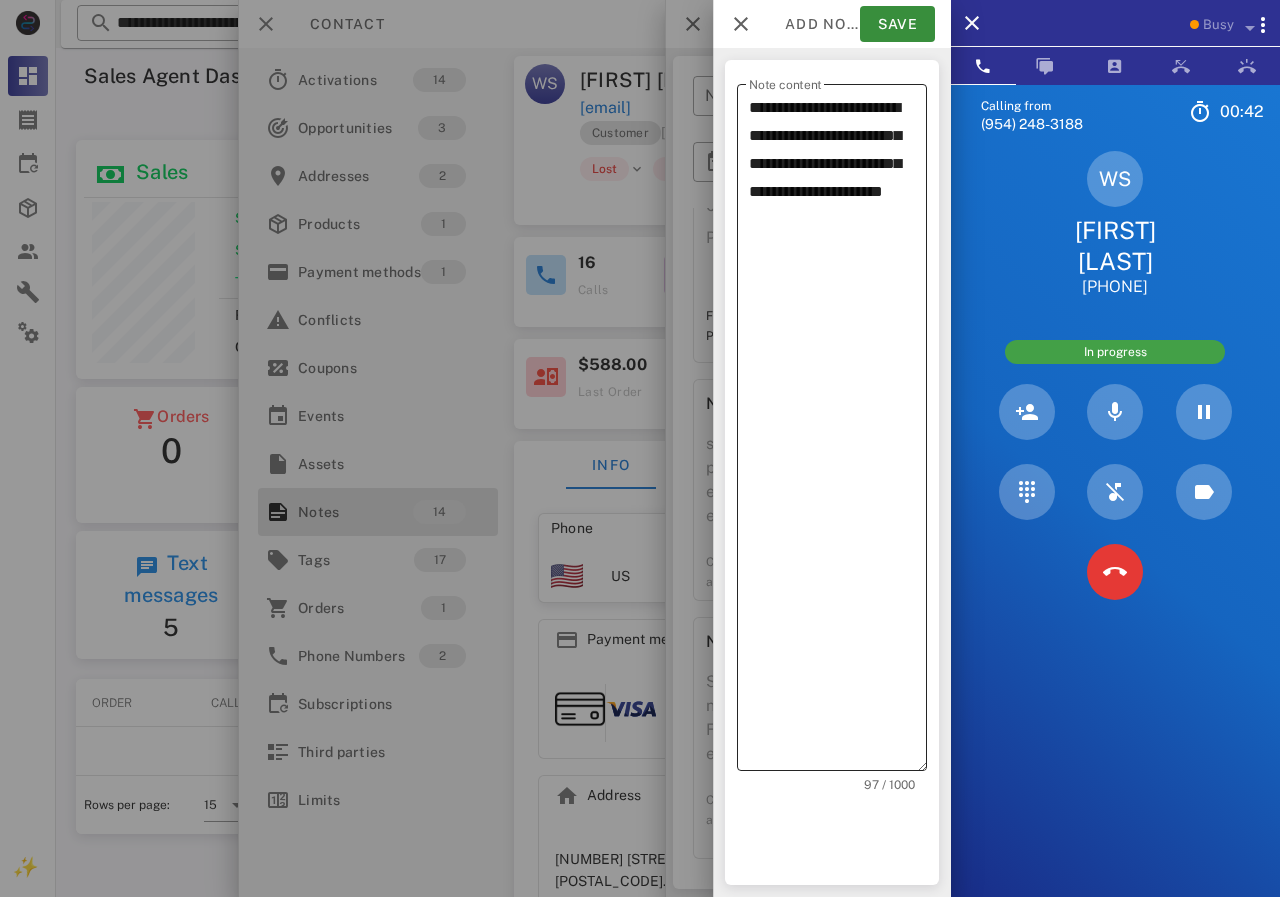 click on "**********" at bounding box center [838, 432] 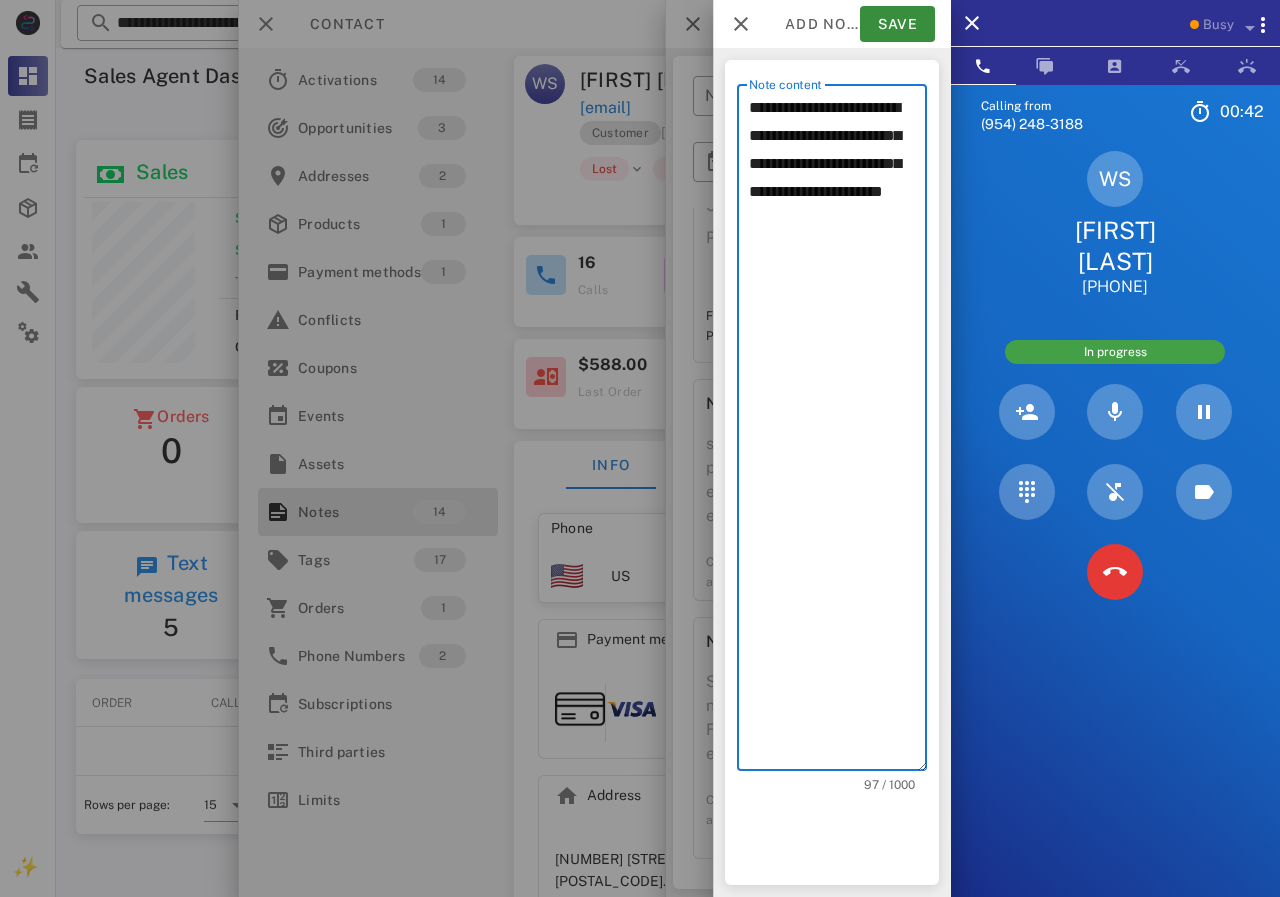 scroll, scrollTop: 240, scrollLeft: 390, axis: both 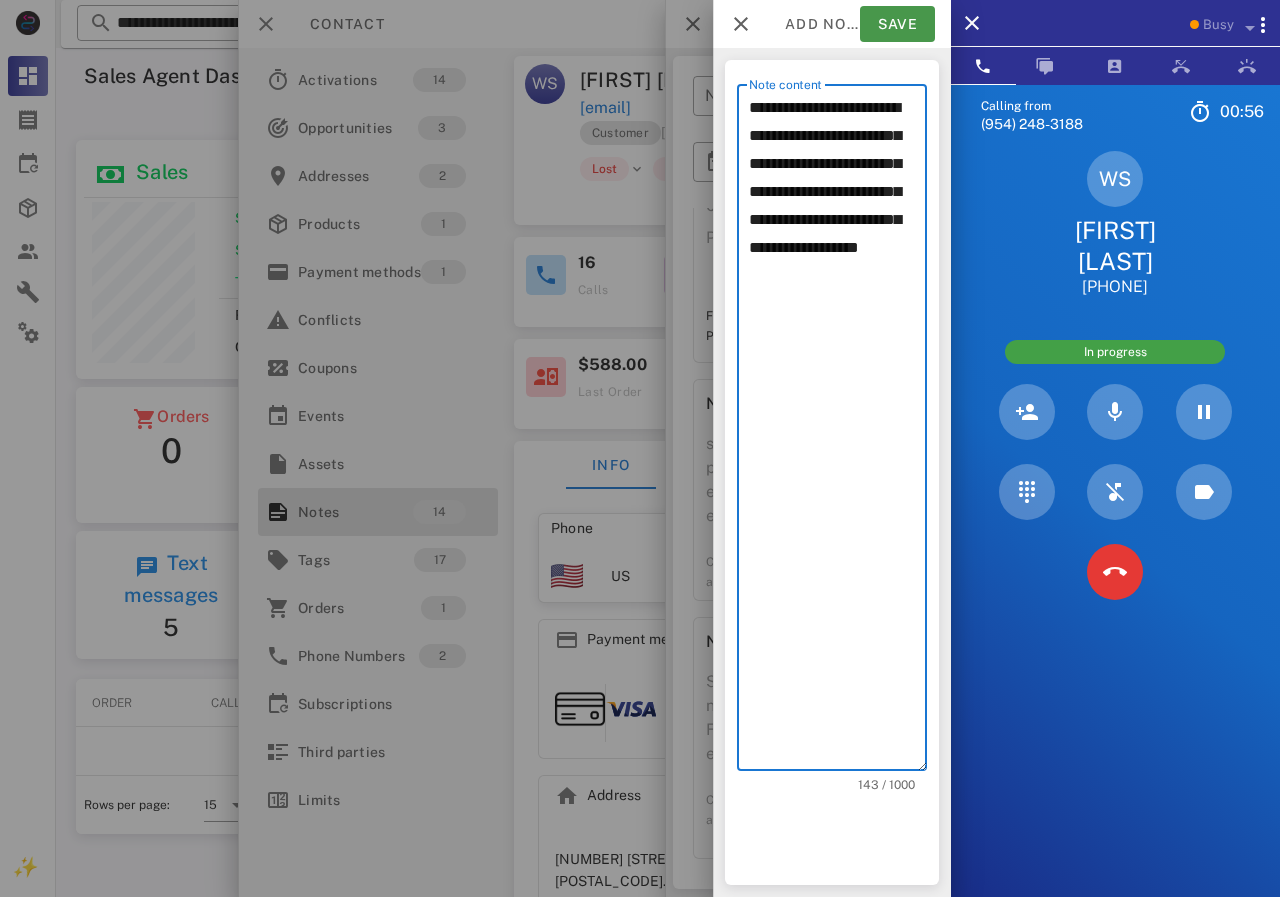 type on "**********" 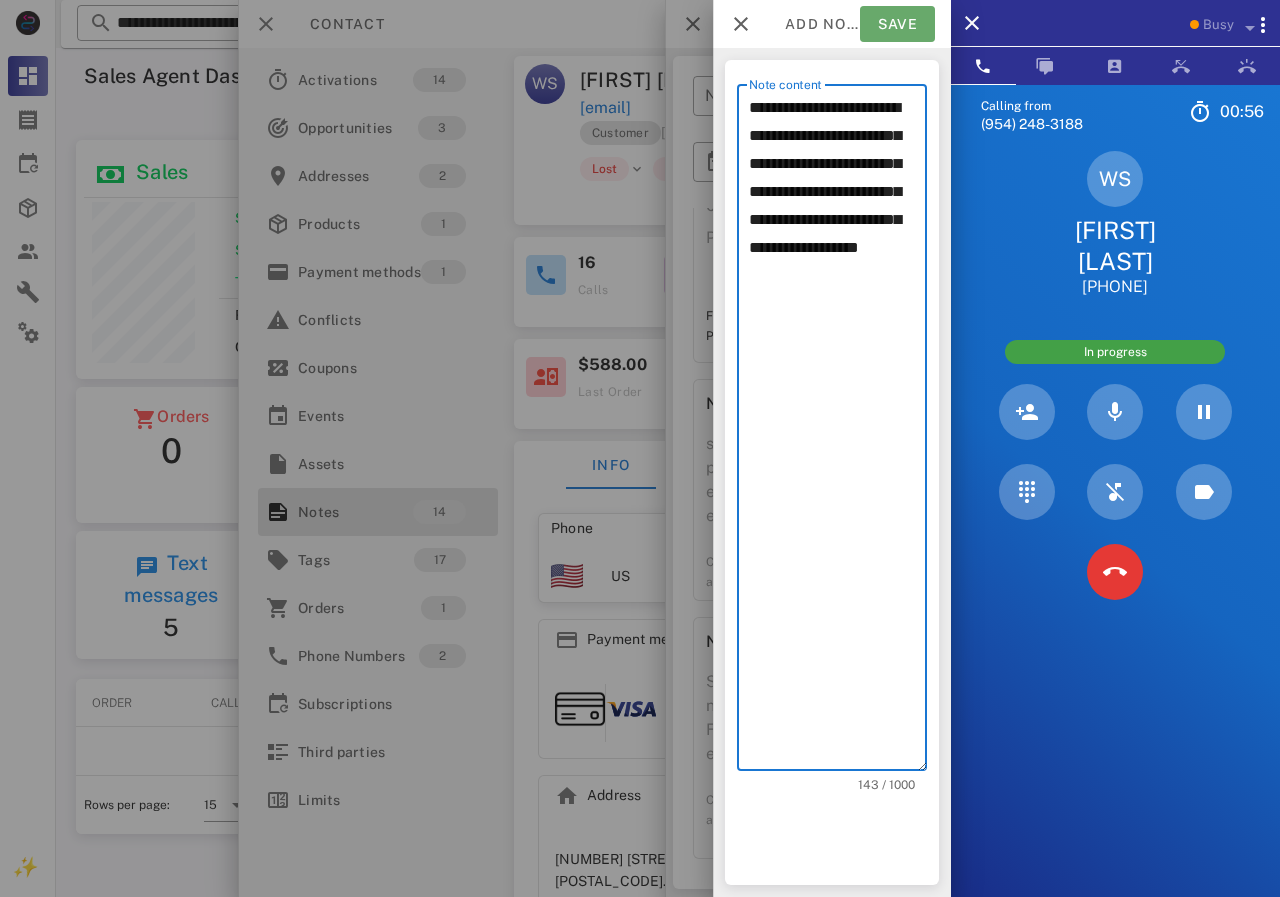 click on "Save" at bounding box center [897, 24] 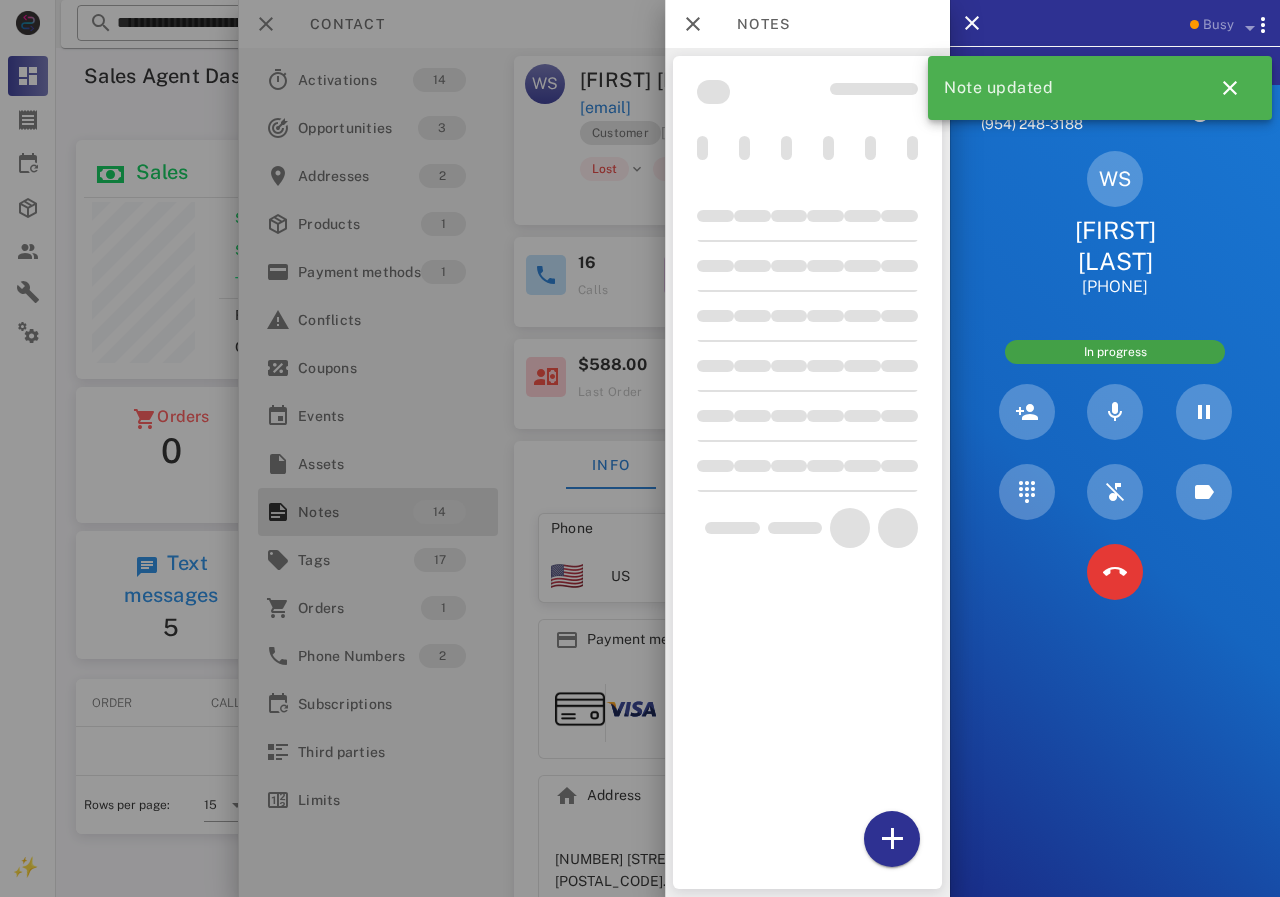 click at bounding box center [640, 448] 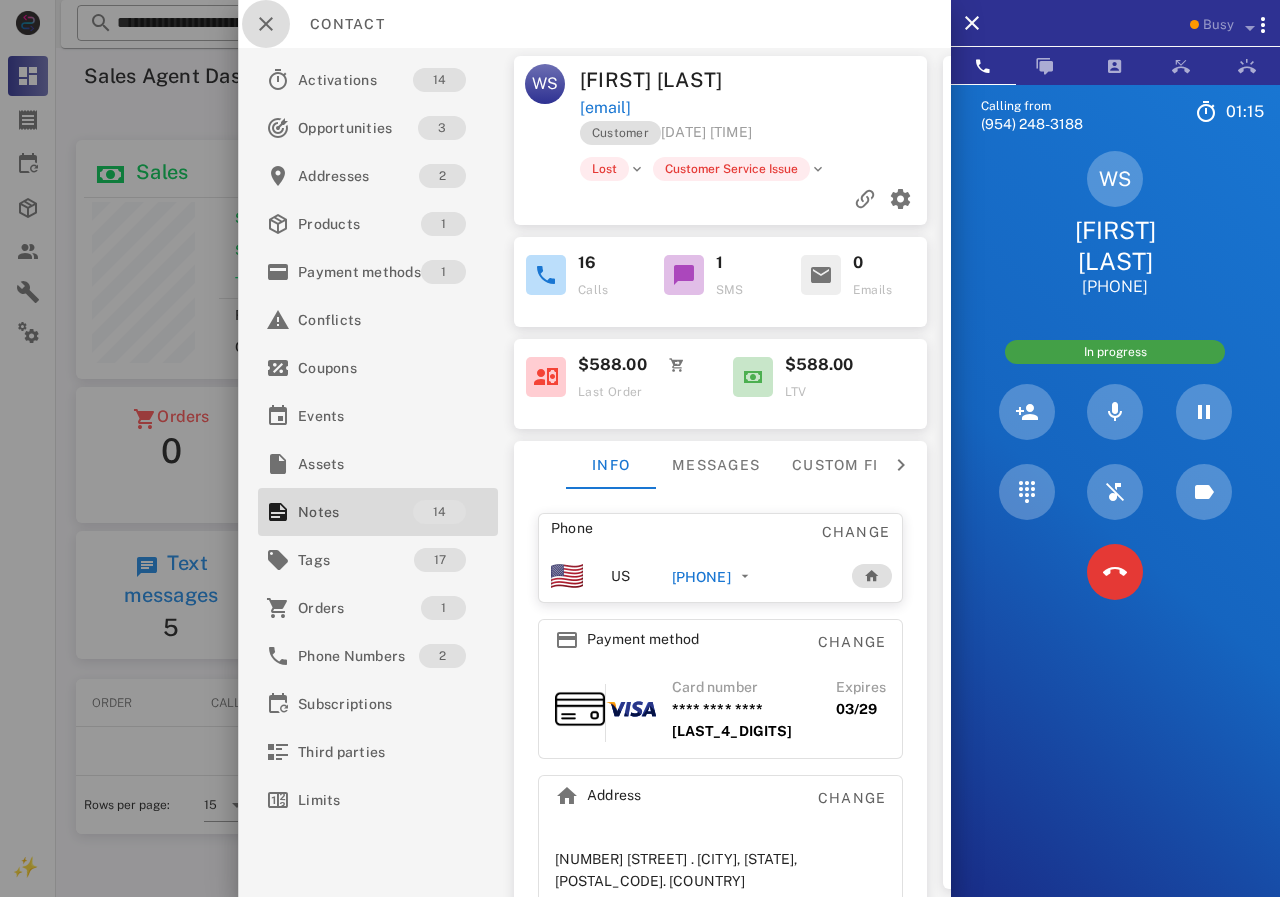 click at bounding box center [266, 24] 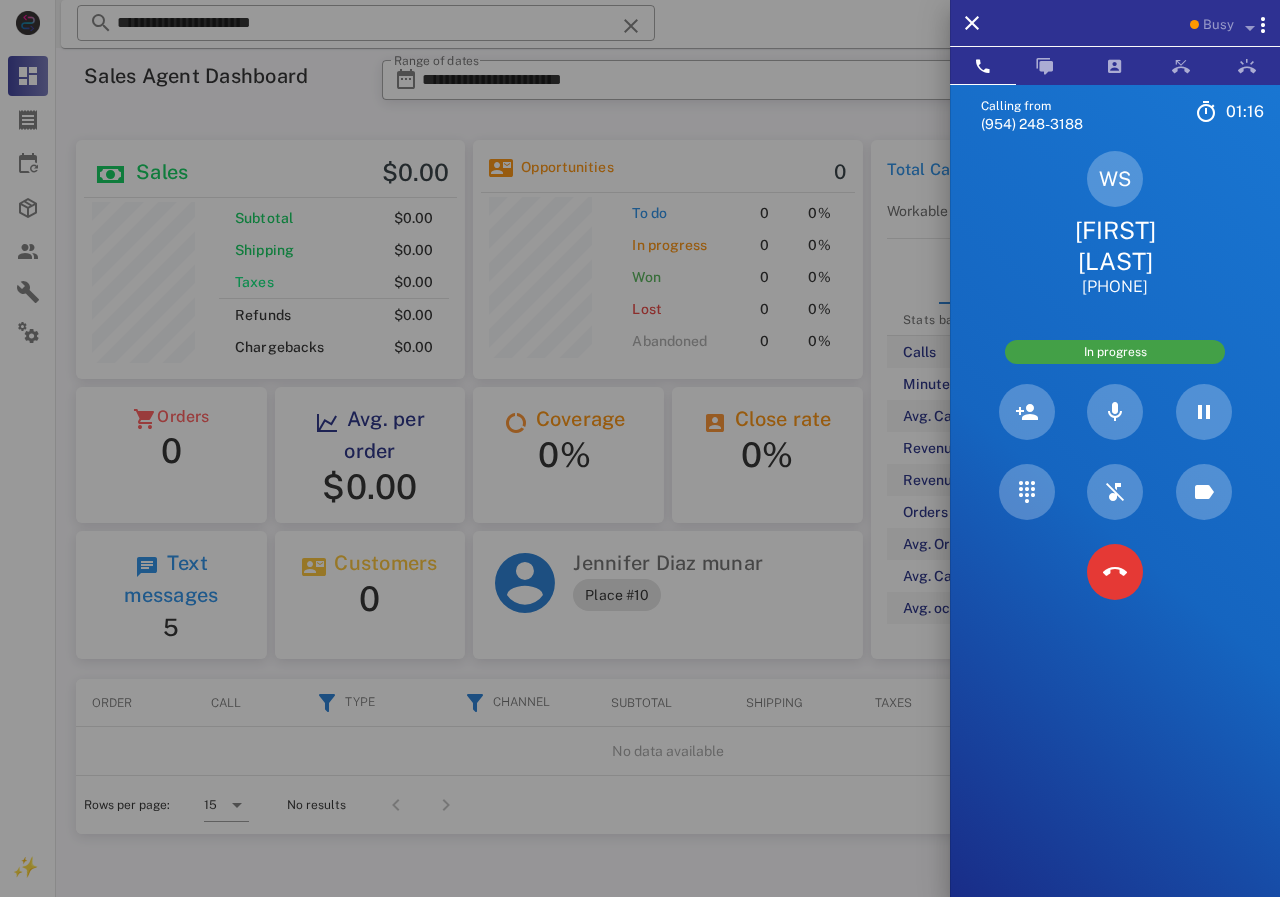 click at bounding box center [640, 448] 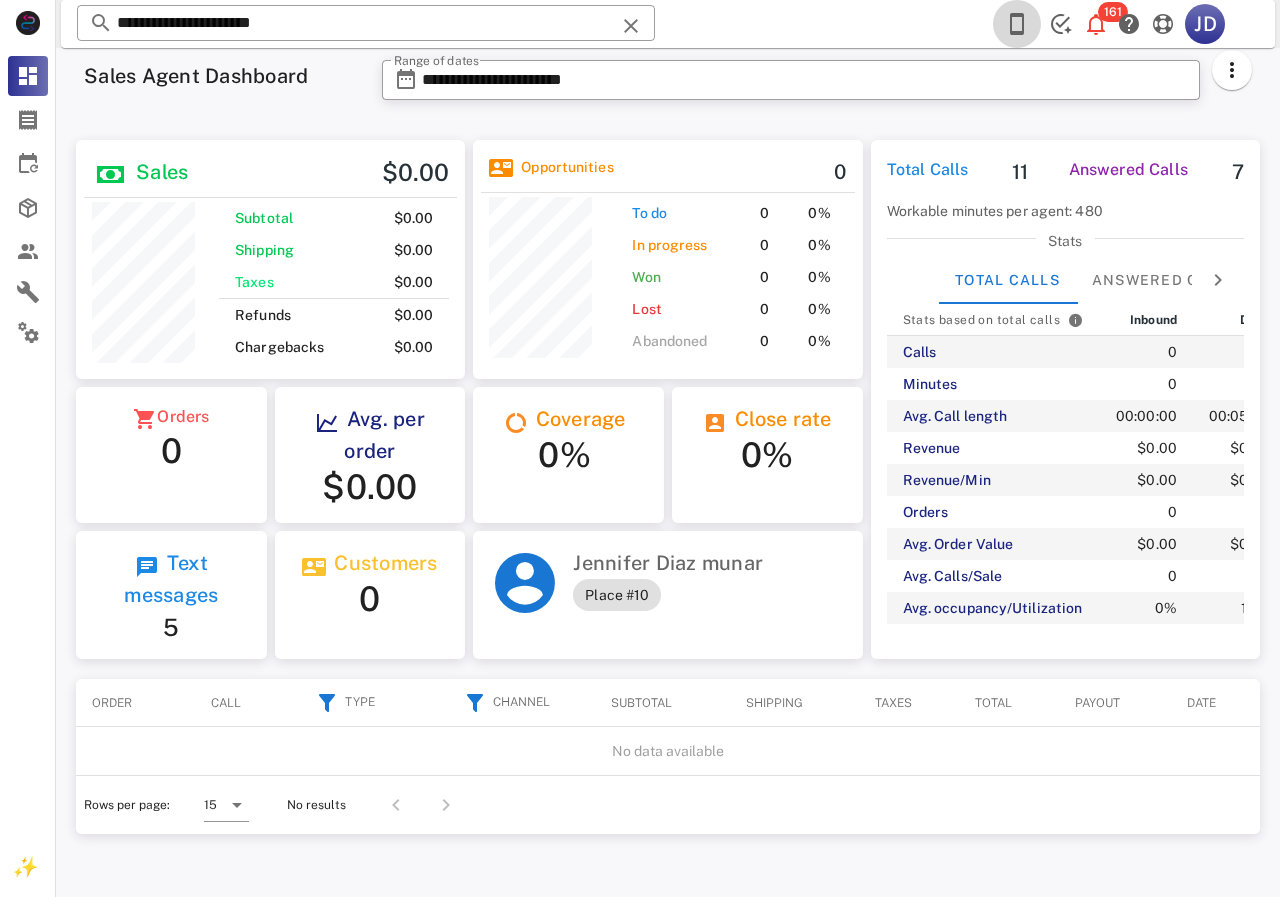 click at bounding box center (1017, 24) 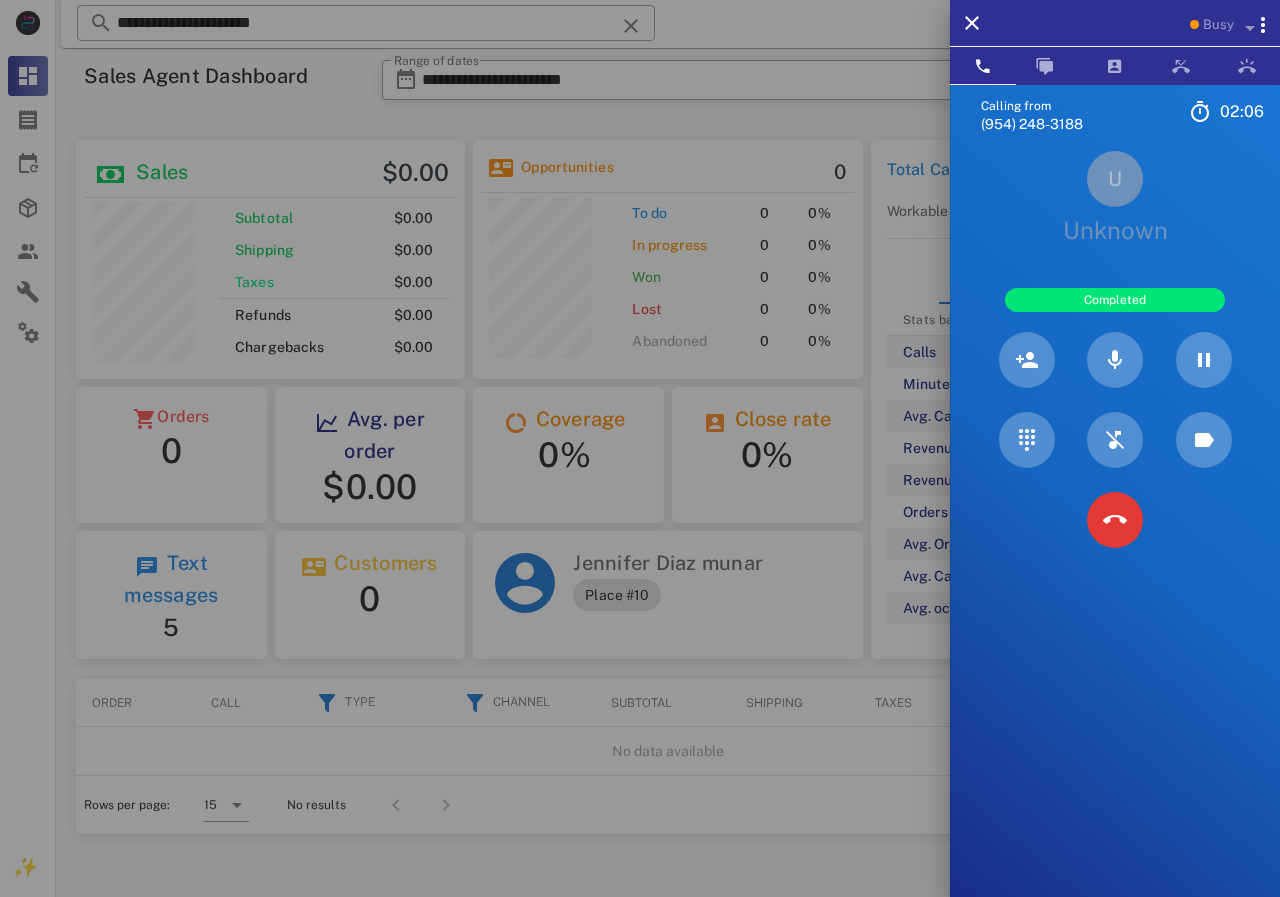 click on "Calling from [PHONE] [TIME]  Unknown      ▼     Andorra
+376
Argentina
+54
Aruba
+297
Australia
+61
Belgium (België)
+32
Bolivia
+591
Brazil (Brasil)
+55
Canada
+1
Chile
+56
Colombia
+57
Costa Rica
+506
Dominican Republic (República Dominicana)
+1
Ecuador
+593
El Salvador
+503
France
+33
Germany (Deutschland)
+49
Guadeloupe
+590
Guatemala
+502
Honduras
+504
Iceland (Ísland)
+354
India (भारत)
+91
Israel (‫ישראל‬‎)
+972
Italy (Italia)
+39" at bounding box center [1115, 533] 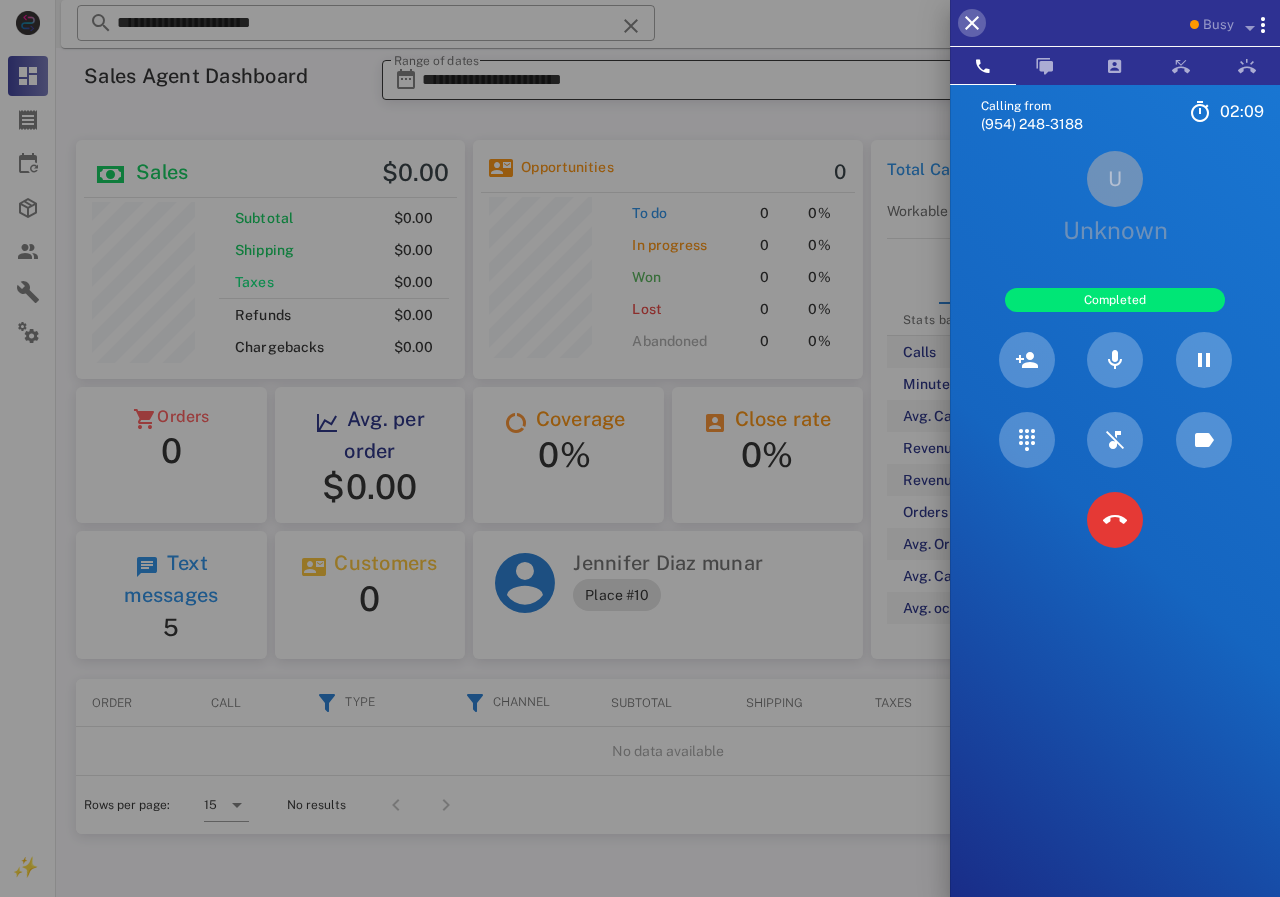 drag, startPoint x: 985, startPoint y: 30, endPoint x: 1006, endPoint y: 92, distance: 65.459915 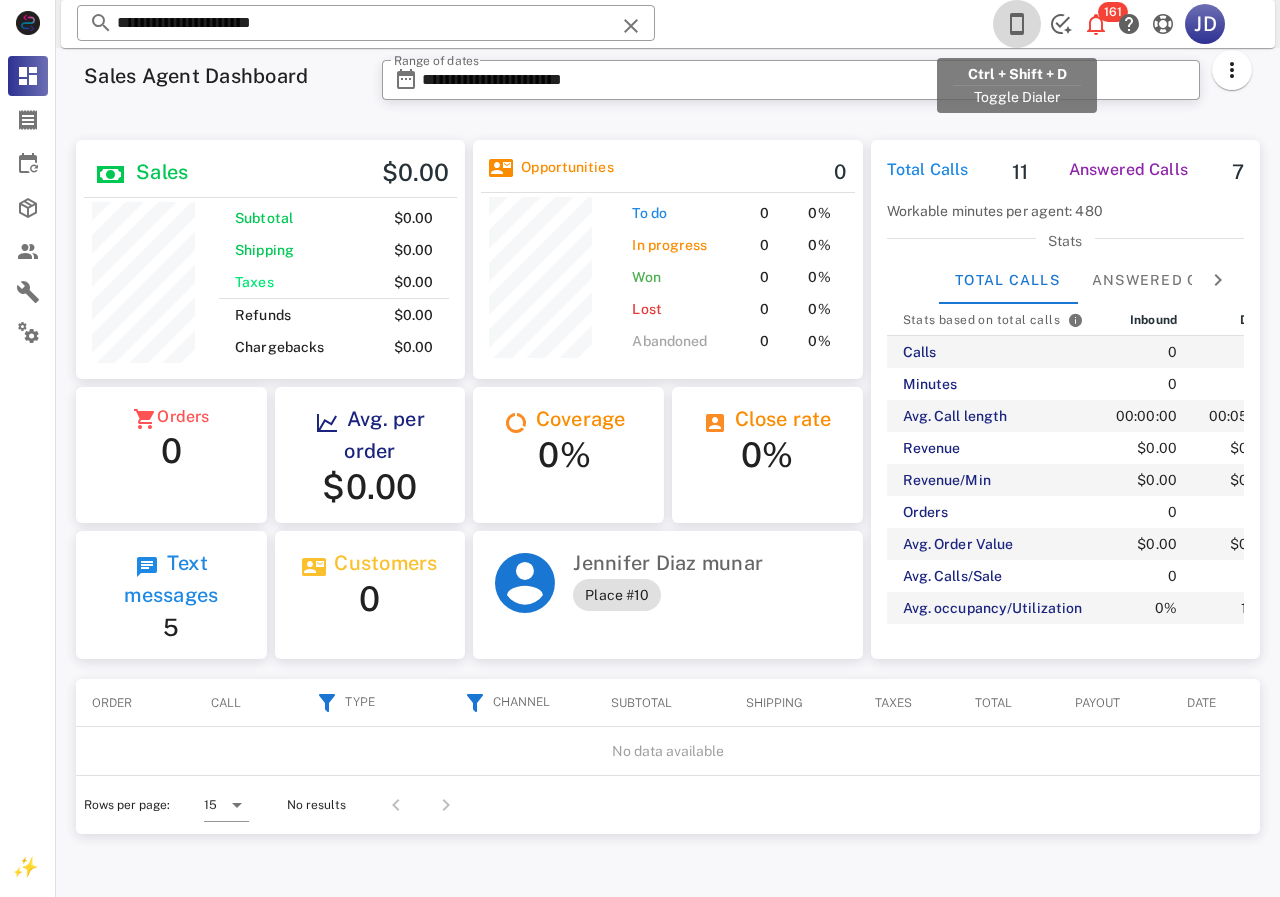 click at bounding box center [1017, 24] 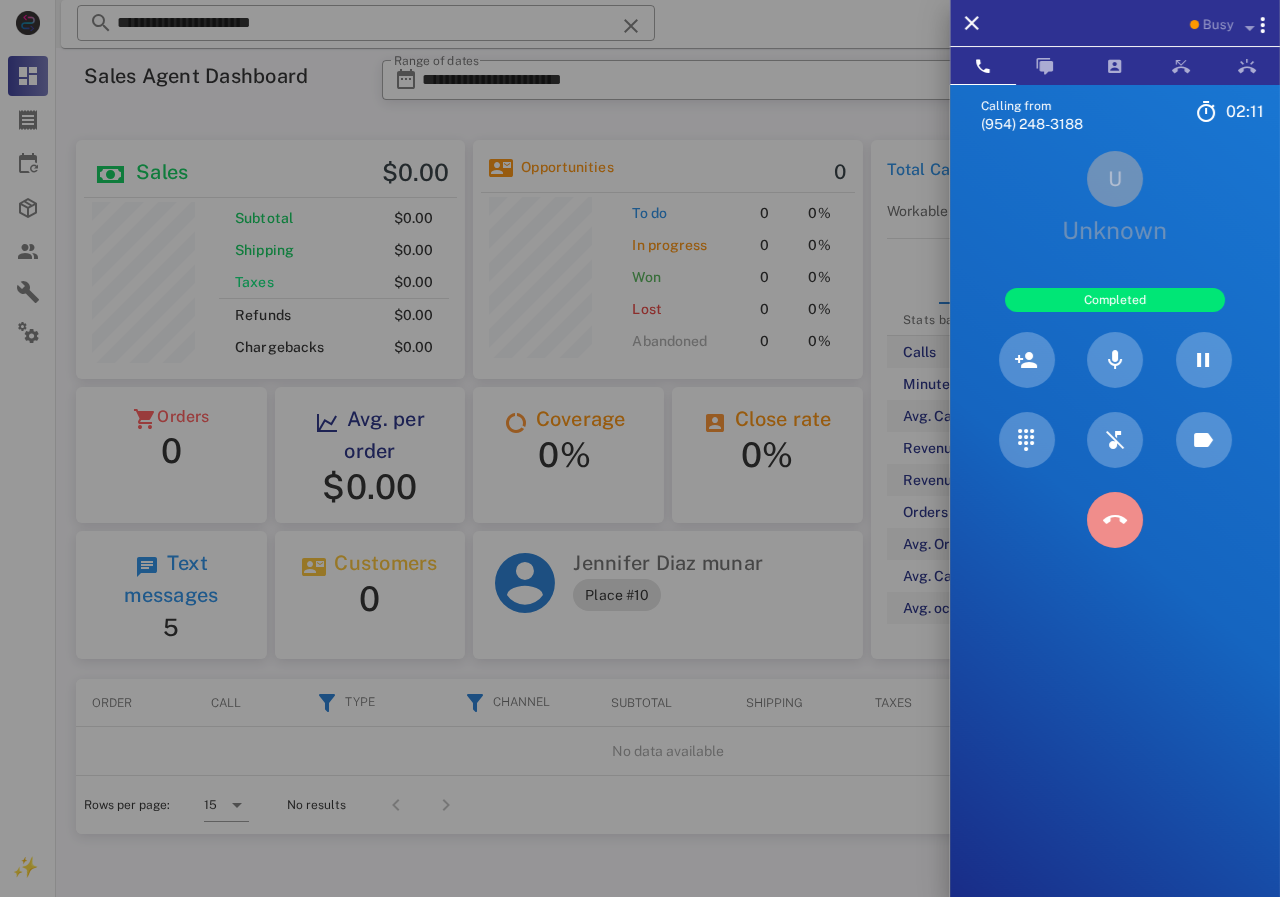 click at bounding box center [1115, 520] 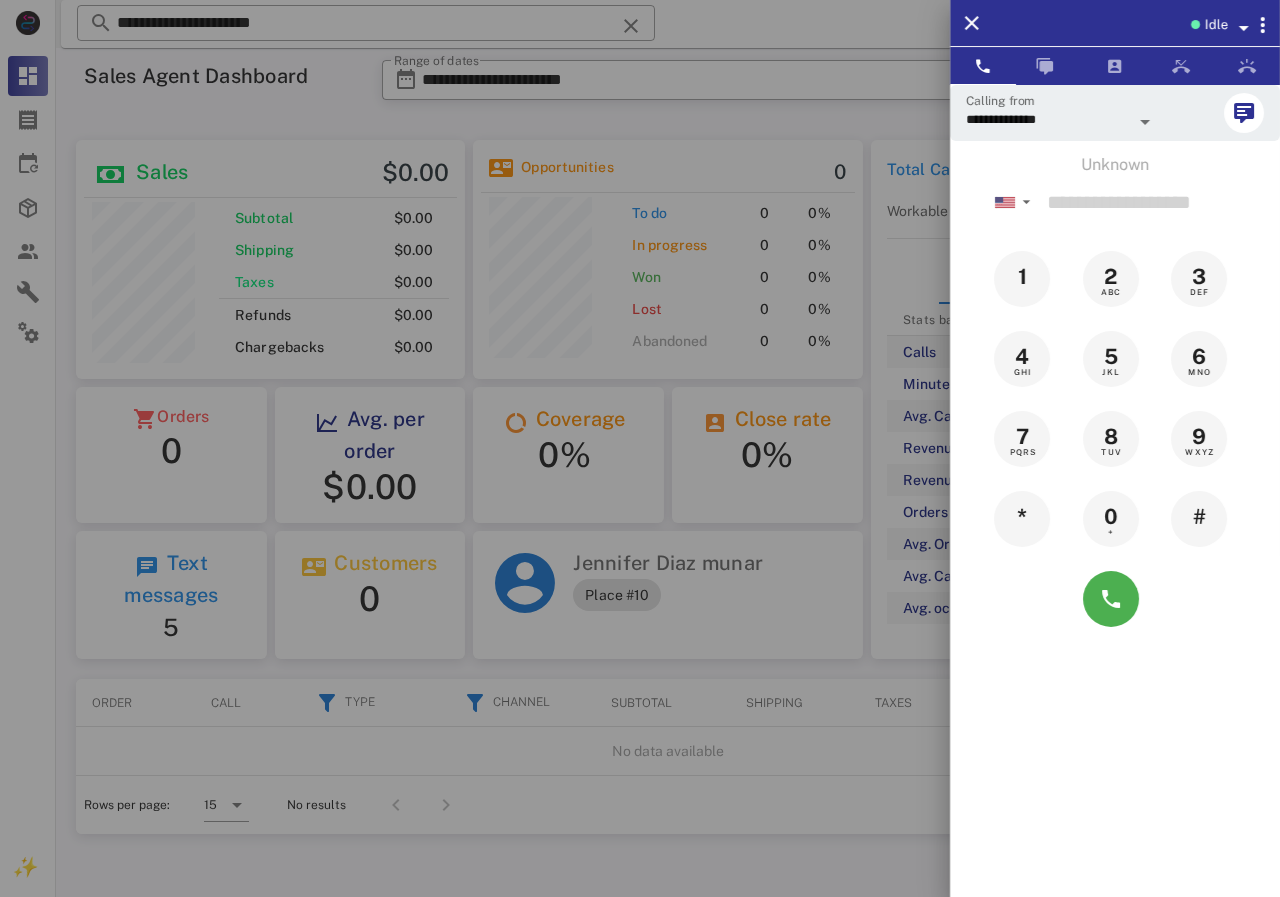 click on "Unknown" at bounding box center (1115, 165) 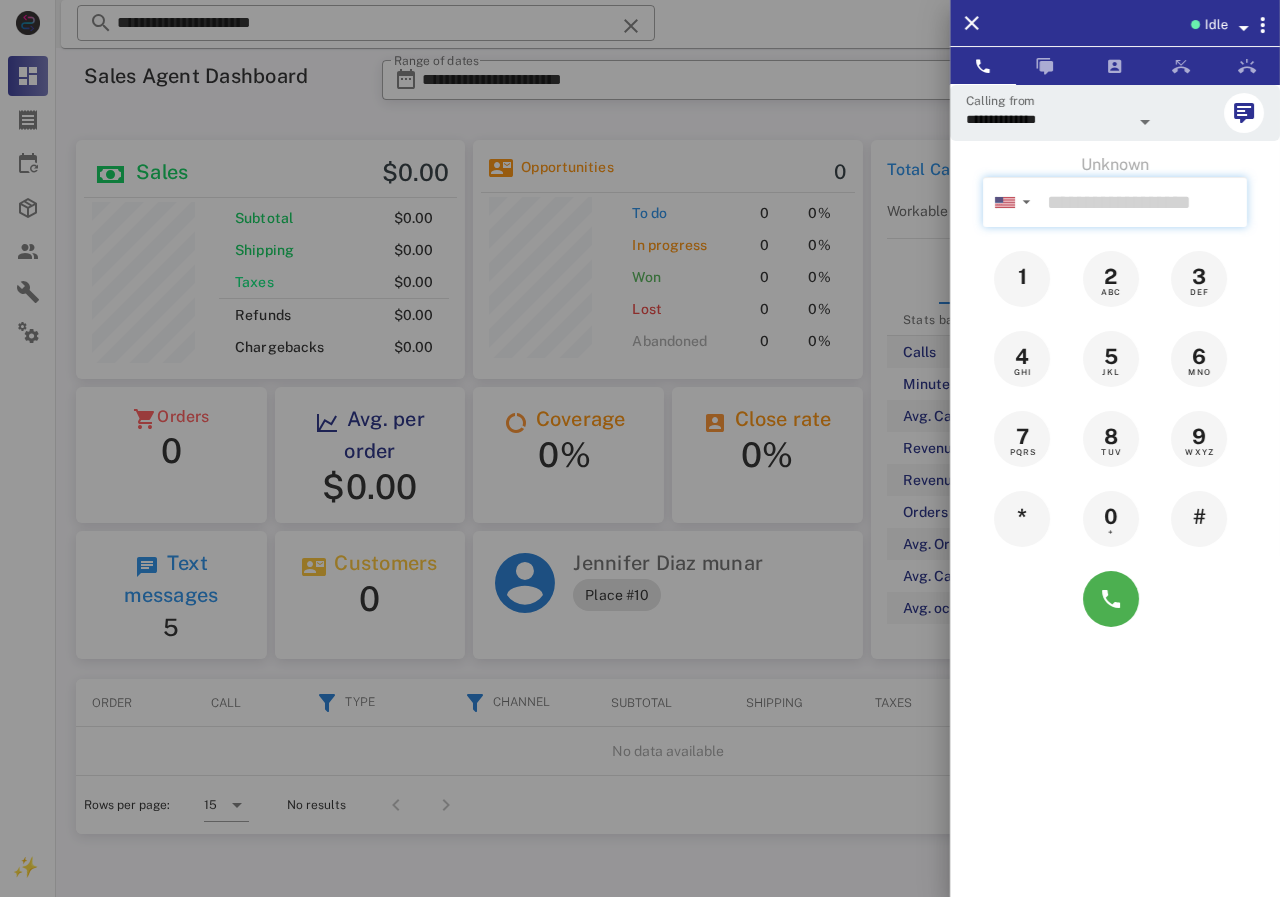 click at bounding box center (1143, 202) 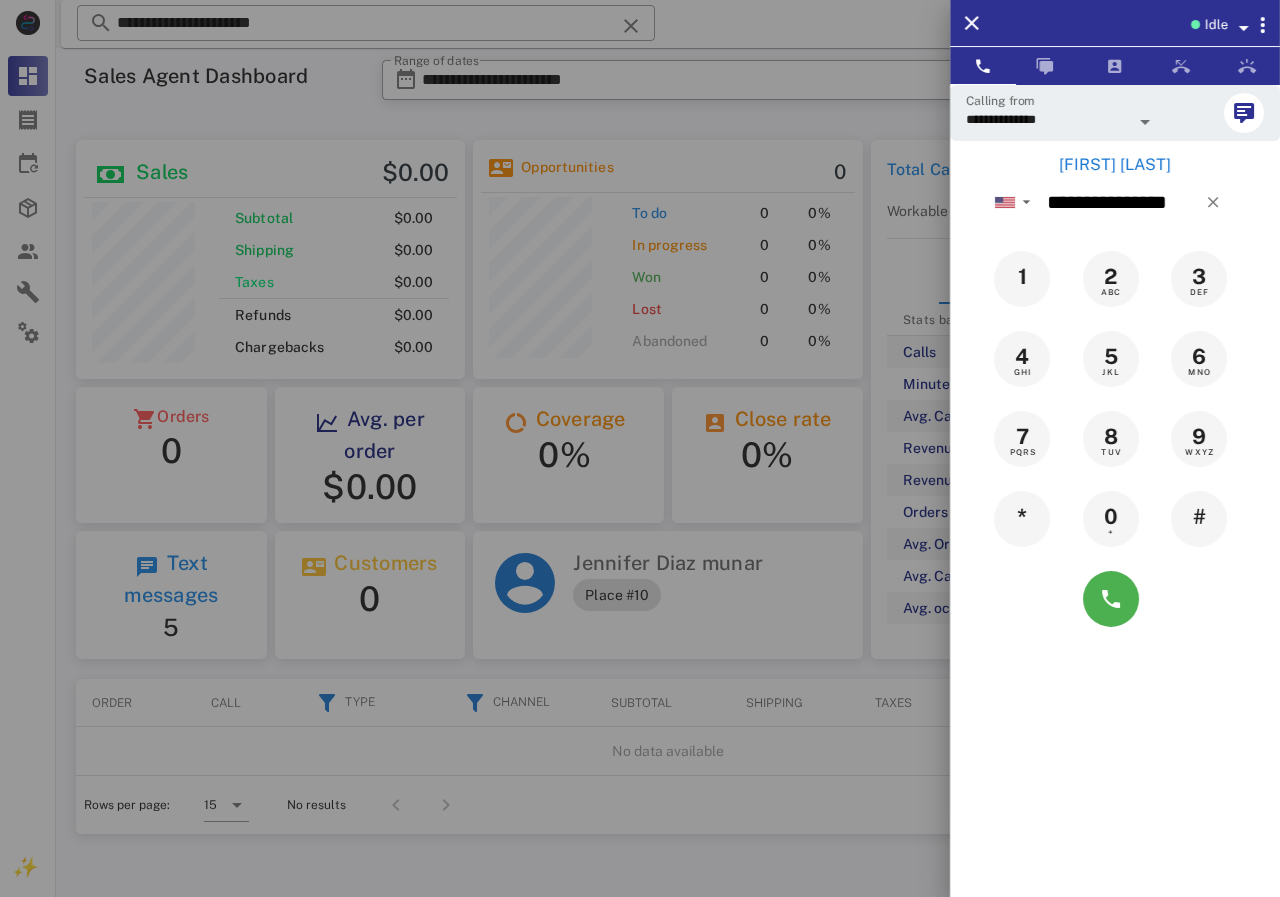 click on "Idle" at bounding box center [1215, 25] 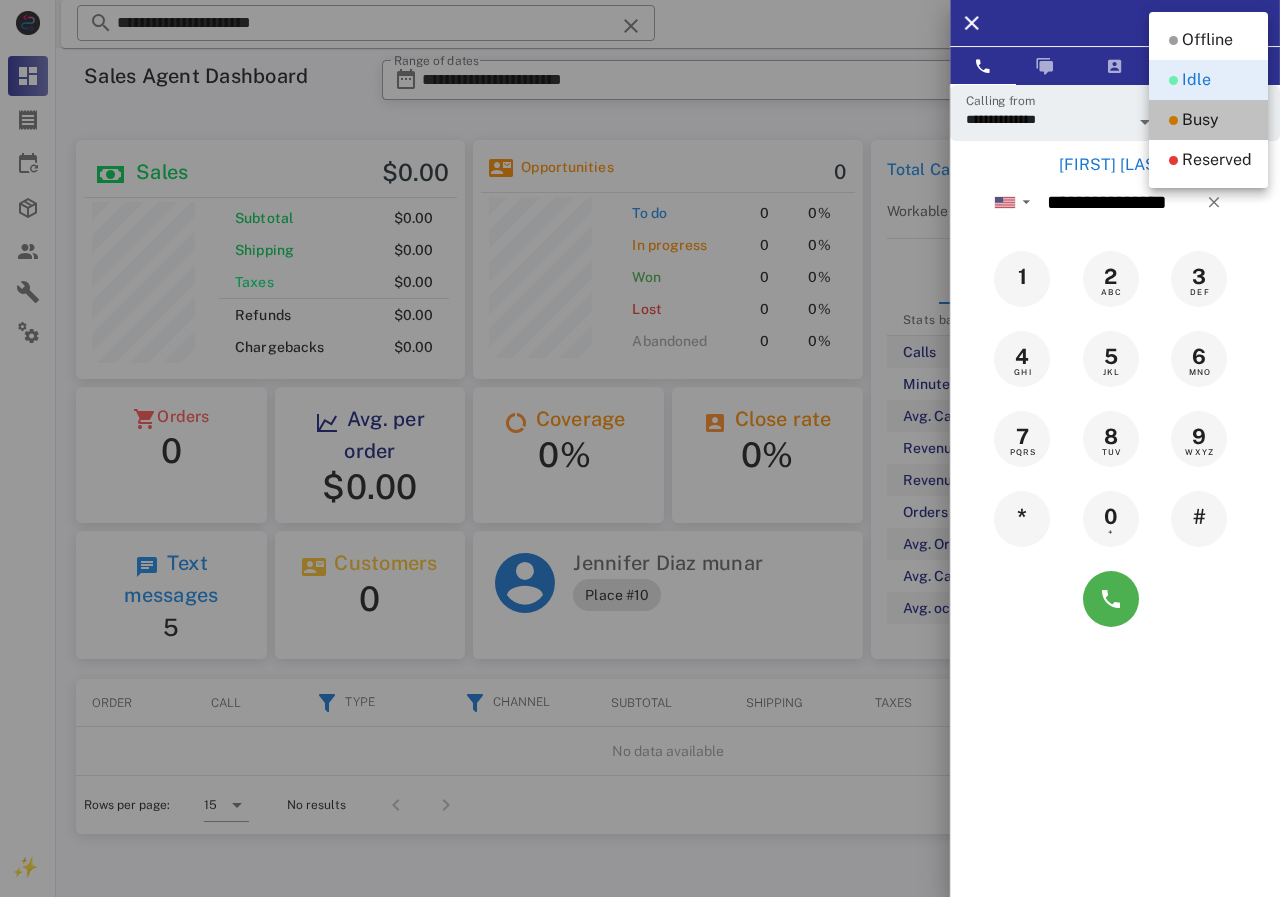click on "Busy" at bounding box center [1200, 120] 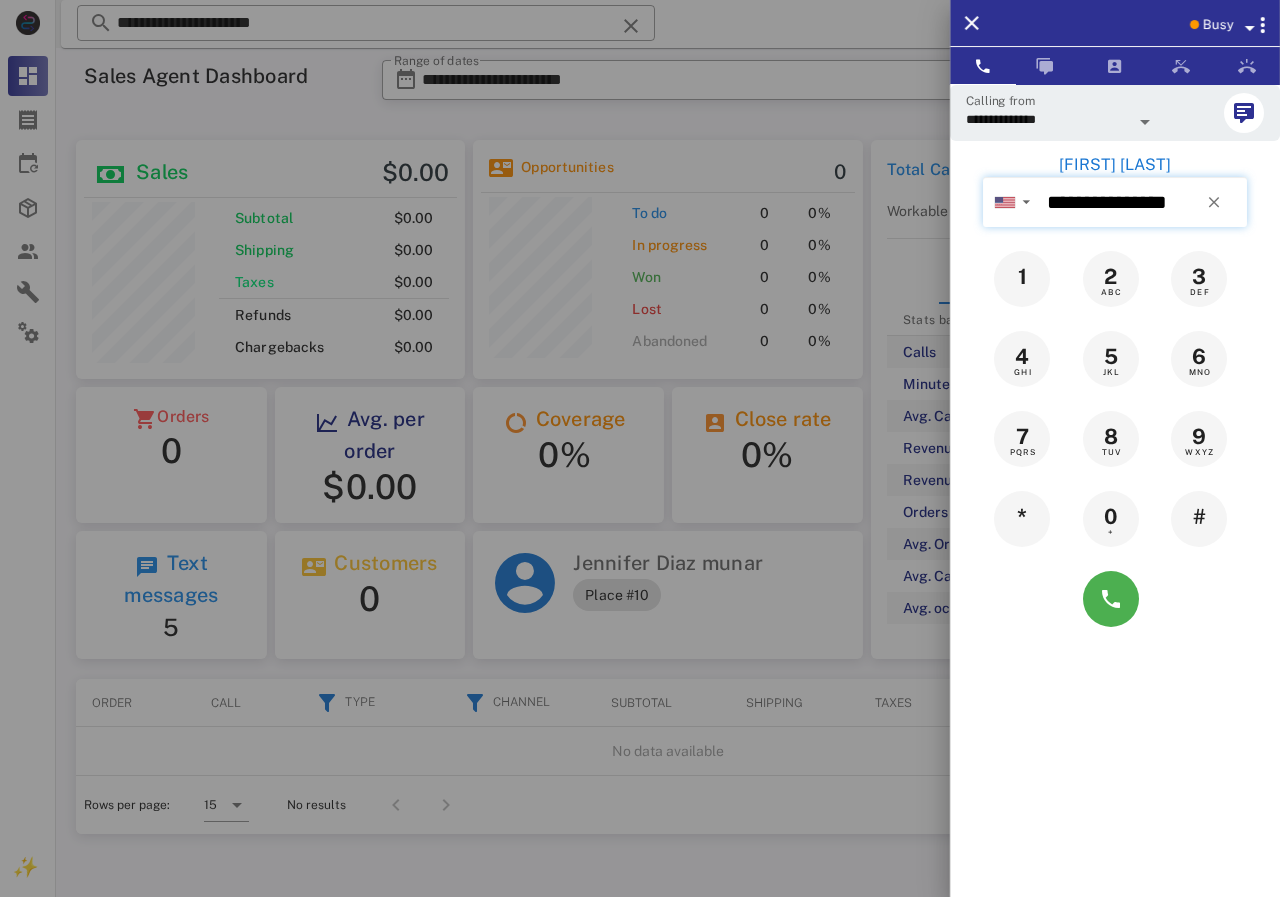 drag, startPoint x: 1031, startPoint y: 209, endPoint x: 1179, endPoint y: 205, distance: 148.05405 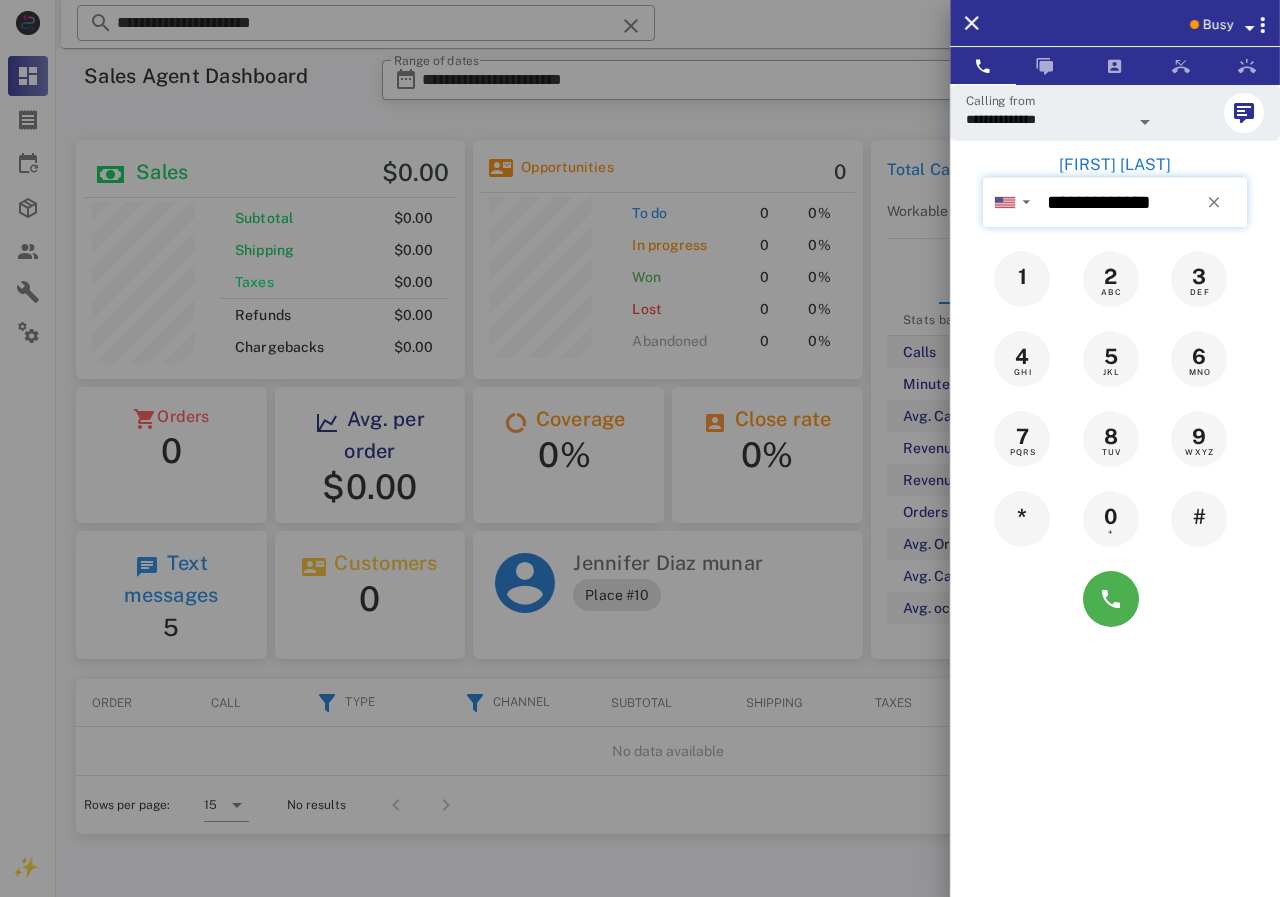 click on "**********" at bounding box center (1143, 202) 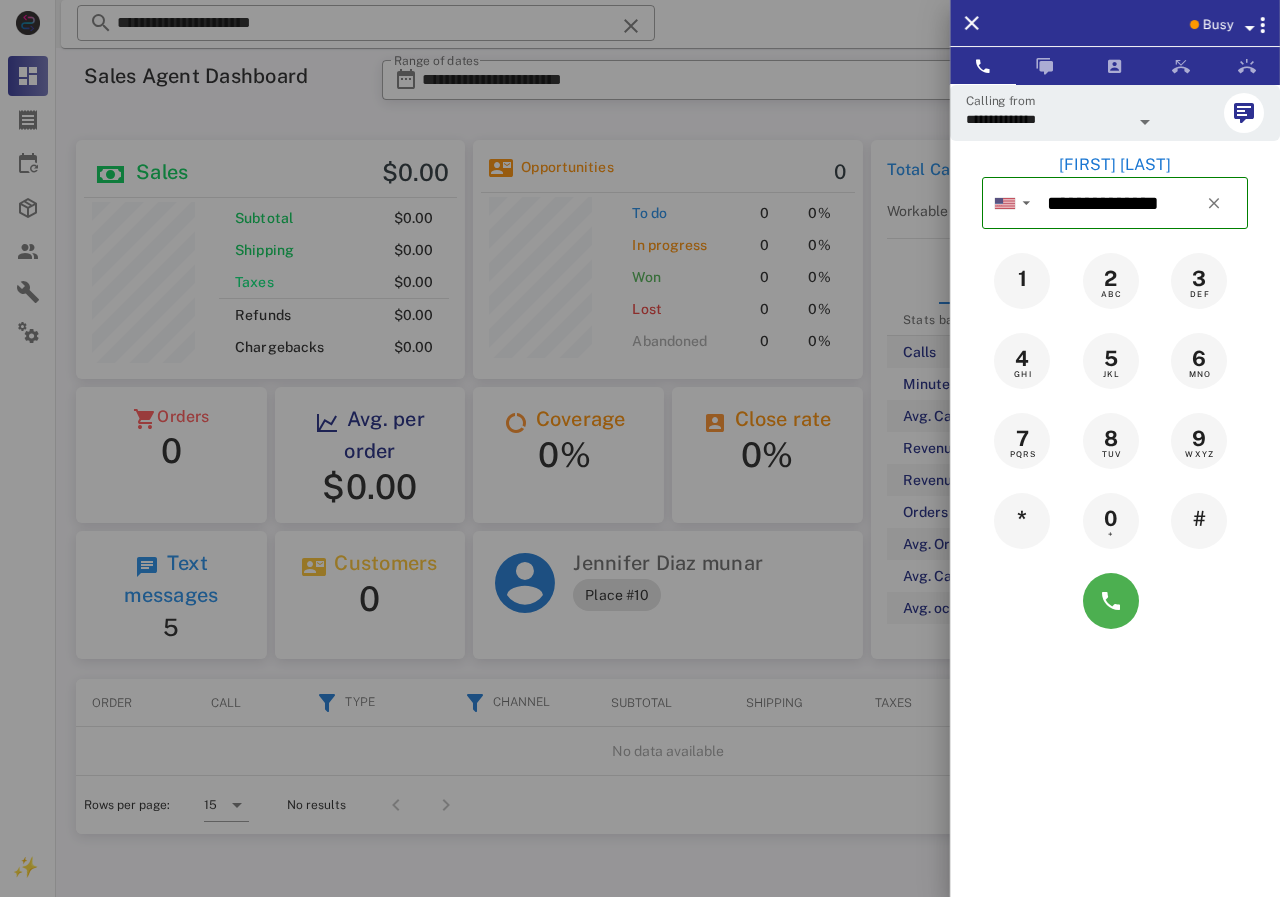 click on "[FIRST] [LAST]" at bounding box center (1115, 165) 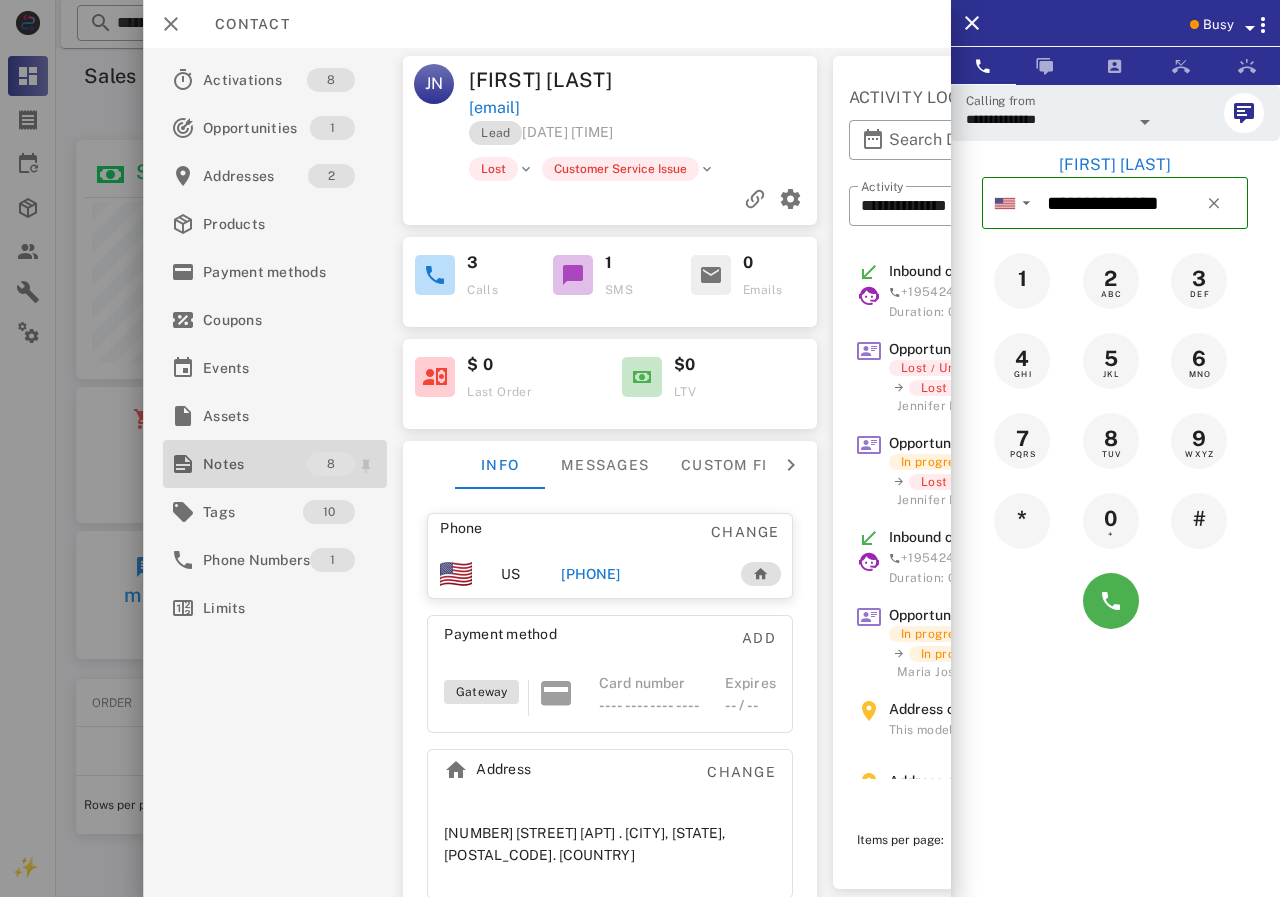 click on "Notes" at bounding box center (255, 464) 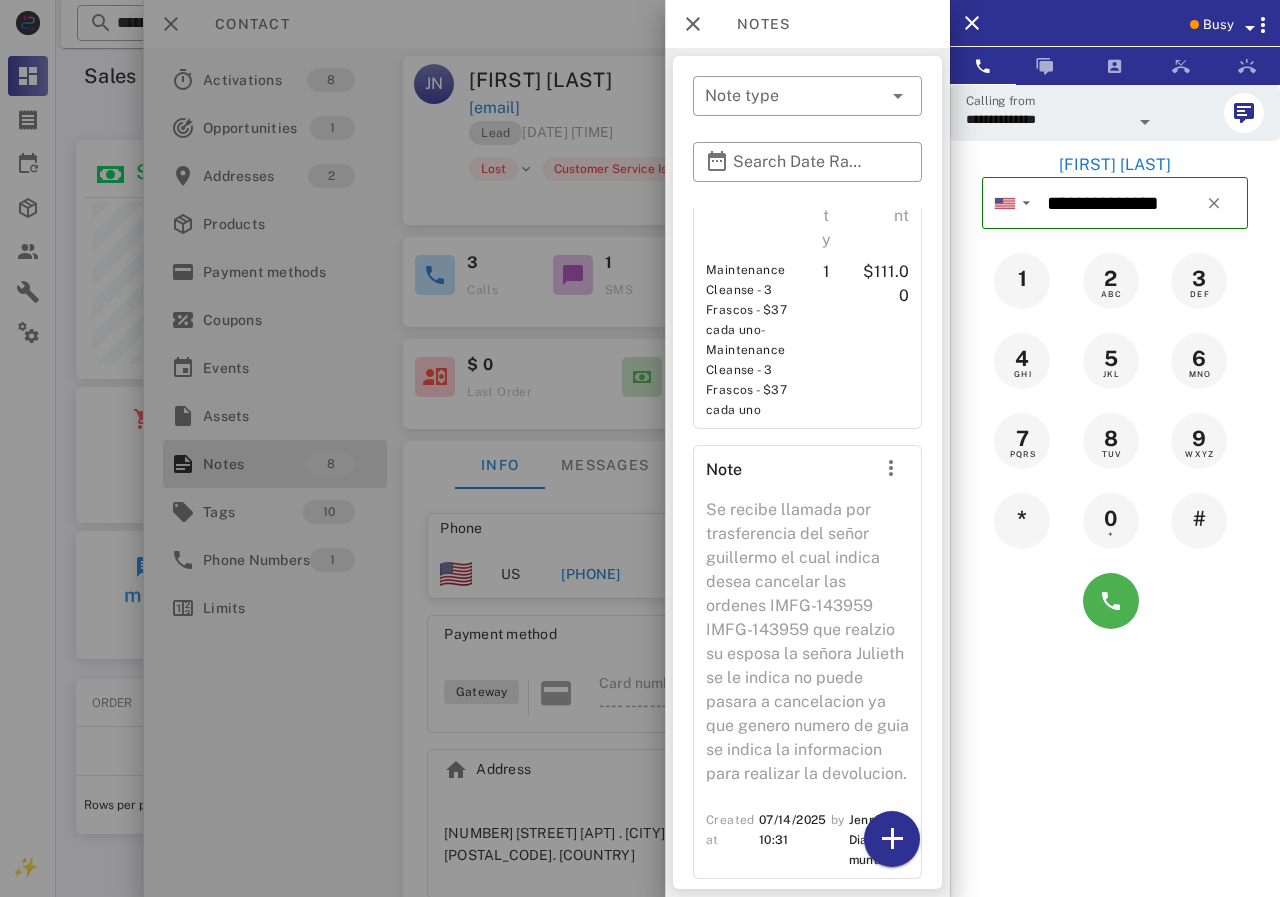 scroll, scrollTop: 2106, scrollLeft: 0, axis: vertical 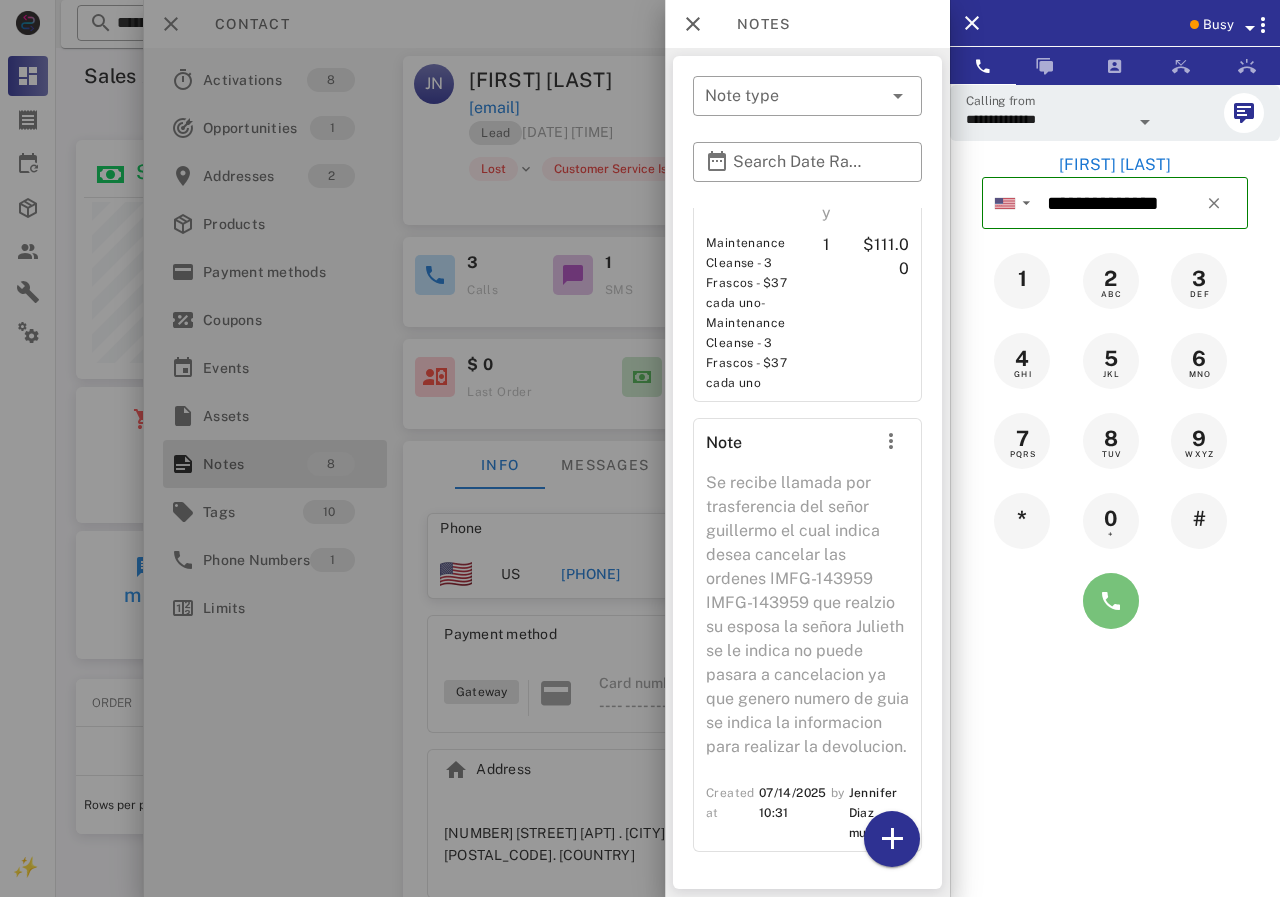 click at bounding box center [1111, 601] 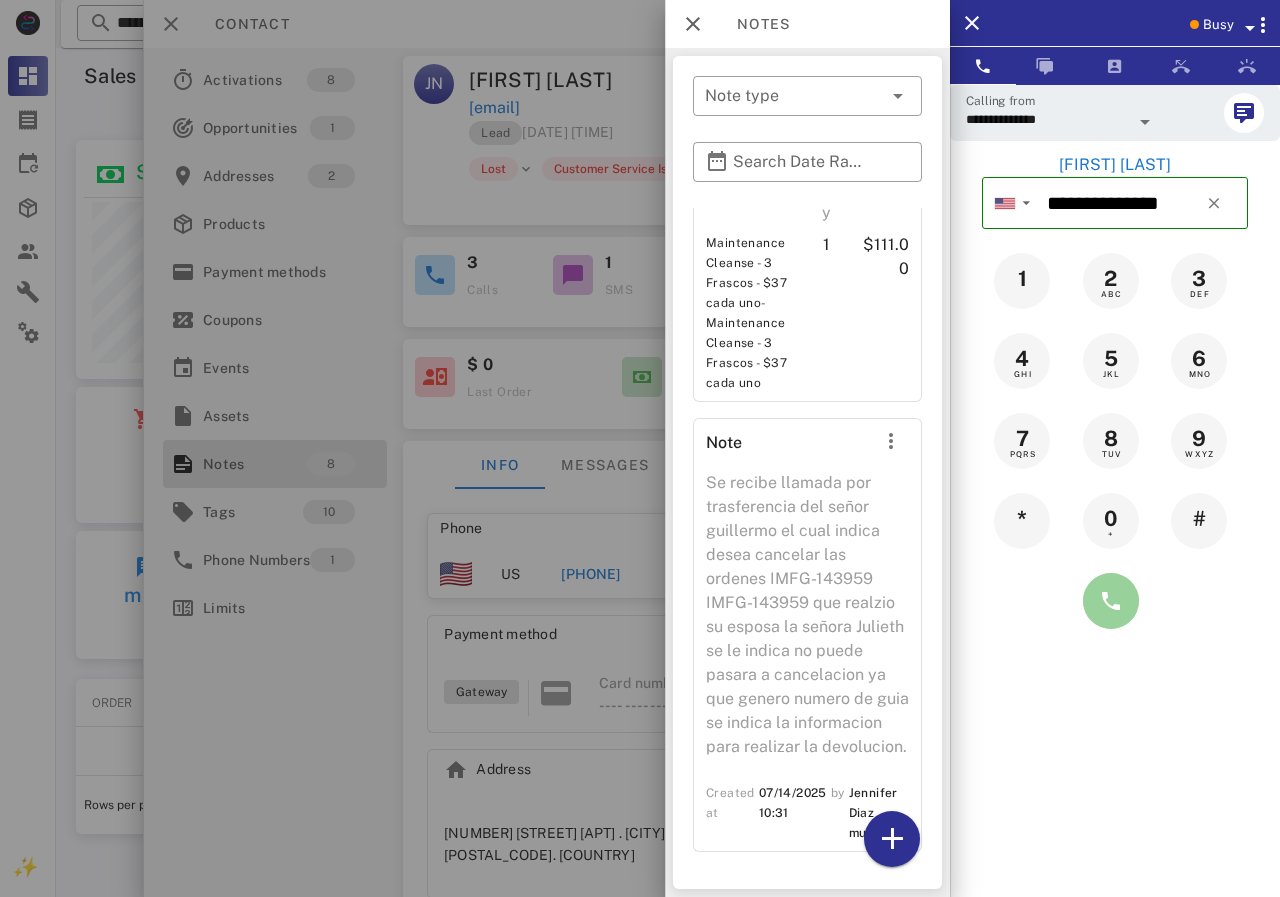 type on "**********" 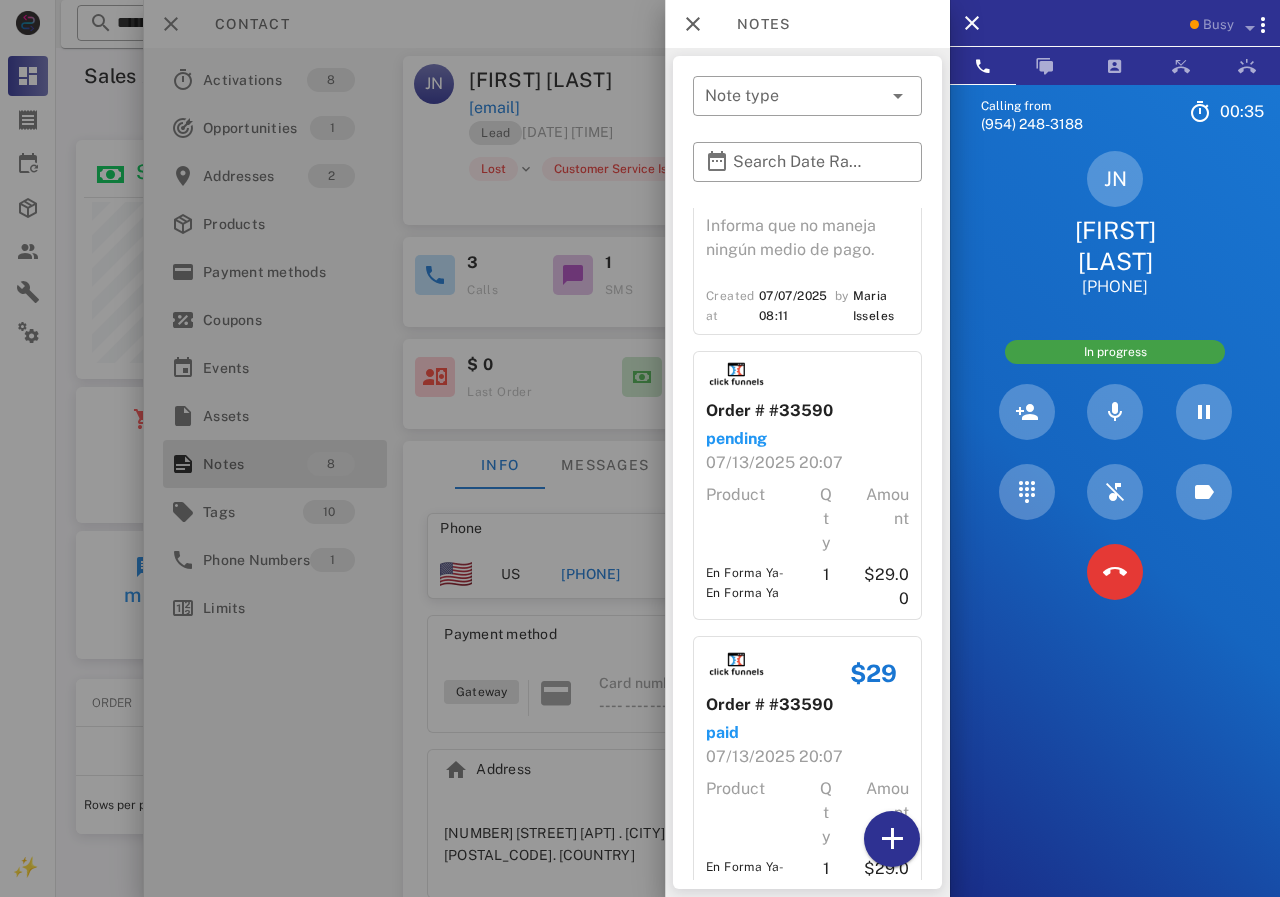 scroll, scrollTop: 6, scrollLeft: 0, axis: vertical 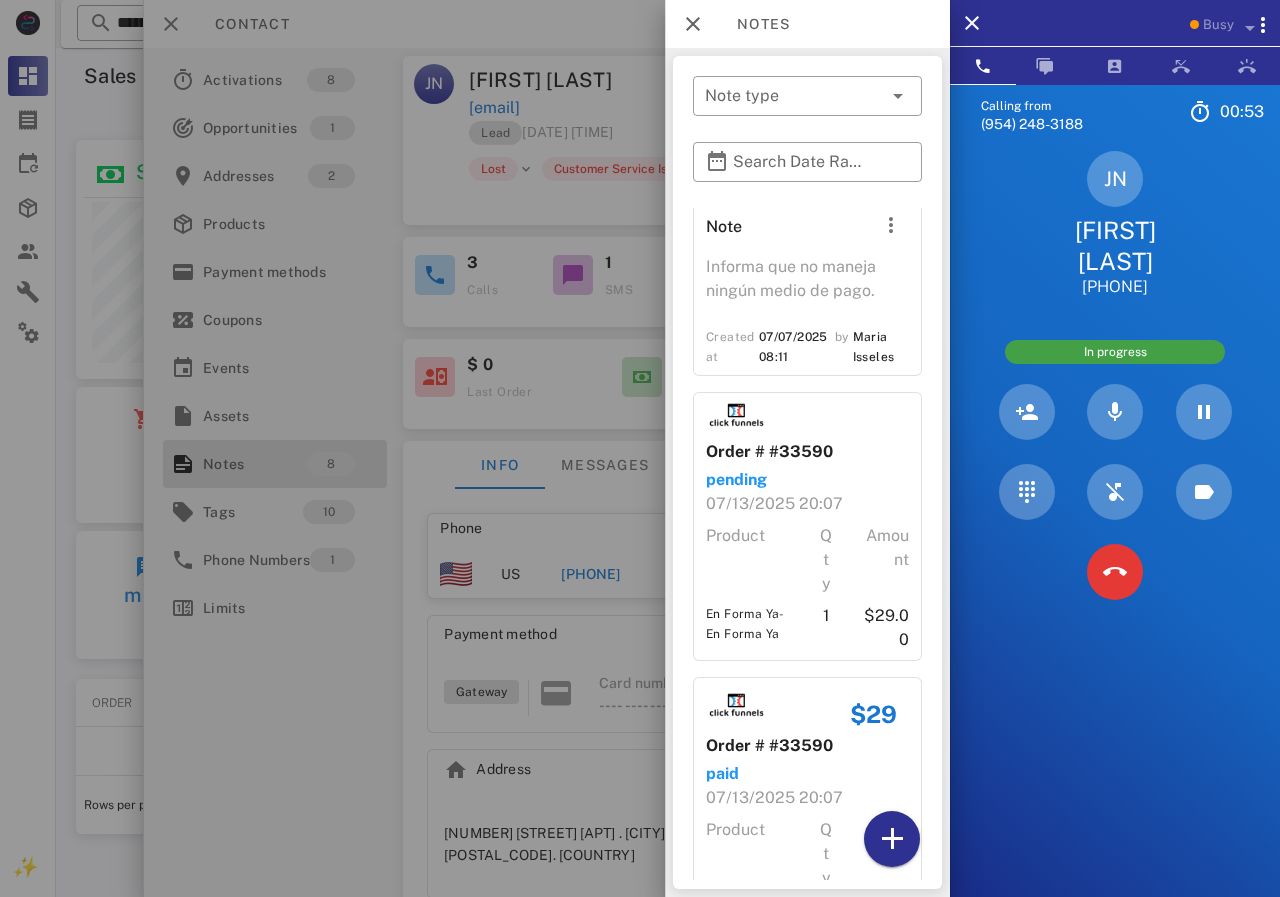 click at bounding box center [640, 448] 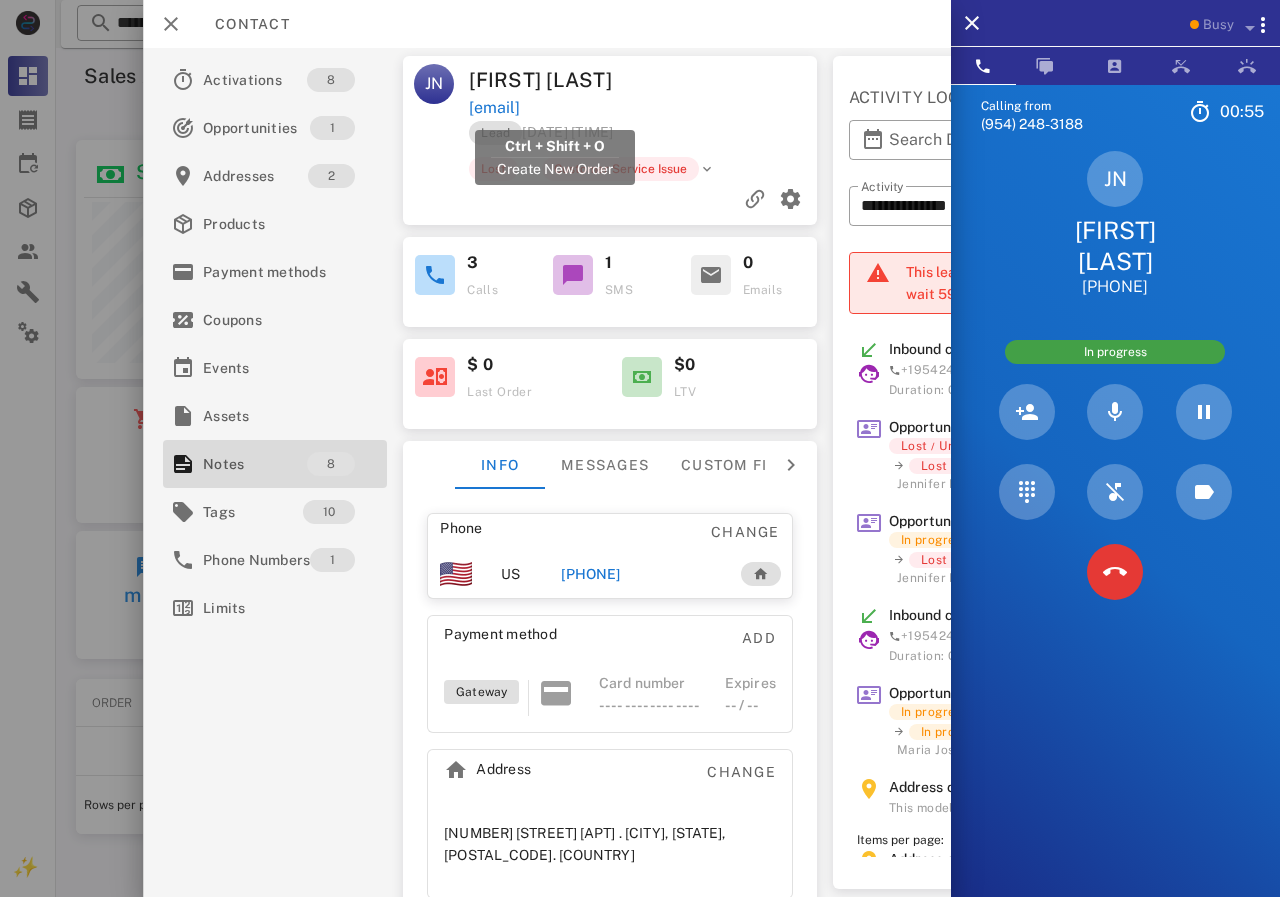 drag, startPoint x: 706, startPoint y: 110, endPoint x: 470, endPoint y: 110, distance: 236 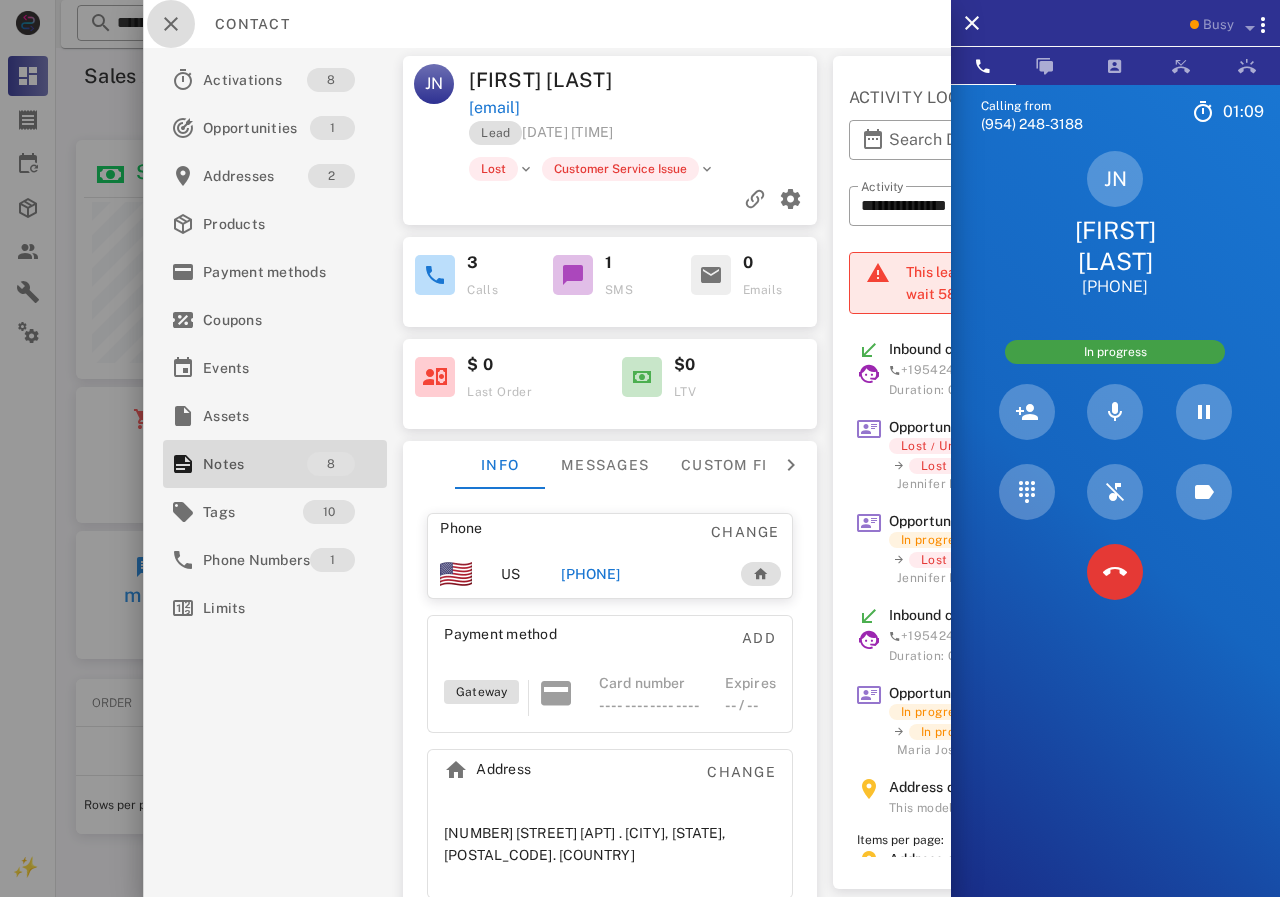 click at bounding box center (171, 24) 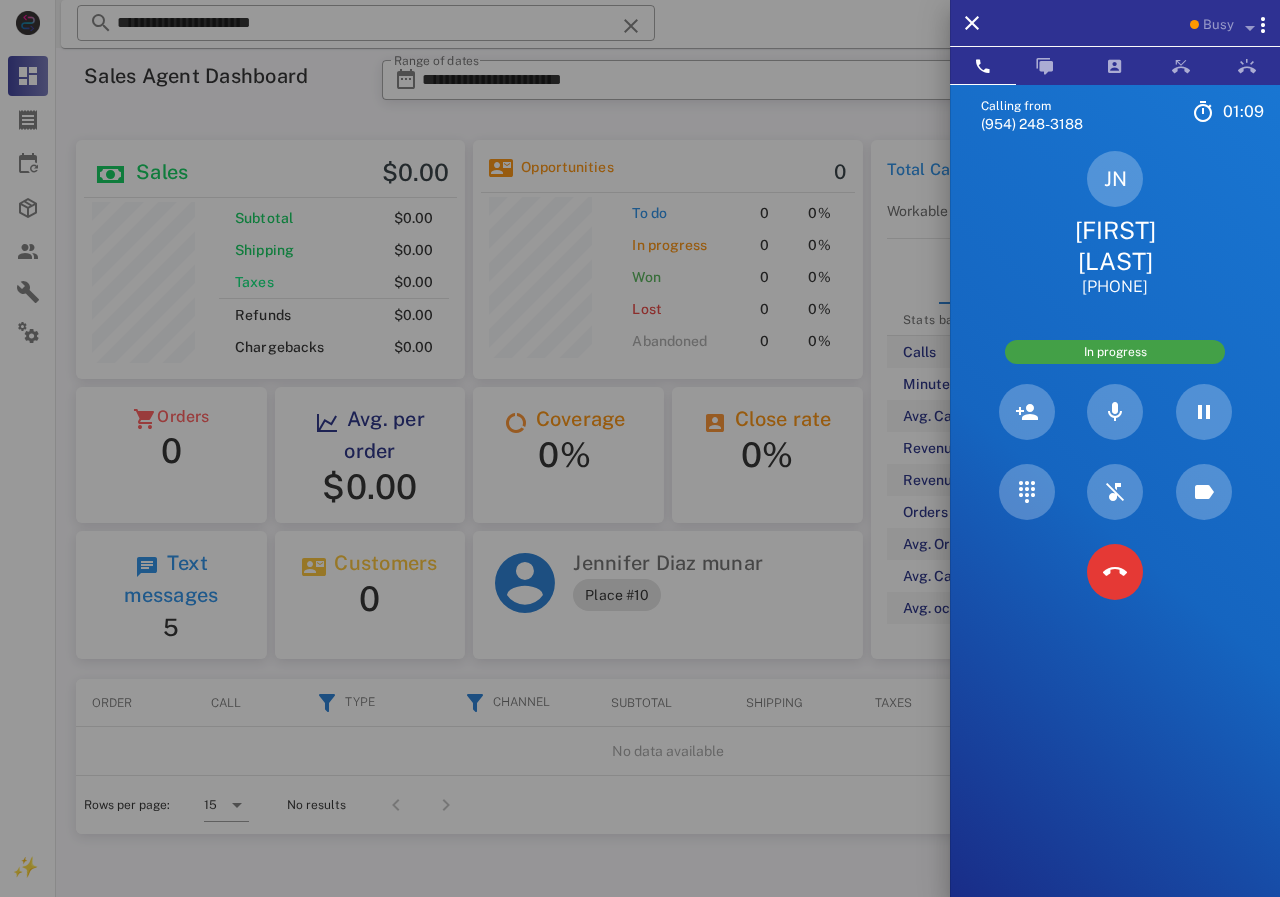 click at bounding box center [640, 448] 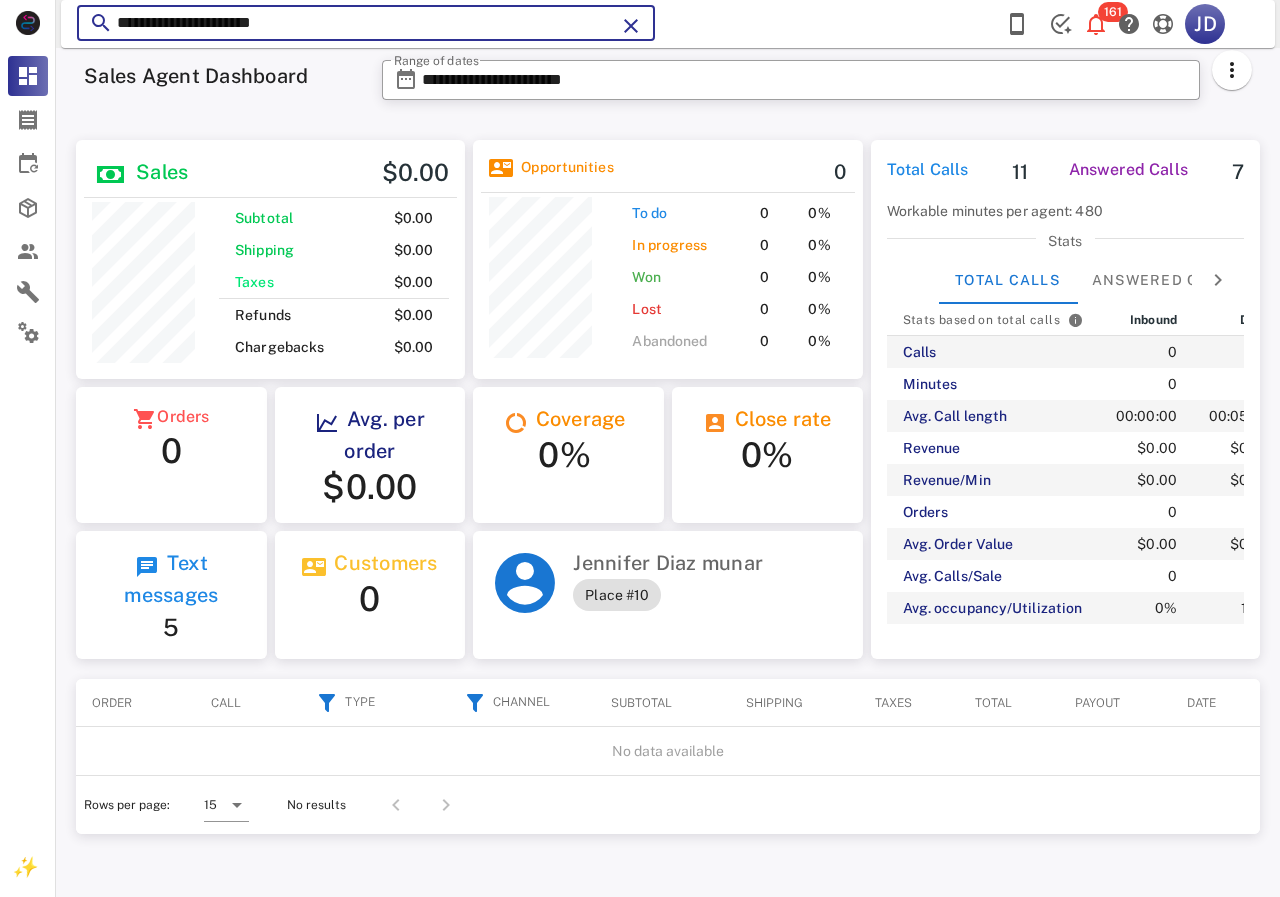 drag, startPoint x: 469, startPoint y: 36, endPoint x: 176, endPoint y: 36, distance: 293 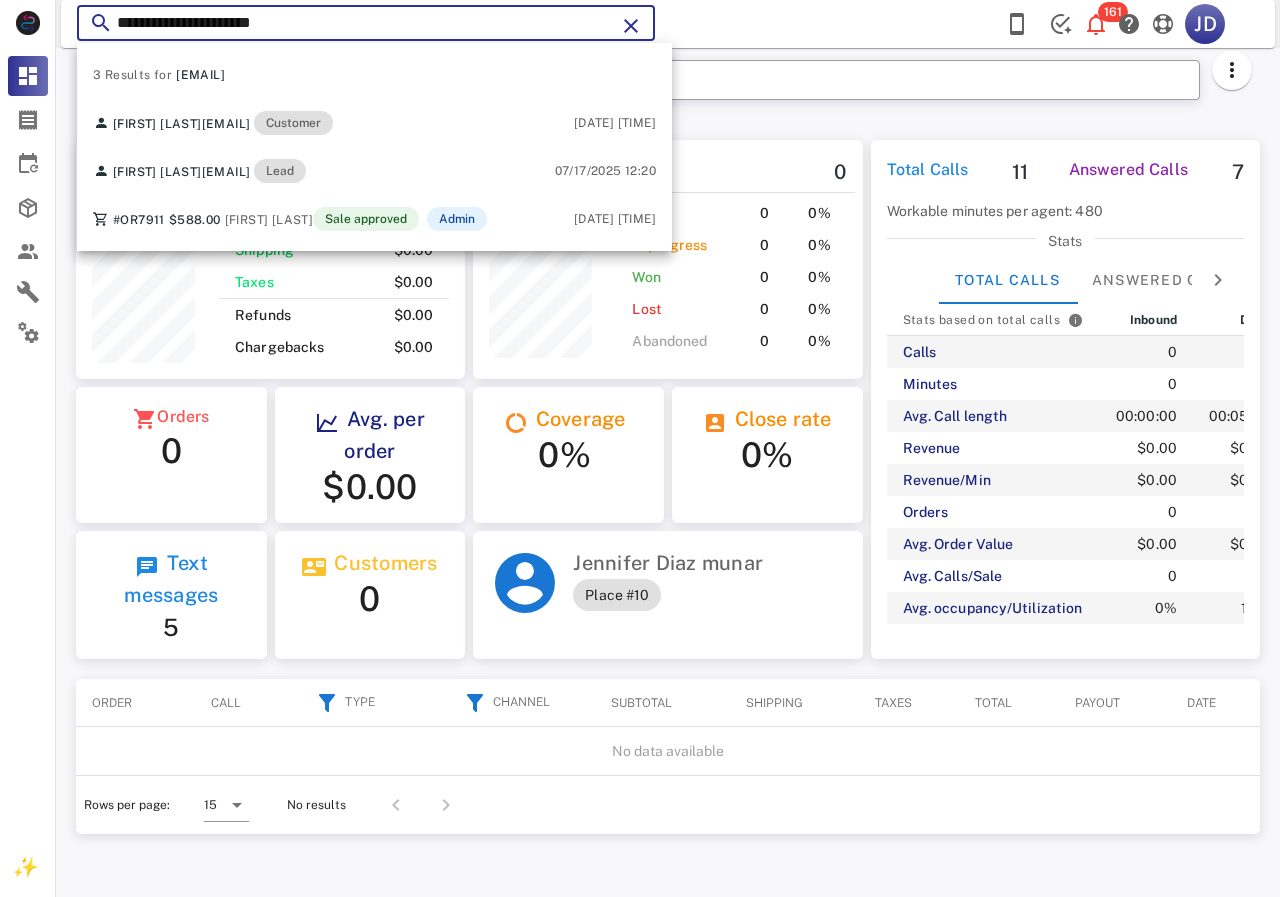 click on "**********" at bounding box center [668, 24] 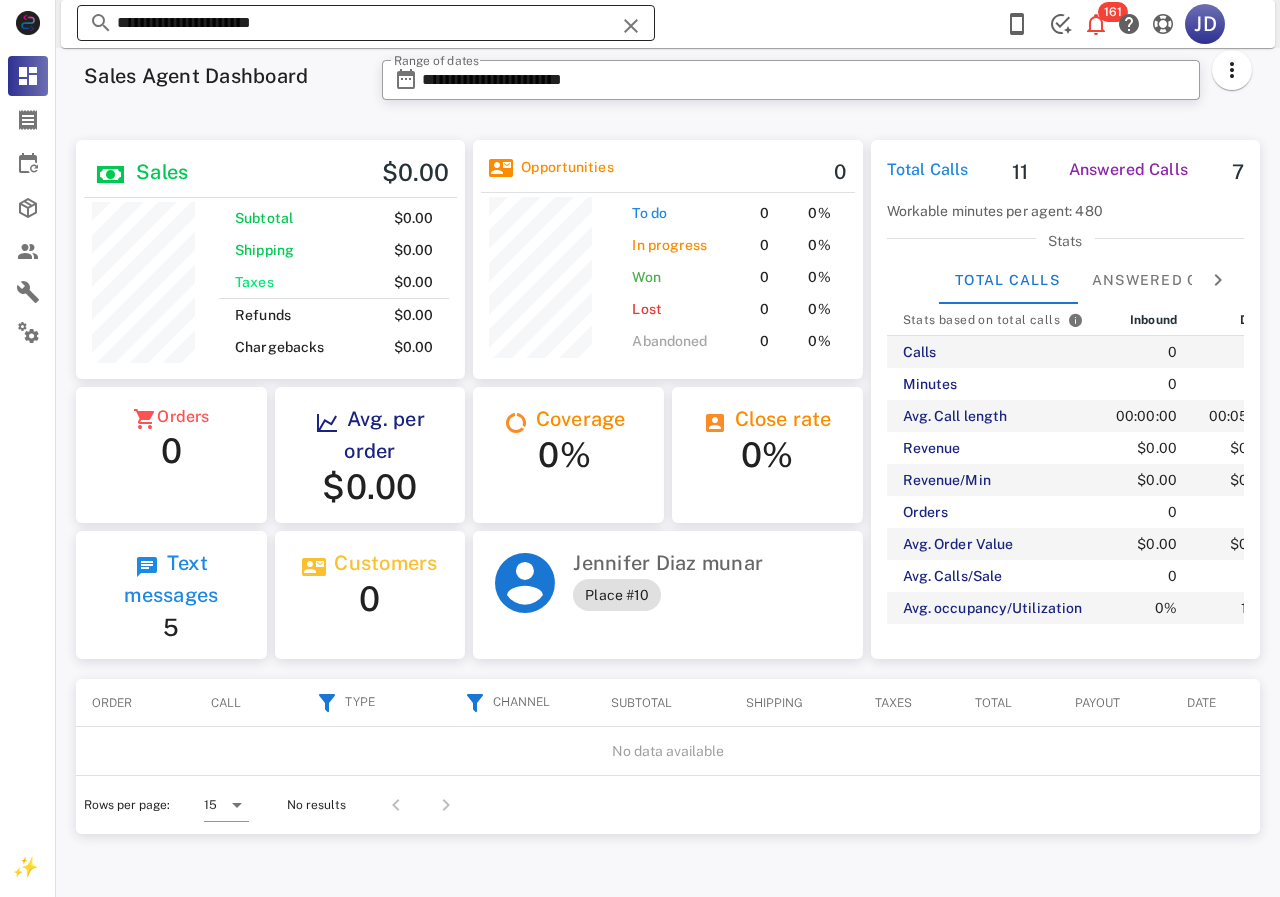 click on "**********" at bounding box center (366, 23) 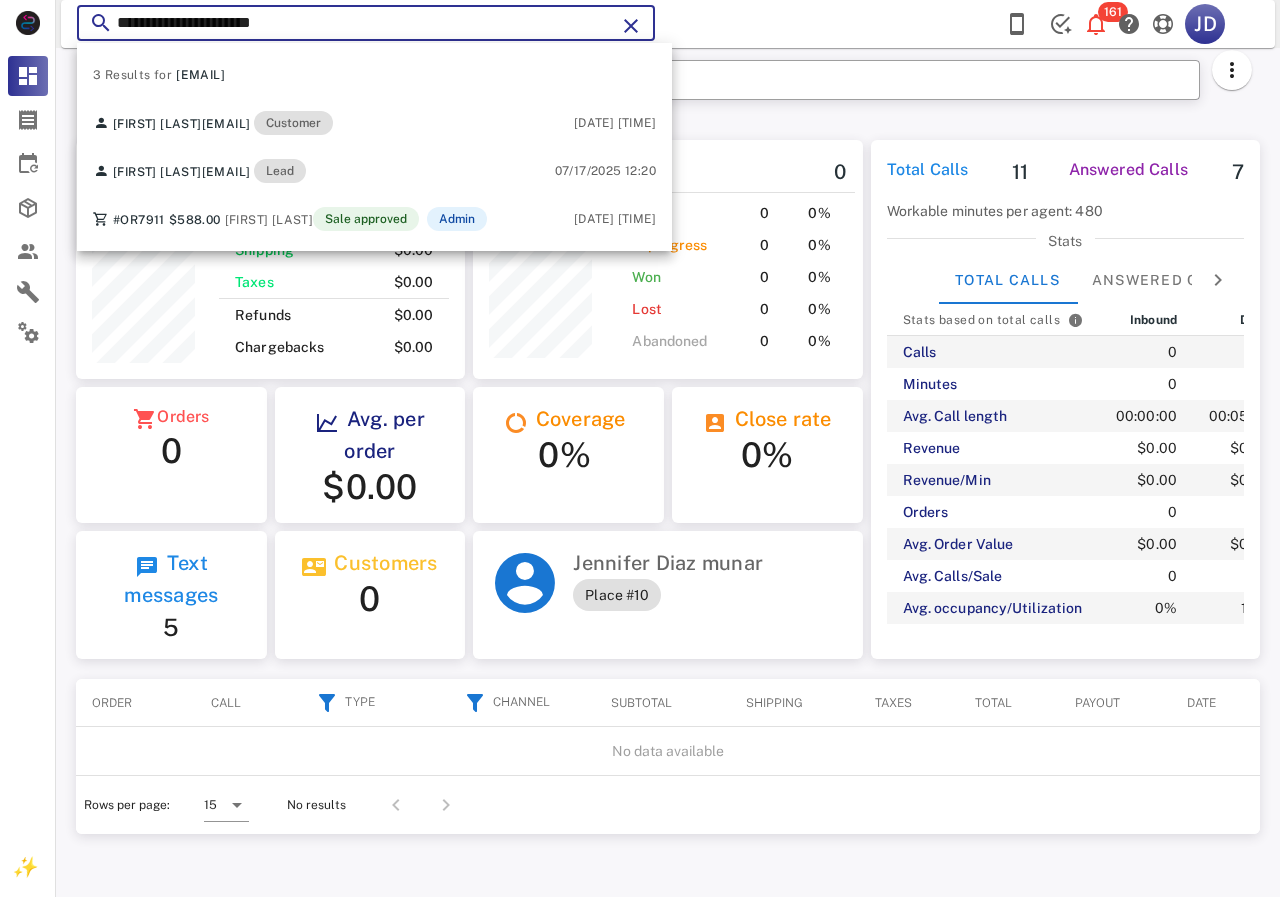 click on "**********" at bounding box center (817, 86) 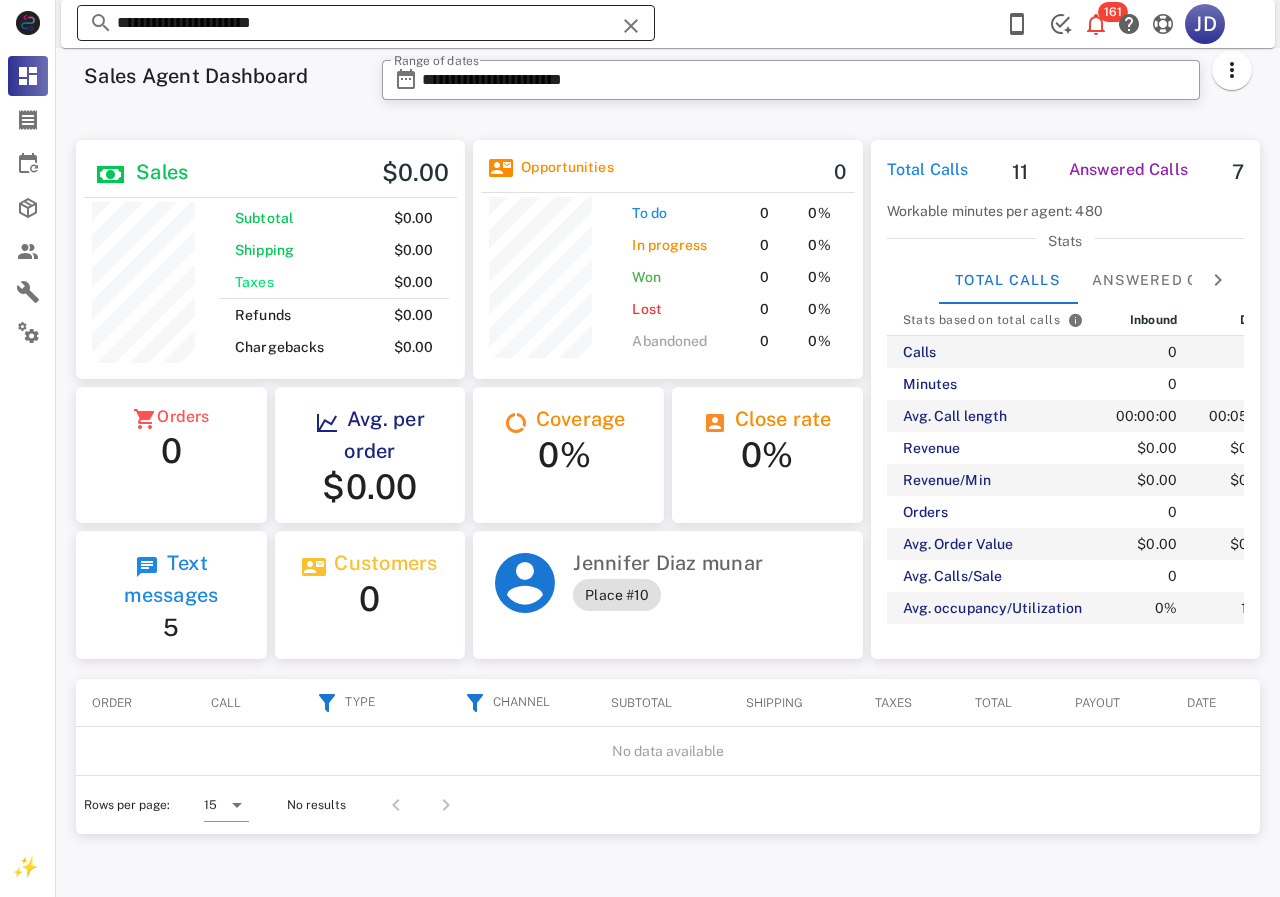 click on "**********" at bounding box center [366, 23] 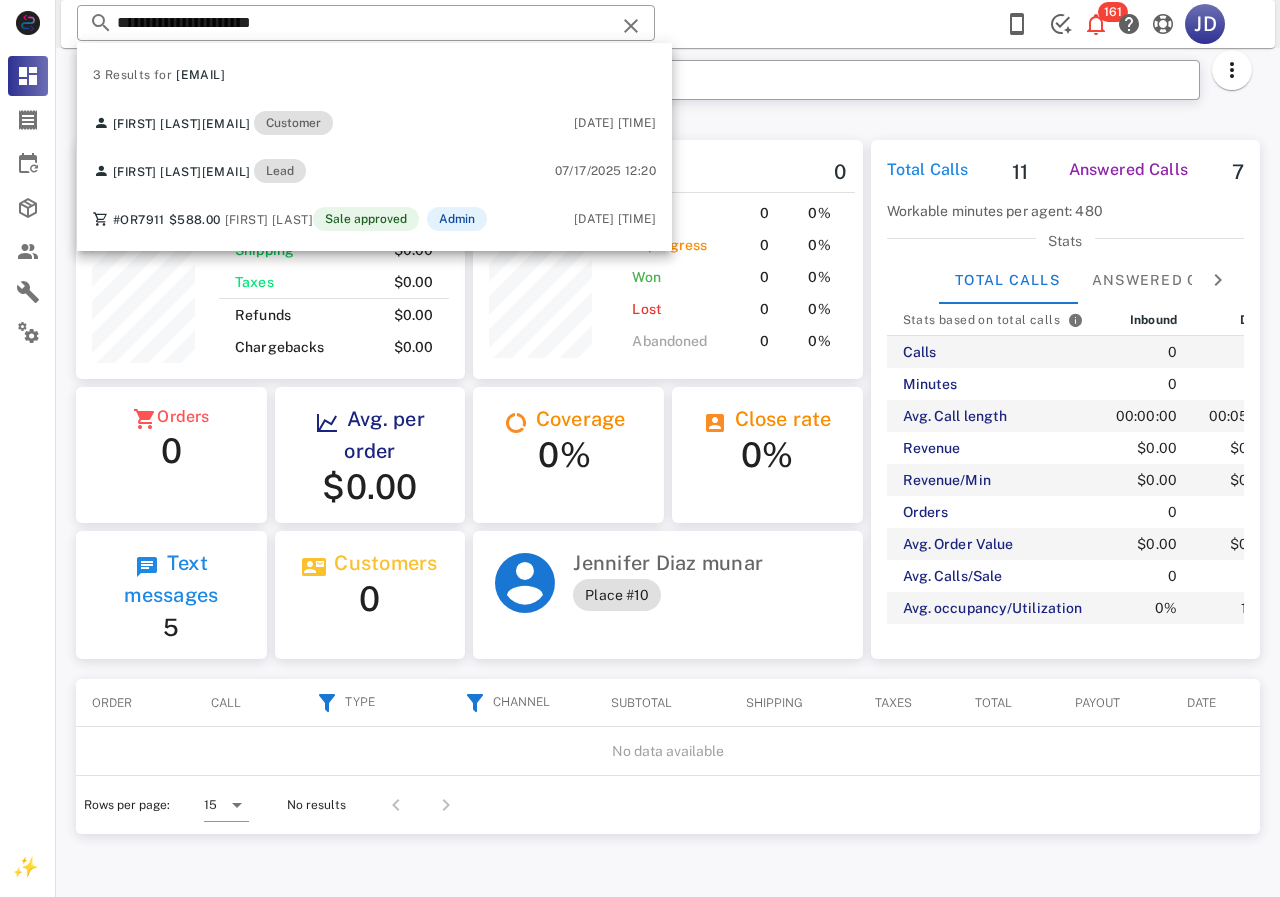 click on "Sales  $0.00   Subtotal   $0.00   Shipping   $0.00   Taxes   $0.00   Refunds   $0.00   Chargebacks   $0.00   Opportunities  0   To do  0 0%  In progress  0 0%  Won  0 0%  Lost  0 0%  Abandoned  0 0% Orders 0 Avg. per order $0.00 Coverage 0% Close rate 0% Text messages 5  Customers 0 [FIRST] [LAST] [STREET] #[NUMBER]" at bounding box center [469, 399] 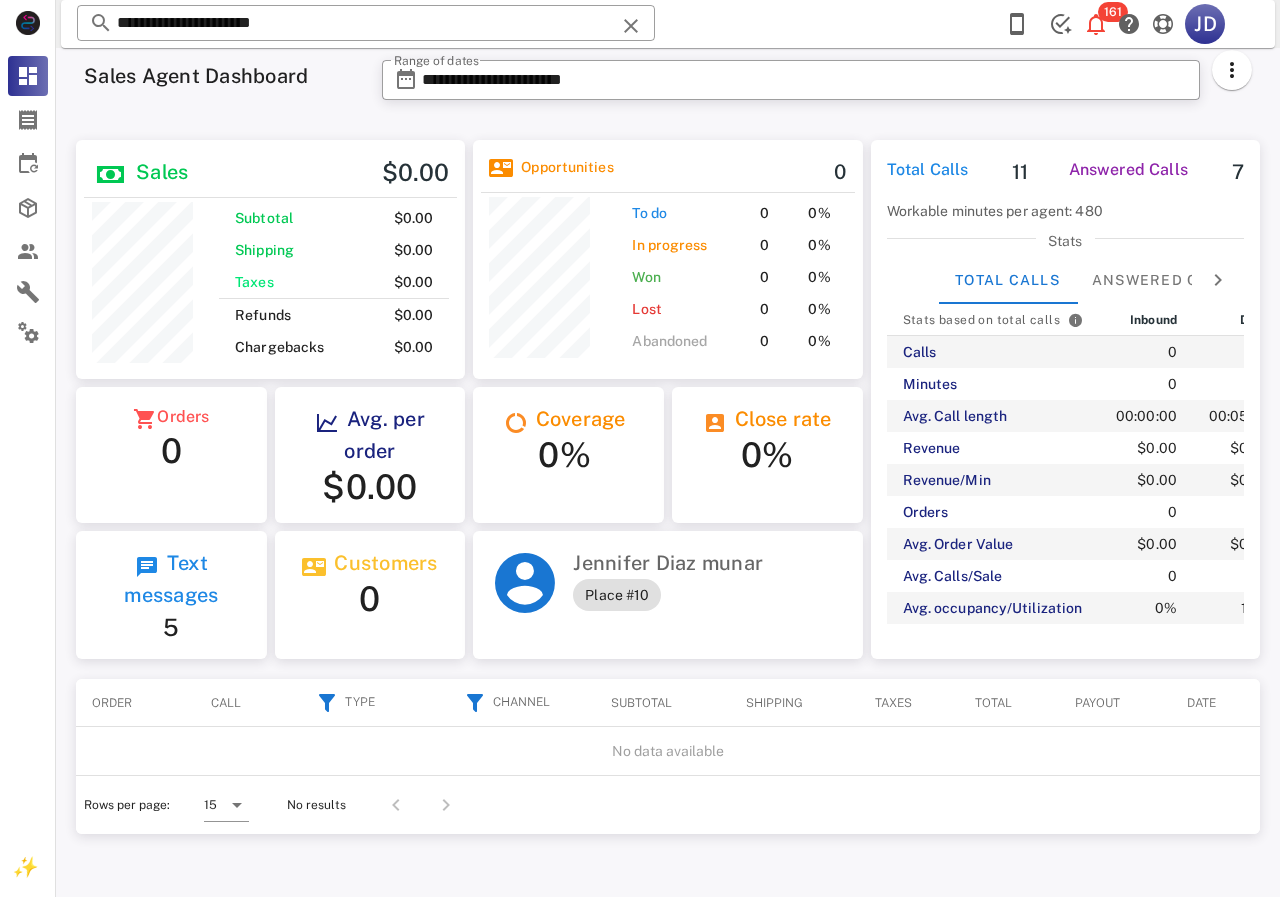 scroll, scrollTop: 240, scrollLeft: 365, axis: both 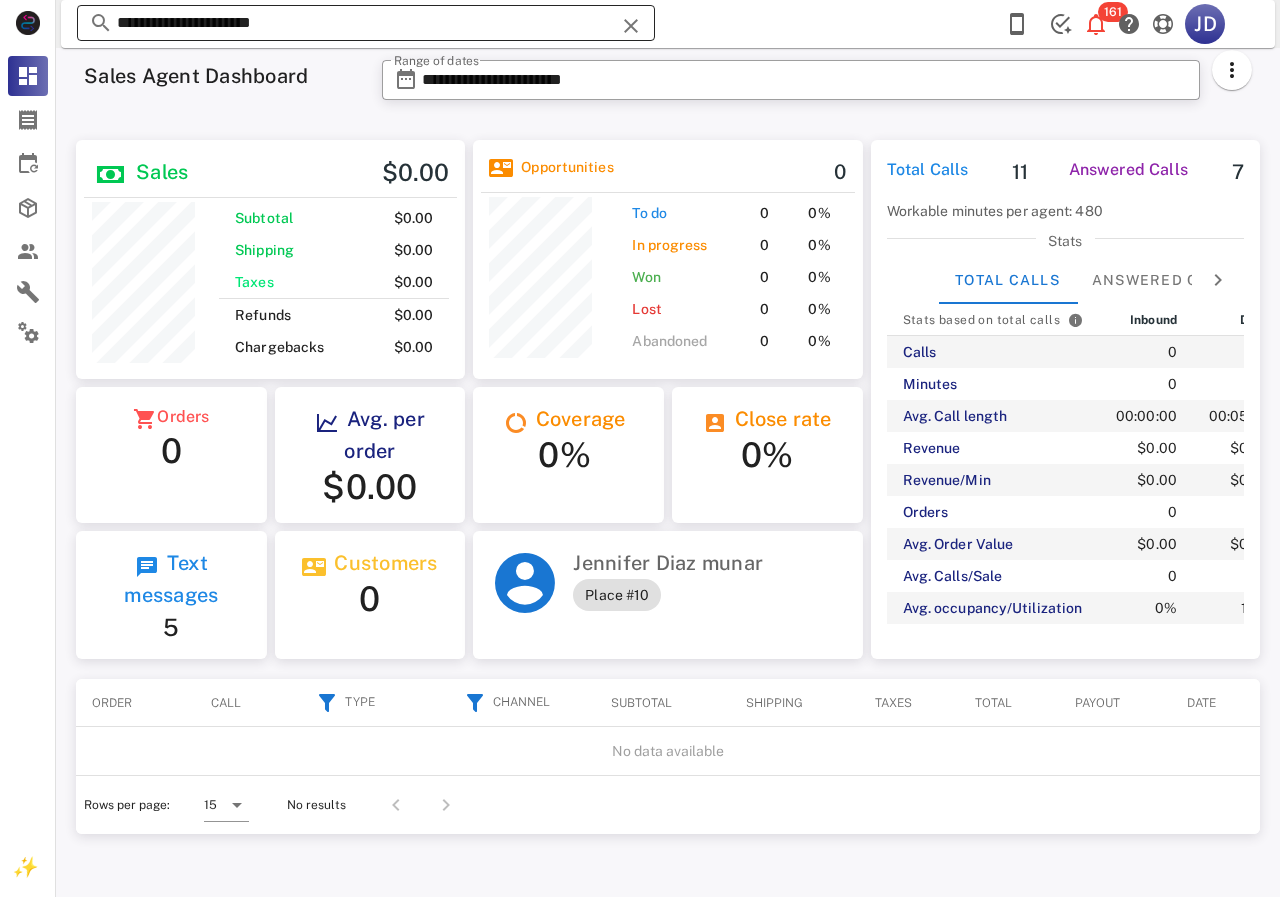 click on "**********" at bounding box center [366, 23] 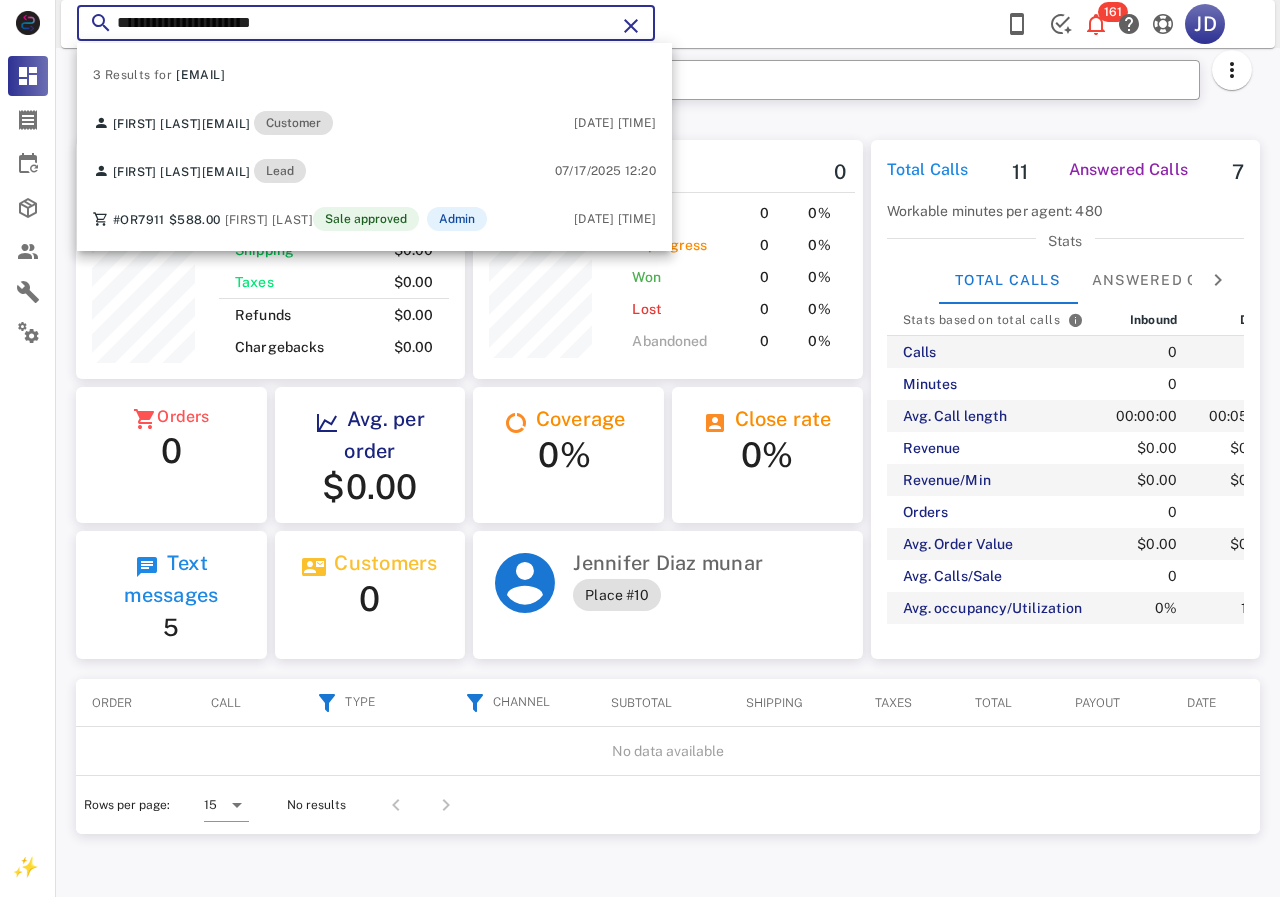 click on "**********" at bounding box center (668, 24) 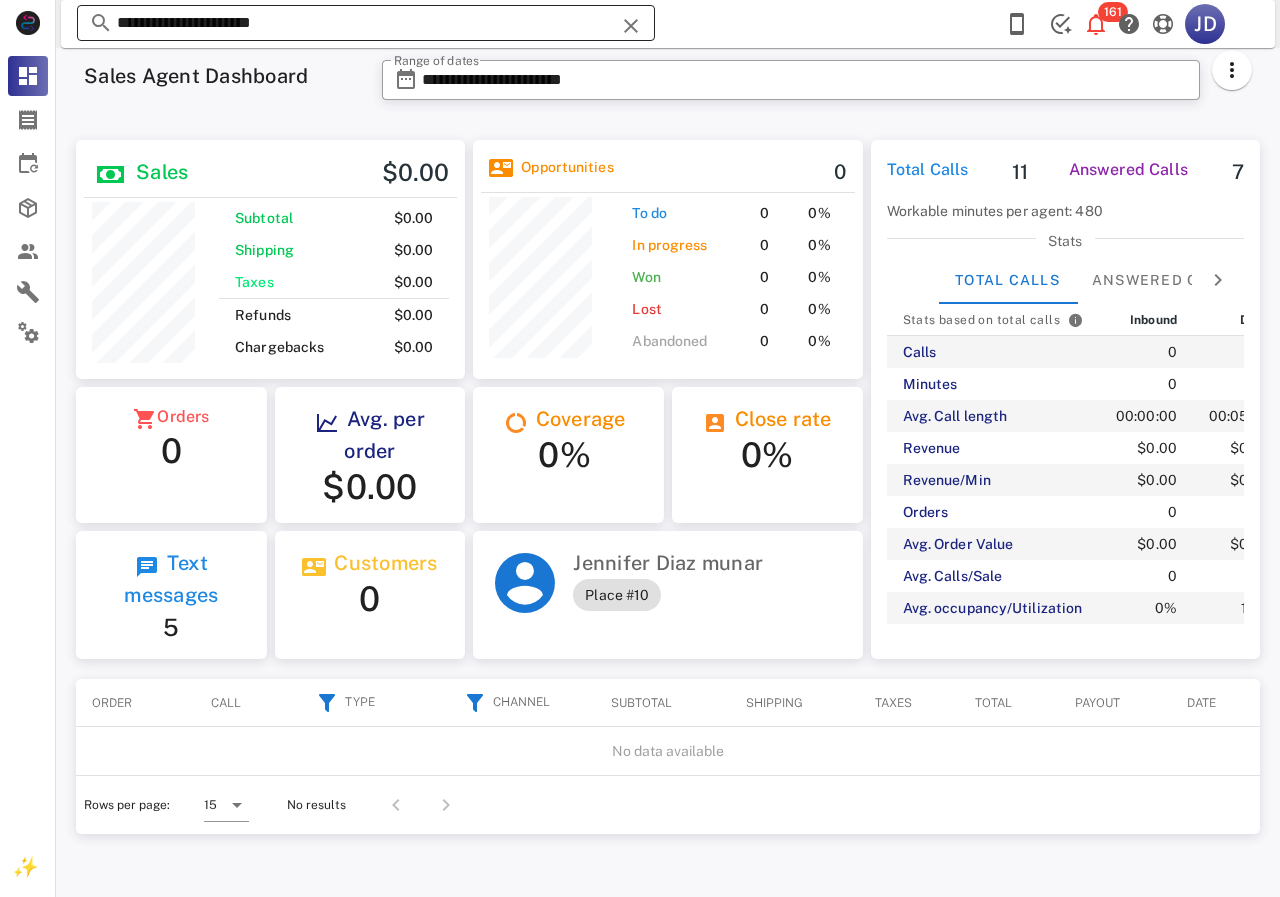 click at bounding box center (631, 26) 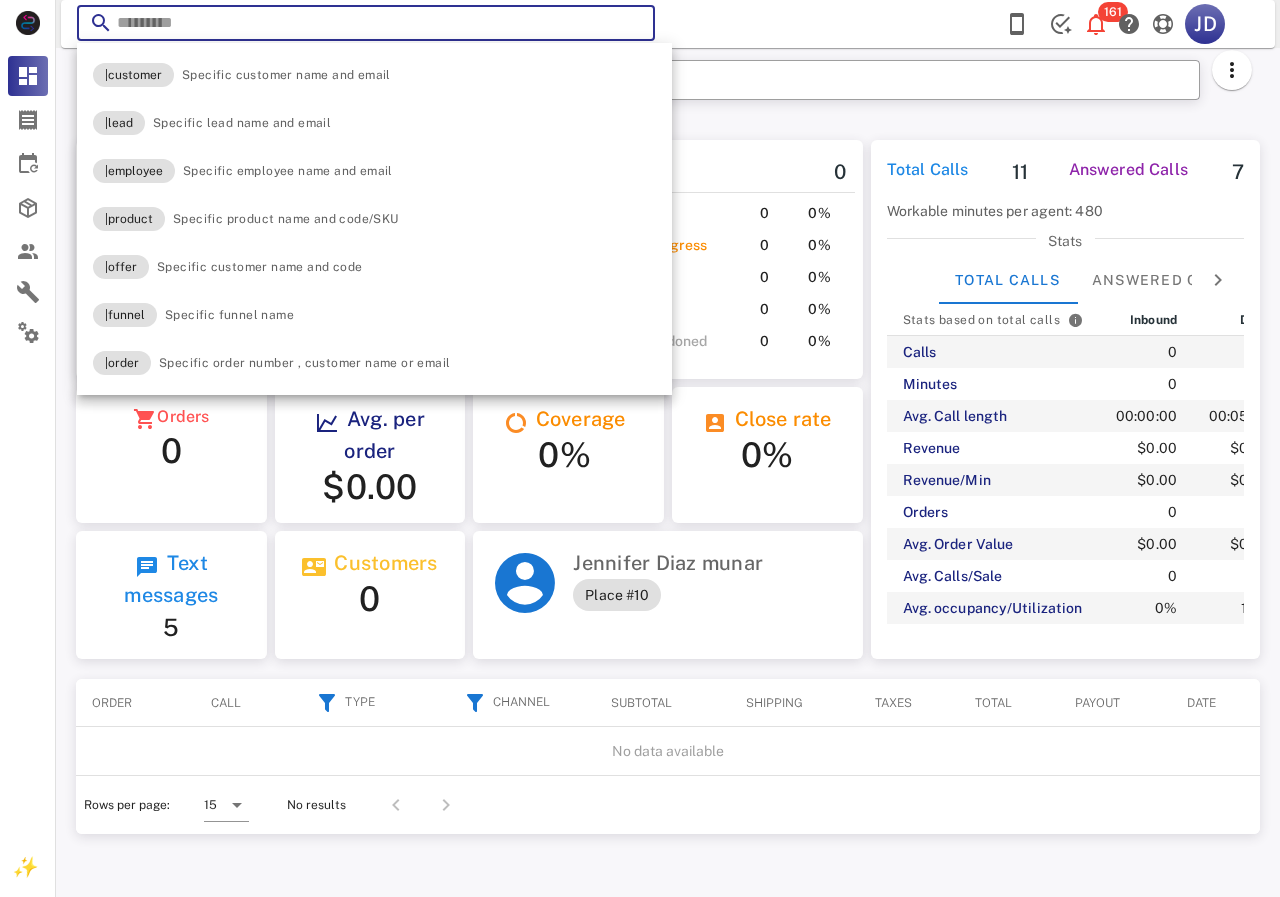 click at bounding box center [366, 23] 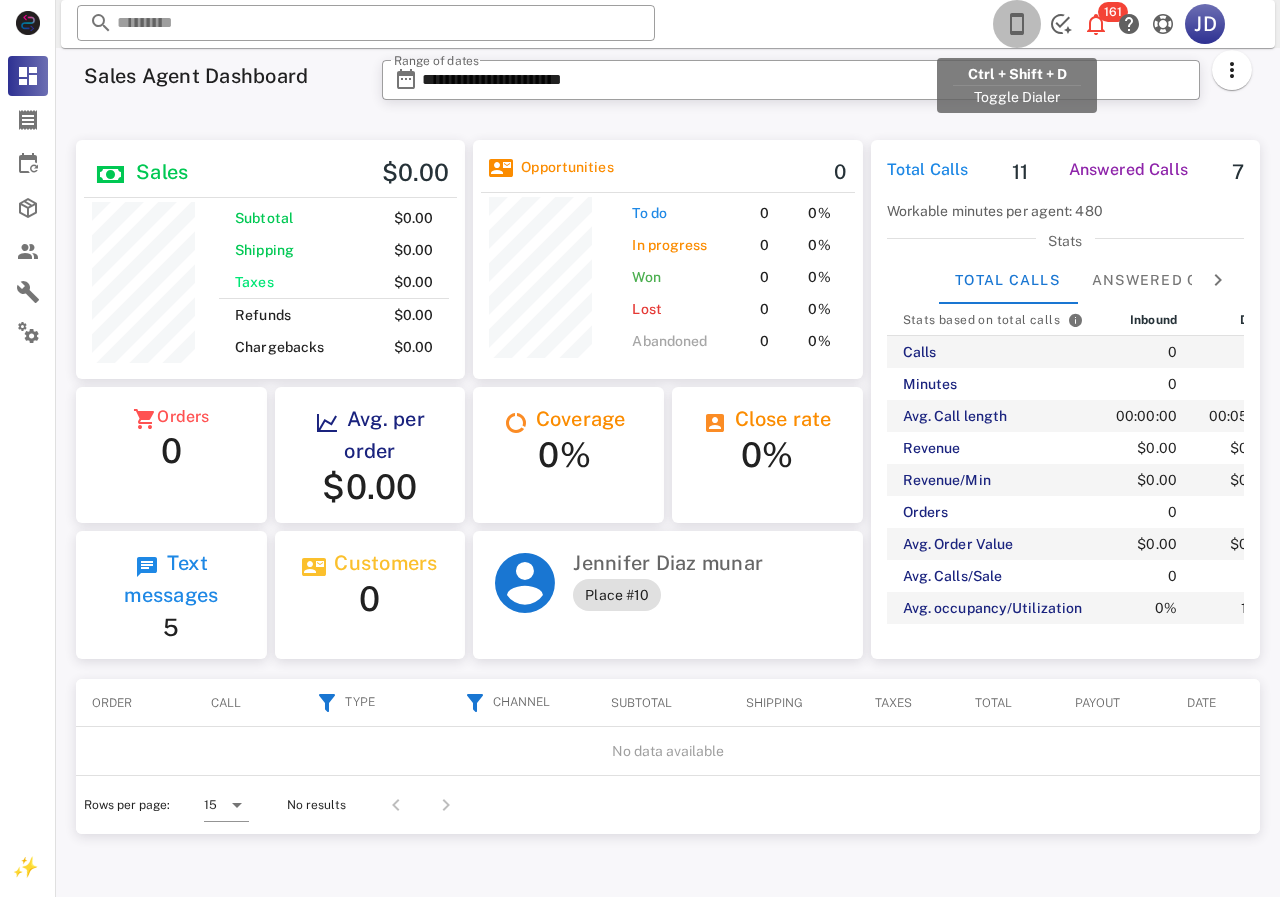 click at bounding box center [1017, 24] 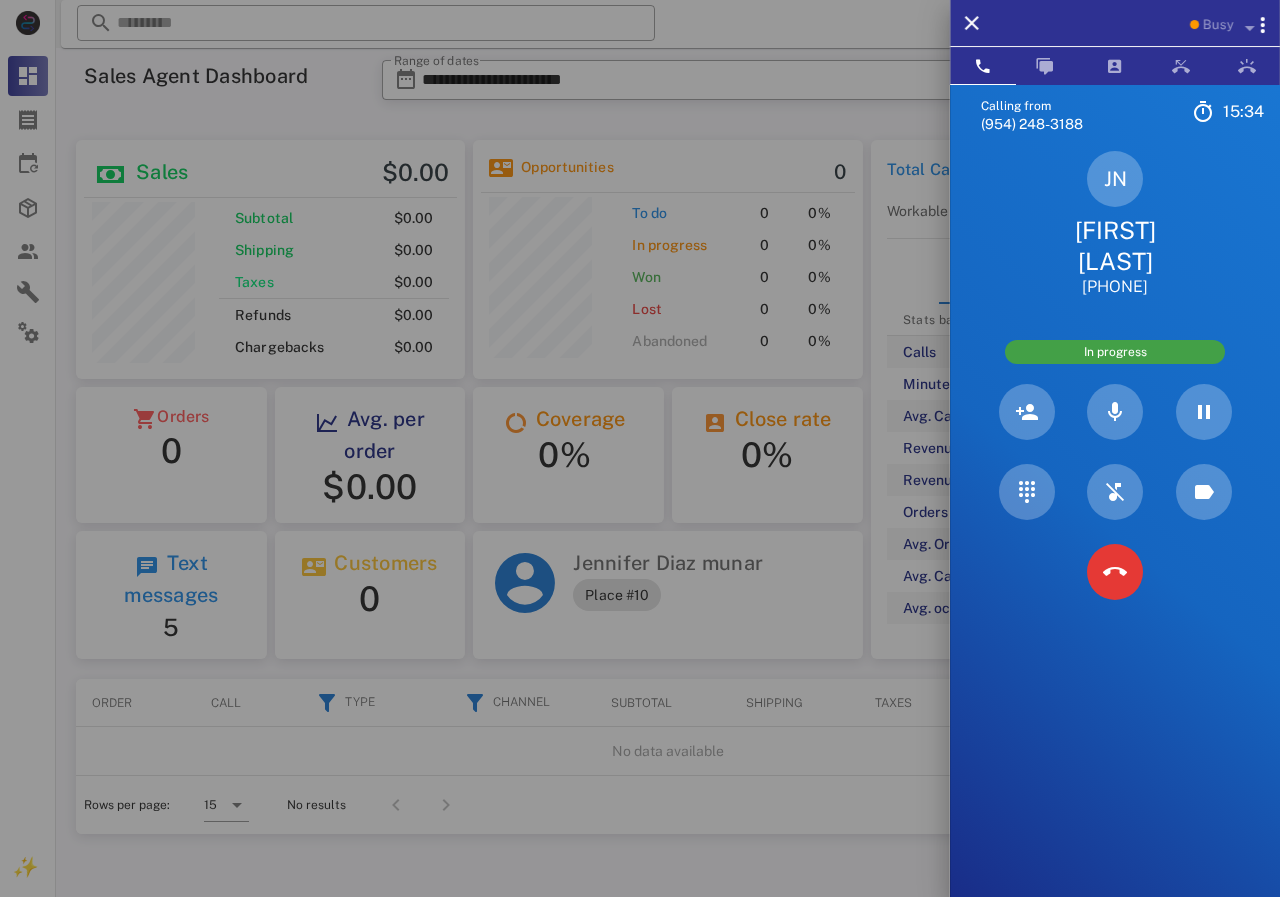 click on "[FIRST] [LAST]" at bounding box center [1115, 246] 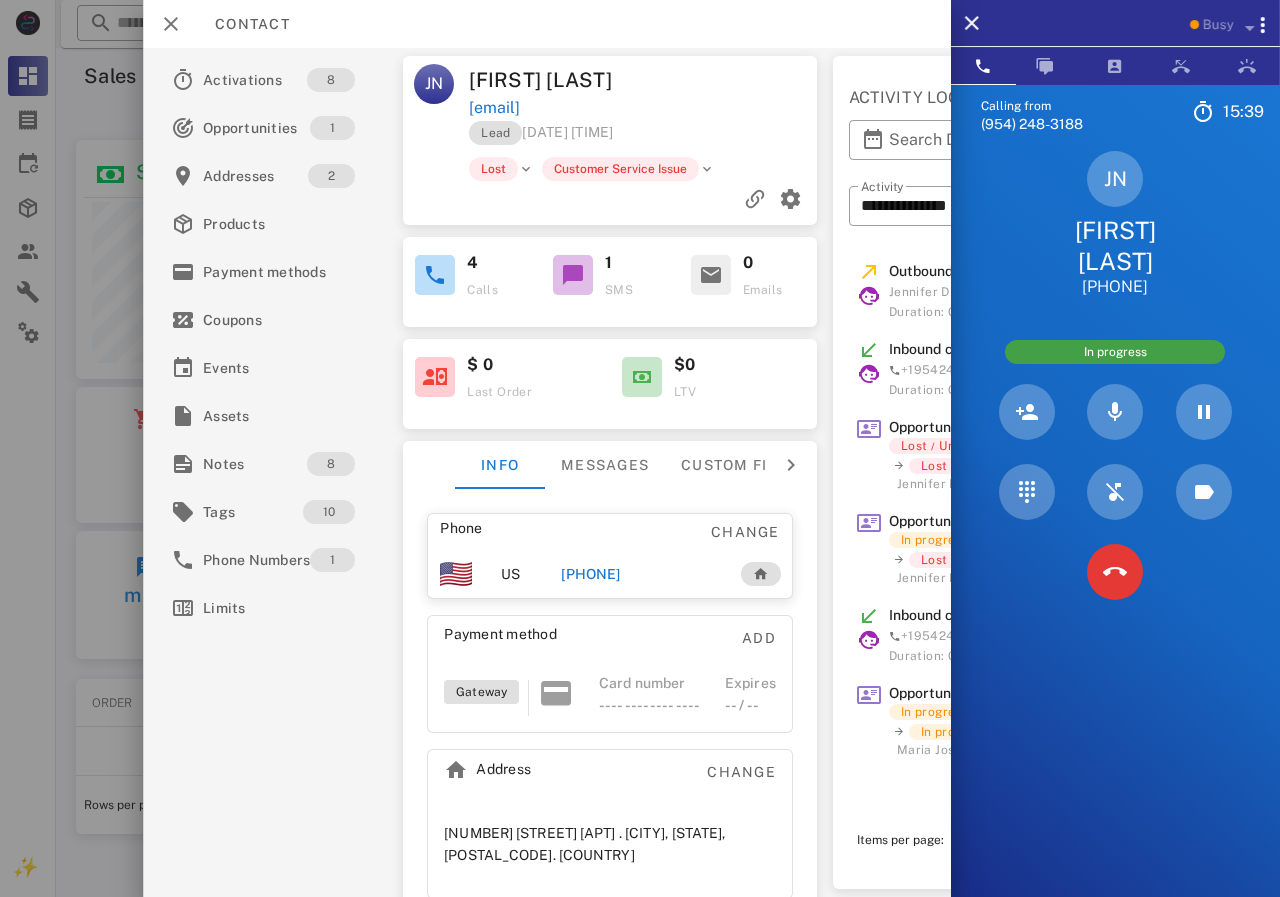 drag, startPoint x: 654, startPoint y: 110, endPoint x: 468, endPoint y: 110, distance: 186 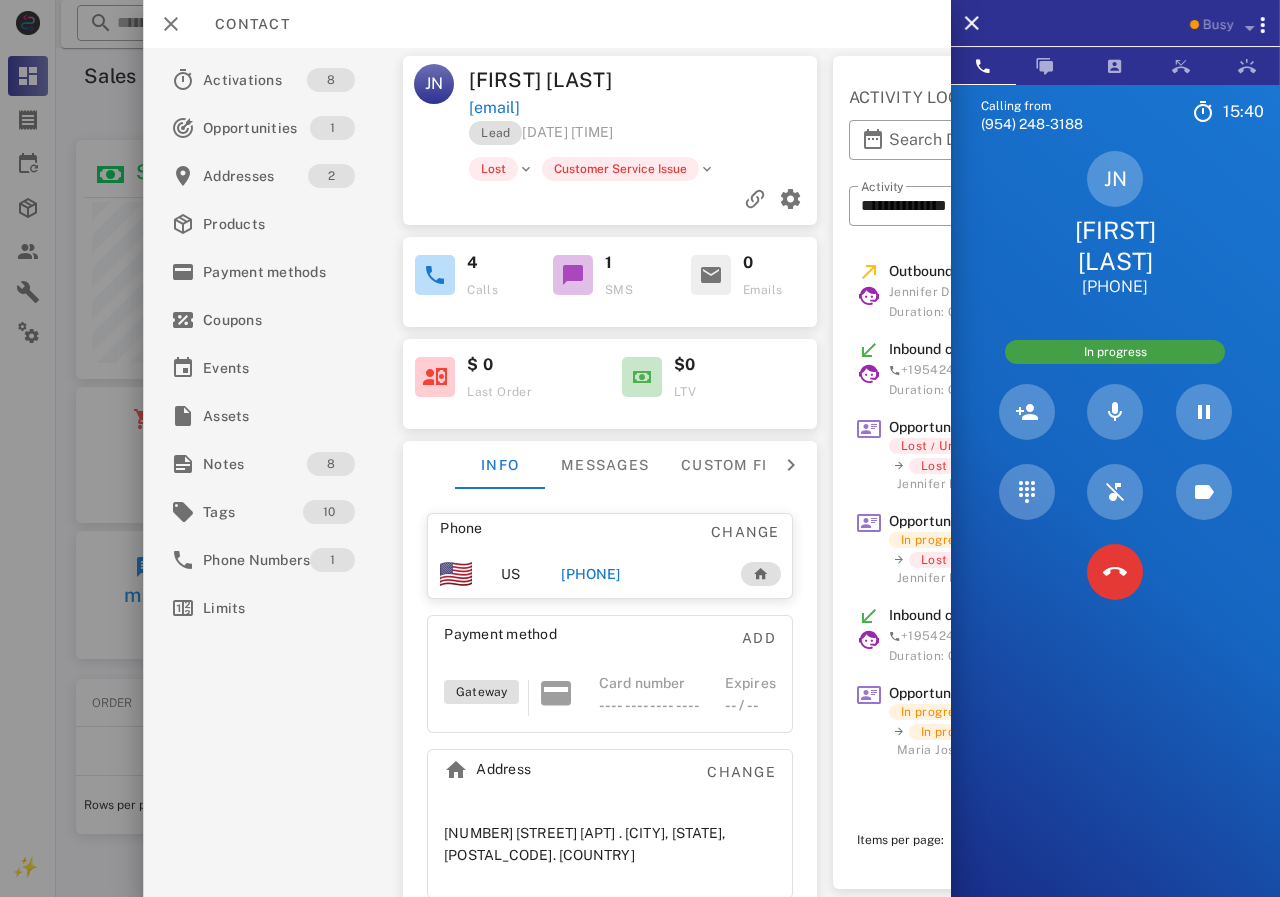 click on "[EMAIL]" at bounding box center (644, 108) 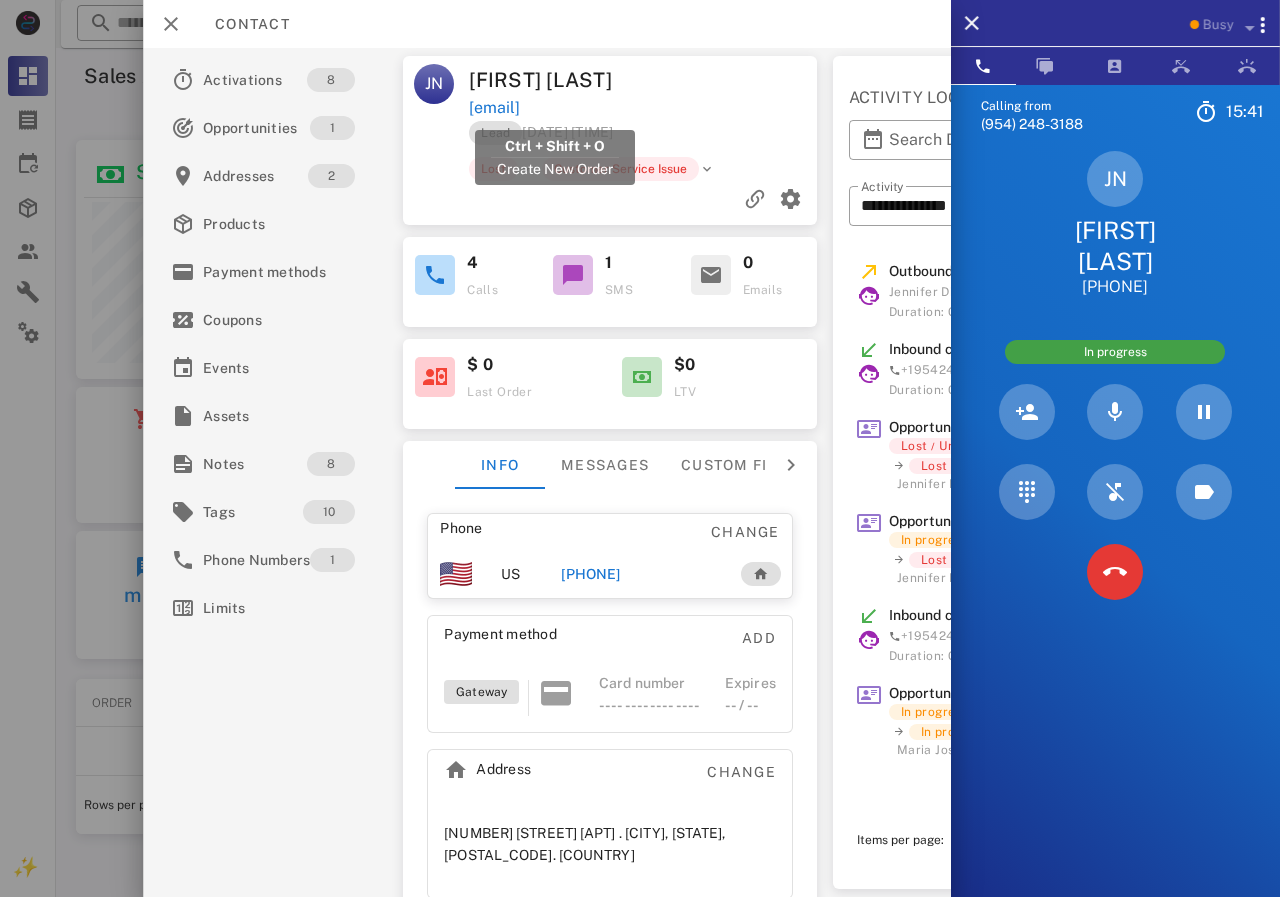 drag, startPoint x: 639, startPoint y: 109, endPoint x: 473, endPoint y: 116, distance: 166.14752 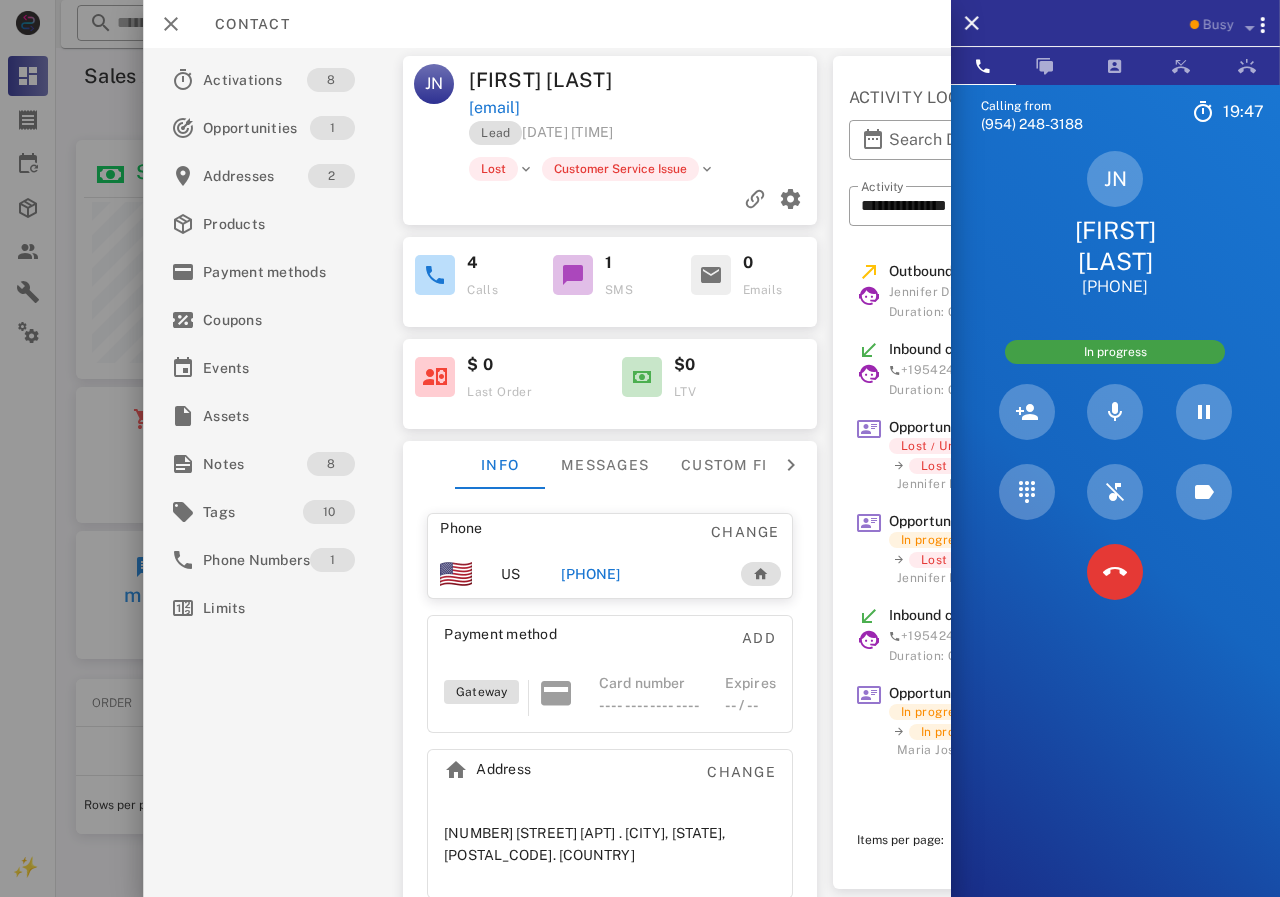 click on "[EMAIL]" at bounding box center (644, 108) 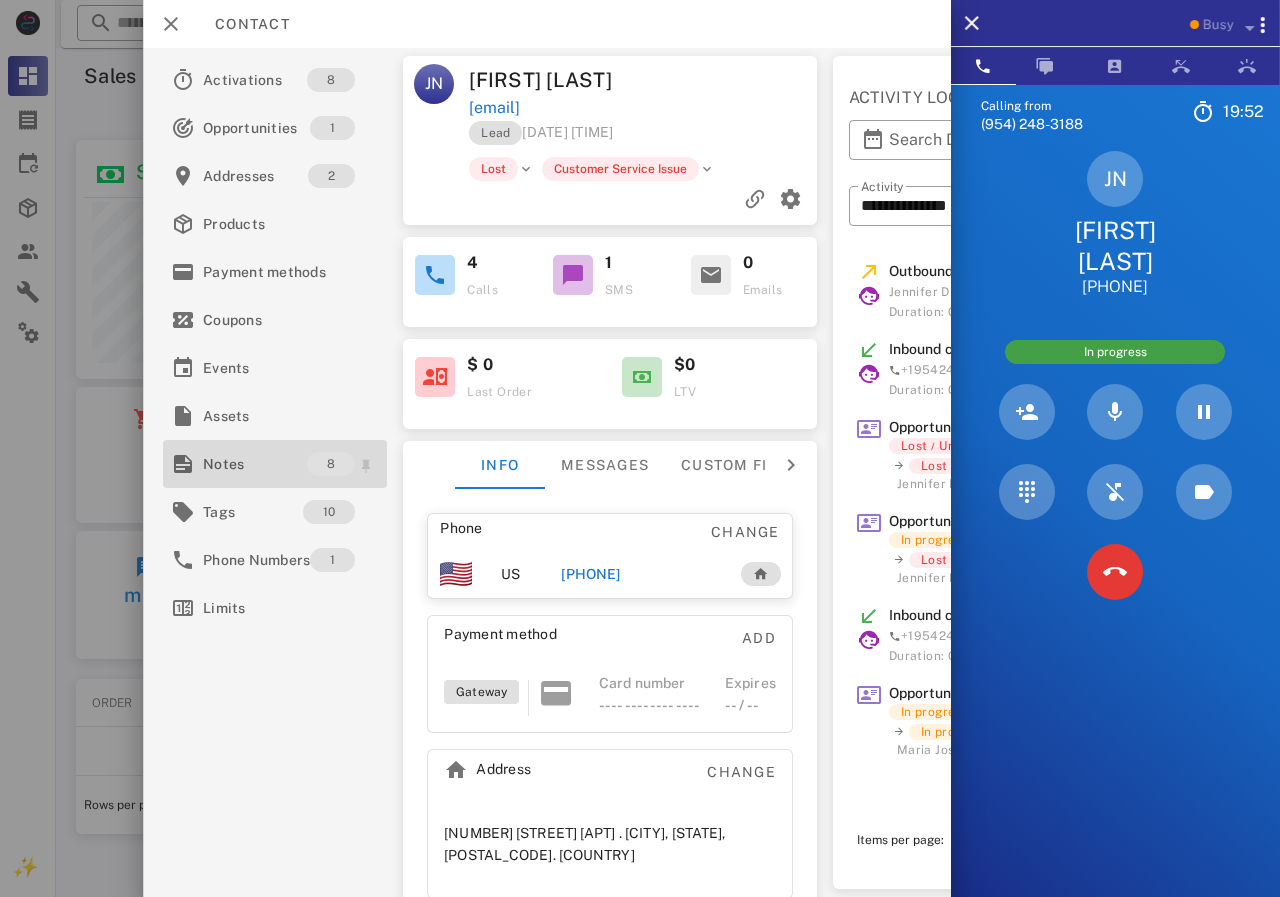 click on "Notes" at bounding box center [255, 464] 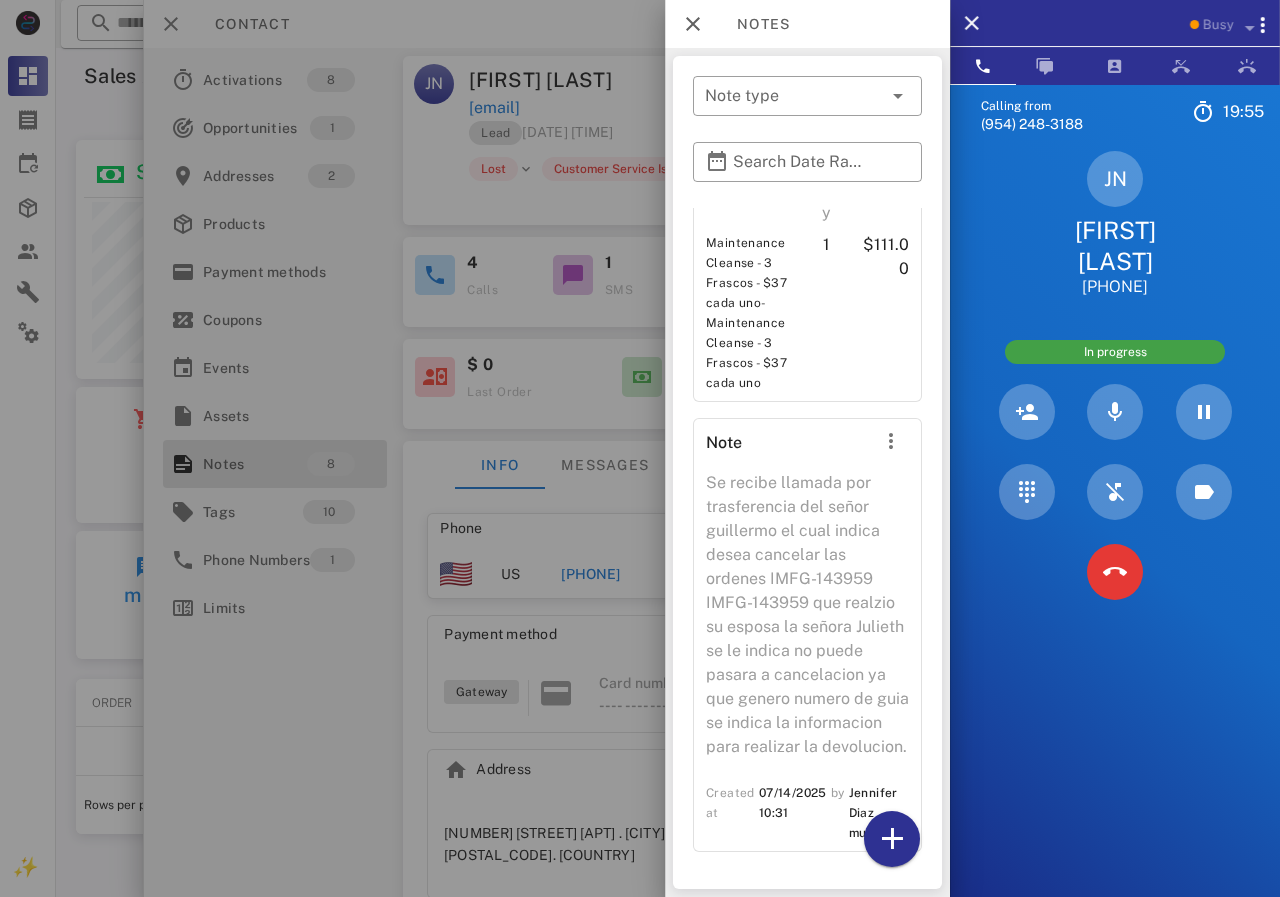scroll, scrollTop: 2106, scrollLeft: 0, axis: vertical 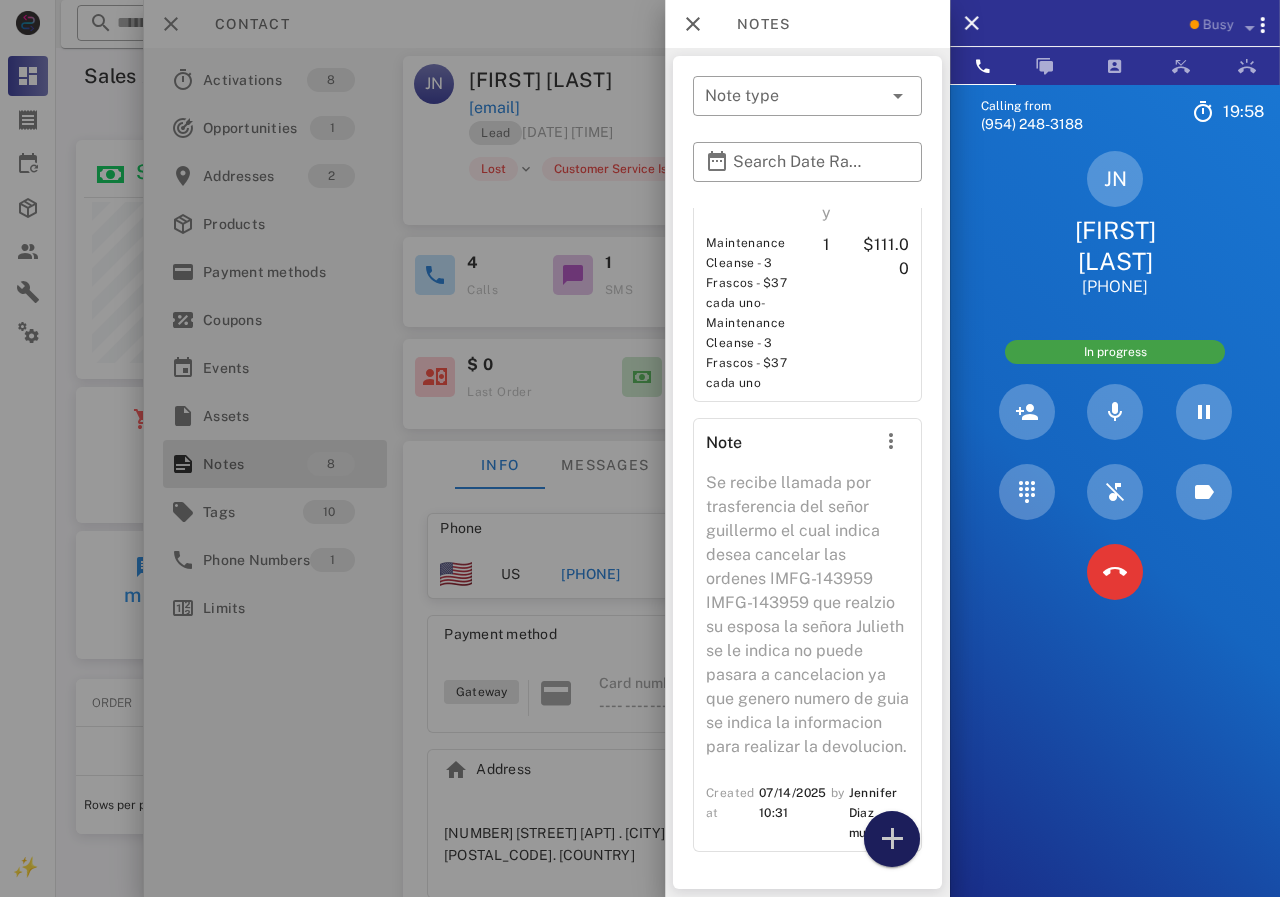 click at bounding box center [892, 839] 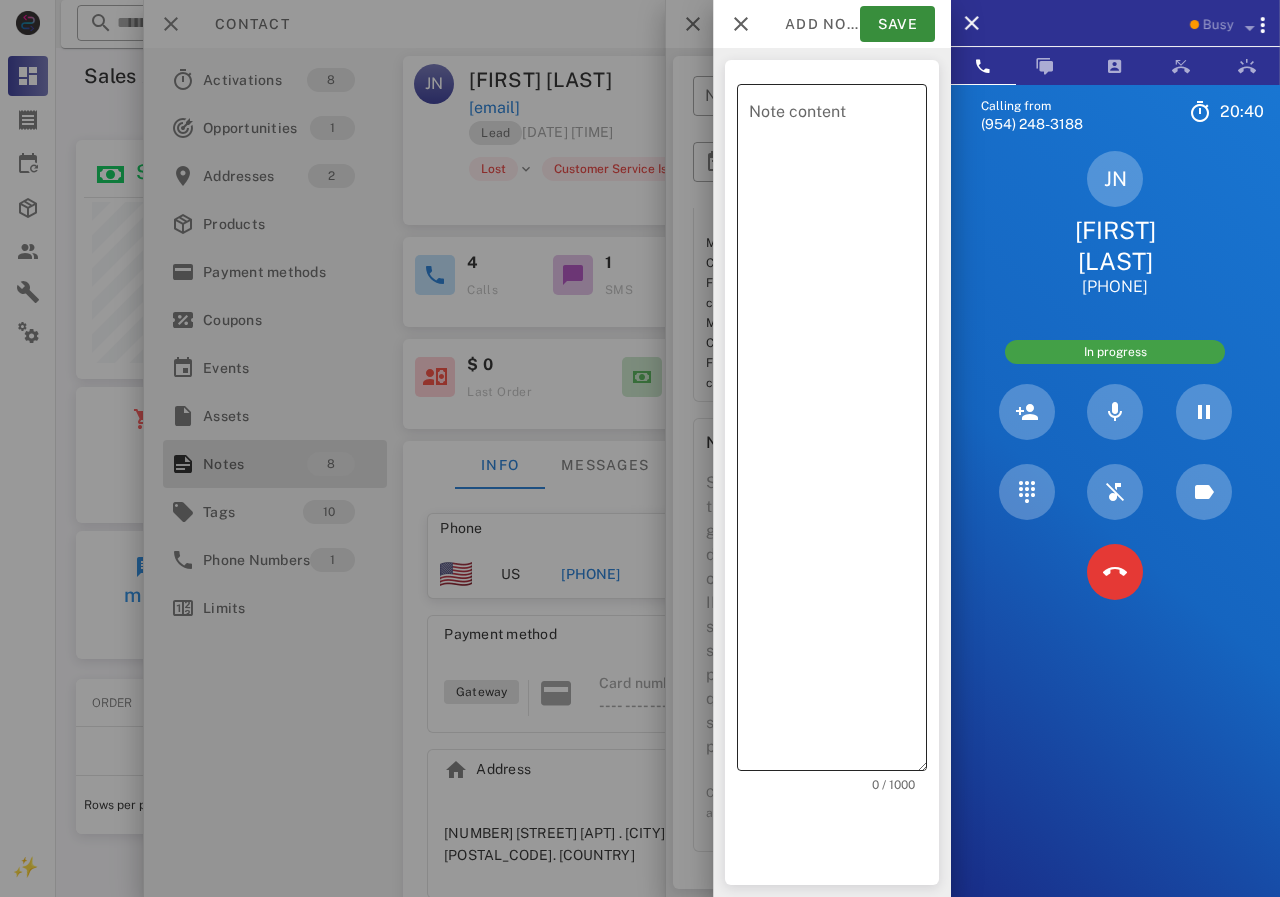 click on "Note content" at bounding box center [838, 432] 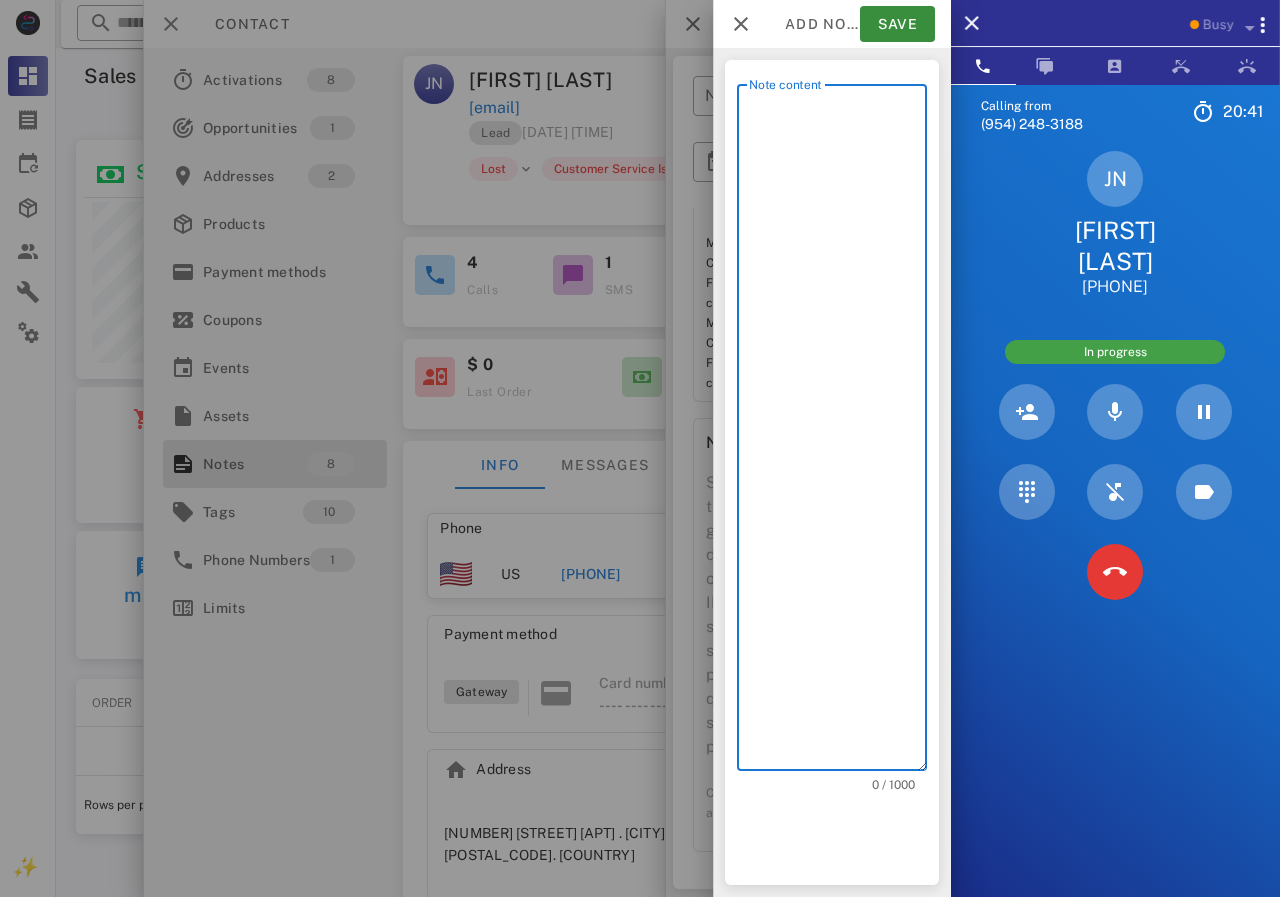 scroll, scrollTop: 240, scrollLeft: 390, axis: both 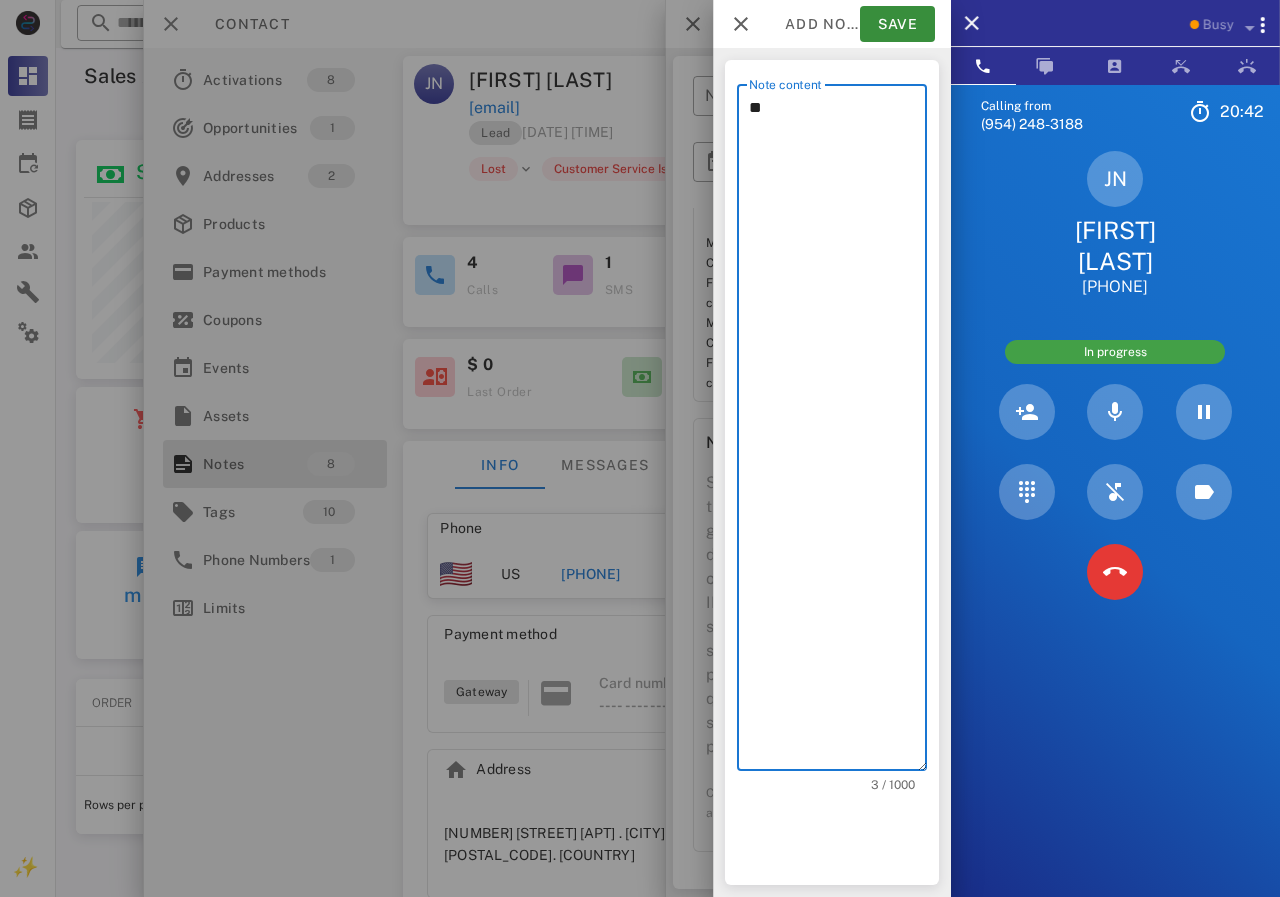 type on "*" 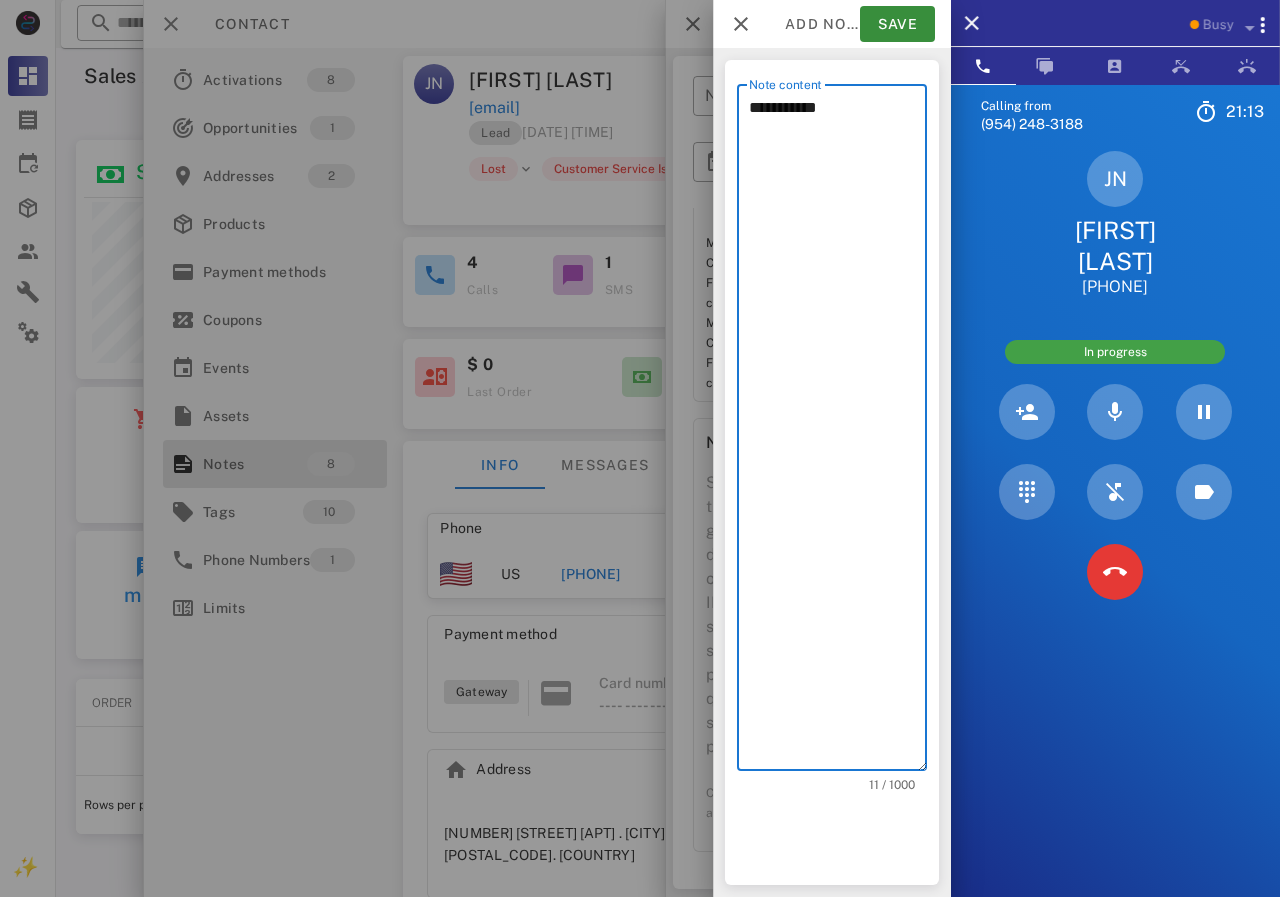 click on "**********" at bounding box center [838, 432] 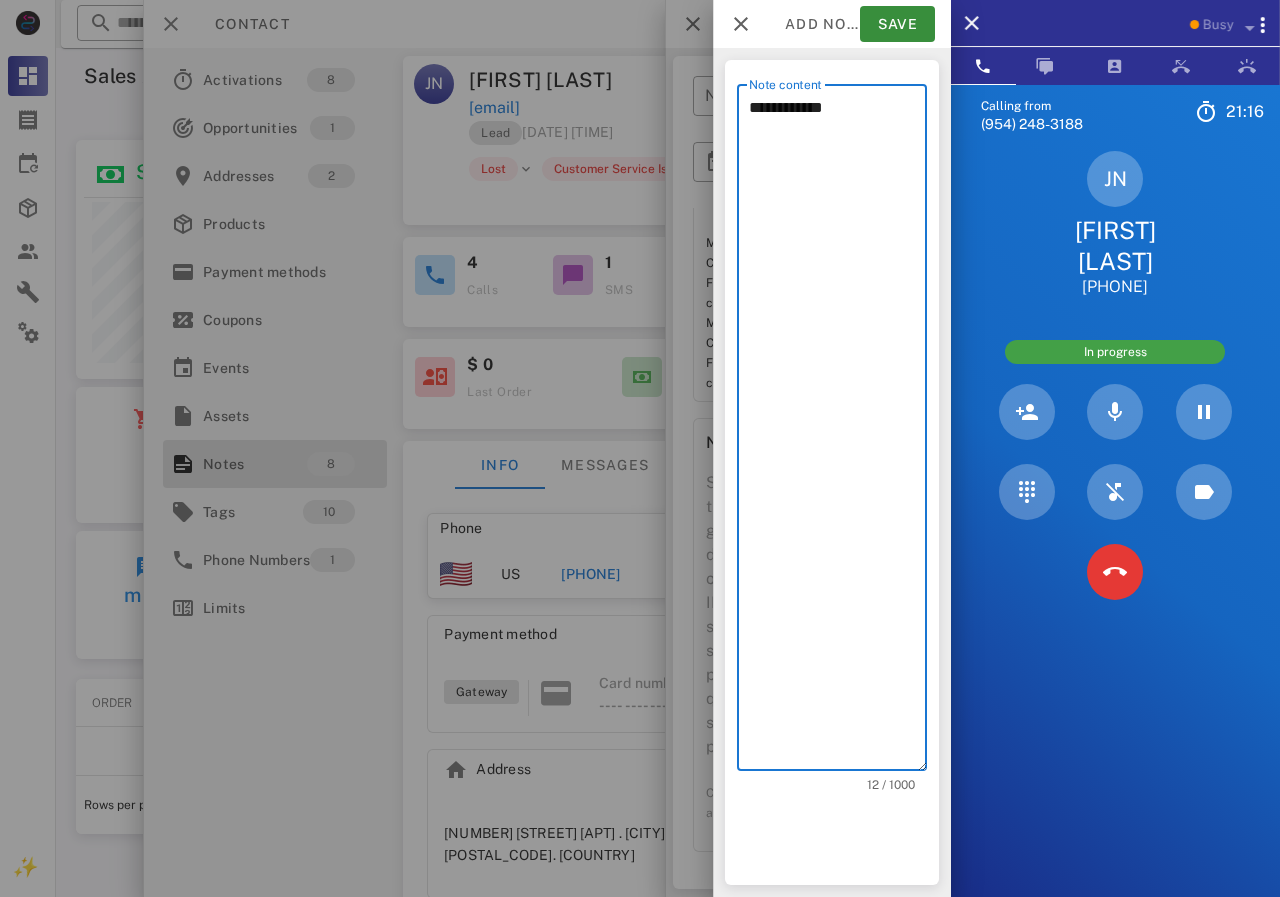 click on "**********" at bounding box center (838, 432) 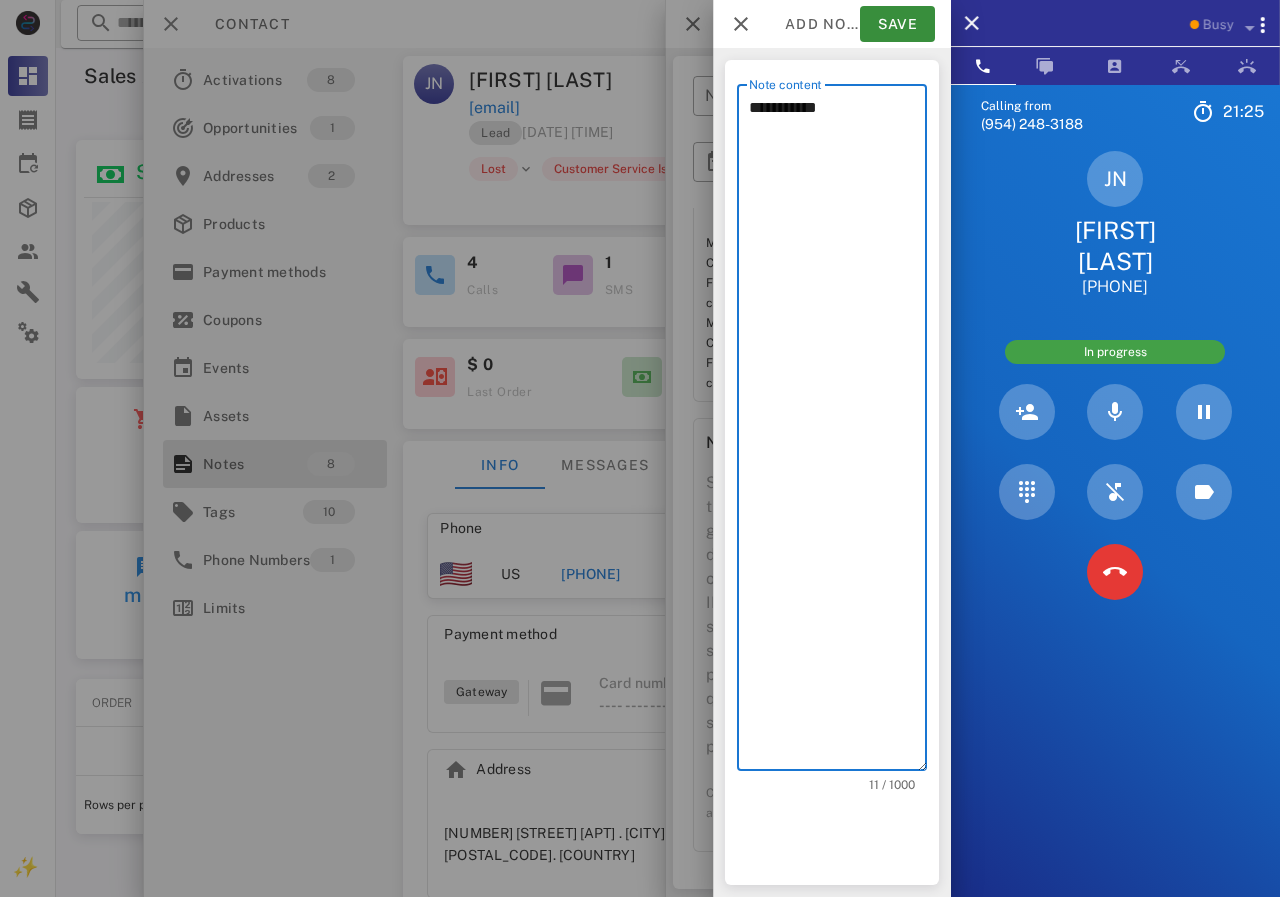 click on "**********" at bounding box center [838, 432] 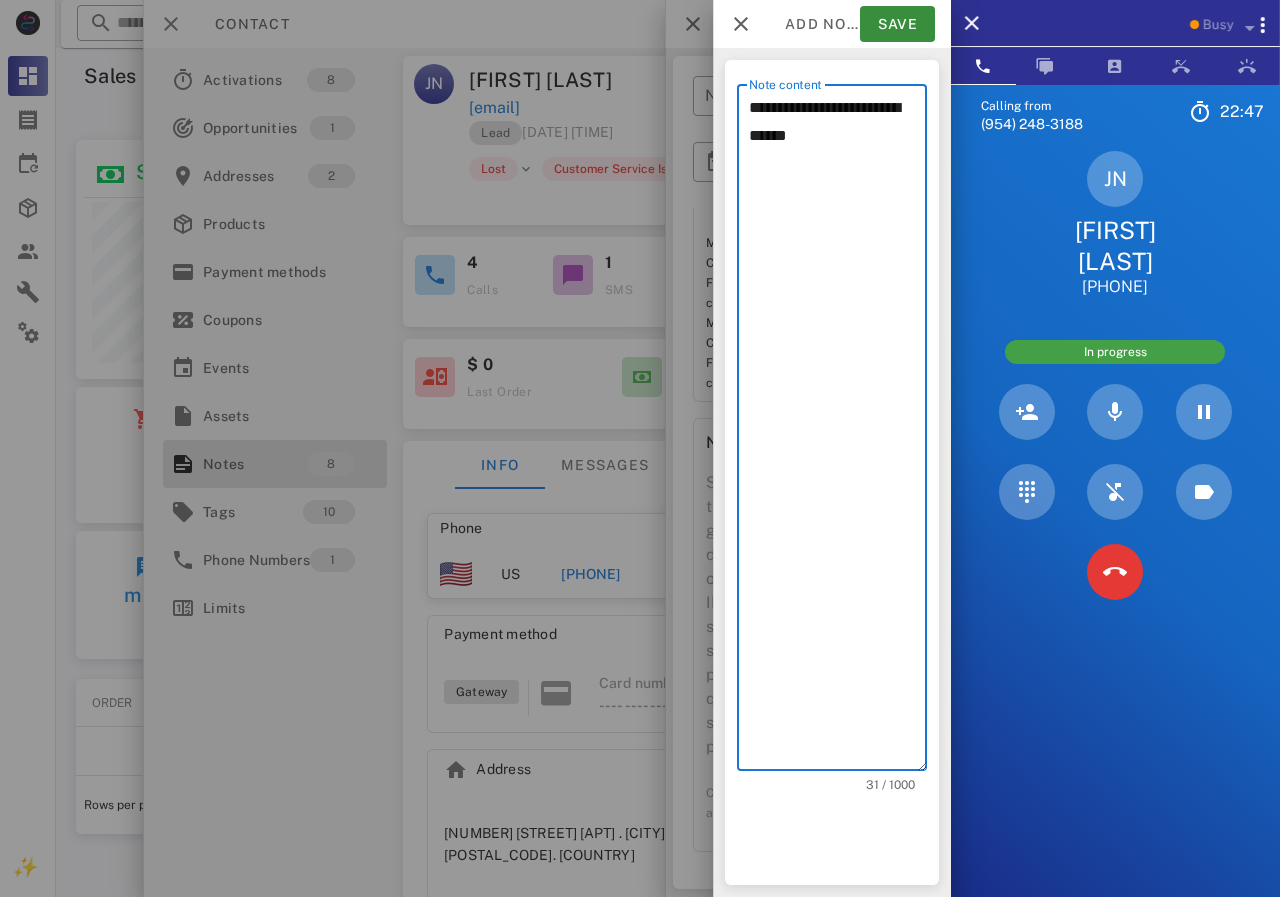 click on "**********" at bounding box center [838, 432] 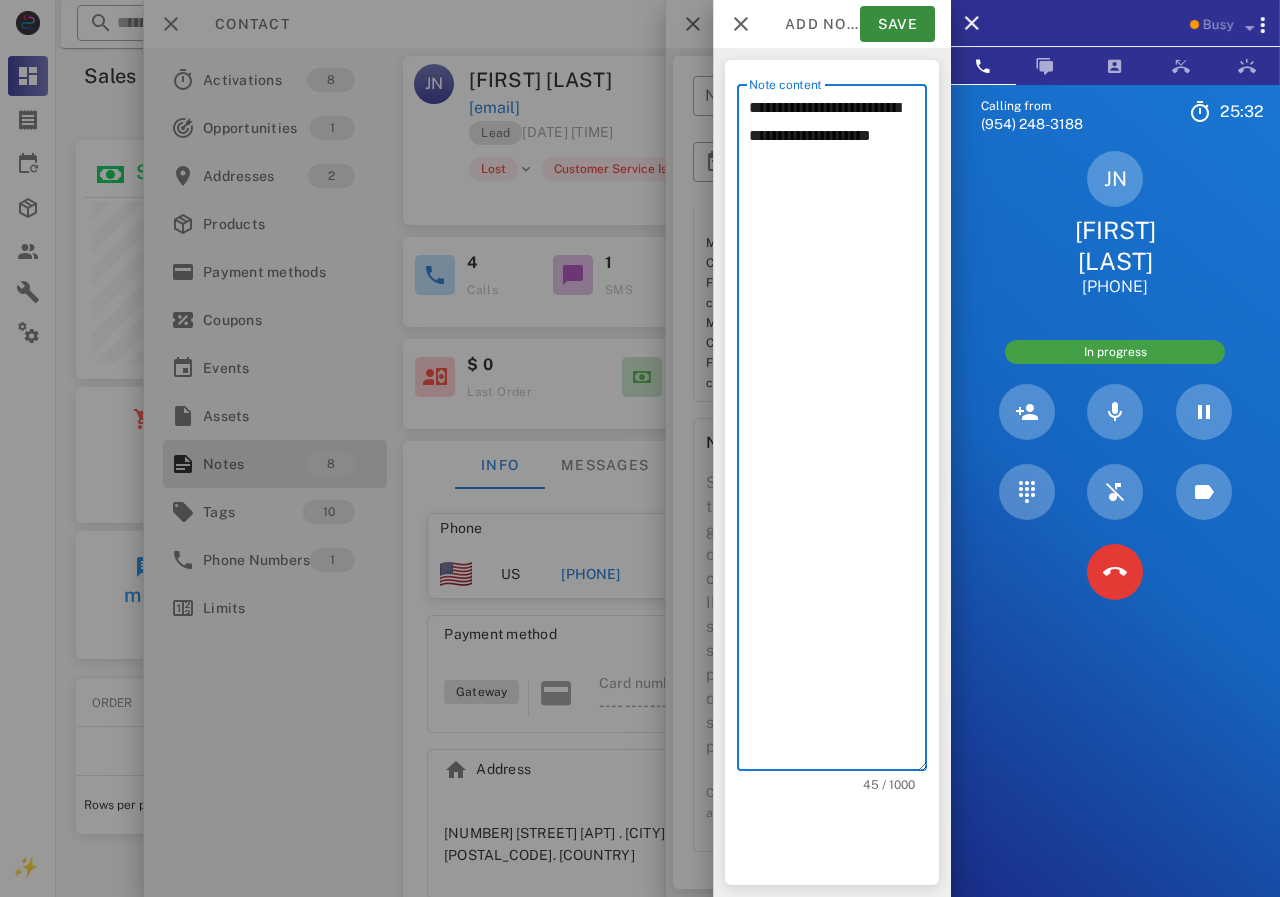 click on "**********" at bounding box center [838, 432] 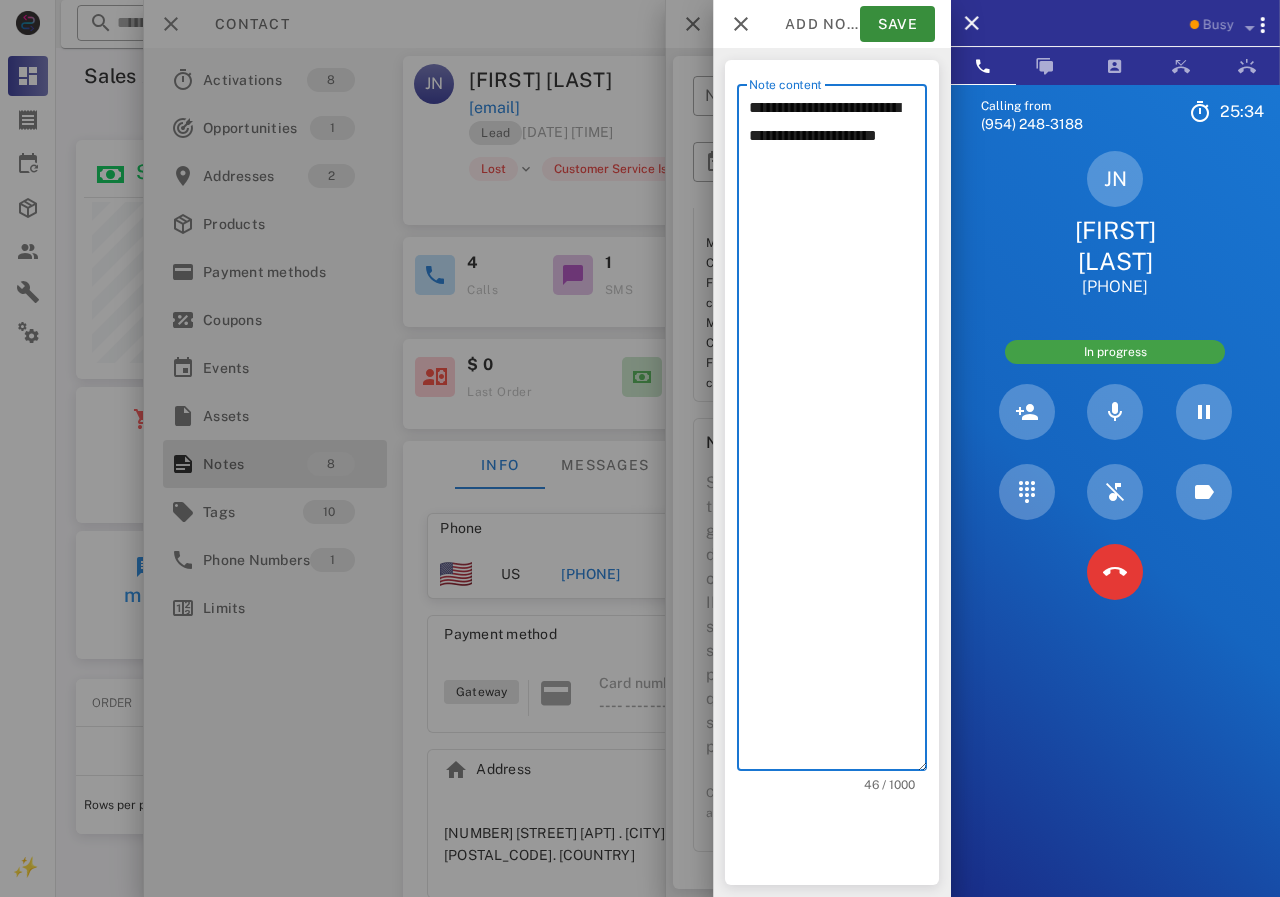 click on "**********" at bounding box center (838, 432) 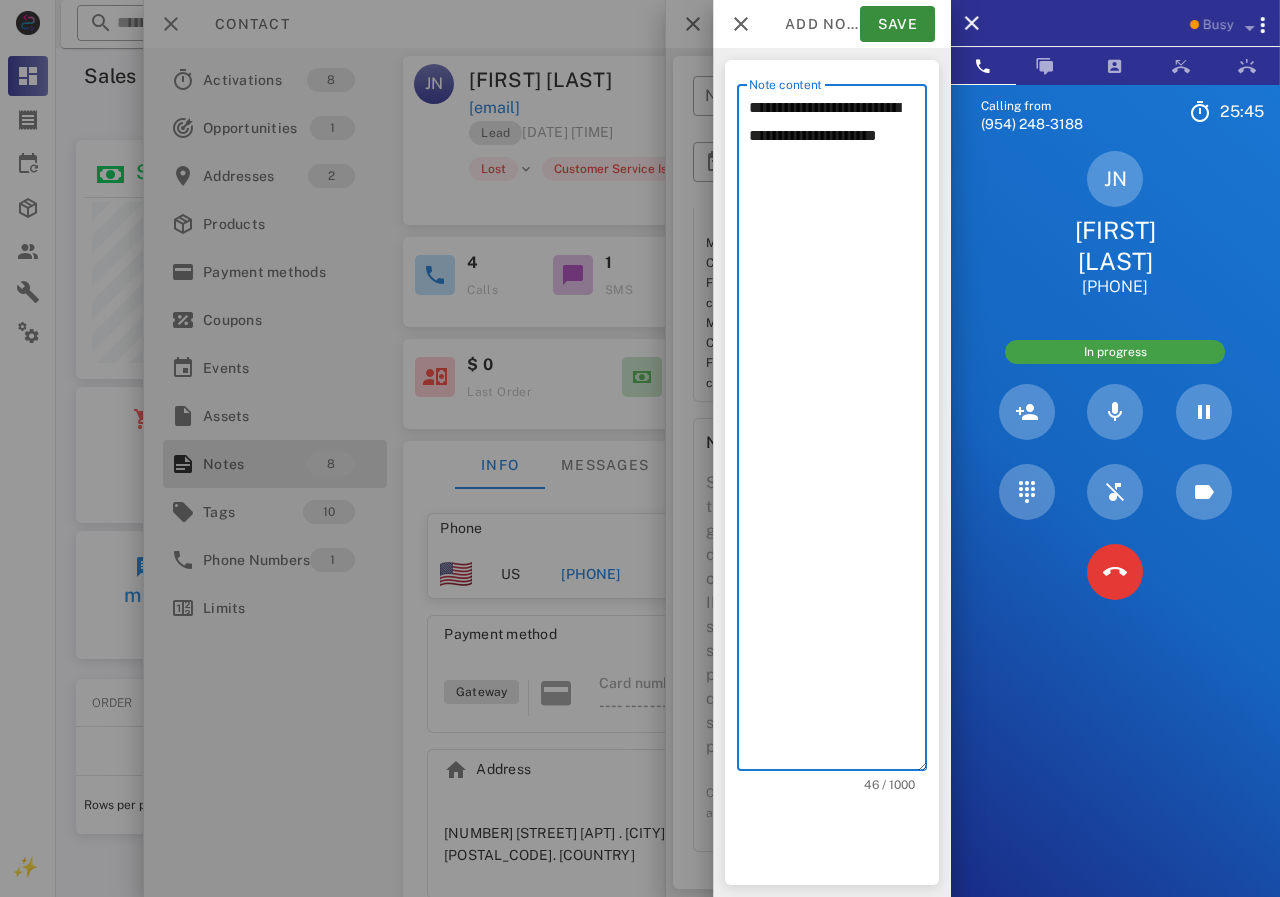click on "**********" at bounding box center [838, 432] 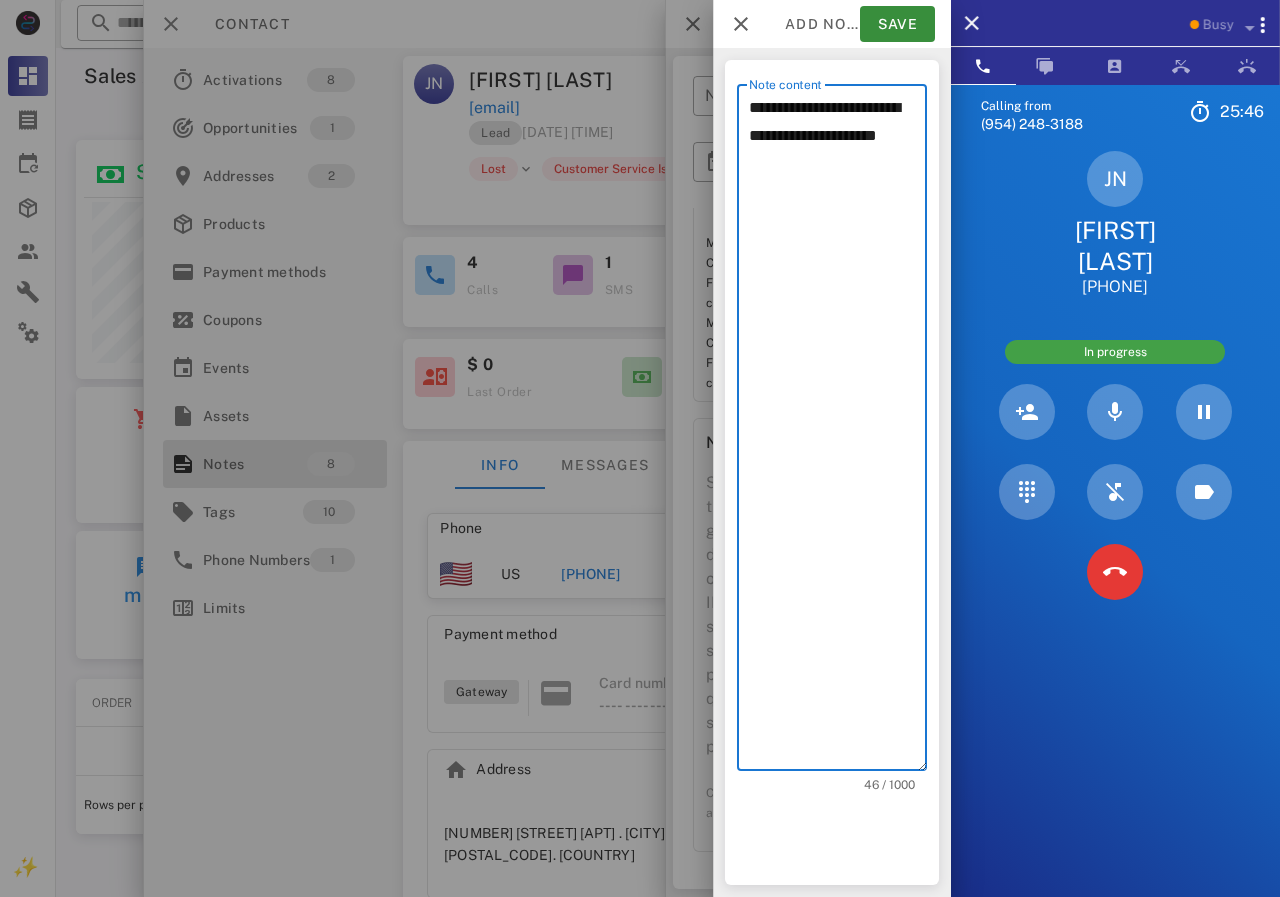 click on "** *******" 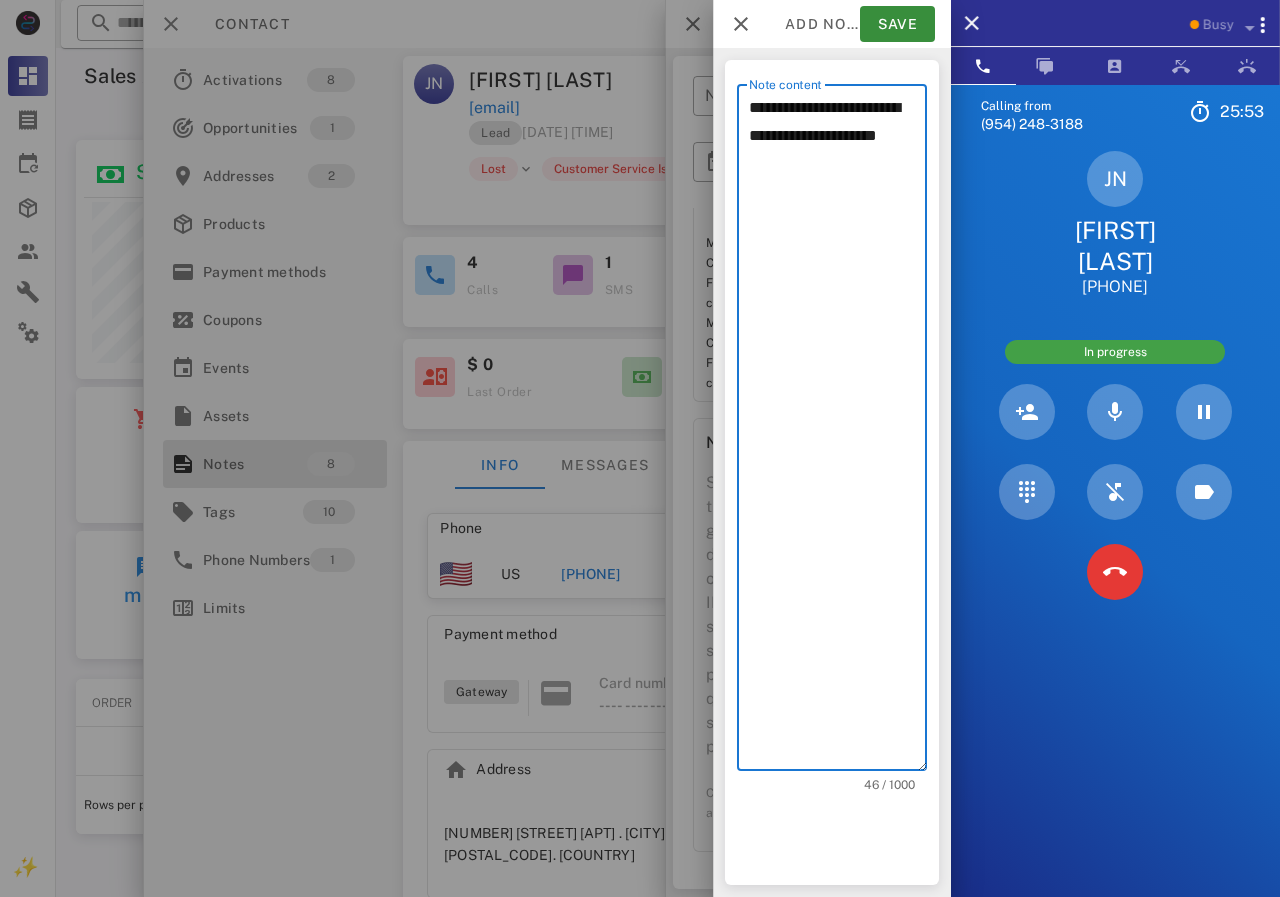 click on "**********" at bounding box center (838, 432) 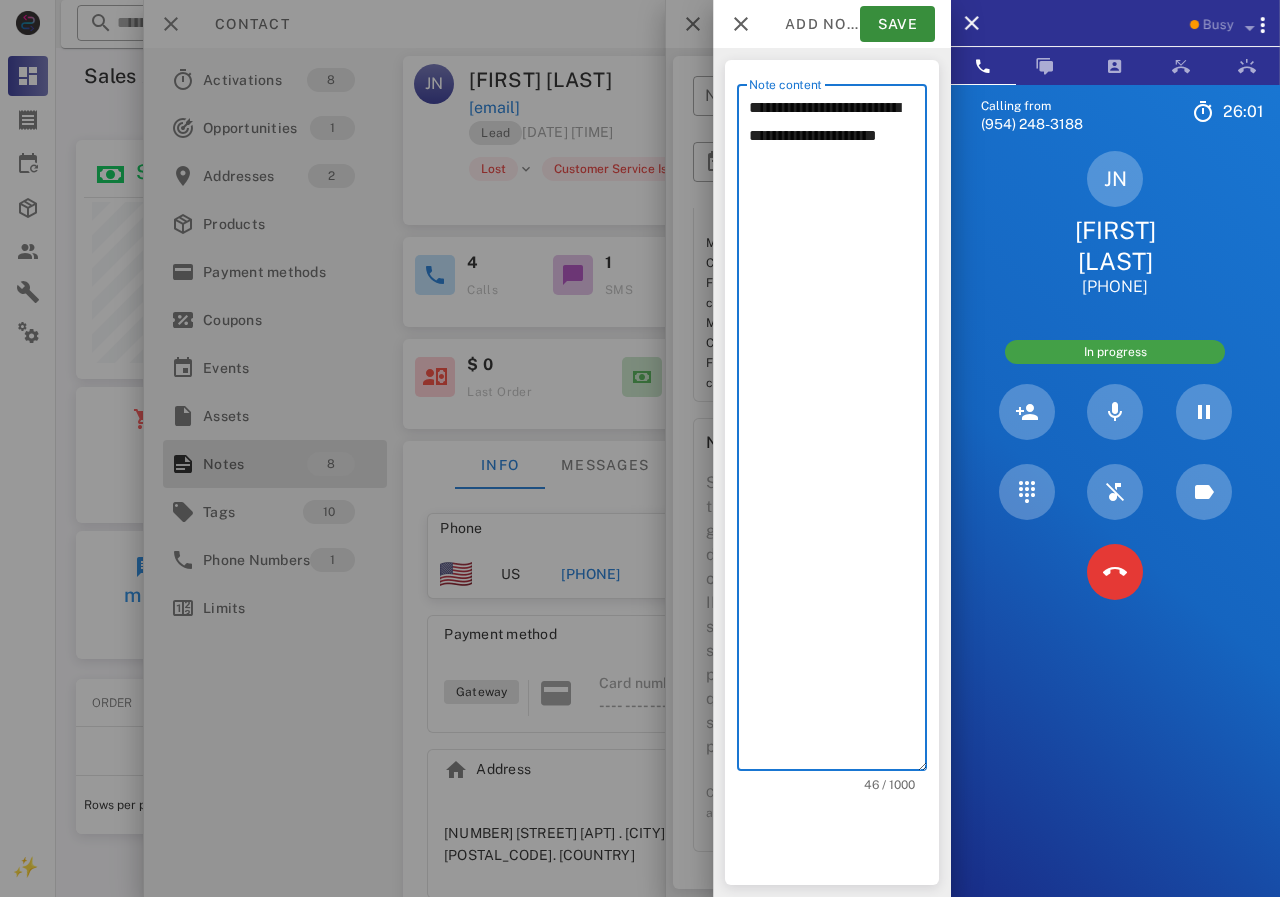 click on "**********" at bounding box center [838, 432] 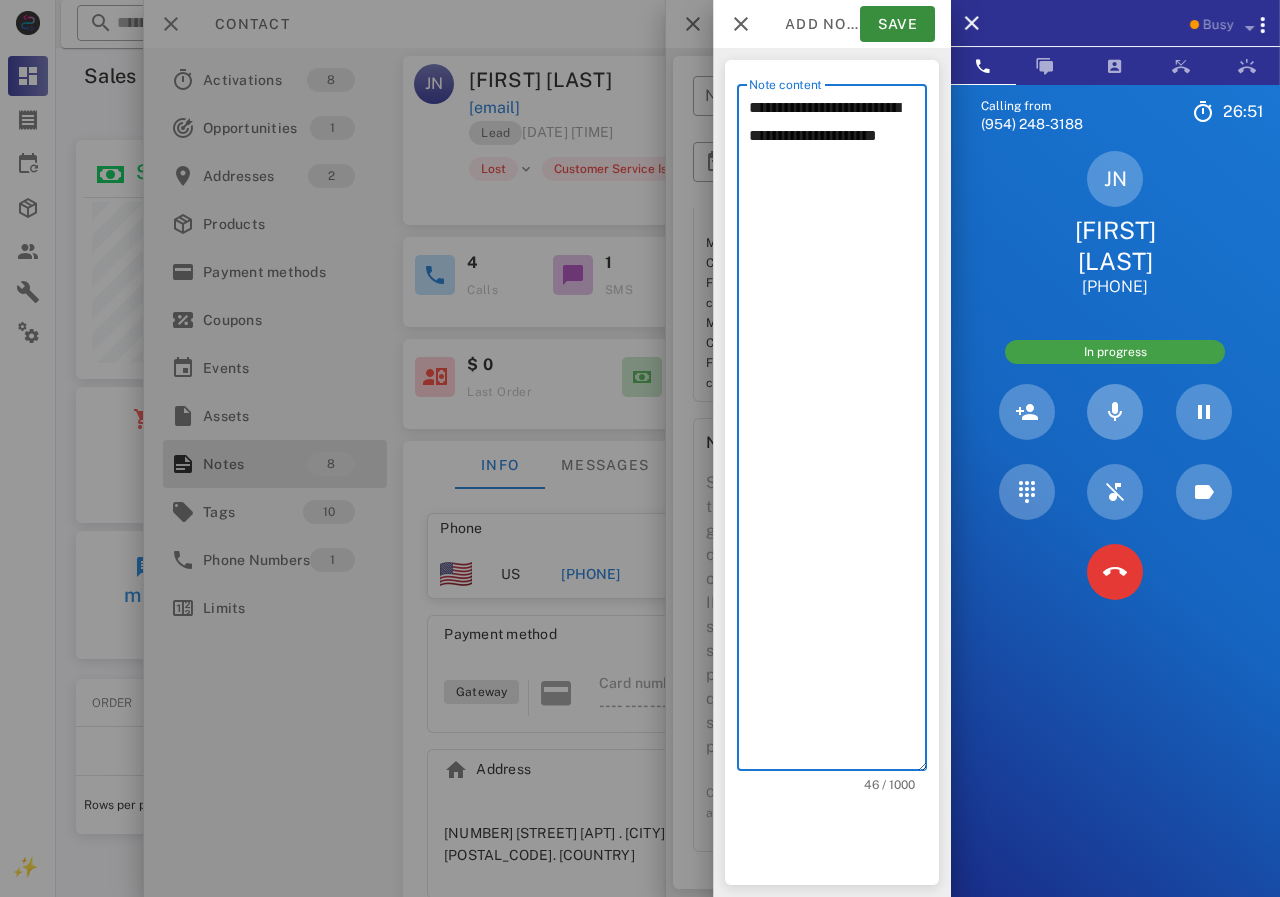 click at bounding box center (1115, 412) 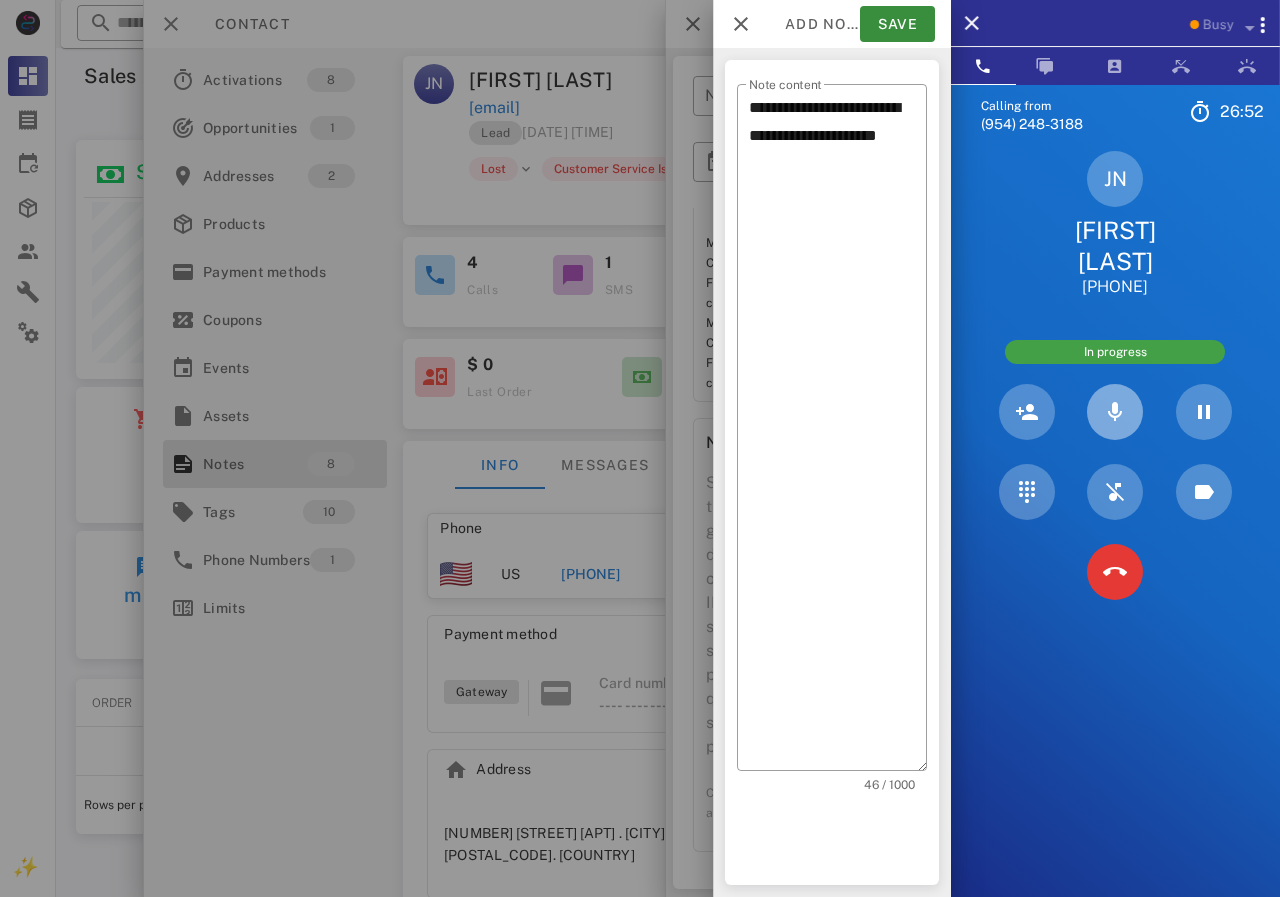 click at bounding box center [1115, 412] 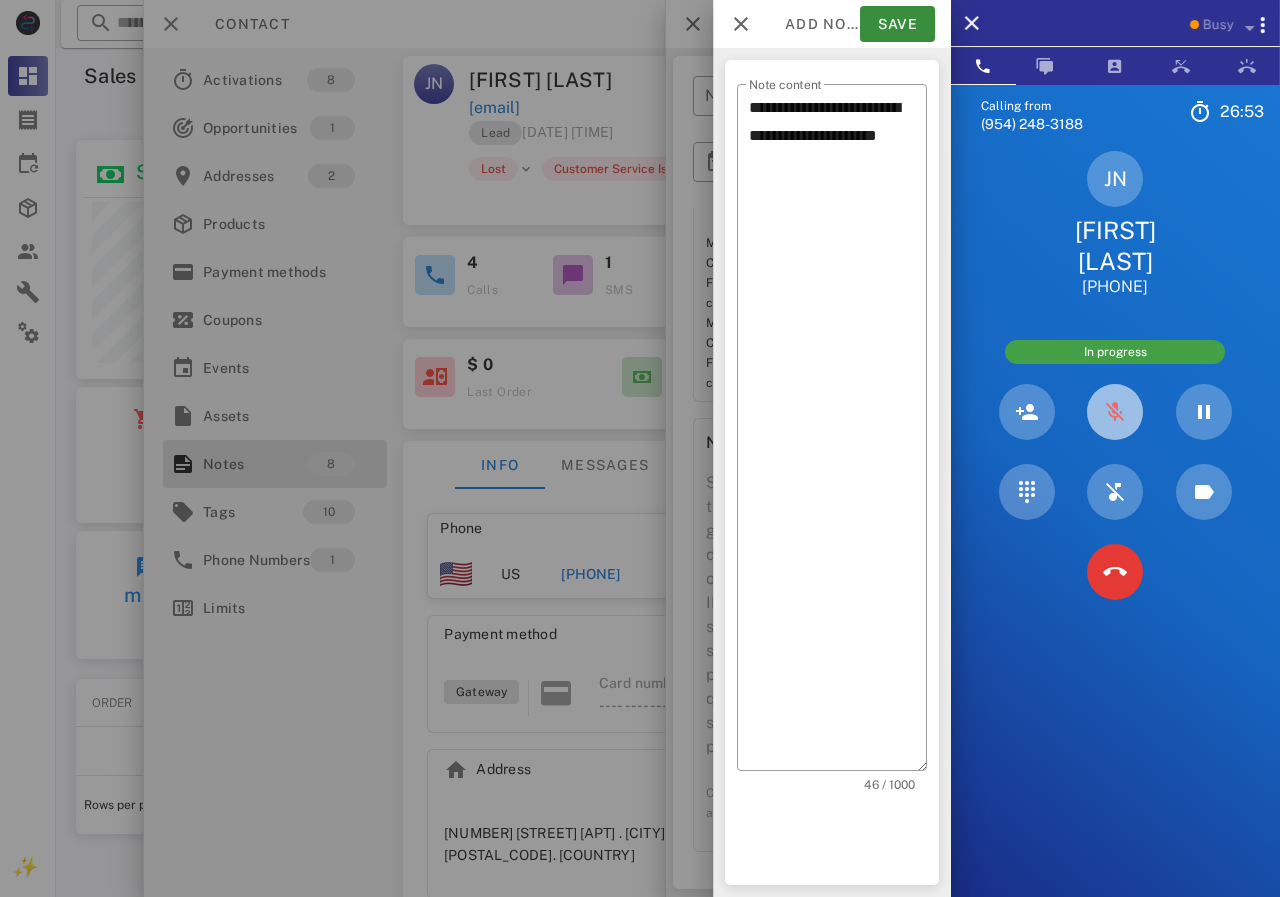 click at bounding box center [1115, 412] 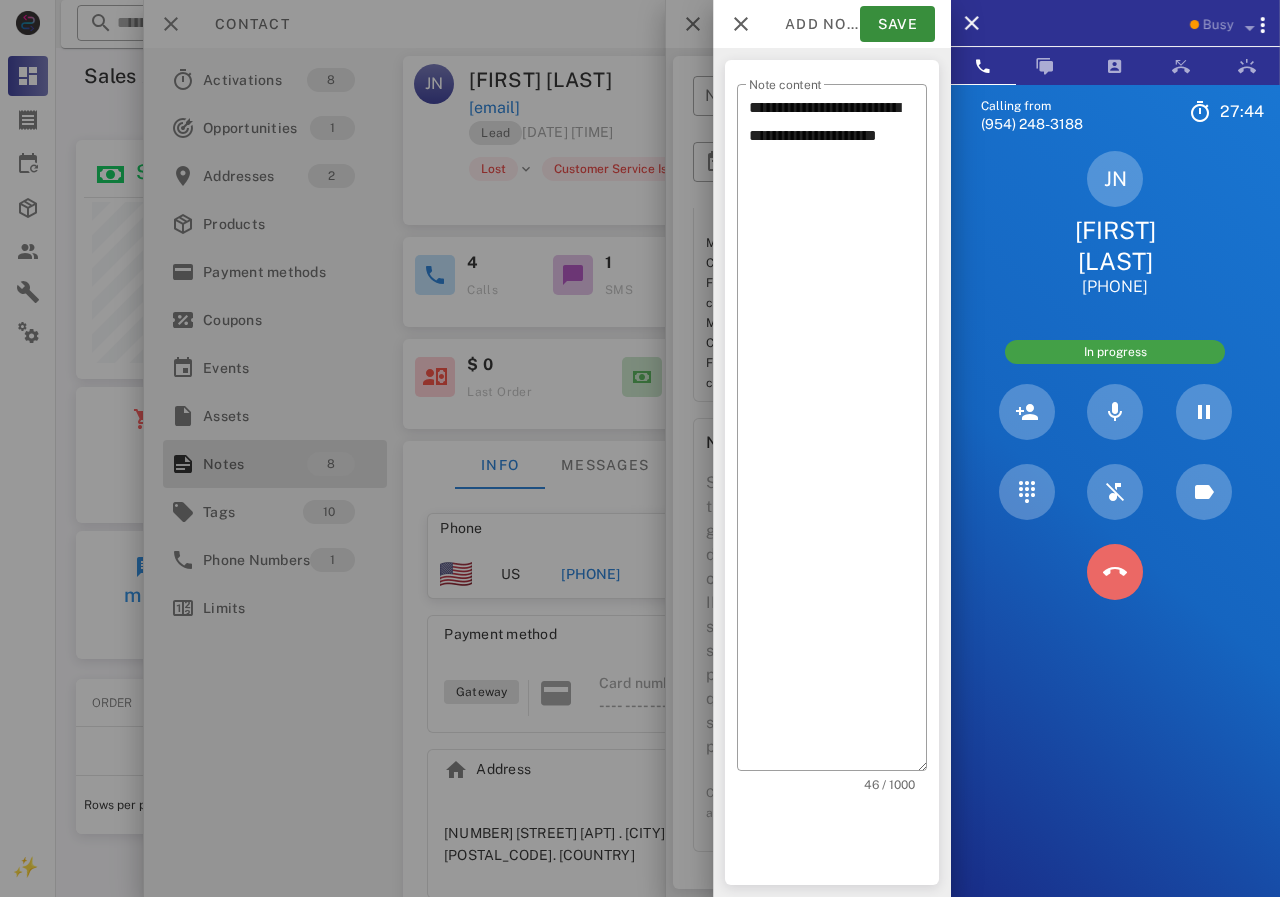 click at bounding box center [1115, 572] 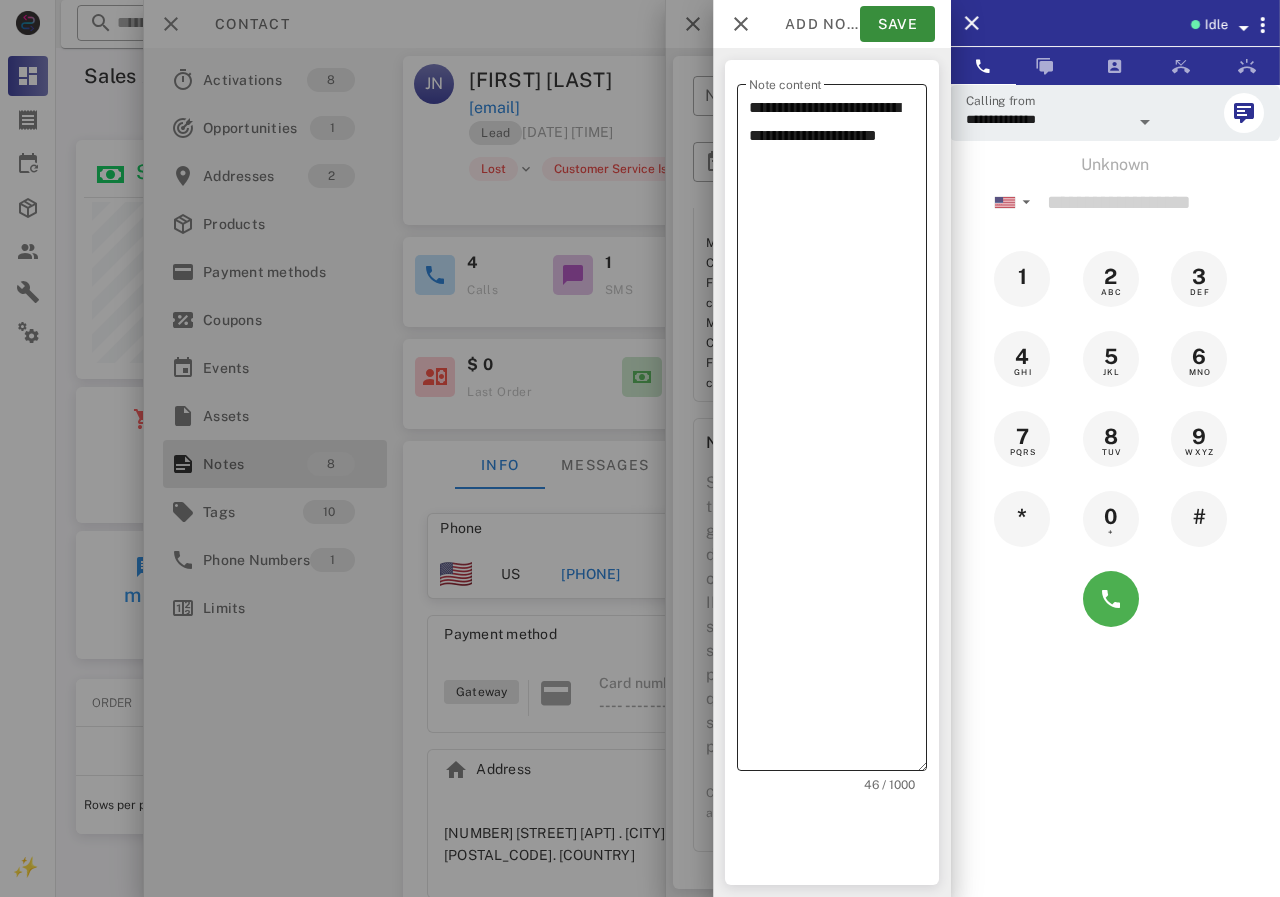 click on "**********" at bounding box center [838, 432] 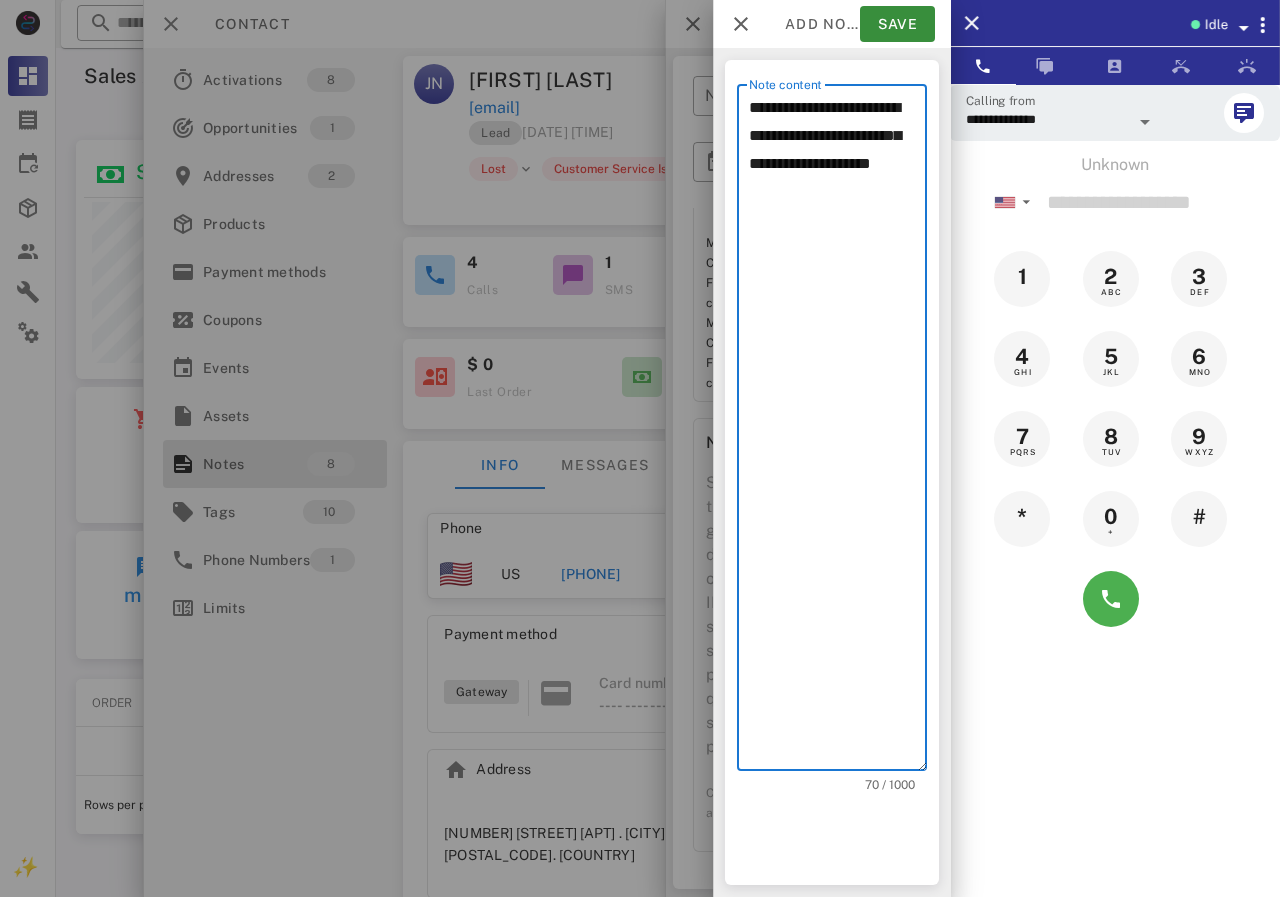 click on "**********" at bounding box center [838, 432] 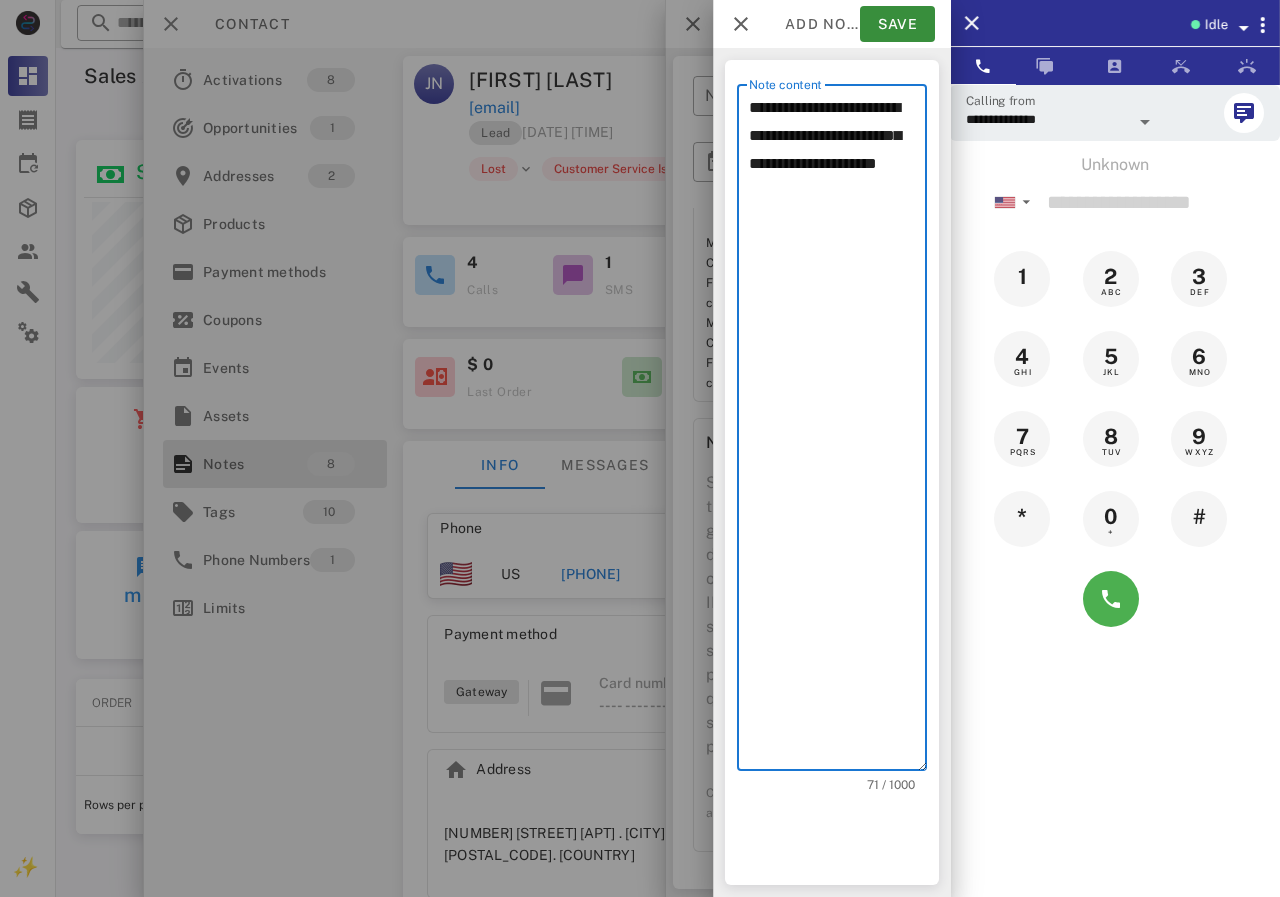click on "**********" at bounding box center [838, 432] 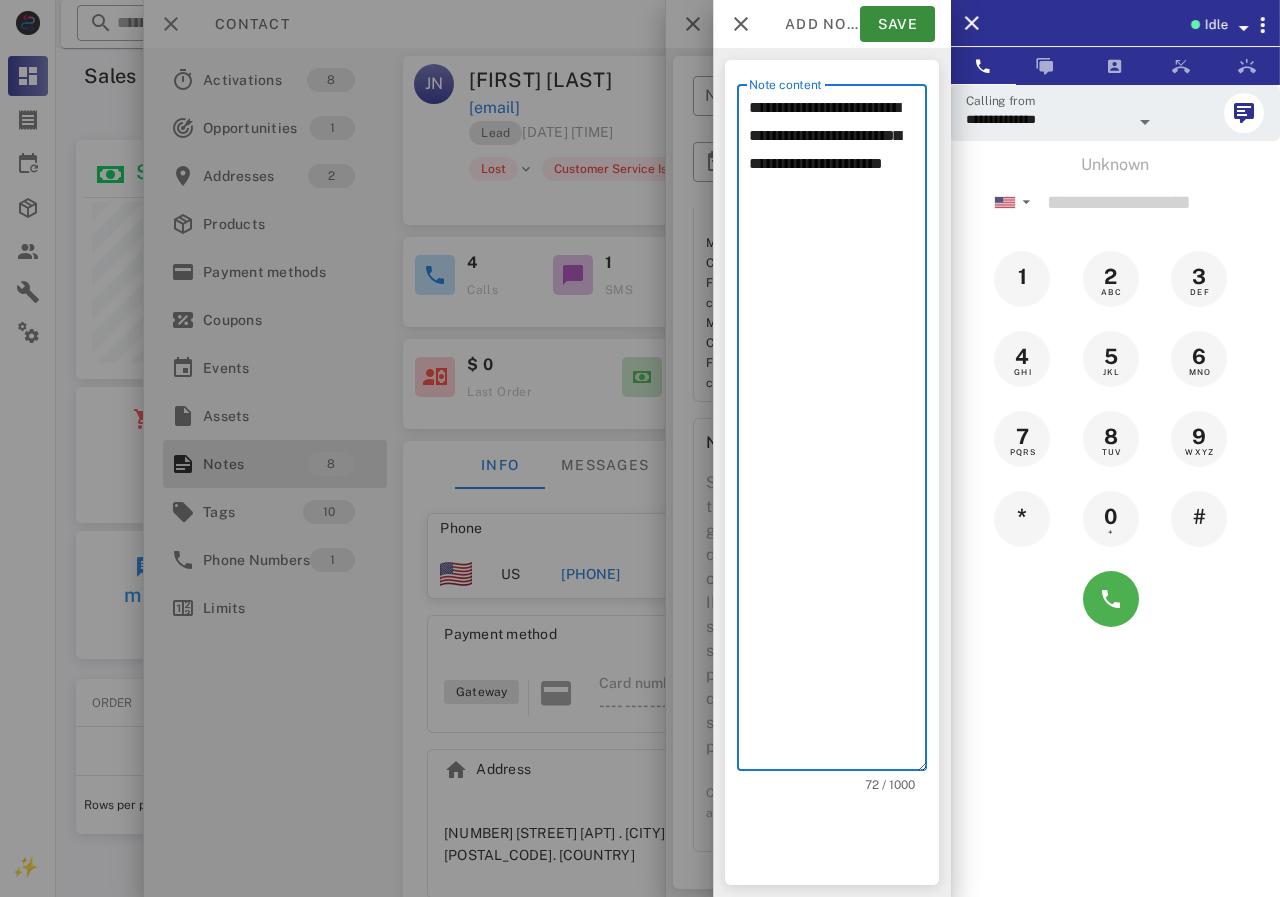 click on "**********" at bounding box center (838, 432) 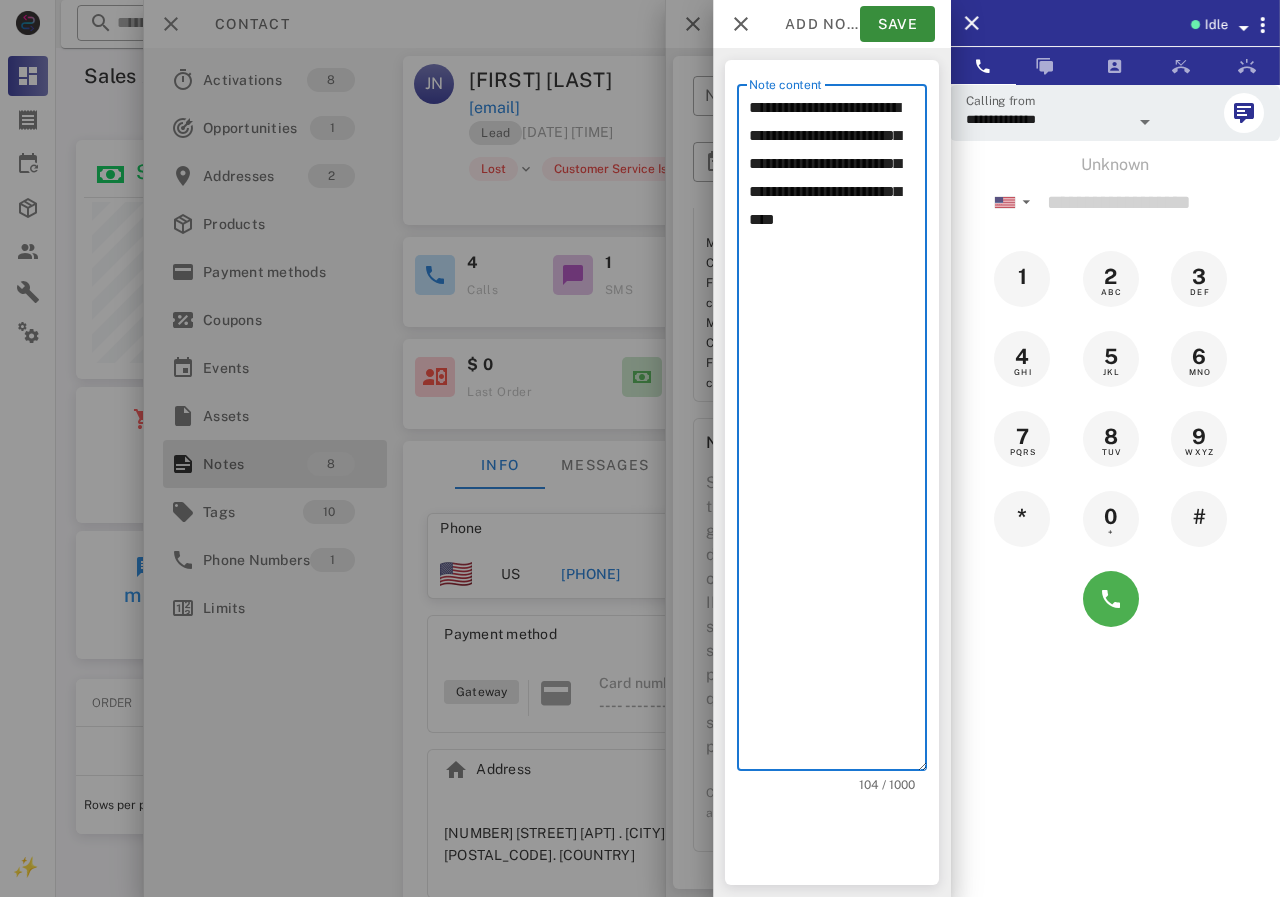 click on "**********" at bounding box center (838, 432) 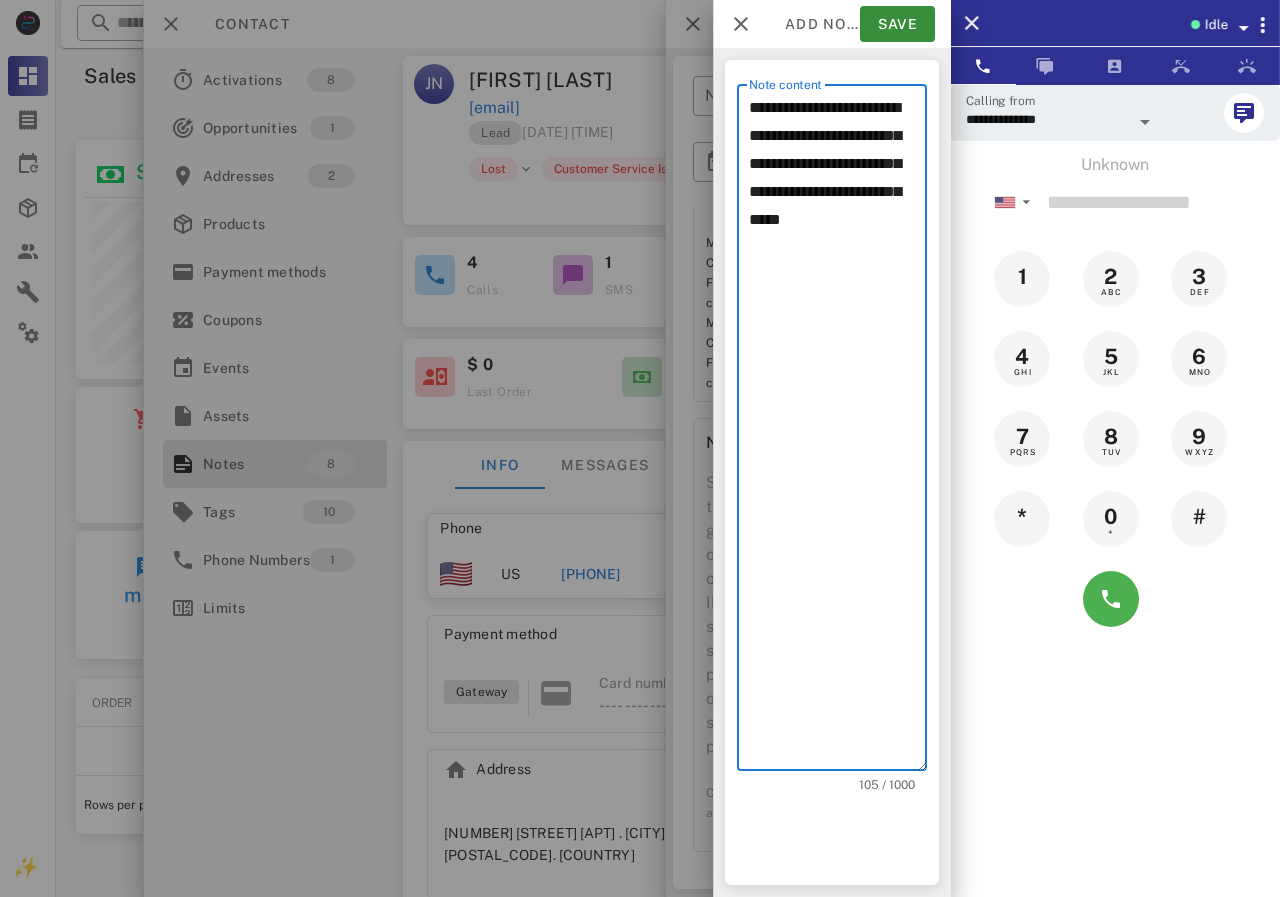 click on "**********" at bounding box center [838, 432] 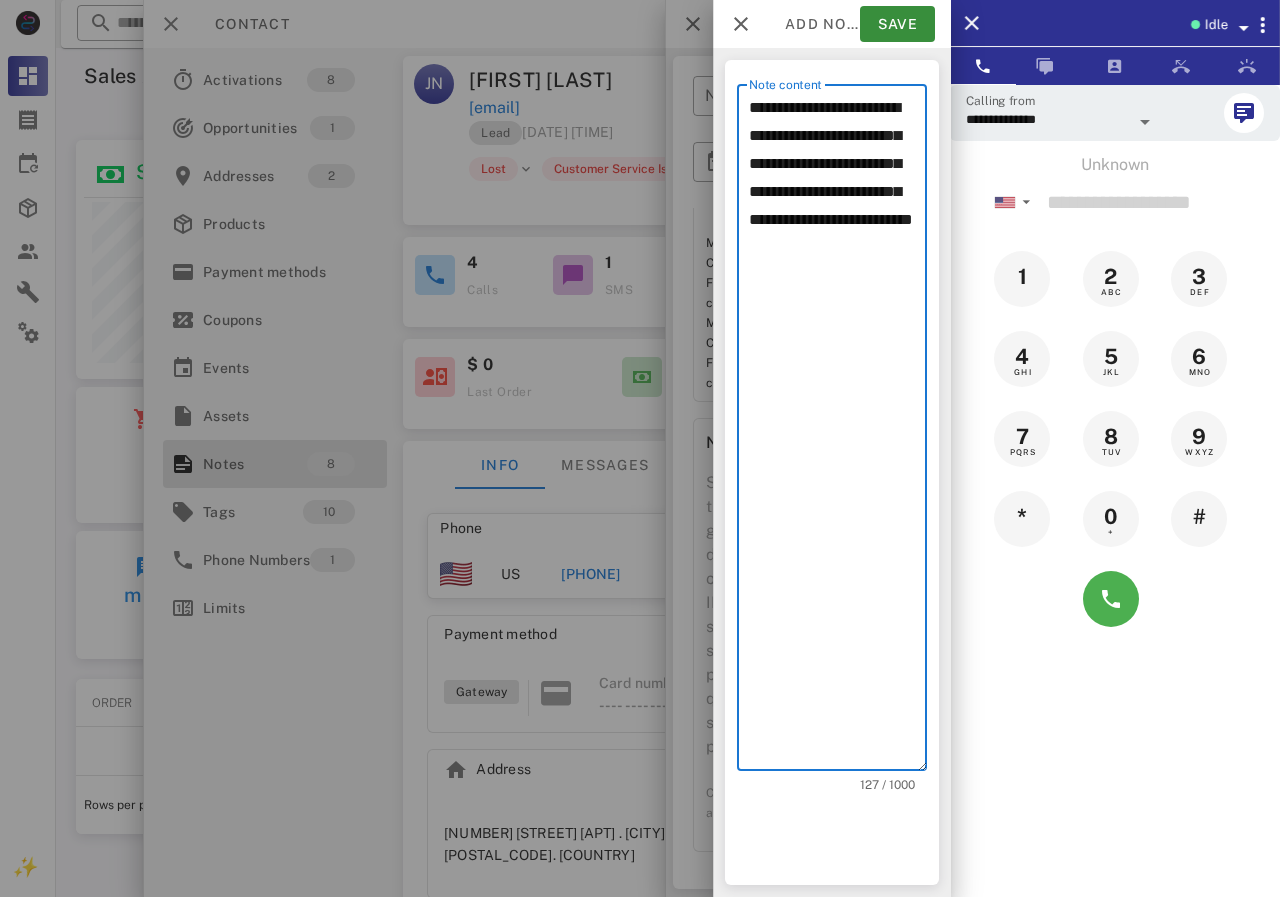 click on "**********" at bounding box center (838, 432) 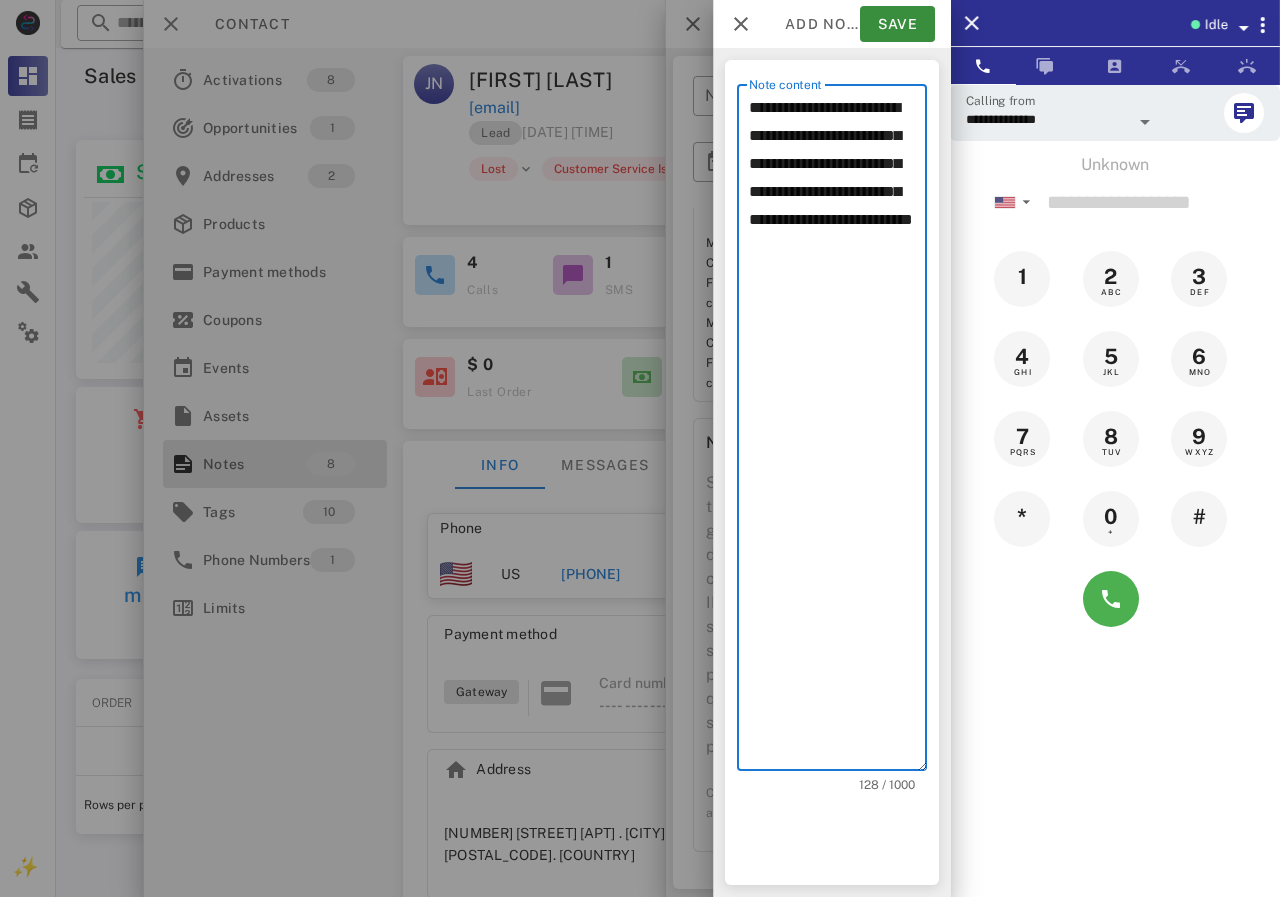 click on "**********" at bounding box center (838, 432) 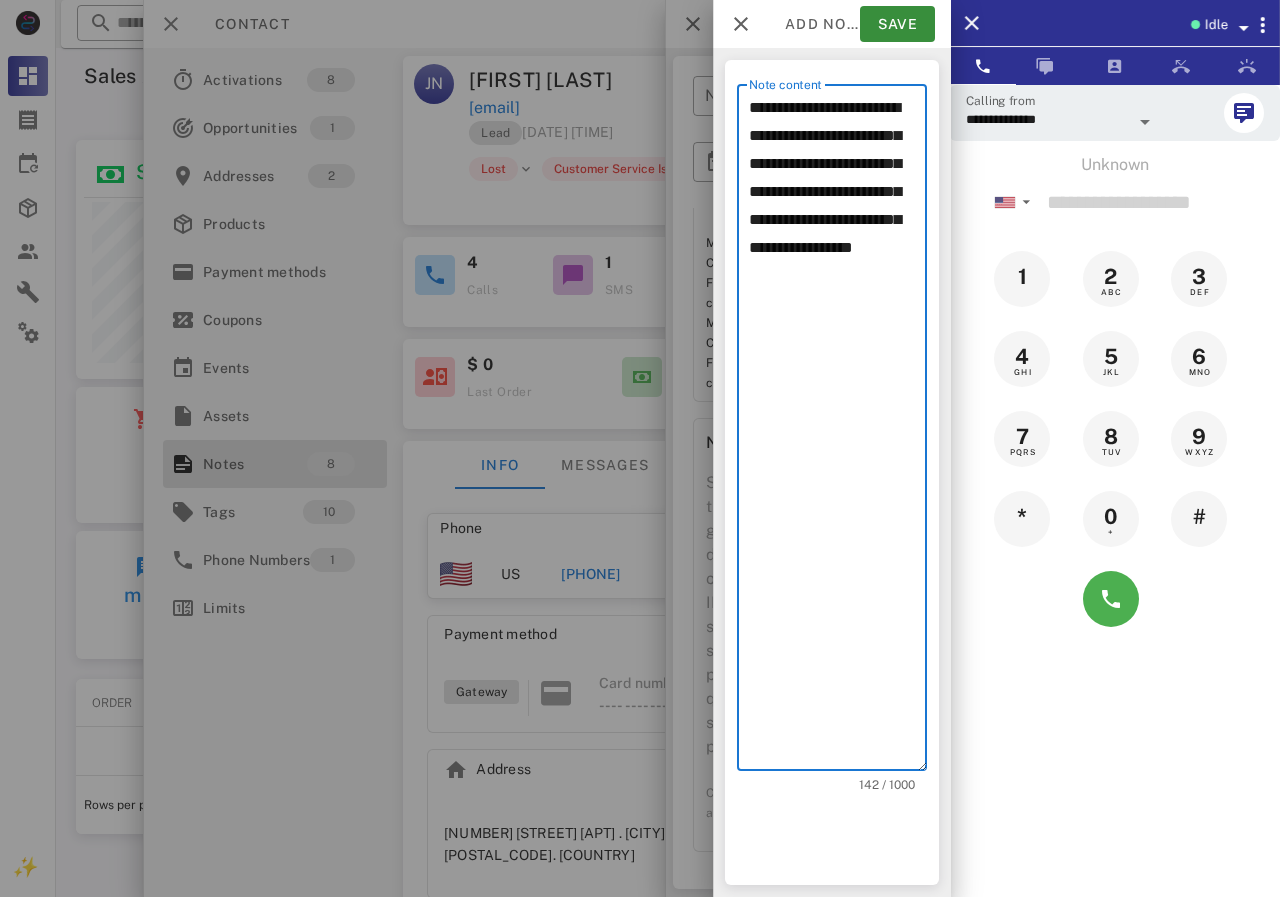 drag, startPoint x: 832, startPoint y: 300, endPoint x: 753, endPoint y: 305, distance: 79.15807 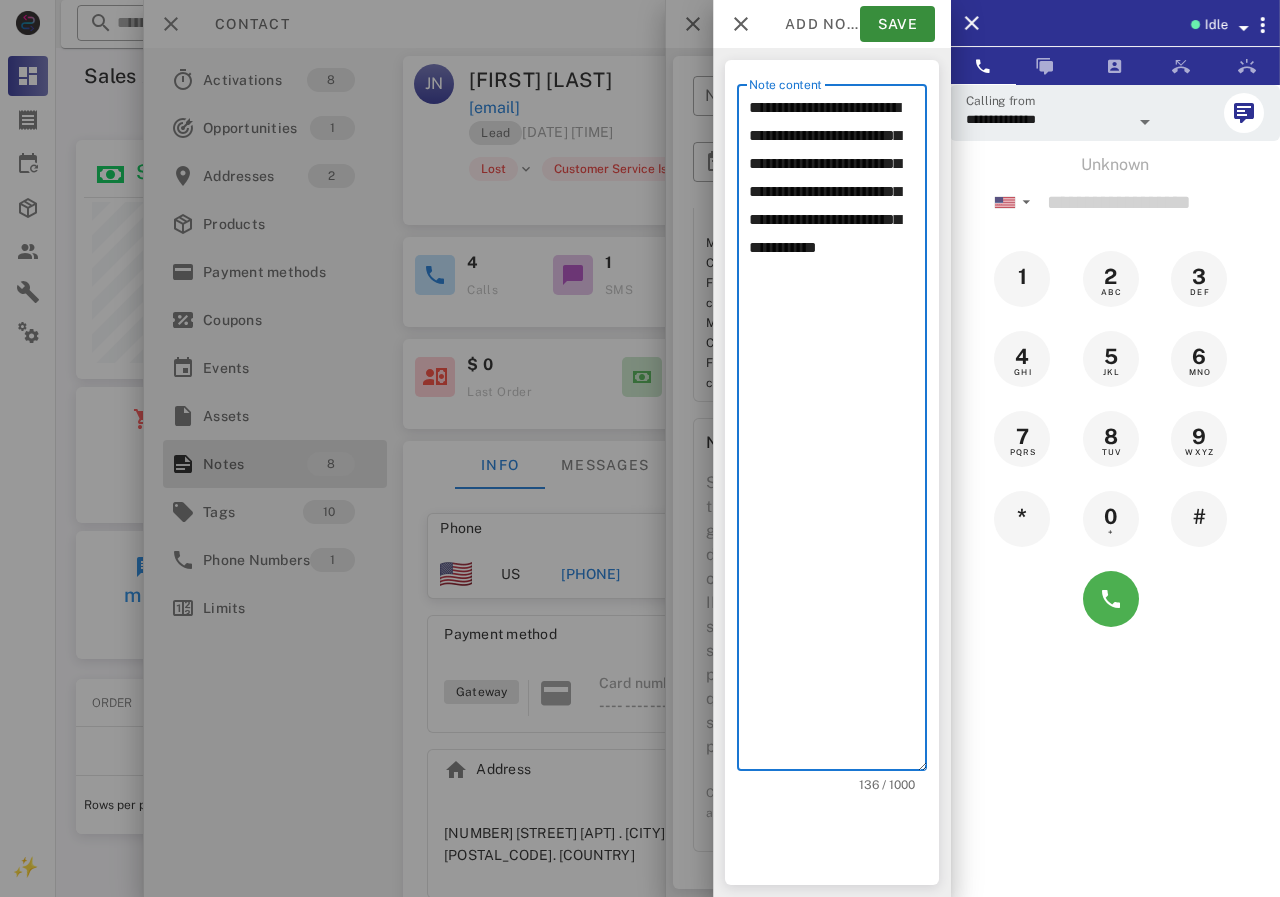 click on "**********" at bounding box center [838, 432] 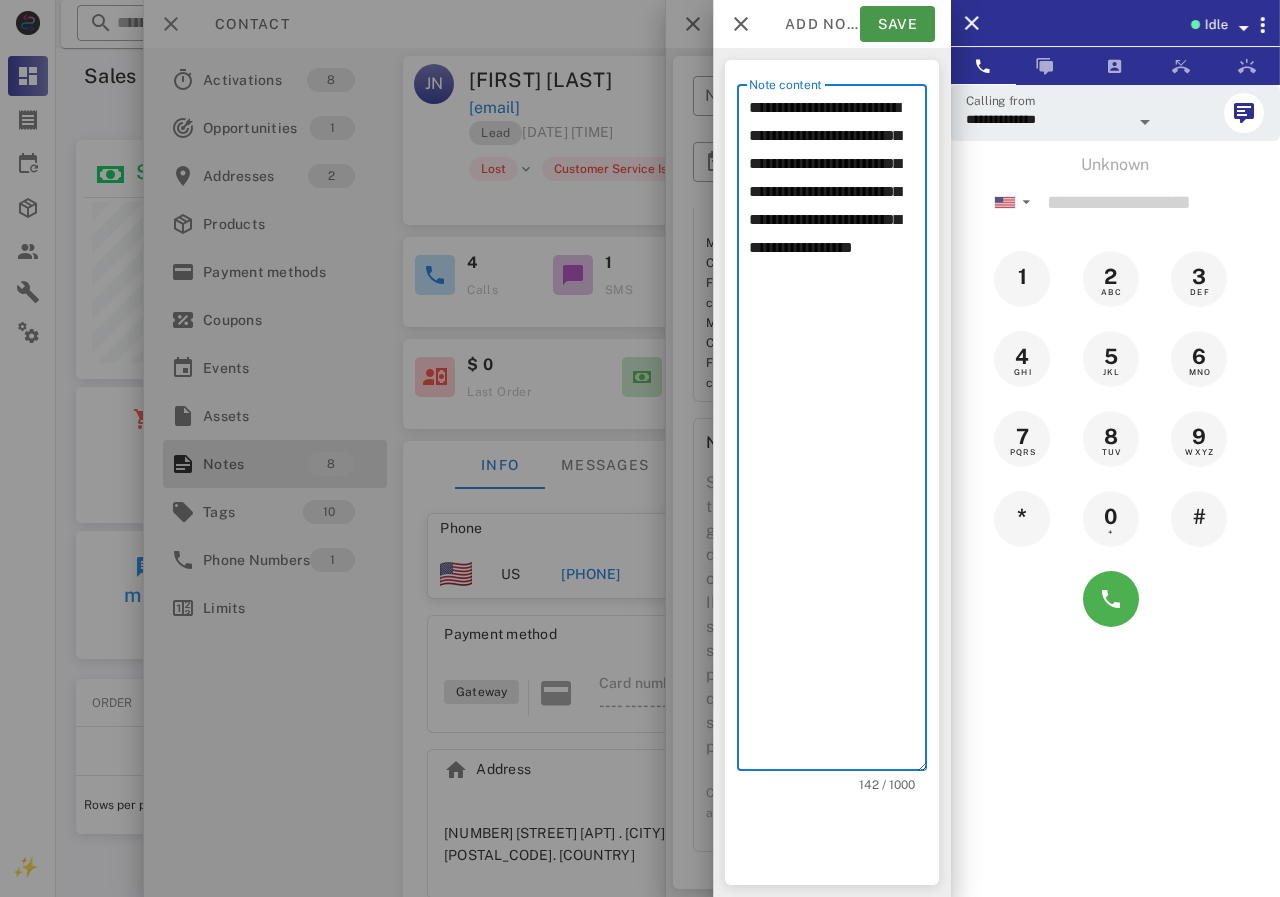 type on "**********" 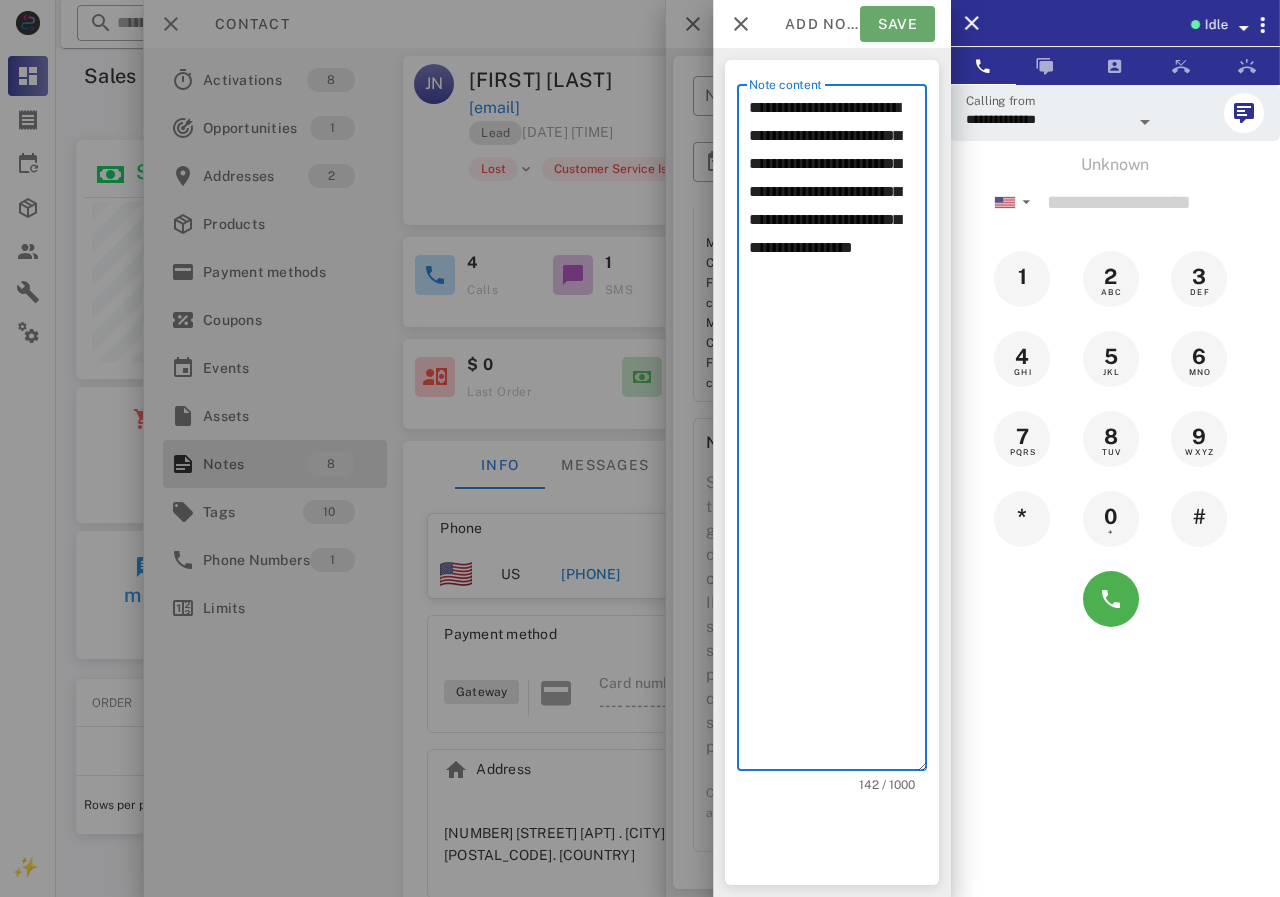 click on "Save" at bounding box center (897, 24) 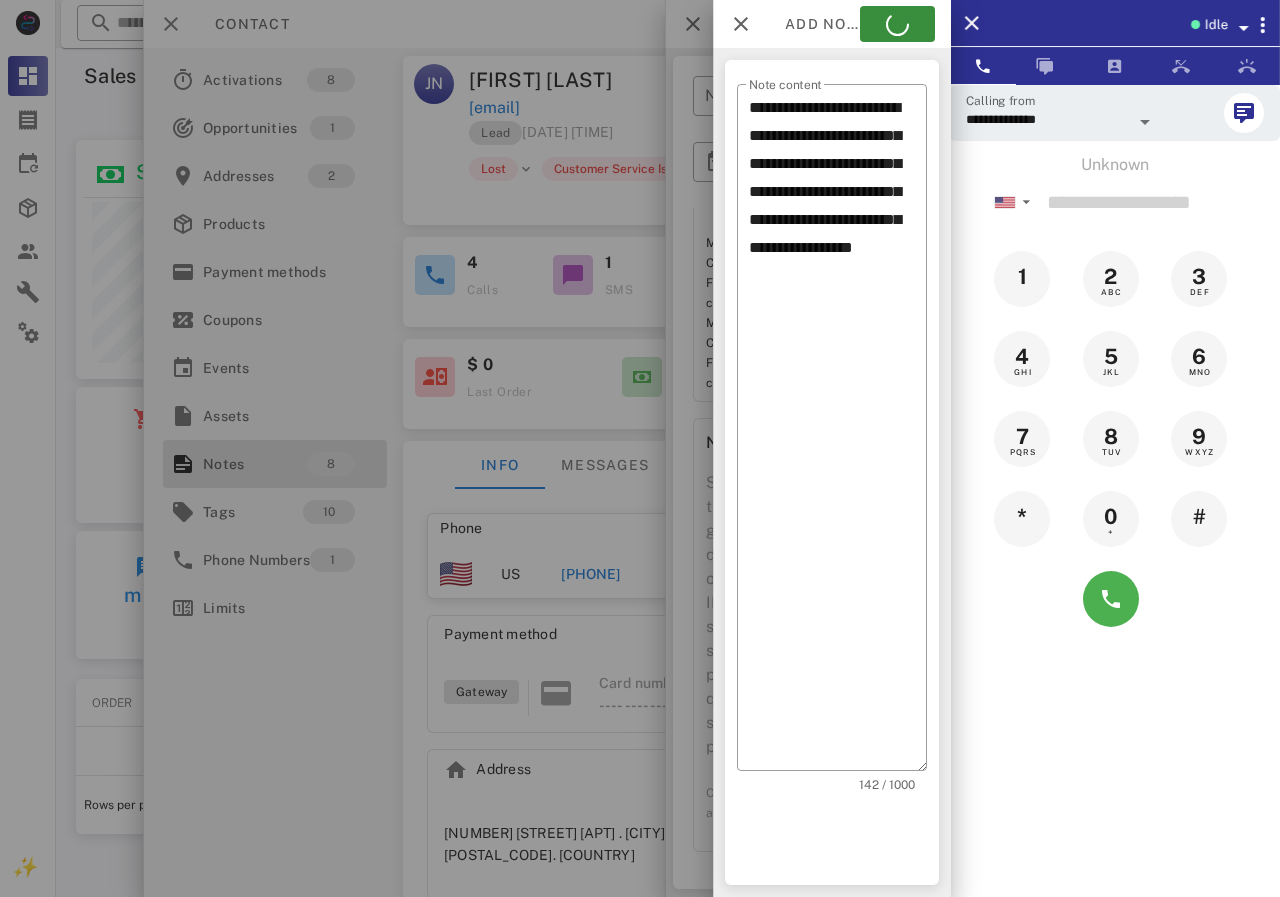 click at bounding box center [640, 448] 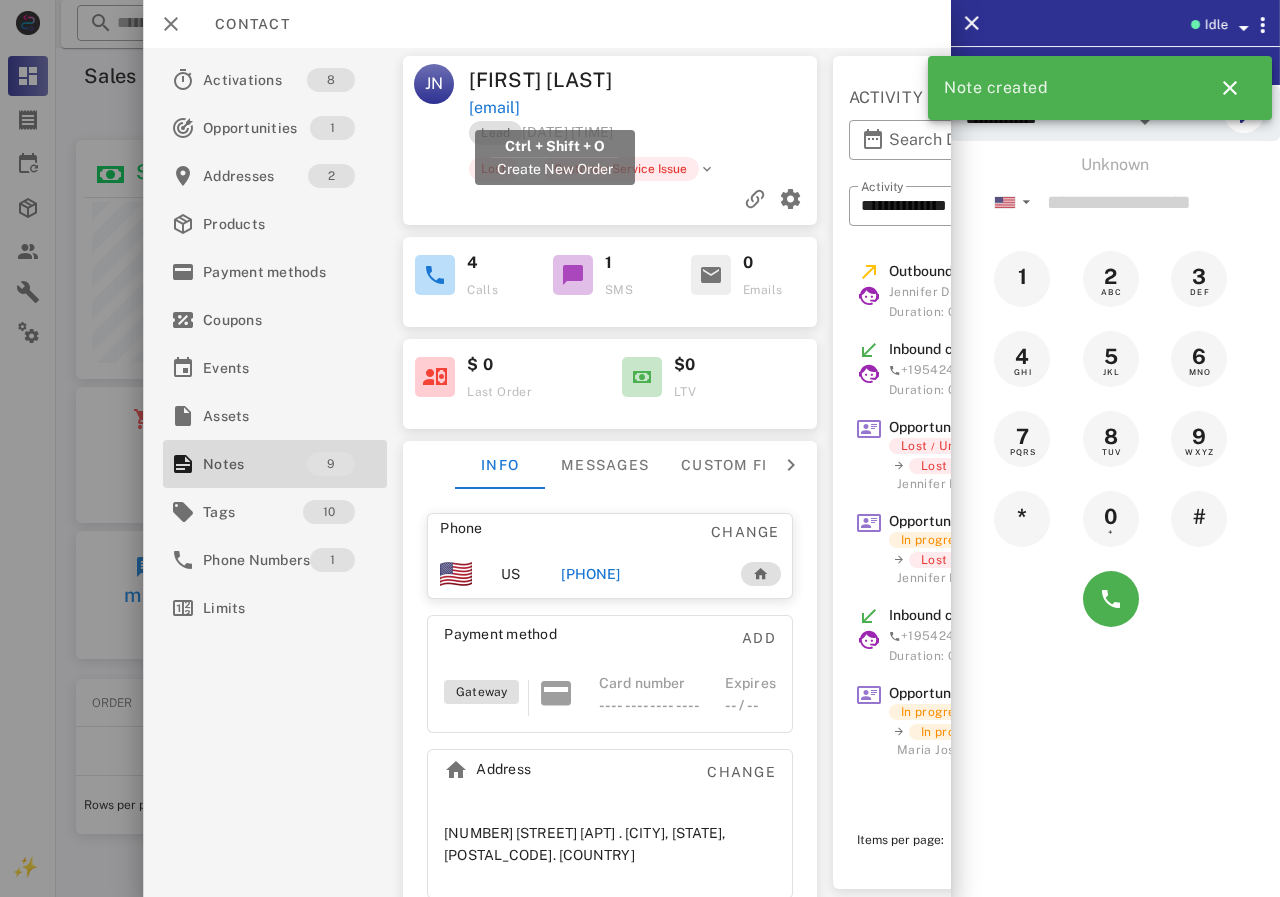 drag, startPoint x: 675, startPoint y: 113, endPoint x: 473, endPoint y: 113, distance: 202 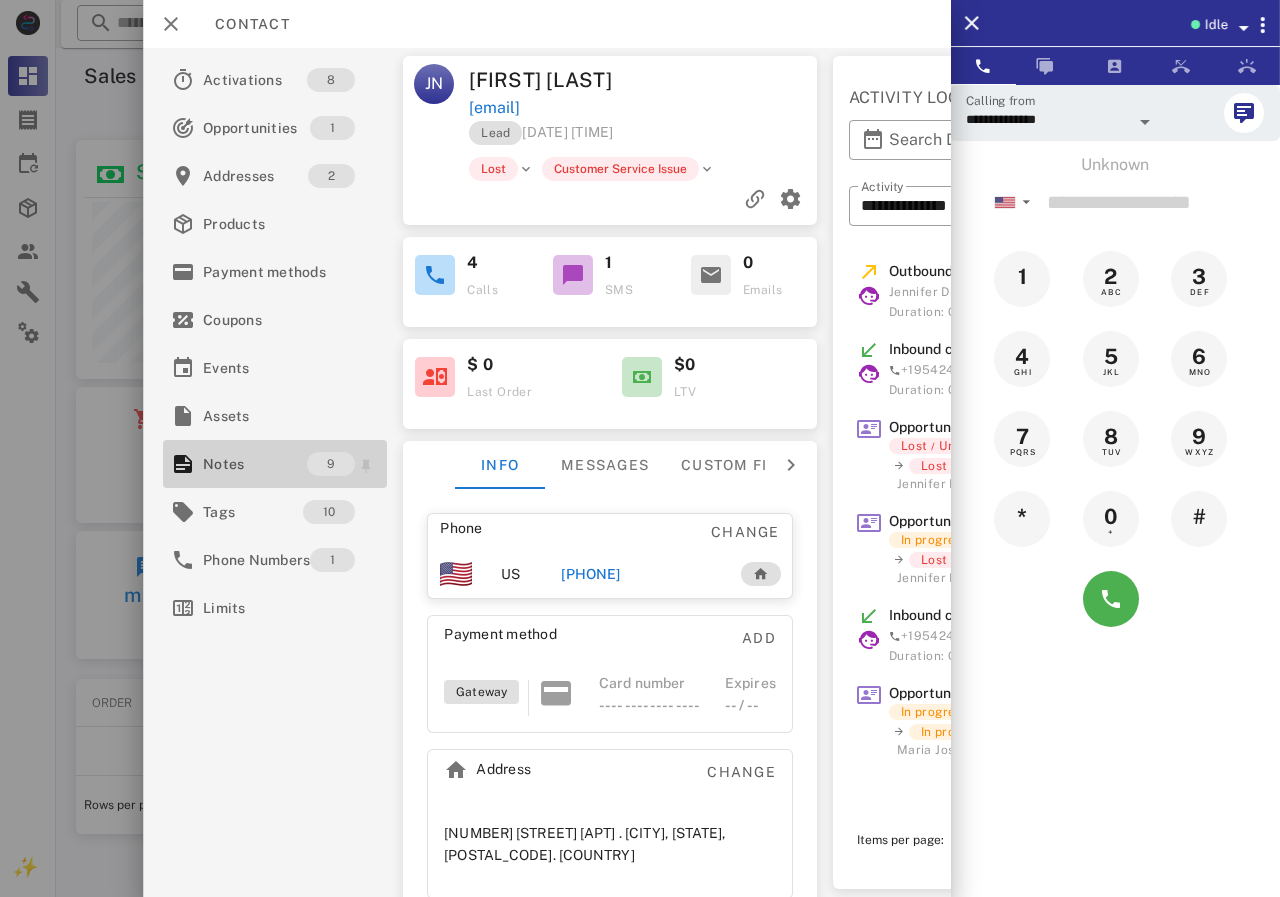 click on "Notes" at bounding box center [255, 464] 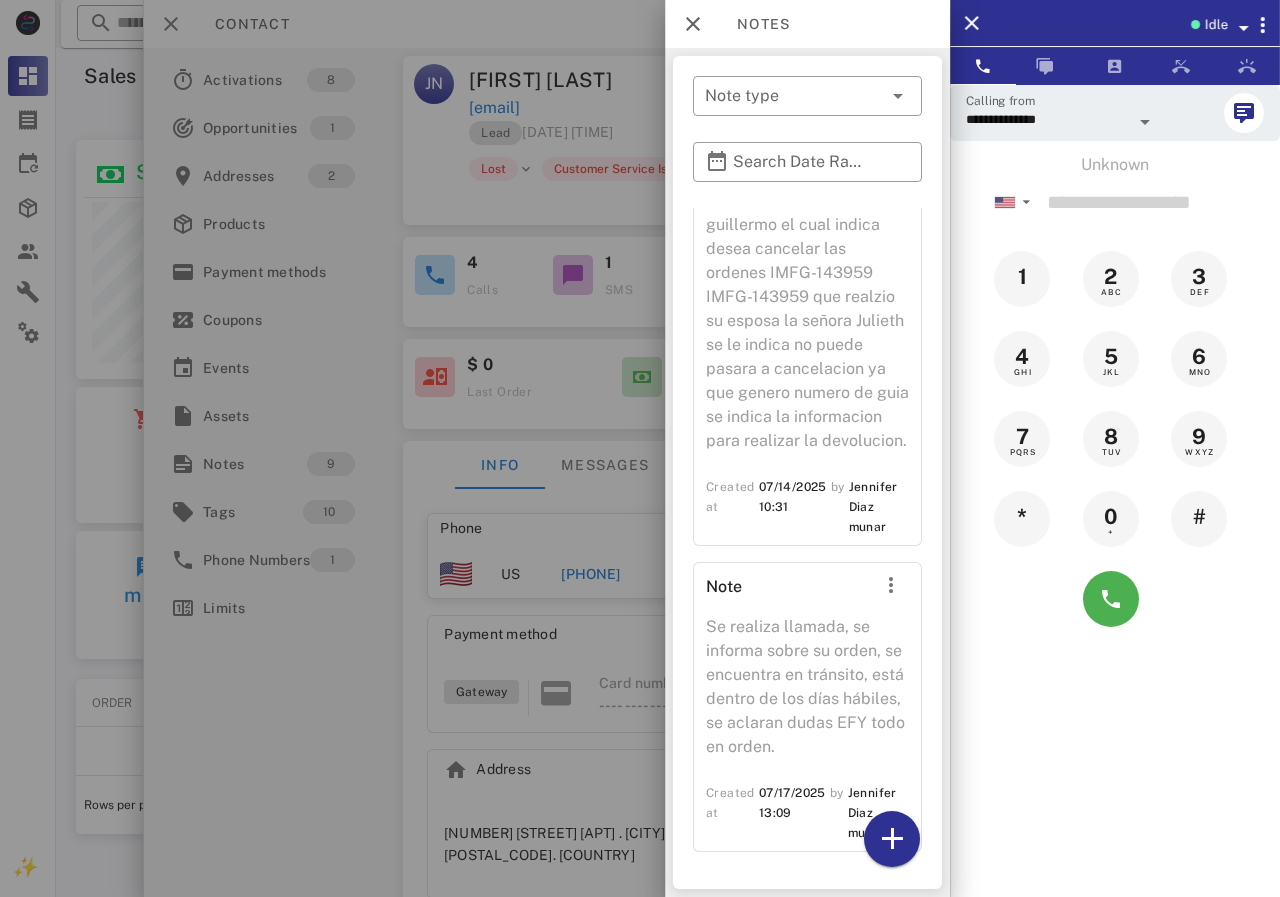 scroll, scrollTop: 2412, scrollLeft: 0, axis: vertical 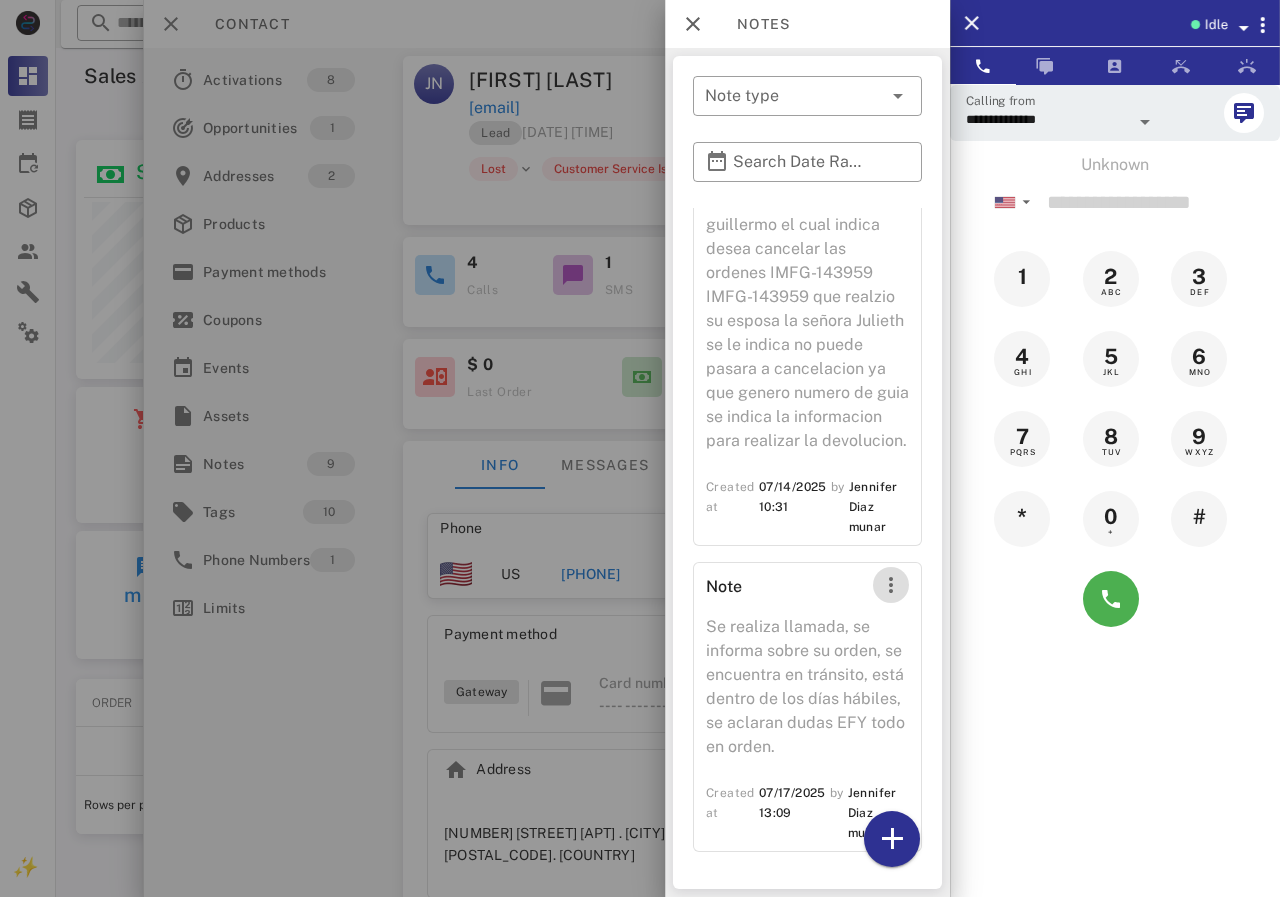 click at bounding box center (891, 585) 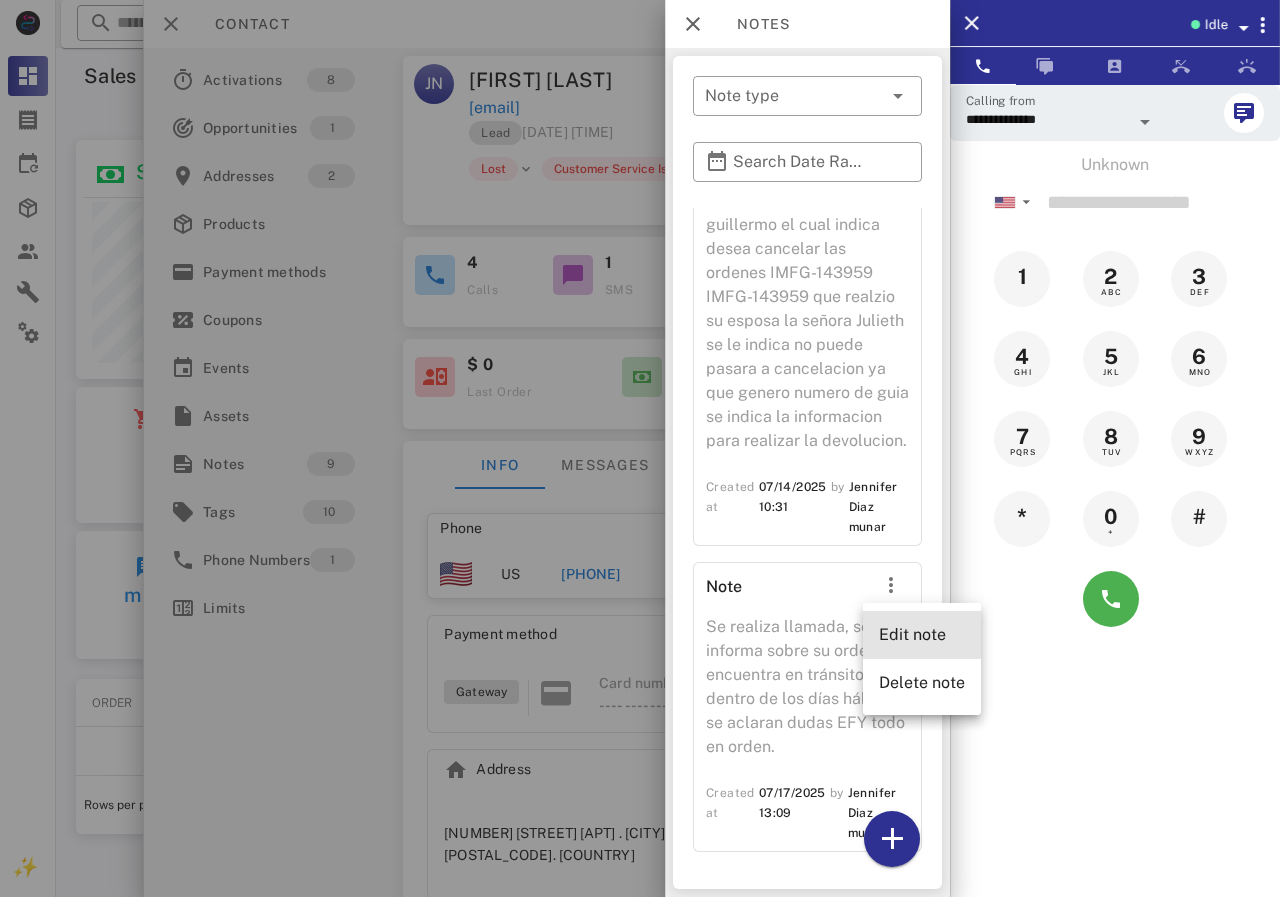 drag, startPoint x: 910, startPoint y: 631, endPoint x: 932, endPoint y: 631, distance: 22 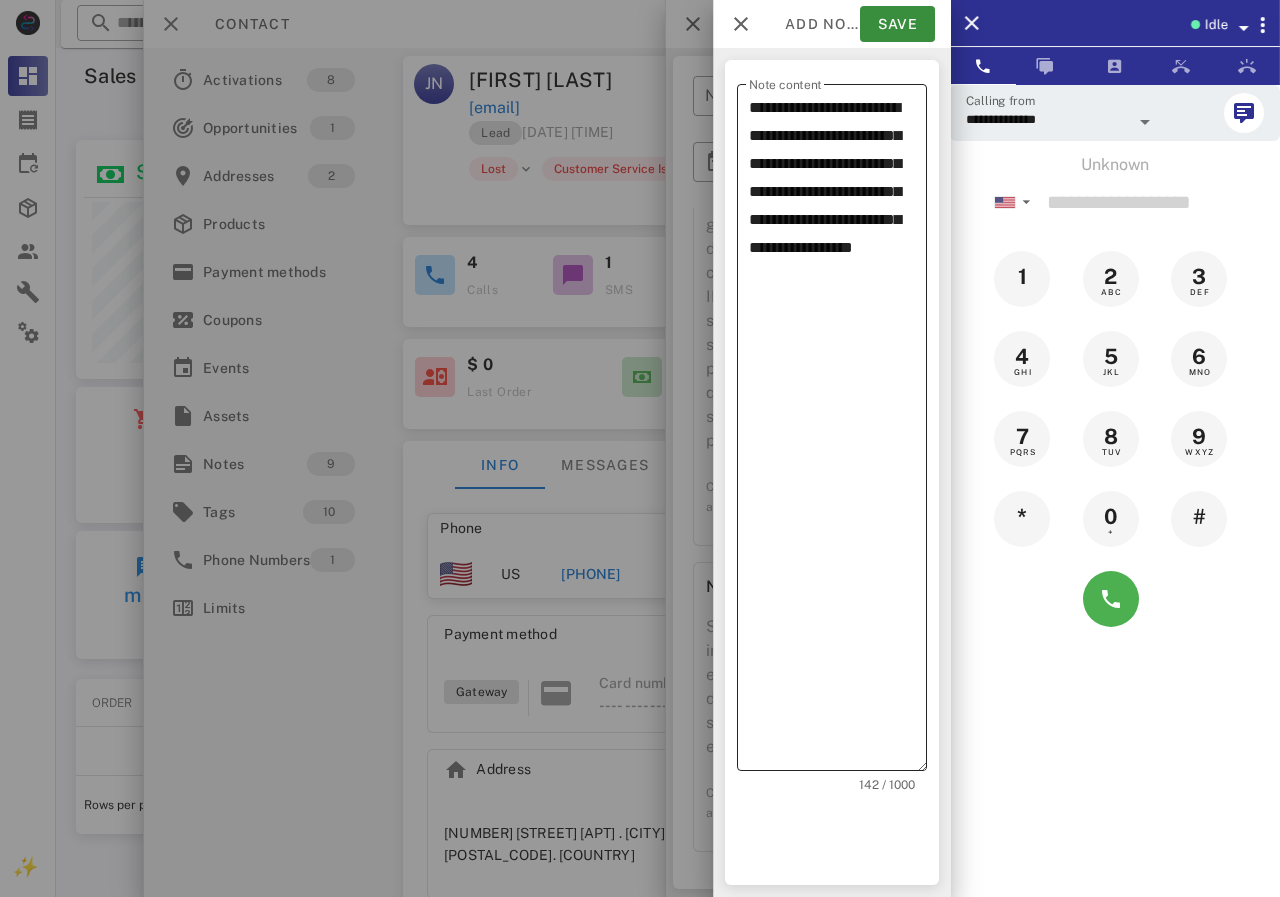 click on "**********" at bounding box center [838, 432] 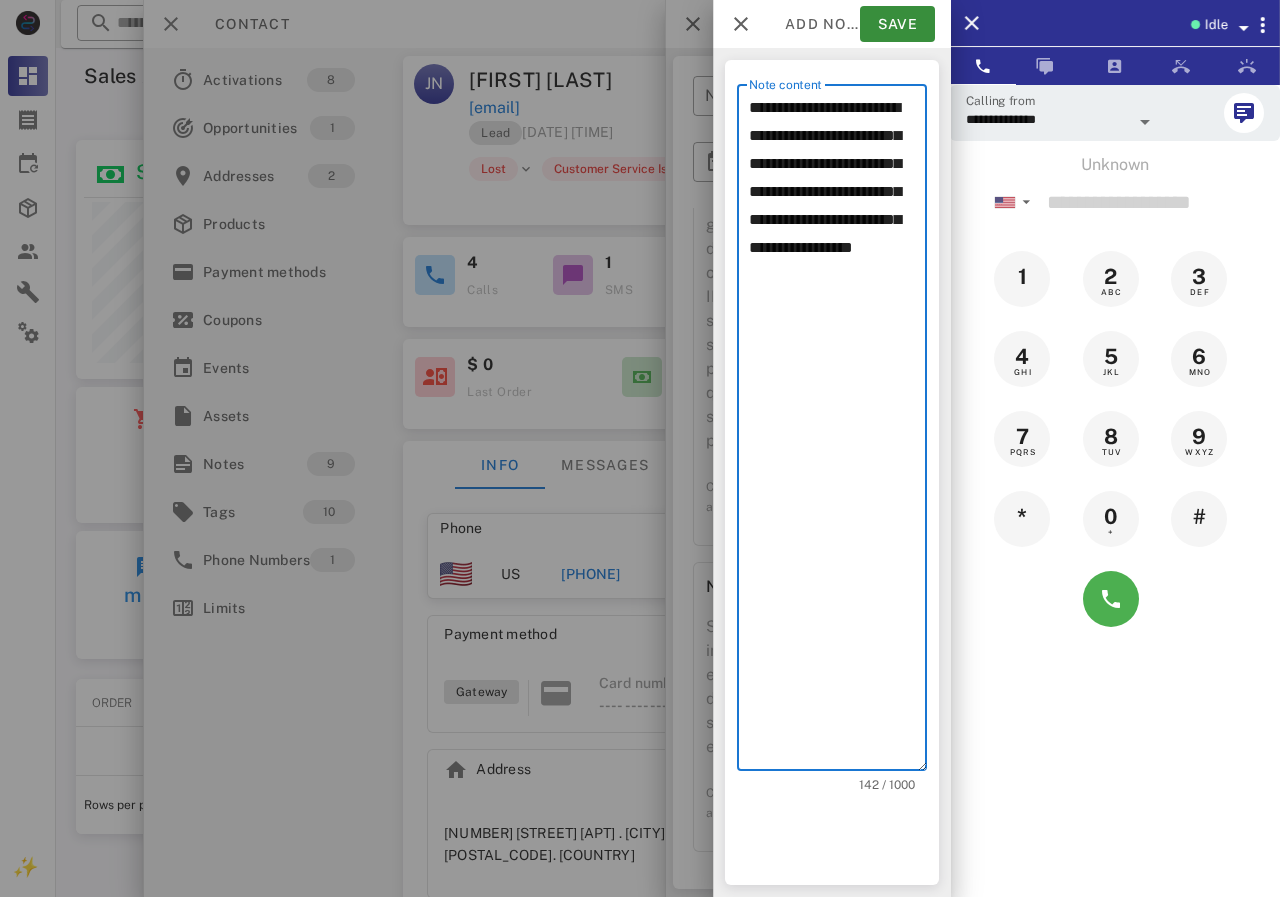 scroll, scrollTop: 240, scrollLeft: 390, axis: both 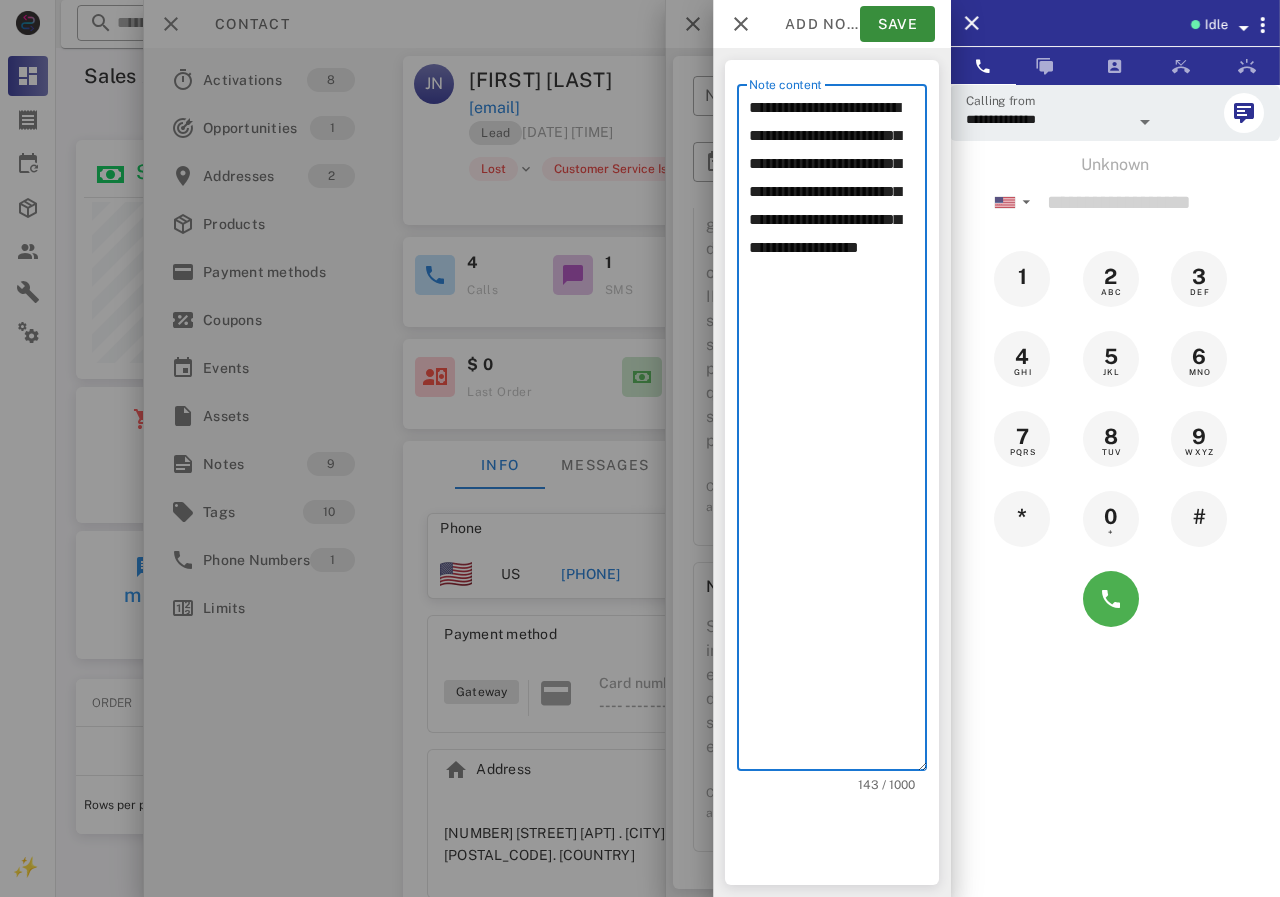 paste on "**********" 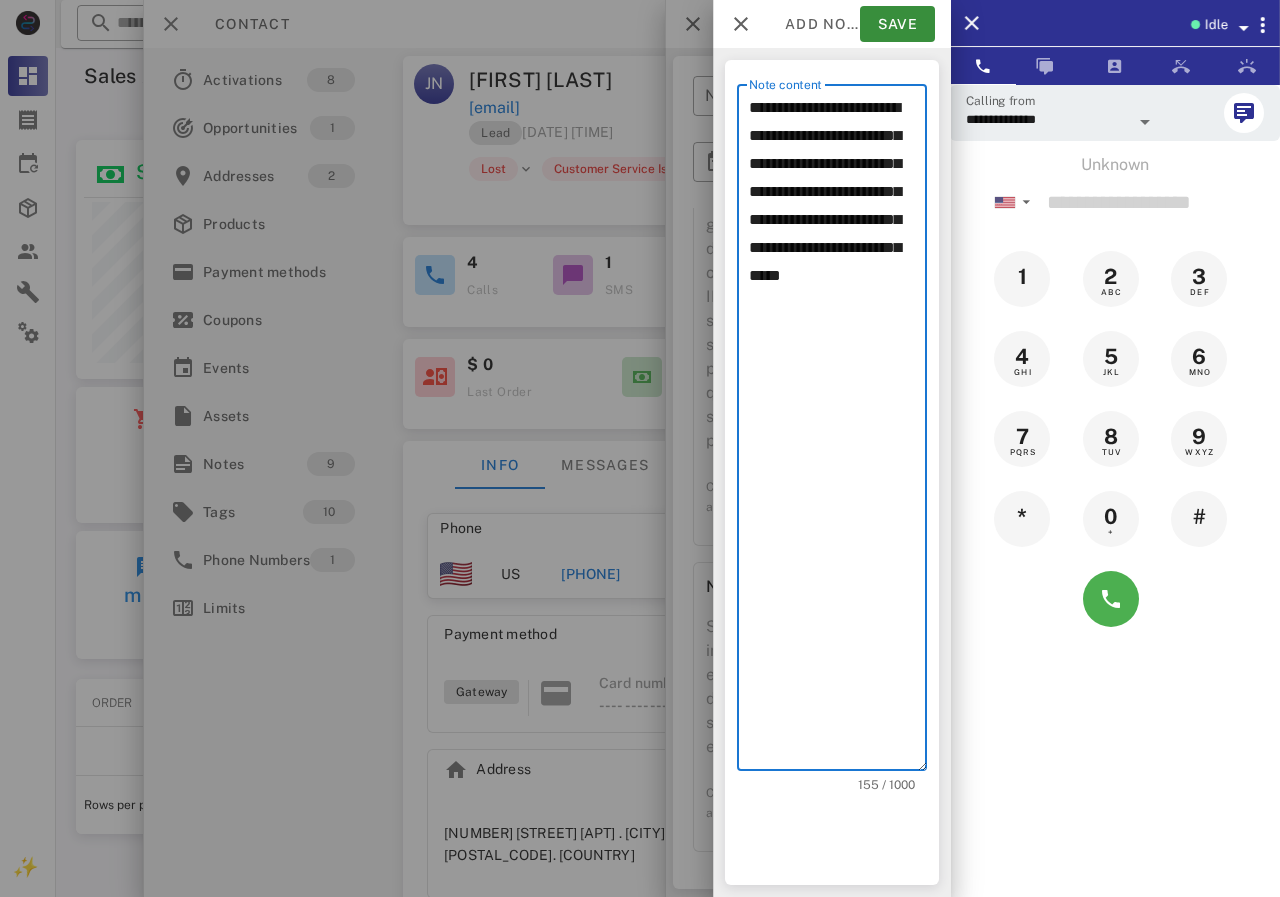 paste on "**********" 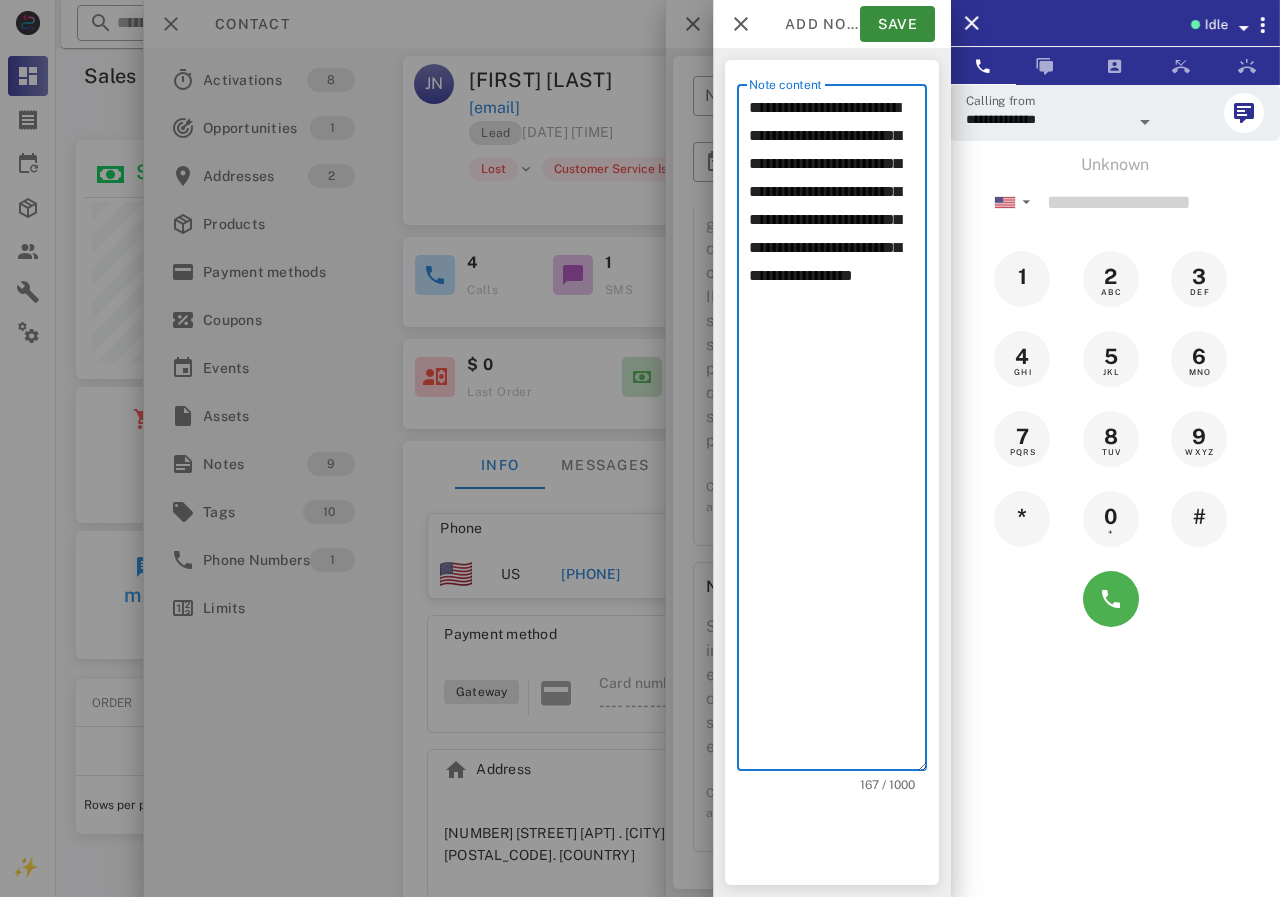 click on "**********" at bounding box center [838, 432] 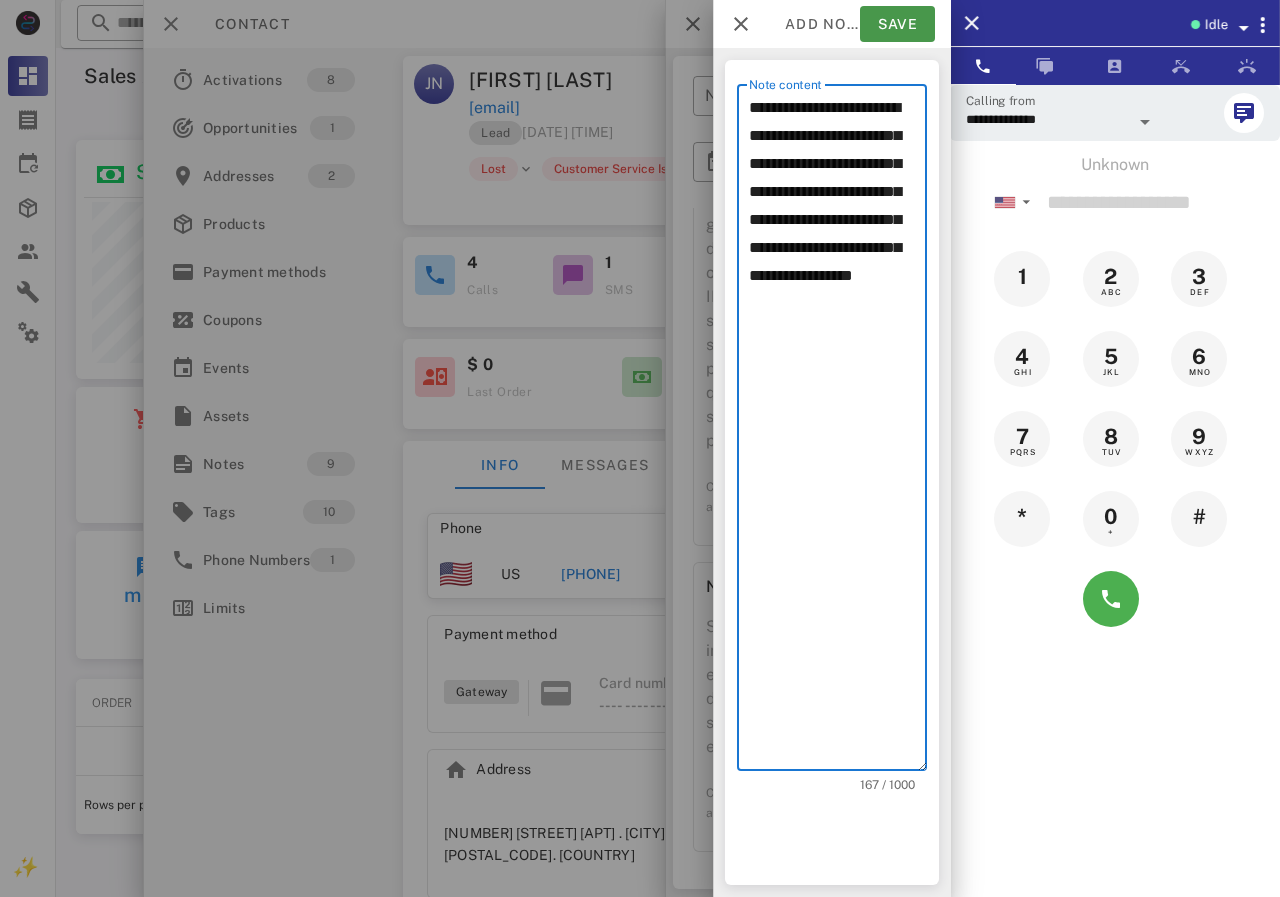 type on "**********" 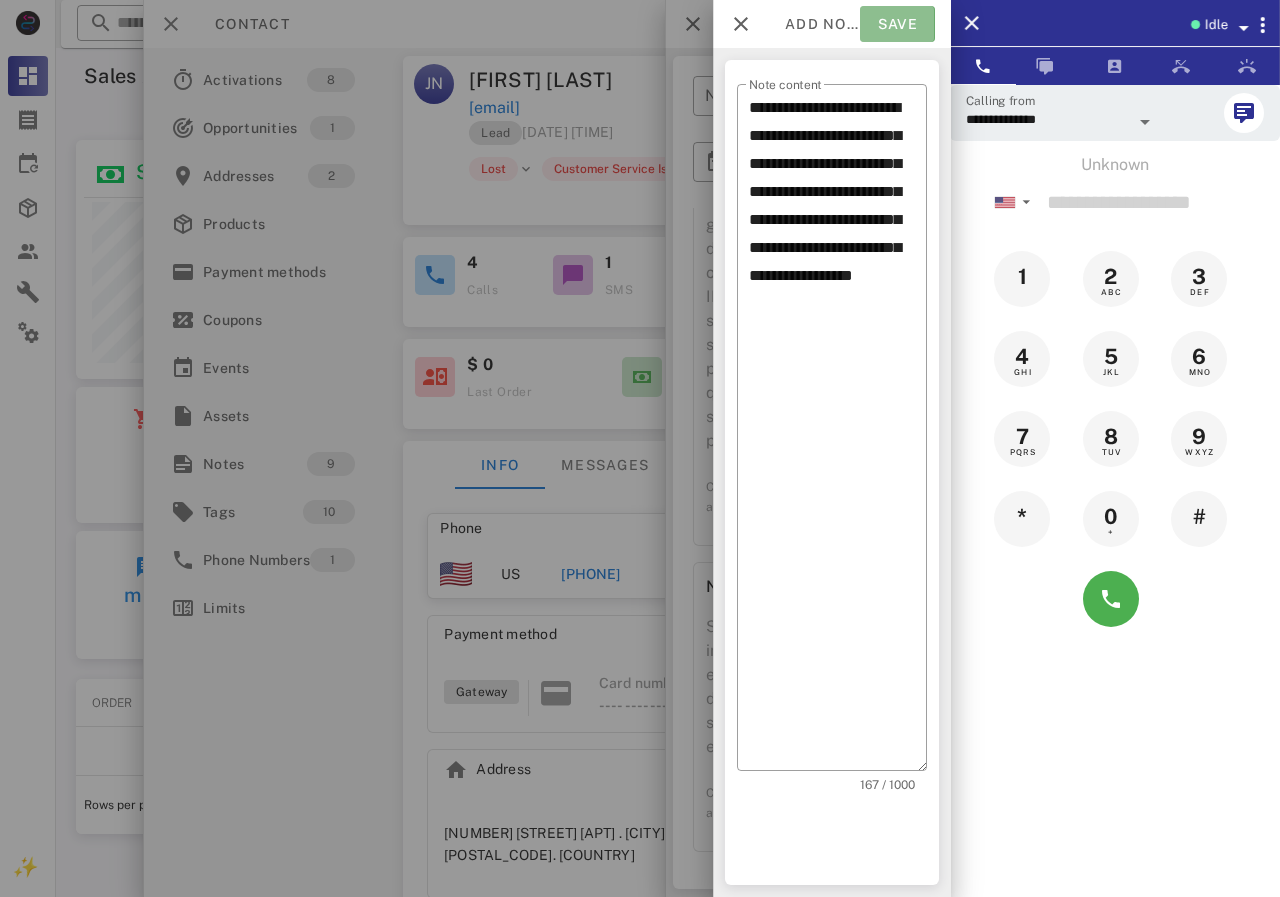 click on "Save" at bounding box center (897, 24) 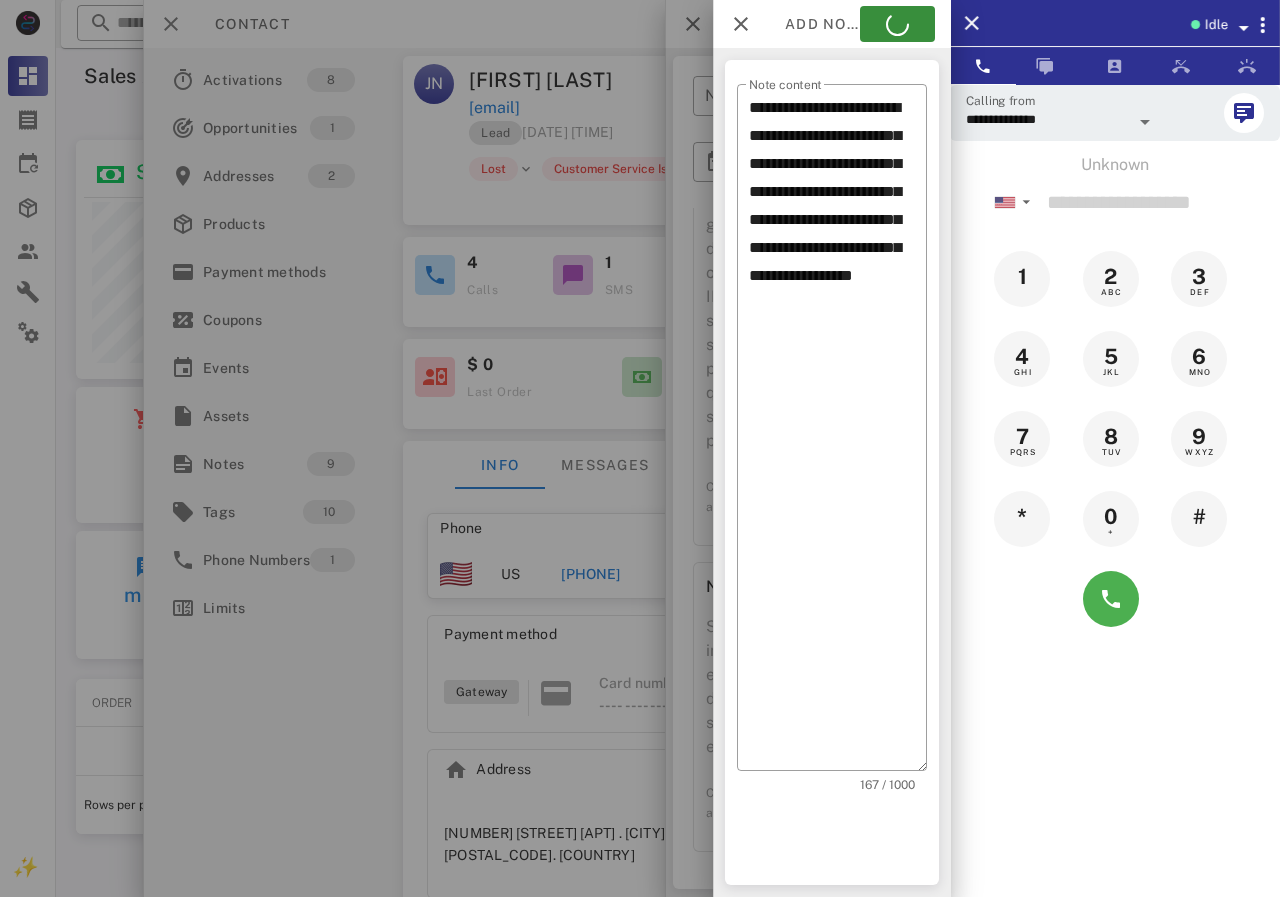 click at bounding box center [640, 448] 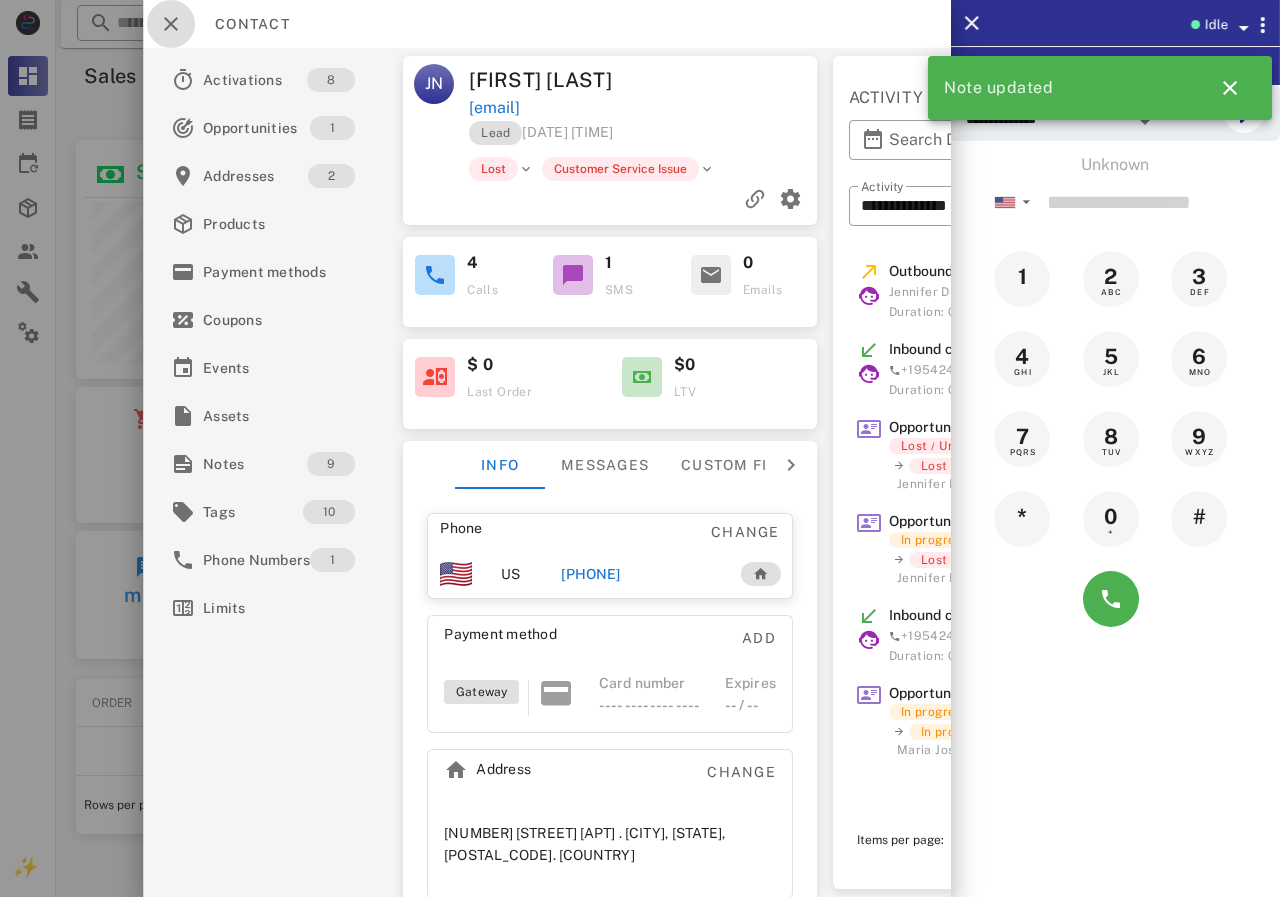 click at bounding box center (171, 24) 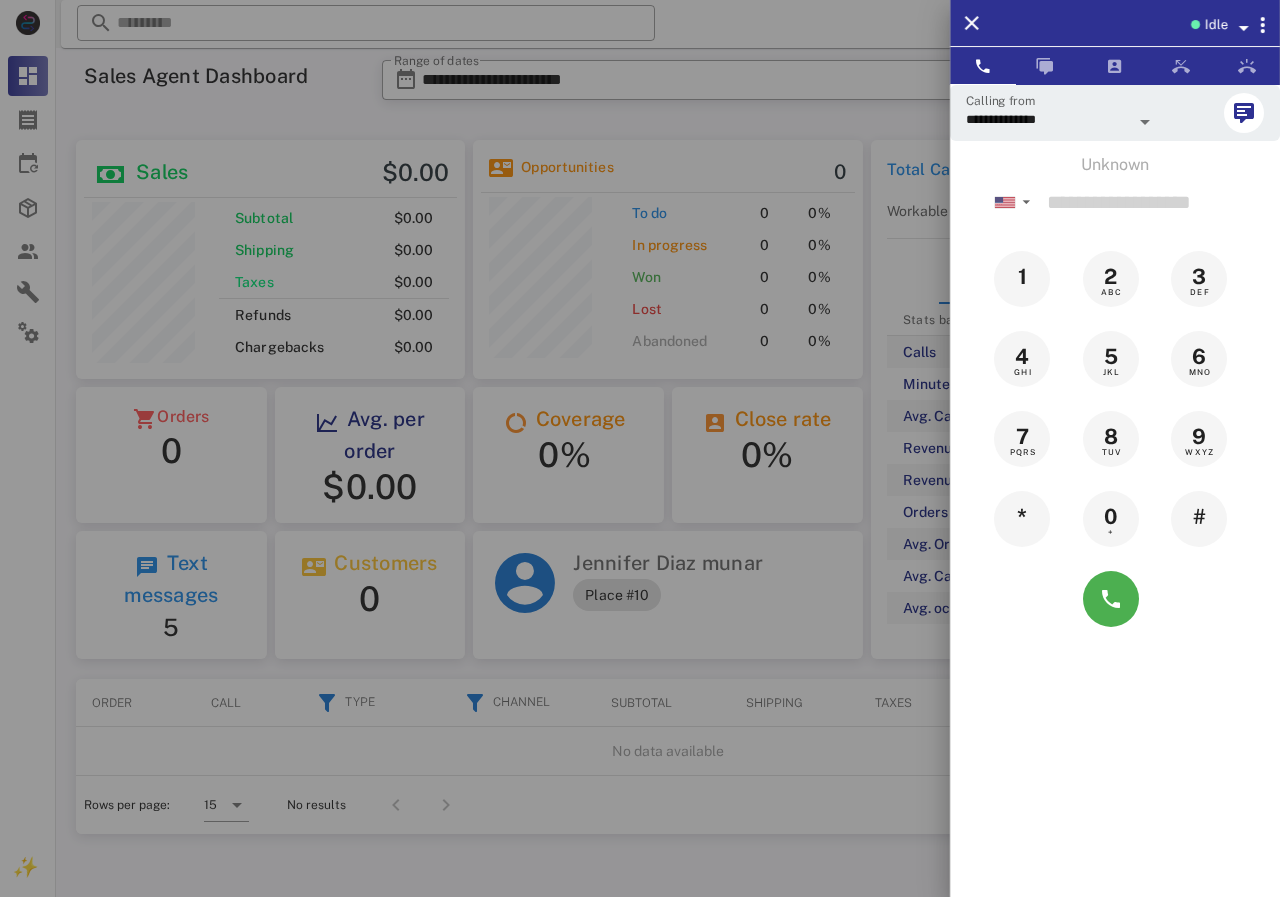 click at bounding box center [640, 448] 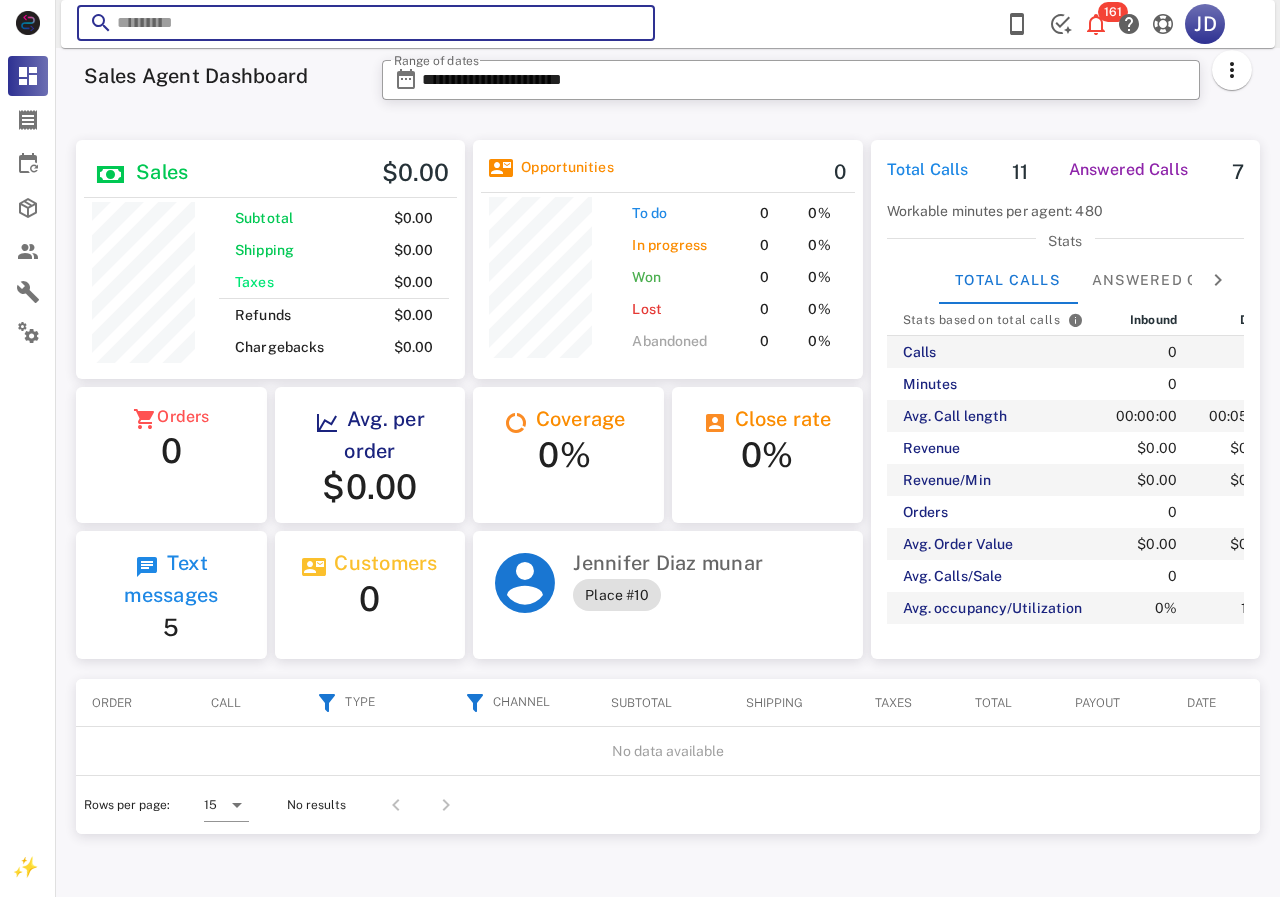 click at bounding box center [366, 23] 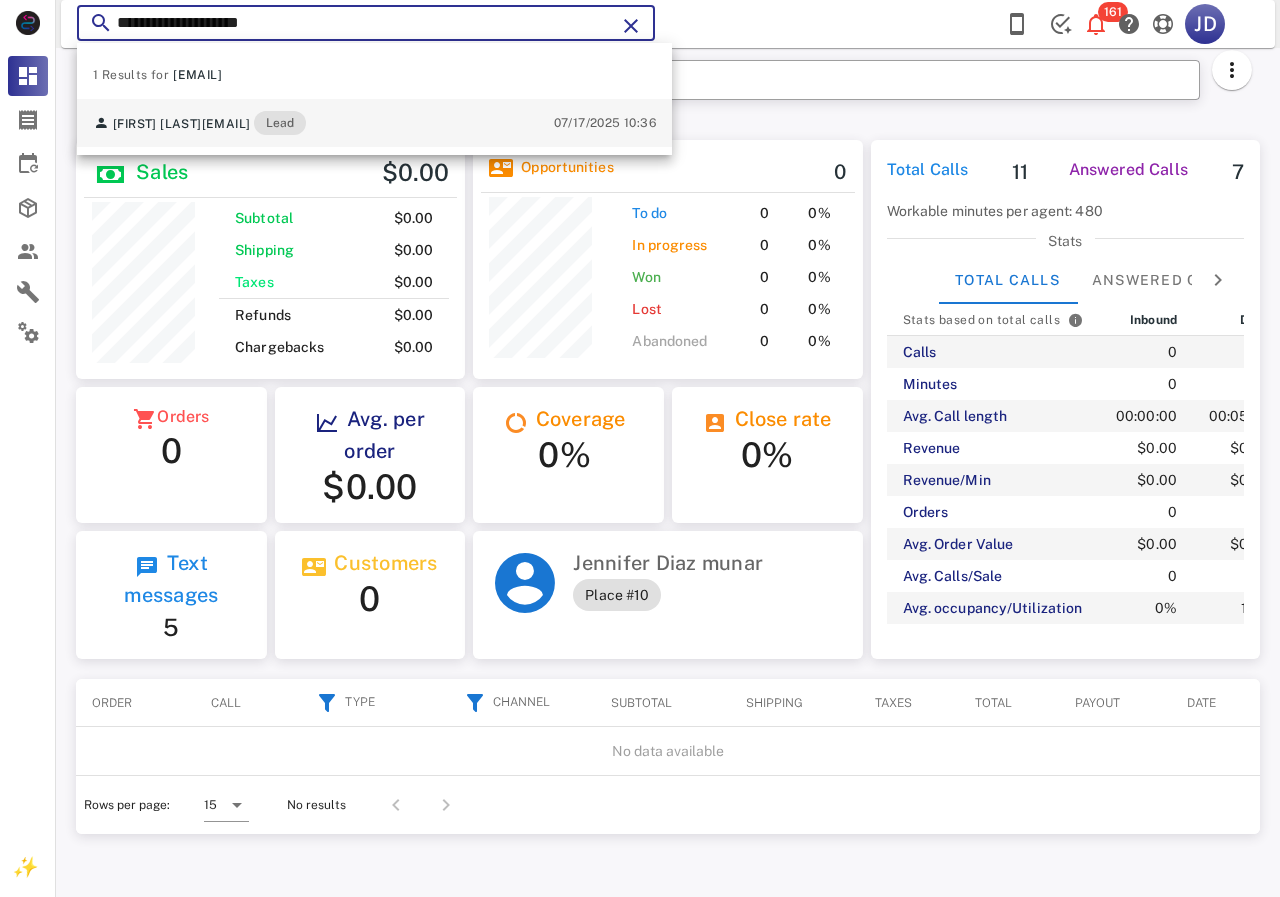 type on "**********" 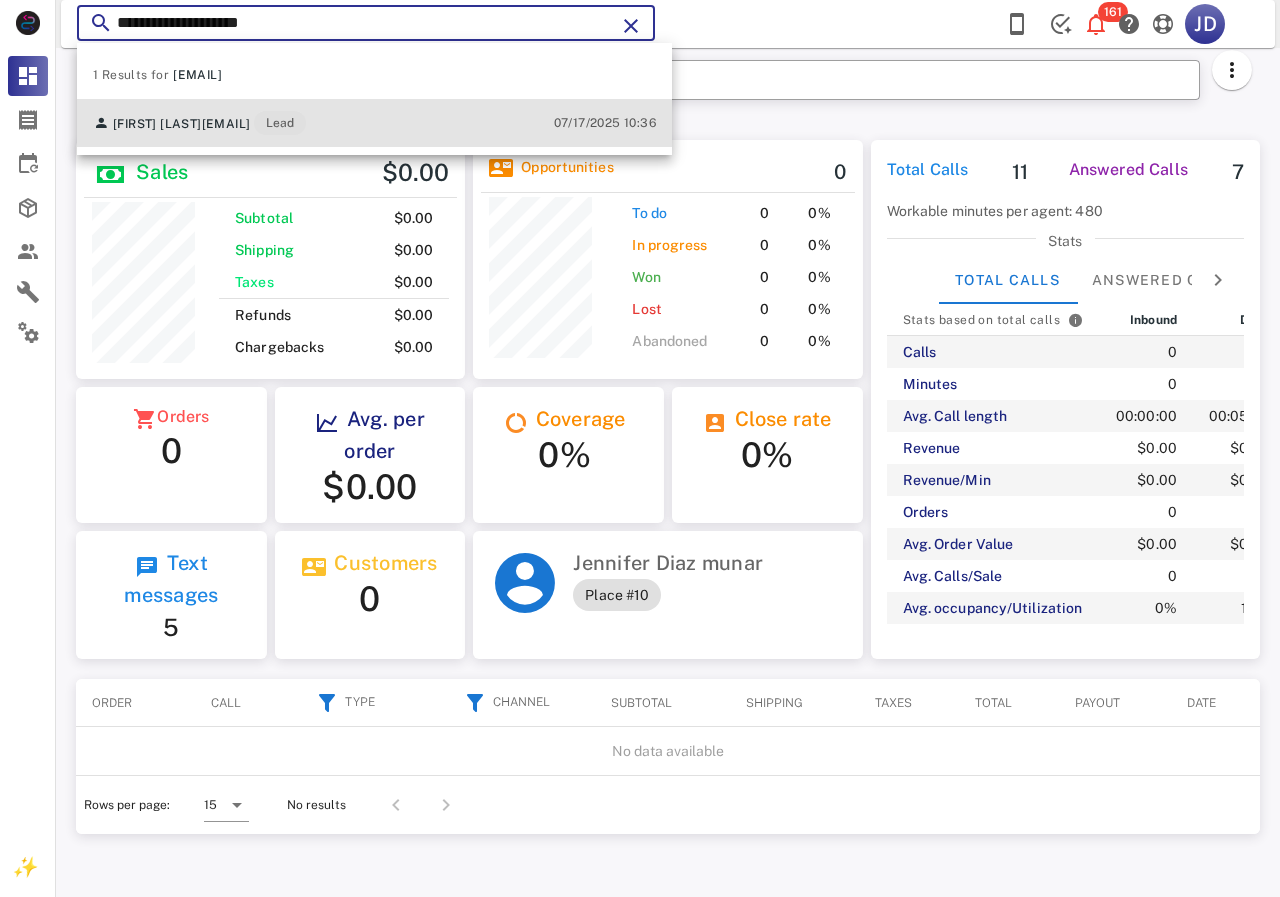 click on "[EMAIL]" at bounding box center [226, 124] 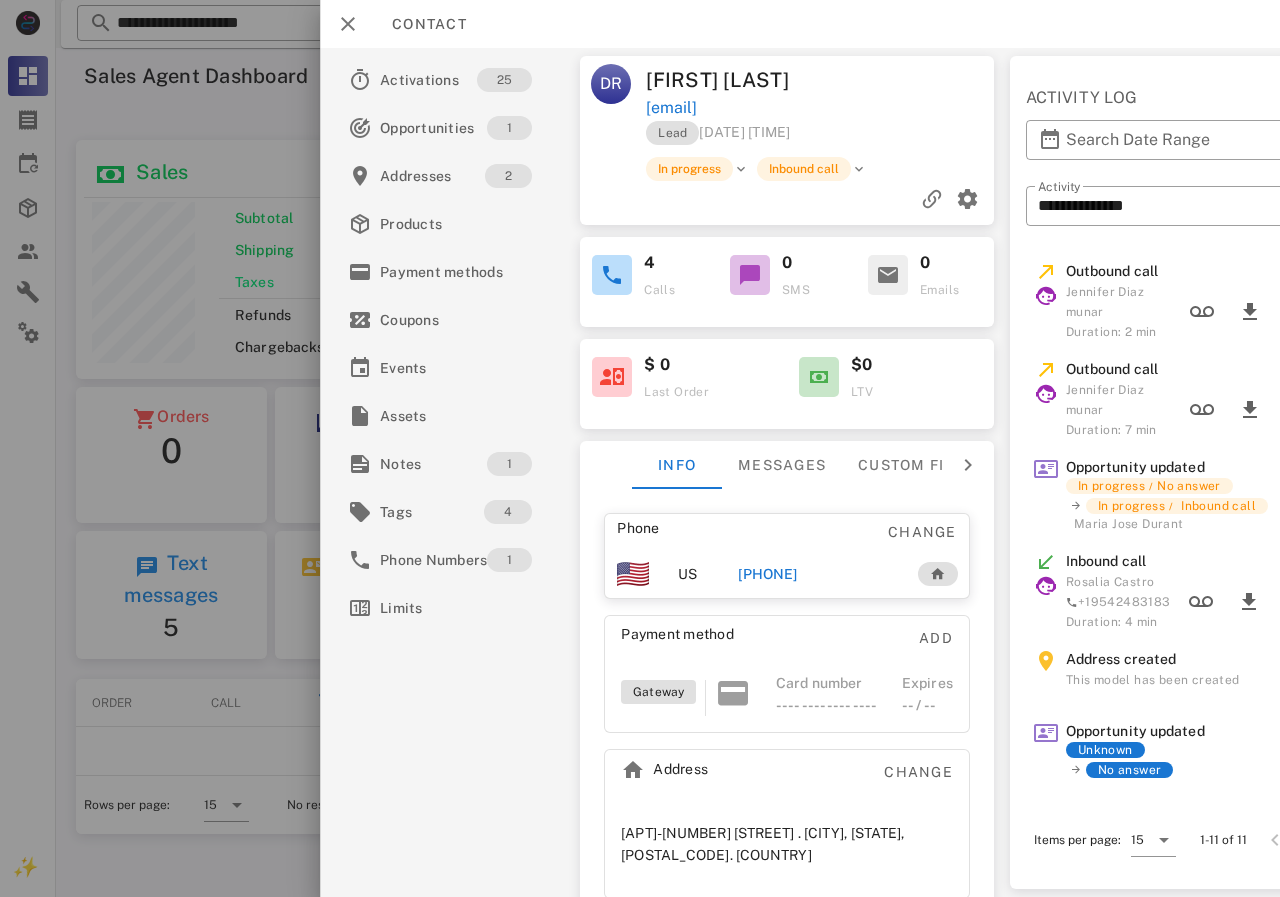 drag, startPoint x: 745, startPoint y: 575, endPoint x: 853, endPoint y: 568, distance: 108.226616 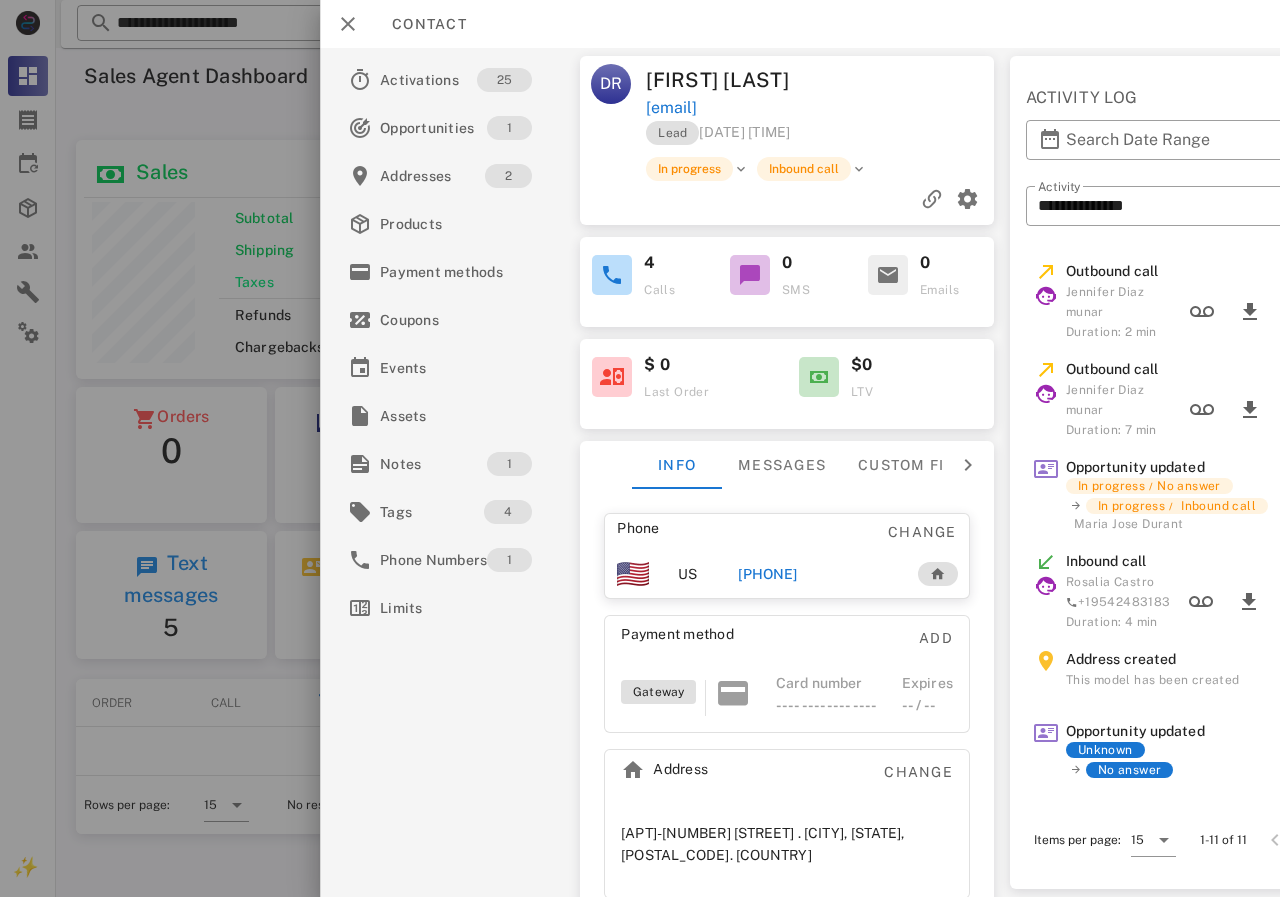 click on "[PHONE]" at bounding box center [767, 574] 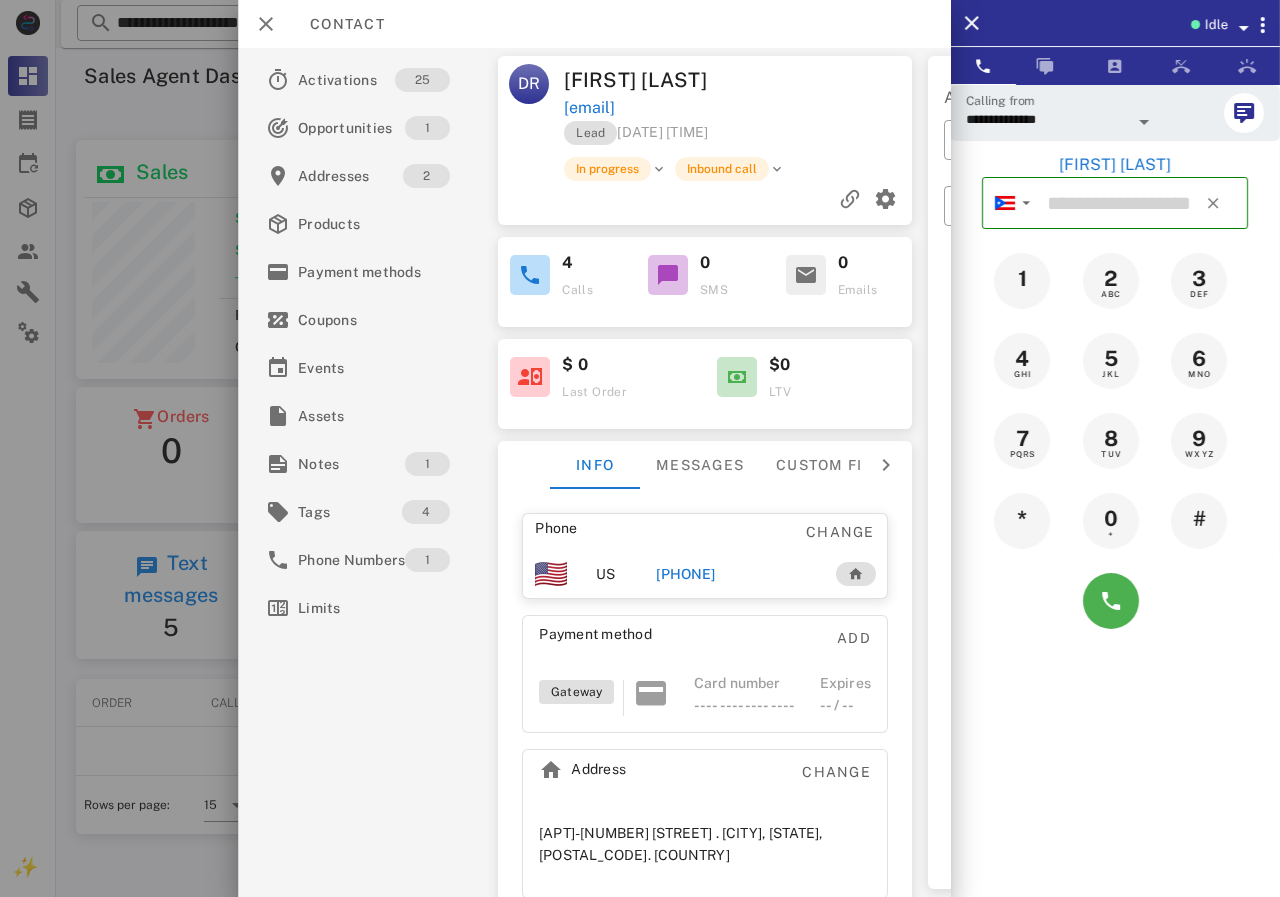 type on "**********" 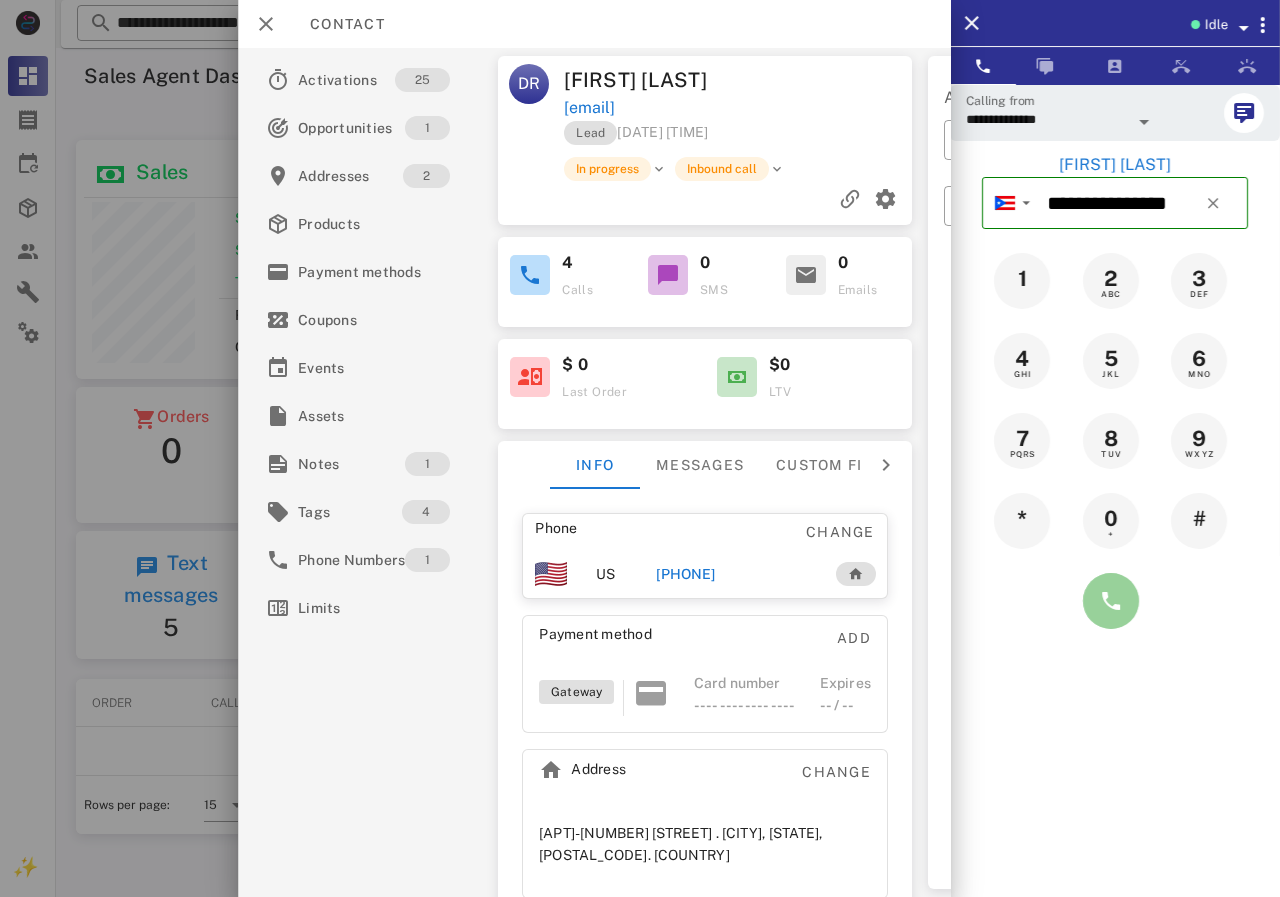 click at bounding box center [1111, 601] 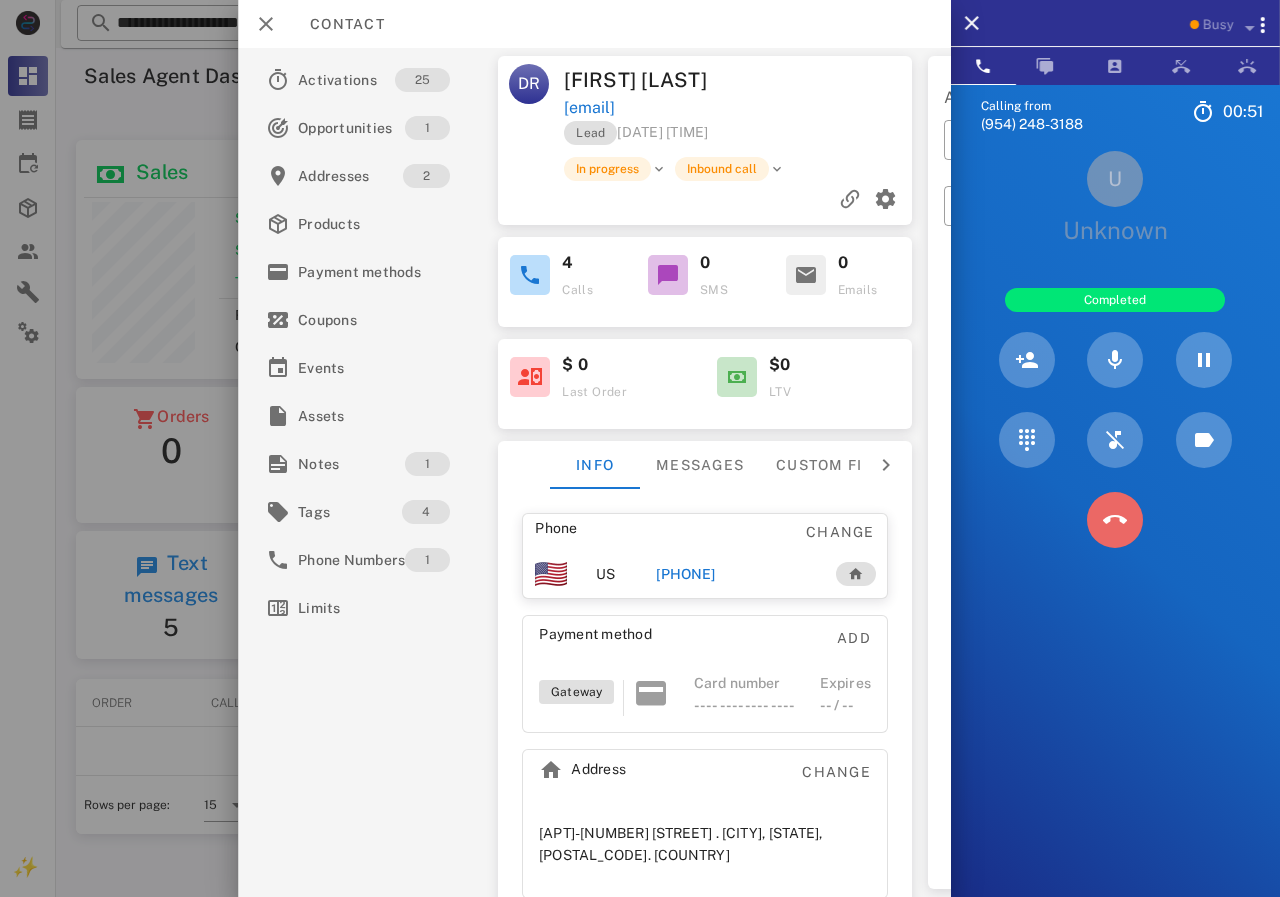 click at bounding box center (1115, 520) 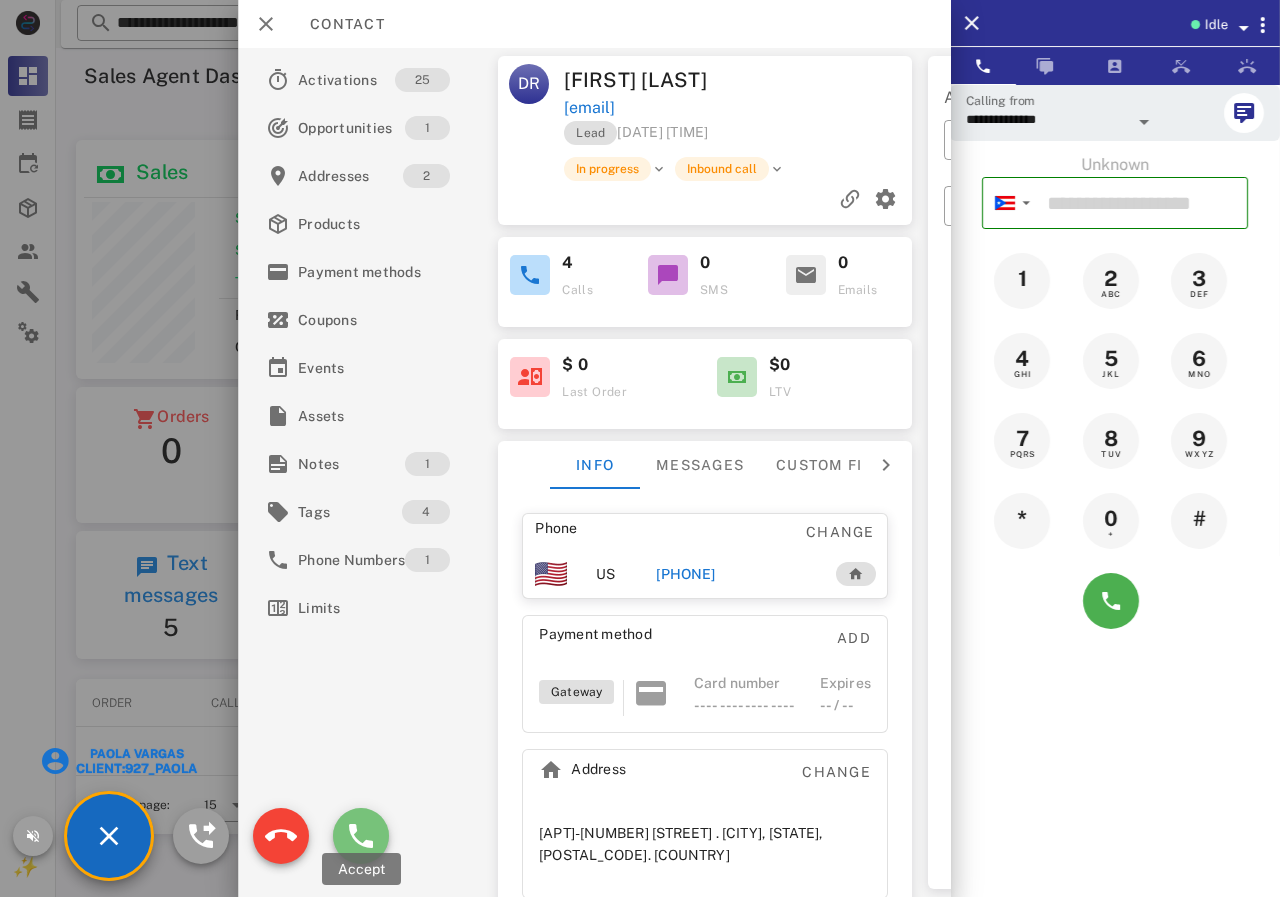 click at bounding box center [361, 836] 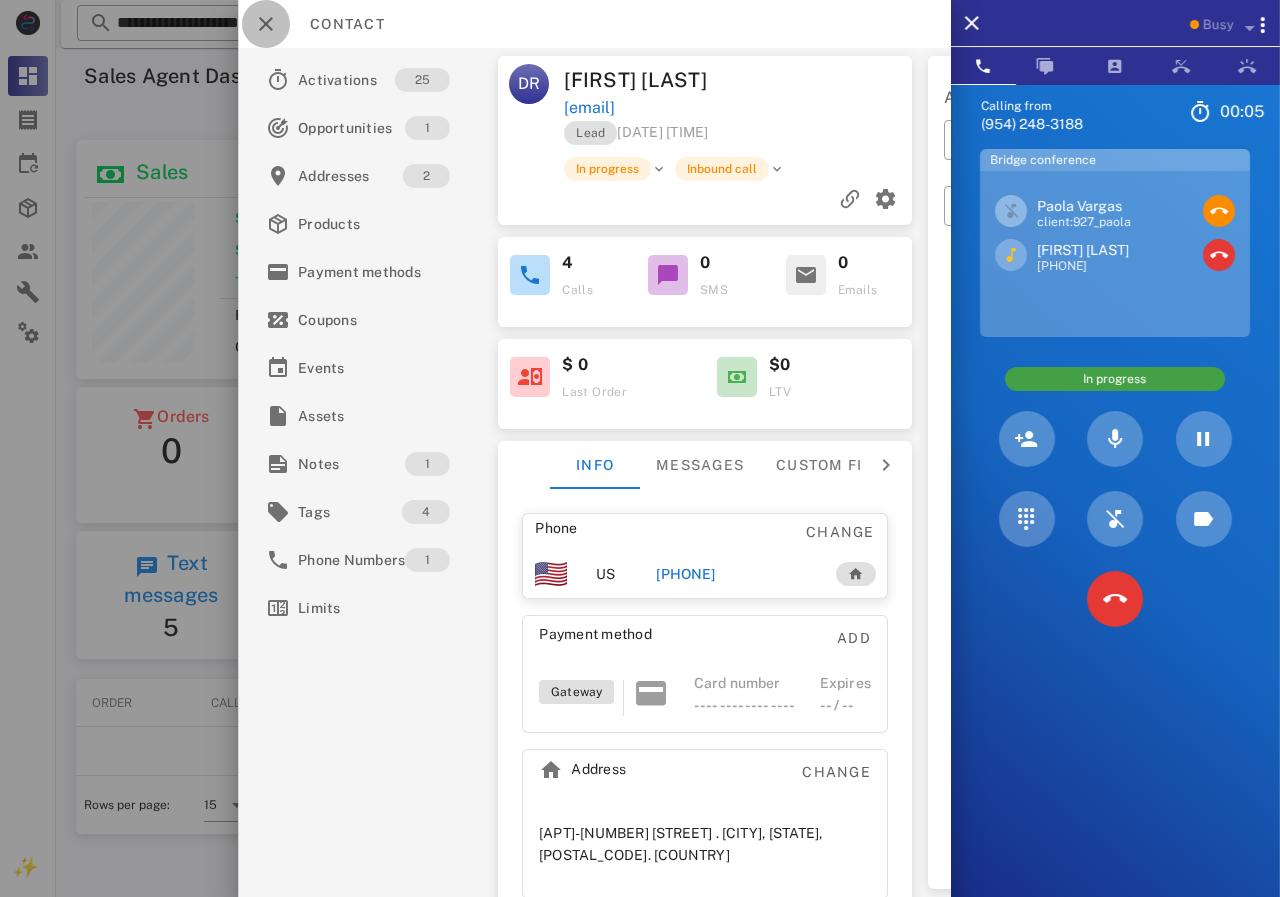 click at bounding box center [266, 24] 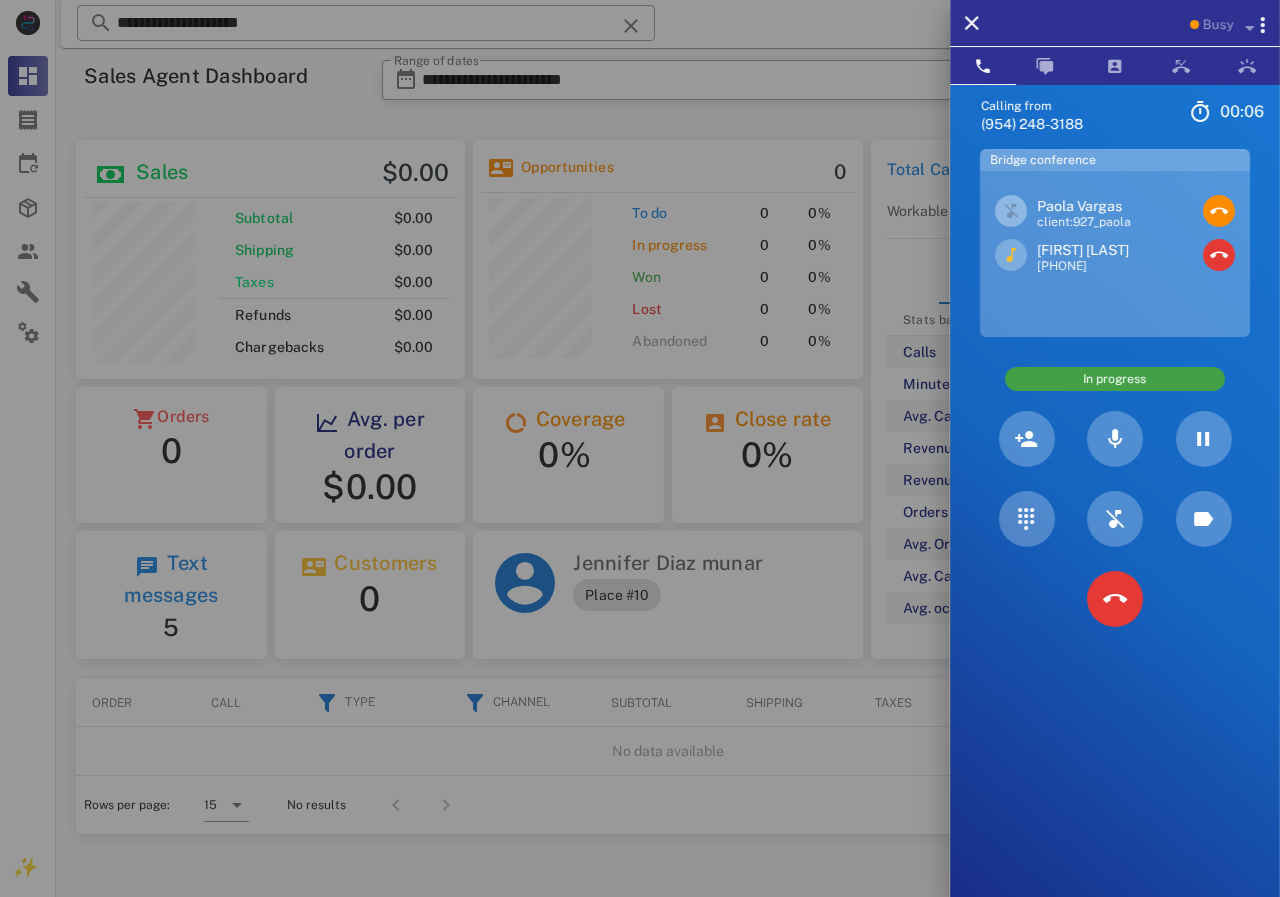 click at bounding box center [640, 448] 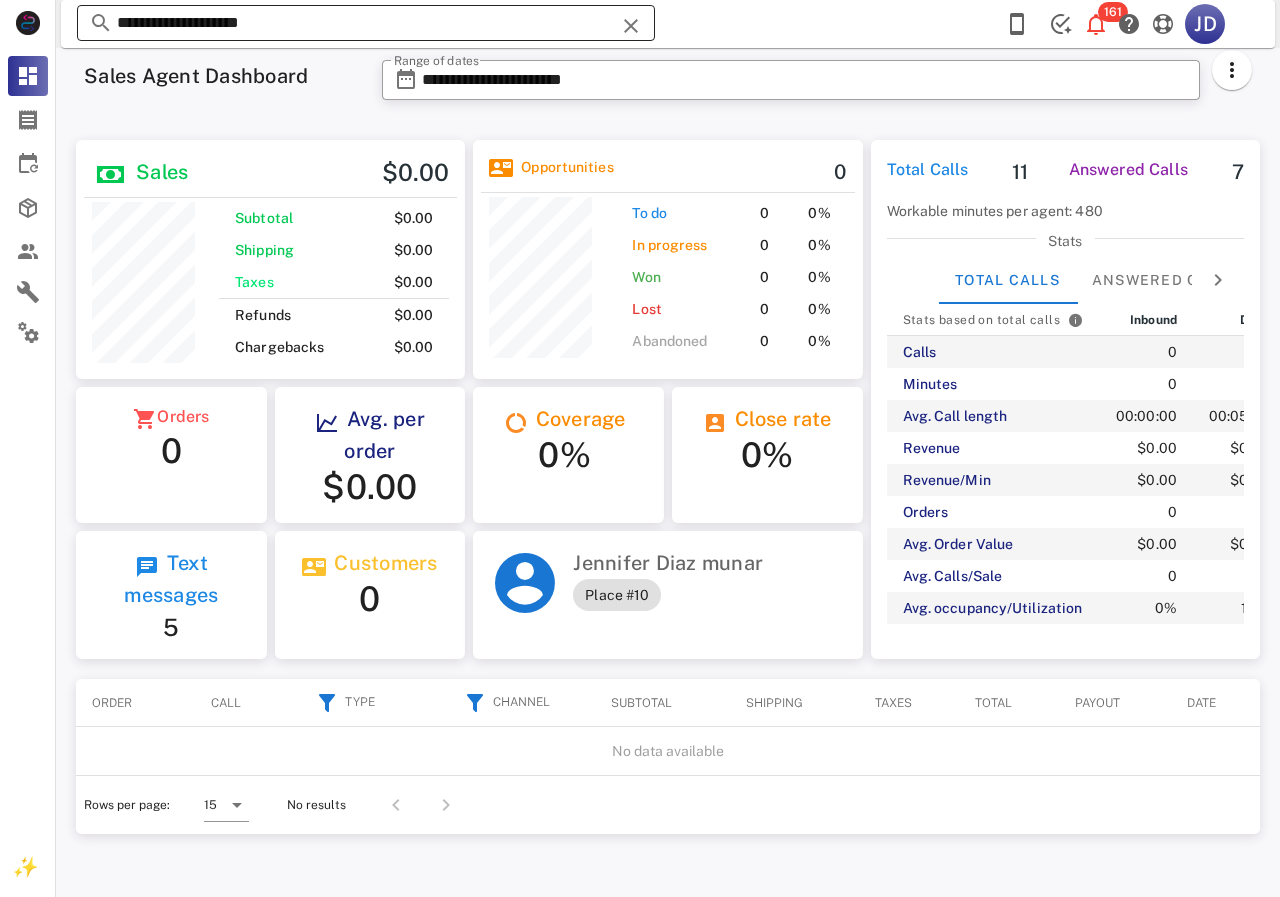 click on "**********" at bounding box center [366, 23] 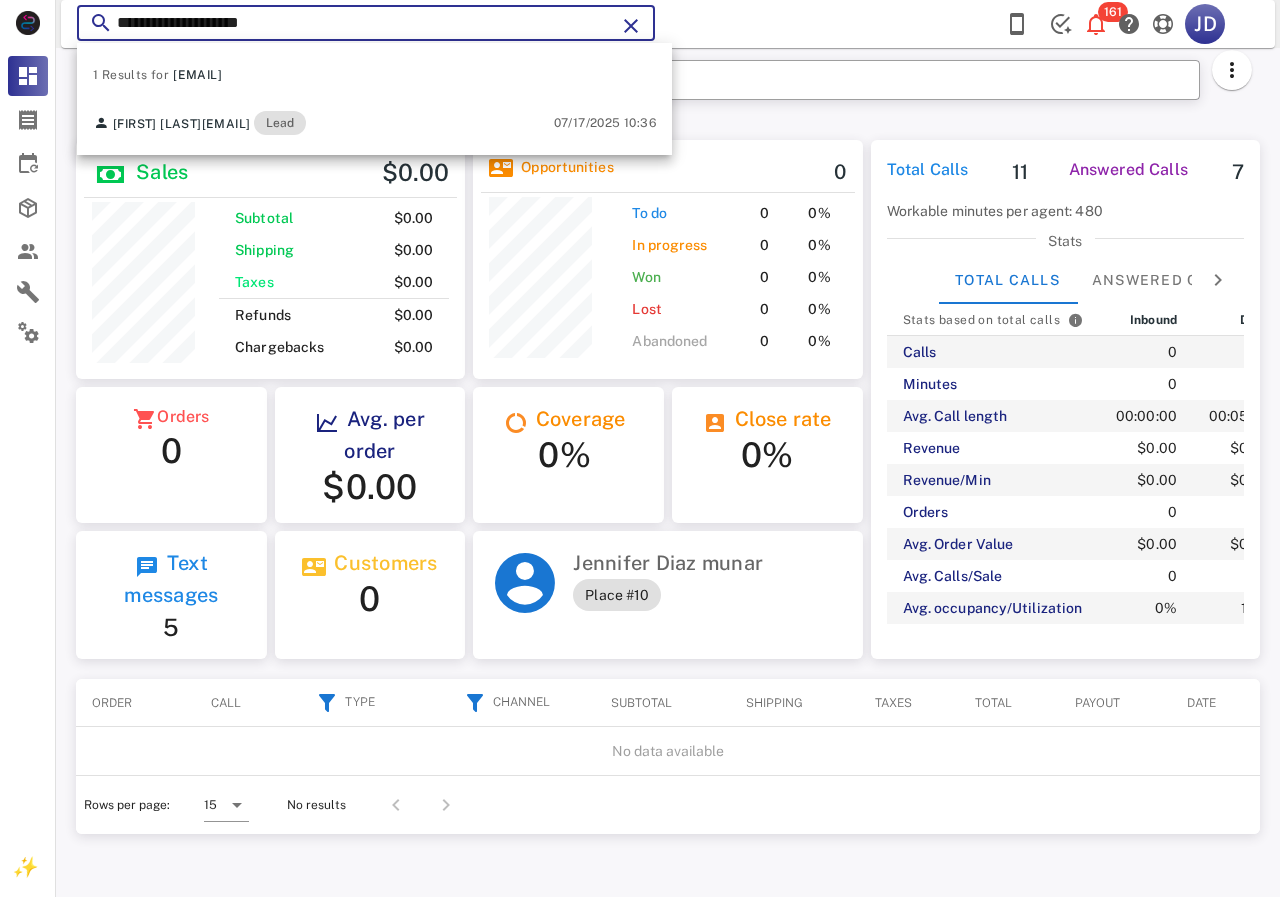 drag, startPoint x: 402, startPoint y: 23, endPoint x: 121, endPoint y: 25, distance: 281.0071 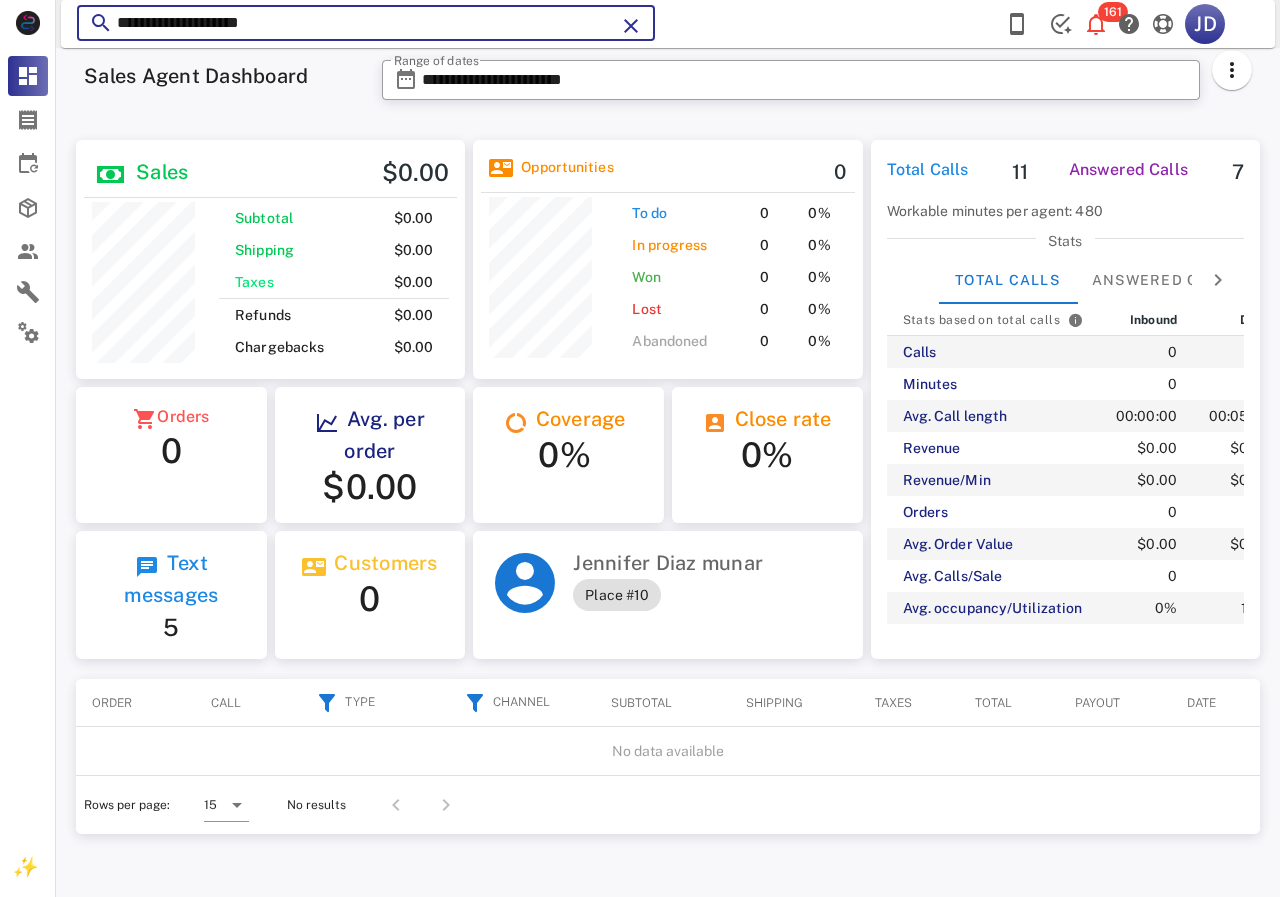 paste 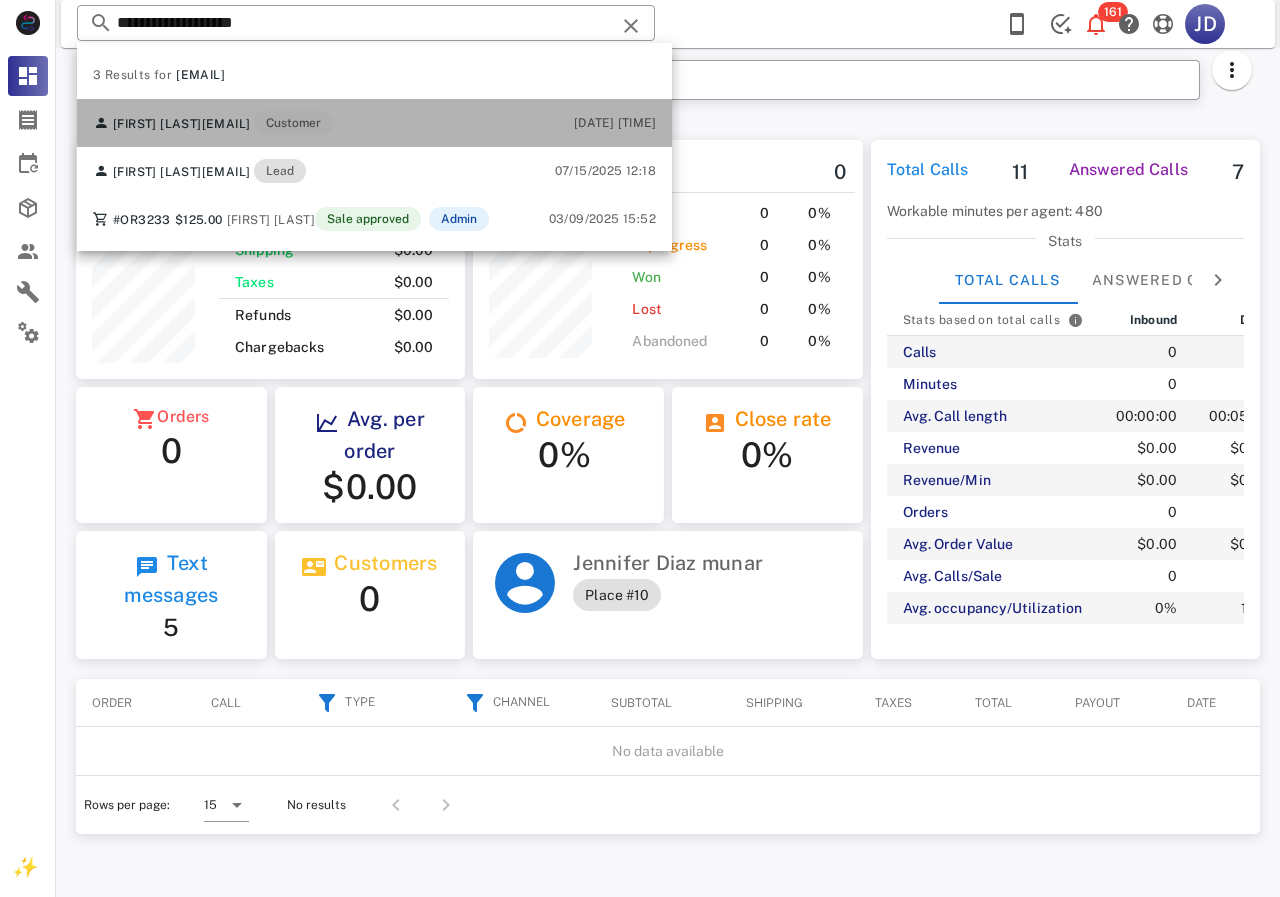 click on "[EMAIL]" at bounding box center [226, 124] 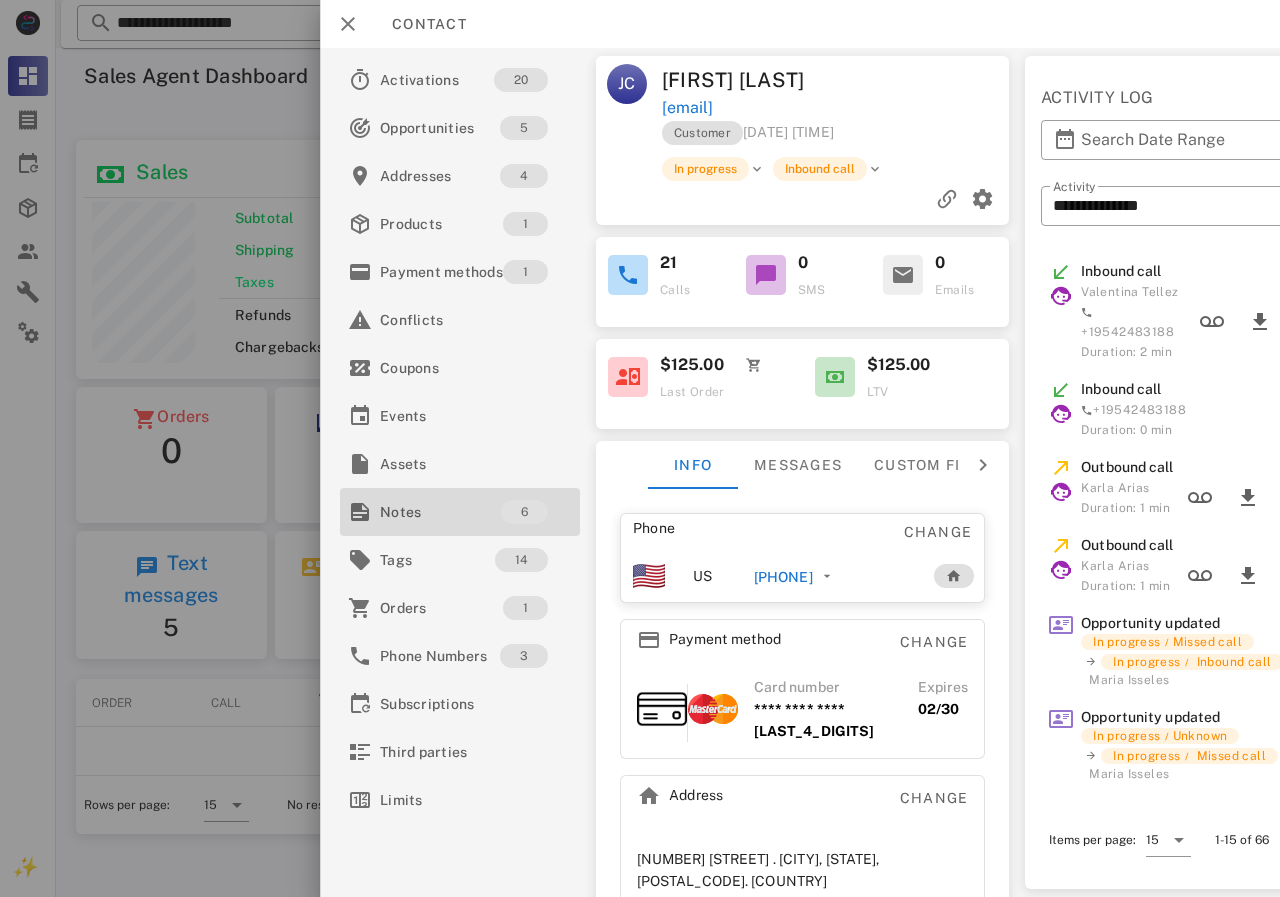 click on "Notes" at bounding box center (440, 512) 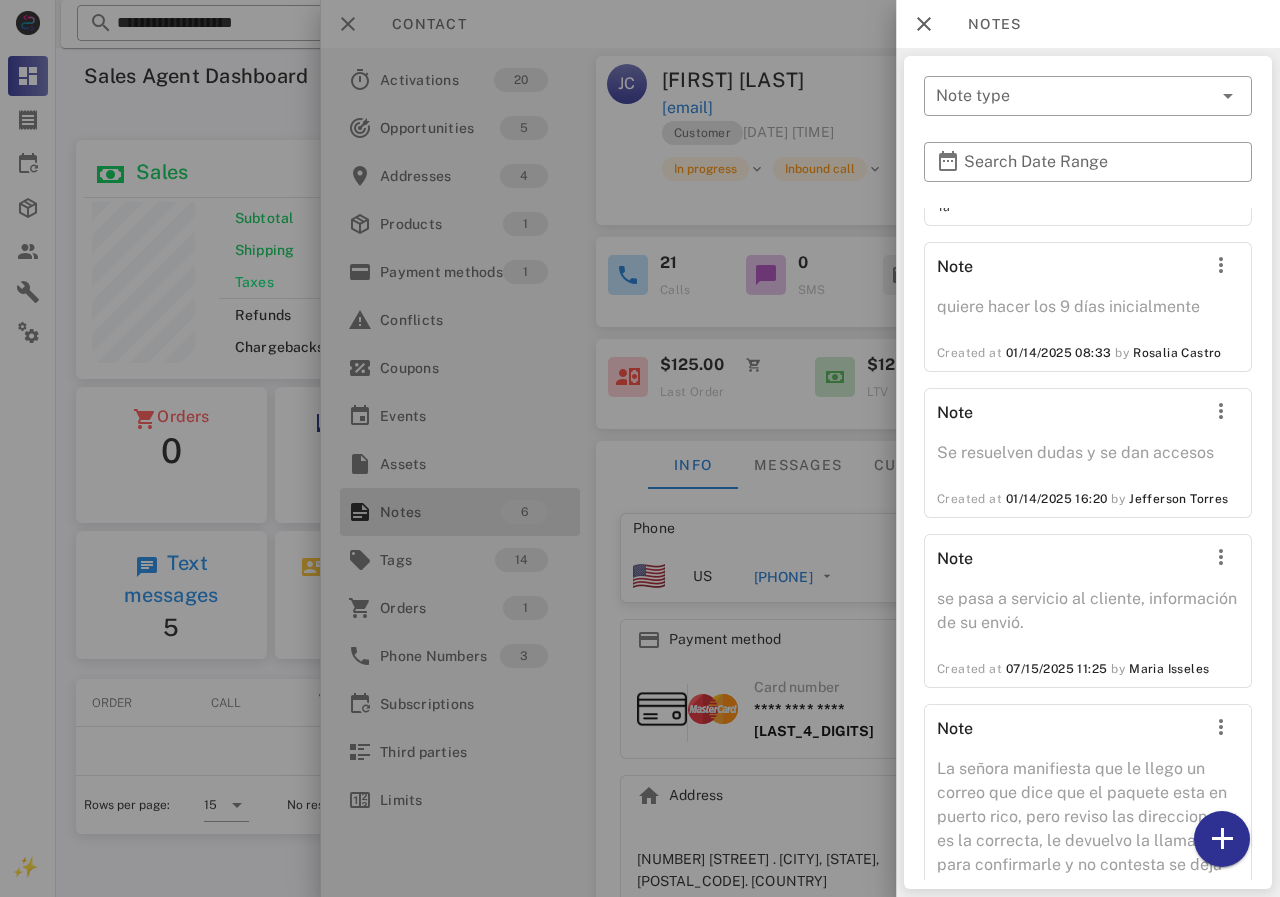 scroll, scrollTop: 551, scrollLeft: 0, axis: vertical 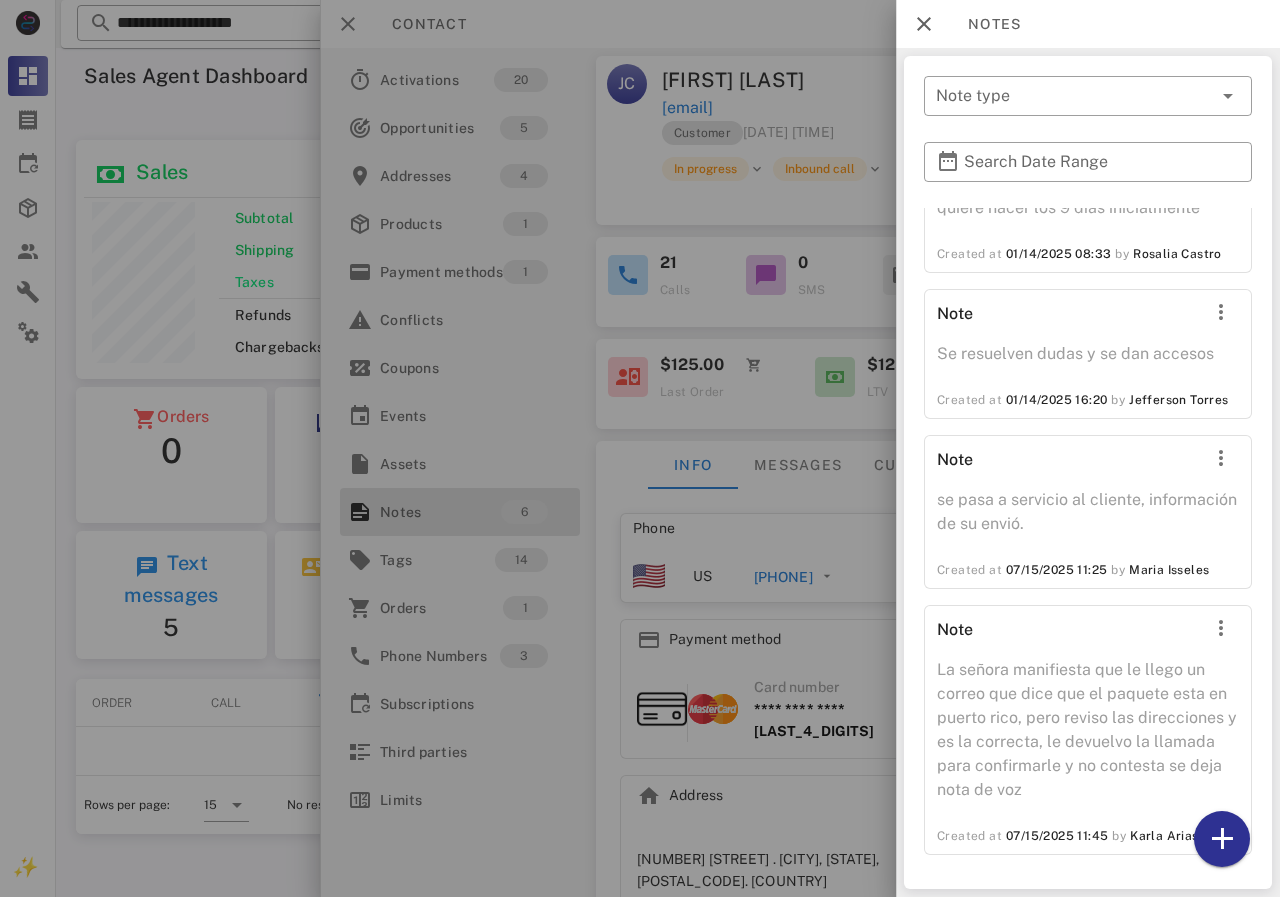 click at bounding box center [640, 448] 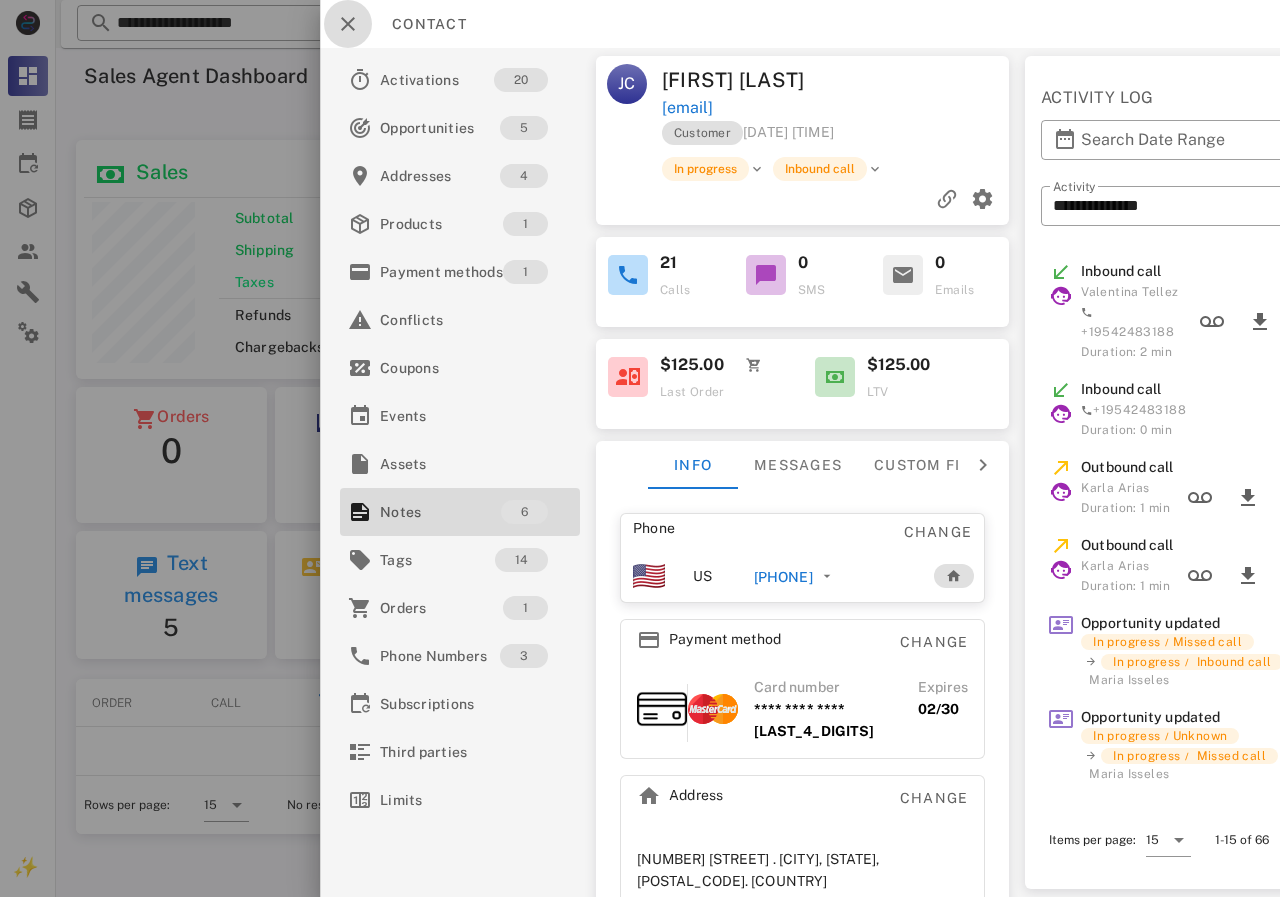 click at bounding box center [348, 24] 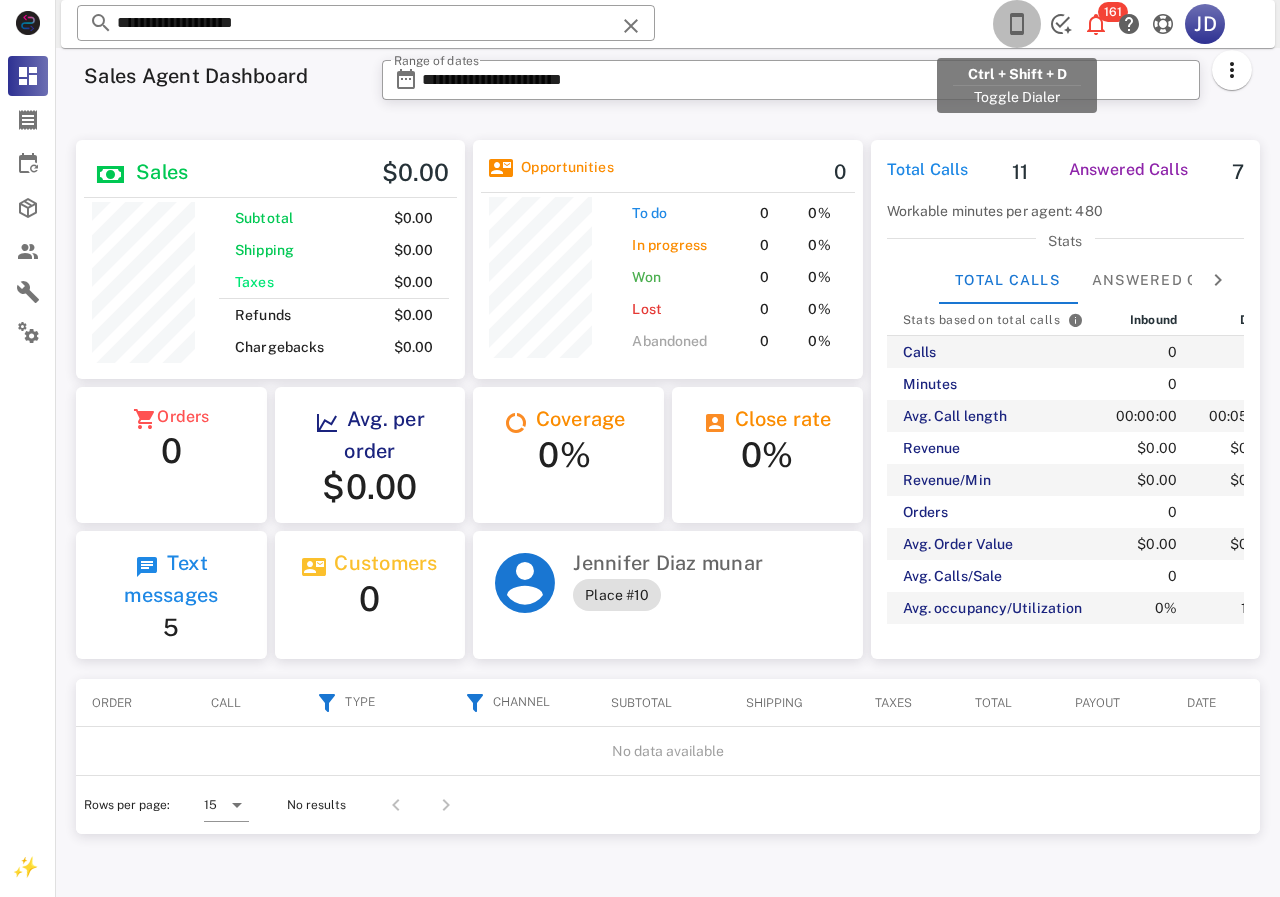 click at bounding box center [1017, 24] 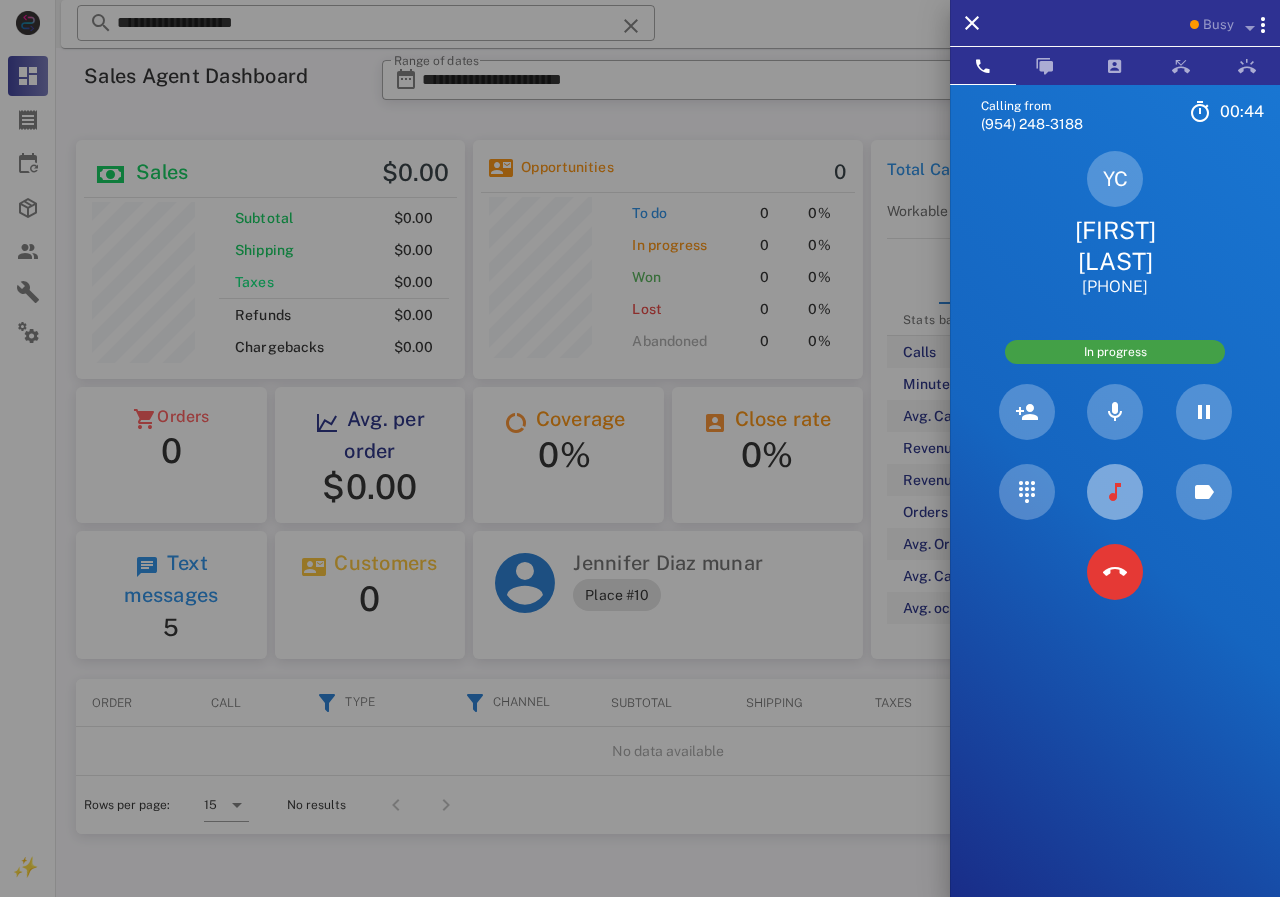 click at bounding box center (1115, 492) 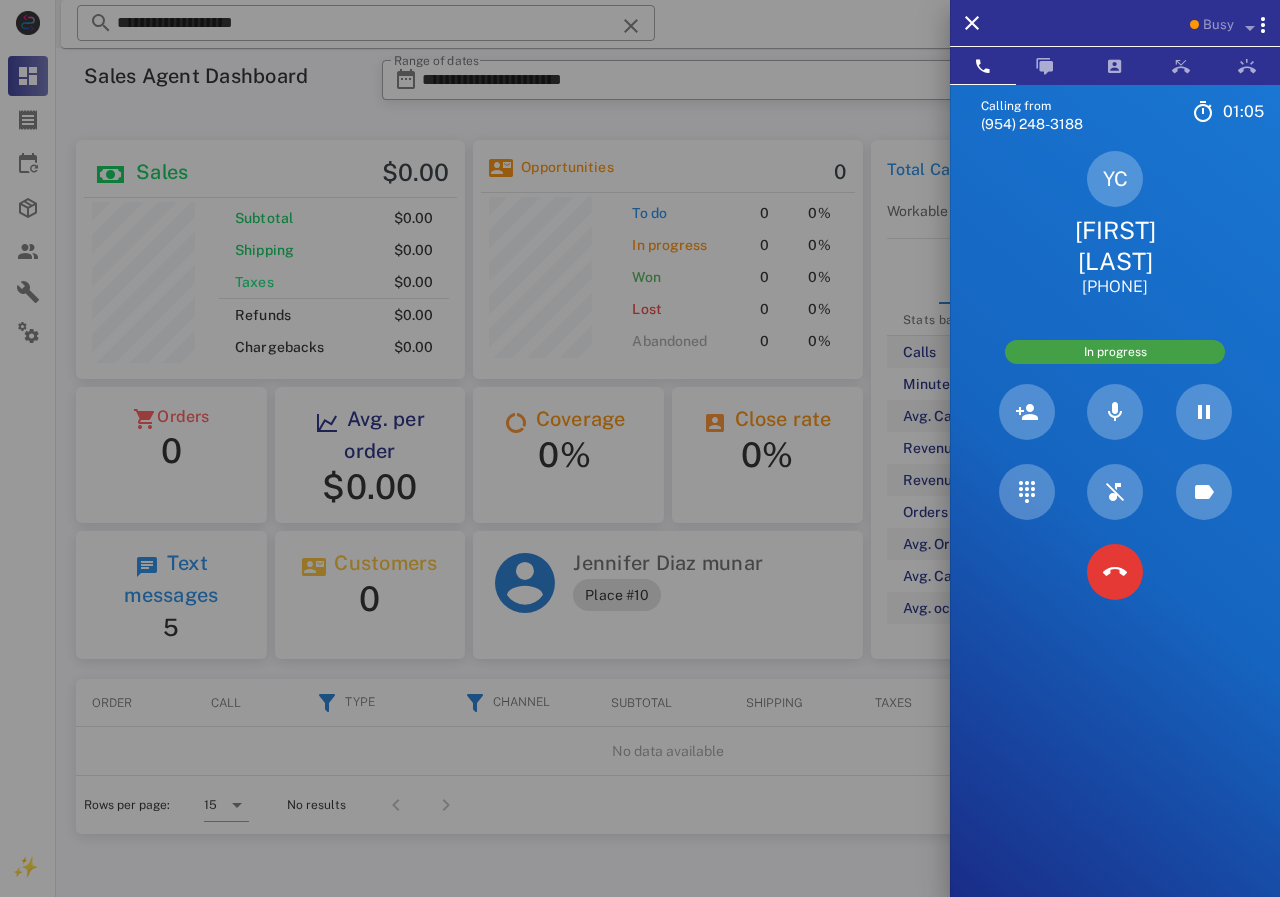 click on "[FIRST] [LAST]" at bounding box center [1115, 246] 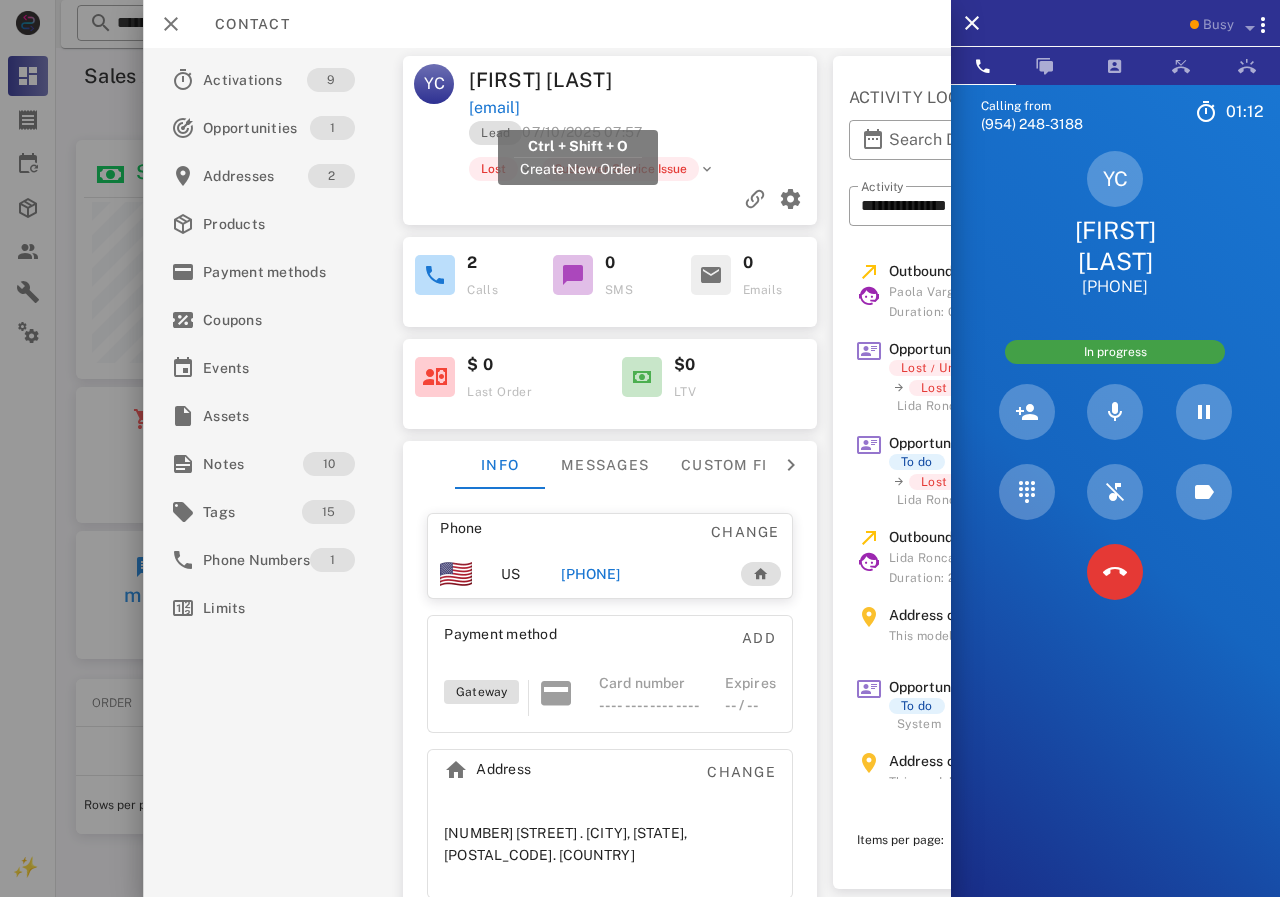 drag, startPoint x: 701, startPoint y: 114, endPoint x: 472, endPoint y: 107, distance: 229.10696 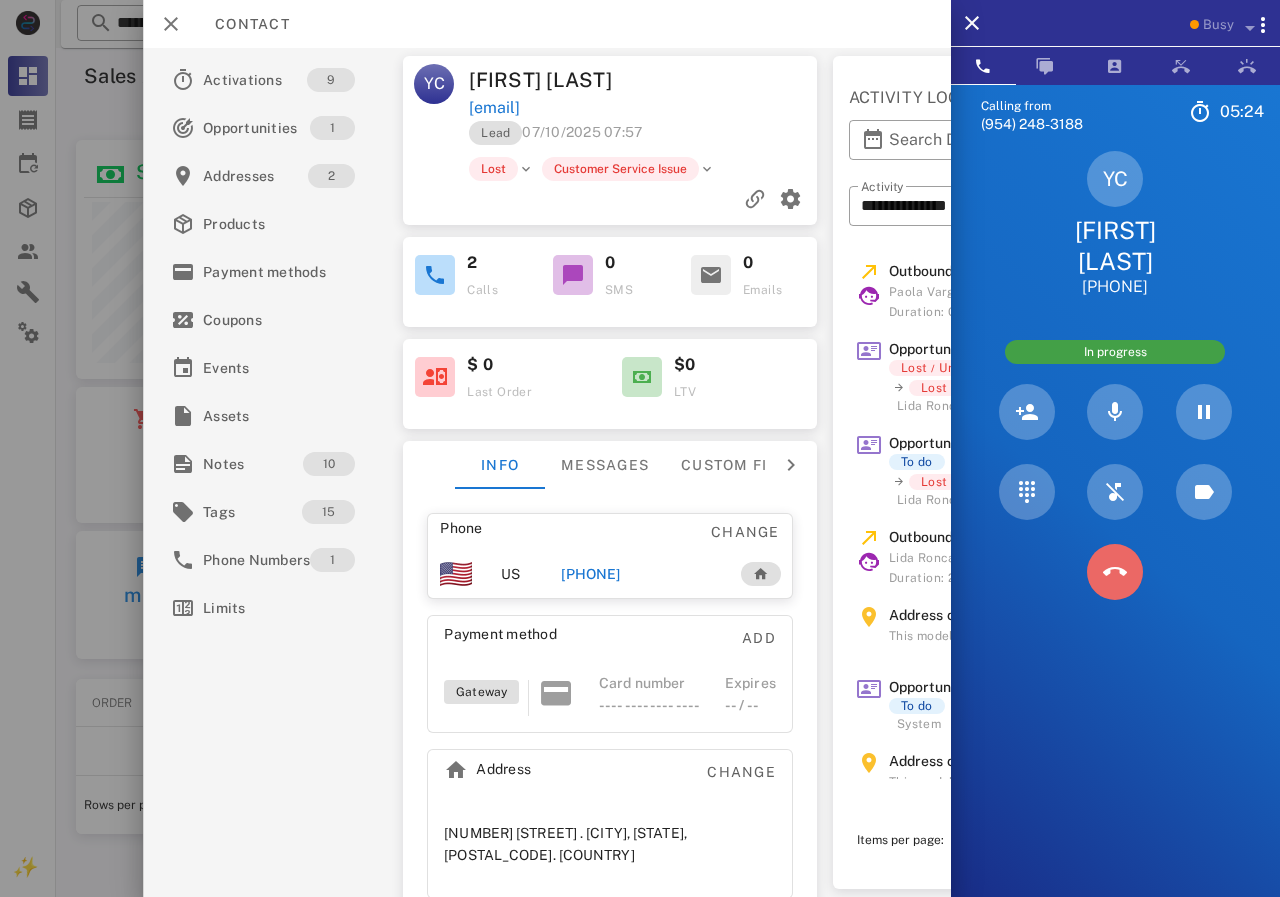 click at bounding box center (1115, 572) 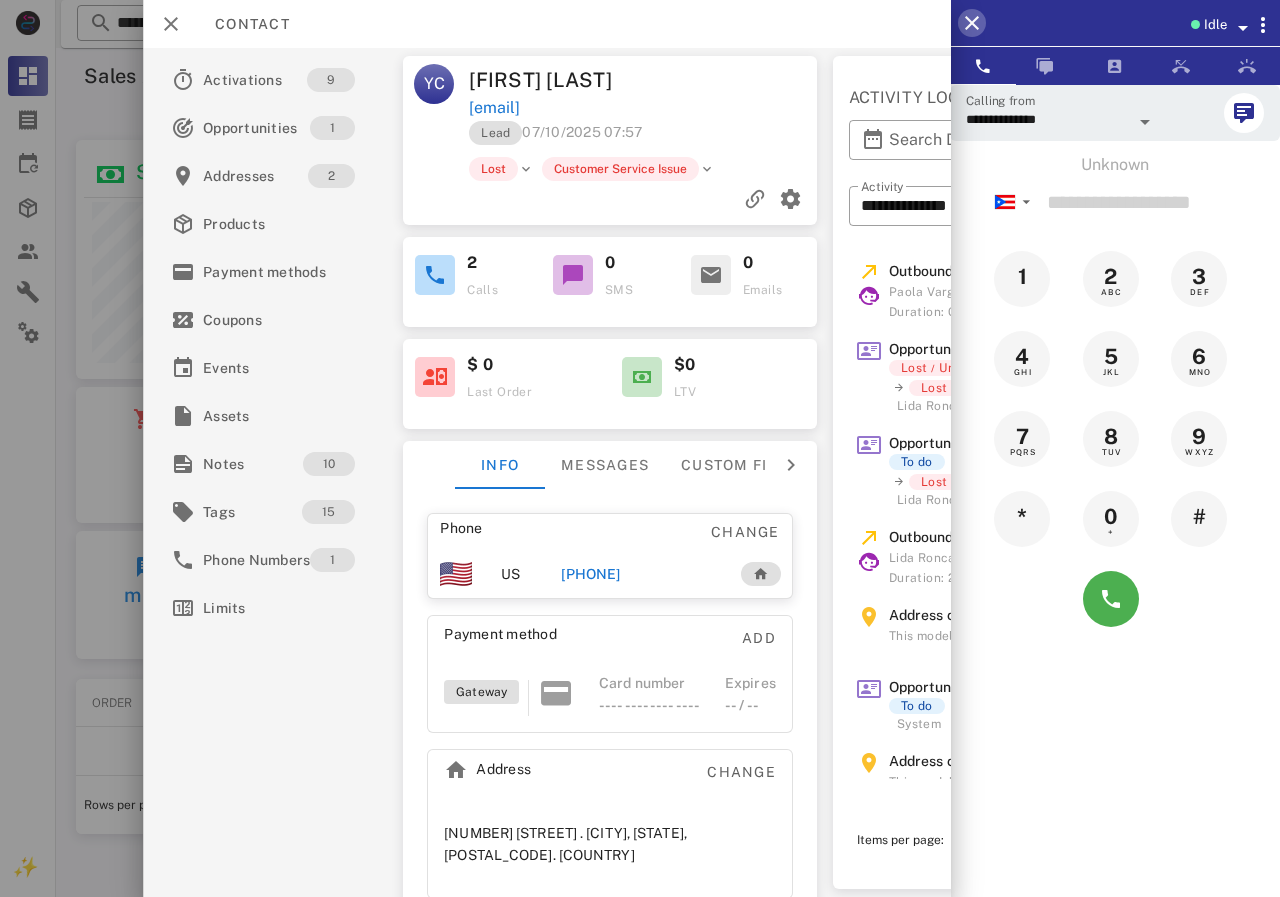 click at bounding box center [972, 23] 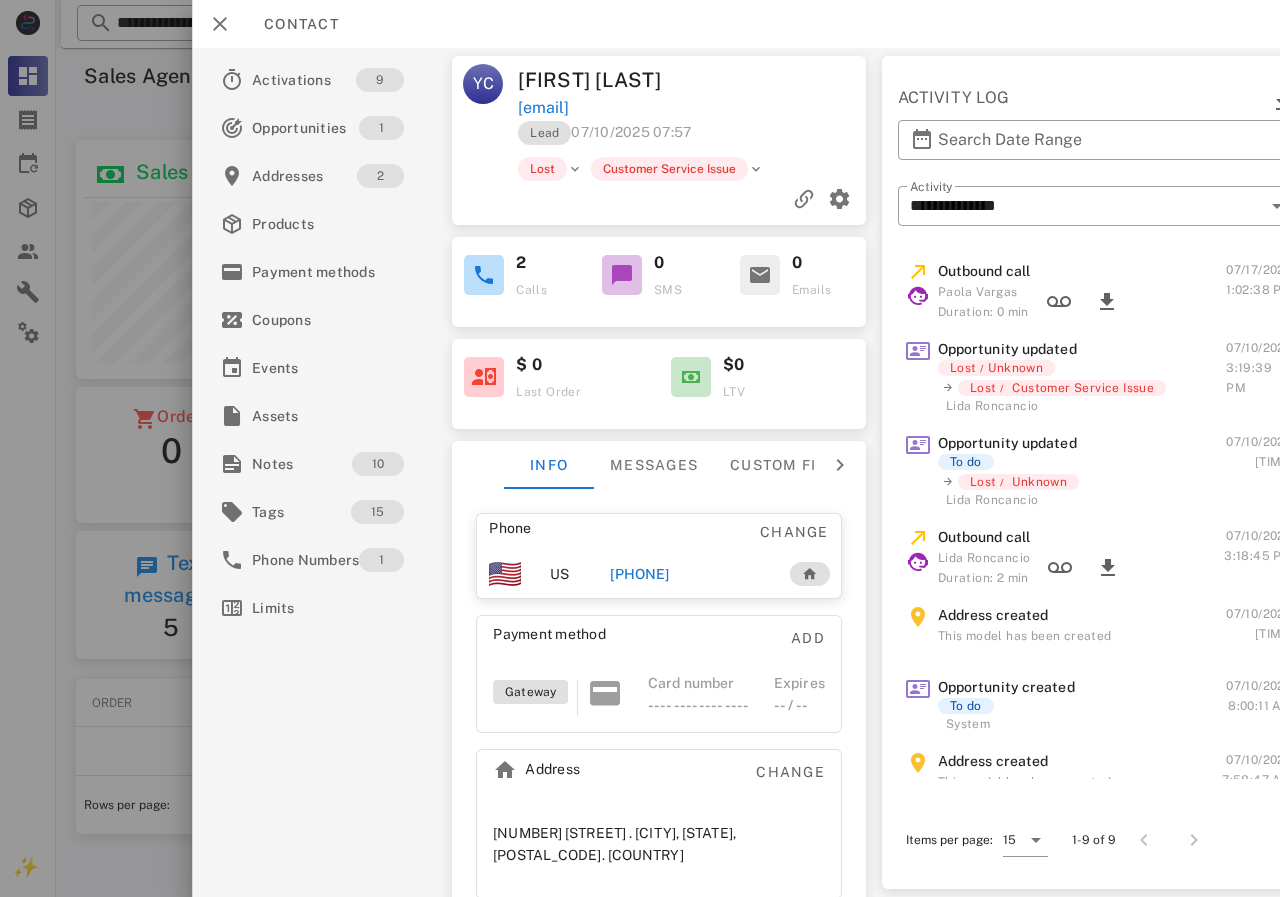 click at bounding box center (640, 448) 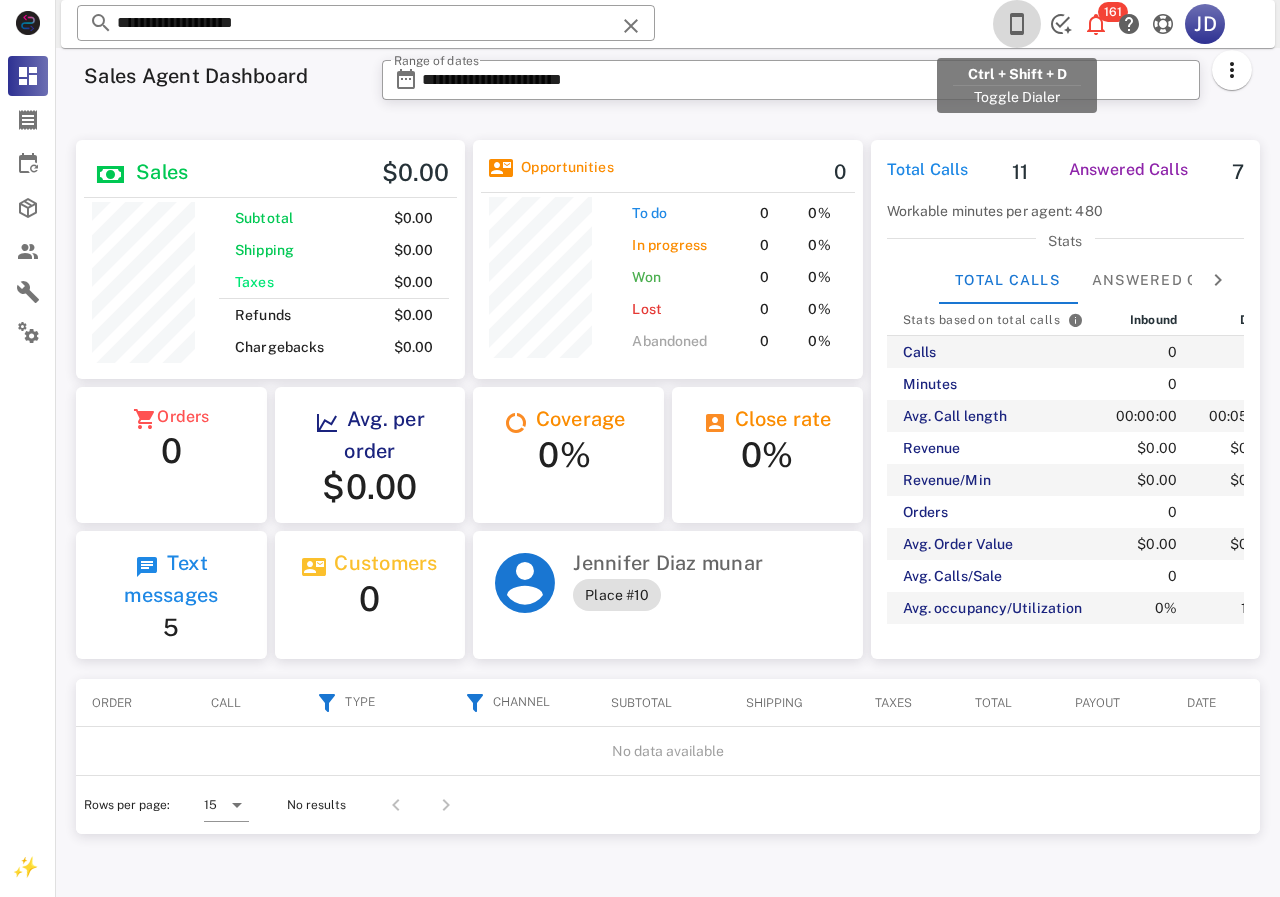 click at bounding box center (1017, 24) 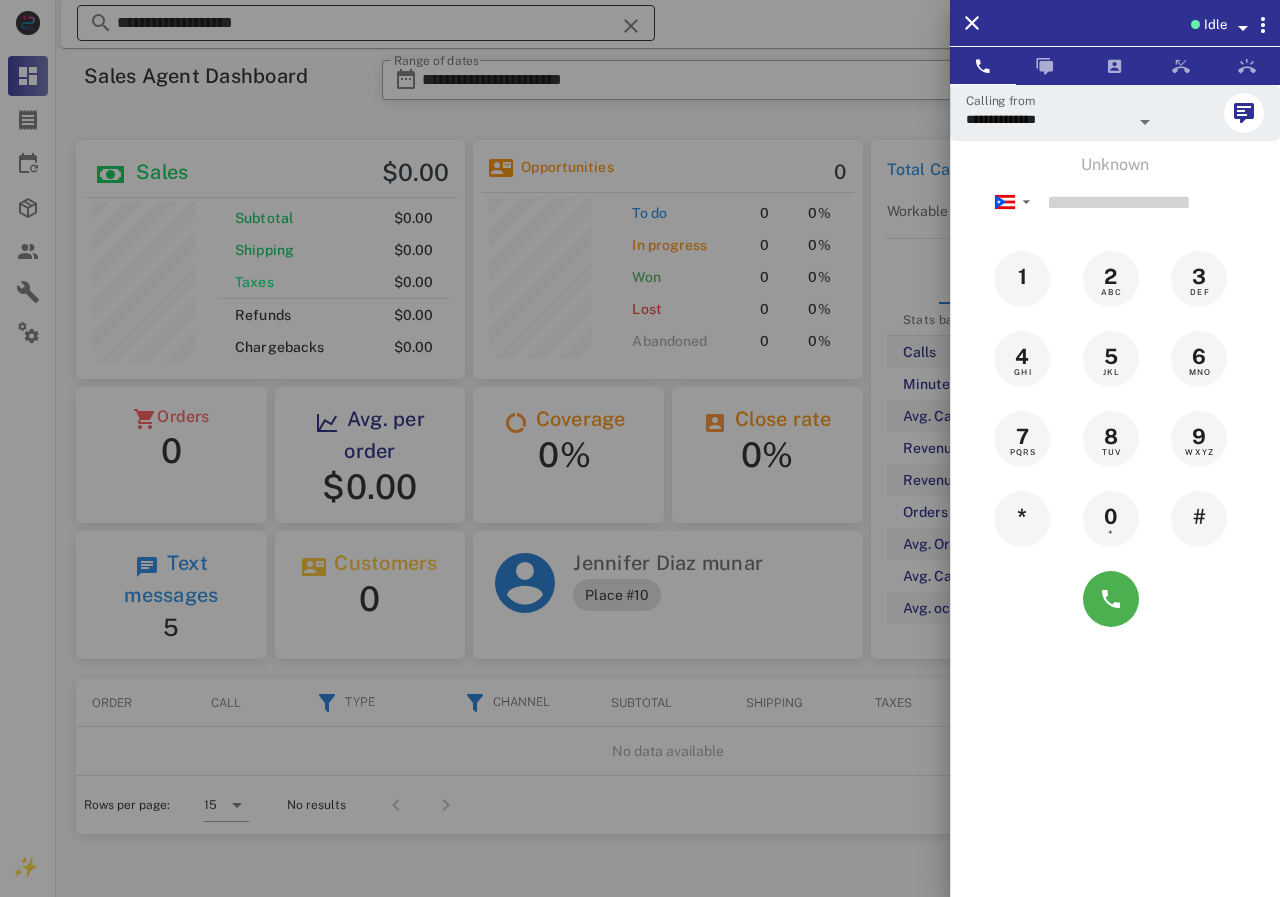 click at bounding box center [640, 448] 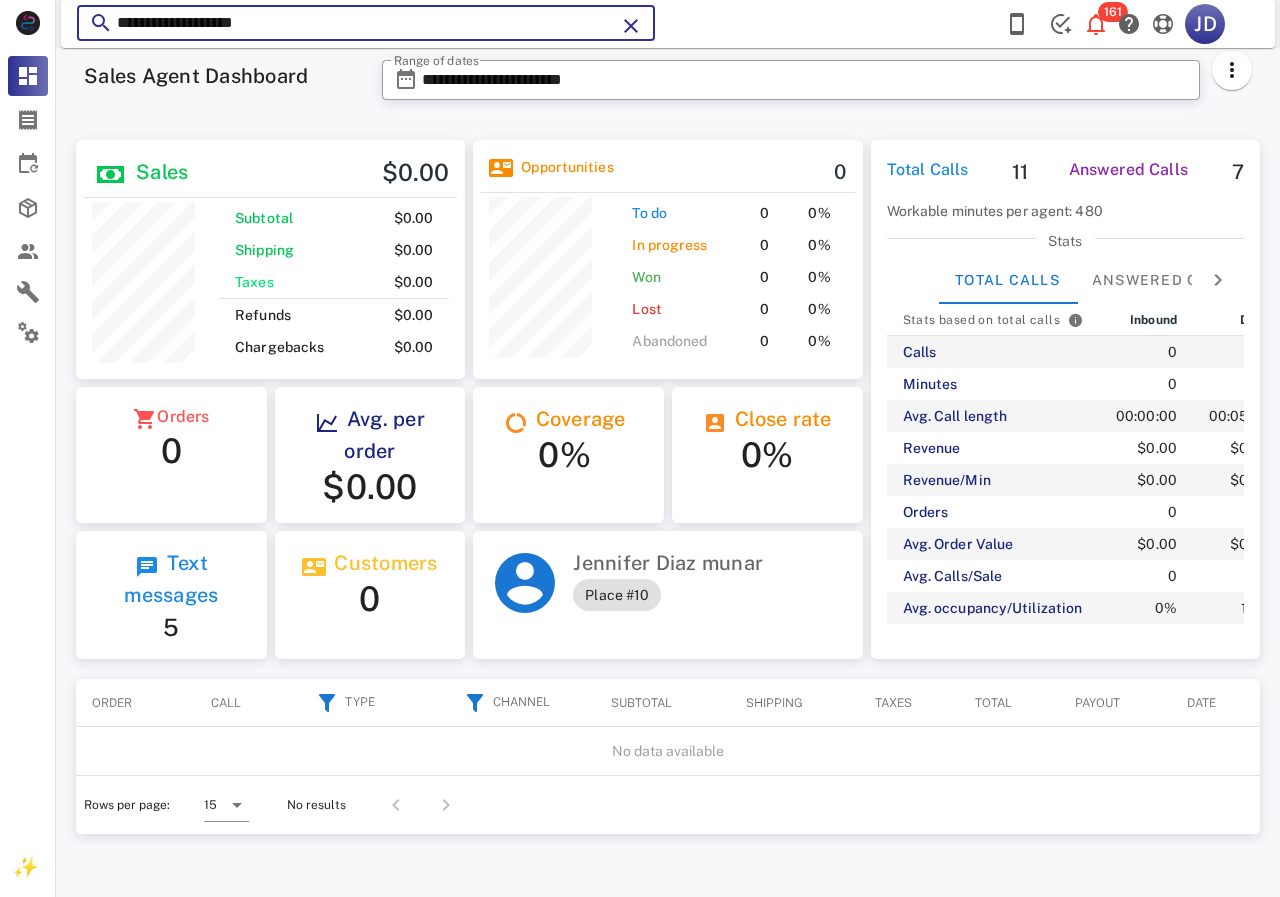drag, startPoint x: 335, startPoint y: 20, endPoint x: 142, endPoint y: 23, distance: 193.02332 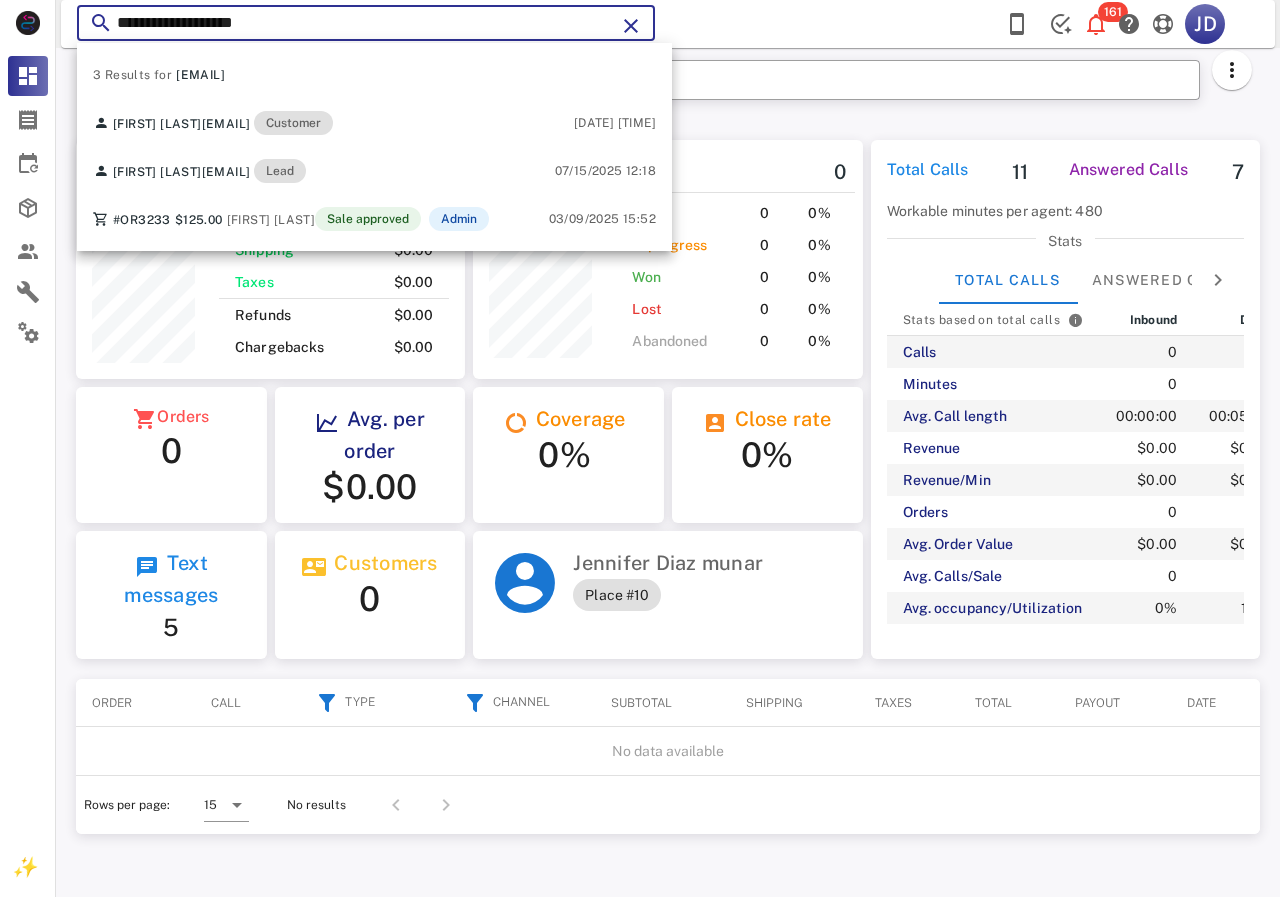 click on "**********" at bounding box center [366, 23] 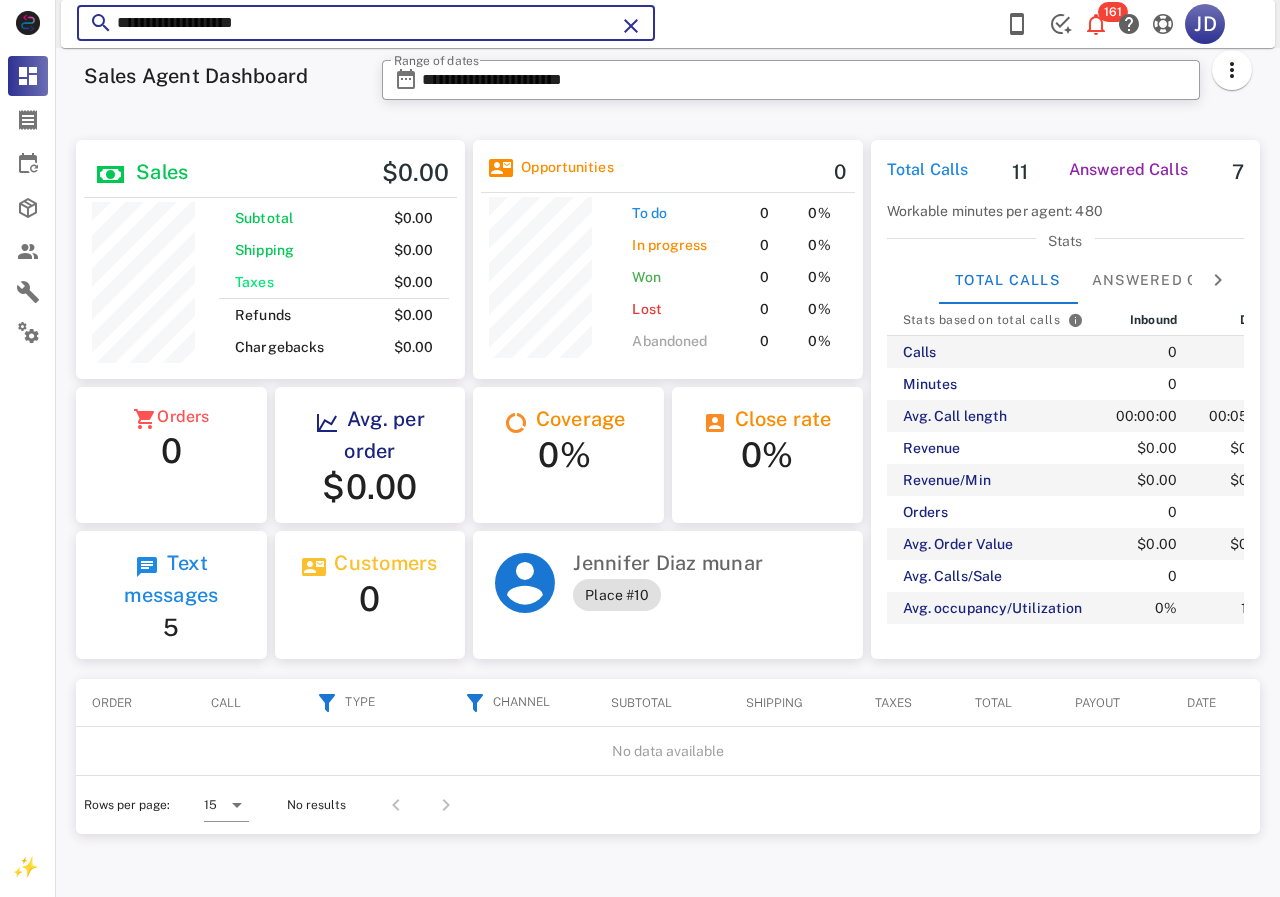 click on "**********" at bounding box center (366, 23) 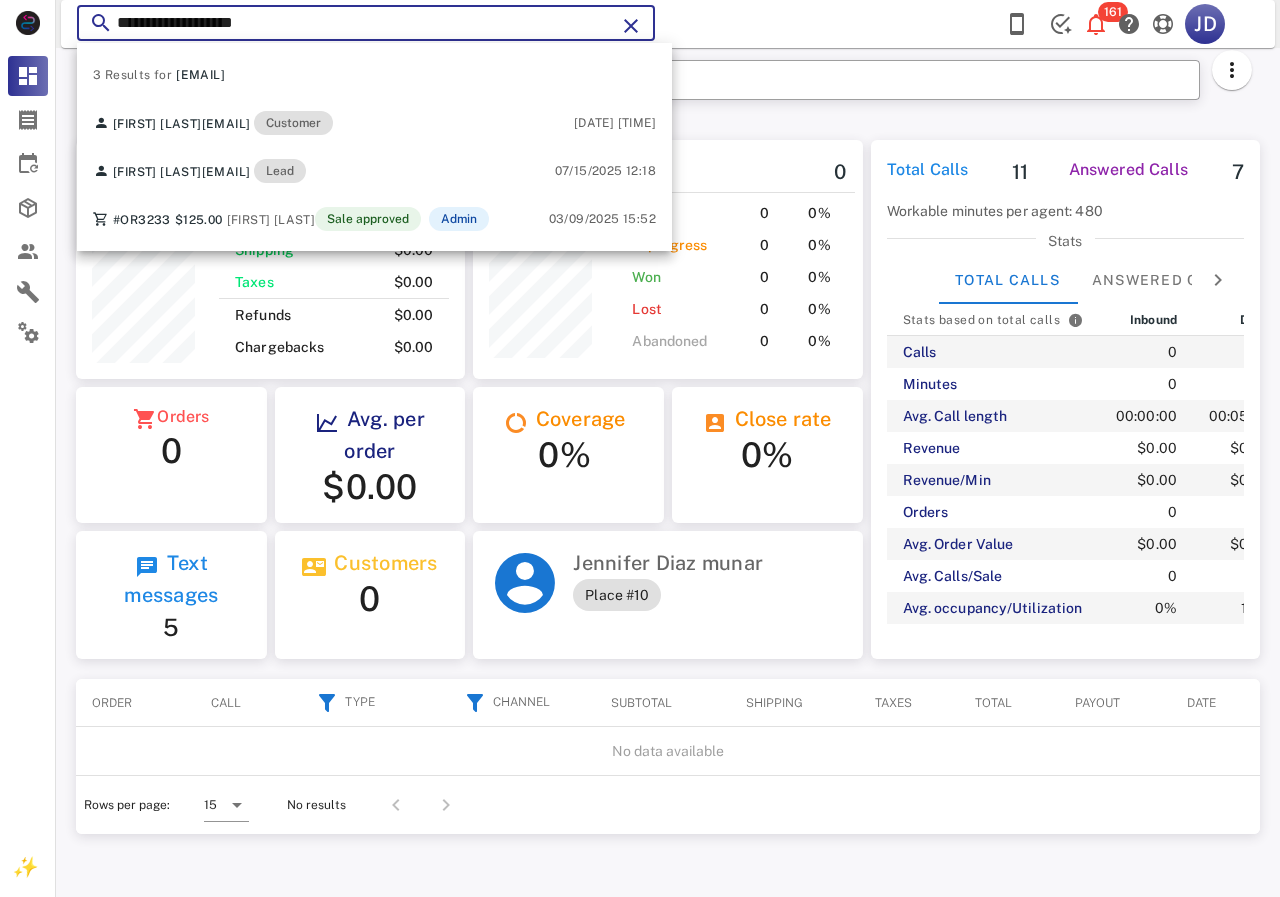 drag, startPoint x: 345, startPoint y: 25, endPoint x: 113, endPoint y: 25, distance: 232 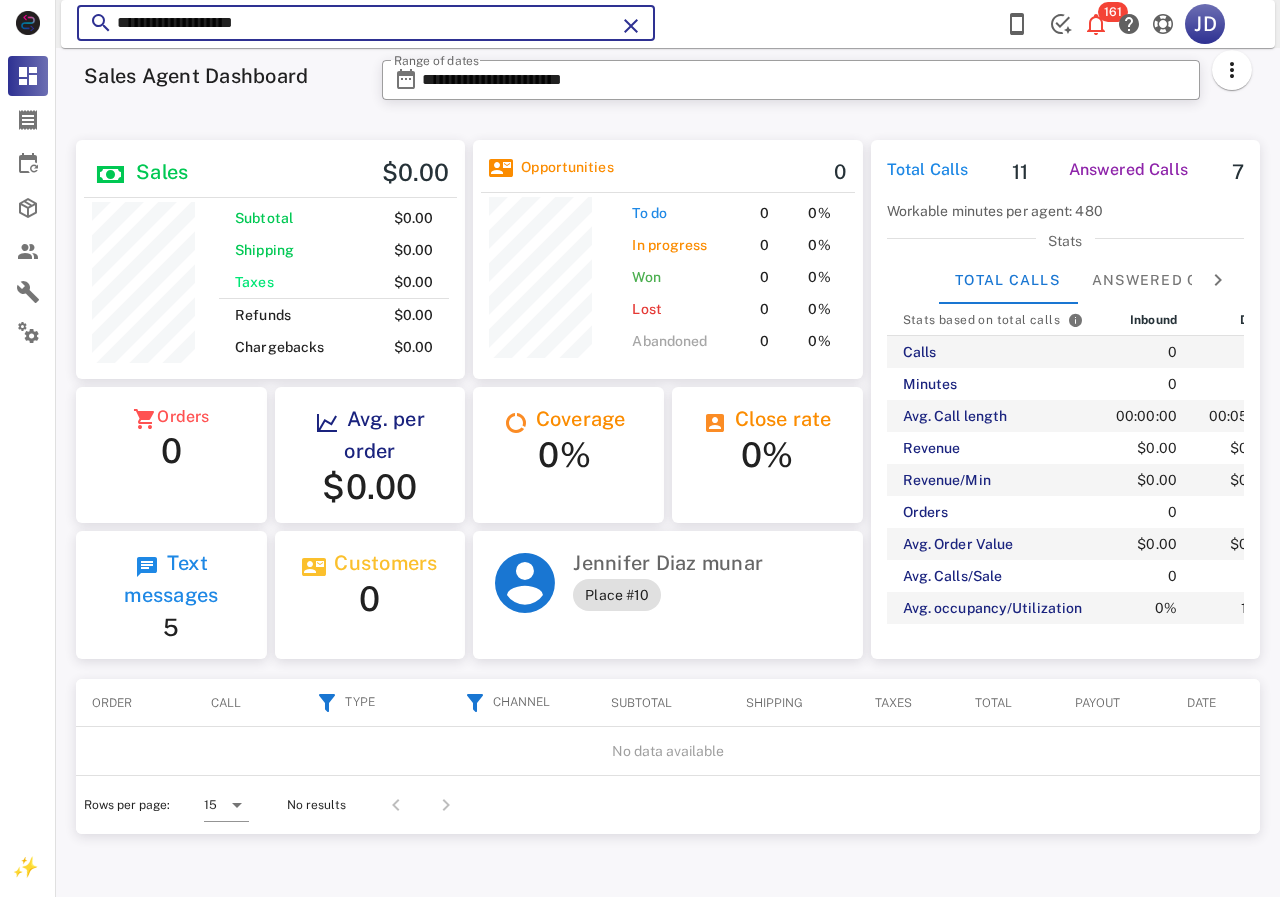 paste on "*******" 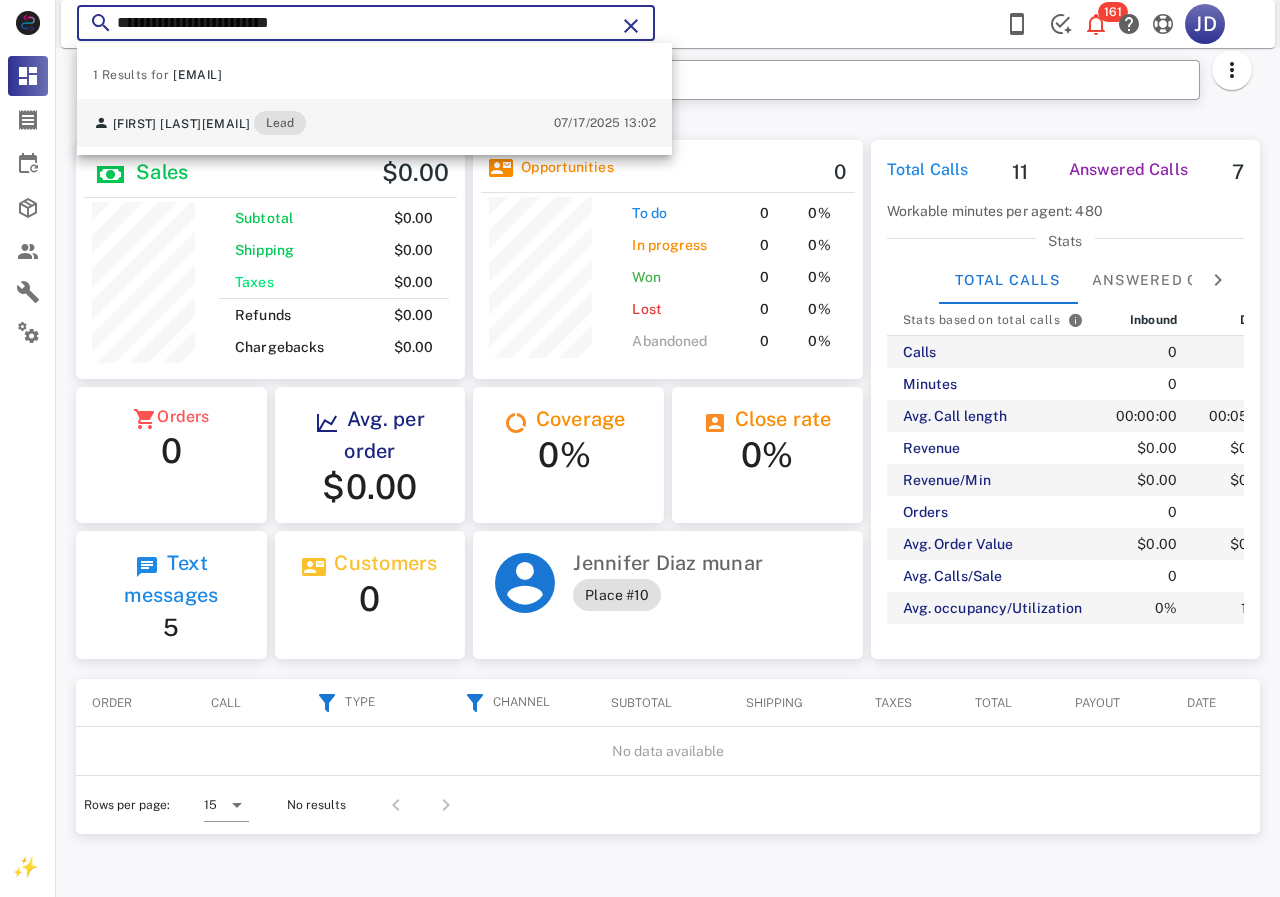 type on "**********" 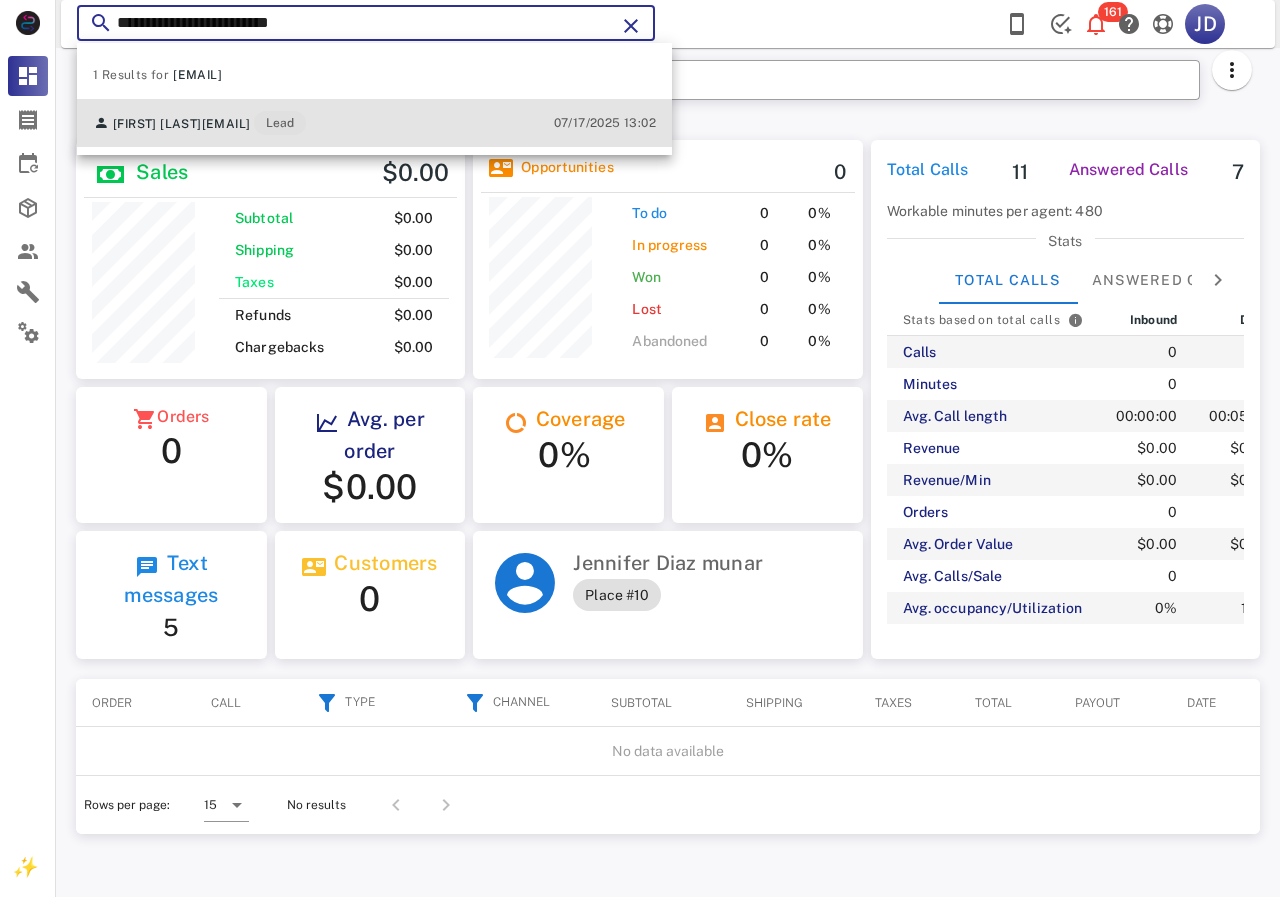 click on "[FIRST] [LAST]" at bounding box center (157, 124) 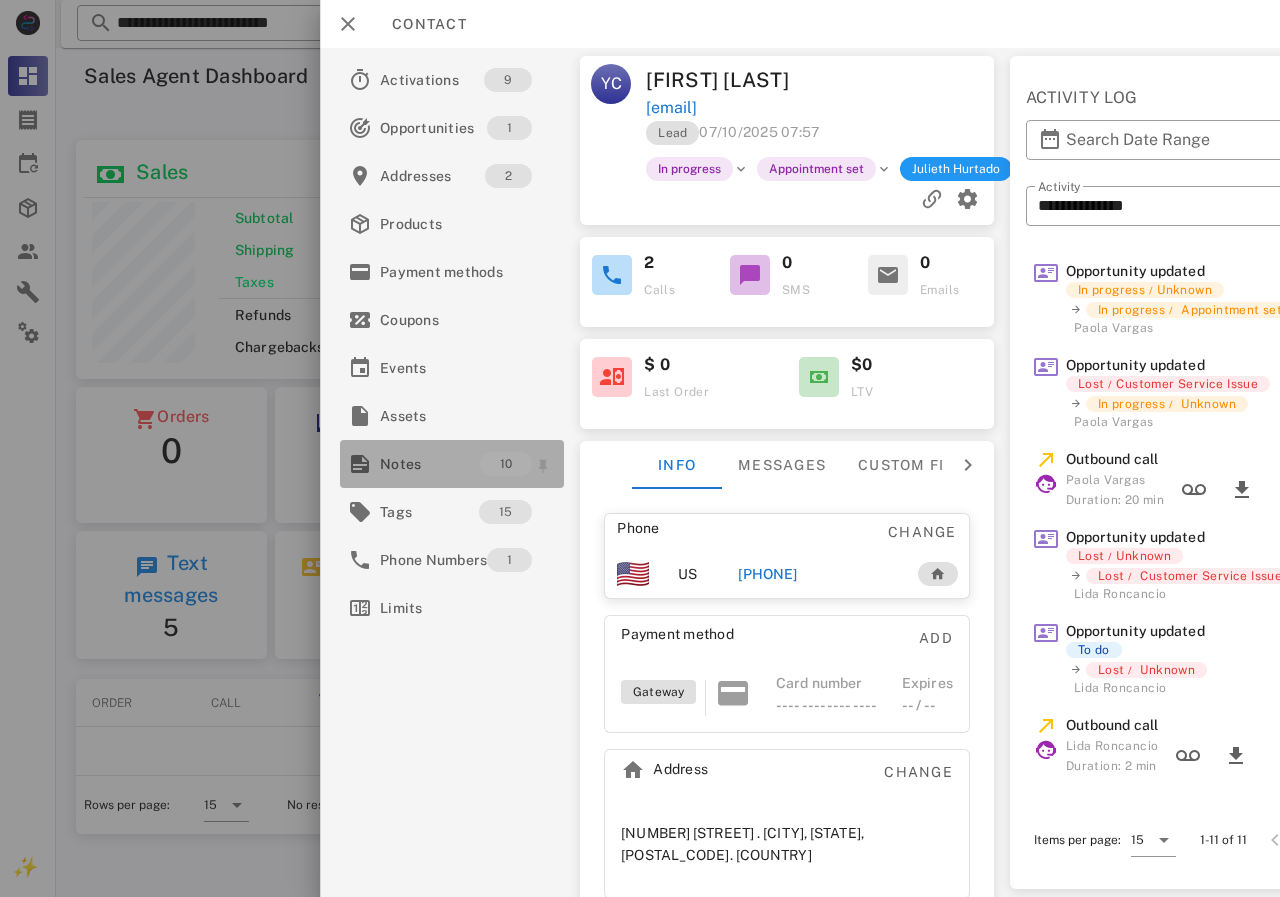 click on "Notes" at bounding box center (430, 464) 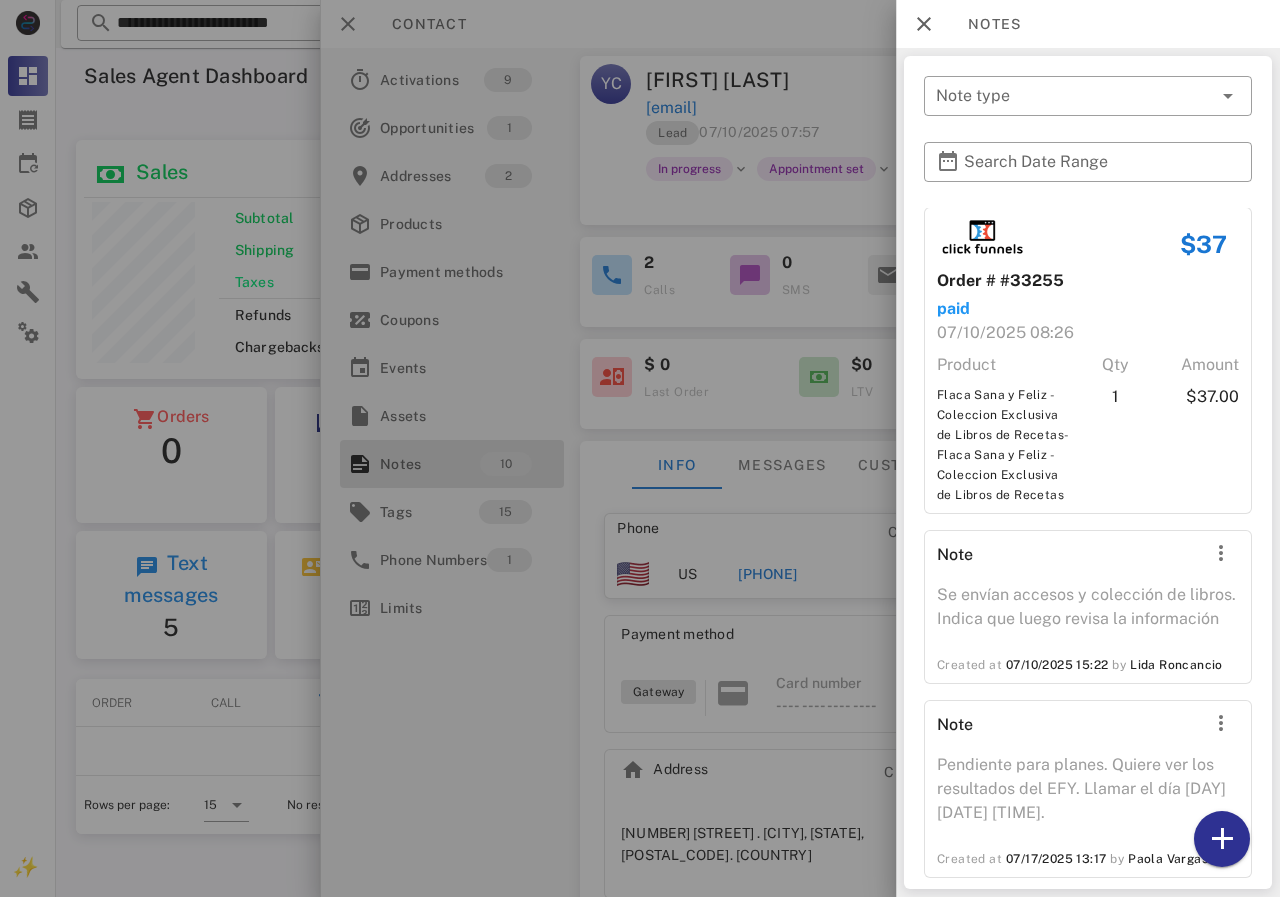 scroll, scrollTop: 2139, scrollLeft: 0, axis: vertical 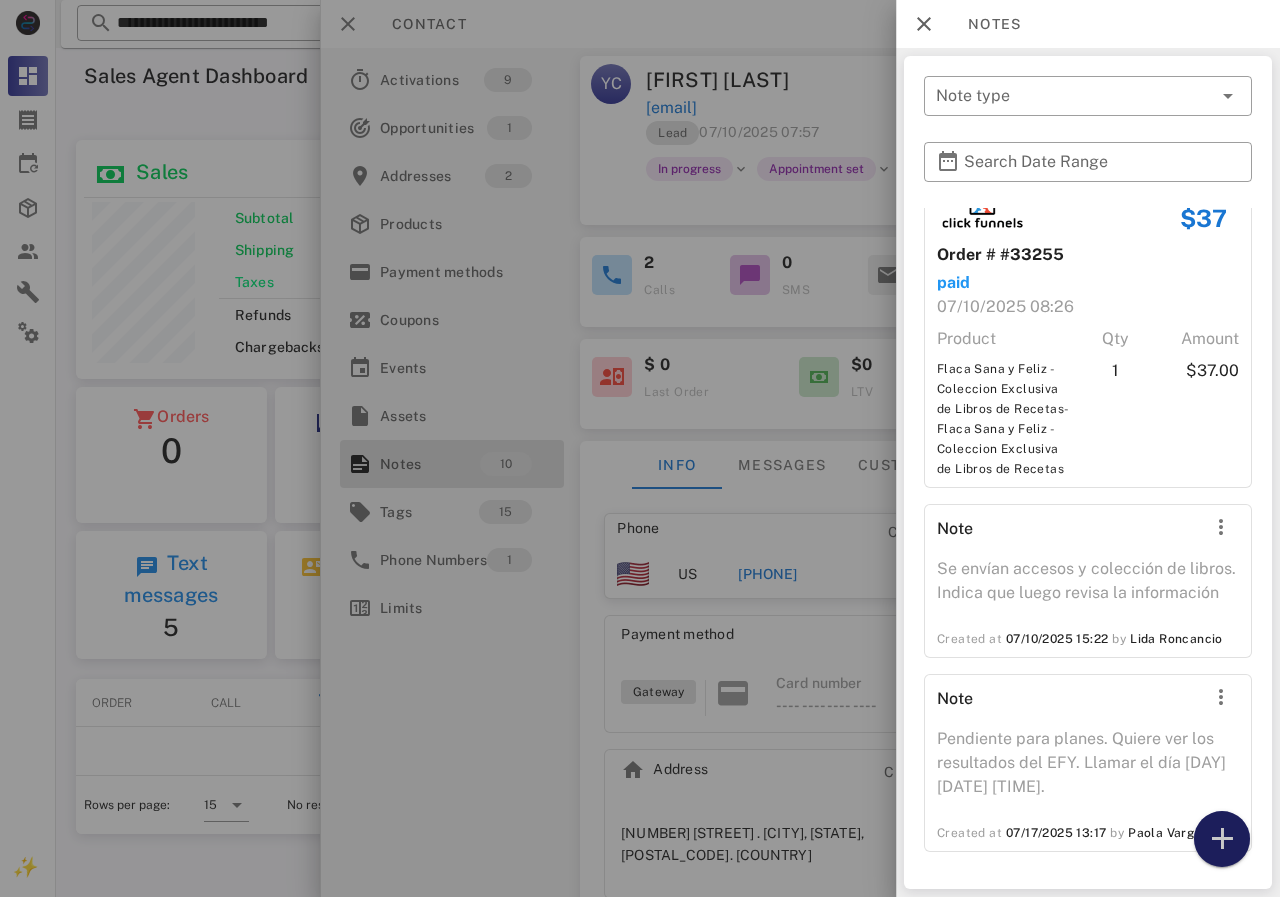 click at bounding box center (1222, 839) 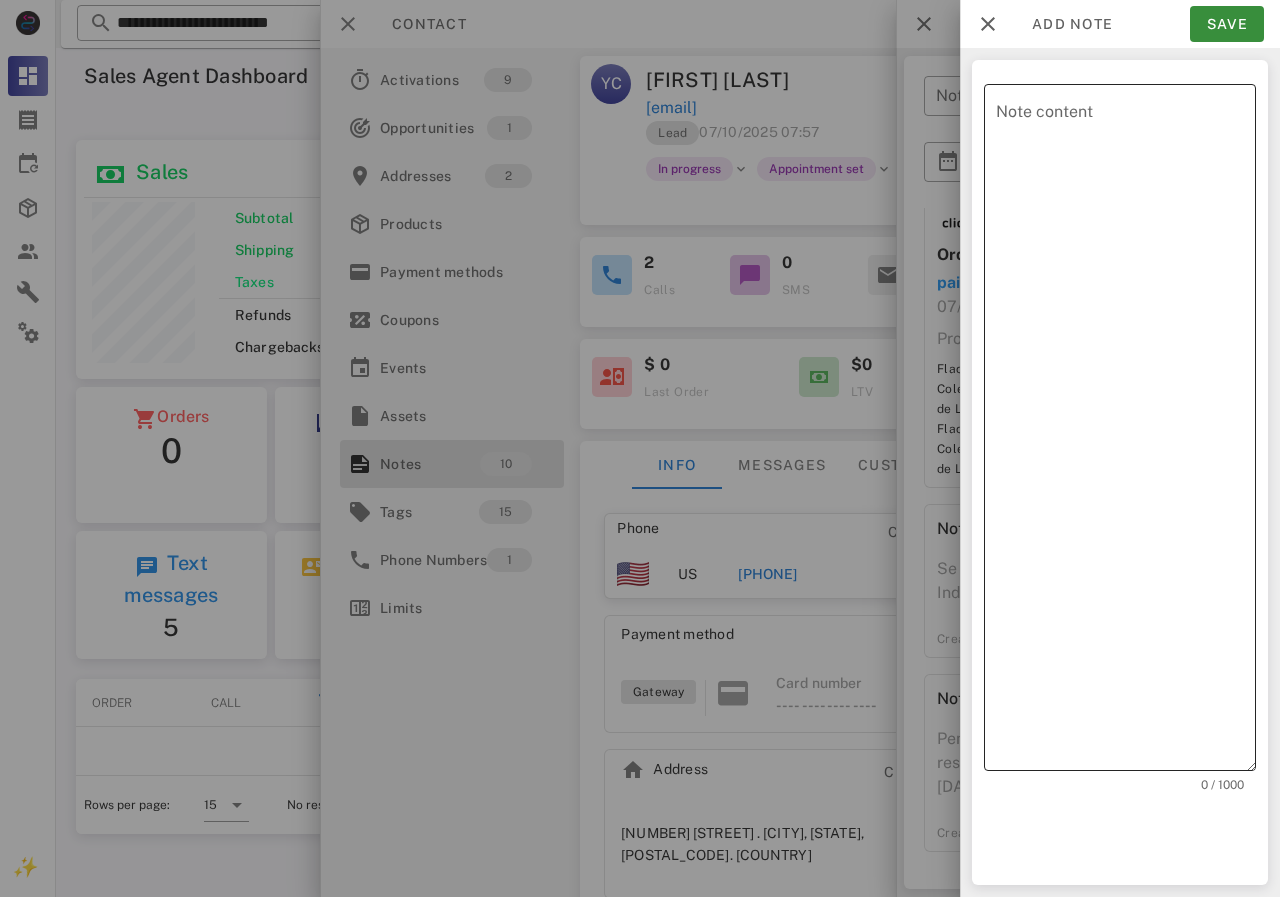 click on "Note content" at bounding box center [1126, 432] 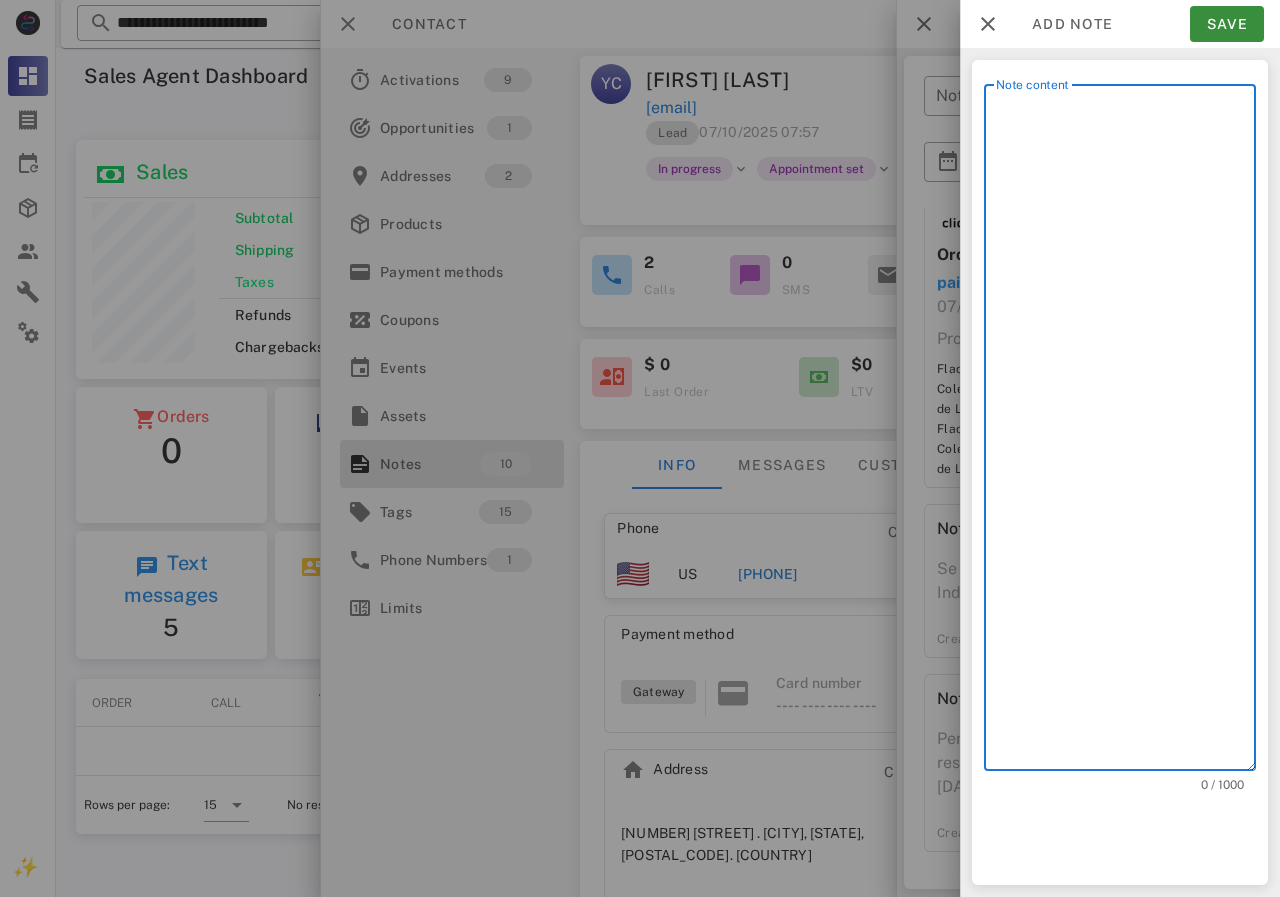 scroll, scrollTop: 240, scrollLeft: 390, axis: both 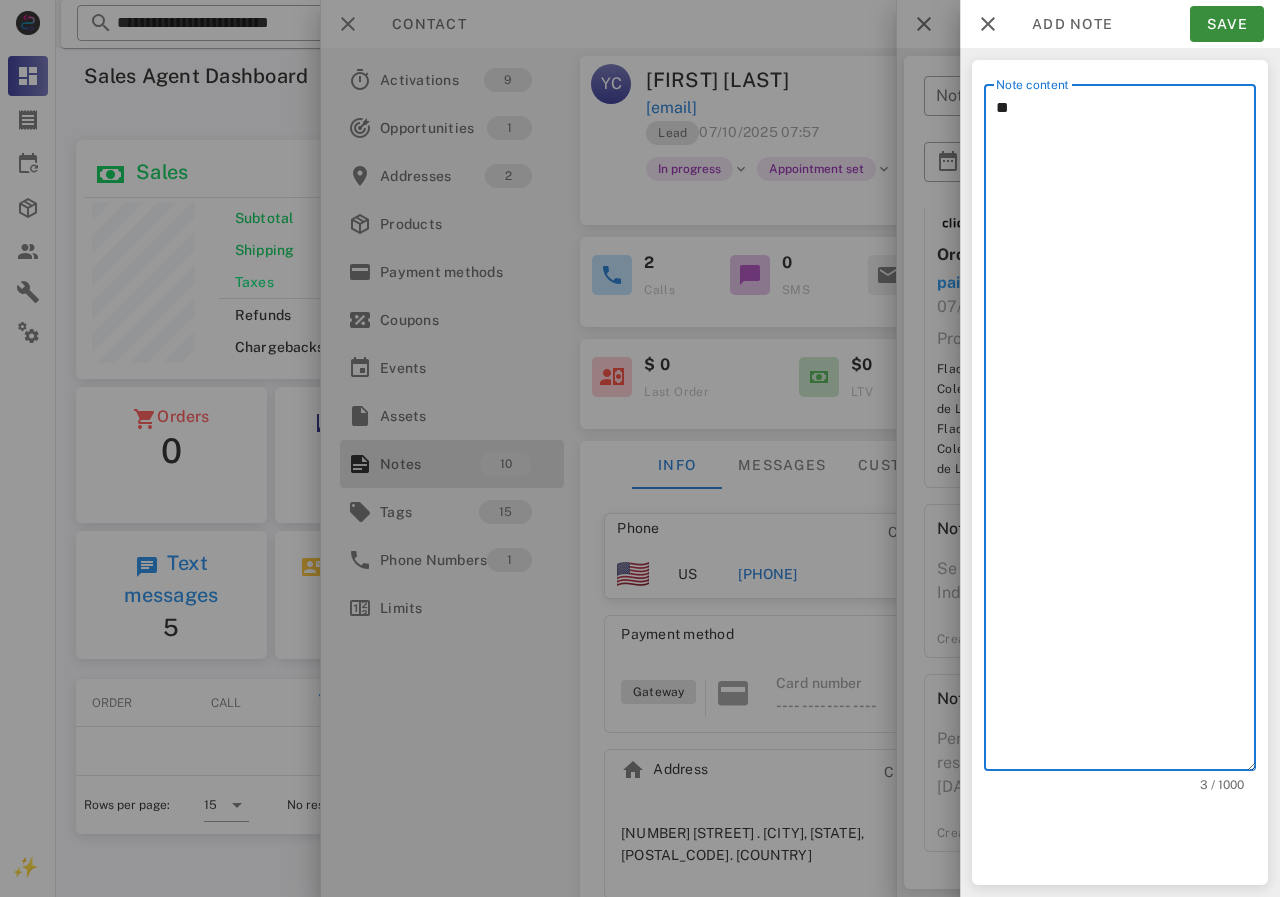 type on "*" 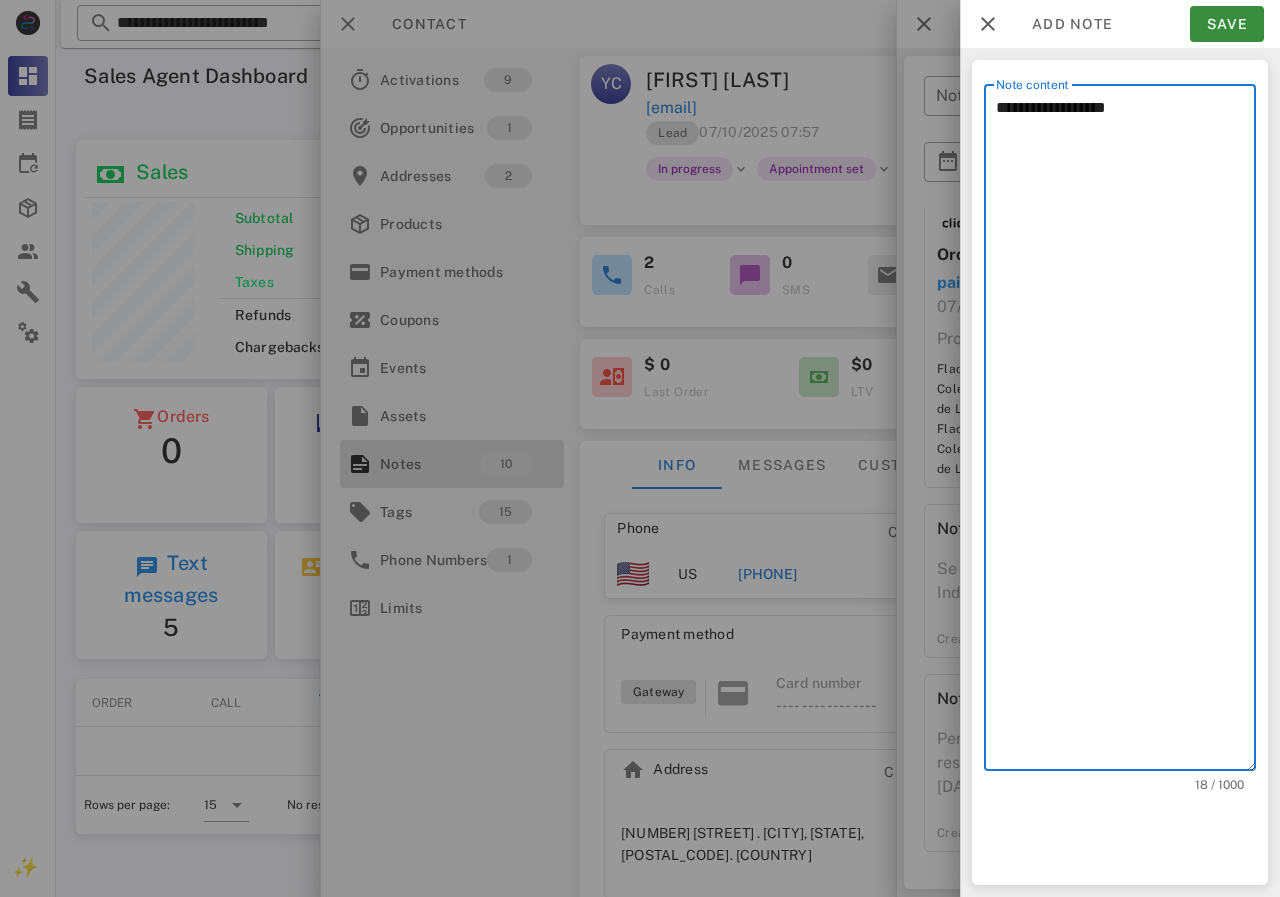click on "**********" at bounding box center [1126, 432] 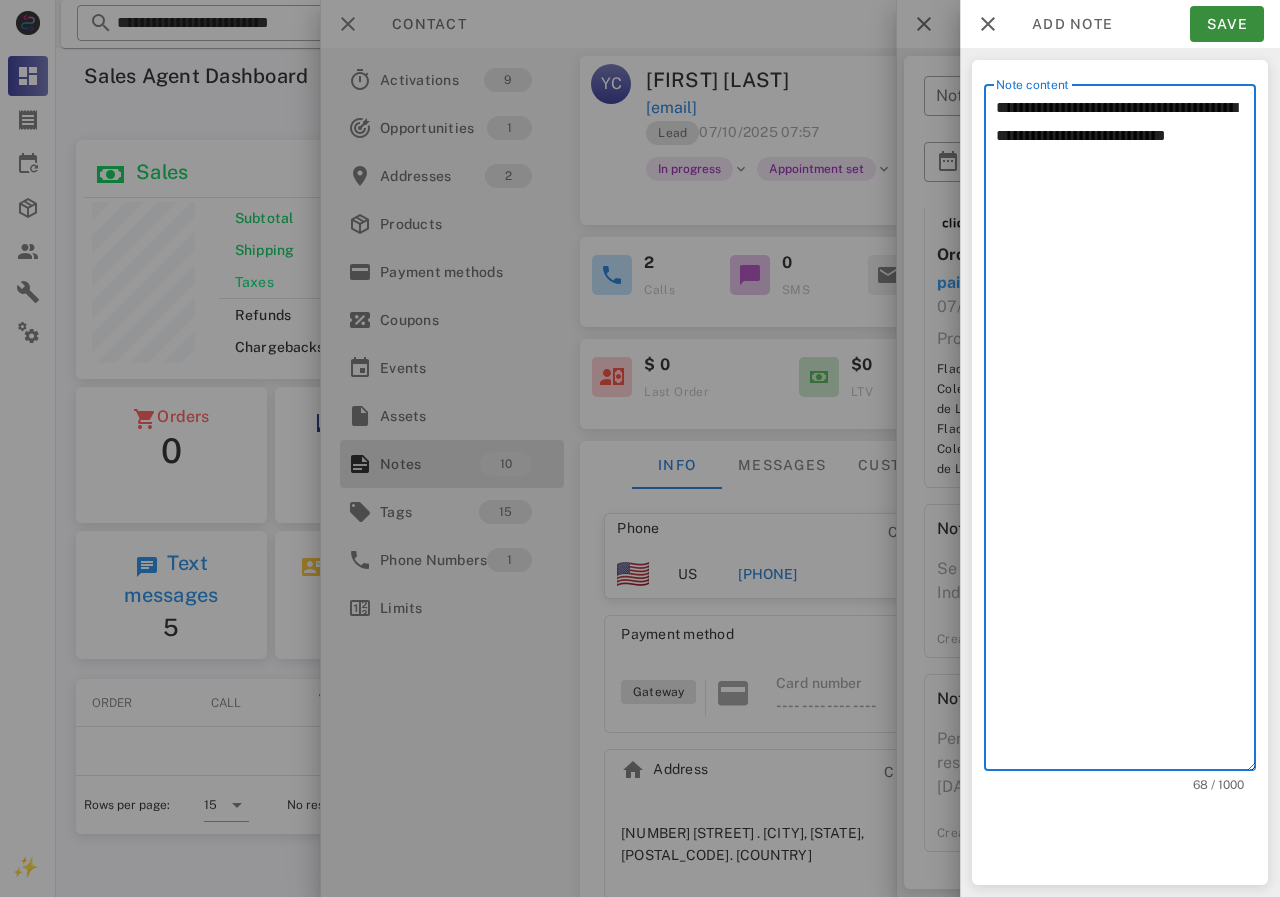 paste on "**********" 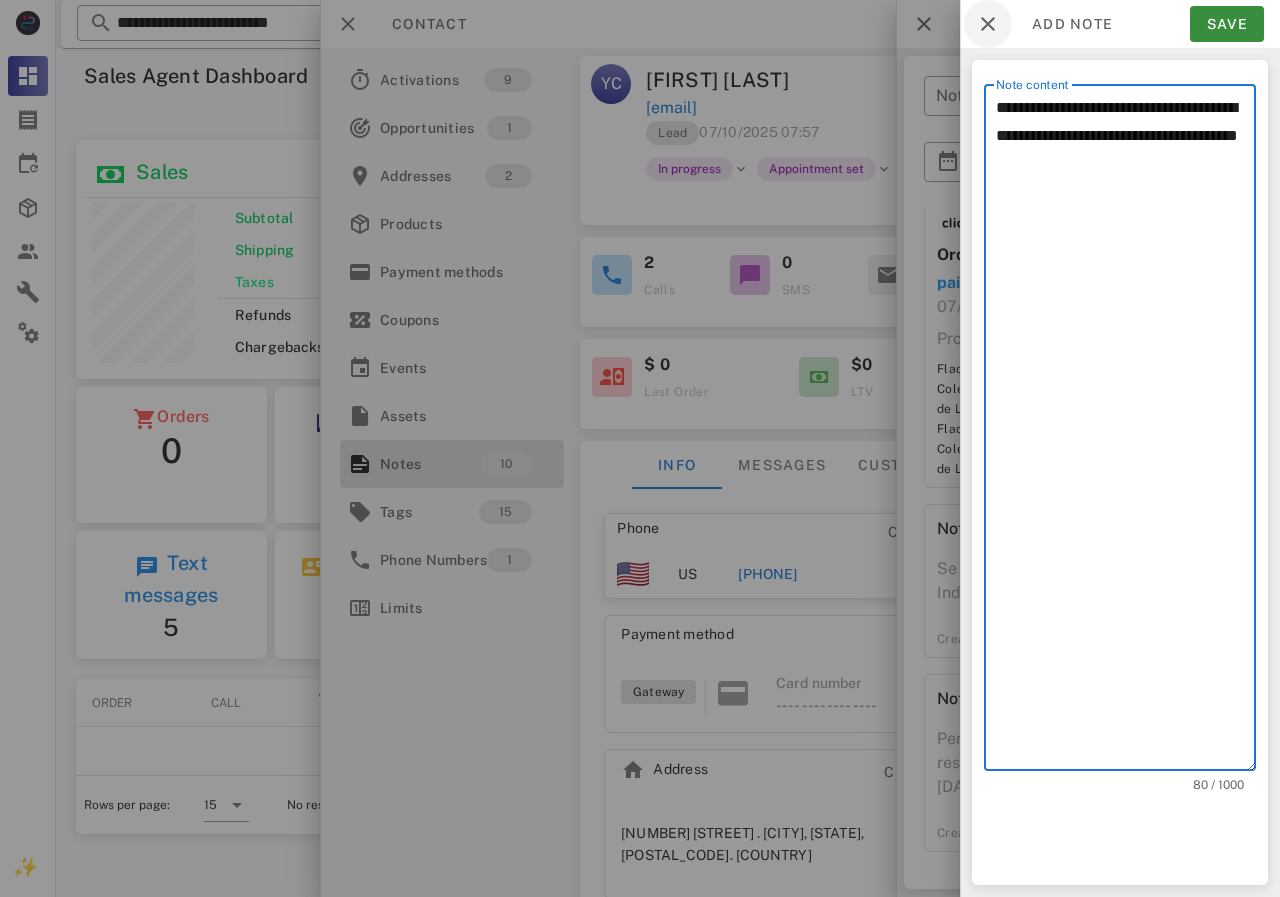 paste on "**********" 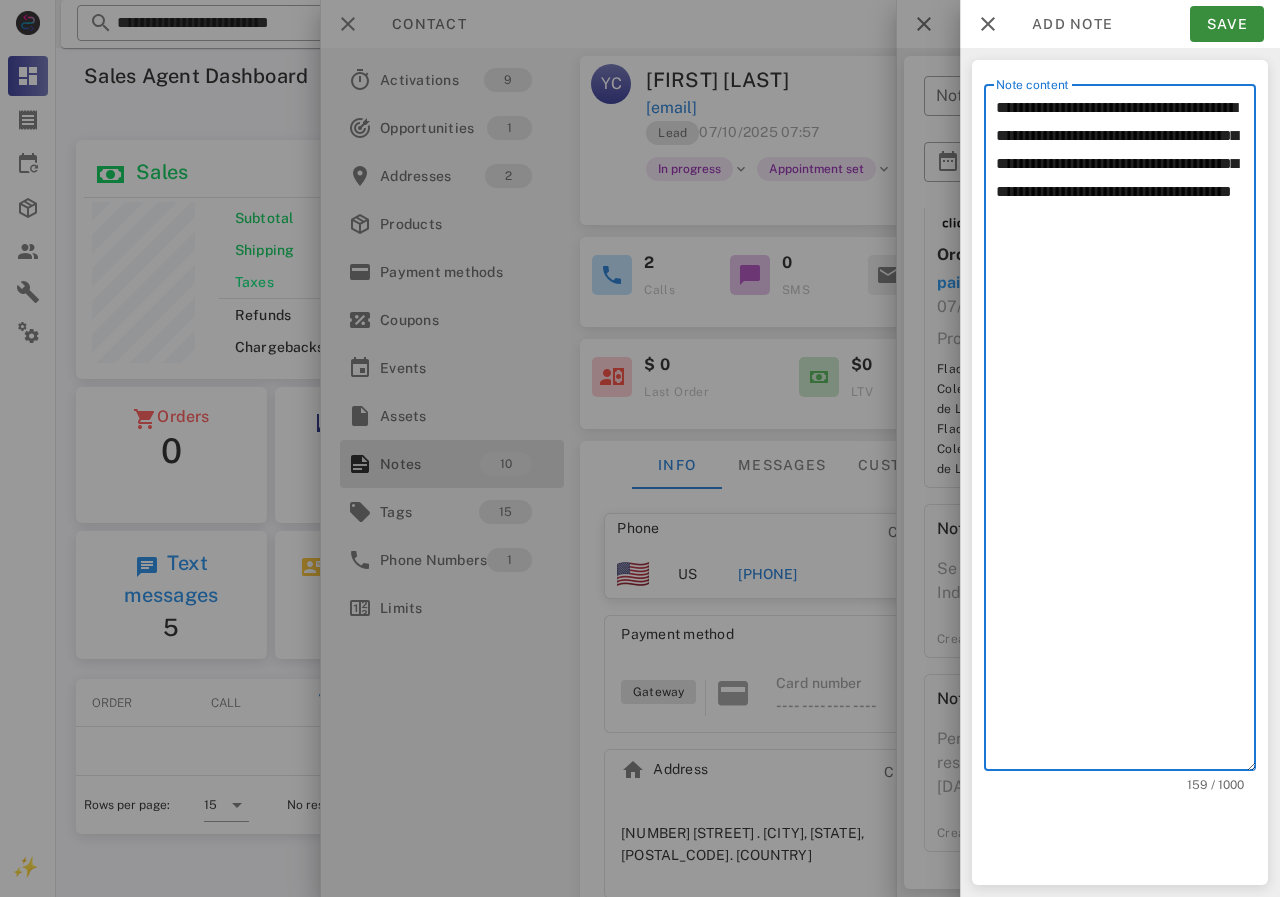 drag, startPoint x: 1082, startPoint y: 248, endPoint x: 1160, endPoint y: 247, distance: 78.00641 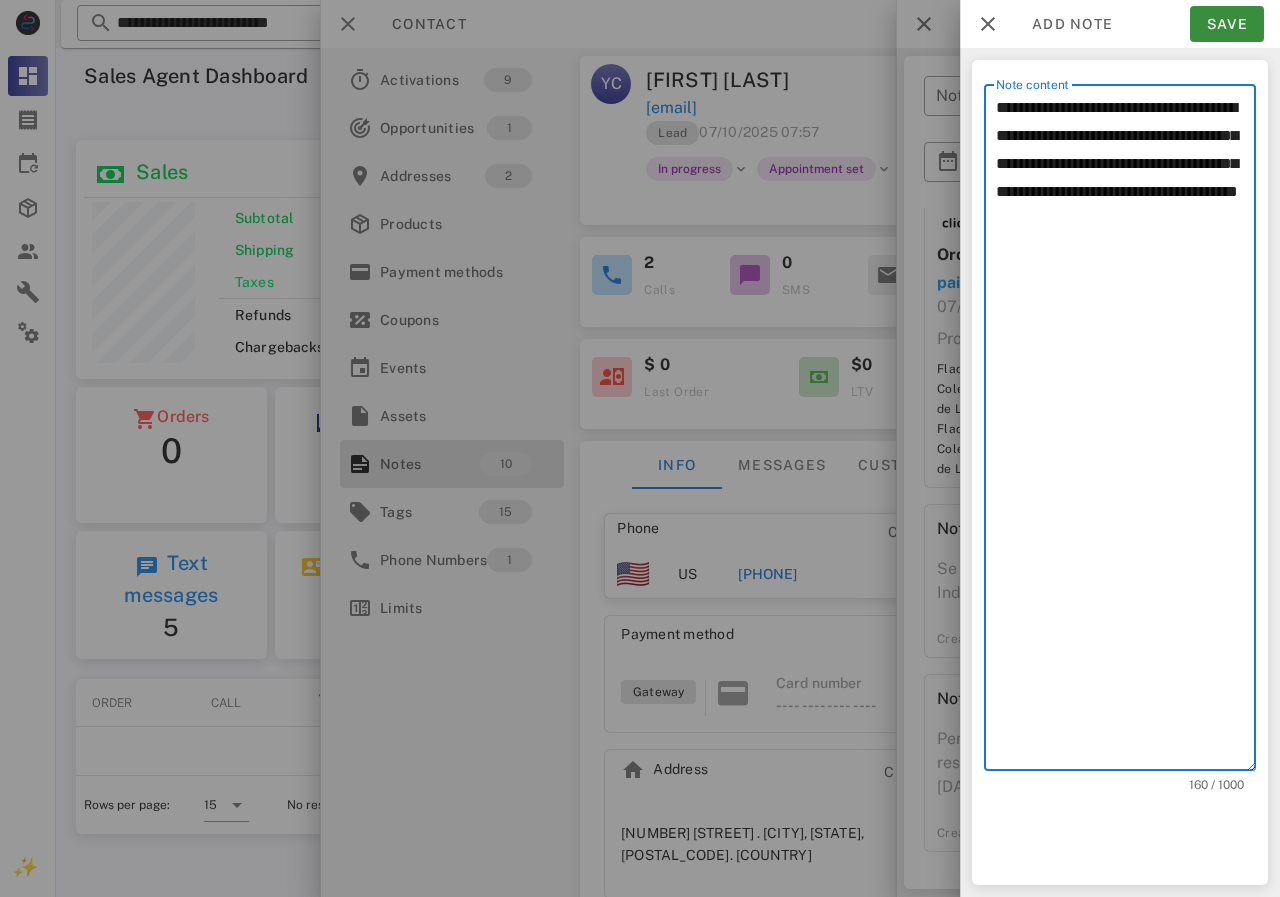 click on "**********" at bounding box center [1126, 432] 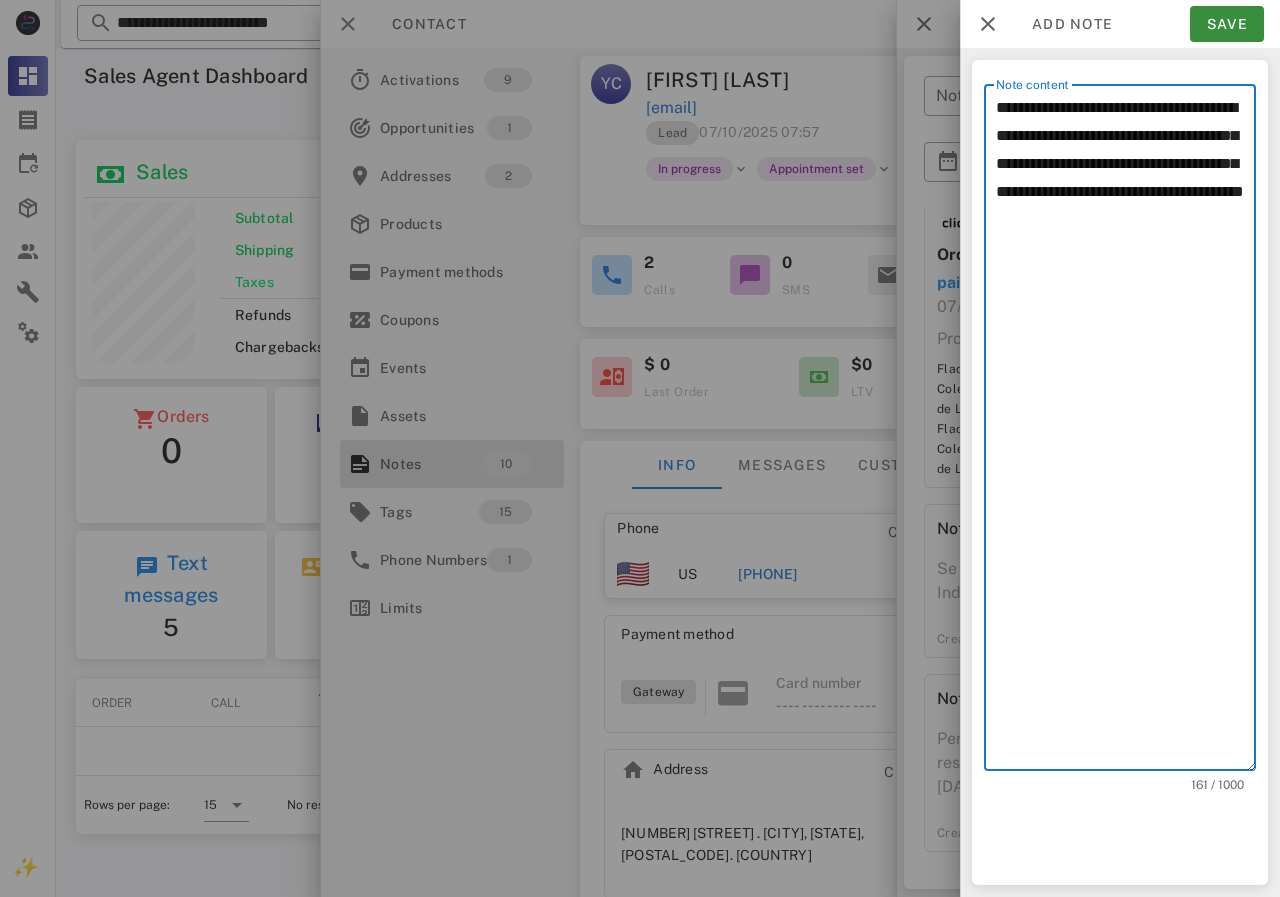 click on "**********" at bounding box center (1126, 432) 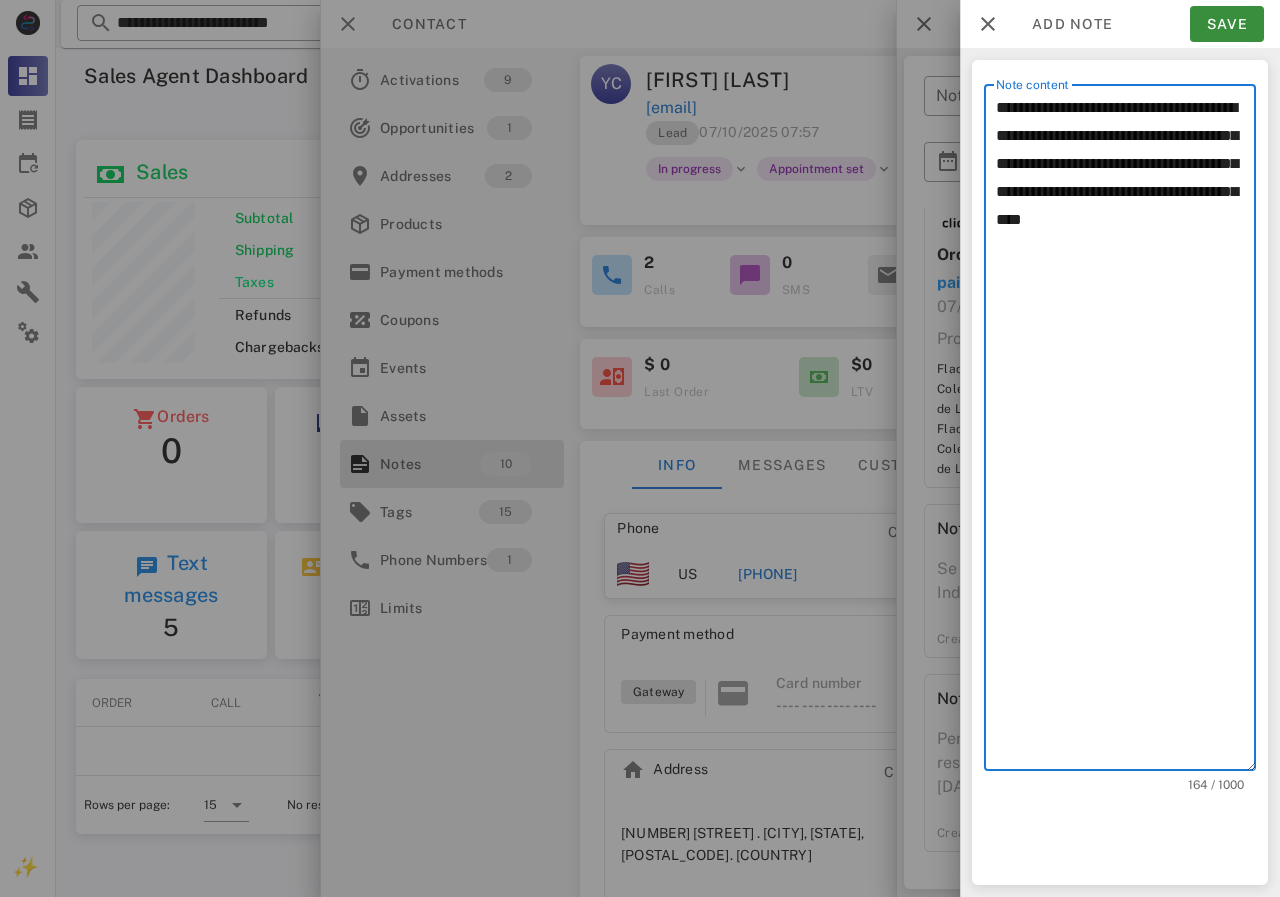 click on "**********" at bounding box center [1126, 432] 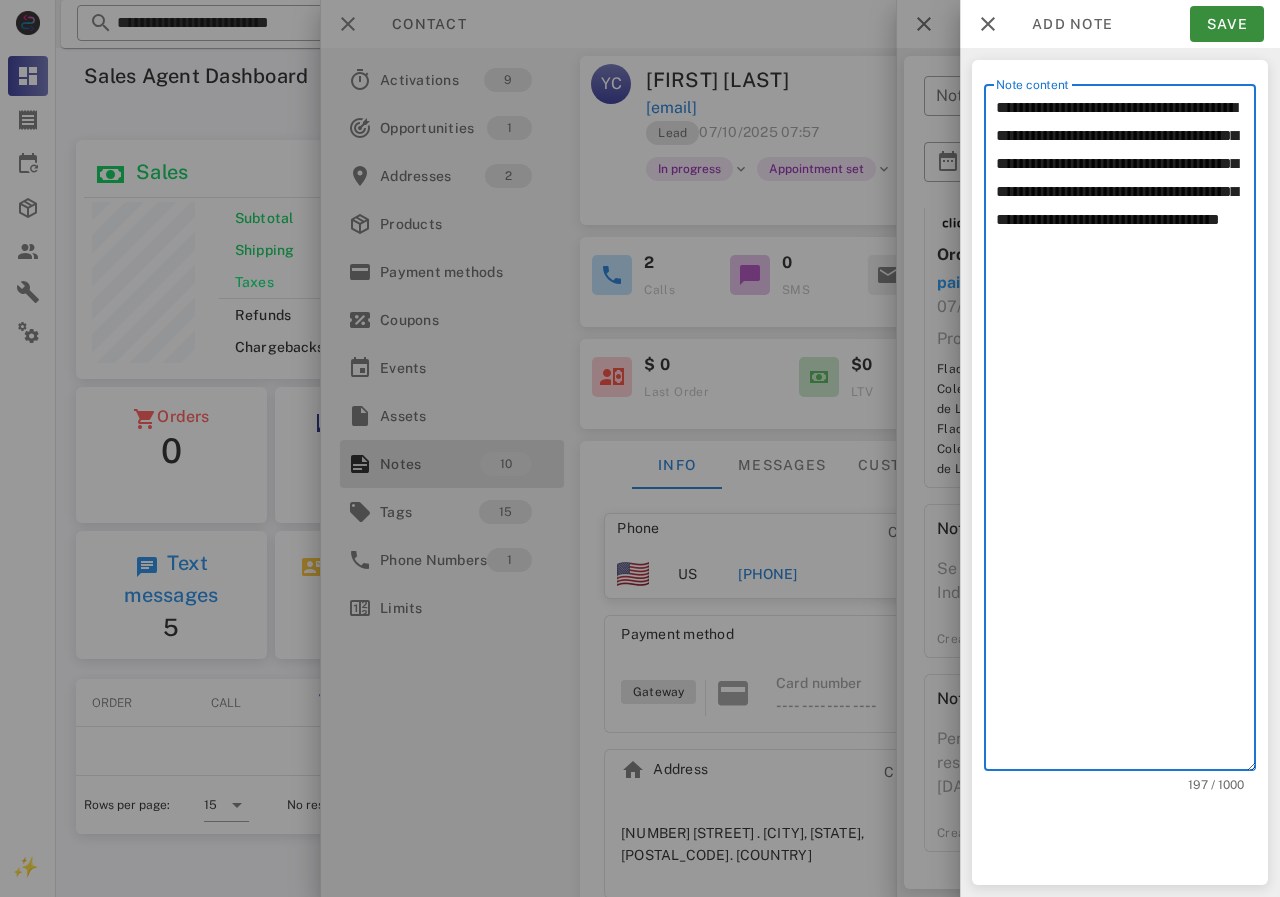 click on "**********" at bounding box center (1126, 432) 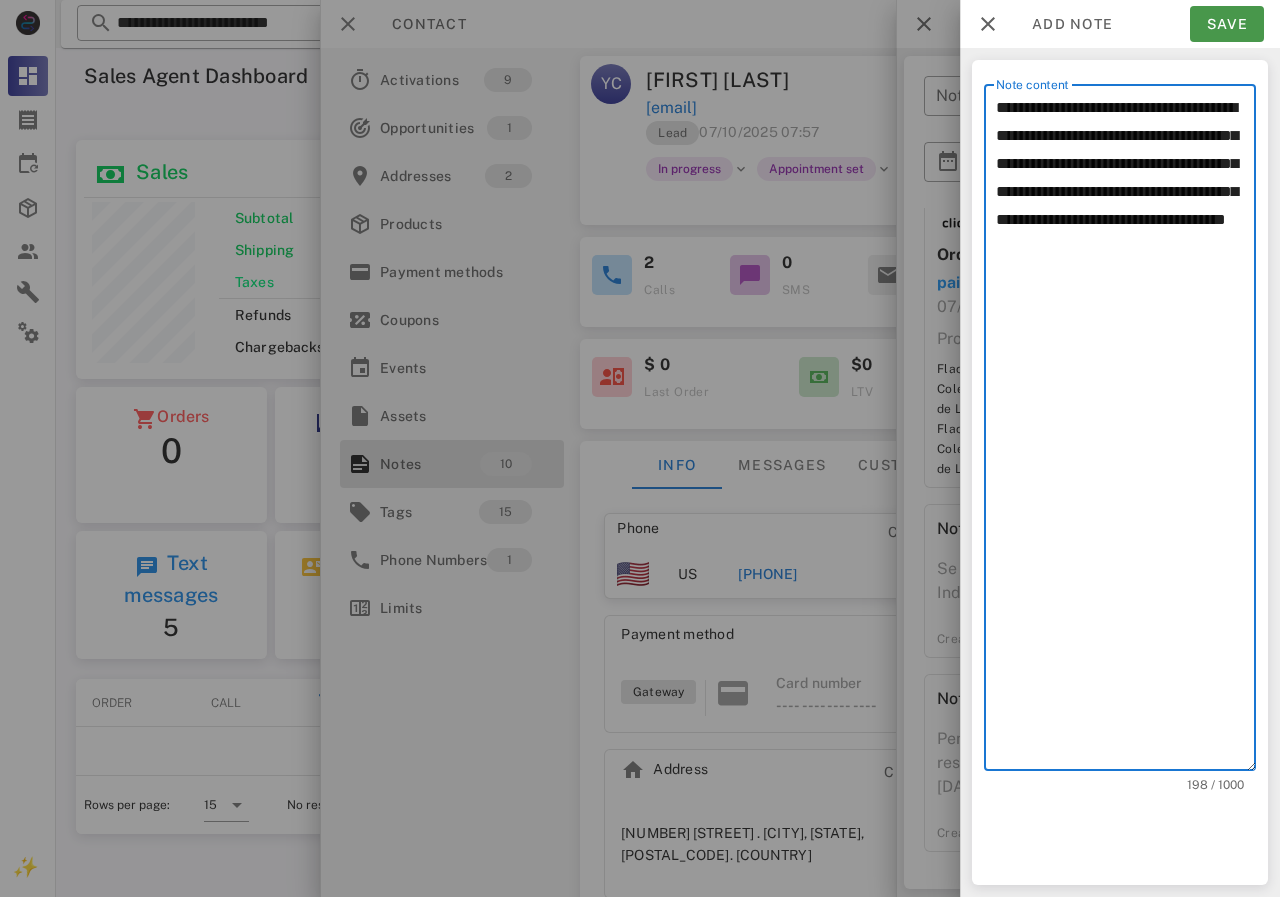type on "**********" 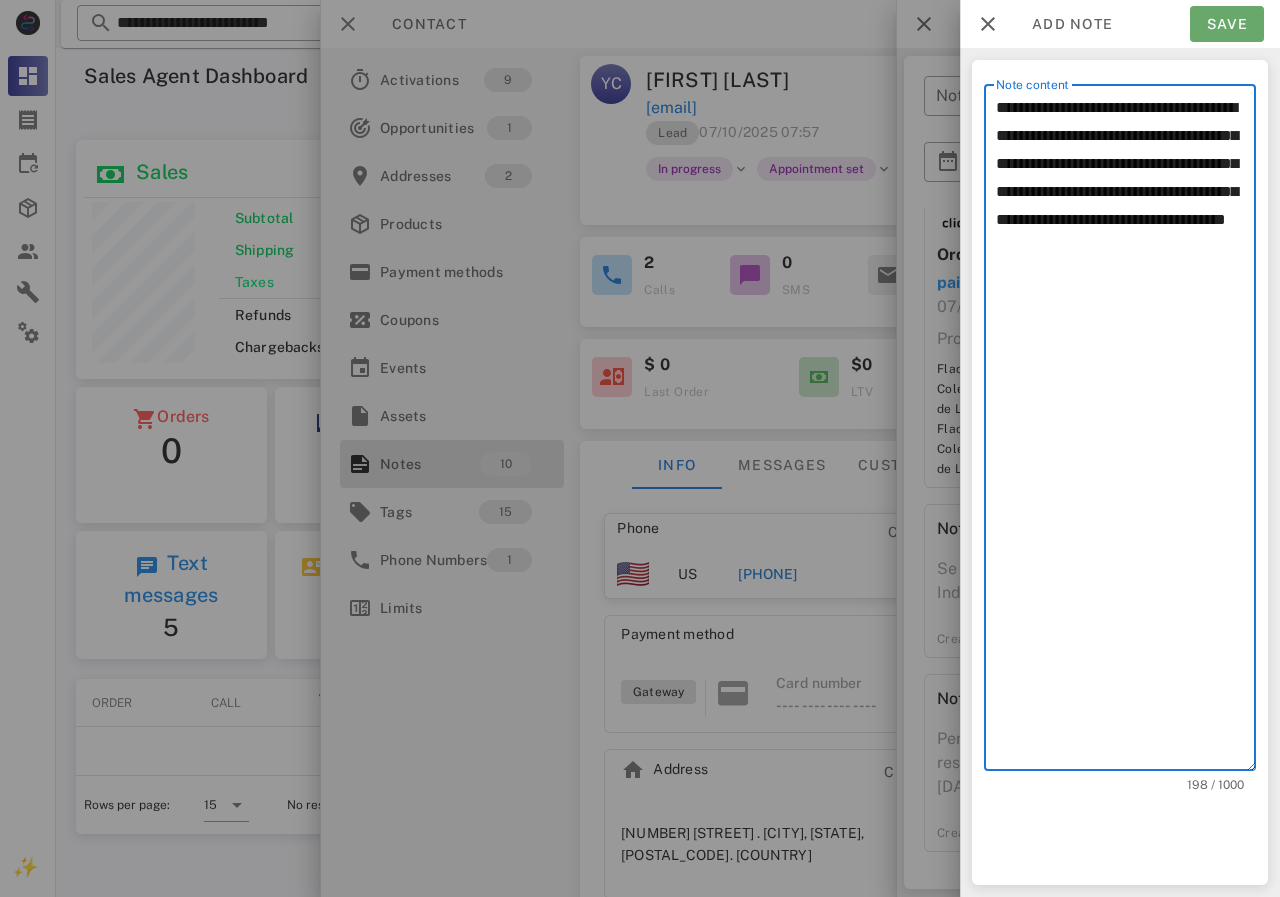 click on "Save" at bounding box center [1227, 24] 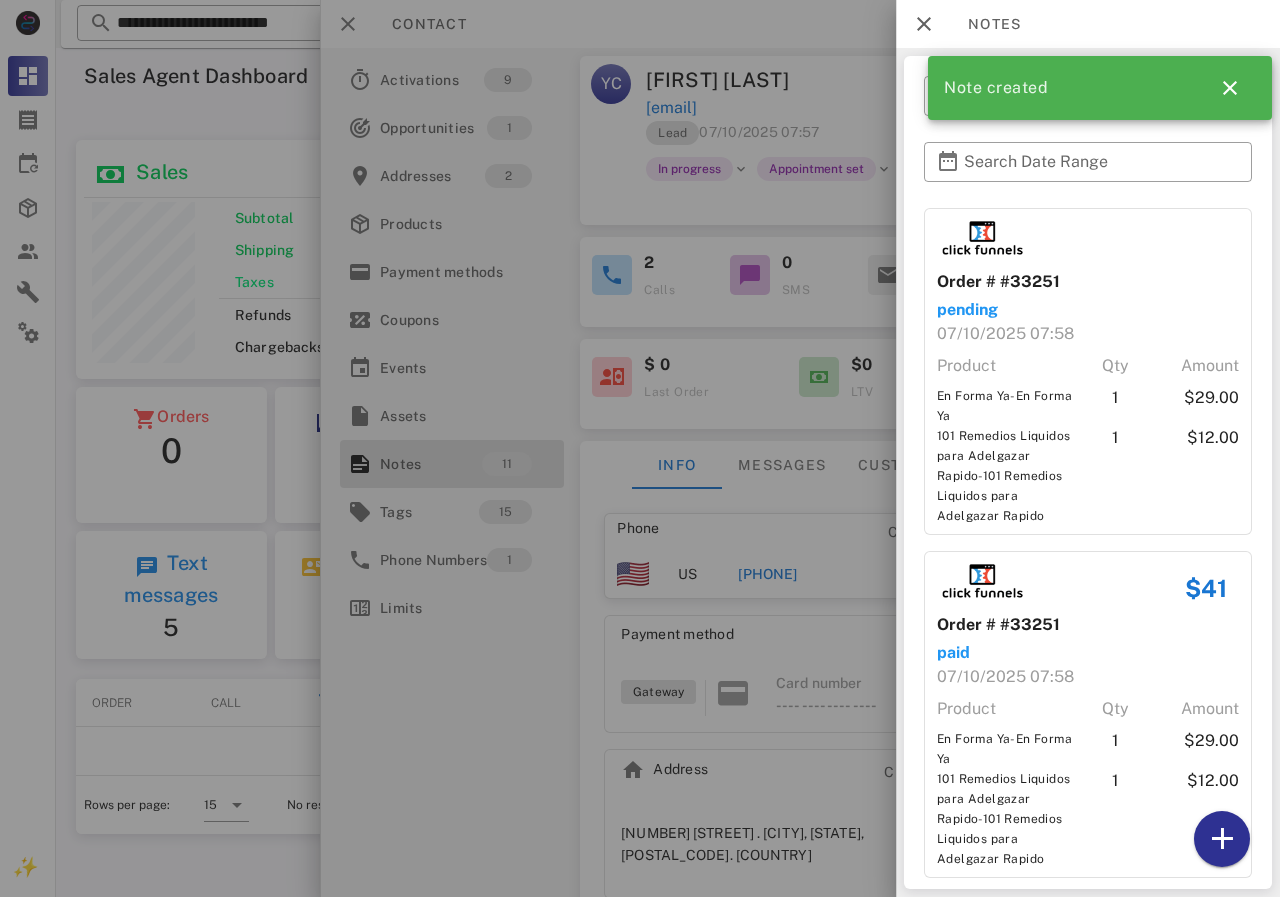 click at bounding box center [640, 448] 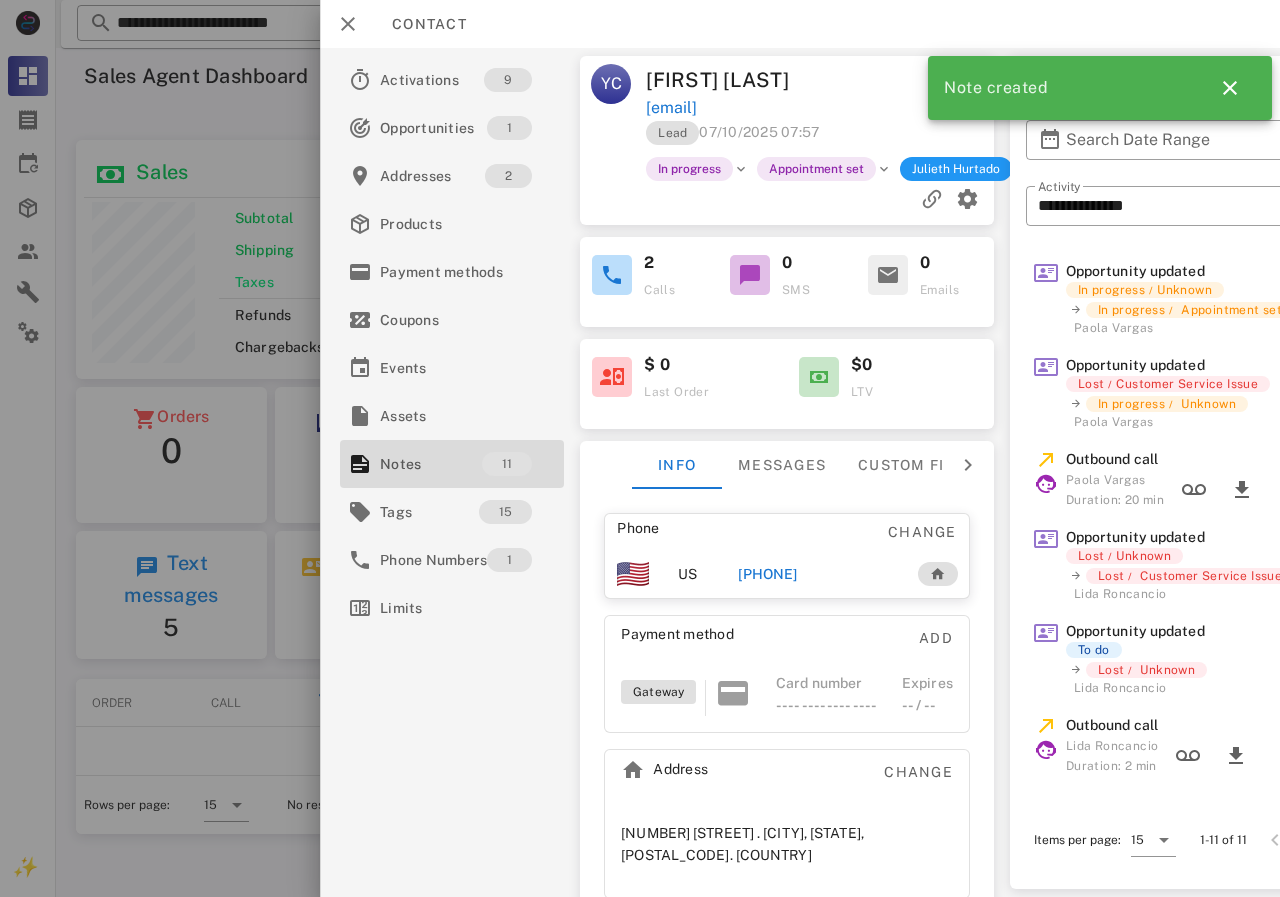 click at bounding box center [640, 448] 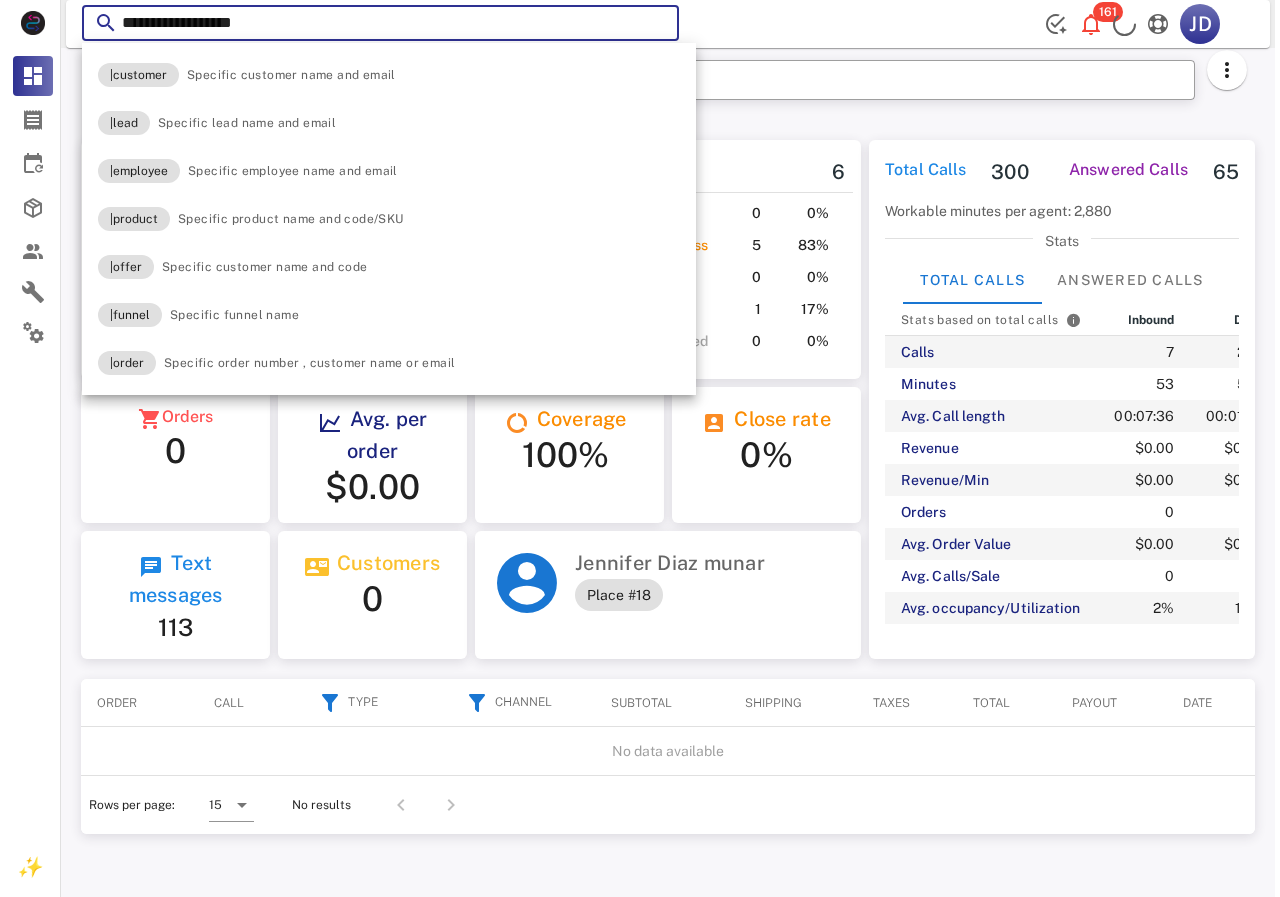 scroll, scrollTop: 0, scrollLeft: 0, axis: both 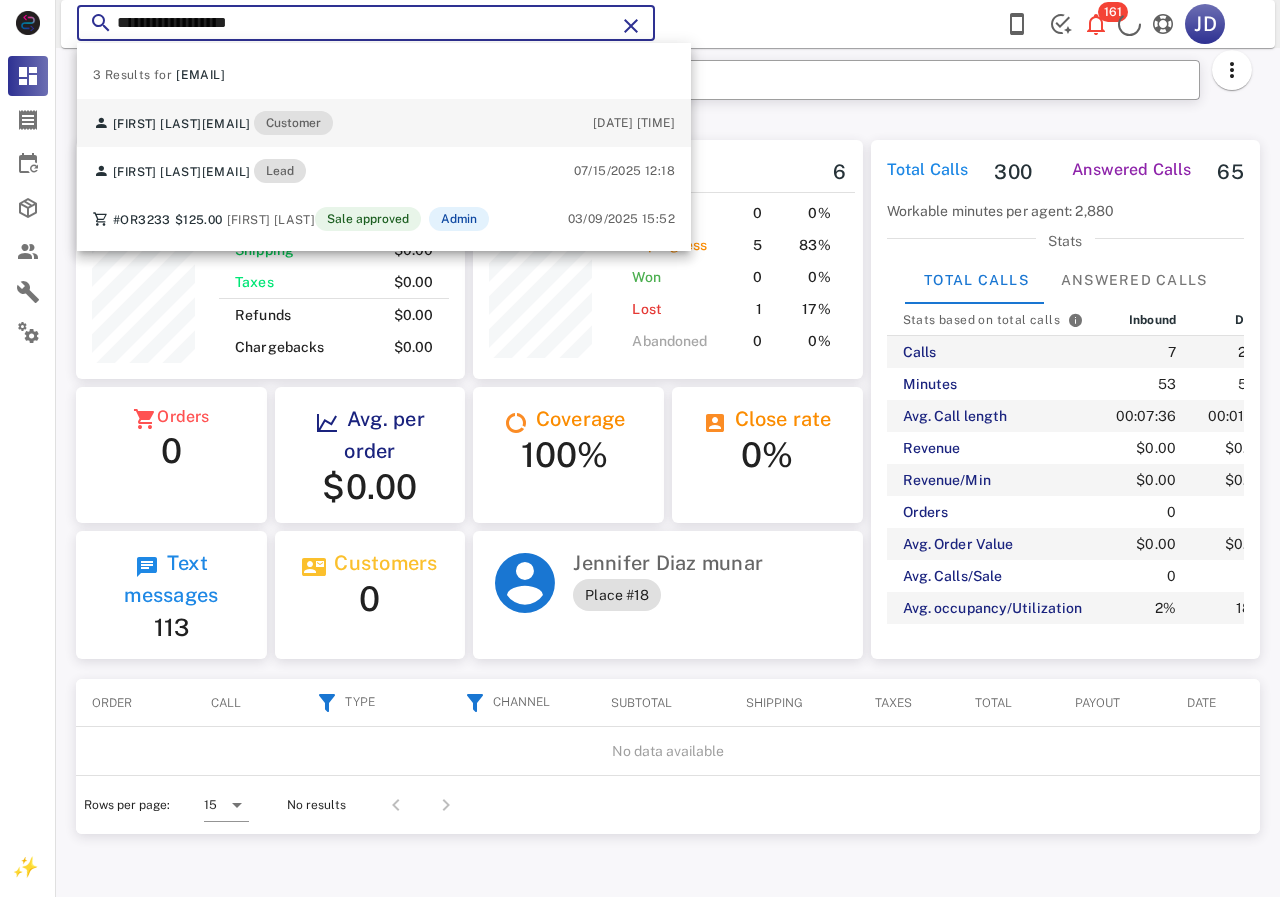 type on "**********" 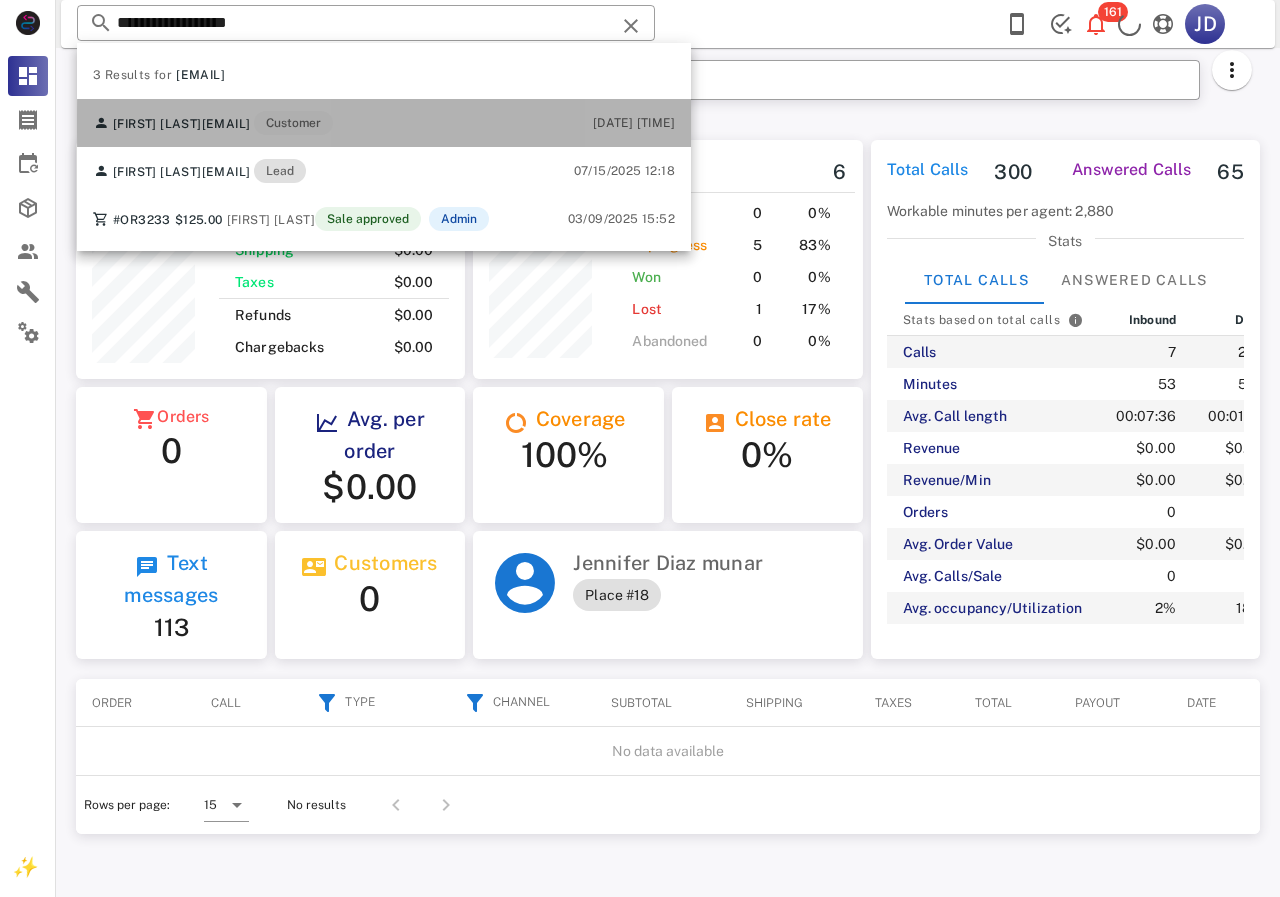 click on "[FIRST] [LAST]   [EMAIL]   Customer" at bounding box center (213, 123) 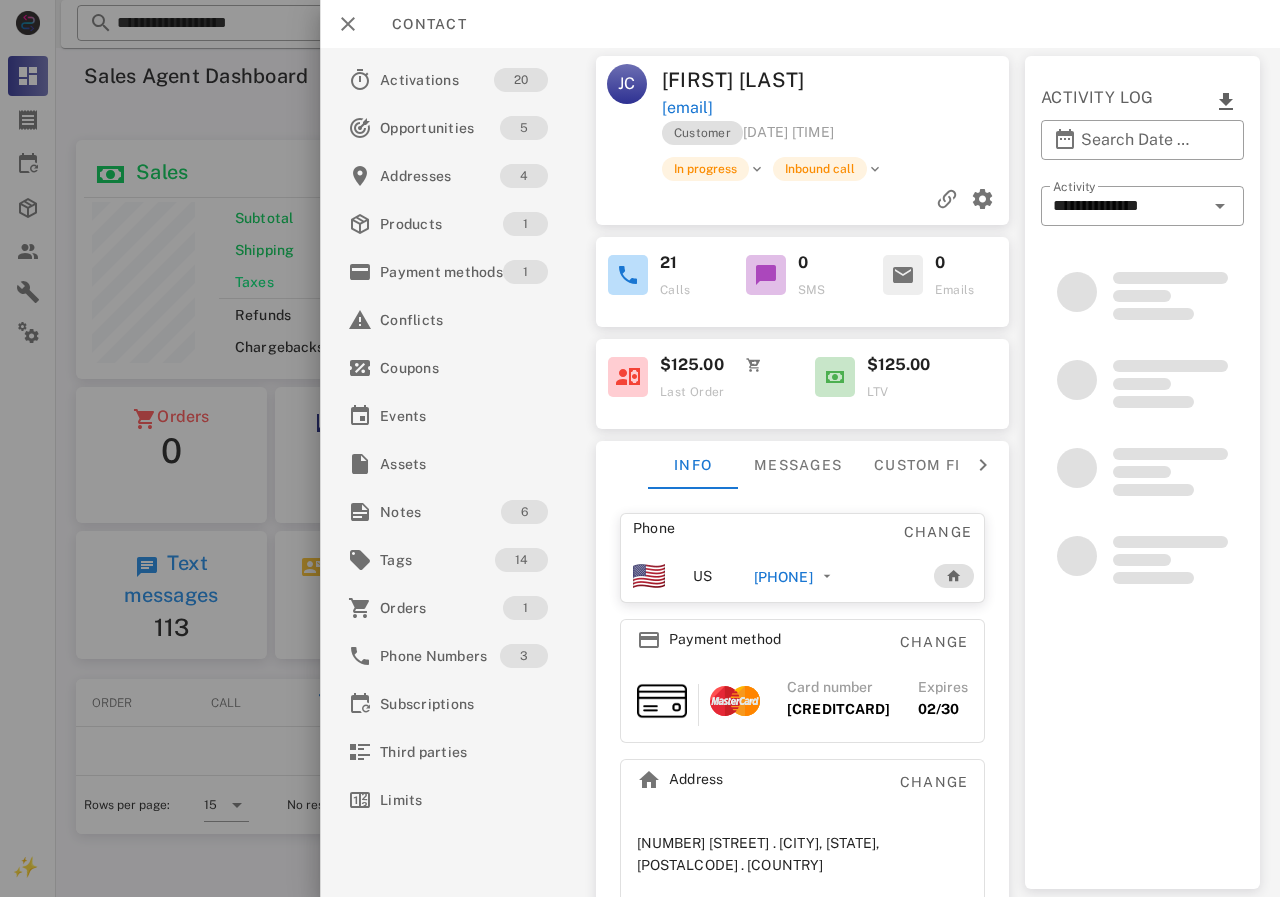 click on "[PHONE]" at bounding box center (783, 577) 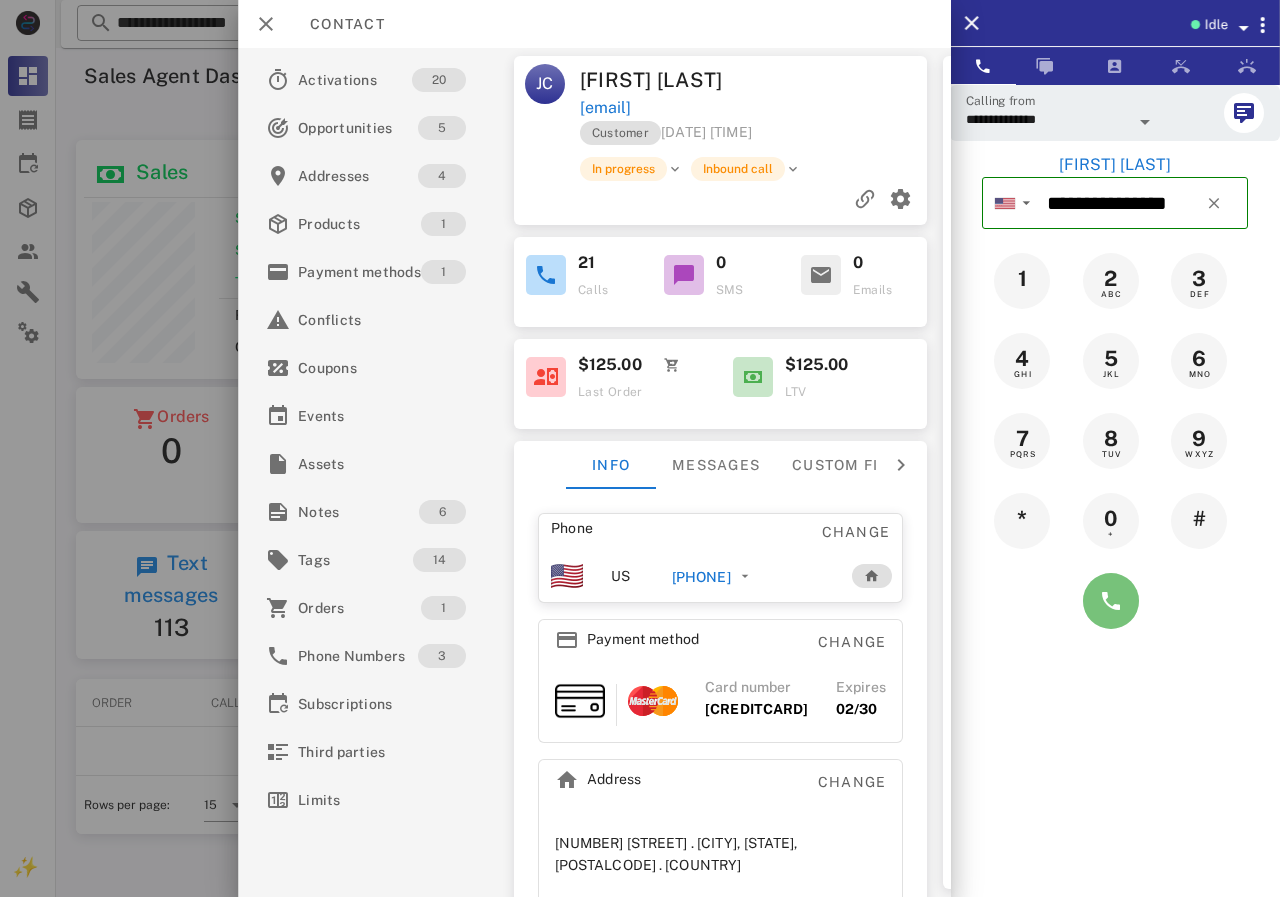 drag, startPoint x: 1117, startPoint y: 585, endPoint x: 909, endPoint y: 500, distance: 224.69757 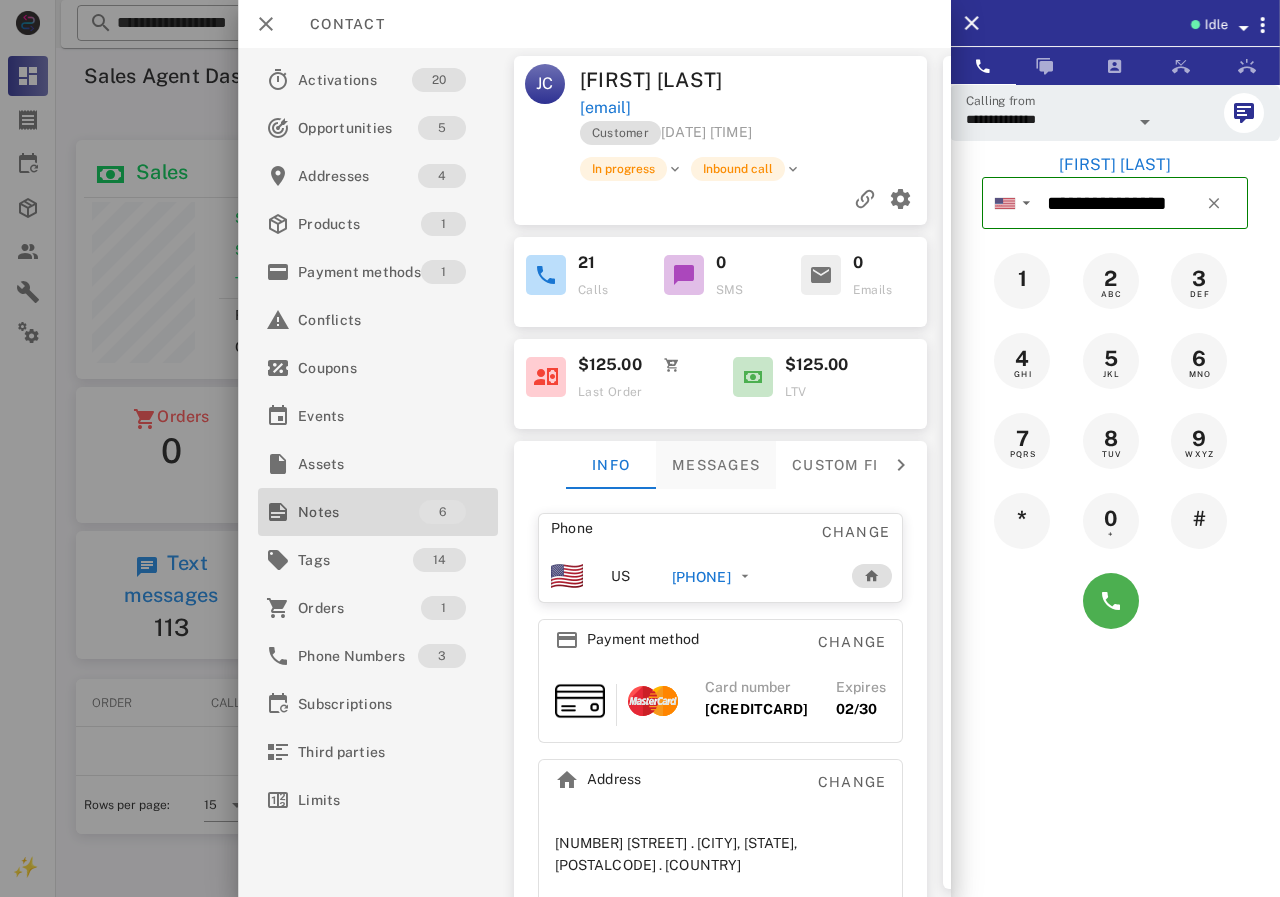 click on "Notes" at bounding box center (358, 512) 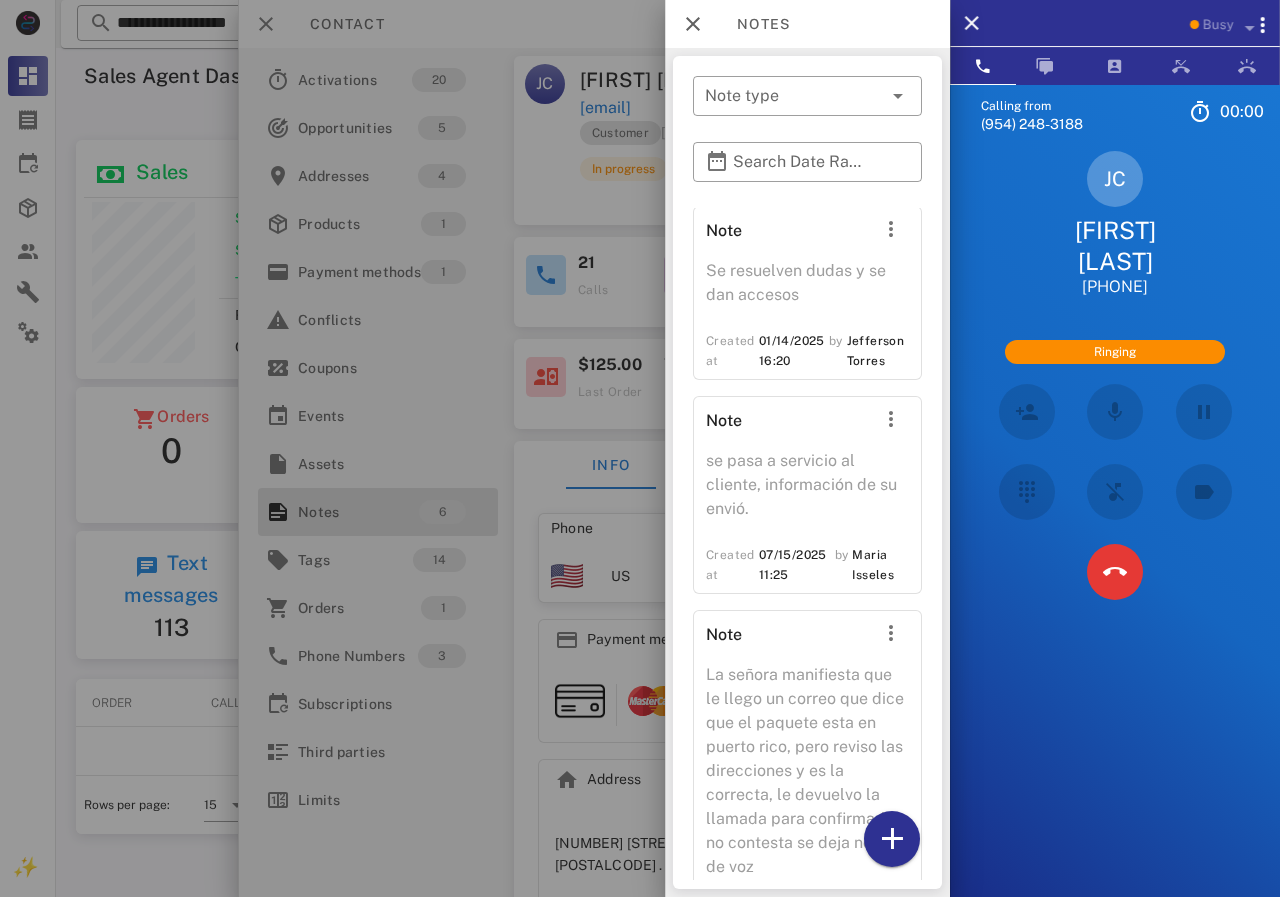 scroll, scrollTop: 870, scrollLeft: 0, axis: vertical 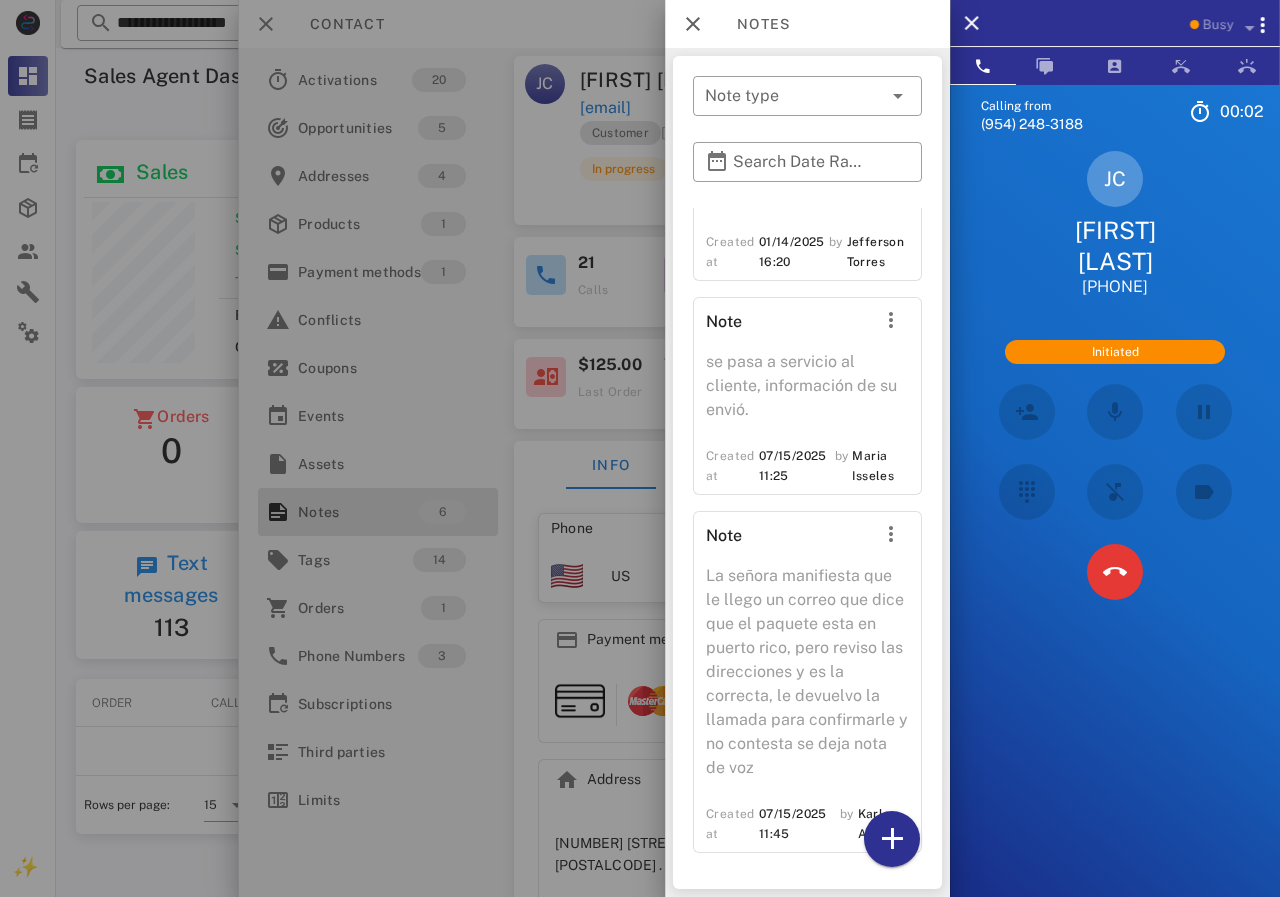 click at bounding box center (640, 448) 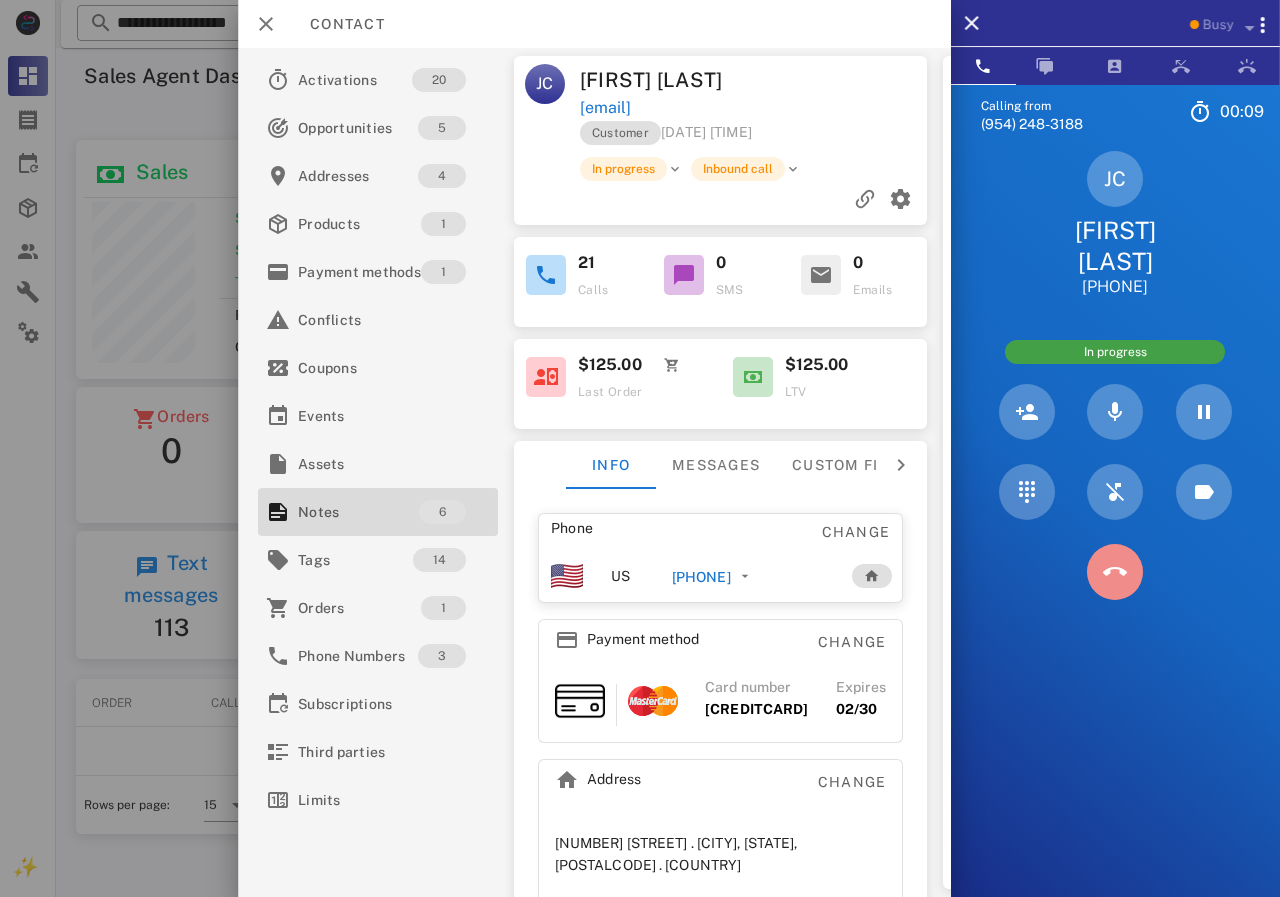 click at bounding box center (1114, 572) 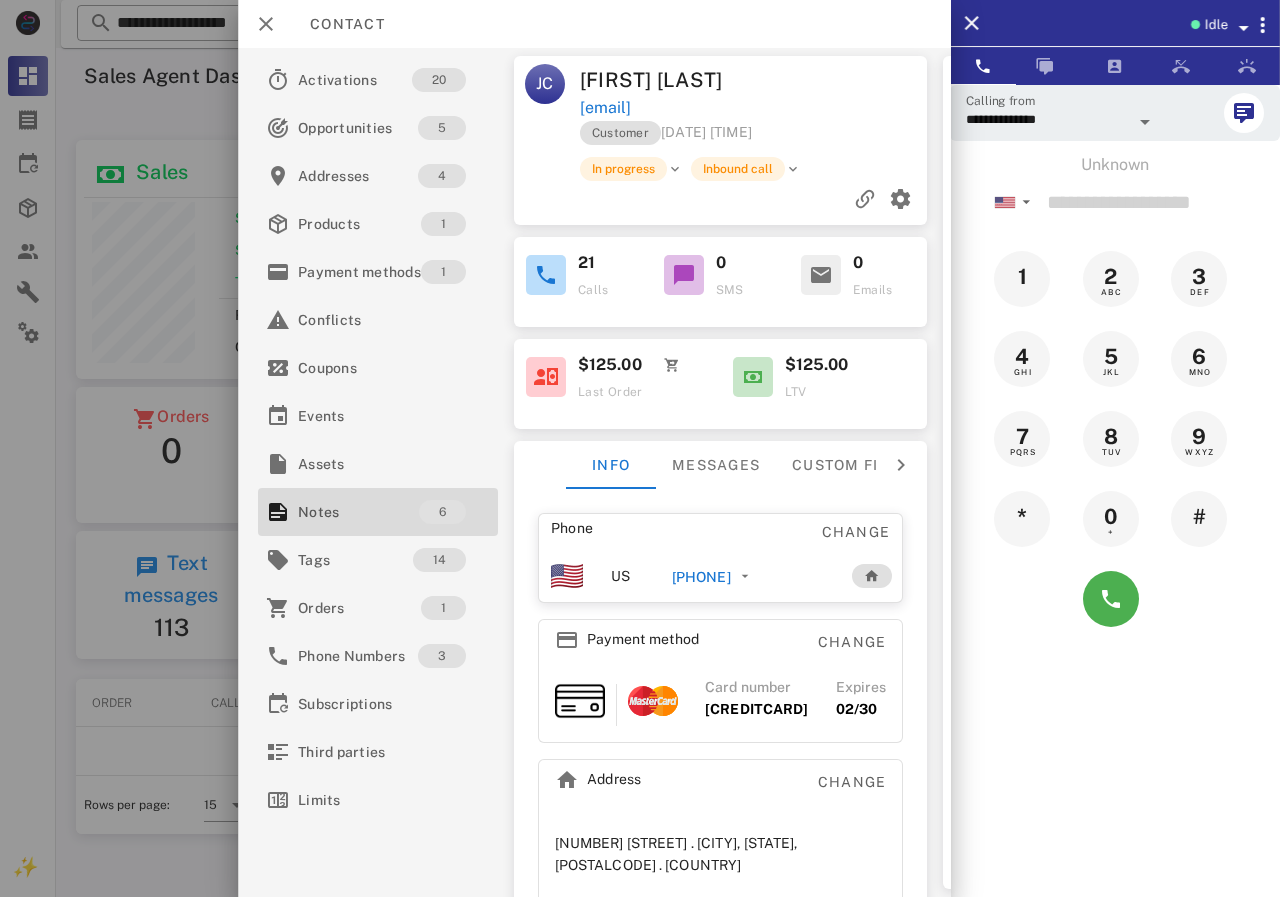 click on "[PHONE]" at bounding box center (700, 577) 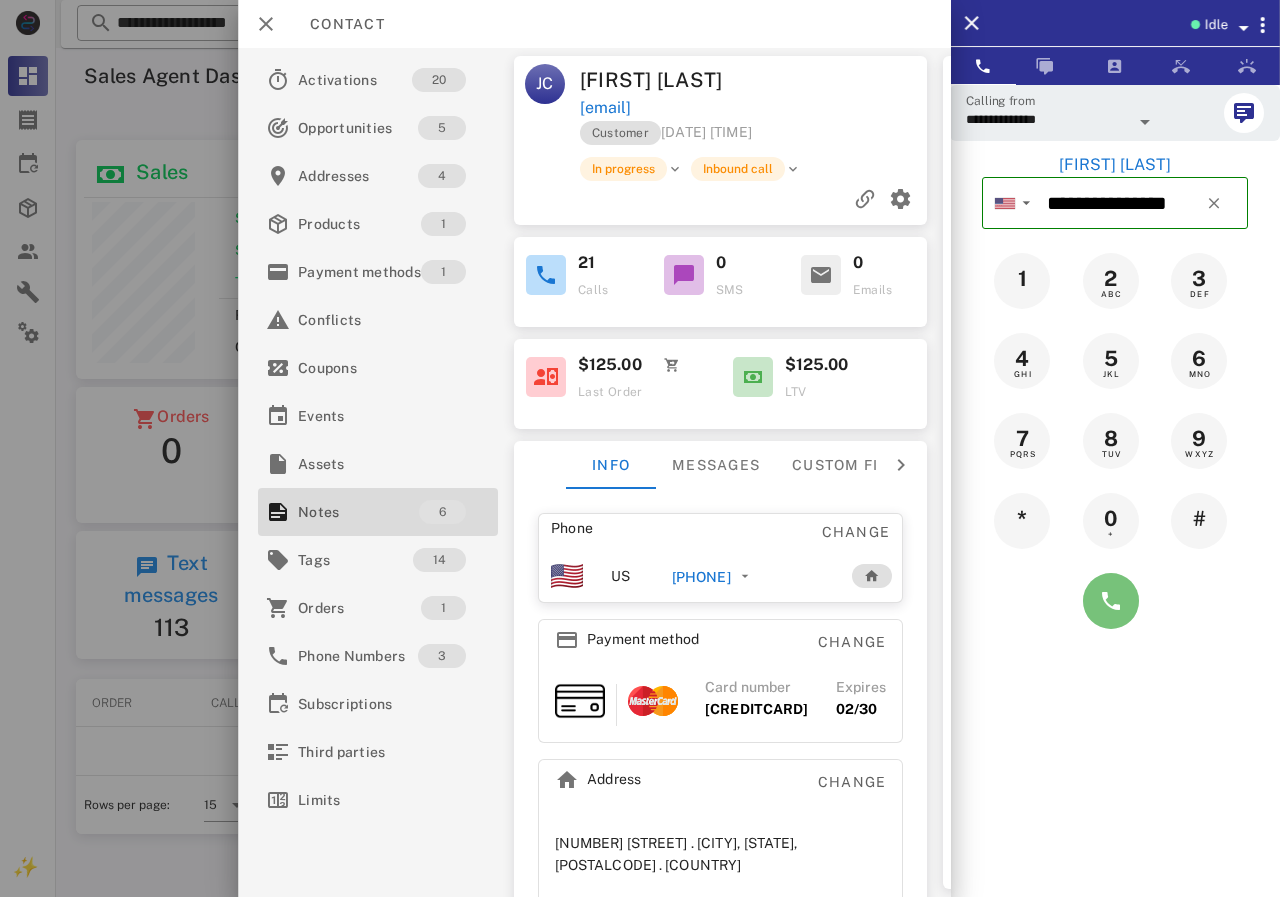 click at bounding box center (1111, 601) 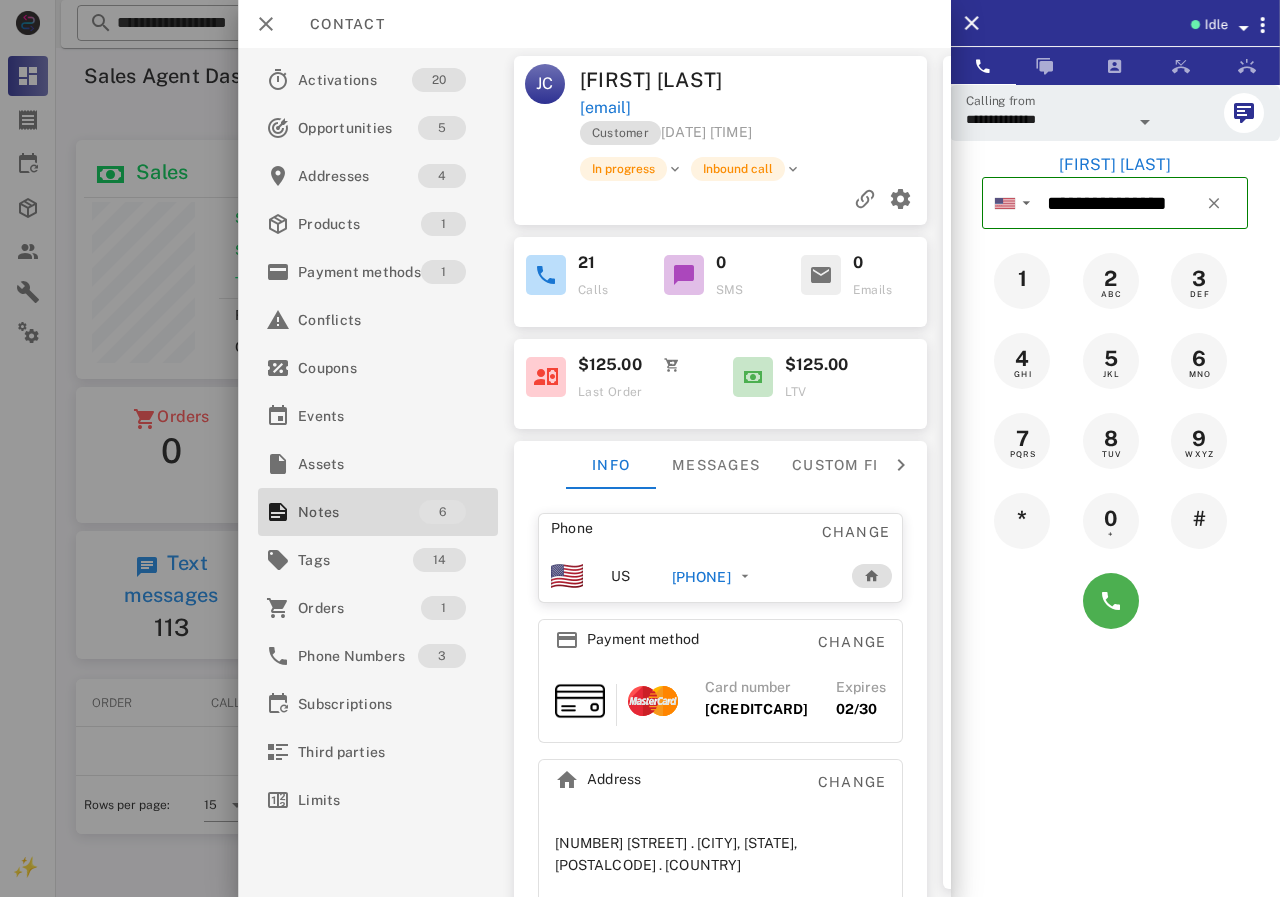 type 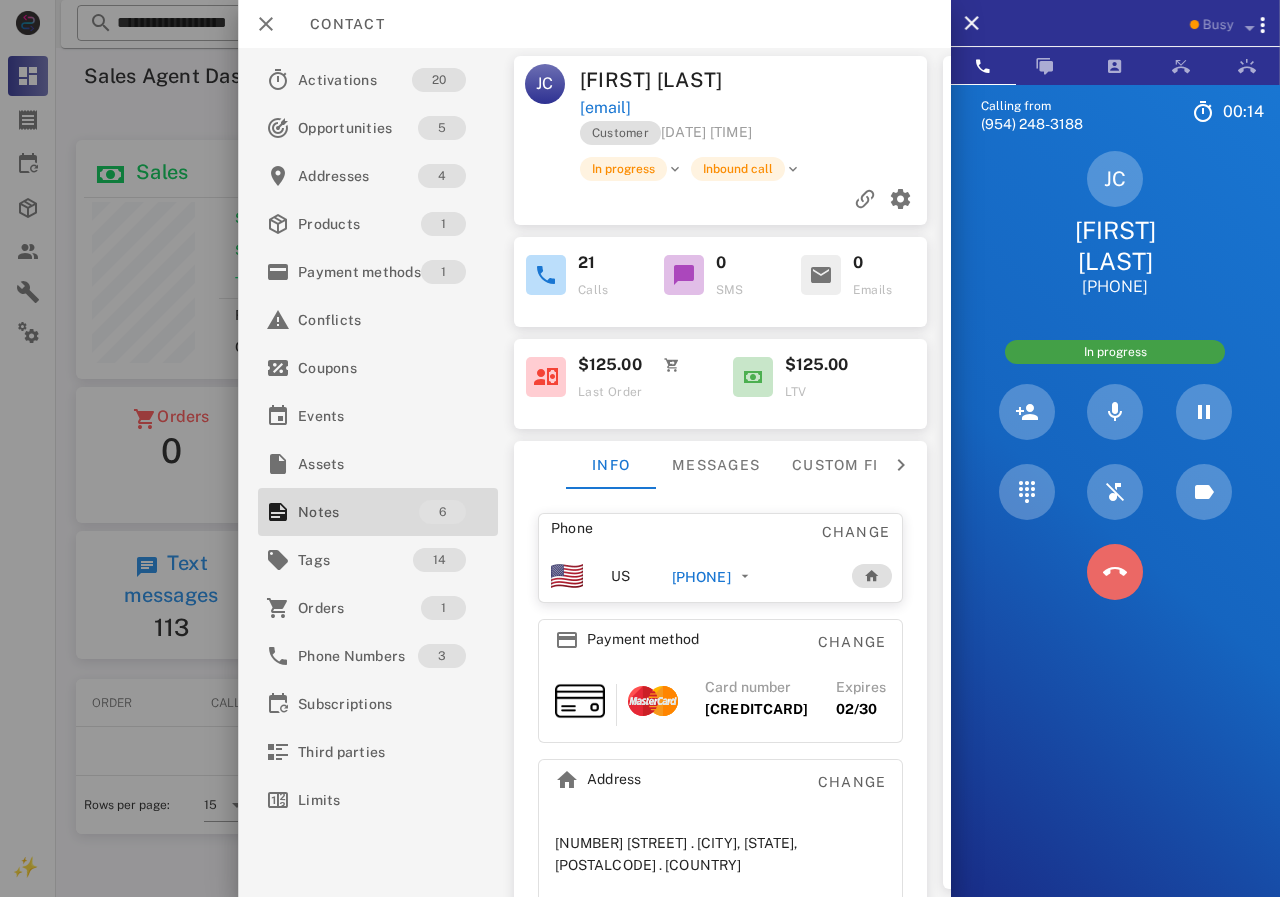click at bounding box center [1115, 572] 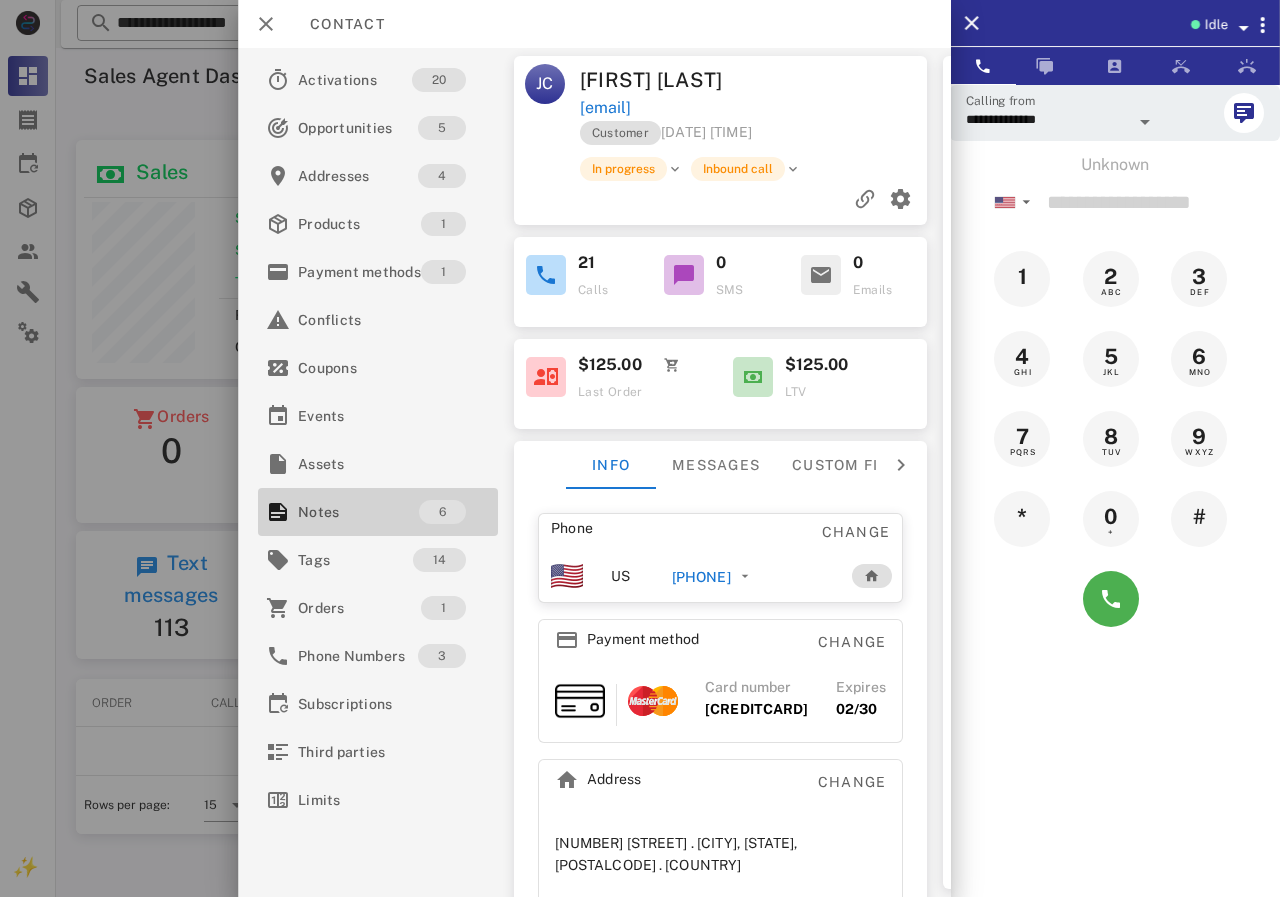 click on "Notes" at bounding box center (358, 512) 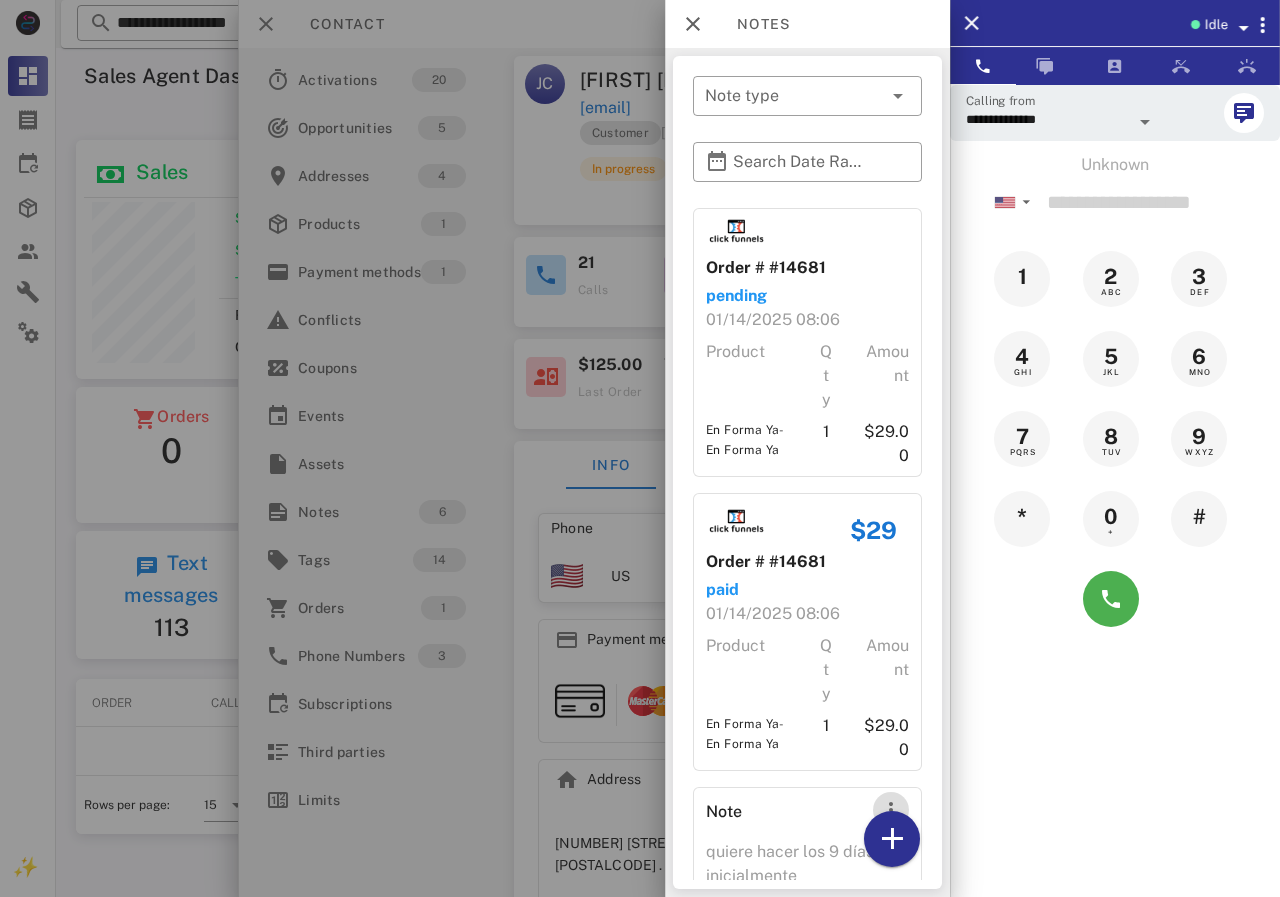 click at bounding box center (891, 810) 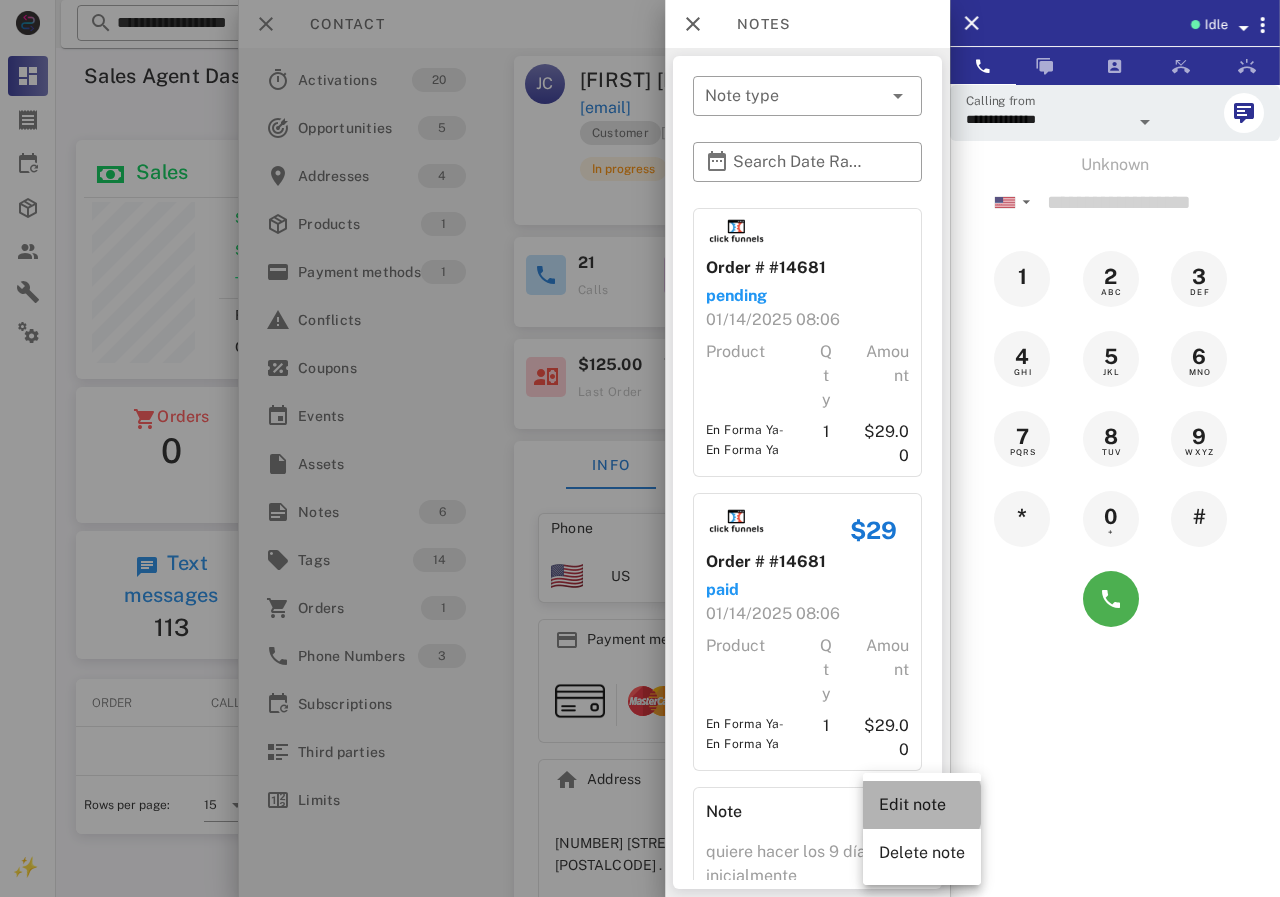 click on "Edit note" at bounding box center (922, 804) 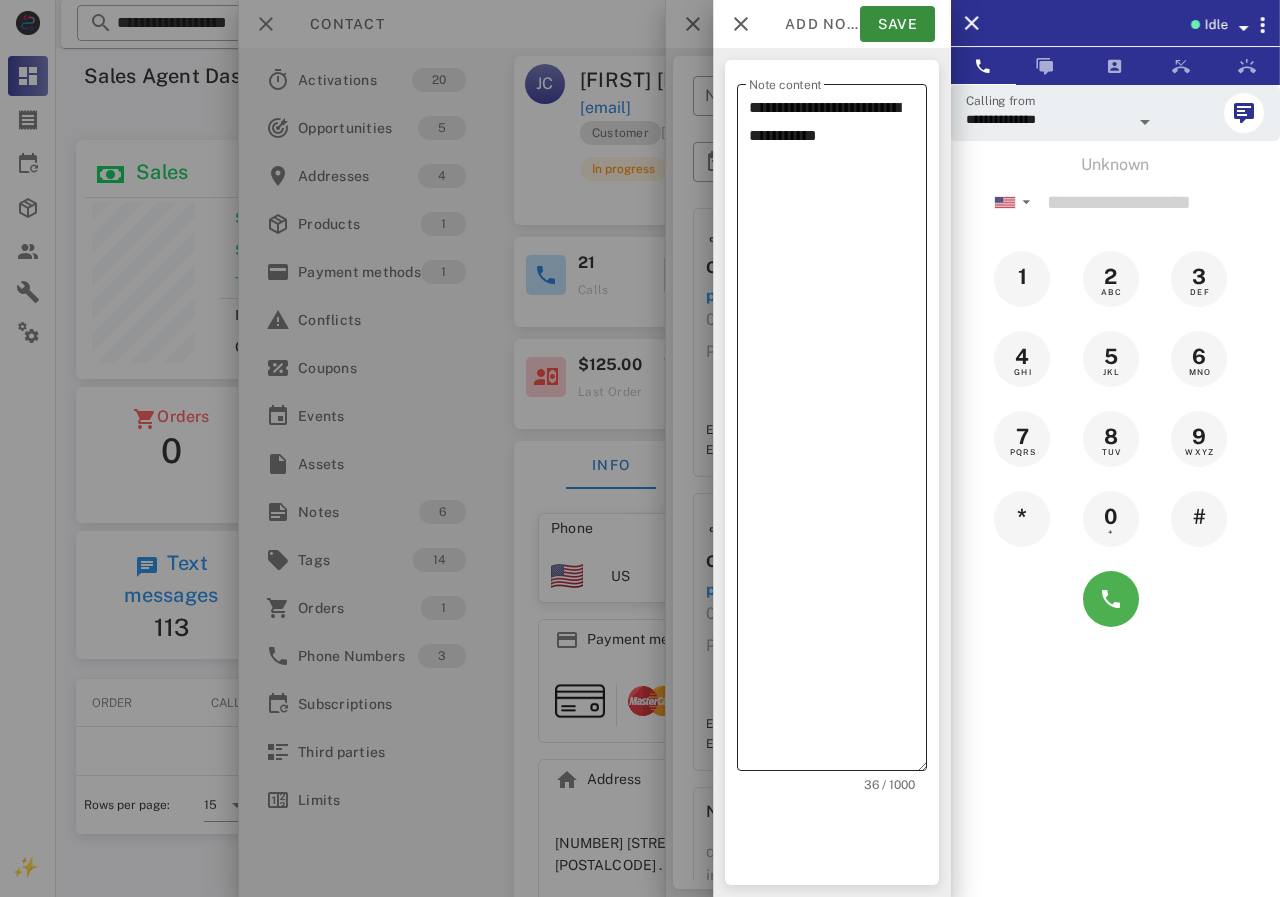 click on "**********" at bounding box center [838, 432] 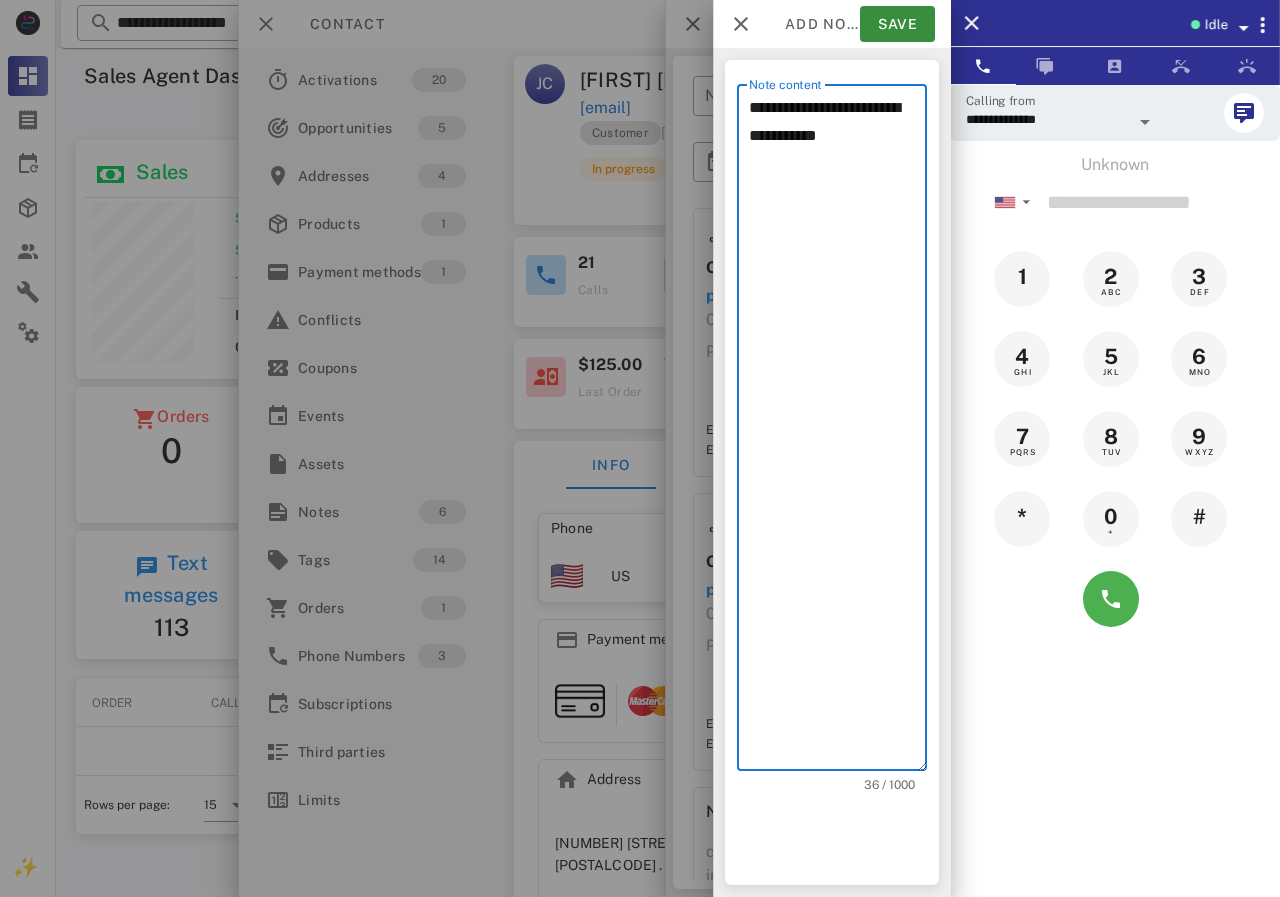 scroll, scrollTop: 240, scrollLeft: 390, axis: both 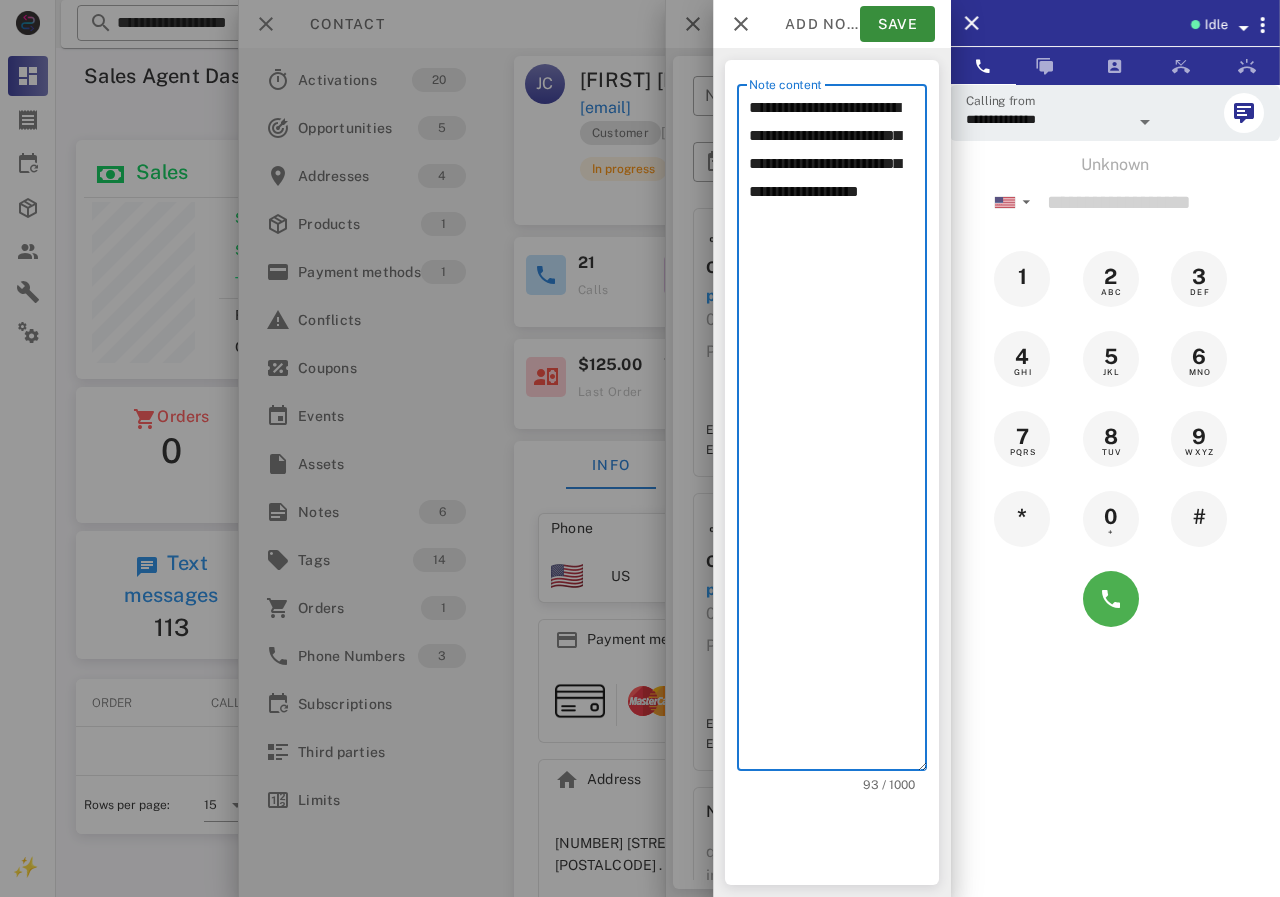paste on "**********" 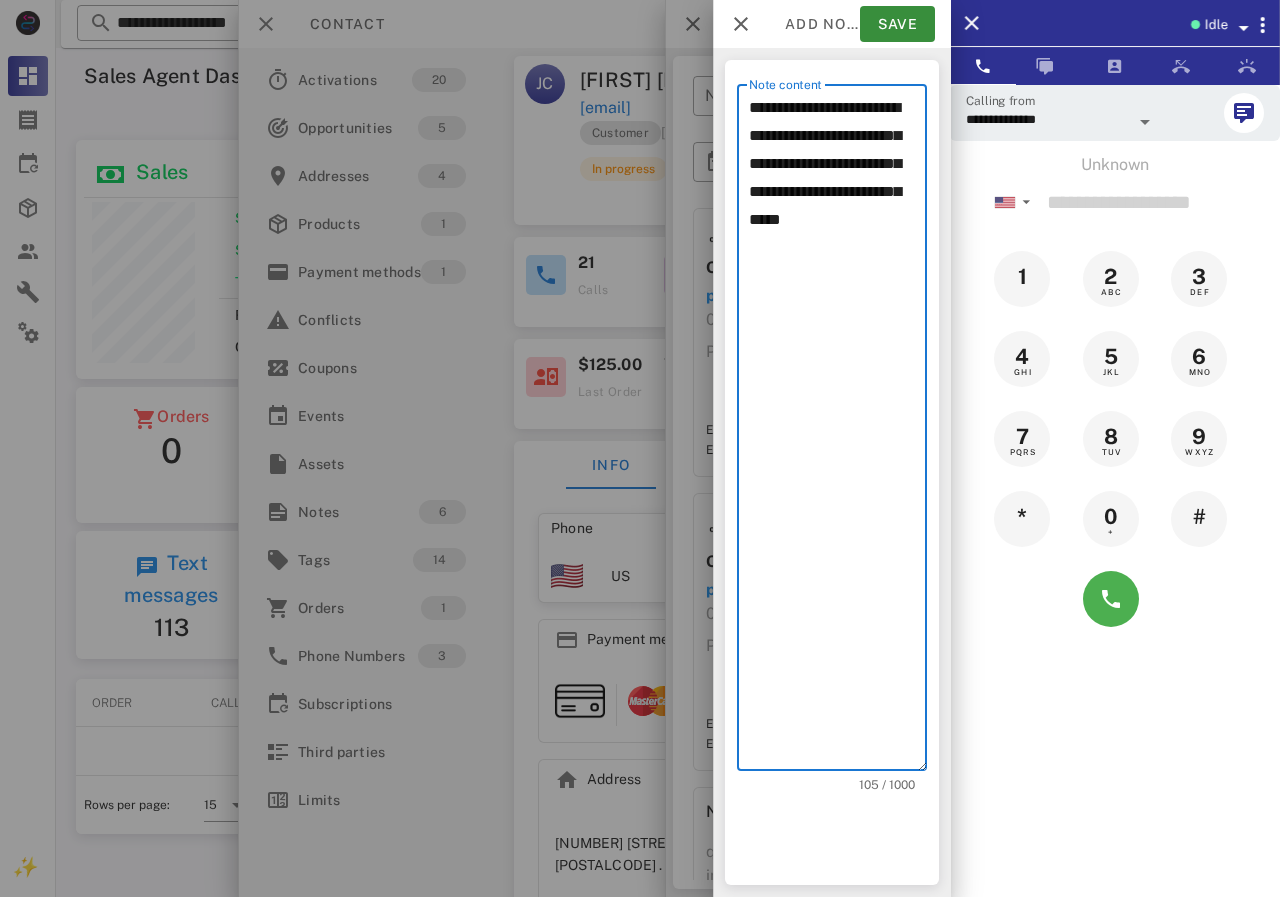 click on "**********" at bounding box center [838, 432] 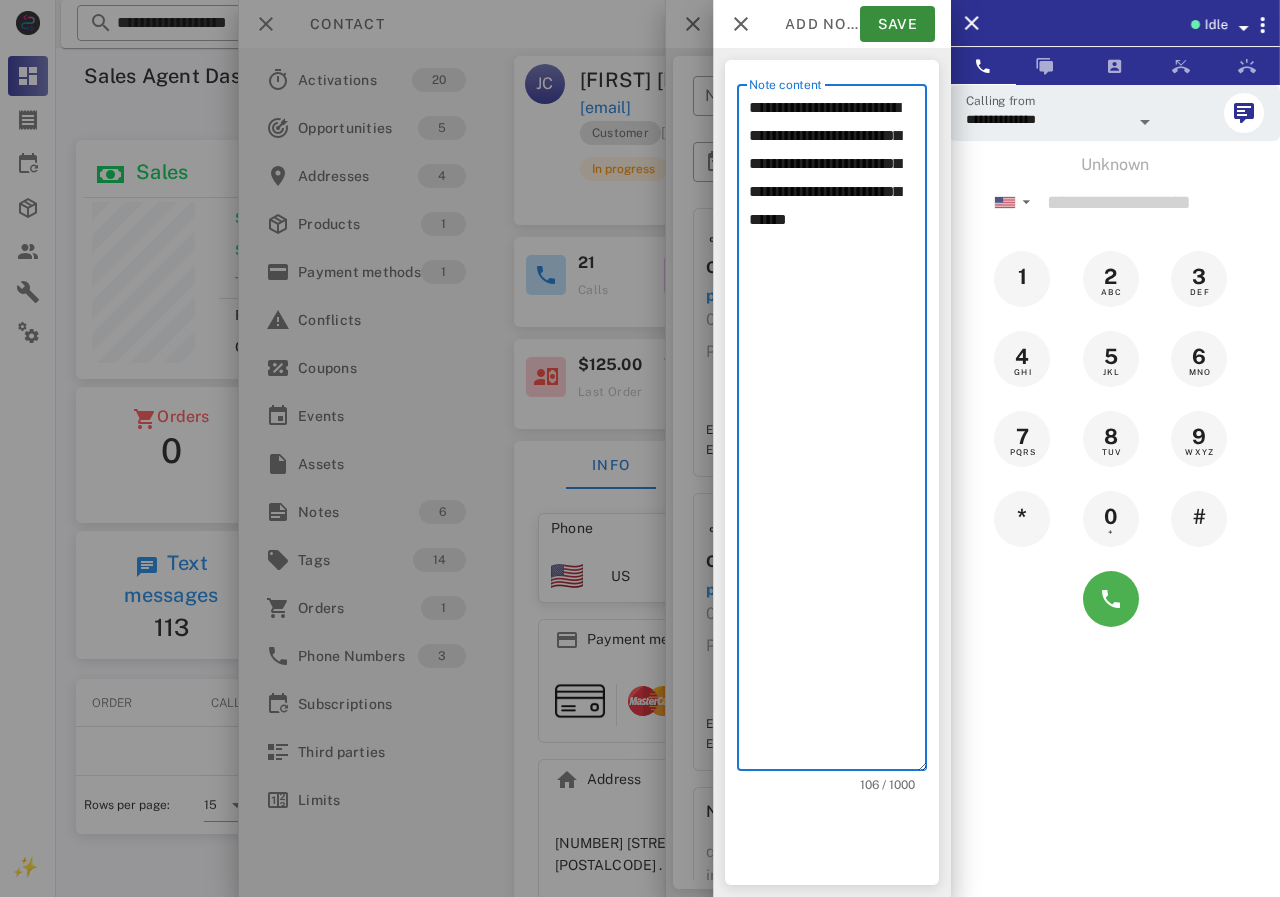 click on "**********" at bounding box center (838, 432) 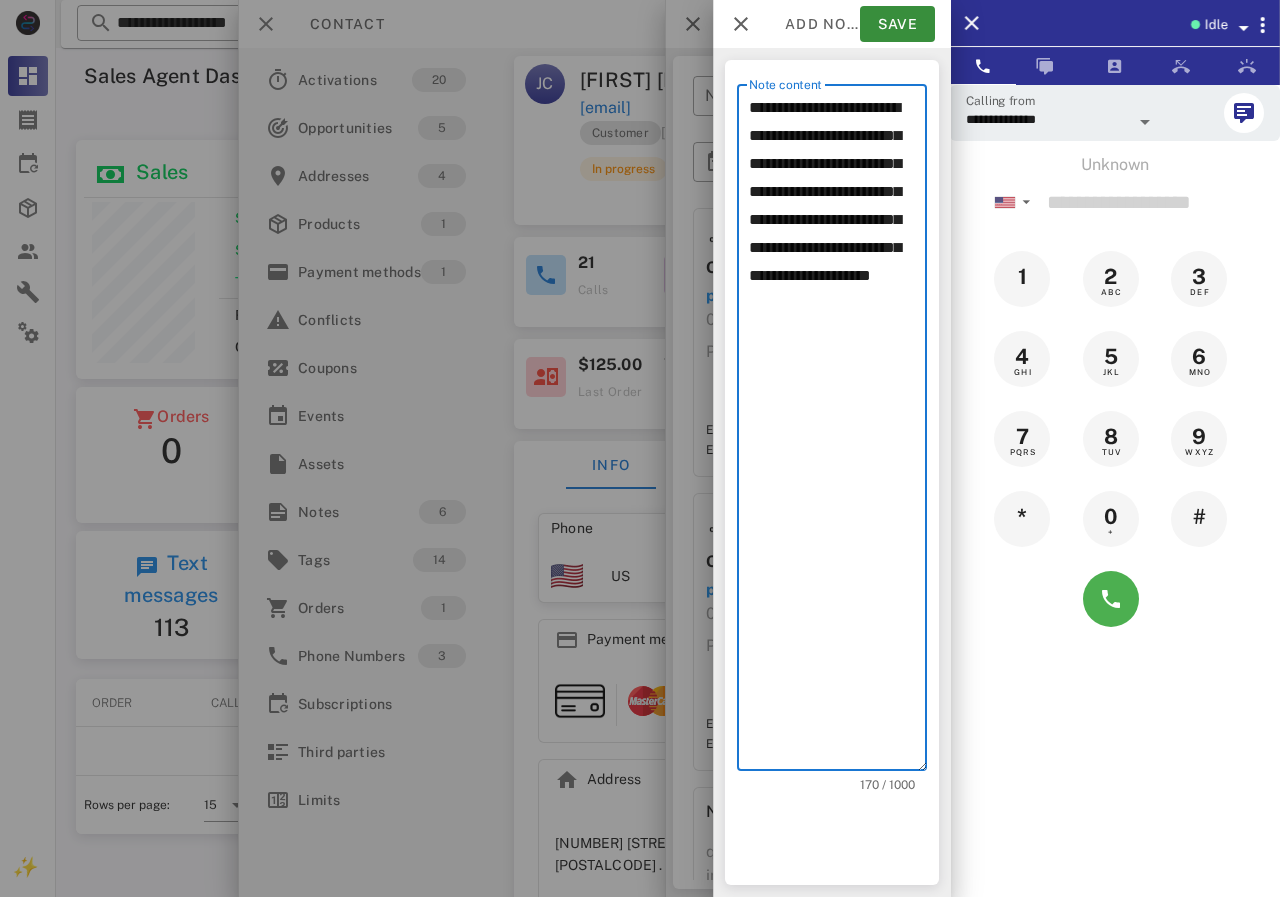 click on "**********" at bounding box center [838, 432] 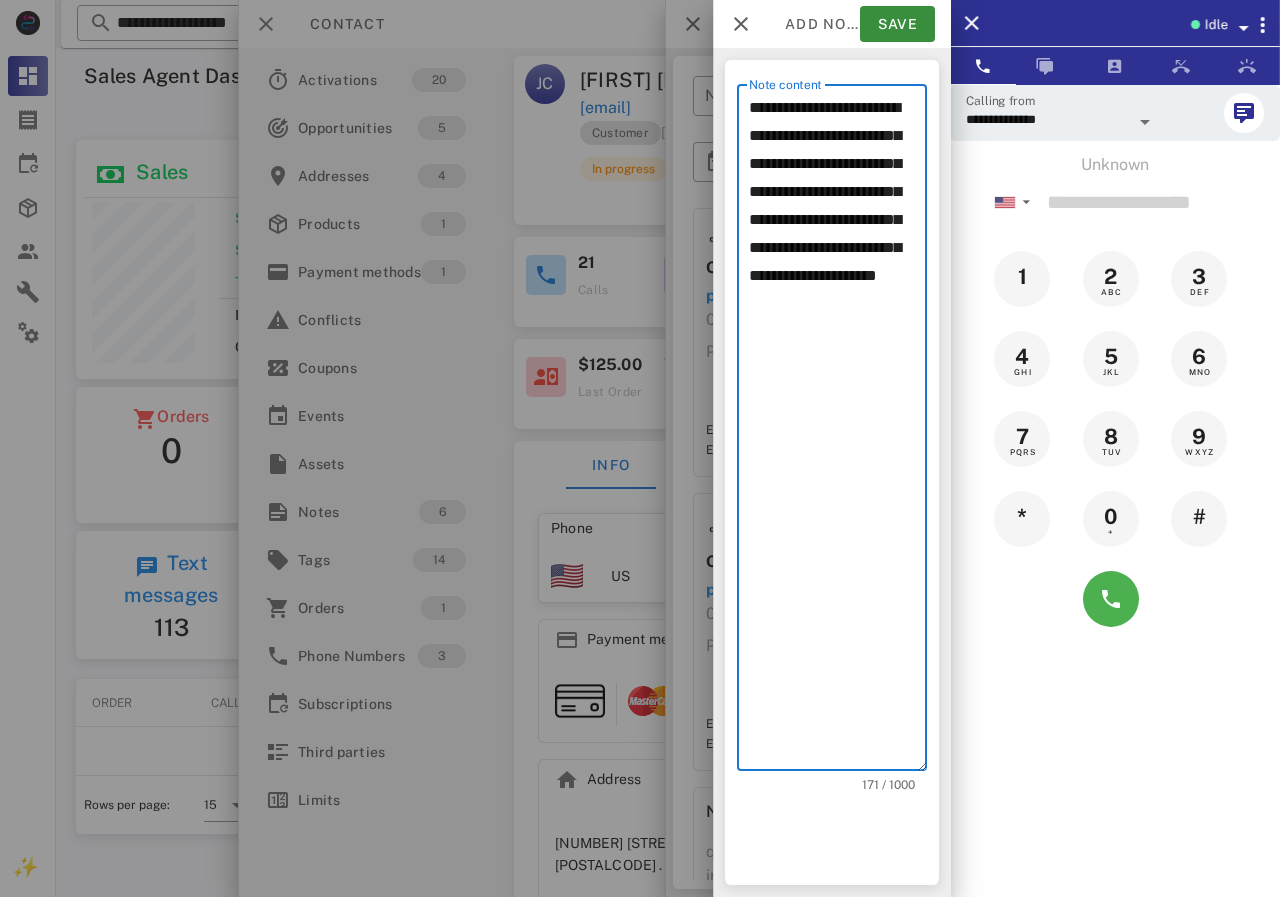 click on "**********" at bounding box center [838, 432] 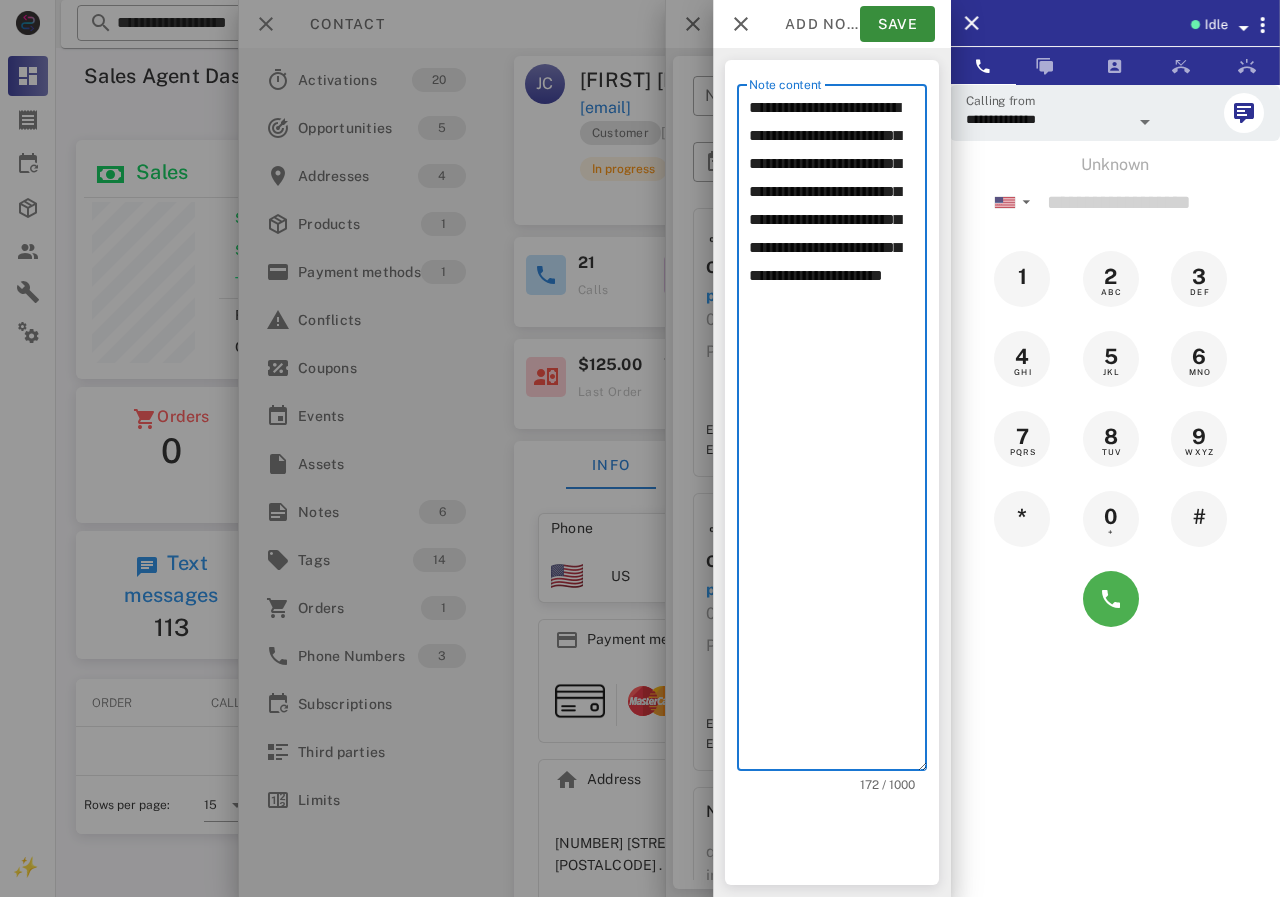 click on "**********" at bounding box center (838, 432) 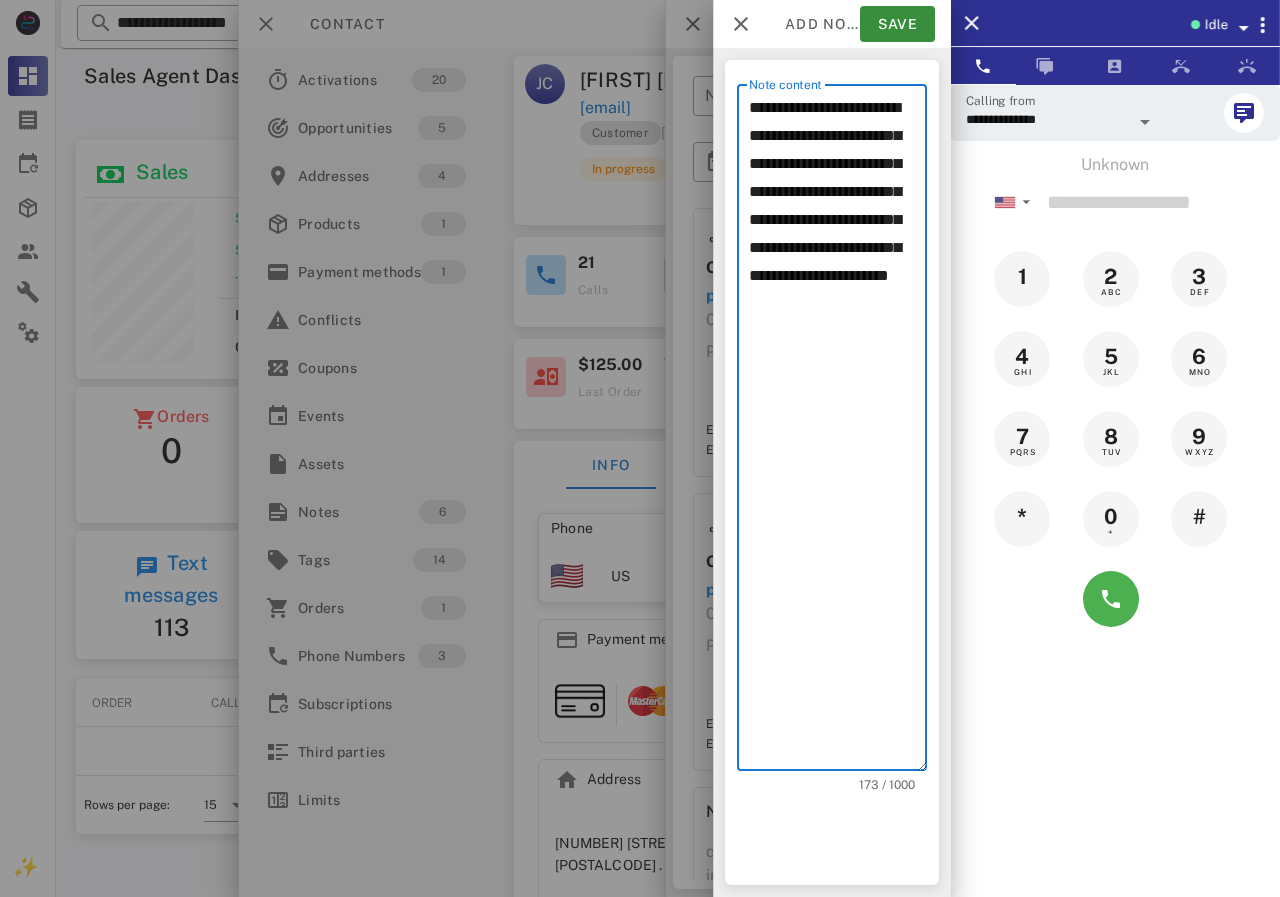 click on "**********" at bounding box center (838, 432) 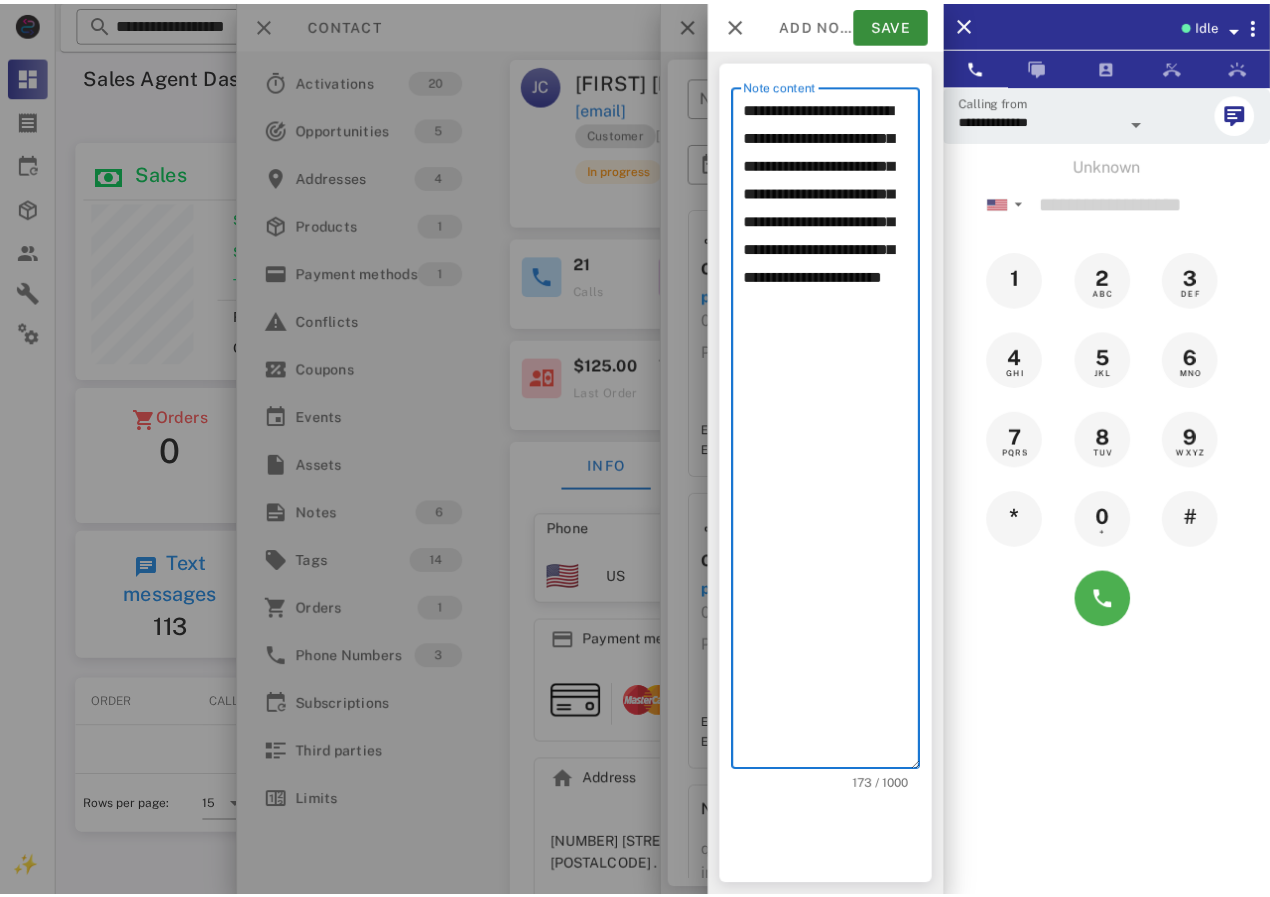 scroll, scrollTop: 243, scrollLeft: 390, axis: both 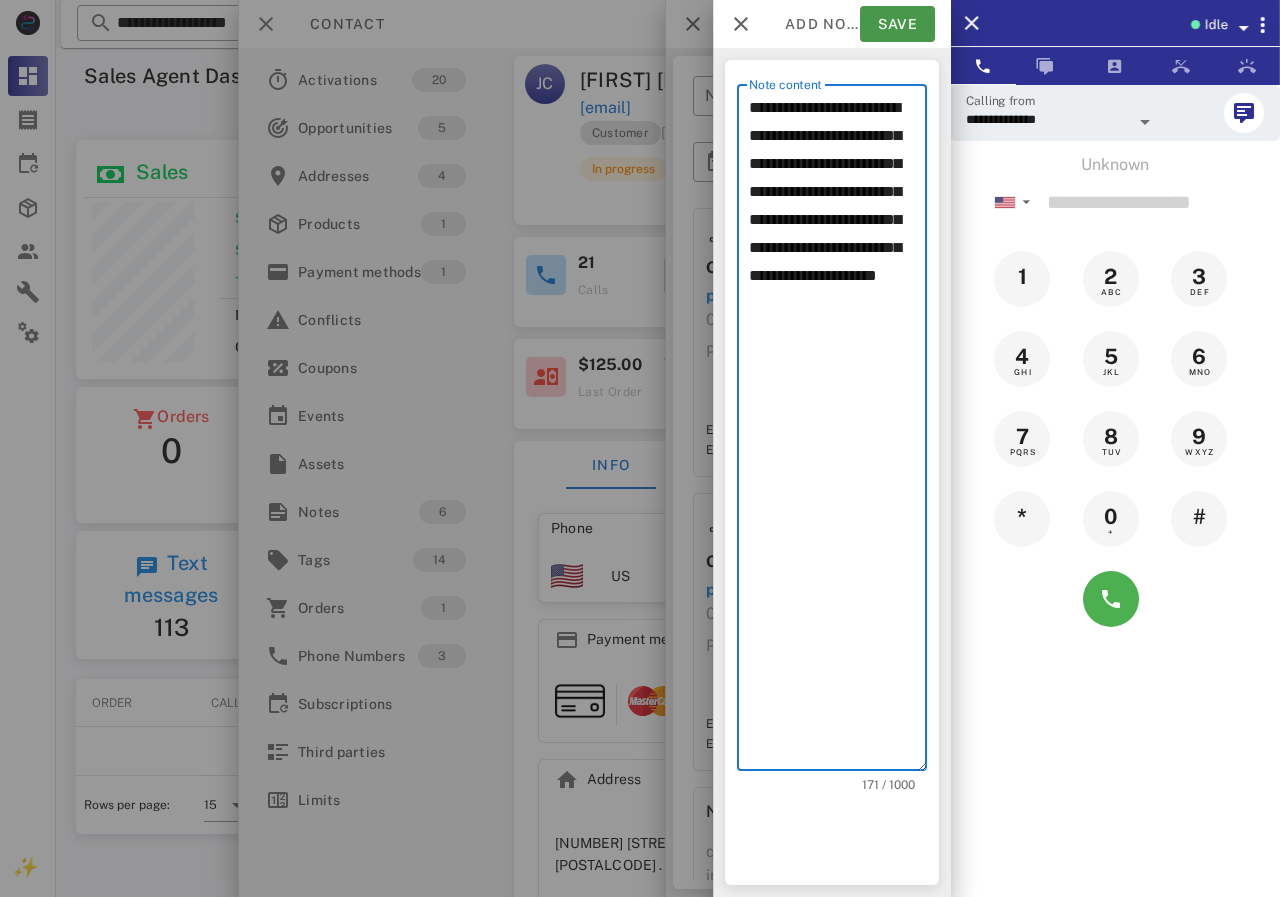 type on "**********" 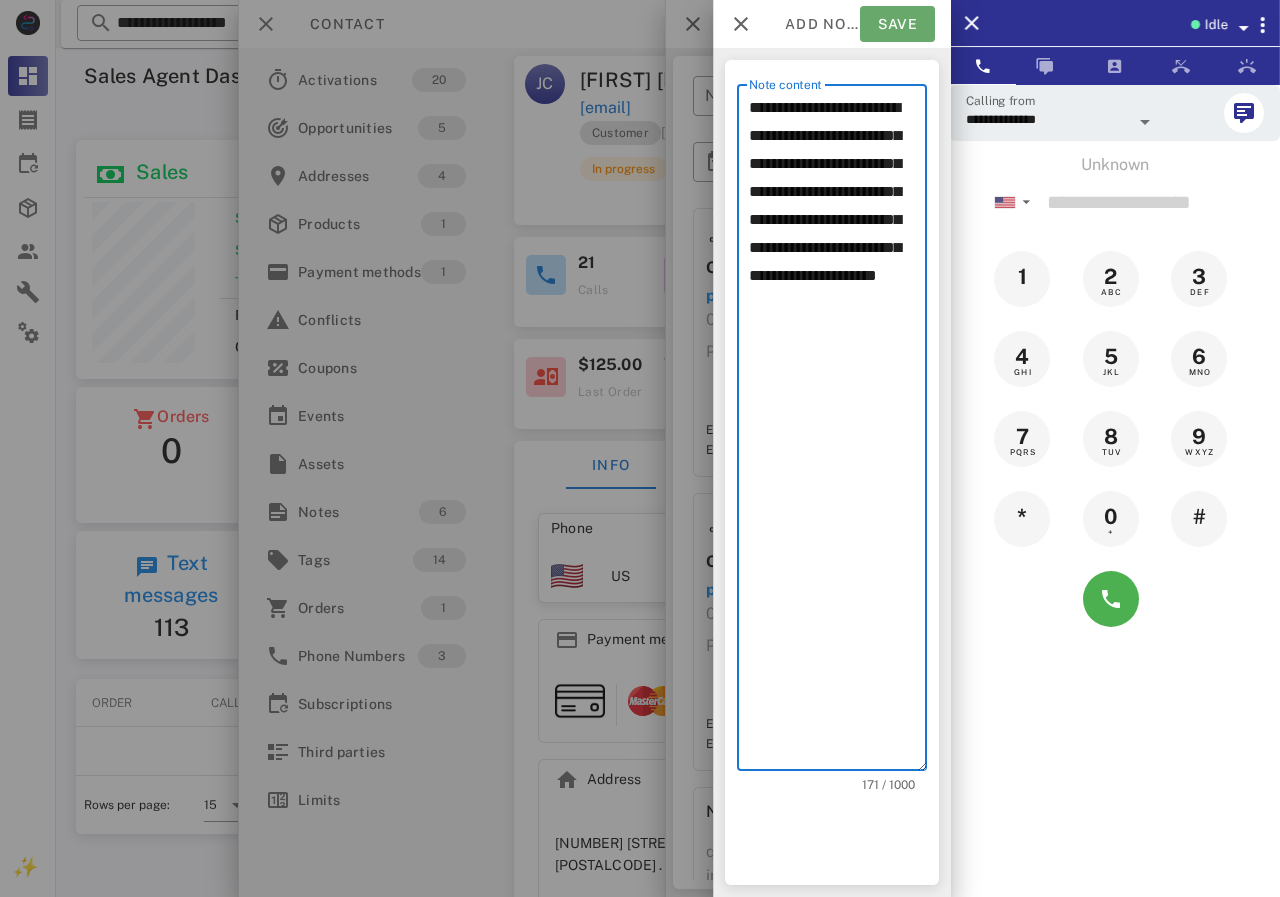 click on "Save" at bounding box center (897, 24) 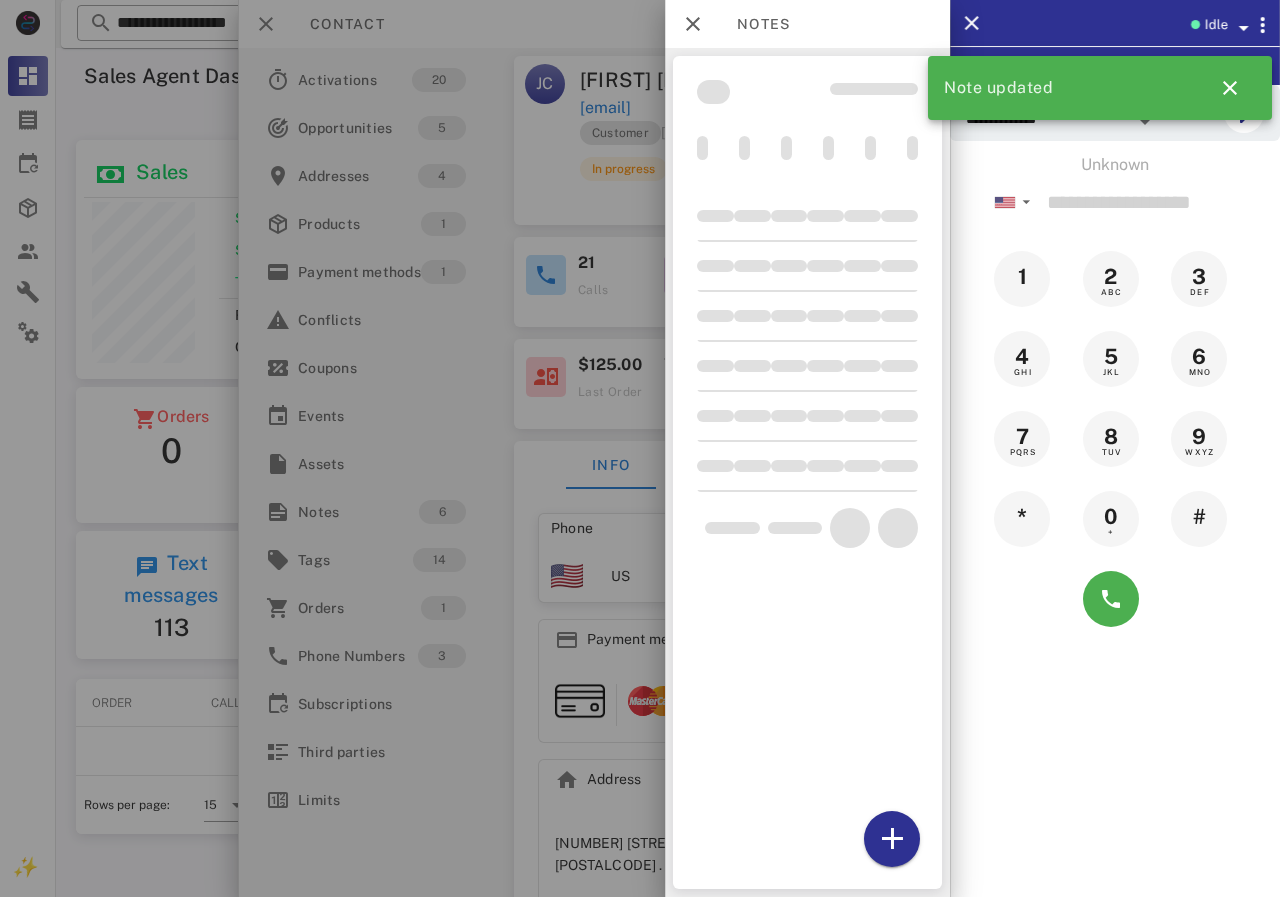 click at bounding box center (640, 448) 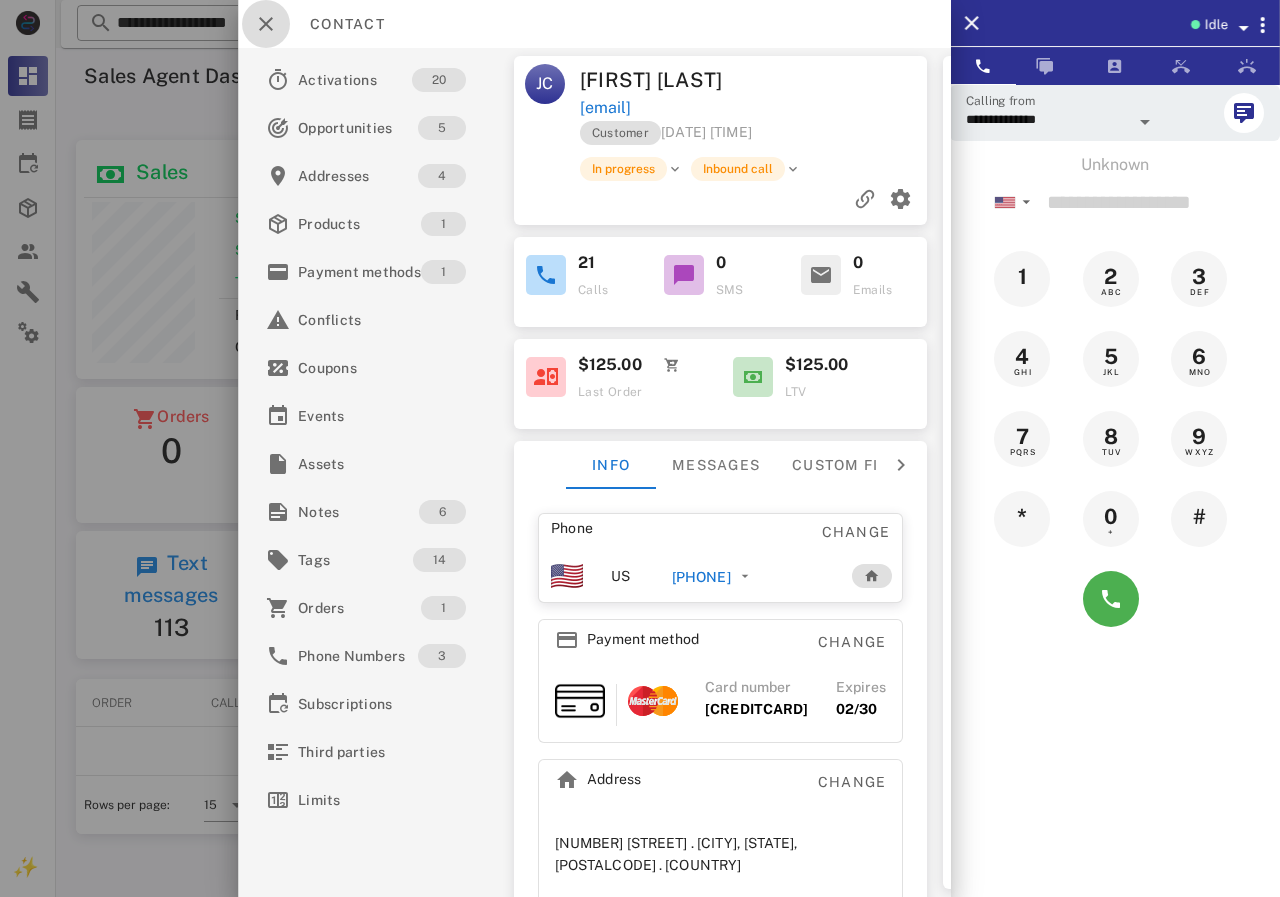 click at bounding box center [266, 24] 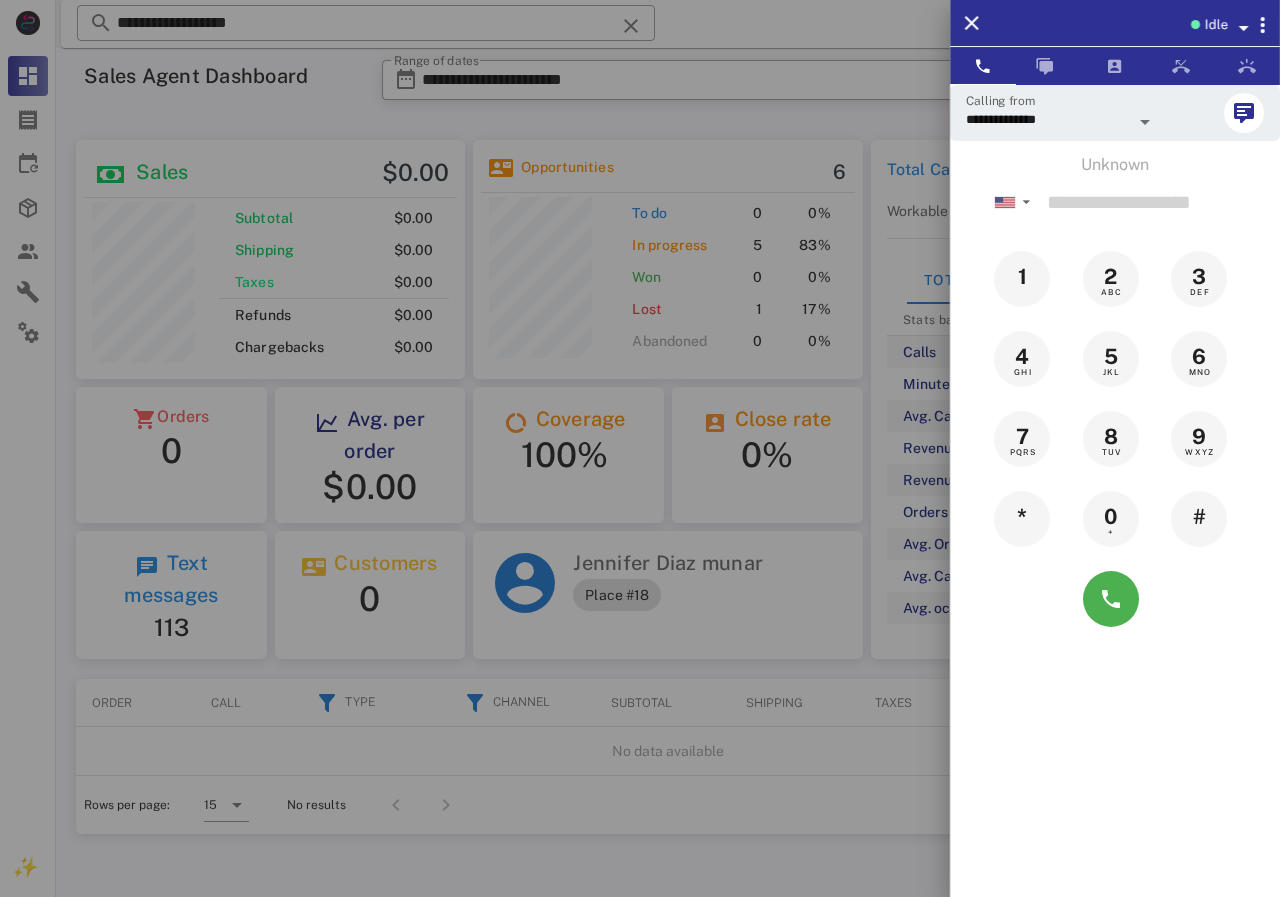 click at bounding box center [640, 448] 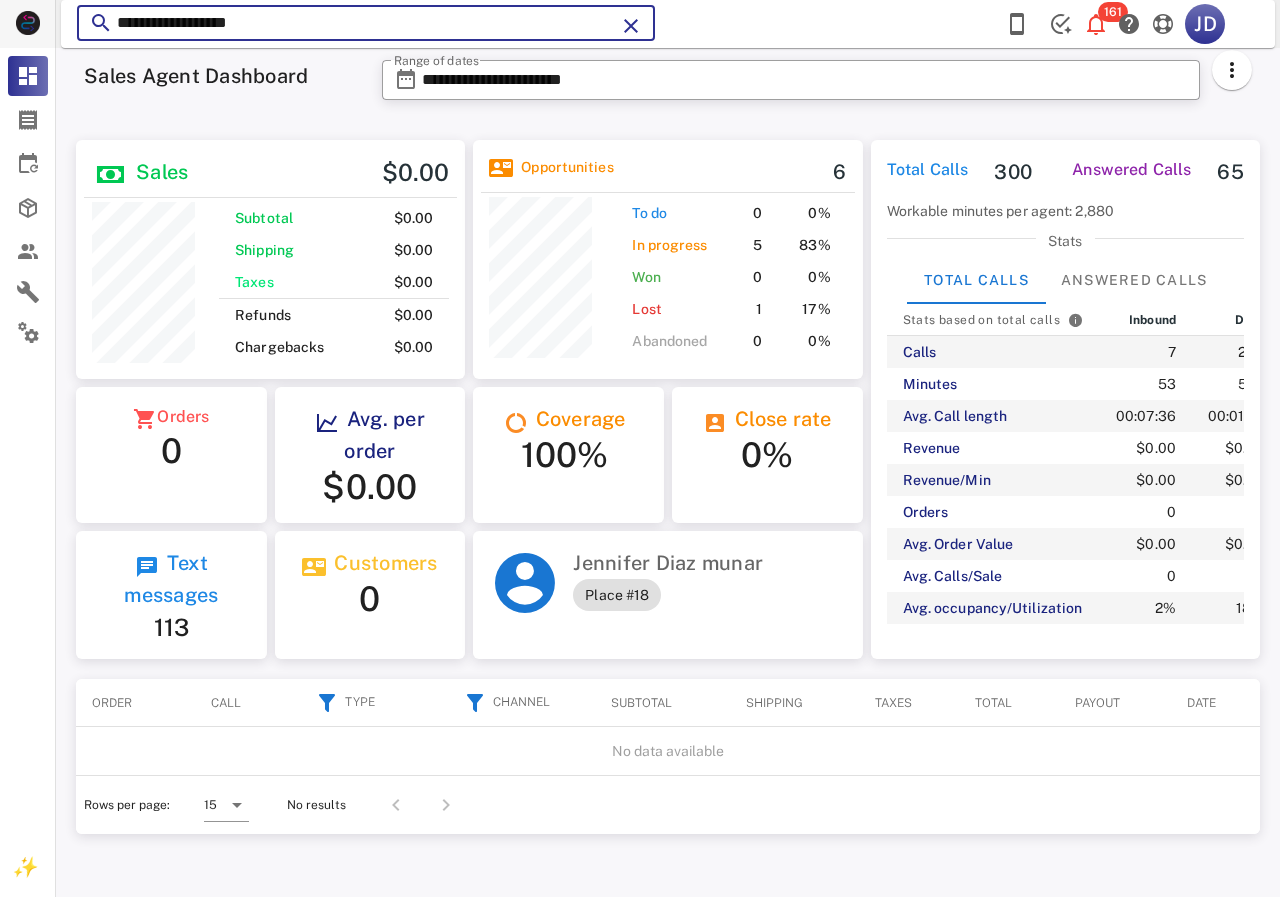 drag, startPoint x: 361, startPoint y: 32, endPoint x: 46, endPoint y: 35, distance: 315.01428 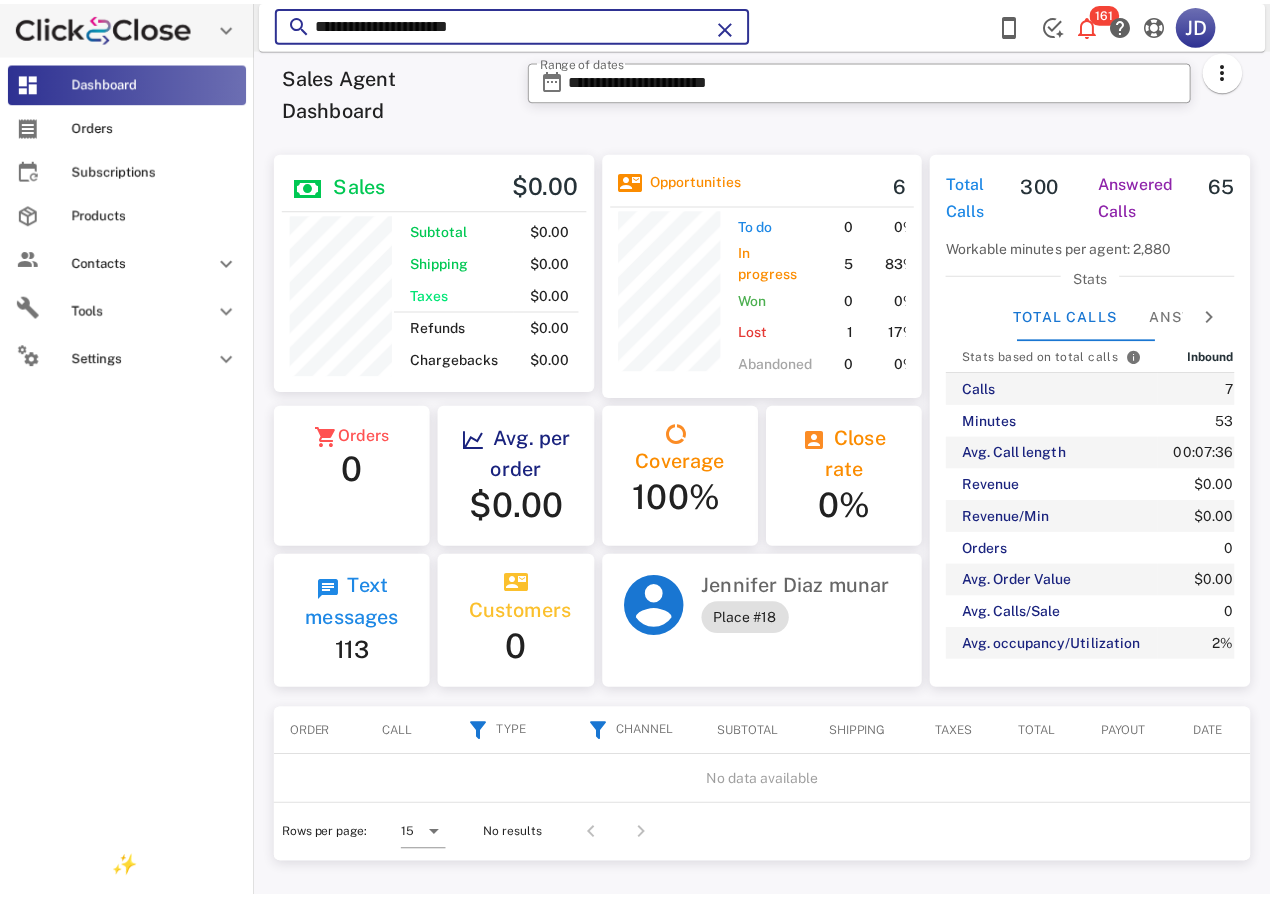scroll, scrollTop: 250, scrollLeft: 320, axis: both 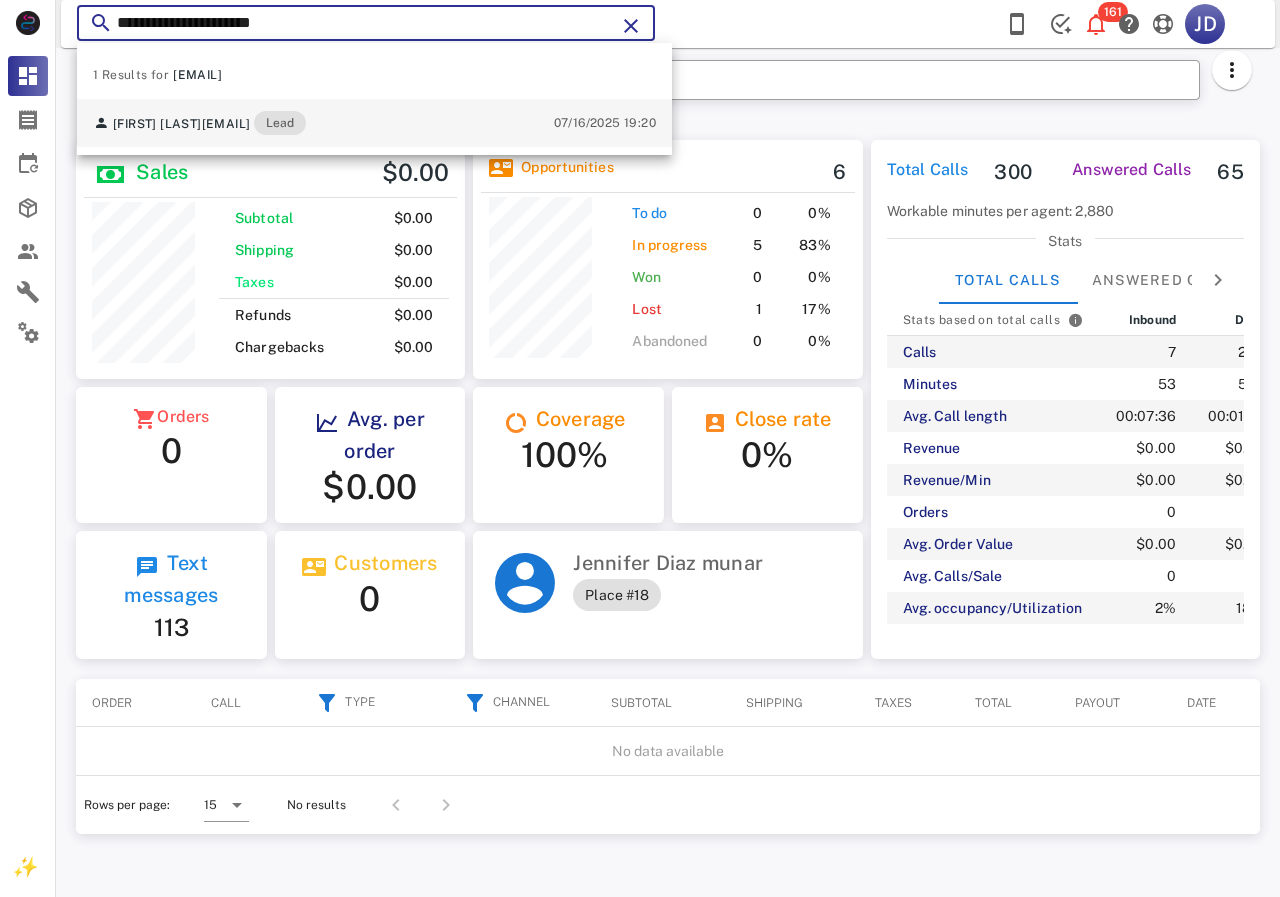 type on "**********" 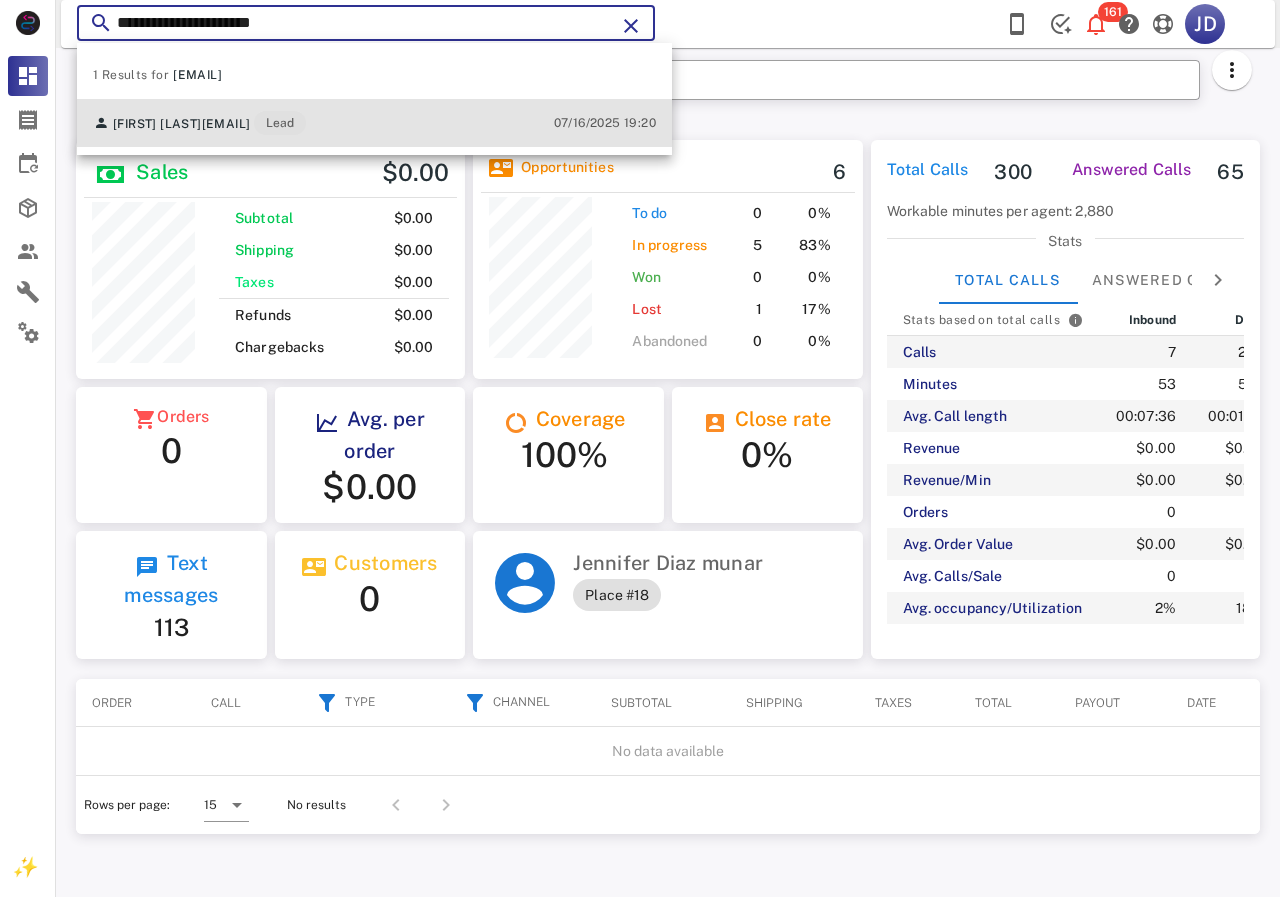 click on "Destiny Guzman   gdestiny898@gmail.com   Lead" at bounding box center (199, 123) 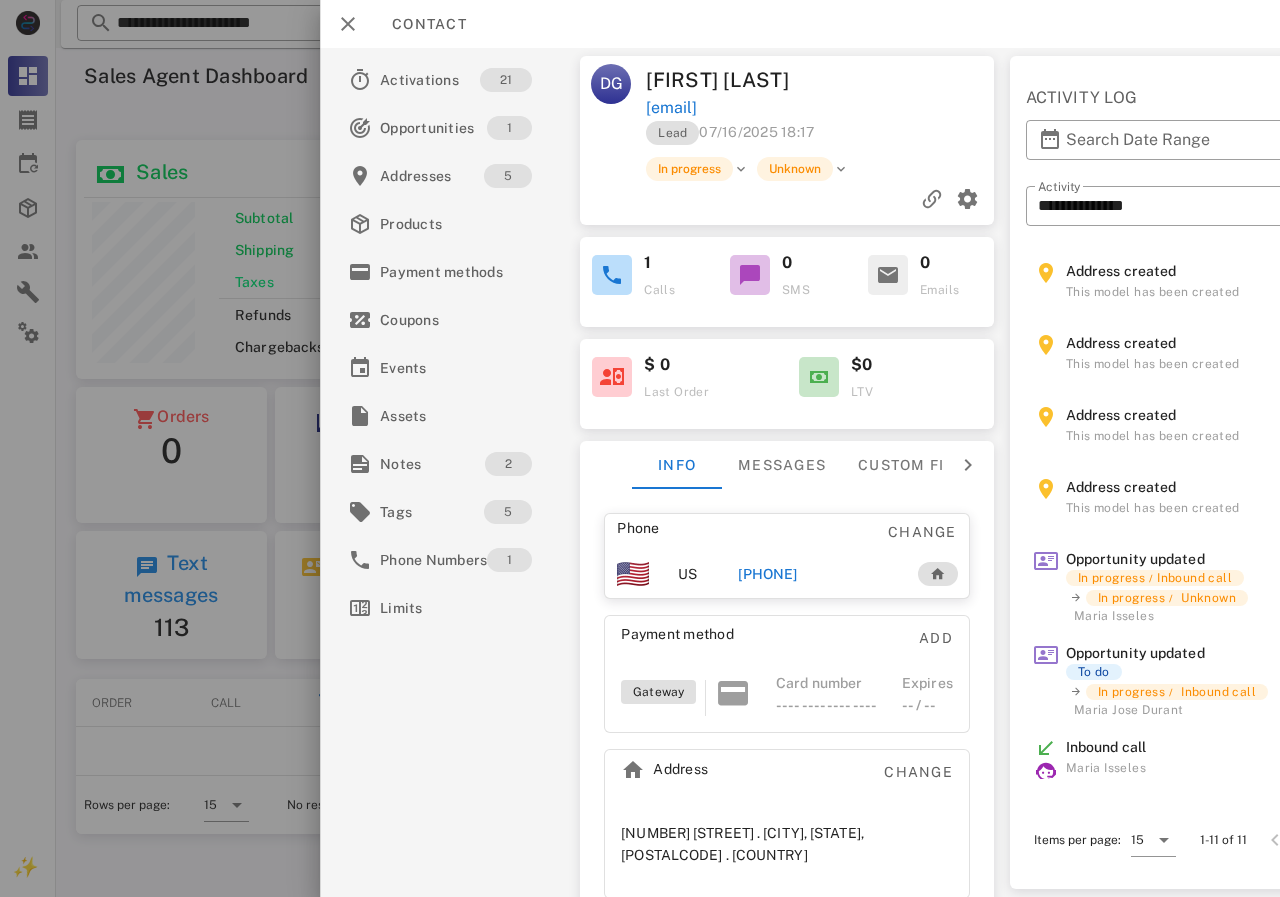 click on "+17202929477" at bounding box center [767, 574] 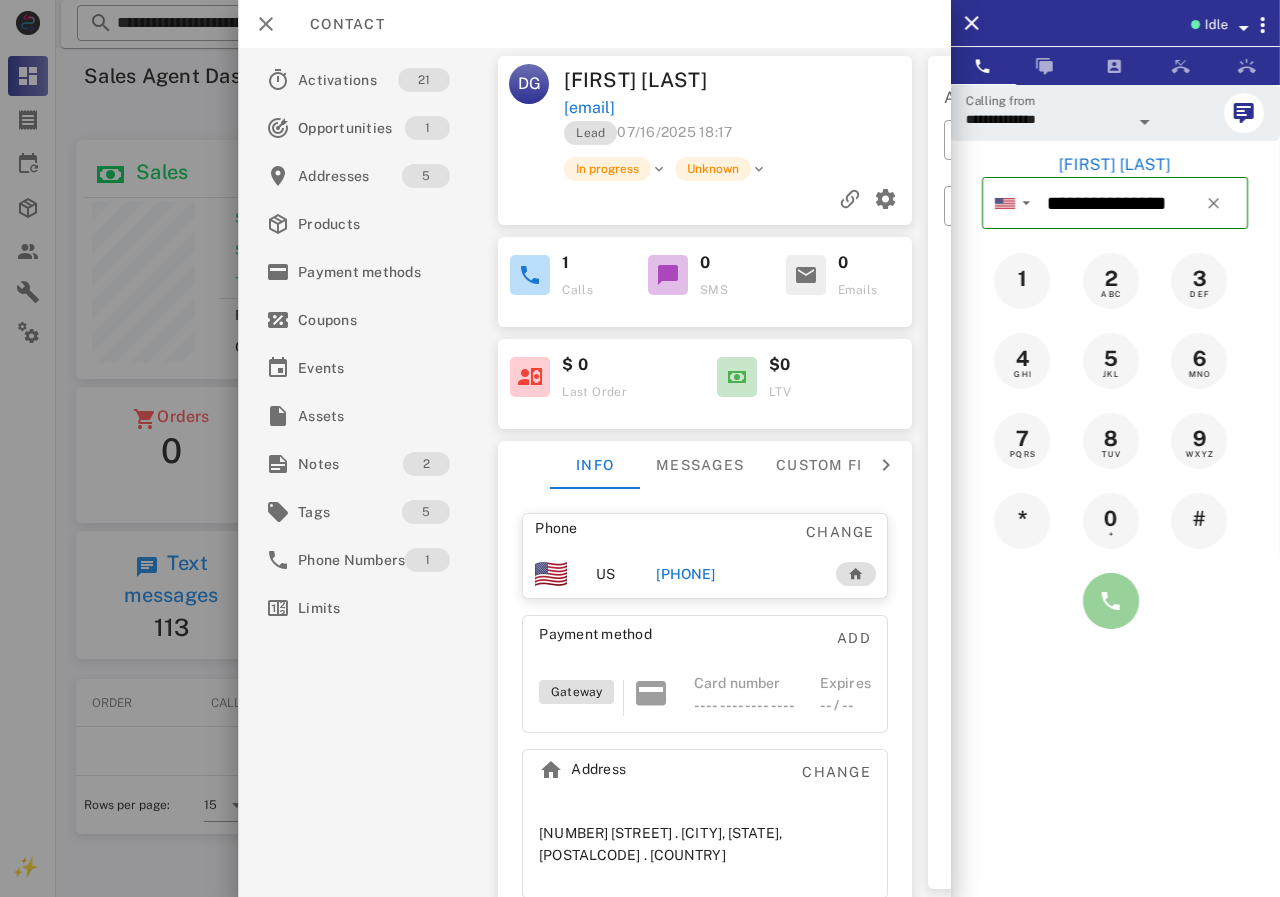 click at bounding box center [1111, 601] 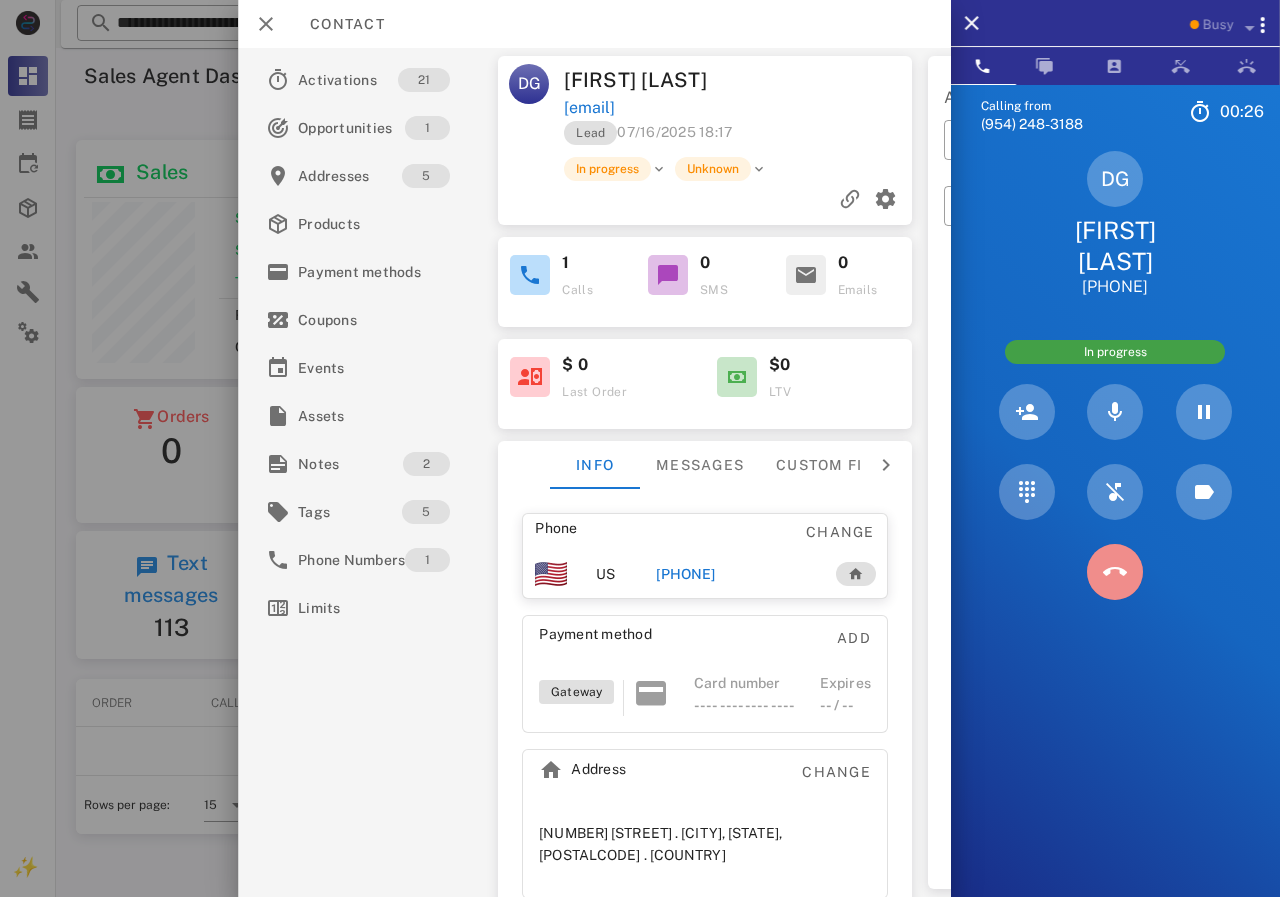 click at bounding box center [1115, 572] 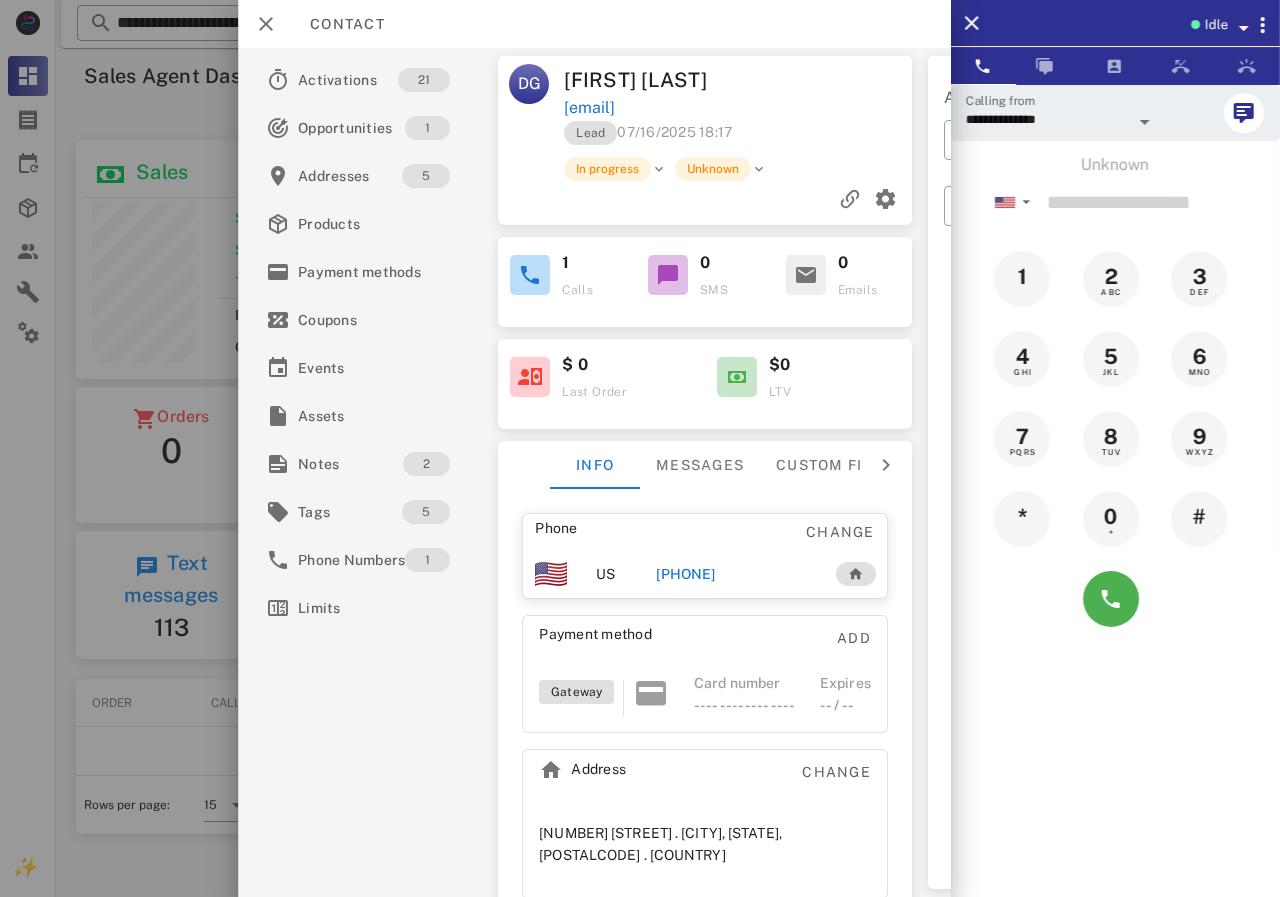 click at bounding box center (705, 199) 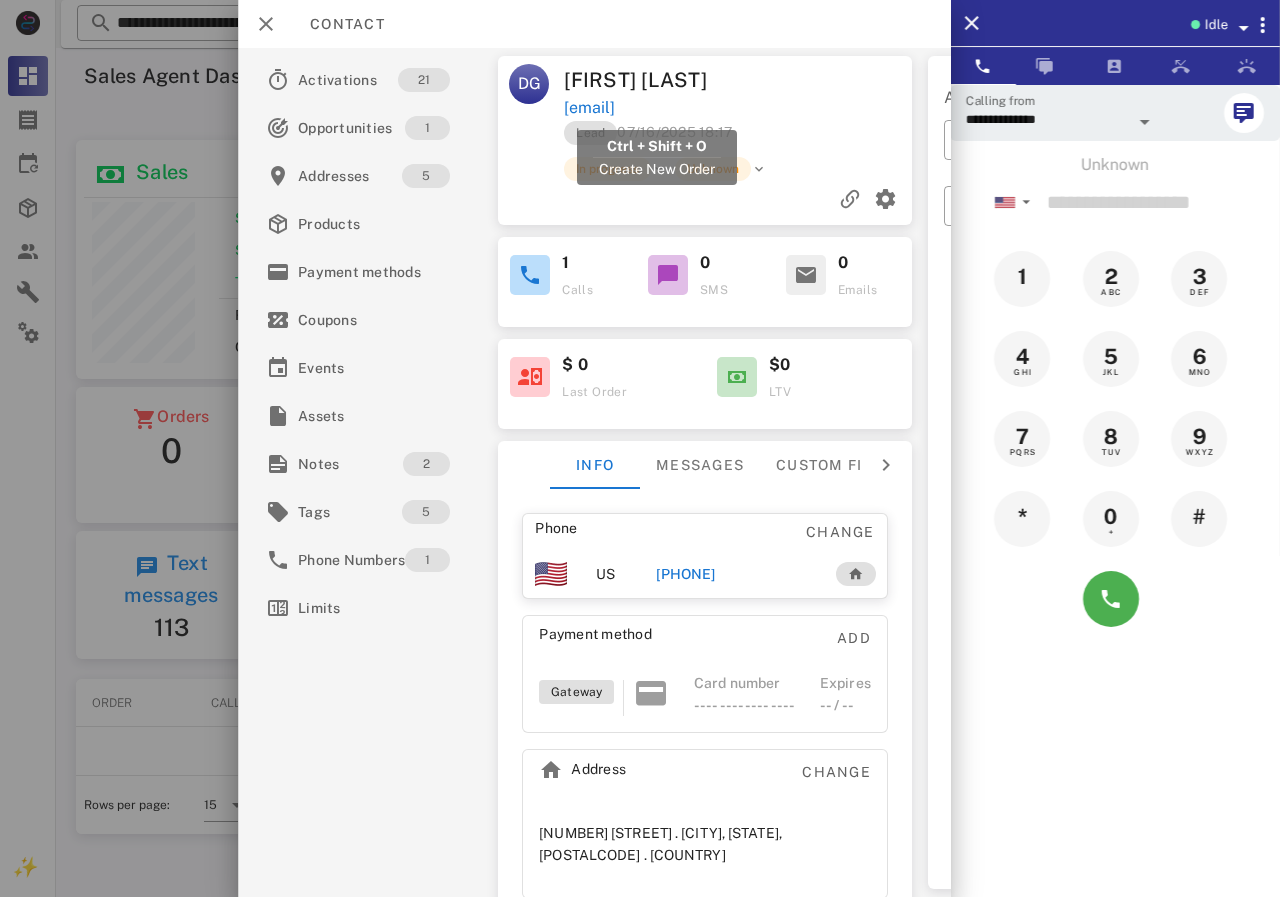 drag, startPoint x: 774, startPoint y: 104, endPoint x: 568, endPoint y: 107, distance: 206.02185 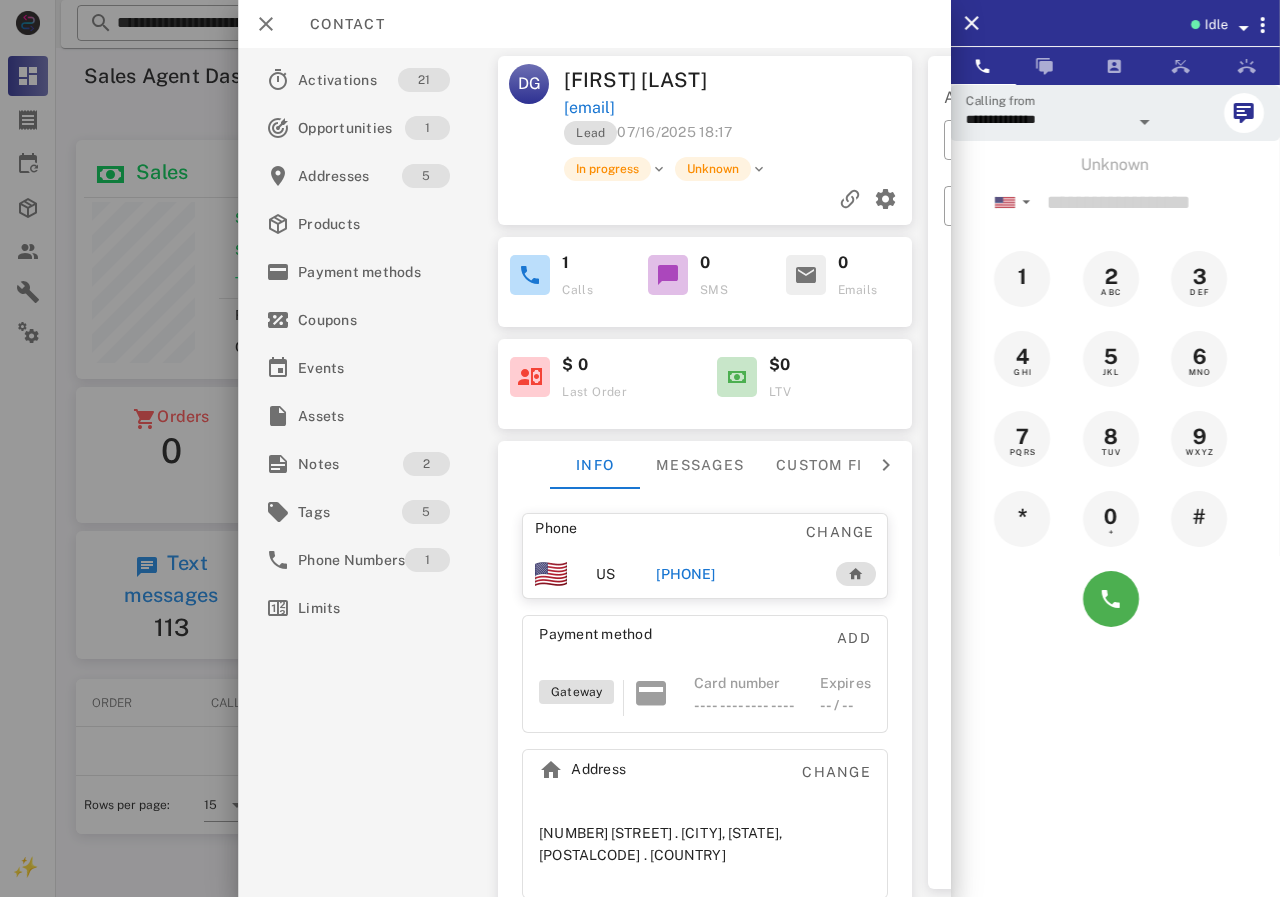 click on "+17202929477" at bounding box center [685, 574] 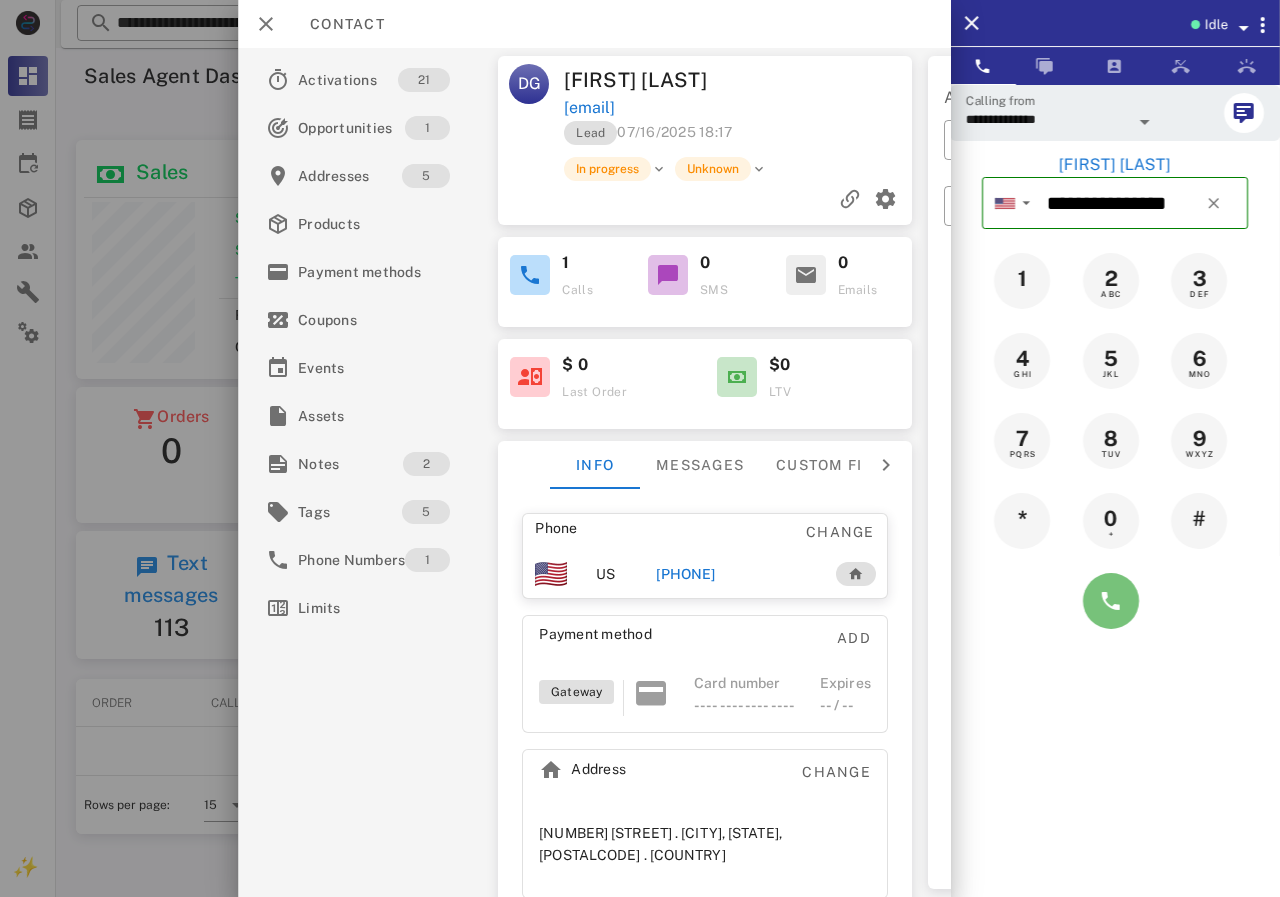 drag, startPoint x: 1102, startPoint y: 592, endPoint x: 981, endPoint y: 431, distance: 201.4001 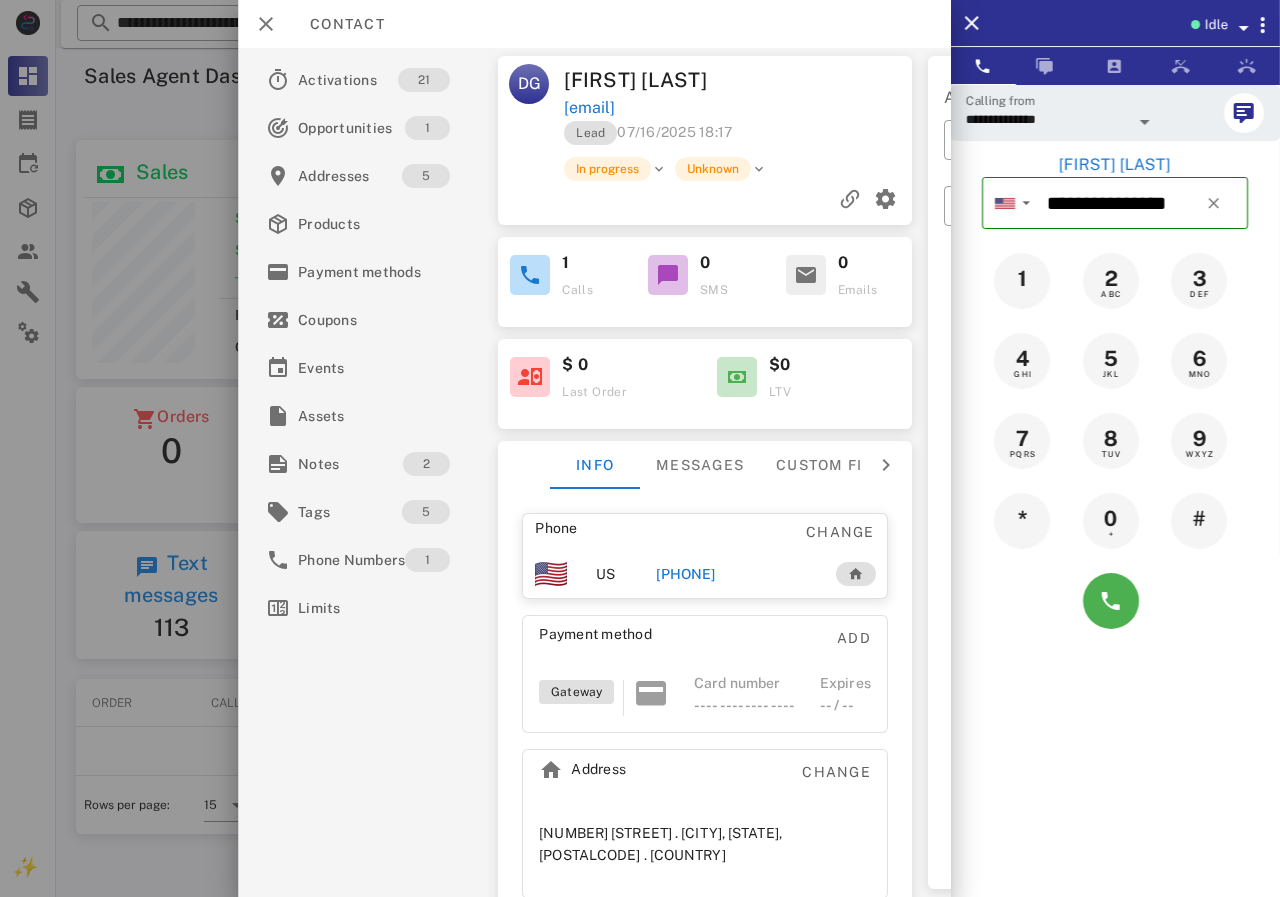 type 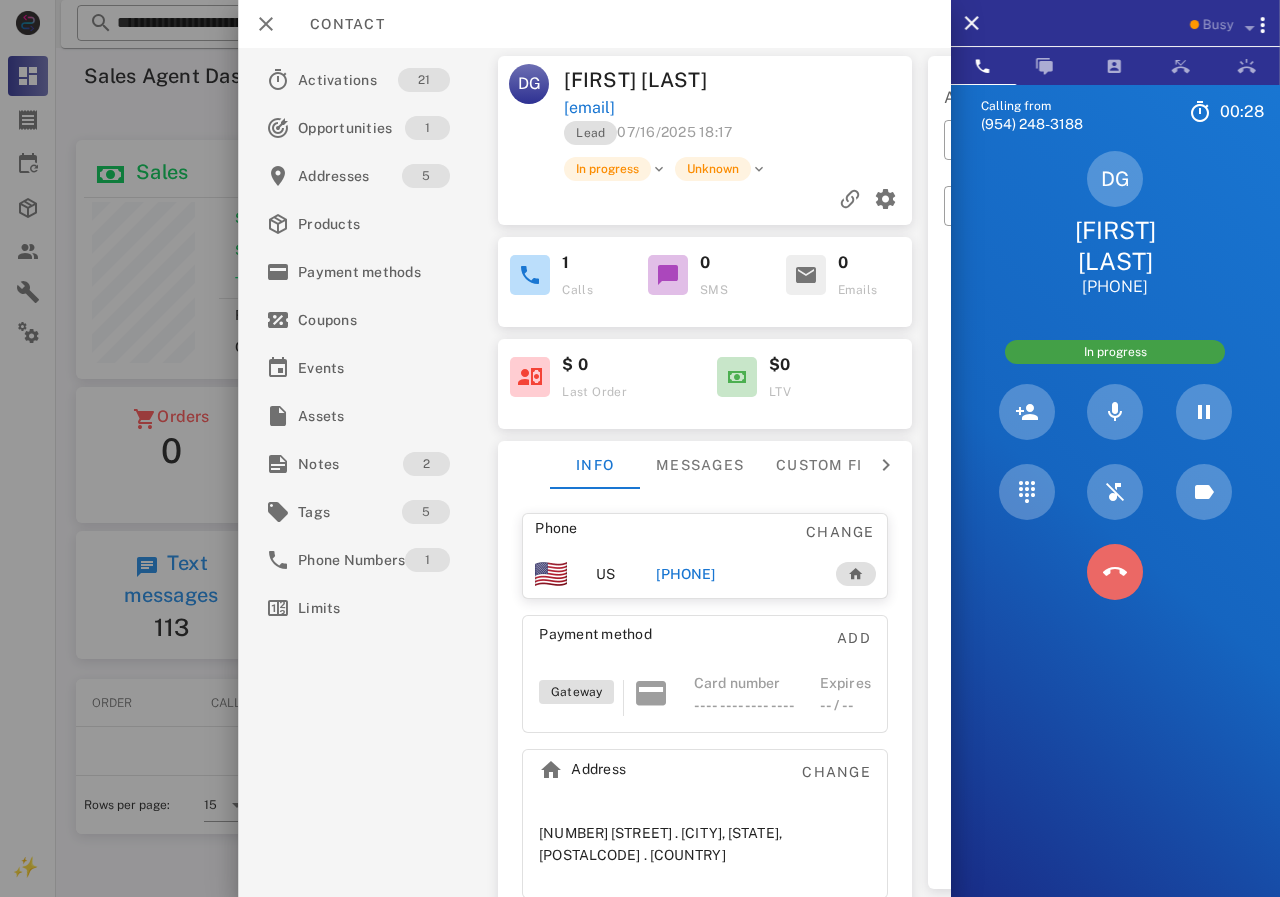 click at bounding box center [1115, 572] 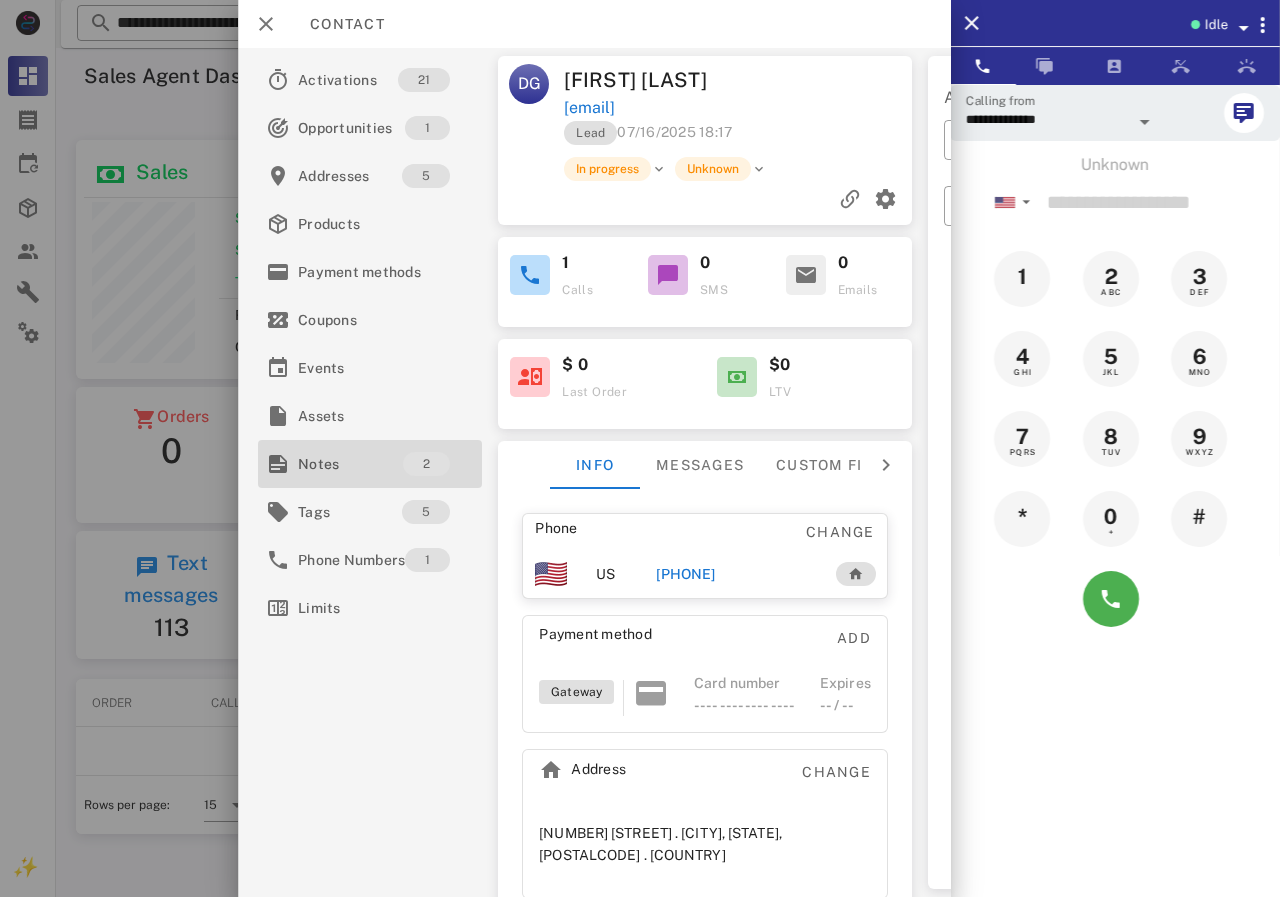 click on "Notes" at bounding box center [350, 464] 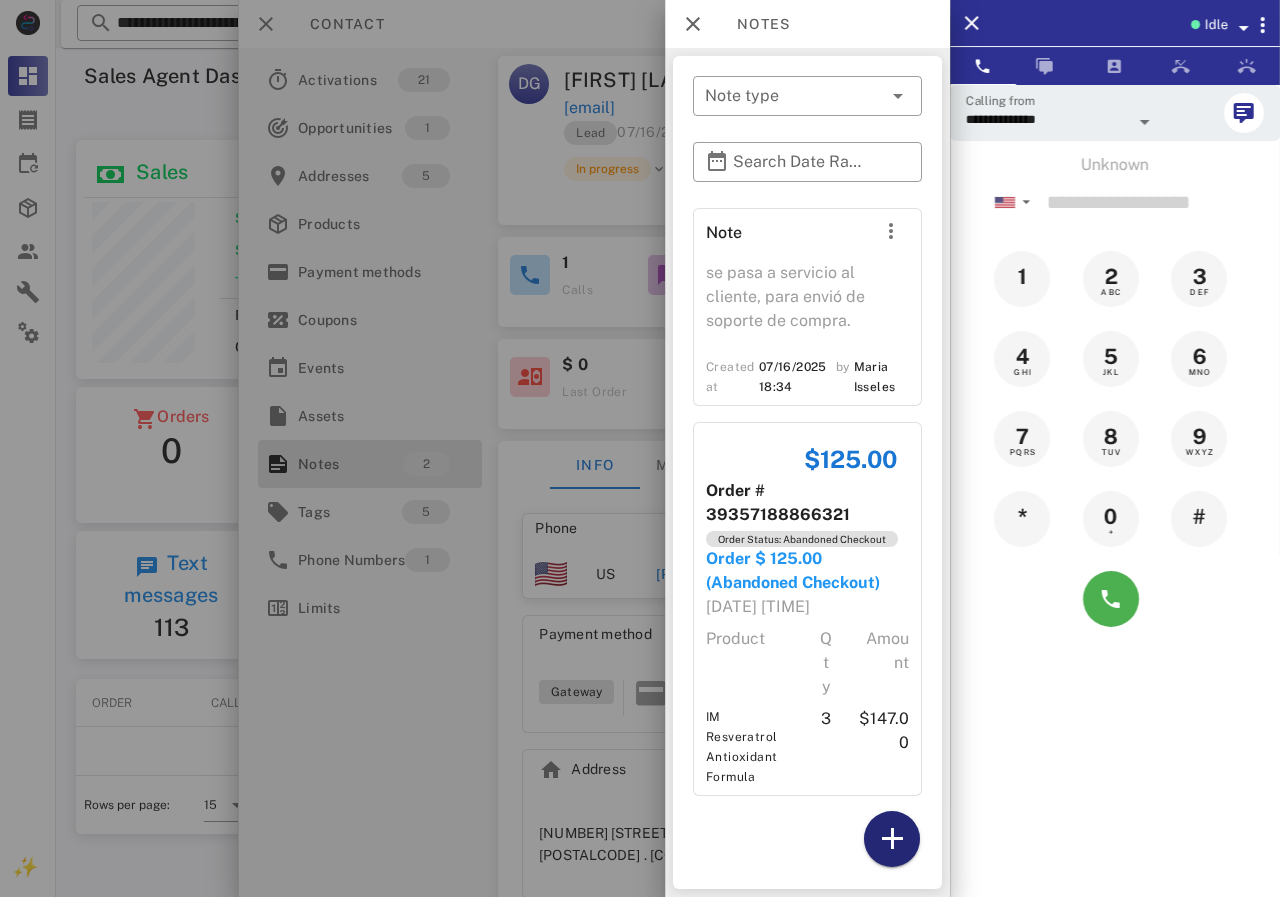 click at bounding box center (892, 839) 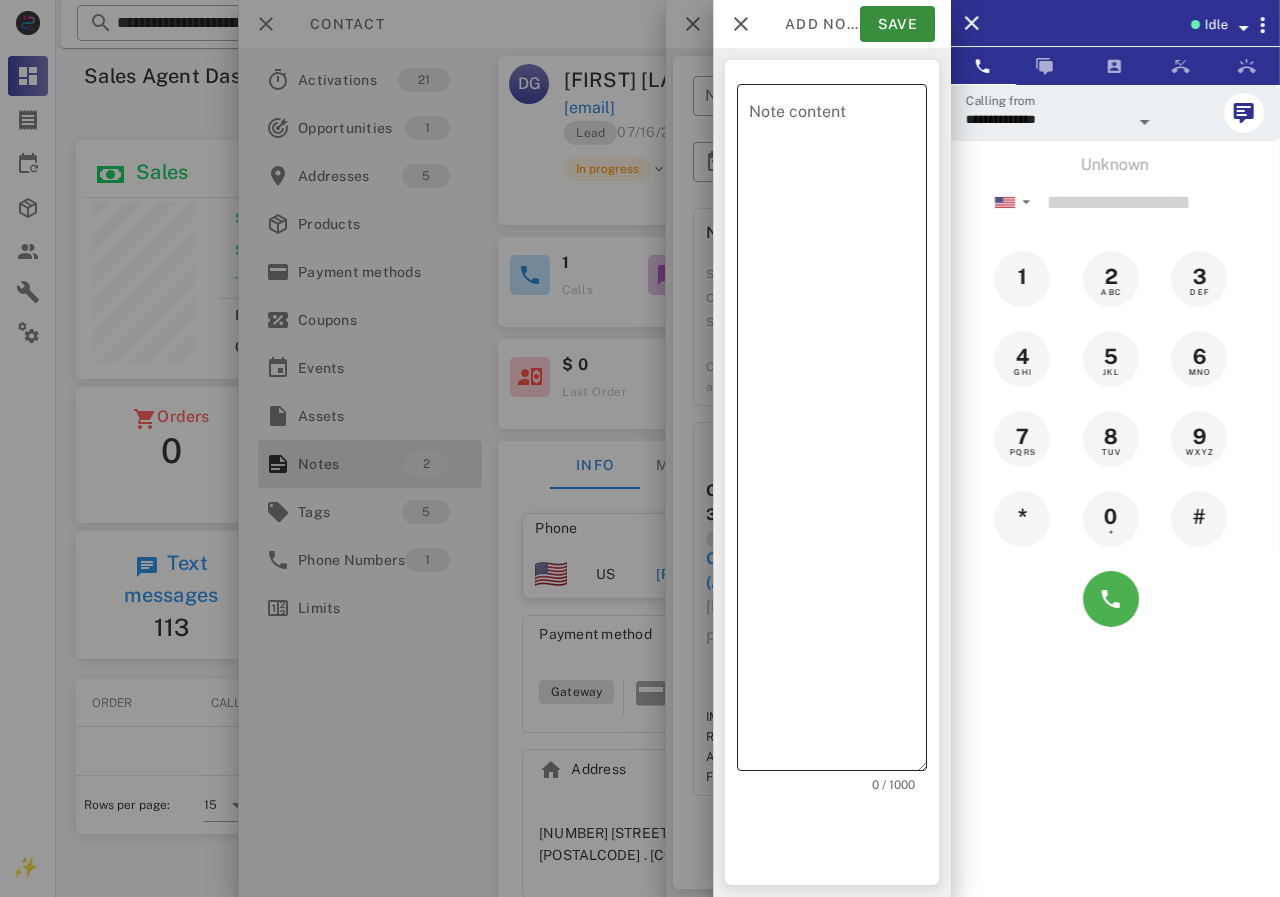 click on "Note content" at bounding box center [838, 432] 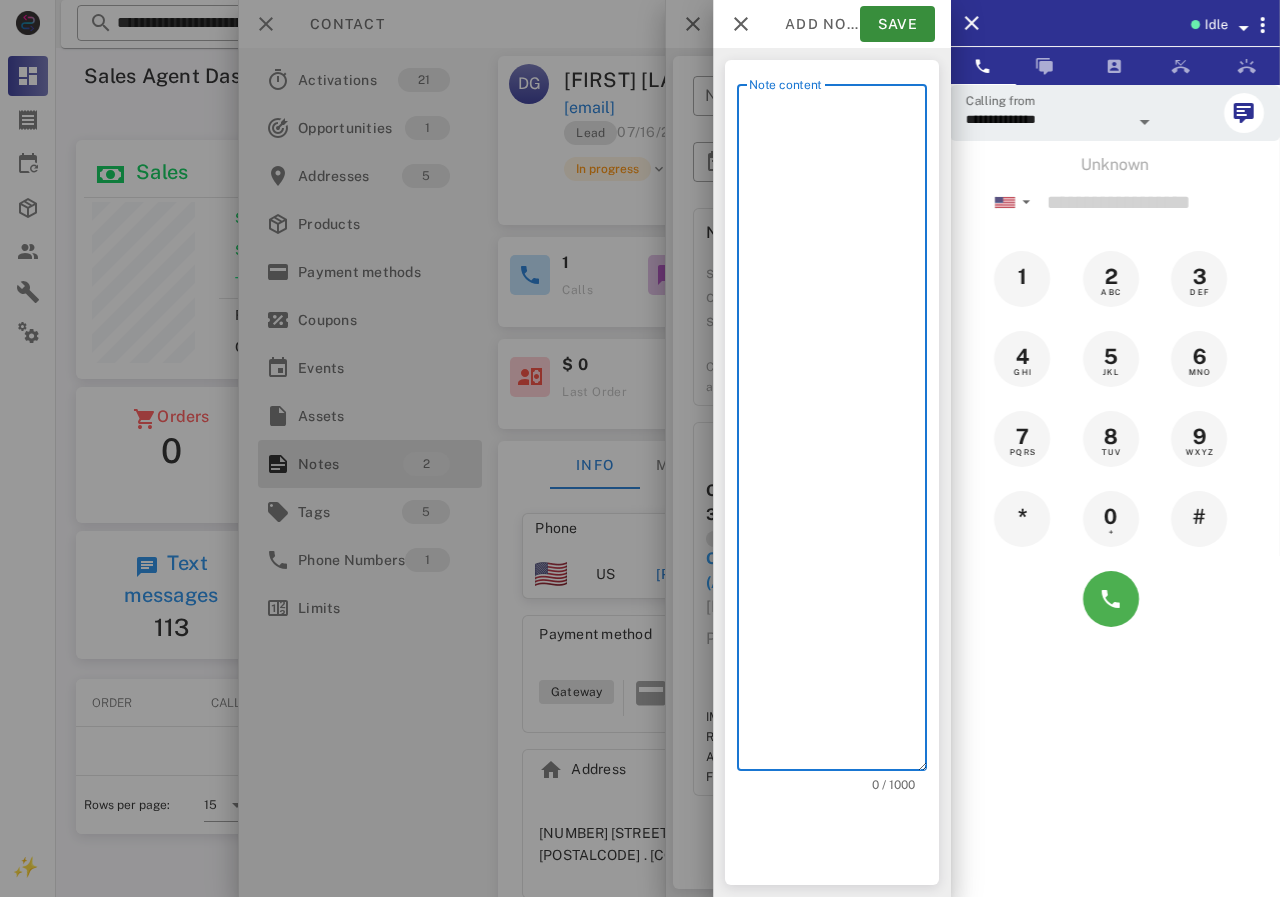 scroll, scrollTop: 240, scrollLeft: 390, axis: both 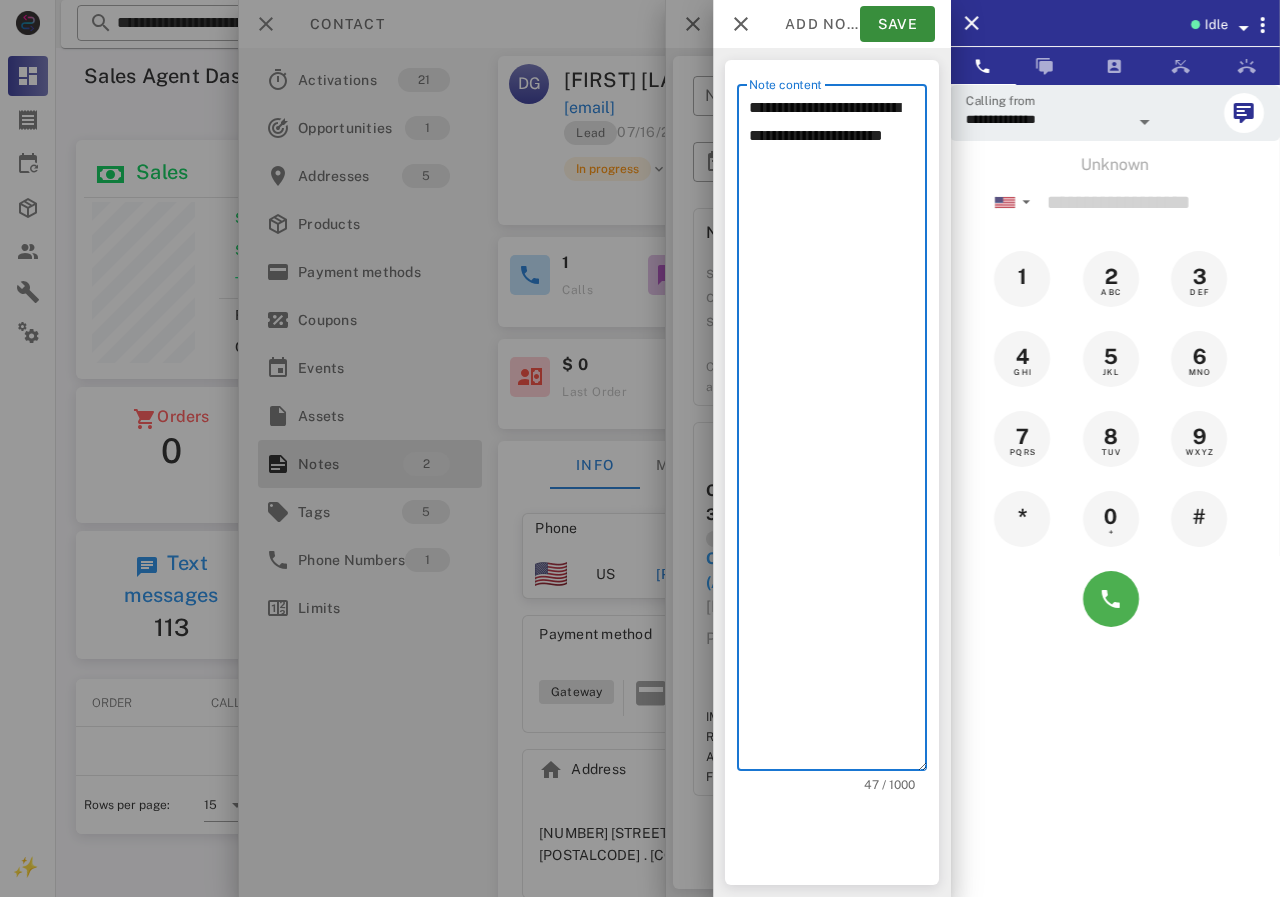 click on "**********" at bounding box center [838, 432] 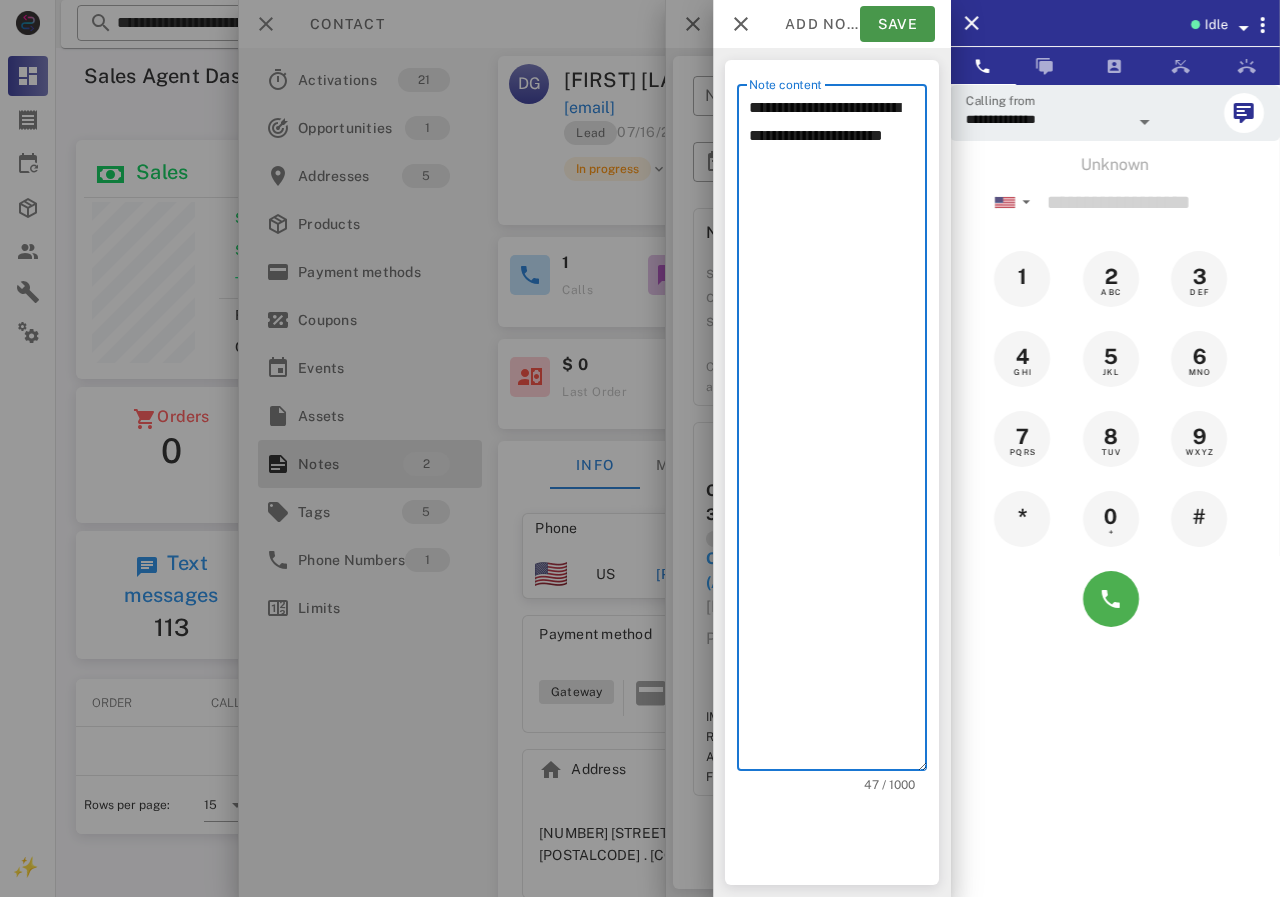 type on "**********" 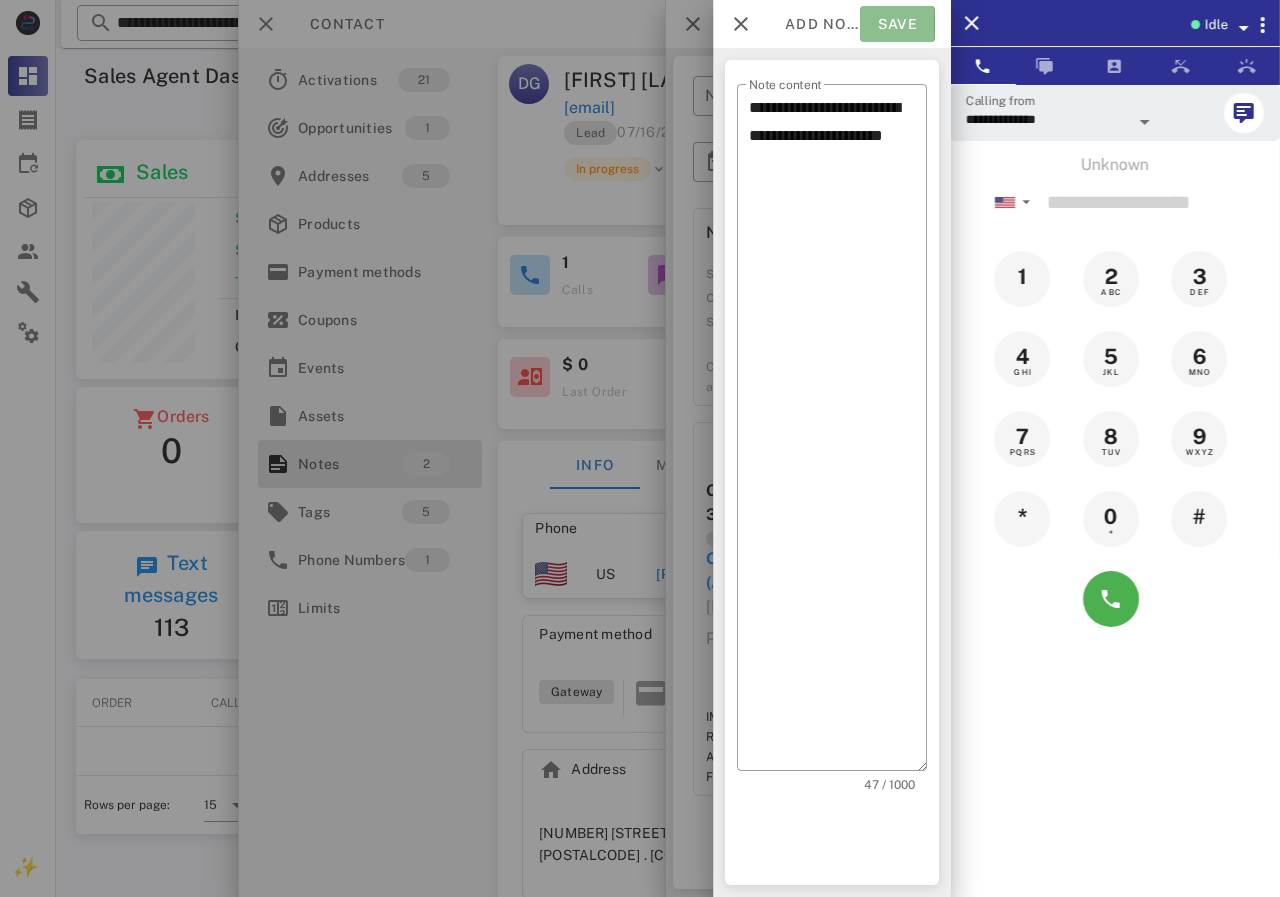 click on "Save" at bounding box center [897, 24] 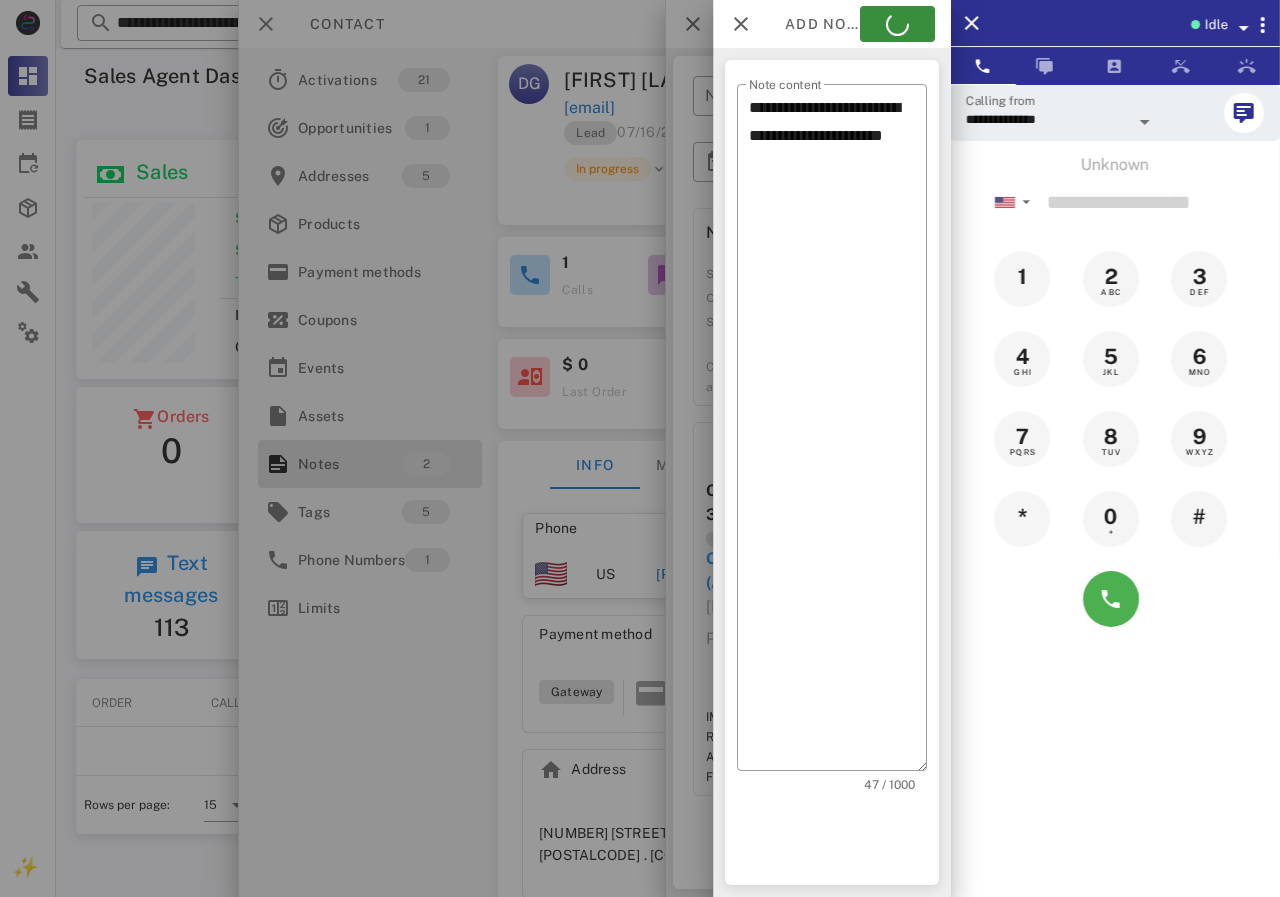 click at bounding box center (640, 448) 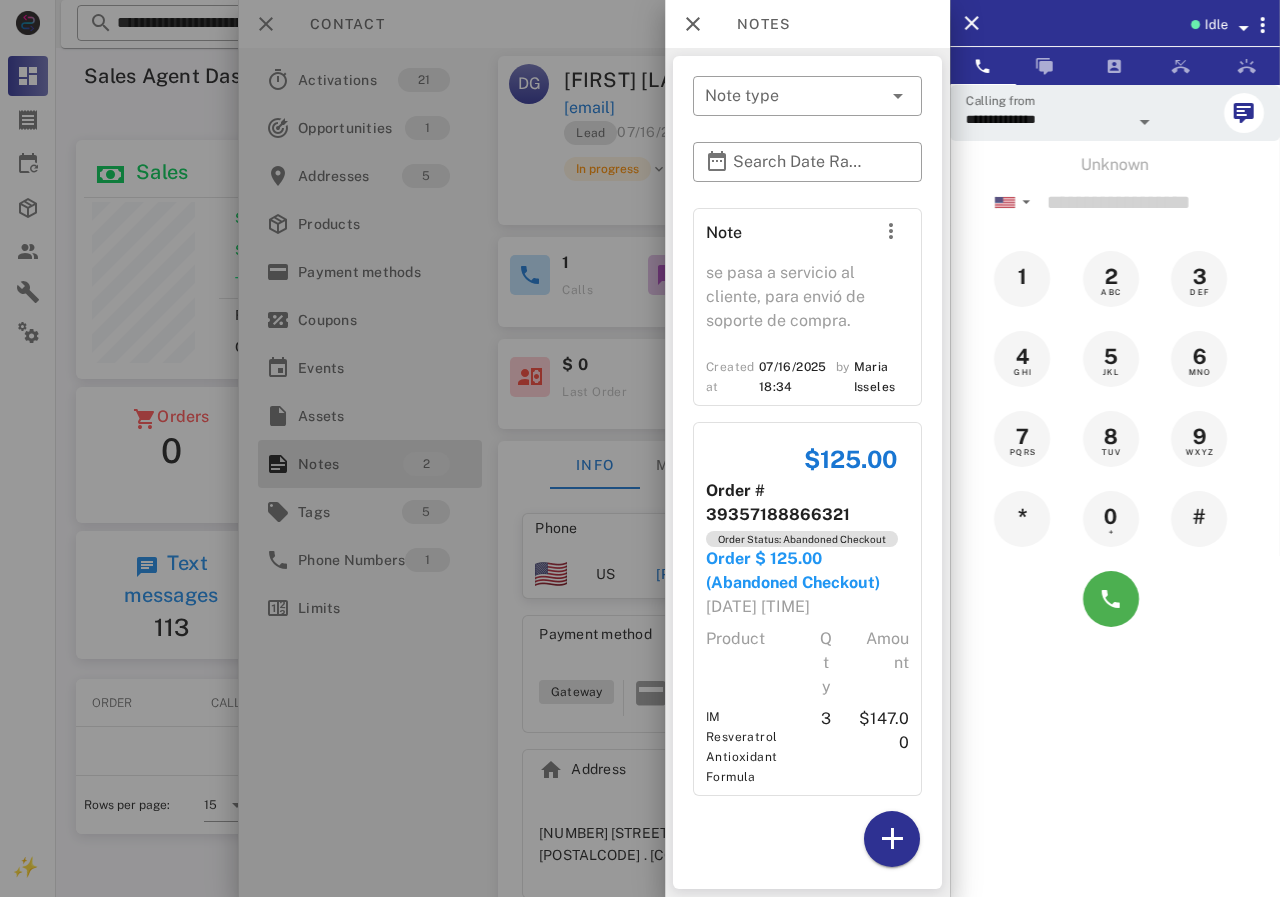 drag, startPoint x: 547, startPoint y: 210, endPoint x: 749, endPoint y: 176, distance: 204.8414 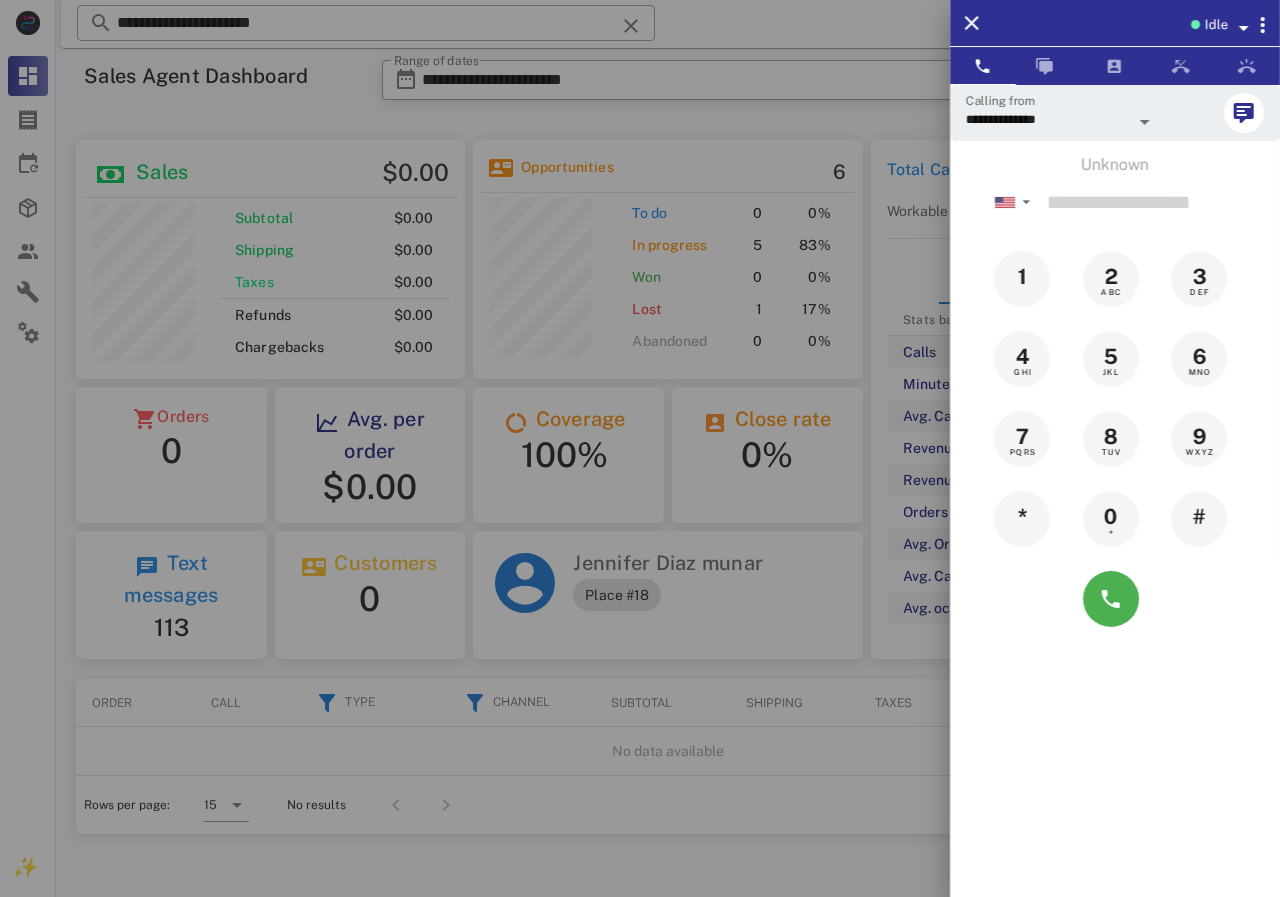 click at bounding box center (640, 448) 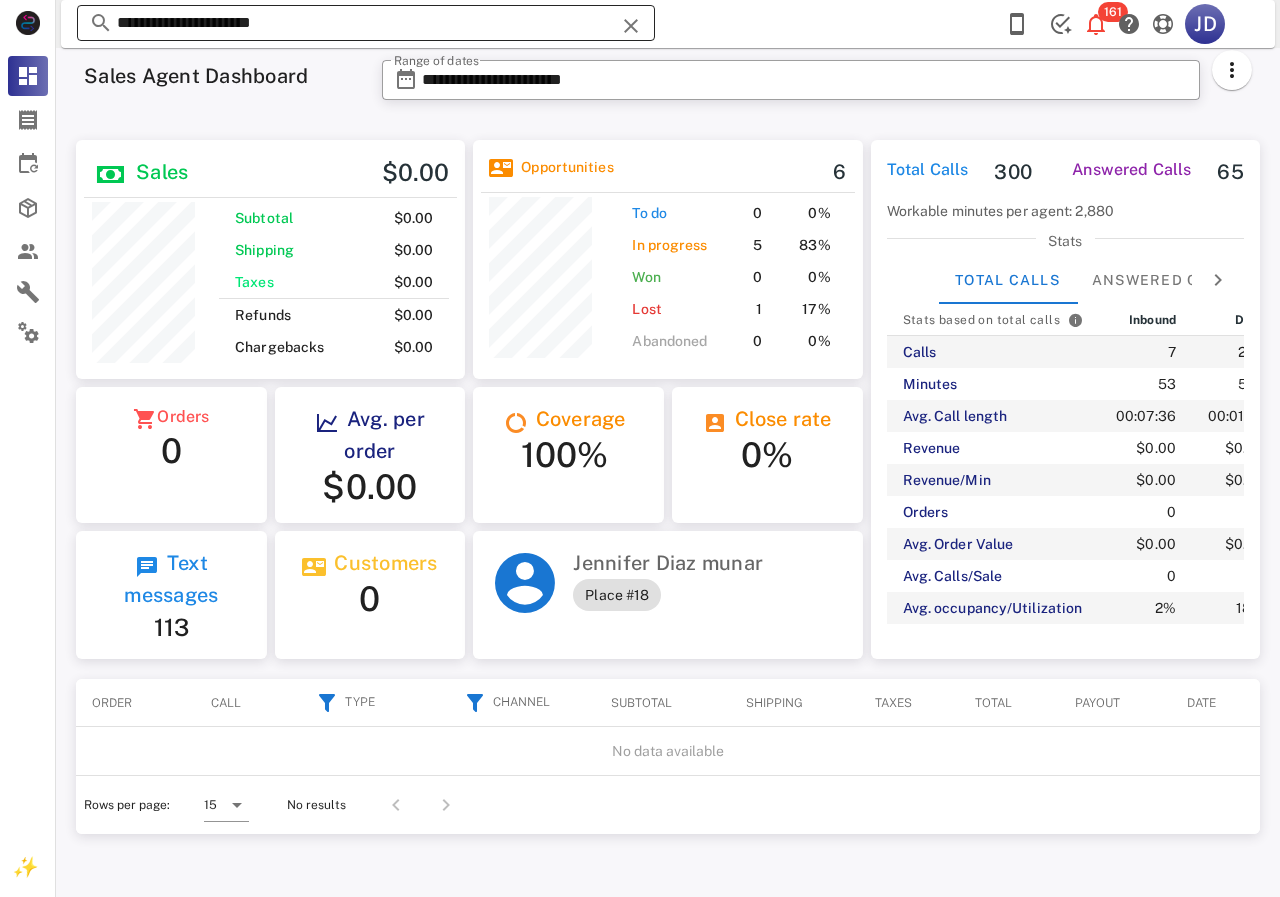 click on "**********" at bounding box center [366, 23] 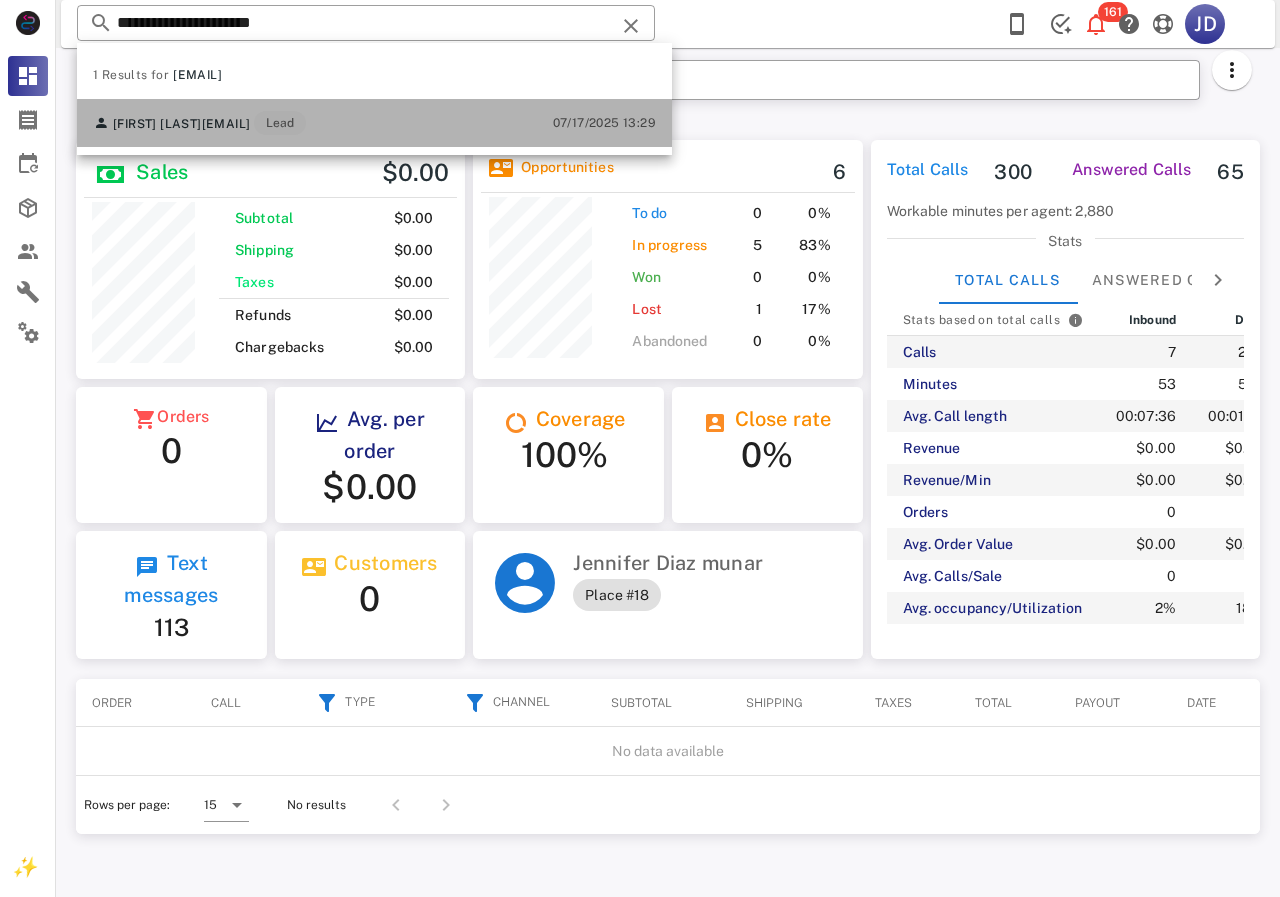 click on "gdestiny898@gmail.com" at bounding box center (226, 124) 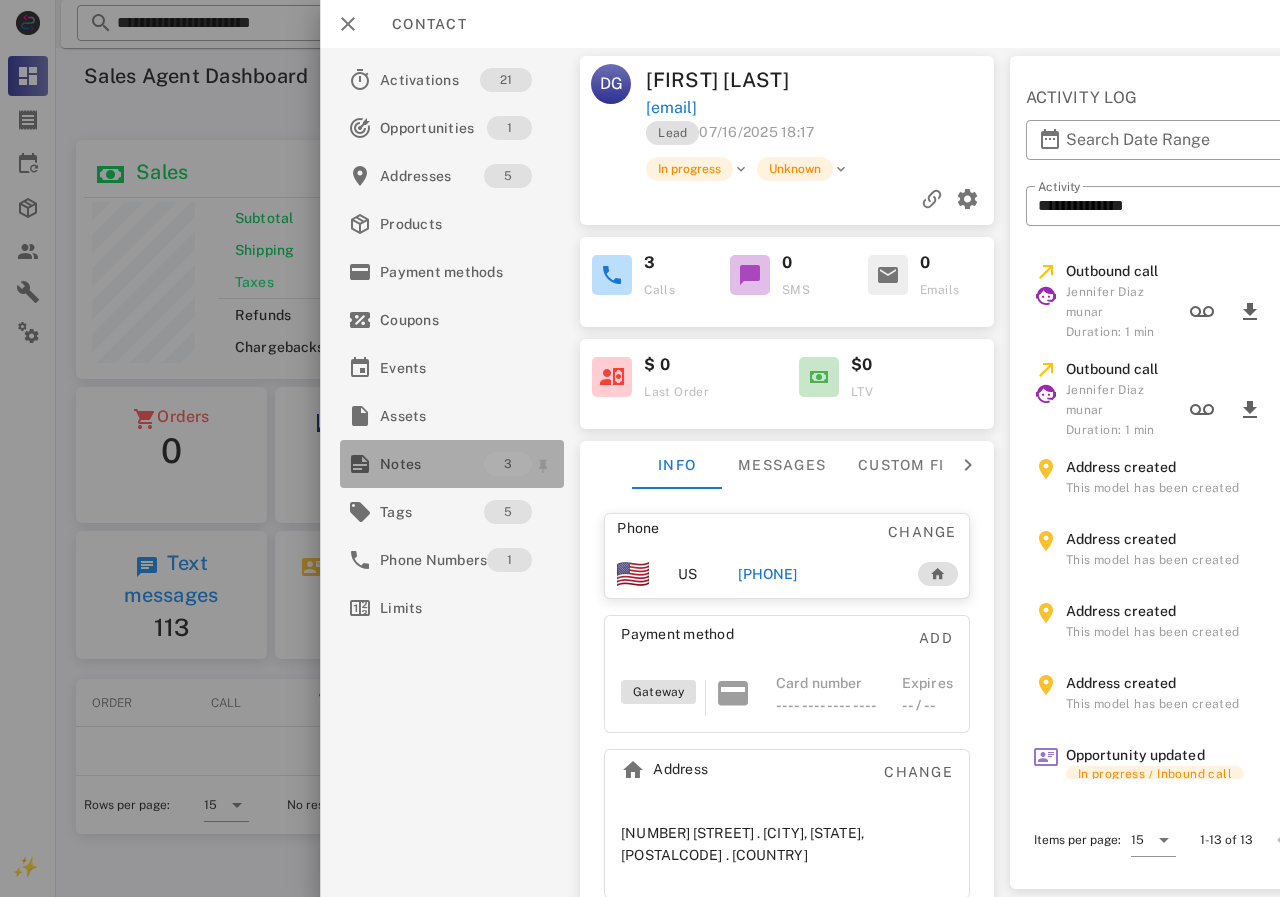 click on "Notes" at bounding box center (432, 464) 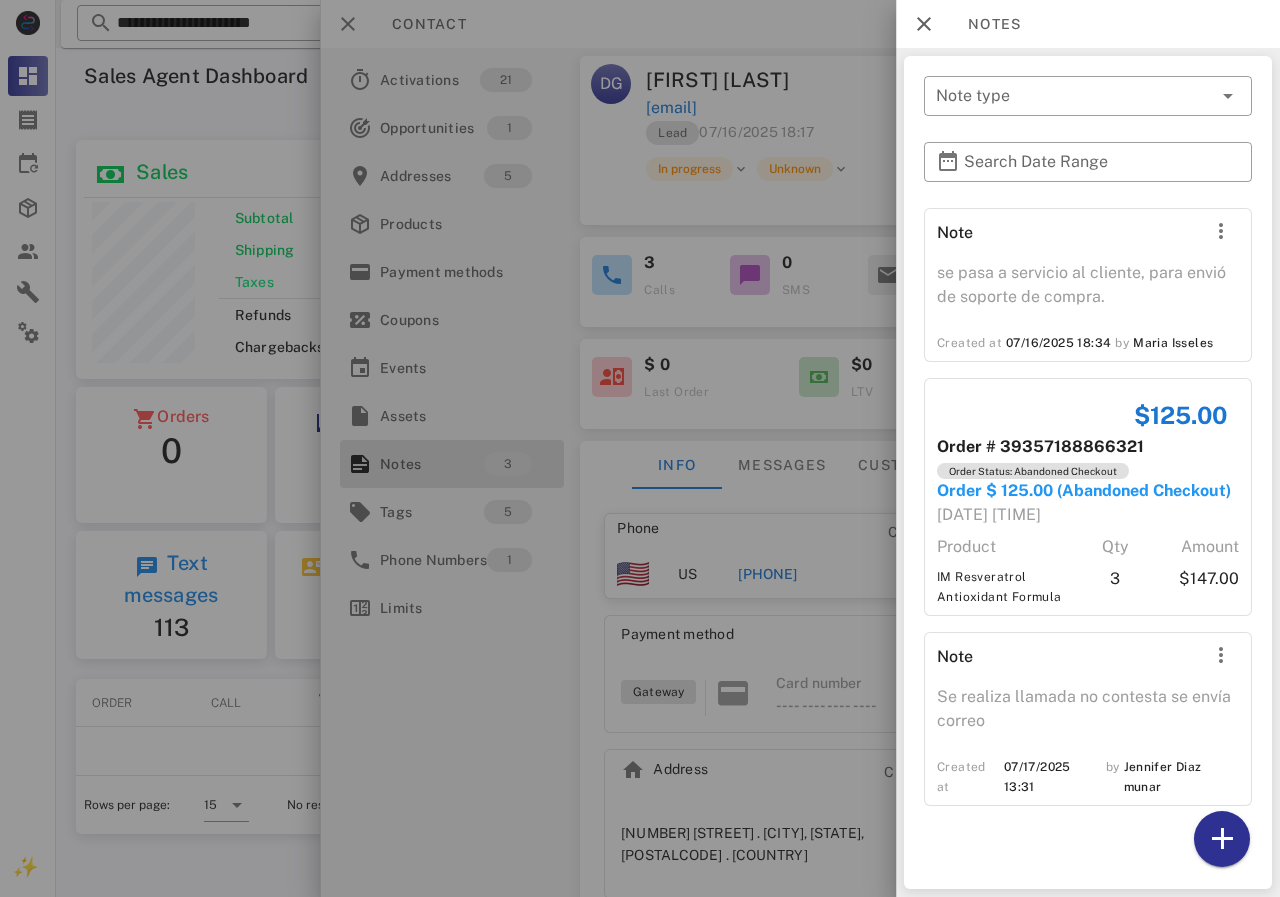 scroll, scrollTop: 999752, scrollLeft: 999611, axis: both 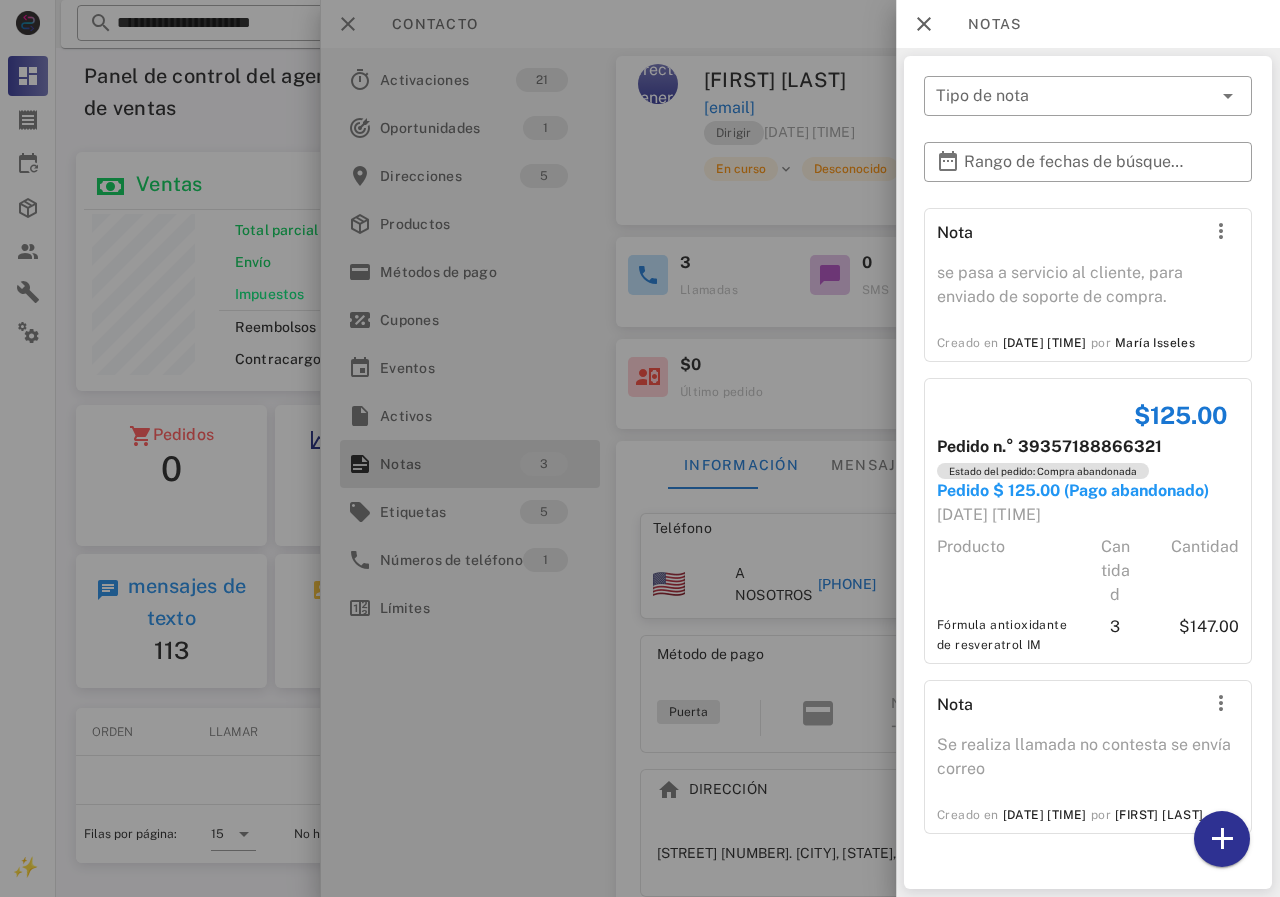 click at bounding box center [640, 448] 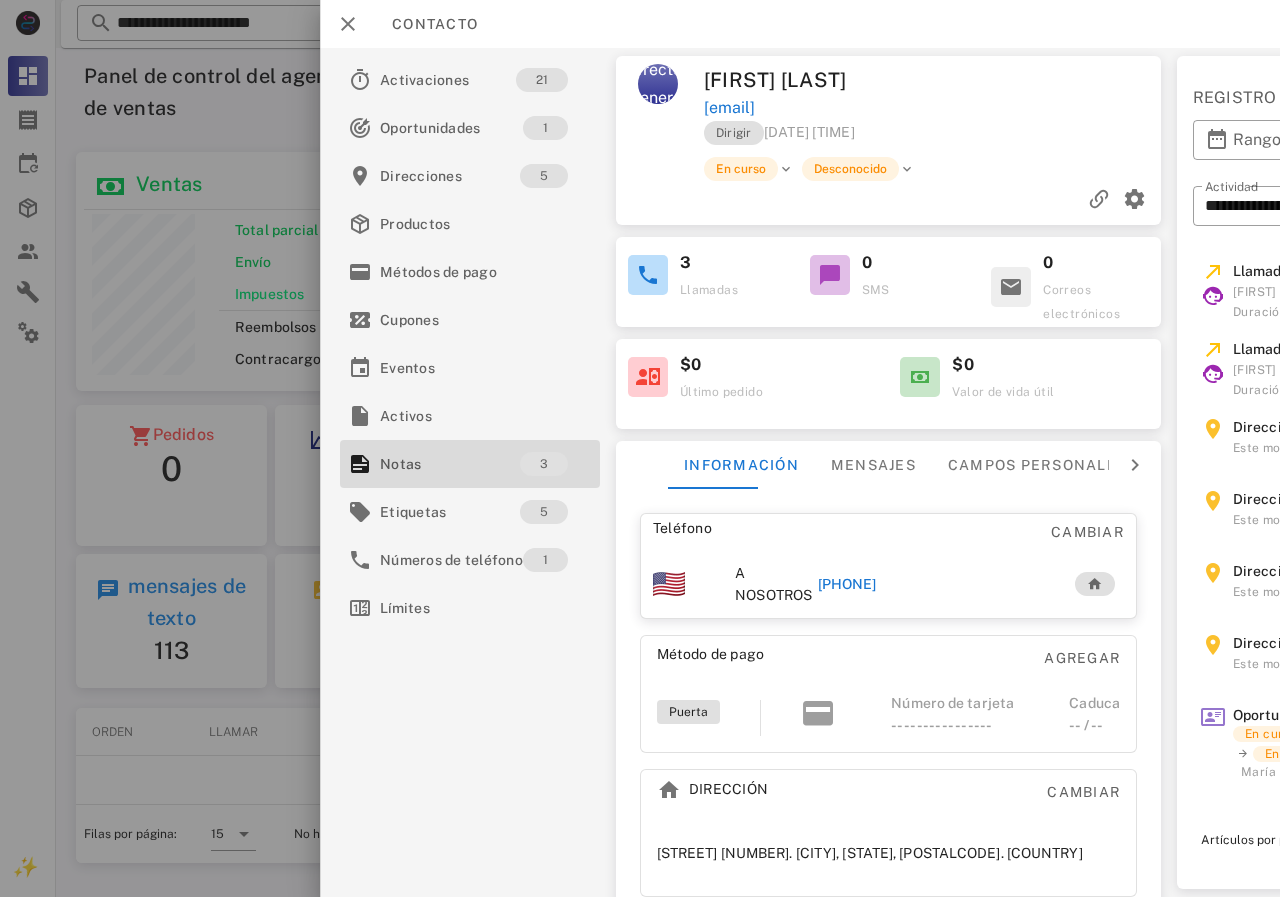 click at bounding box center [640, 448] 